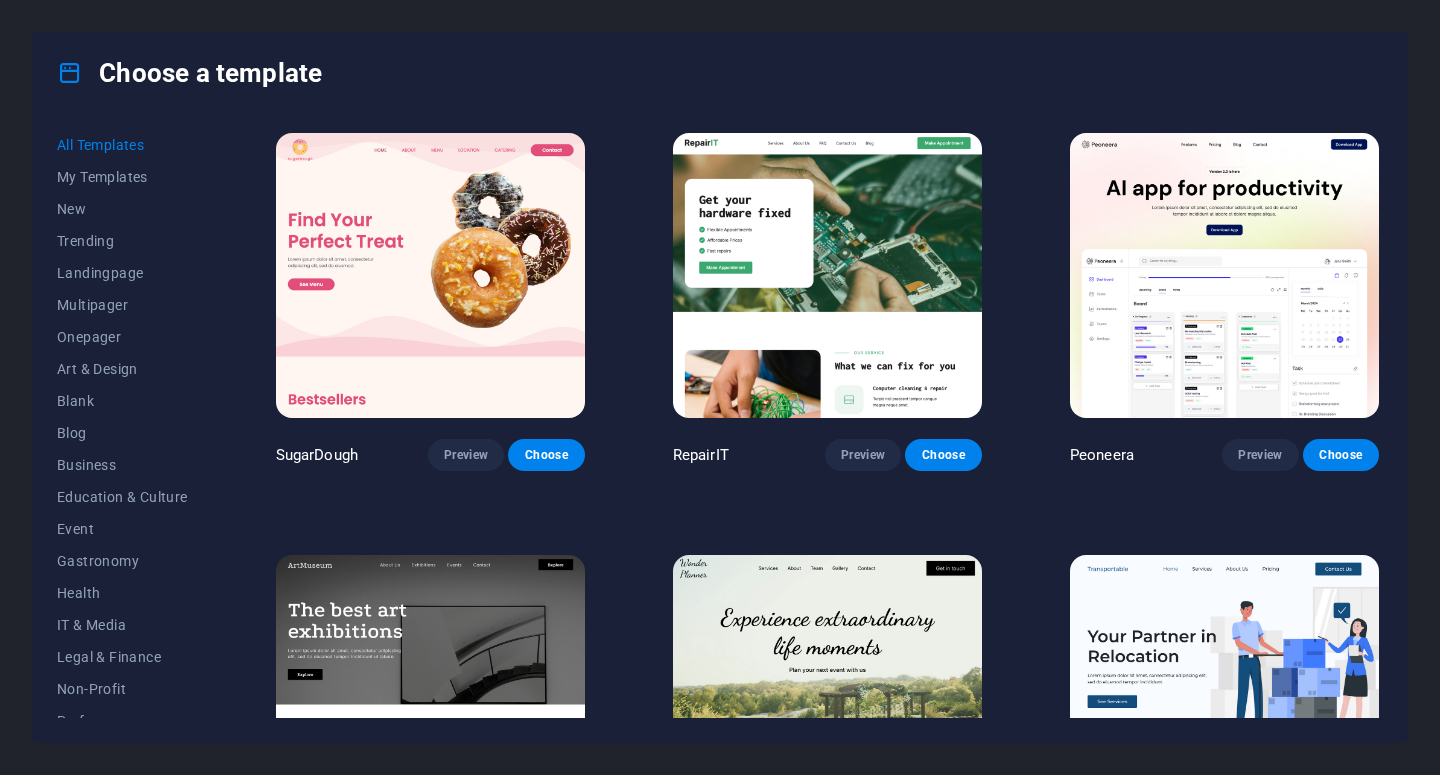 scroll, scrollTop: 0, scrollLeft: 0, axis: both 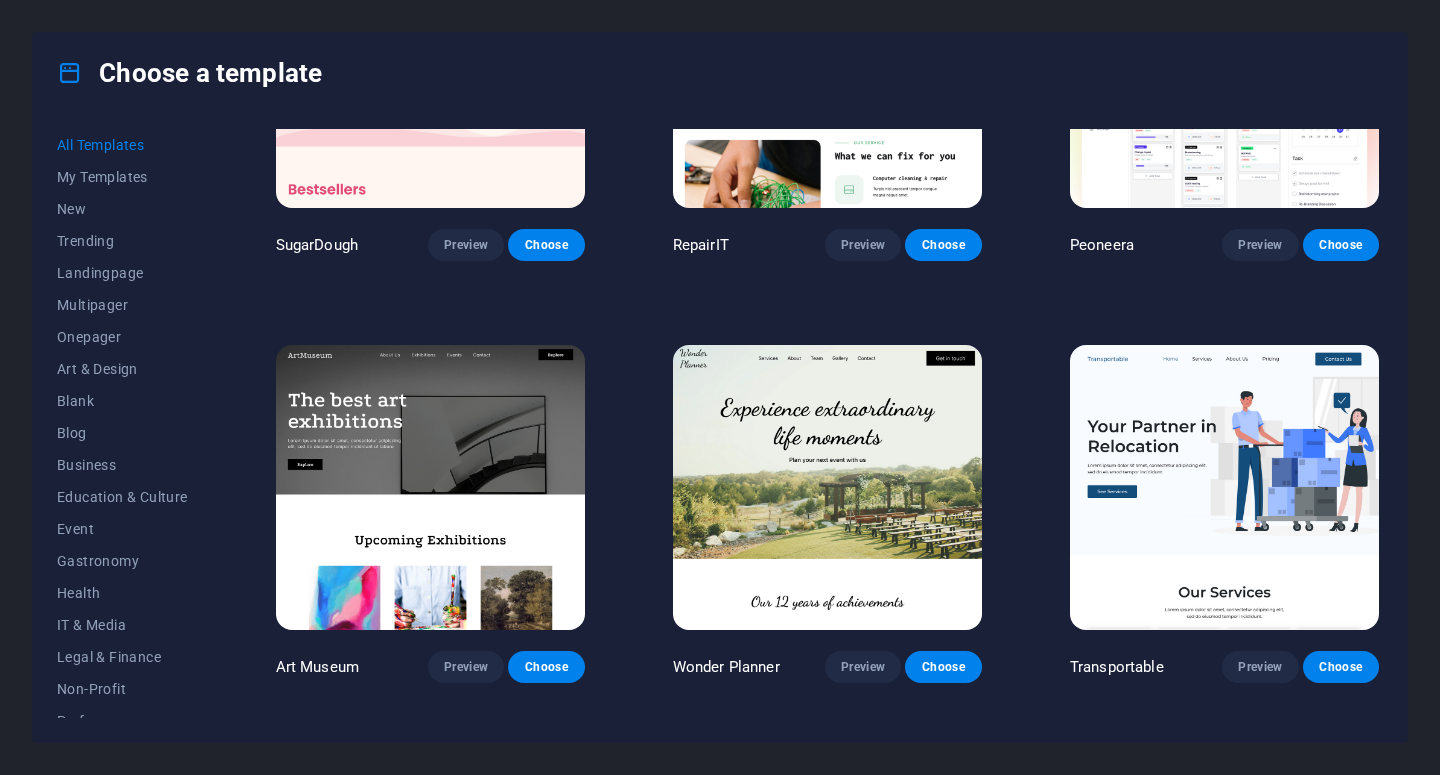 click at bounding box center (430, 487) 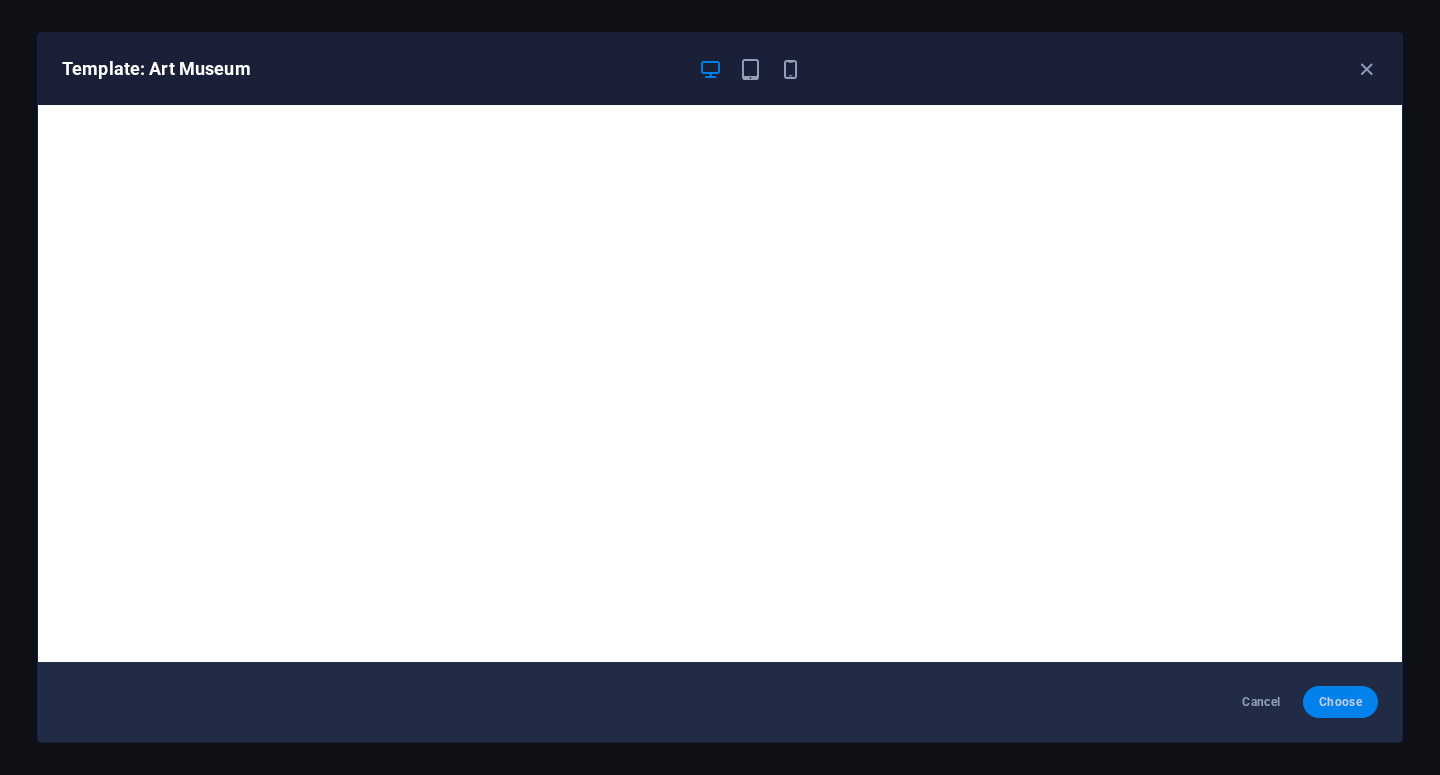 click on "Choose" at bounding box center [1340, 702] 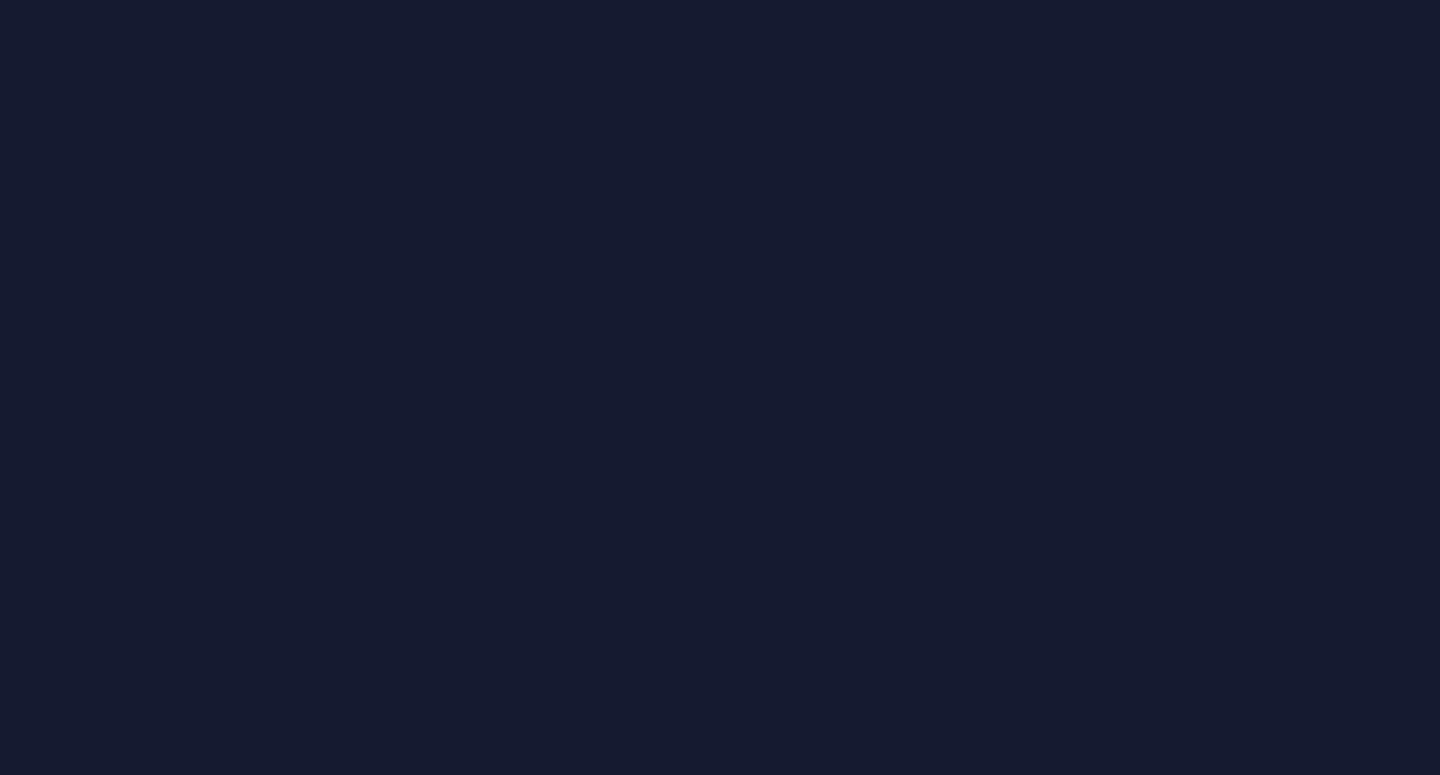 scroll, scrollTop: 0, scrollLeft: 0, axis: both 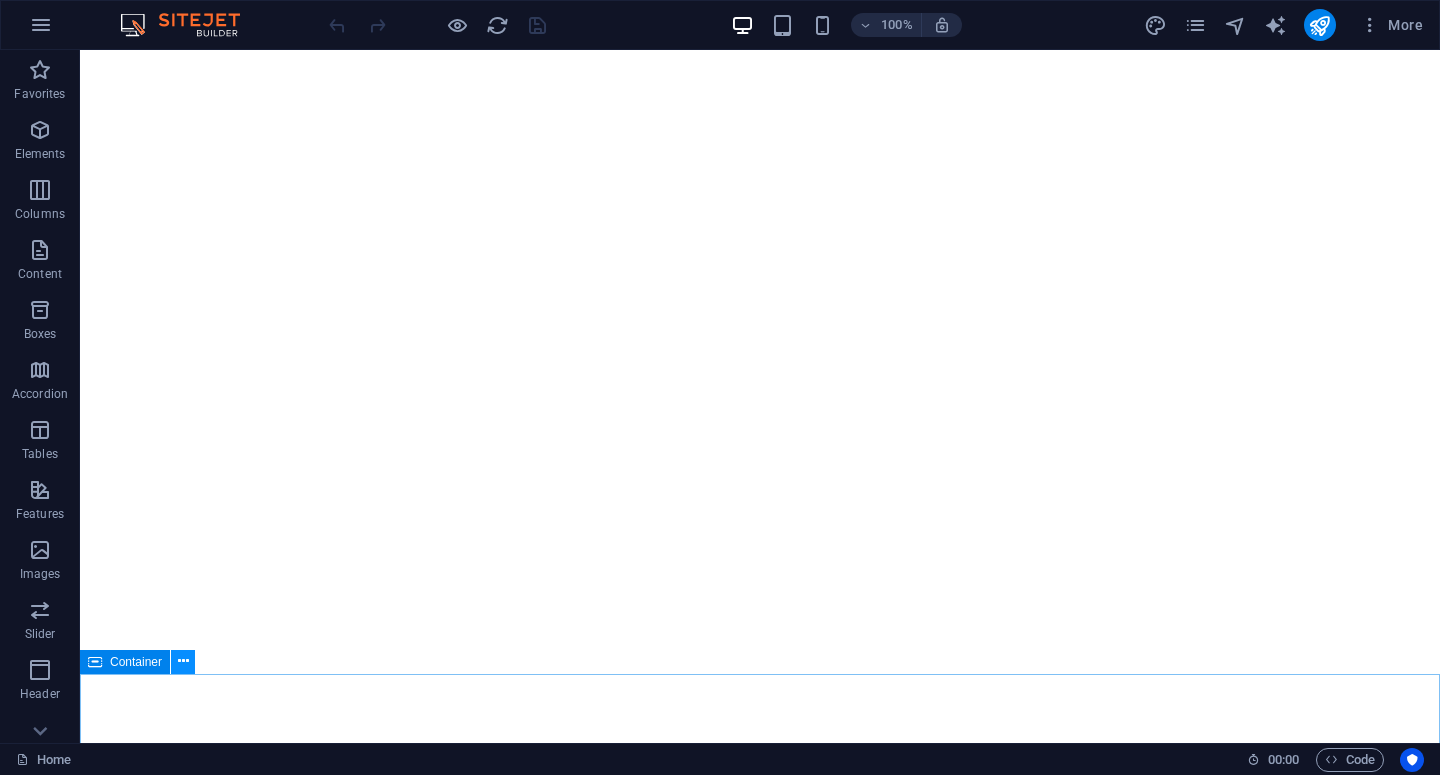 click at bounding box center [183, 662] 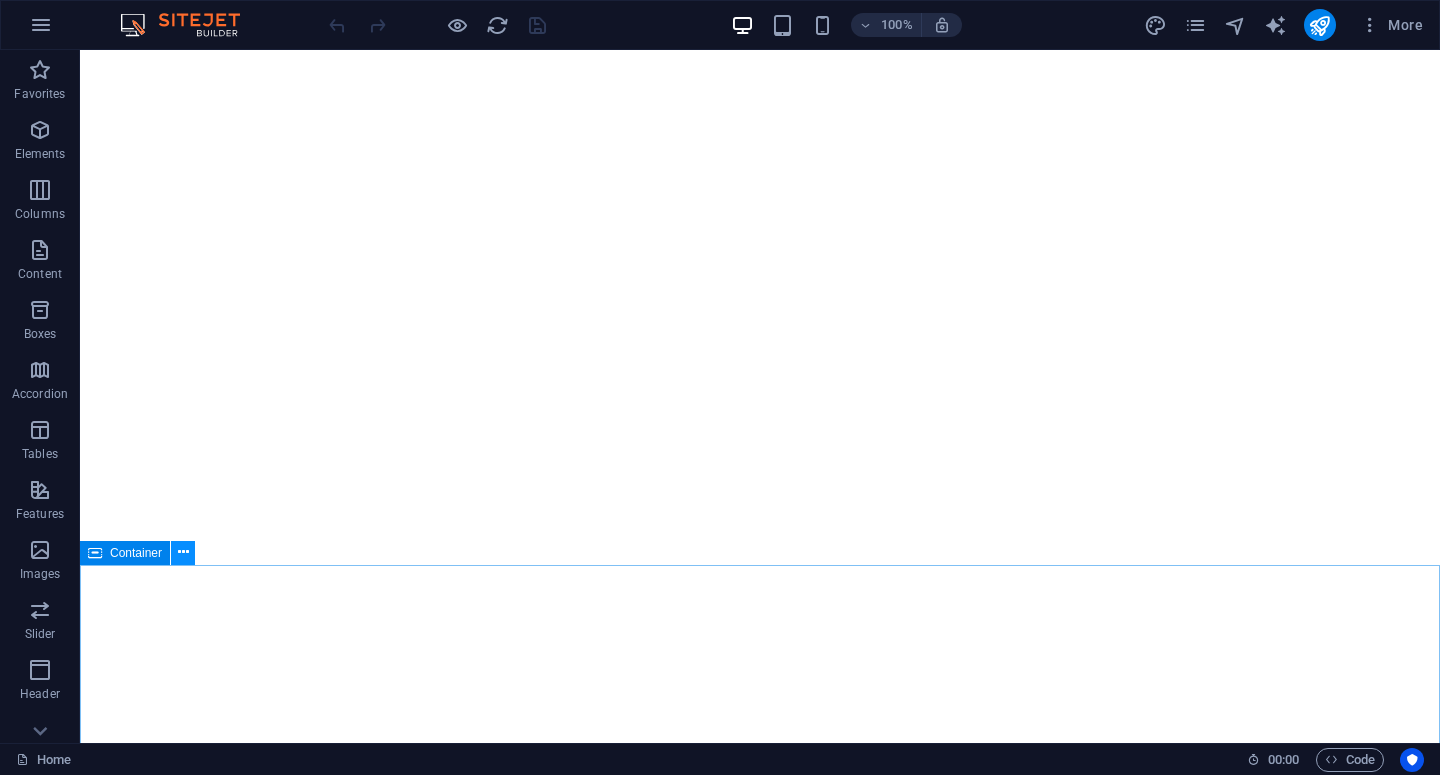 click at bounding box center (183, 552) 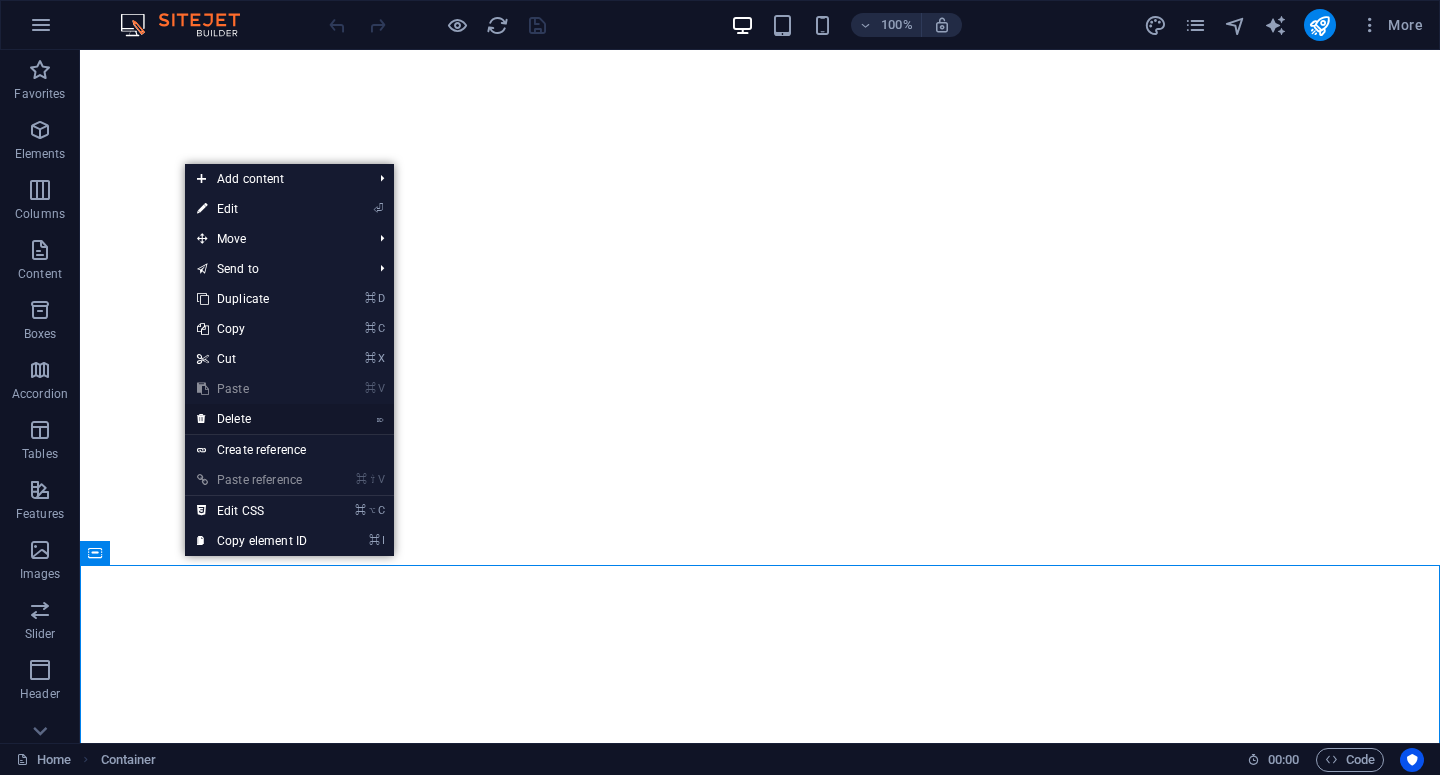 click on "⌦  Delete" at bounding box center (252, 419) 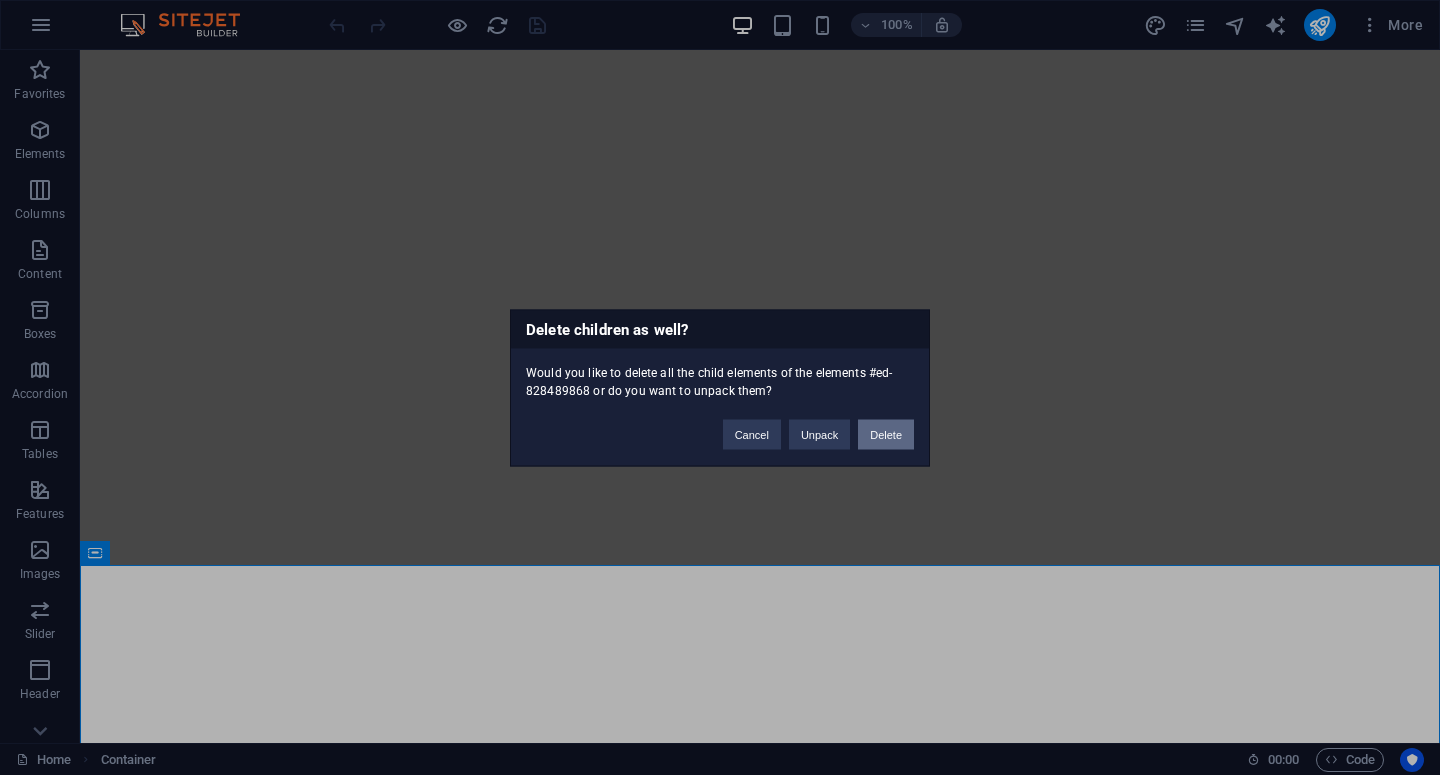 click on "Delete" at bounding box center [886, 434] 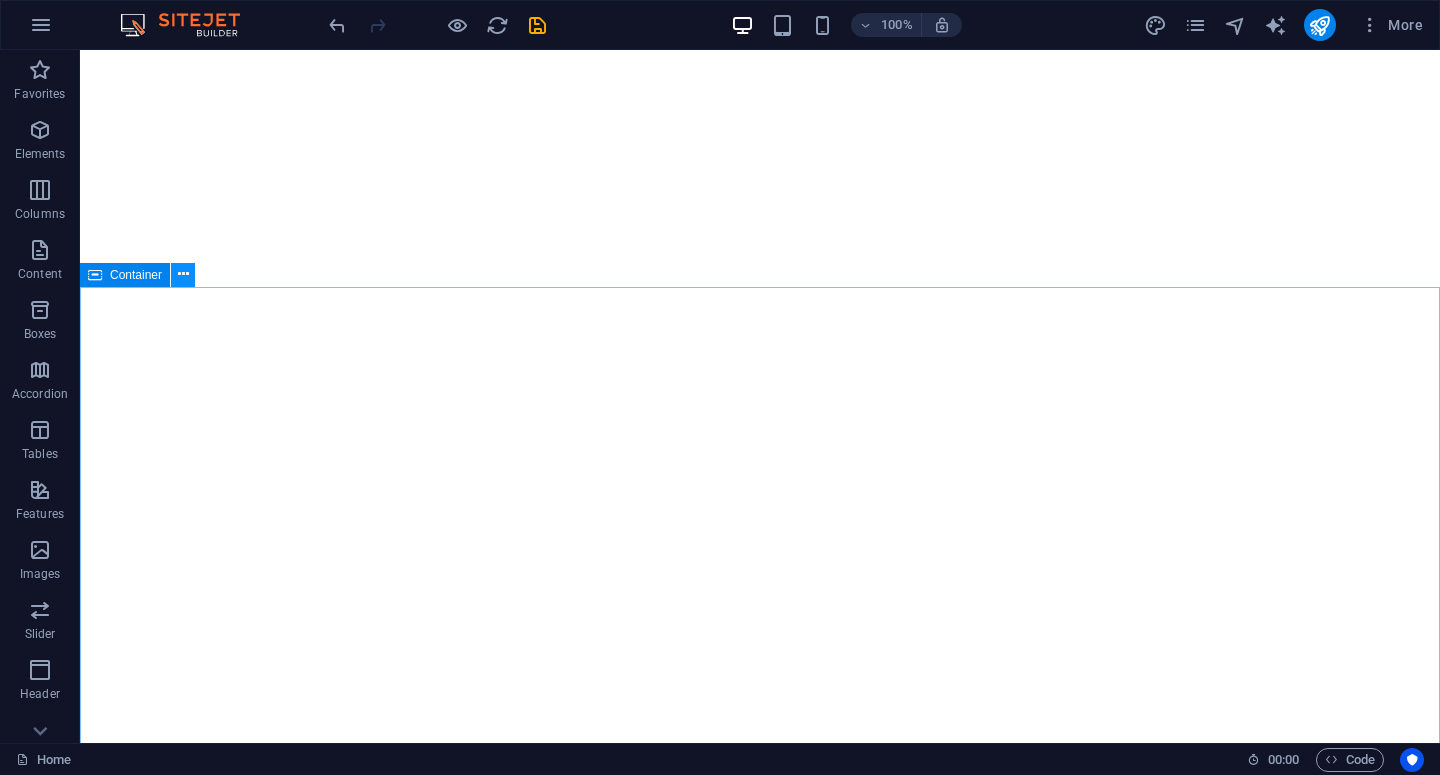click at bounding box center [183, 274] 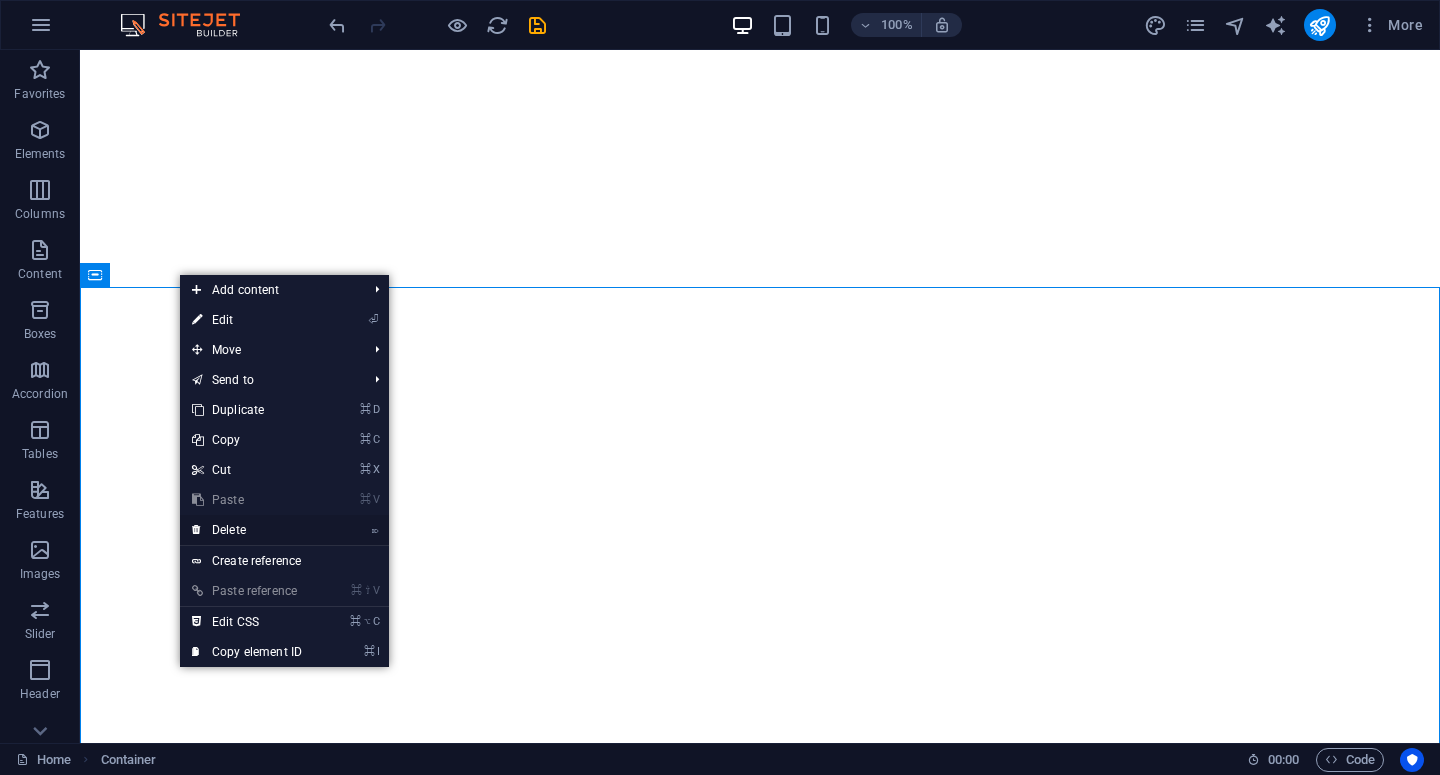 click on "⌦  Delete" at bounding box center (247, 530) 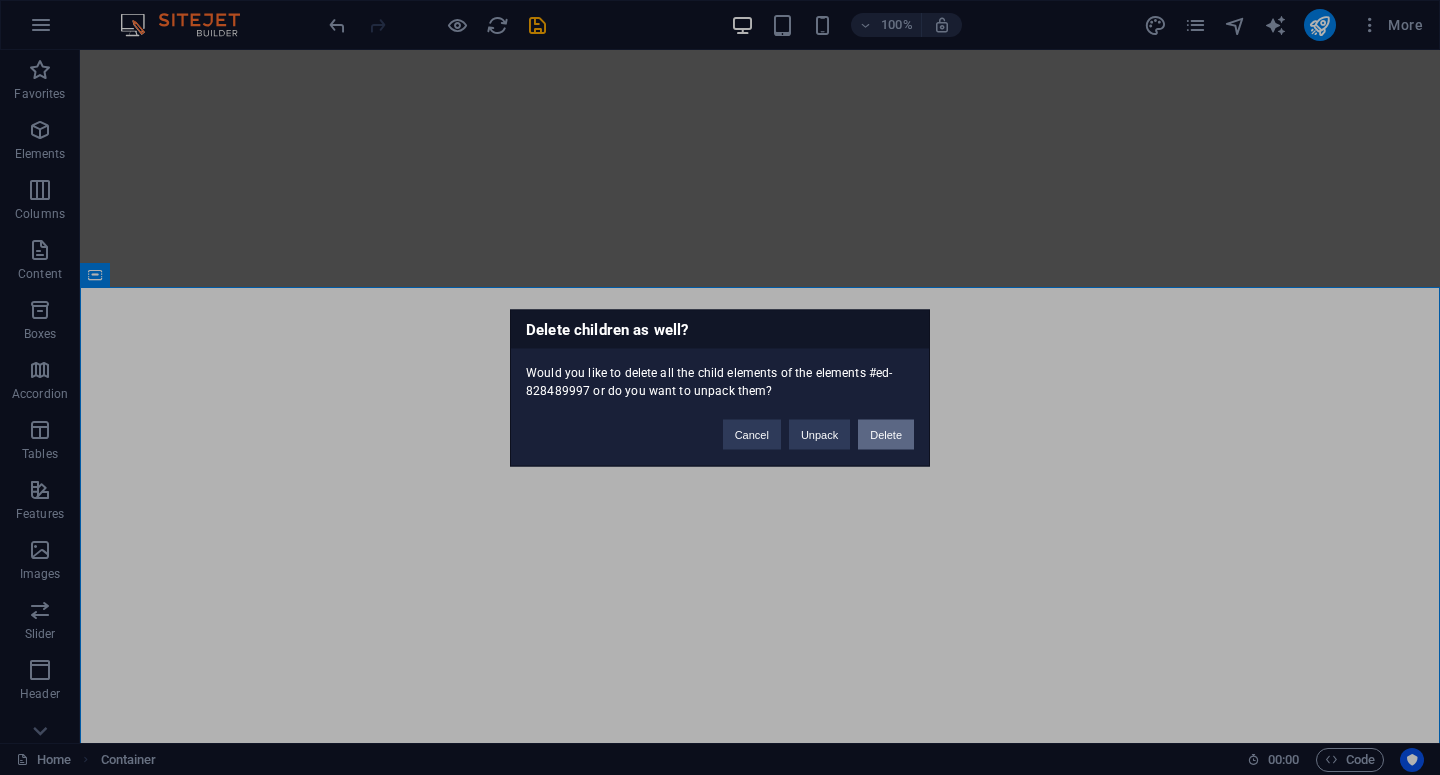 click on "Delete" at bounding box center [886, 434] 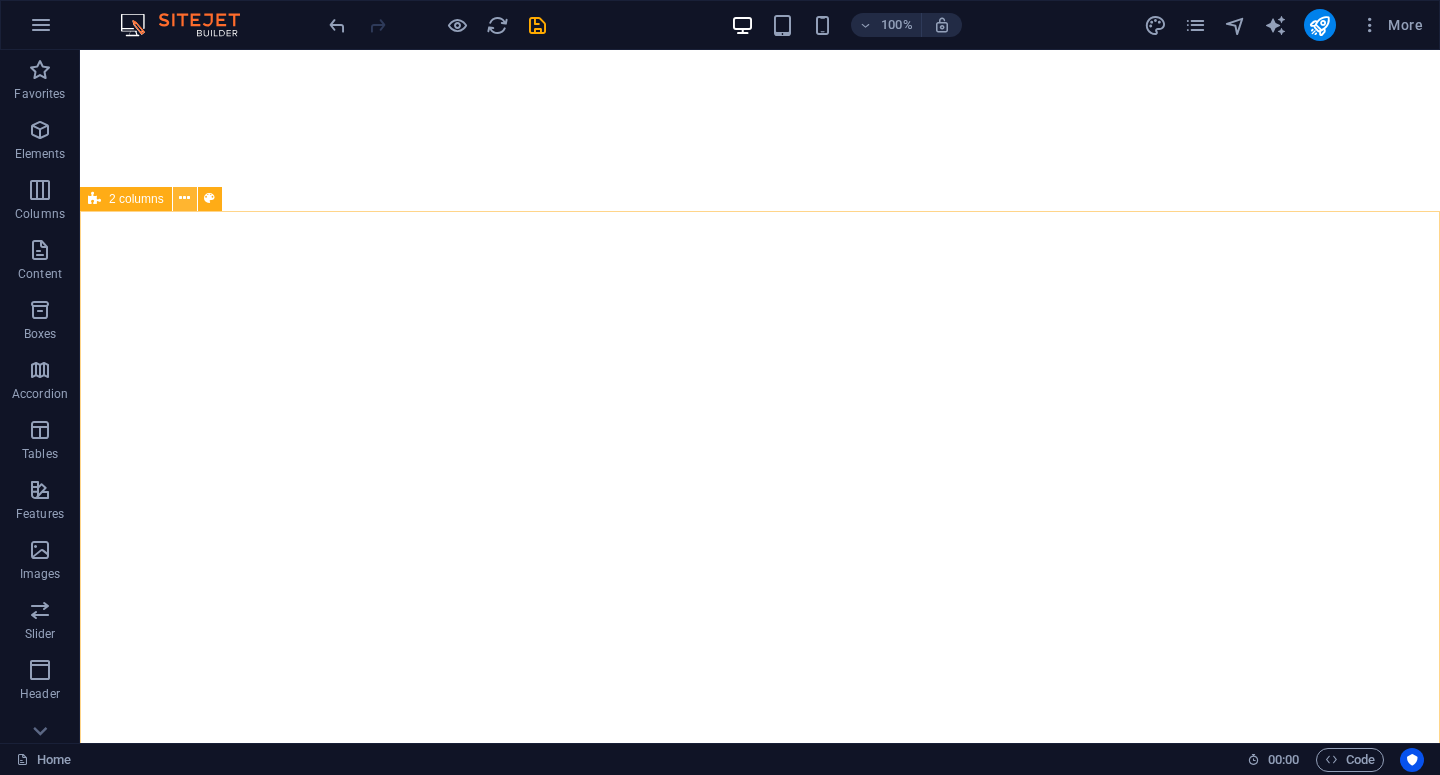 click at bounding box center [184, 198] 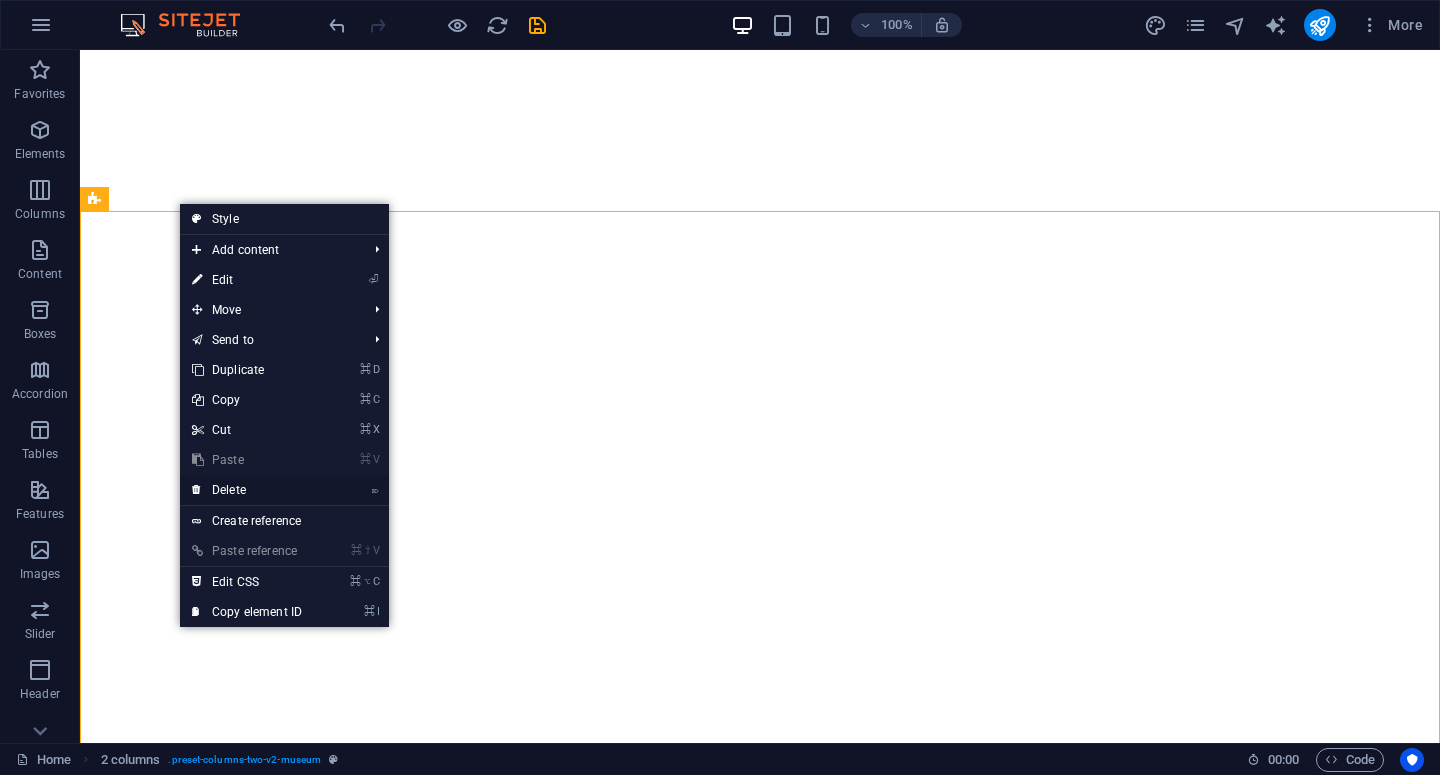 click on "⌦  Delete" at bounding box center [247, 490] 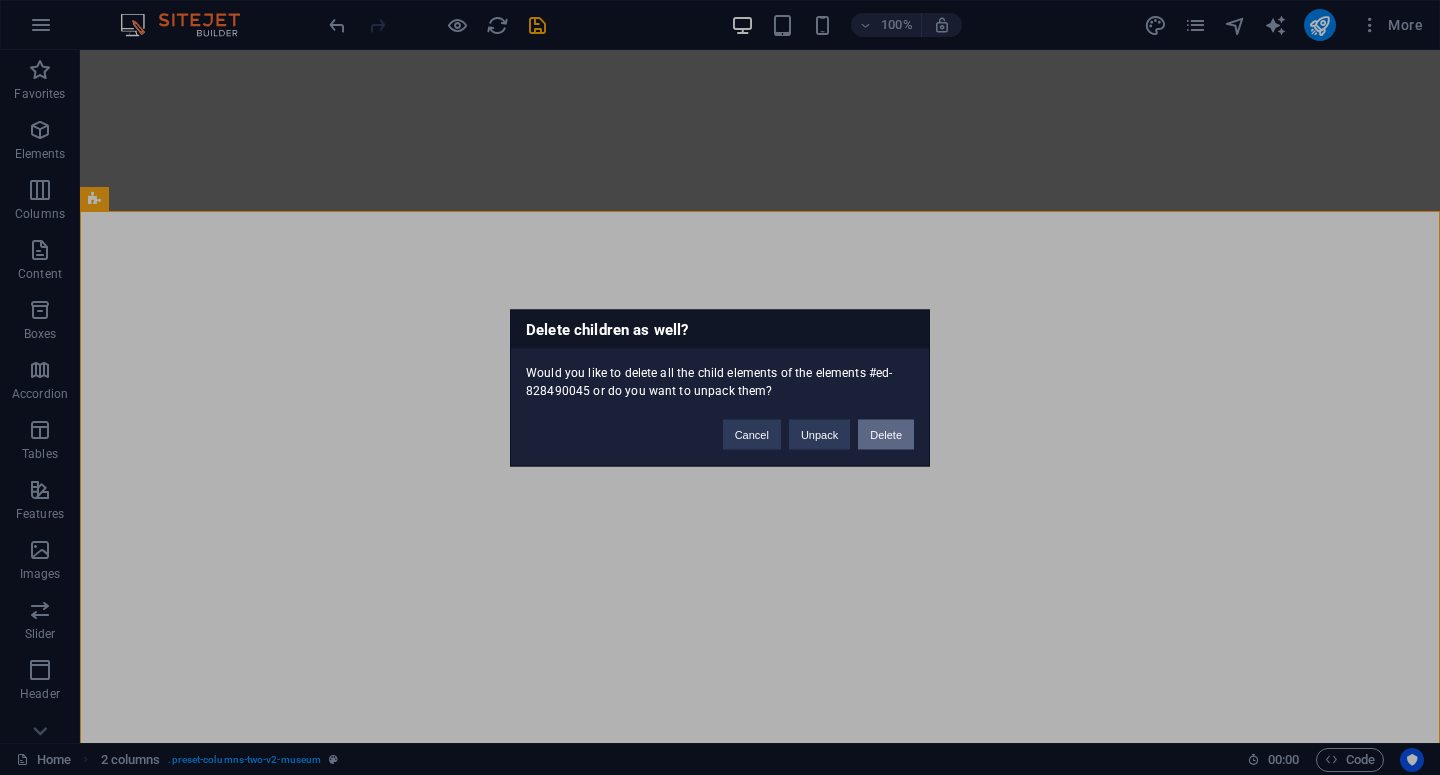 click on "Delete" at bounding box center (886, 434) 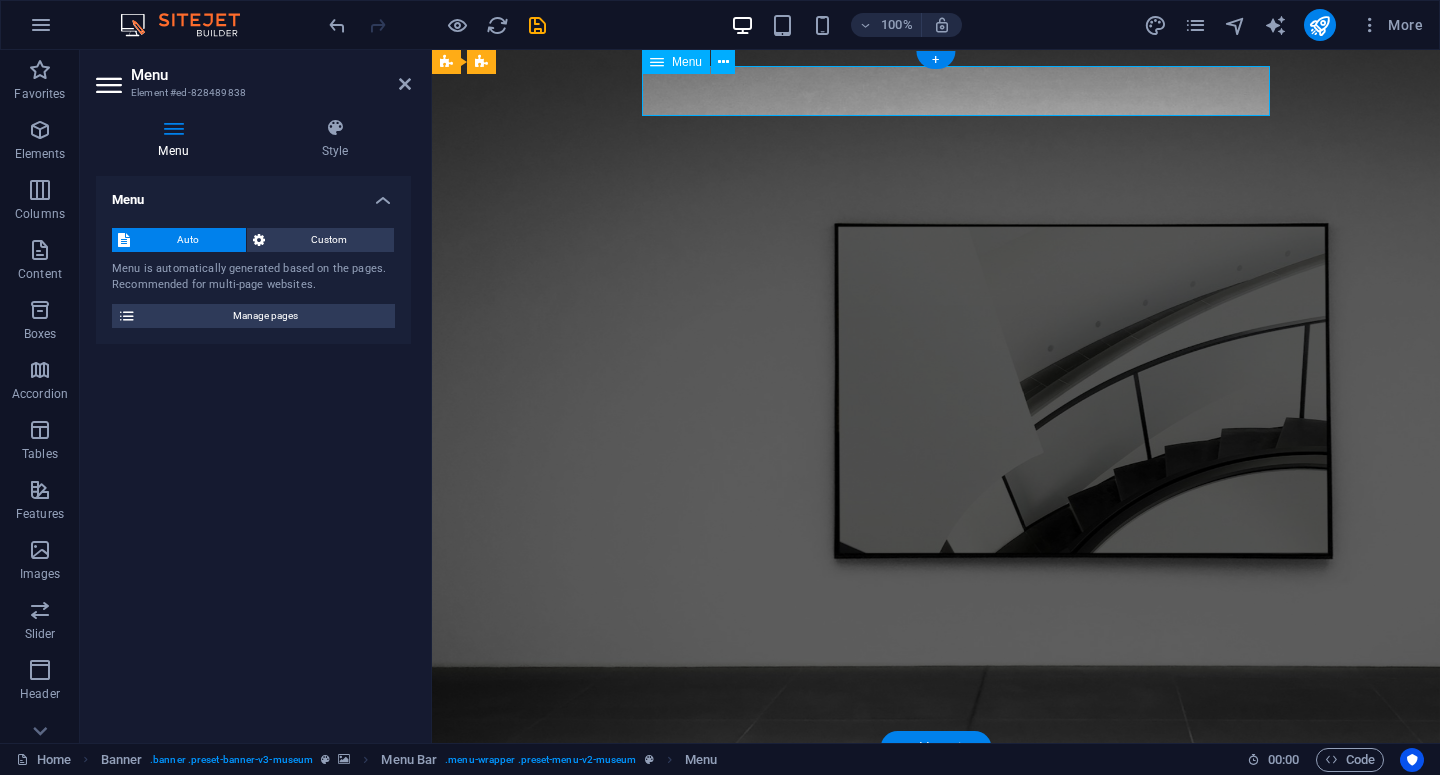 scroll, scrollTop: 0, scrollLeft: 0, axis: both 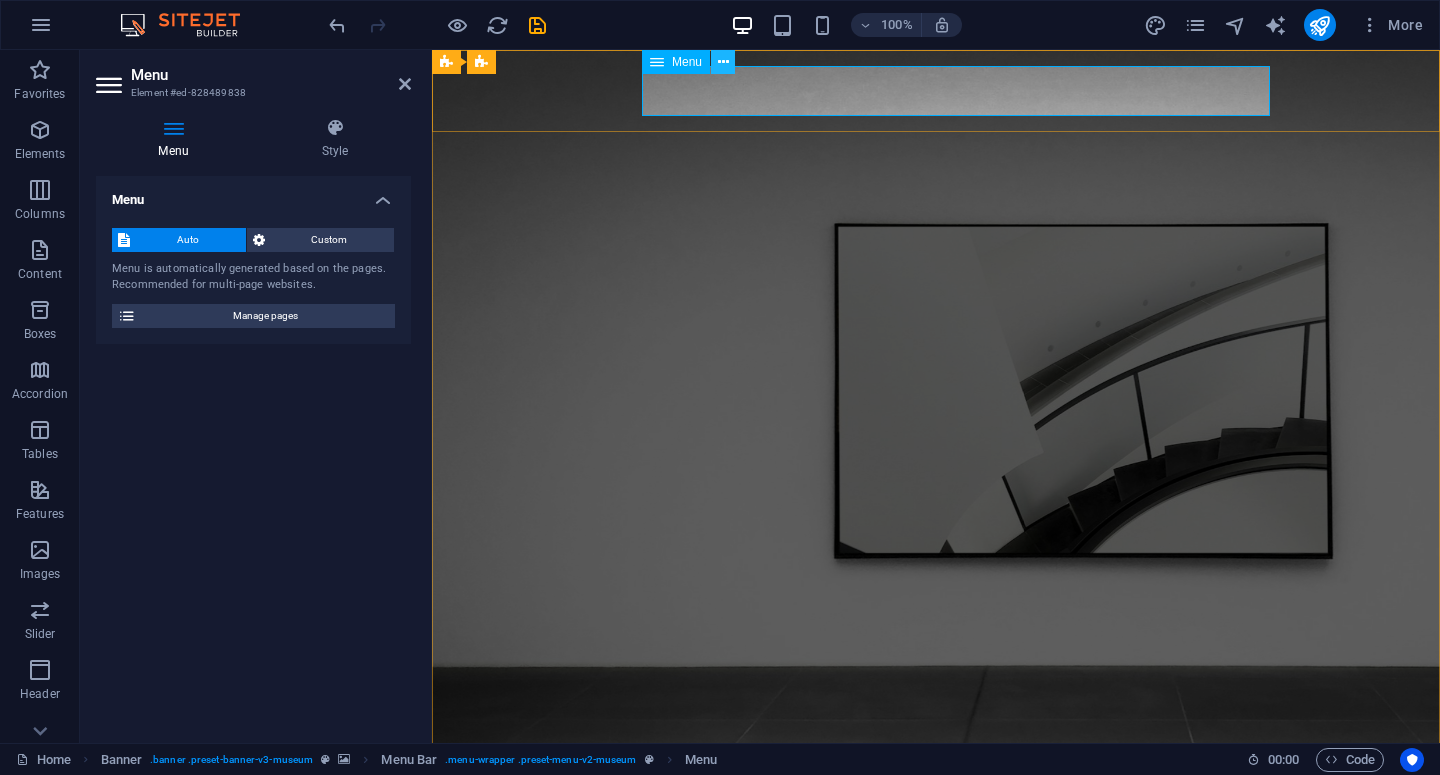 click at bounding box center [723, 62] 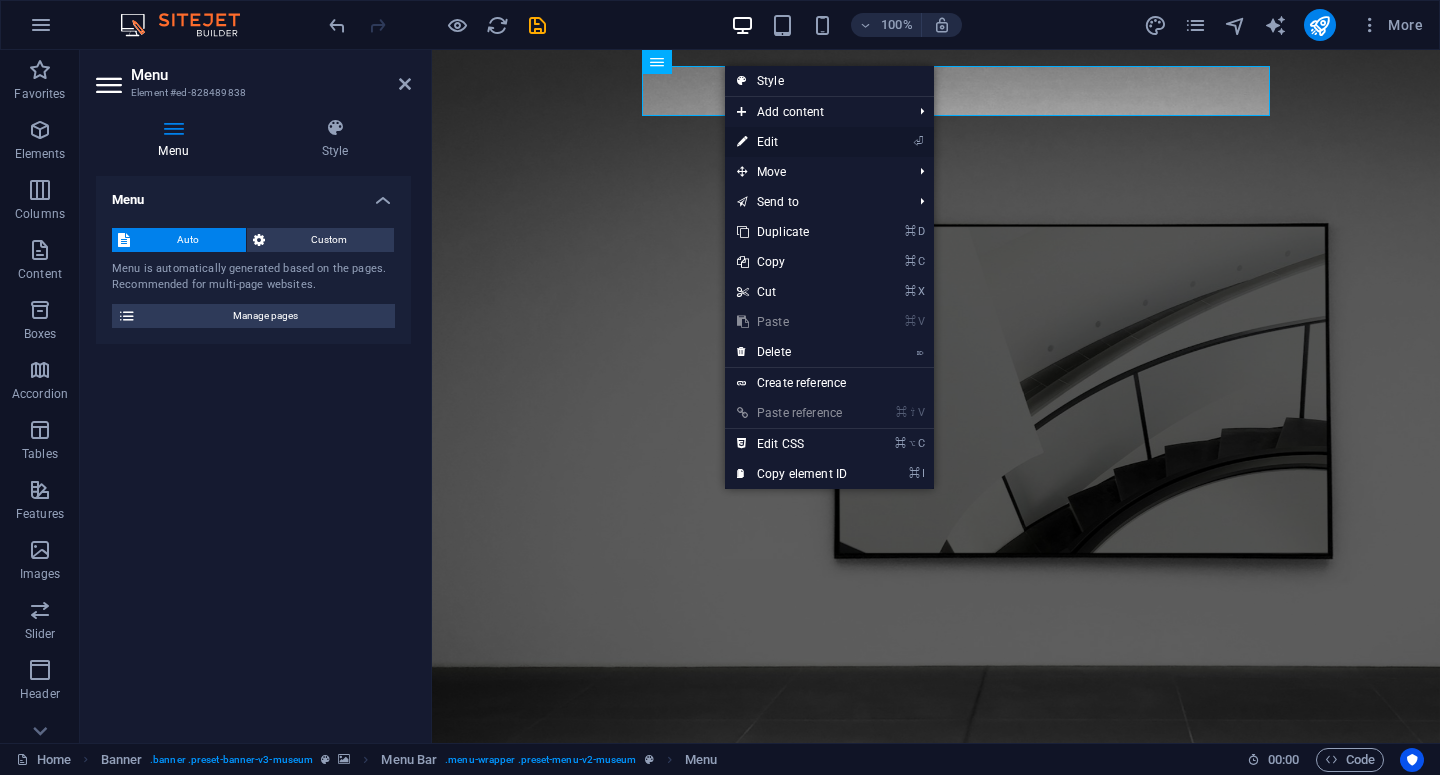 click on "⏎  Edit" at bounding box center [792, 142] 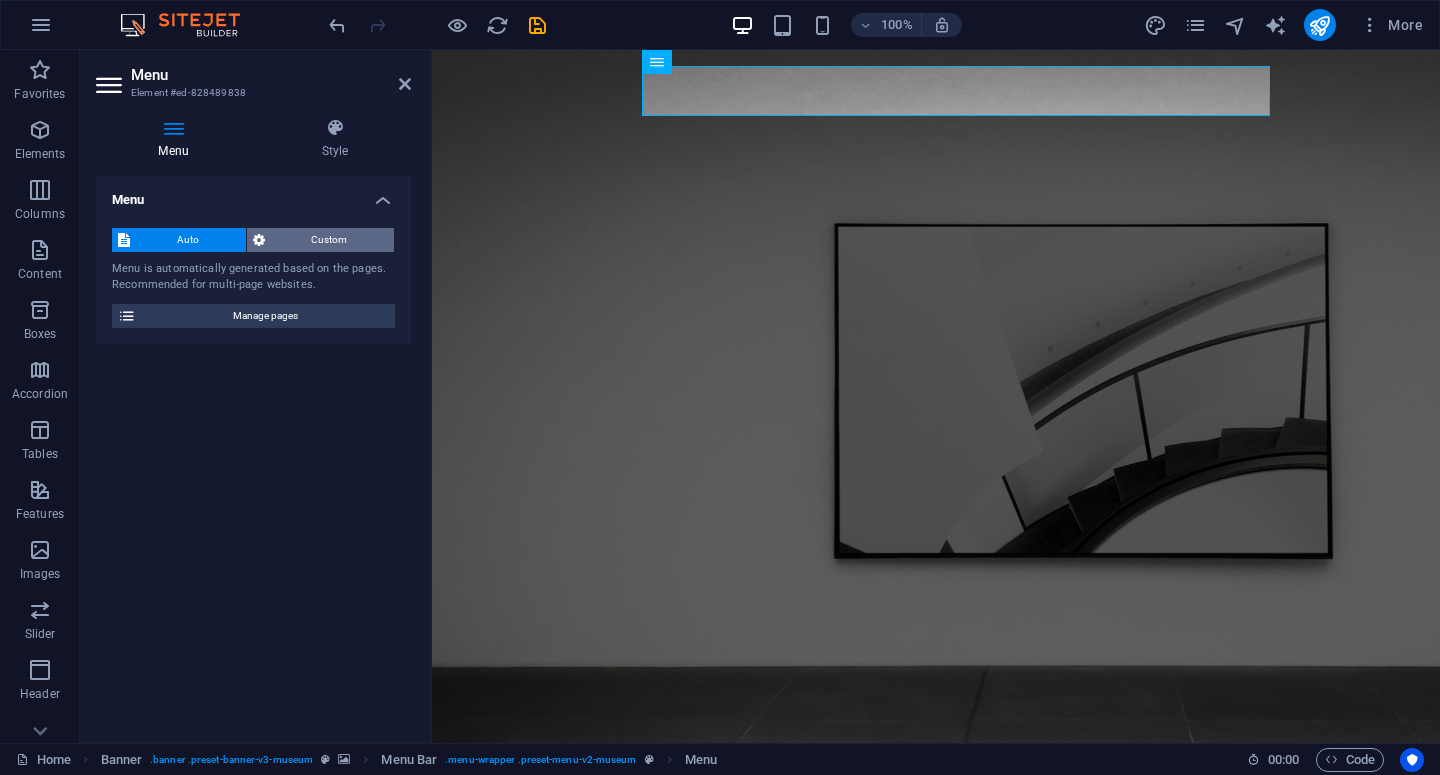 click on "Custom" at bounding box center [330, 240] 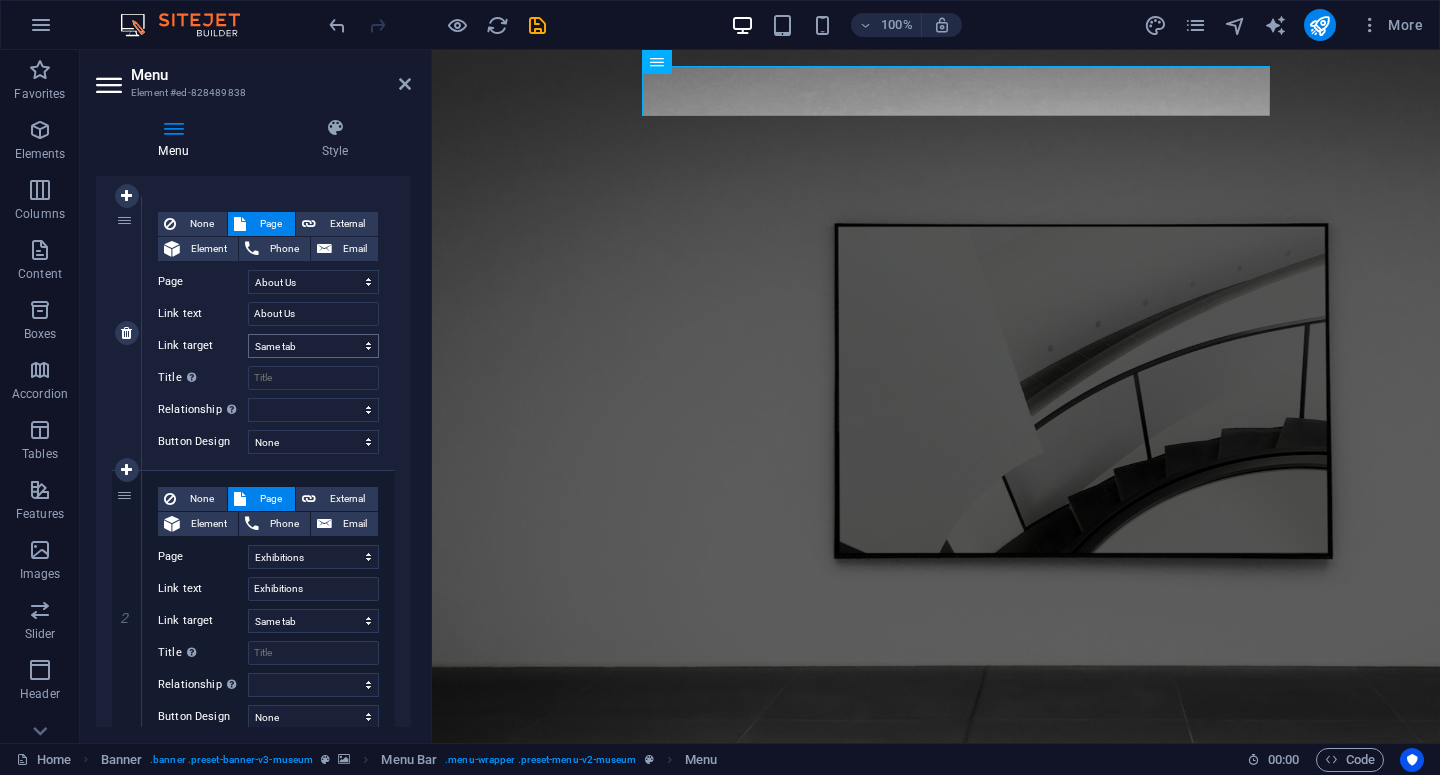 scroll, scrollTop: 258, scrollLeft: 0, axis: vertical 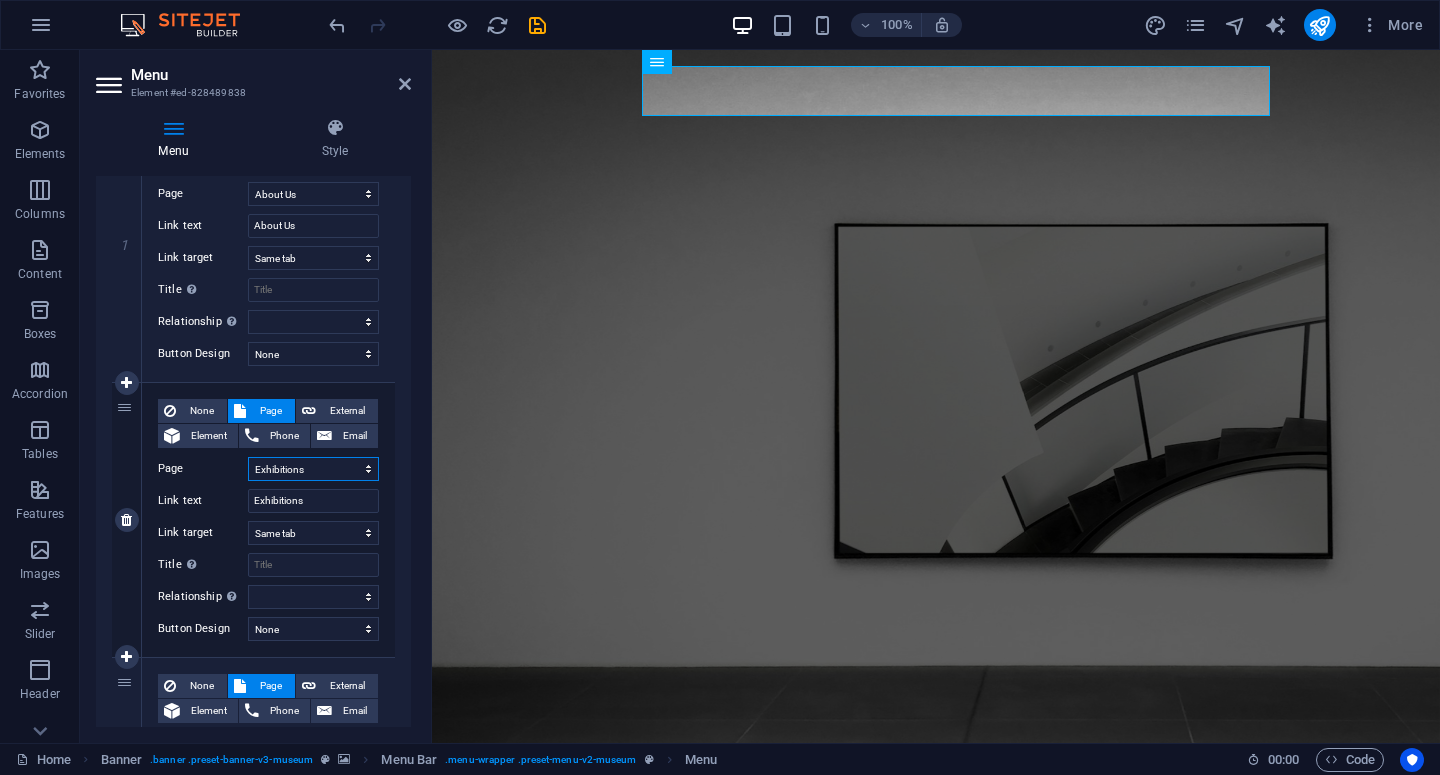 click on "Home About Us Exhibitions Events Contact Privacy Legal Notice" at bounding box center [313, 469] 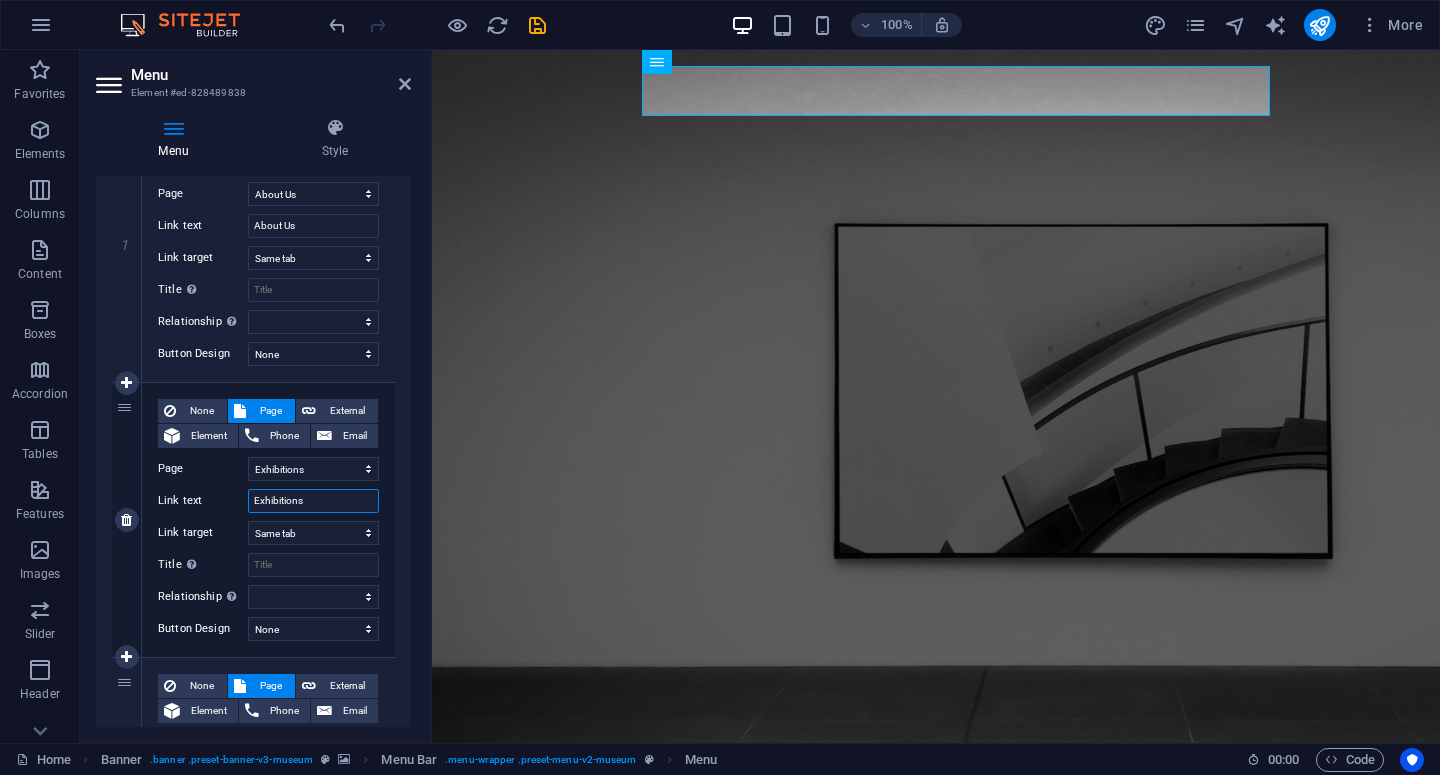 click on "Exhibitions" at bounding box center (313, 501) 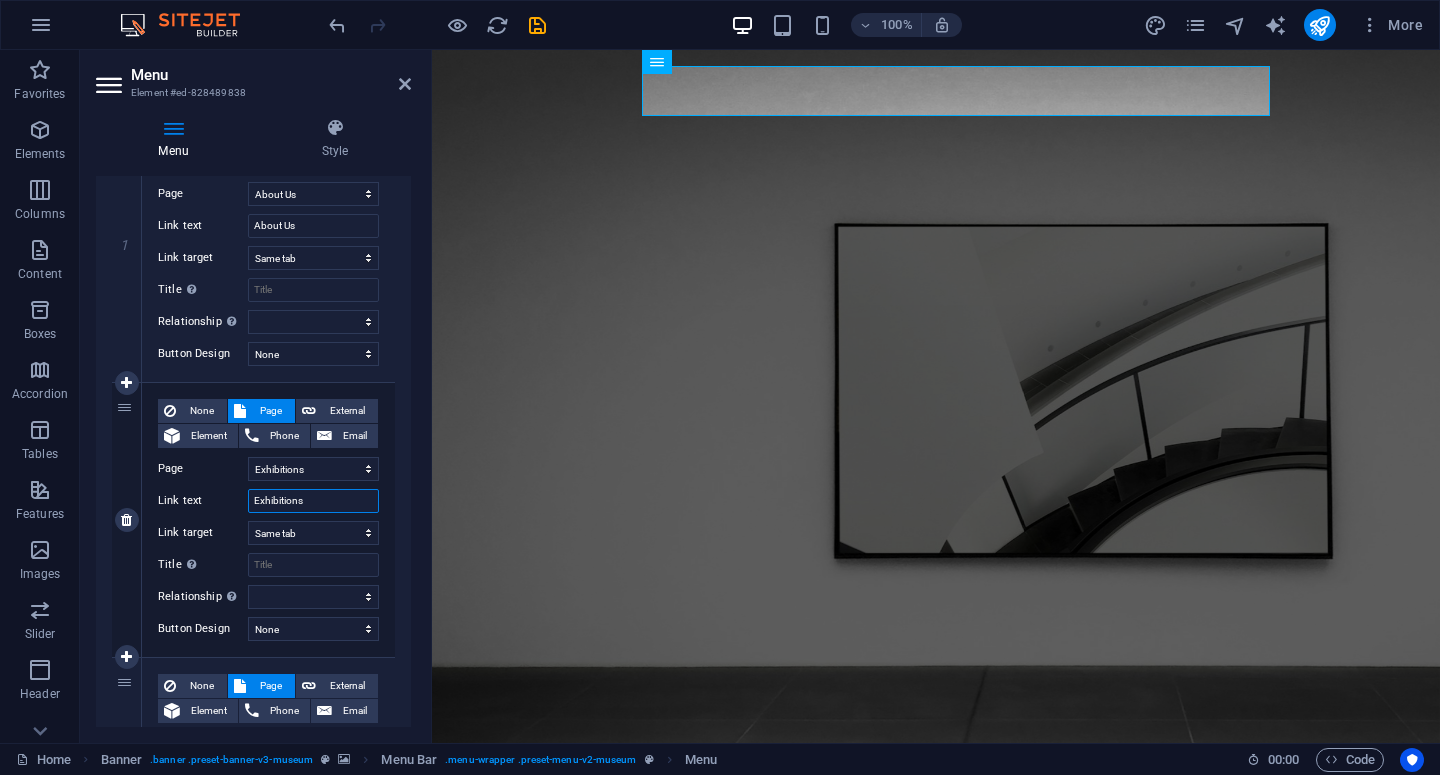 drag, startPoint x: 309, startPoint y: 498, endPoint x: 243, endPoint y: 493, distance: 66.189125 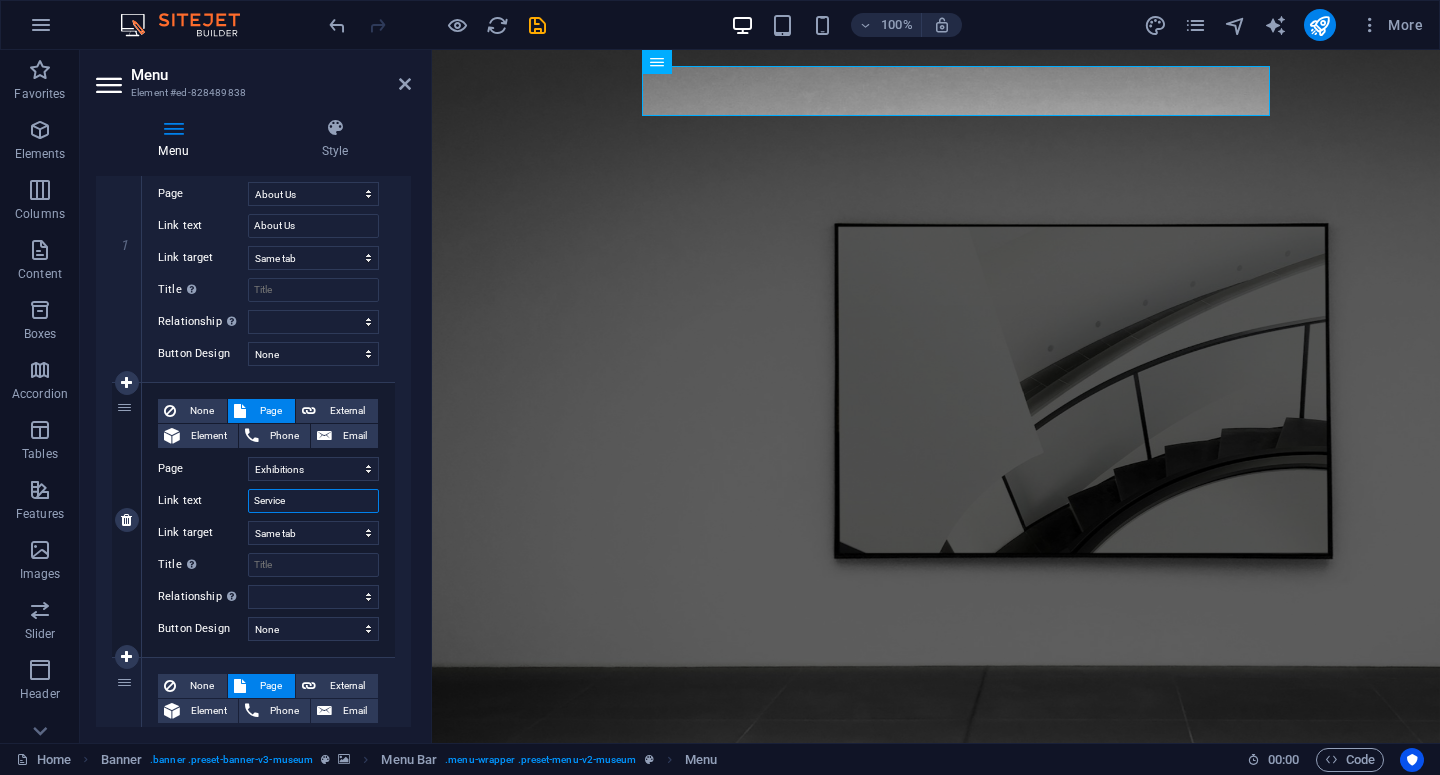 type on "Services" 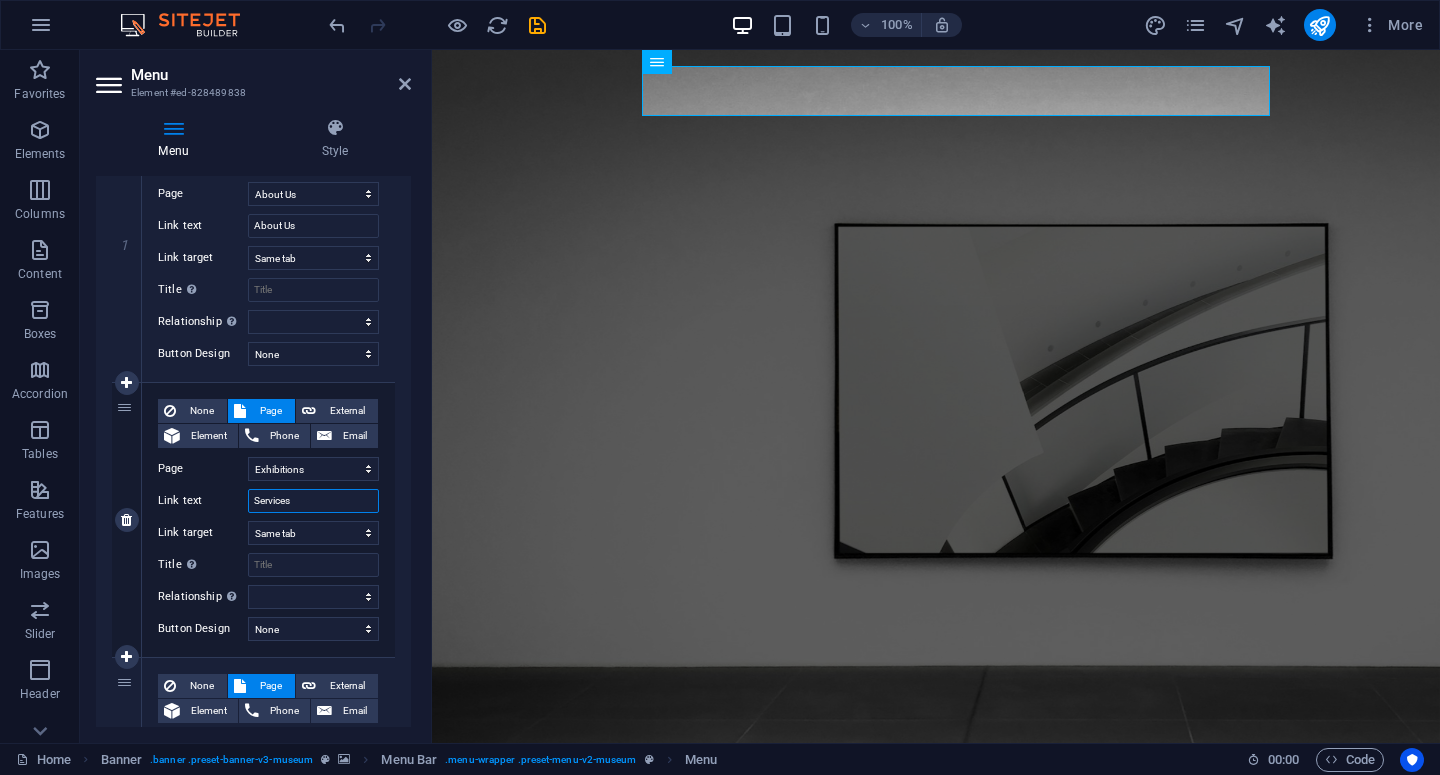 select 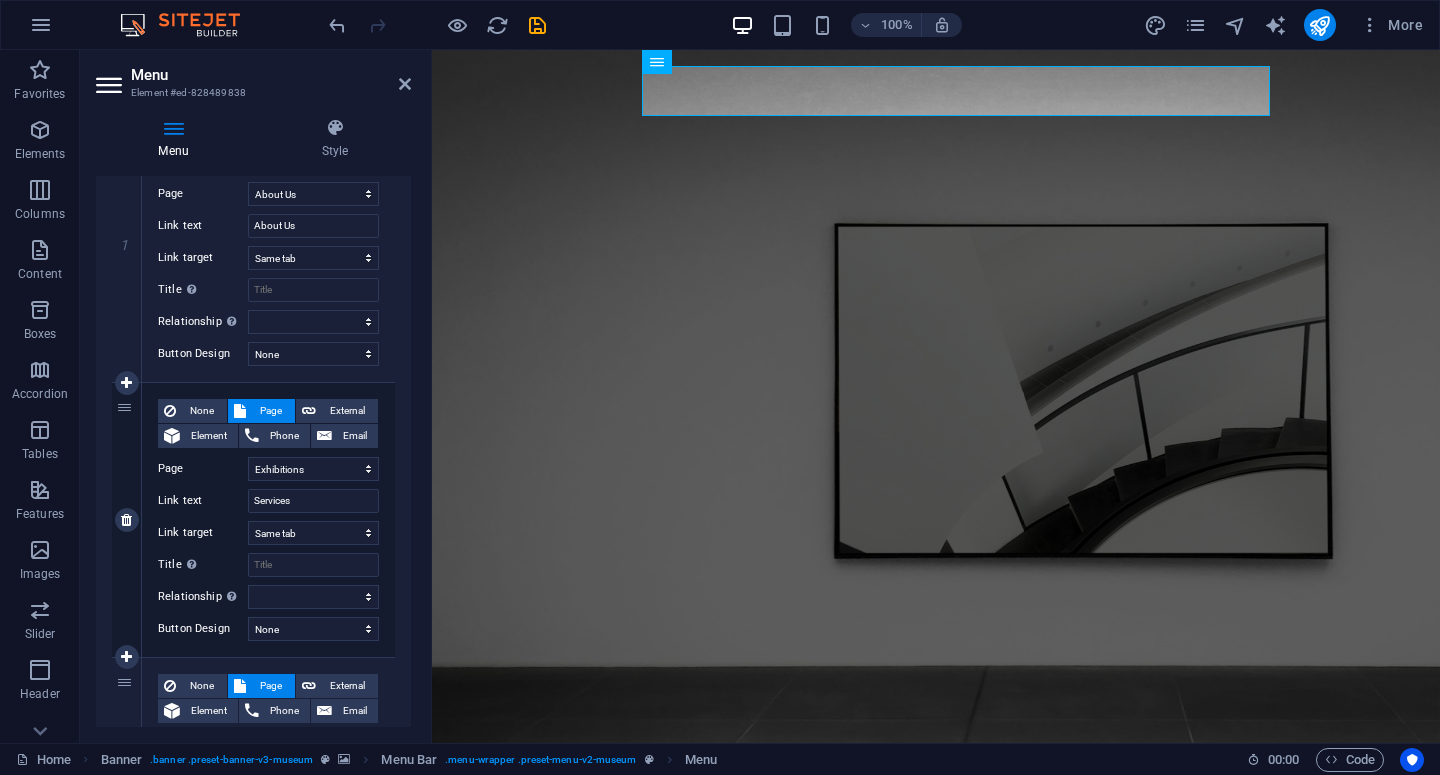 click on "None Page External Element Phone Email Page Home About Us Exhibitions Events Contact Privacy Legal Notice Element
URL /exhibitions Phone Email Link text Services Link target New tab Same tab Overlay Title Additional link description, should not be the same as the link text. The title is most often shown as a tooltip text when the mouse moves over the element. Leave empty if uncertain. Relationship Sets the  relationship of this link to the link target . For example, the value "nofollow" instructs search engines not to follow the link. Can be left empty. alternate author bookmark external help license next nofollow noreferrer noopener prev search tag" at bounding box center (268, 504) 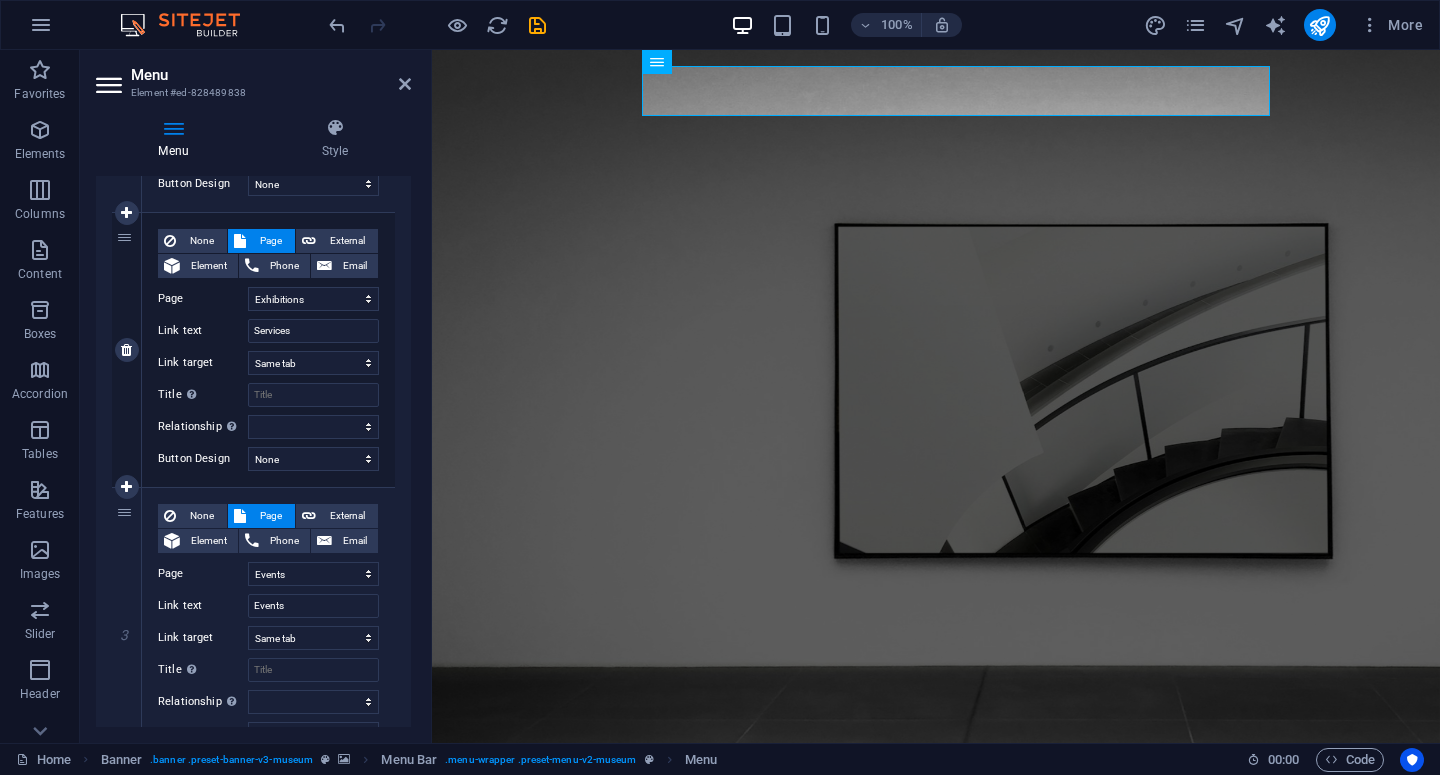 scroll, scrollTop: 445, scrollLeft: 0, axis: vertical 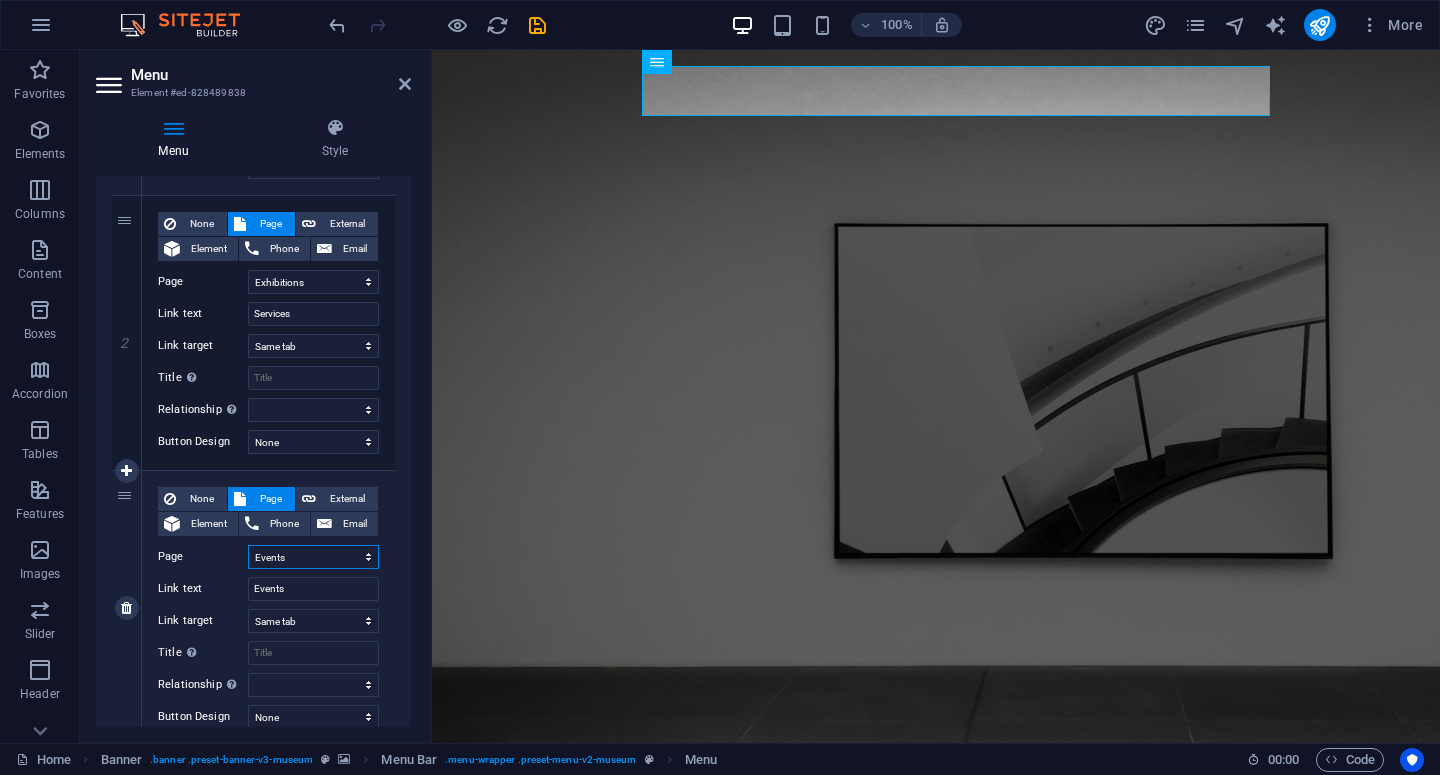 click on "Home About Us Exhibitions Events Contact Privacy Legal Notice" at bounding box center [313, 557] 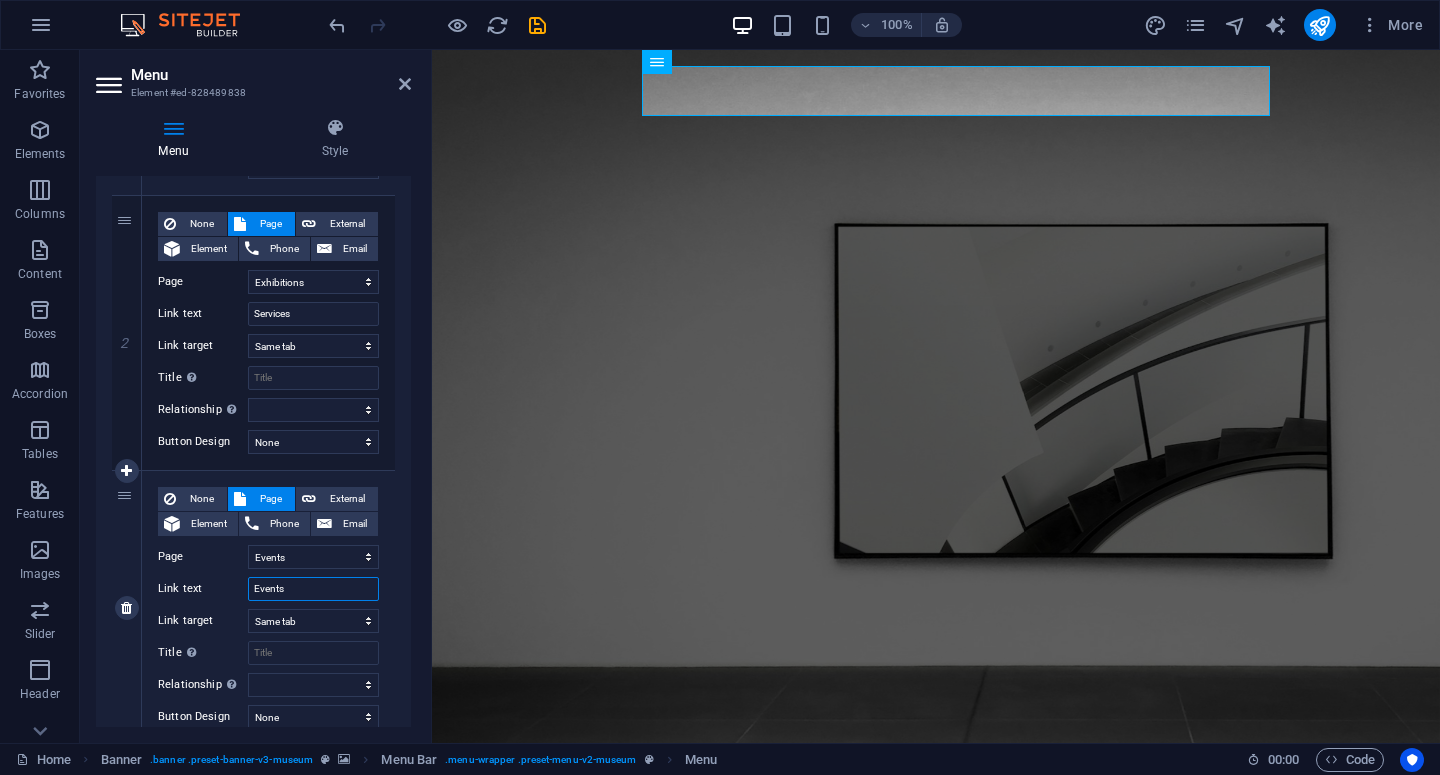 click on "Events" at bounding box center [313, 589] 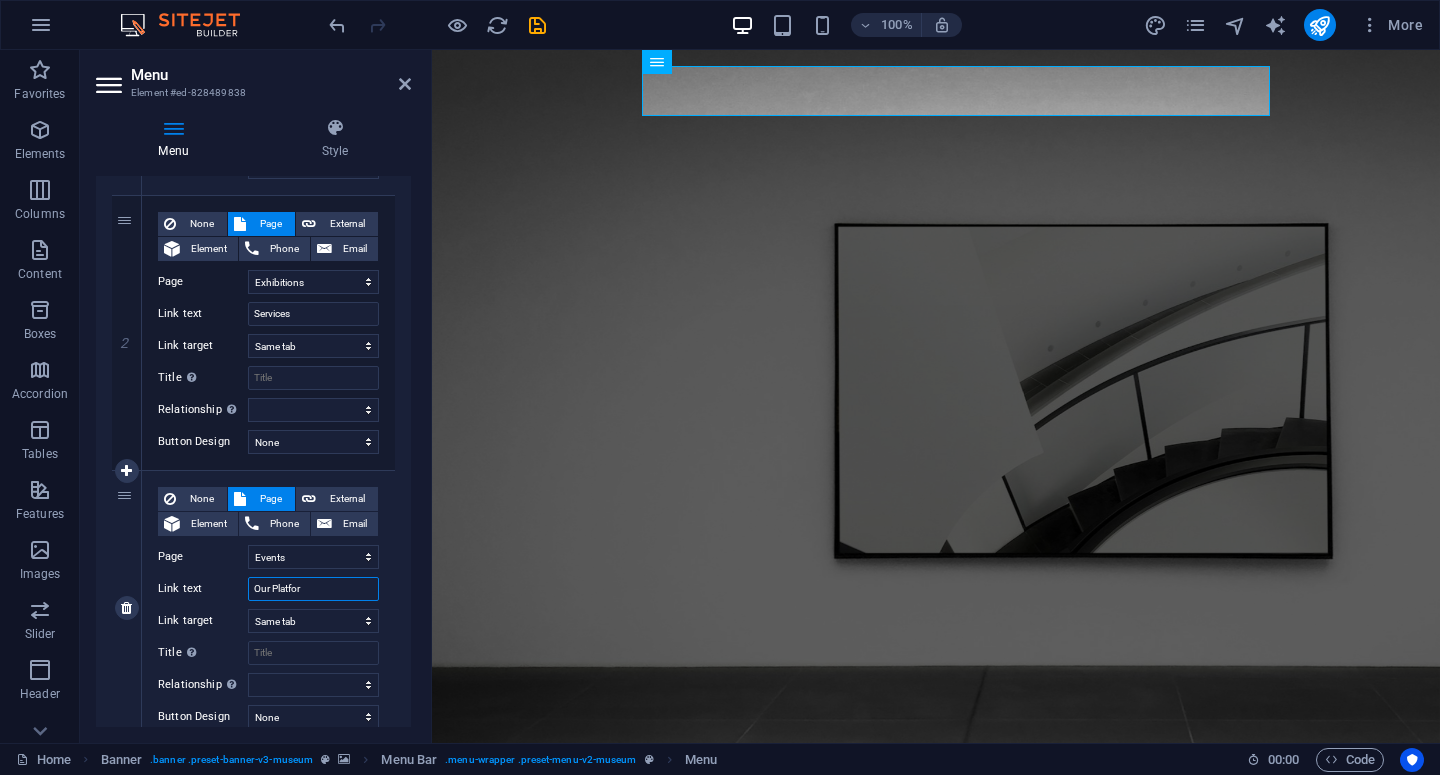 type on "Our Platform" 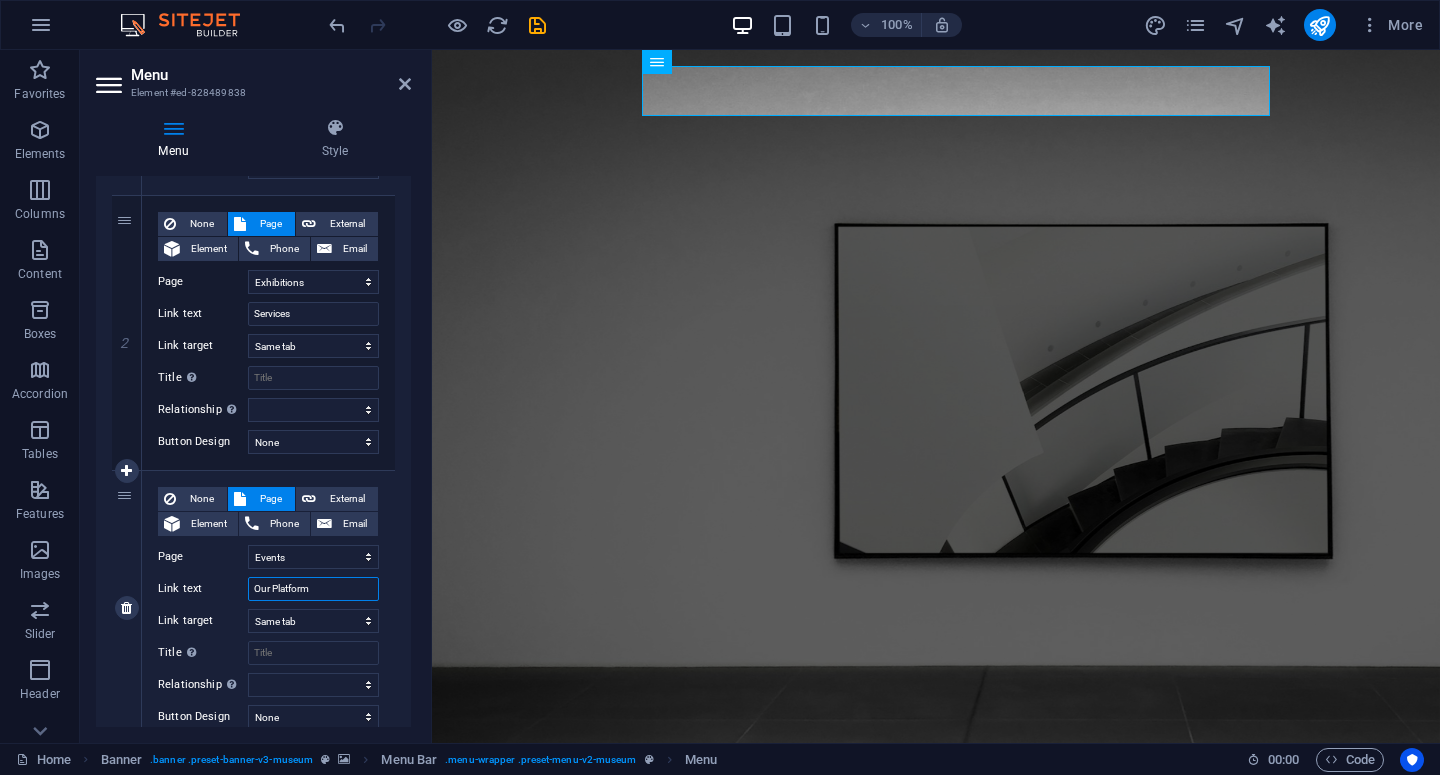 select 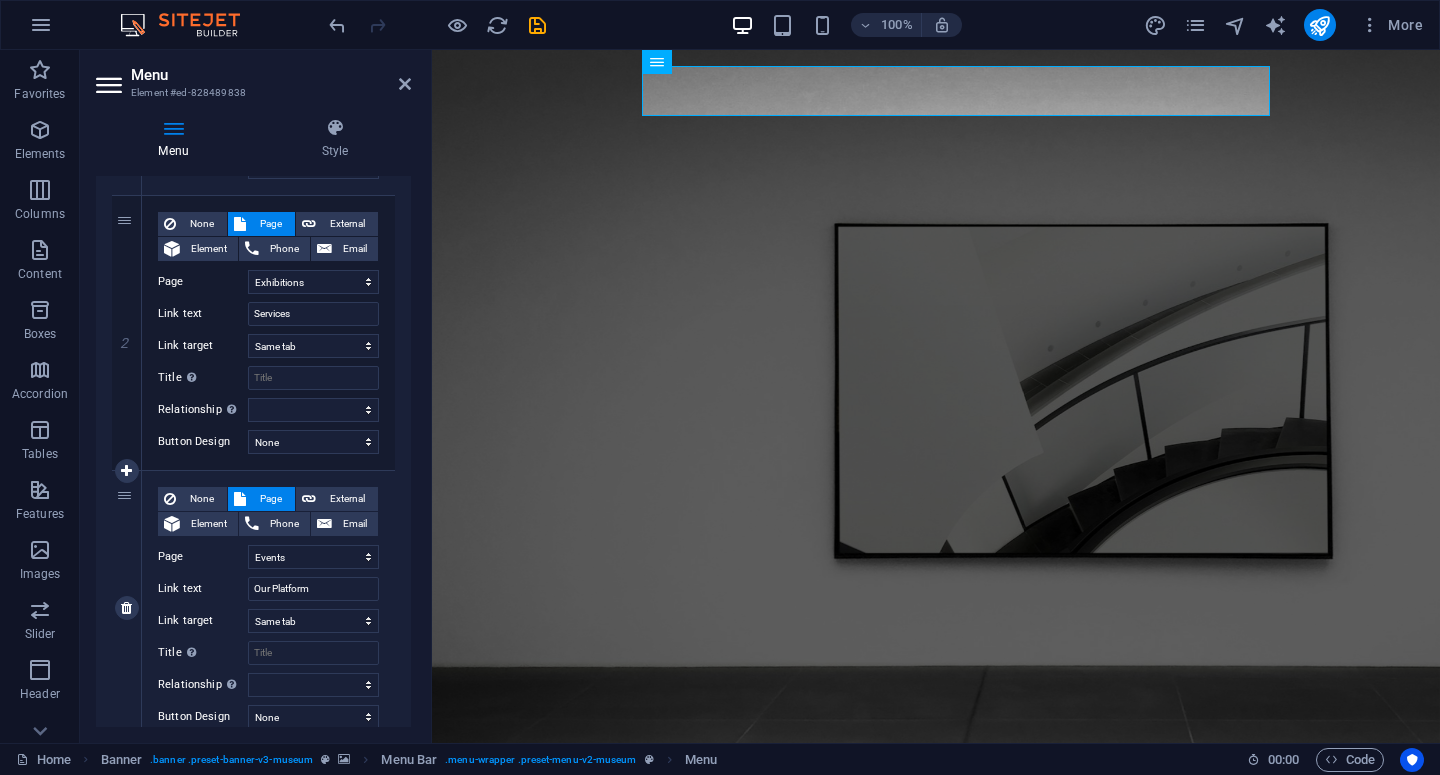 click on "Link text" at bounding box center [203, 589] 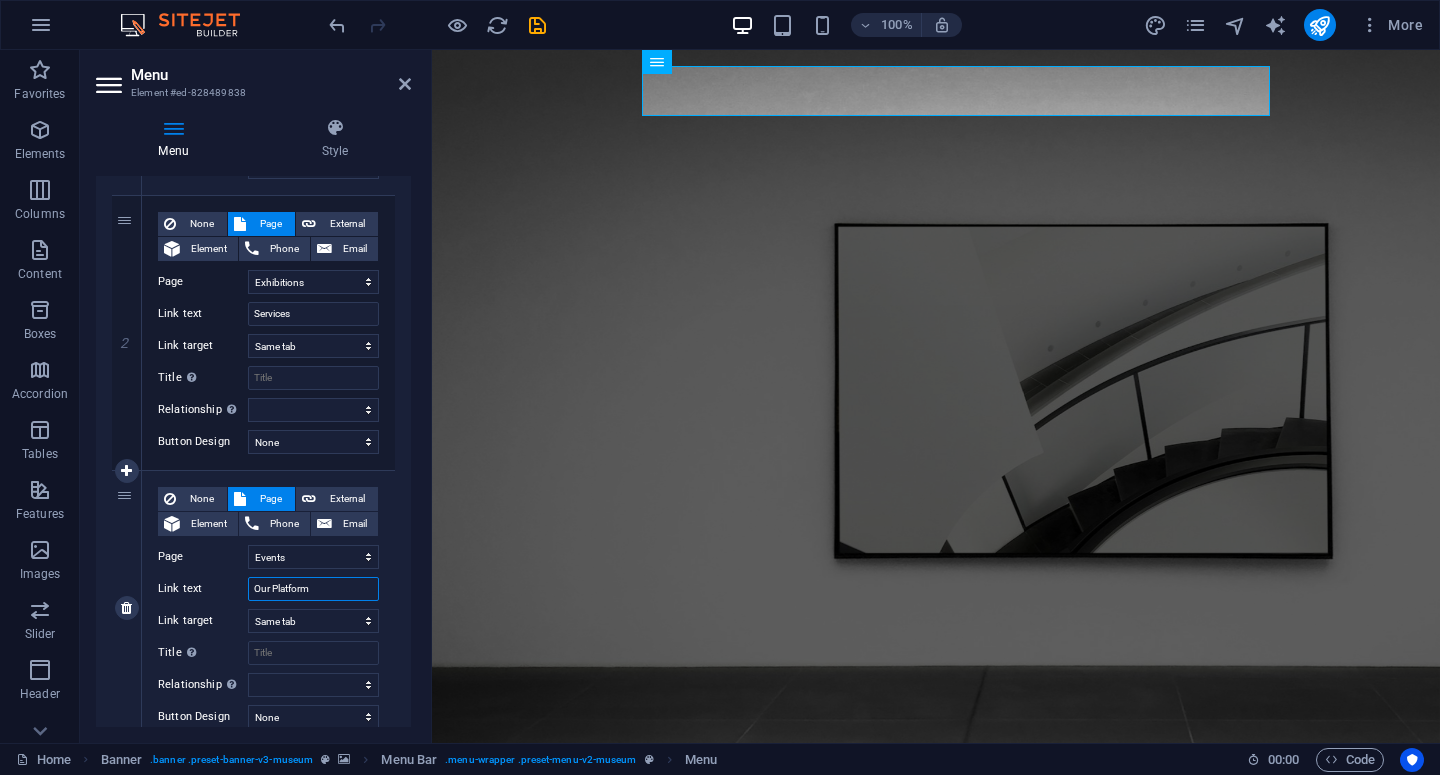 click on "Our Platform" at bounding box center (313, 589) 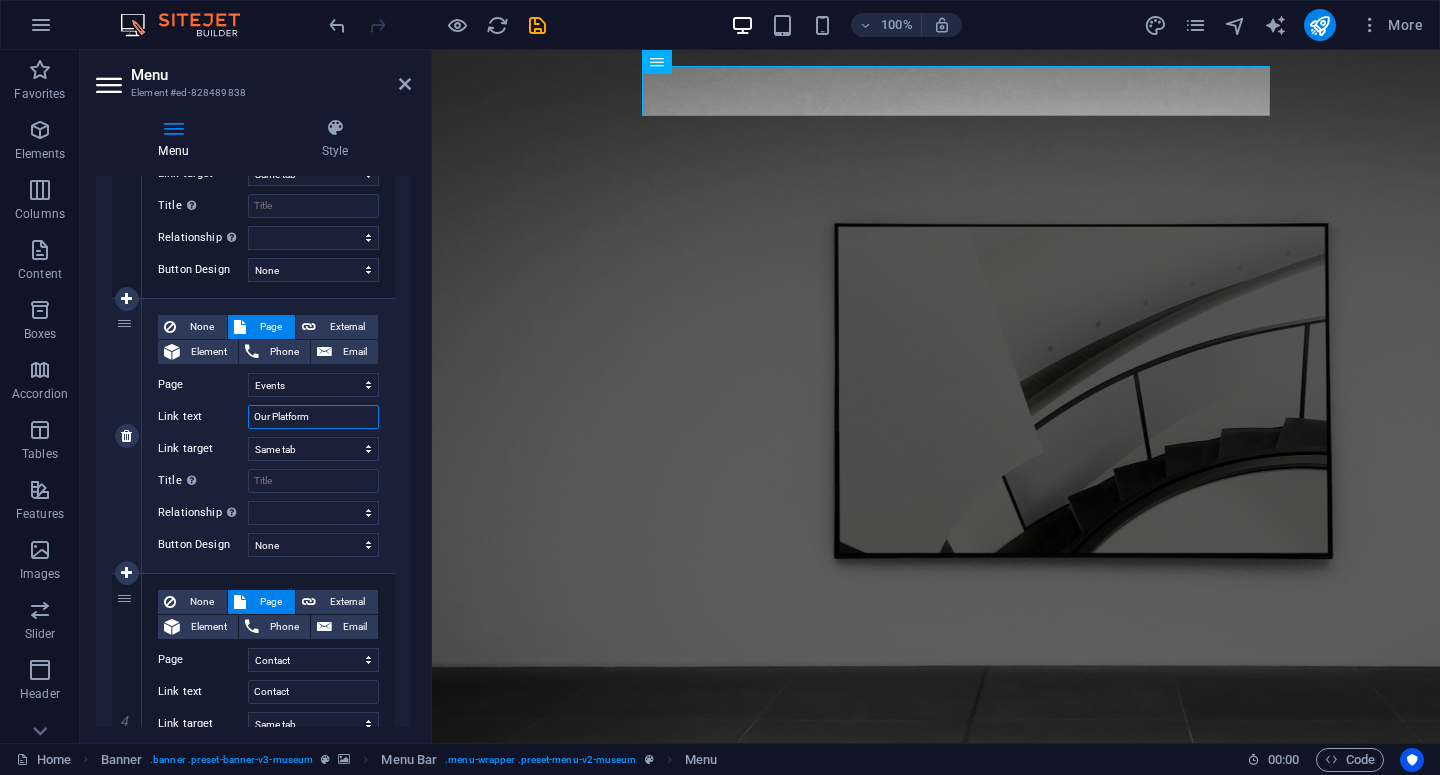 scroll, scrollTop: 627, scrollLeft: 0, axis: vertical 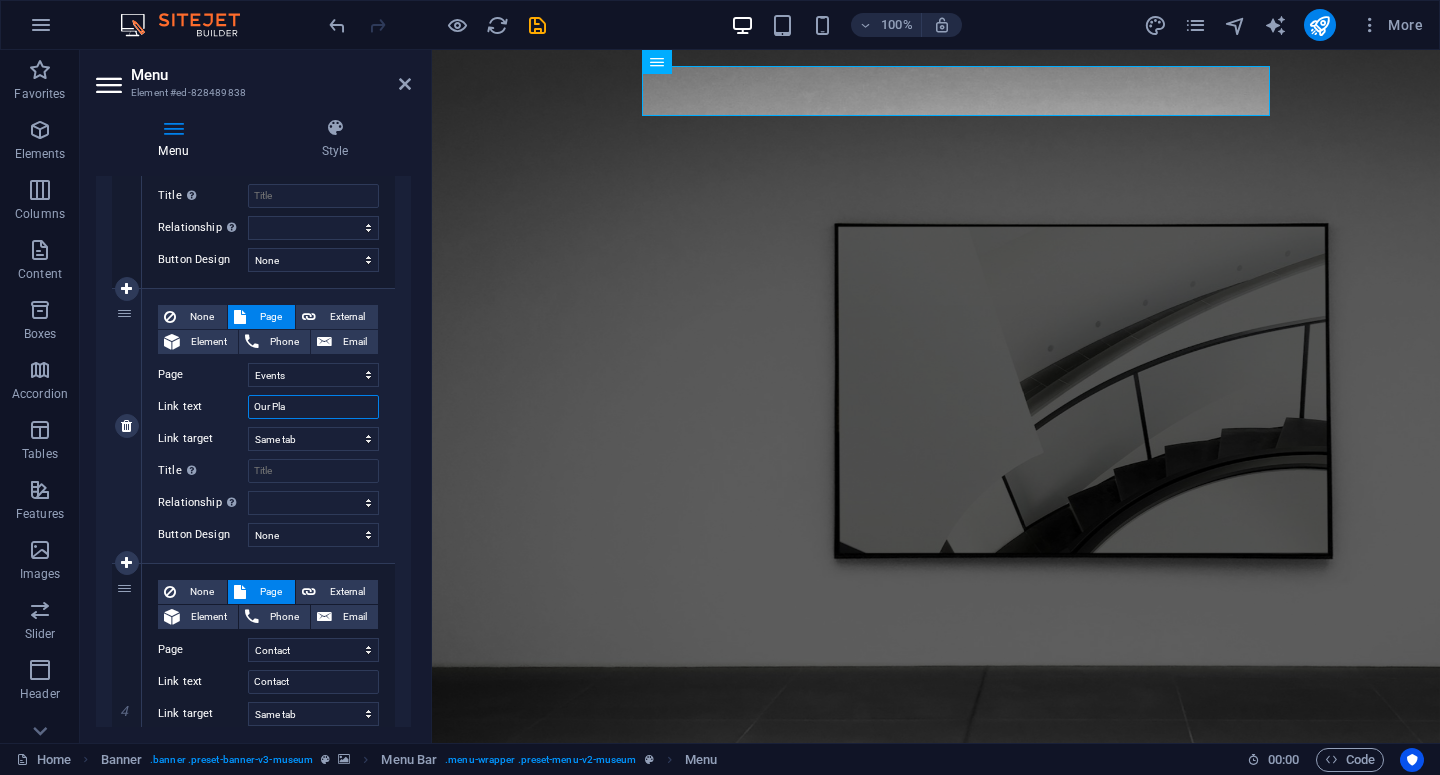 type on "Our Pl" 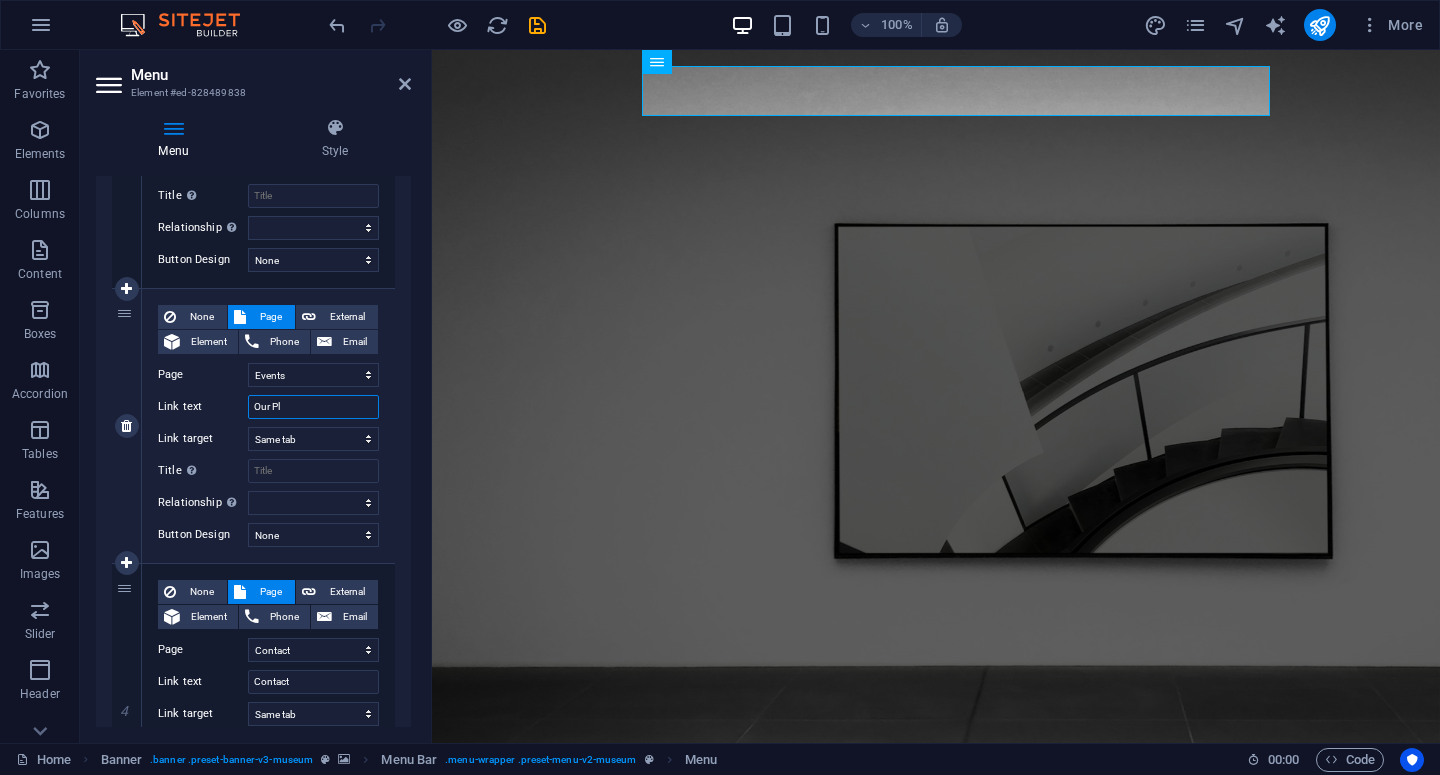 select 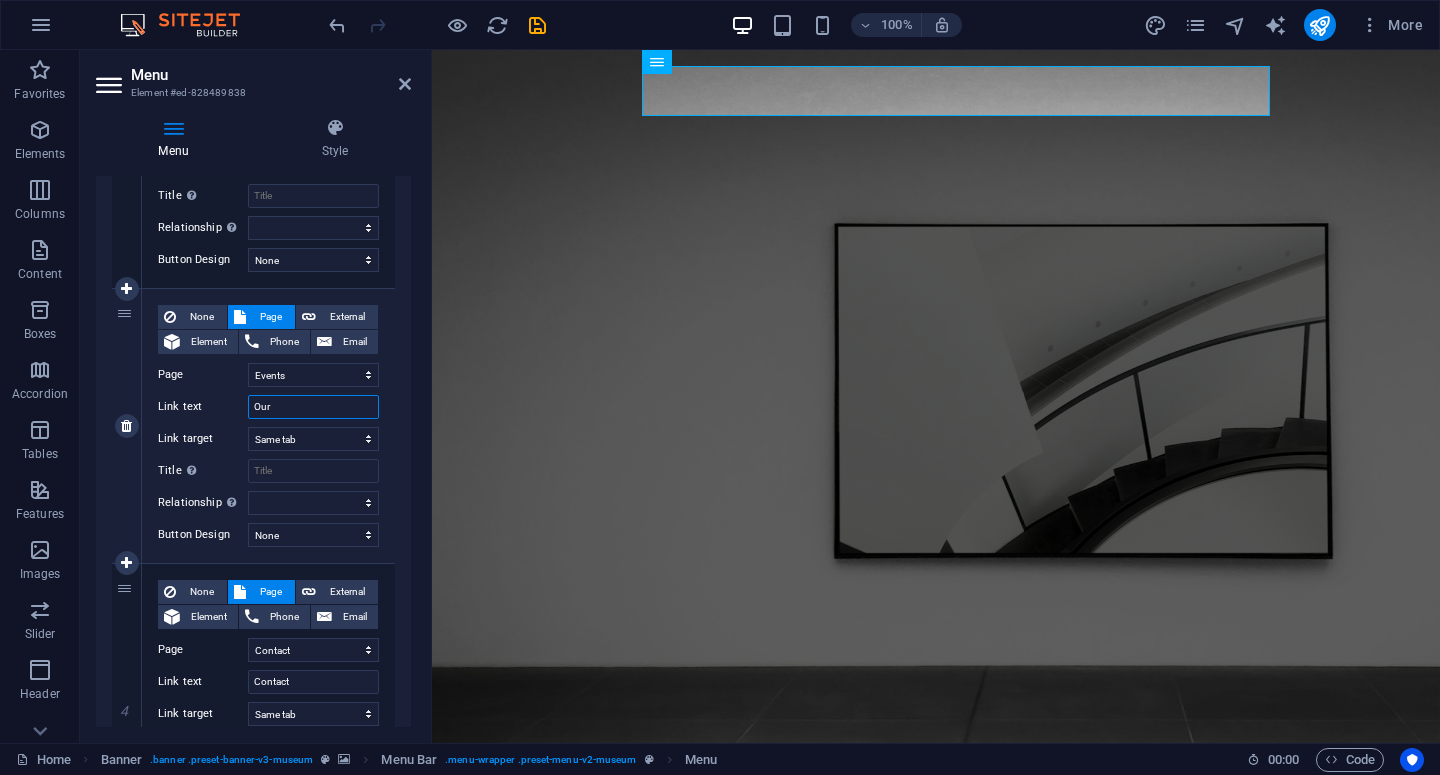 type on "Our W" 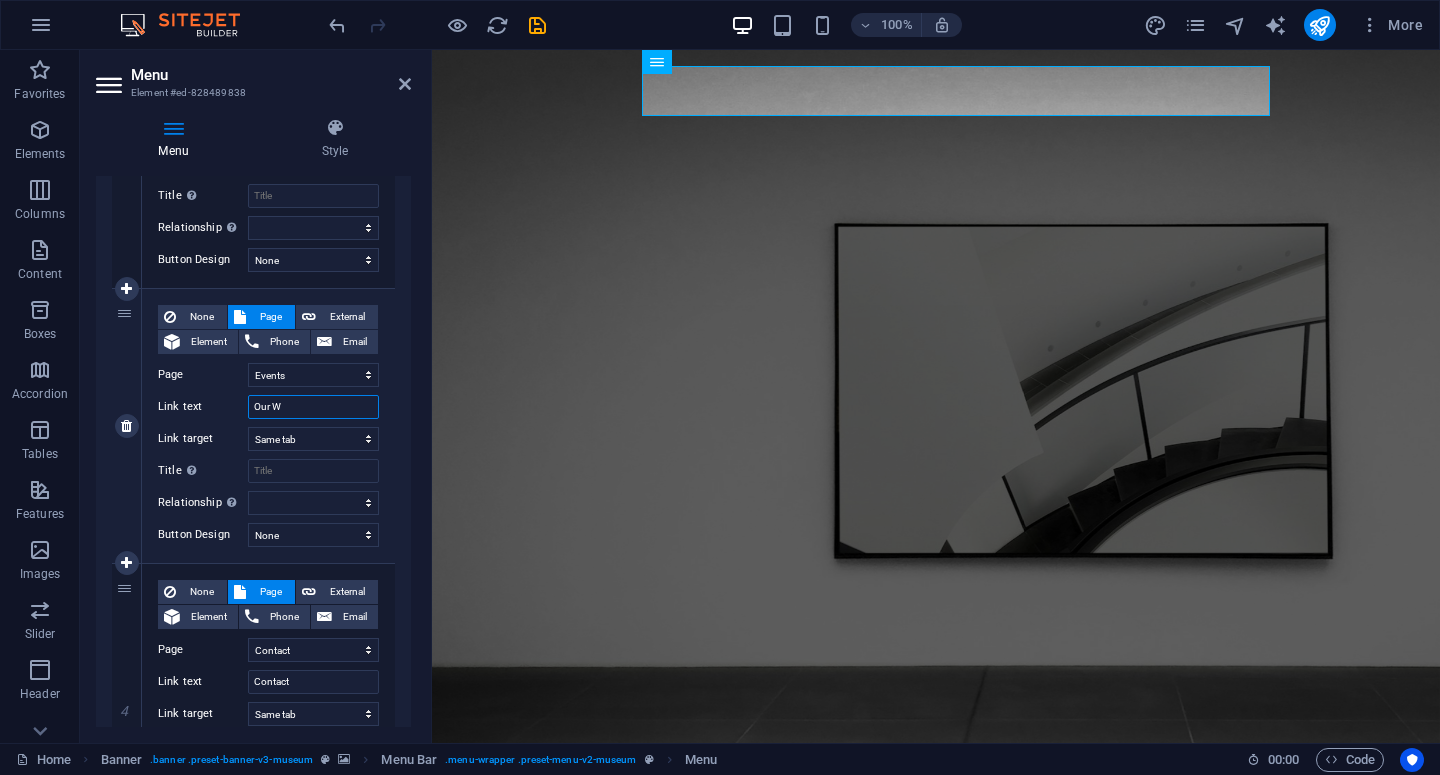 select 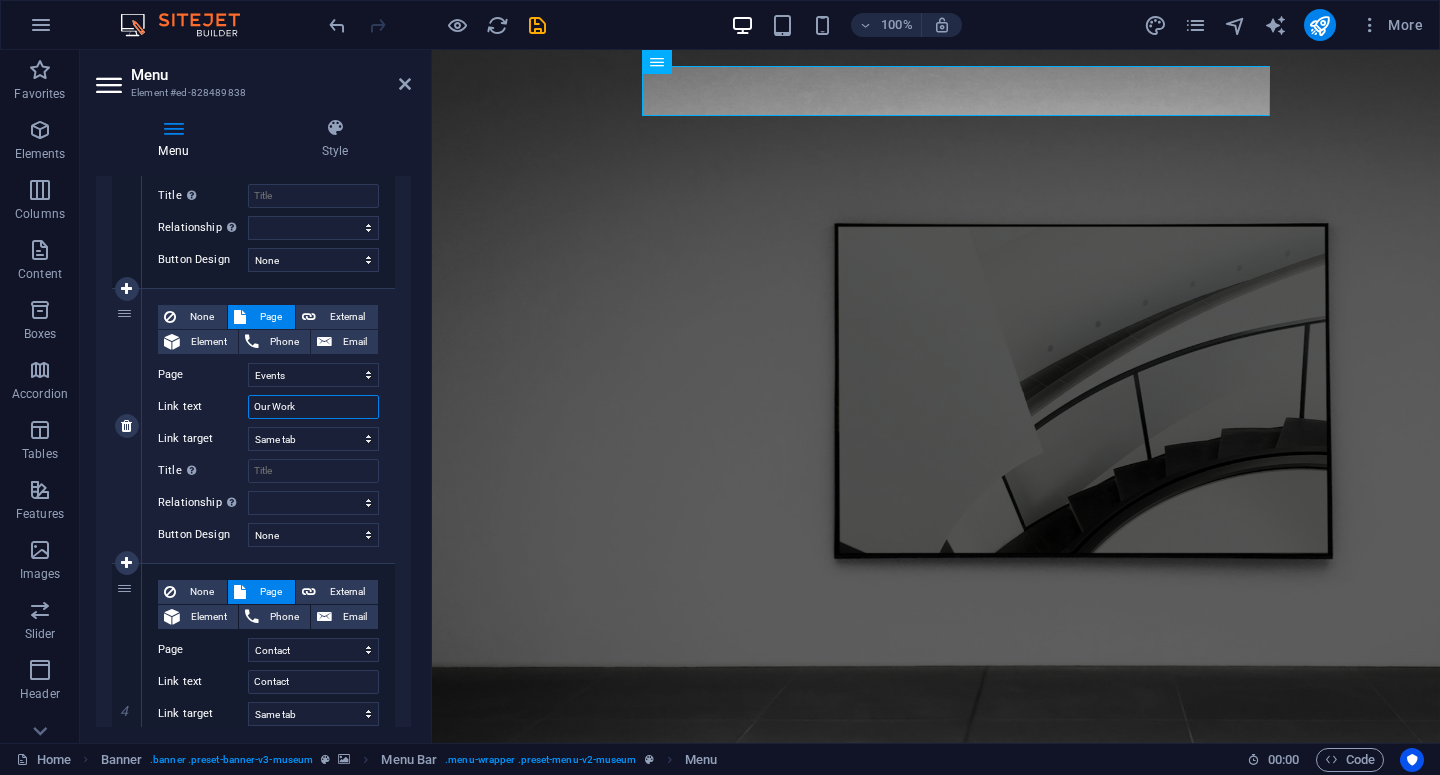 type on "Our Works" 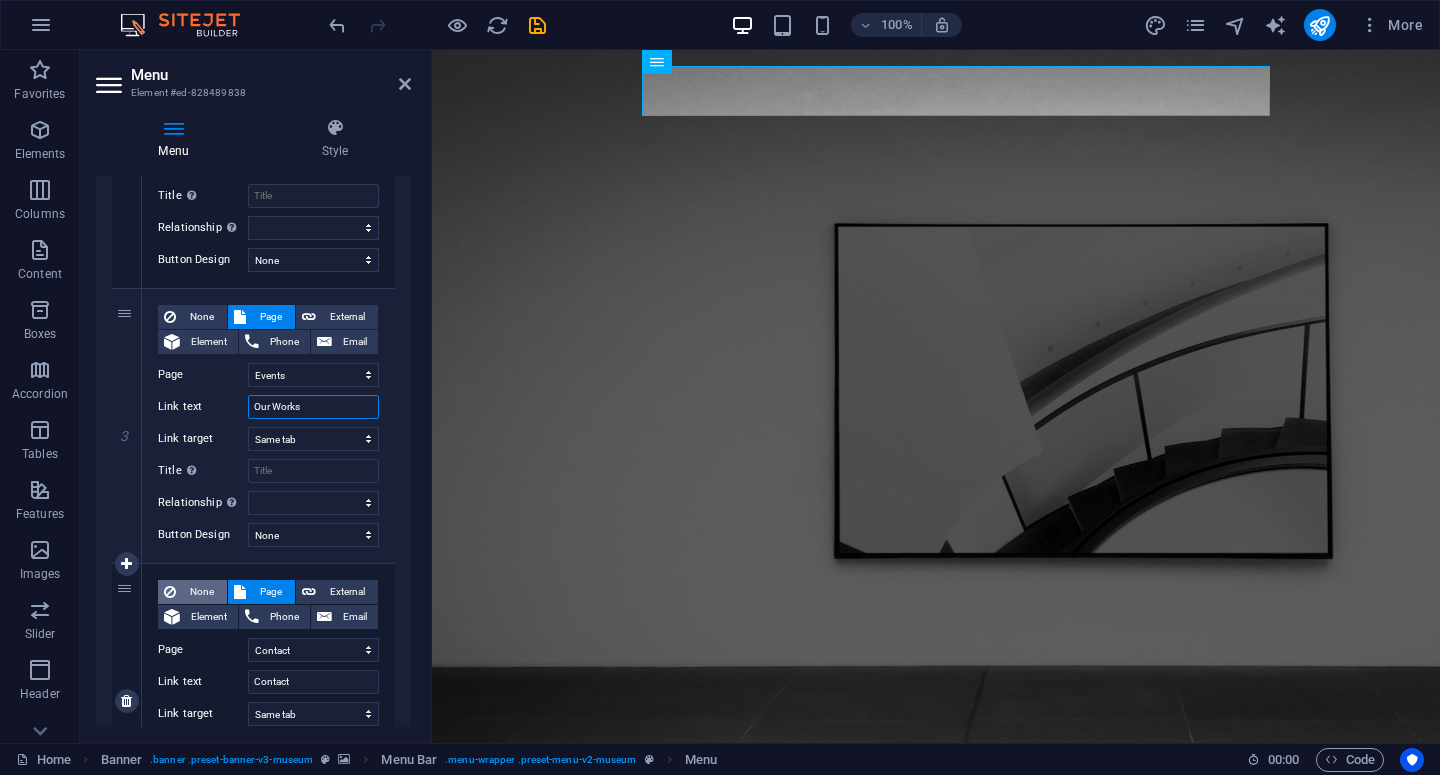 select 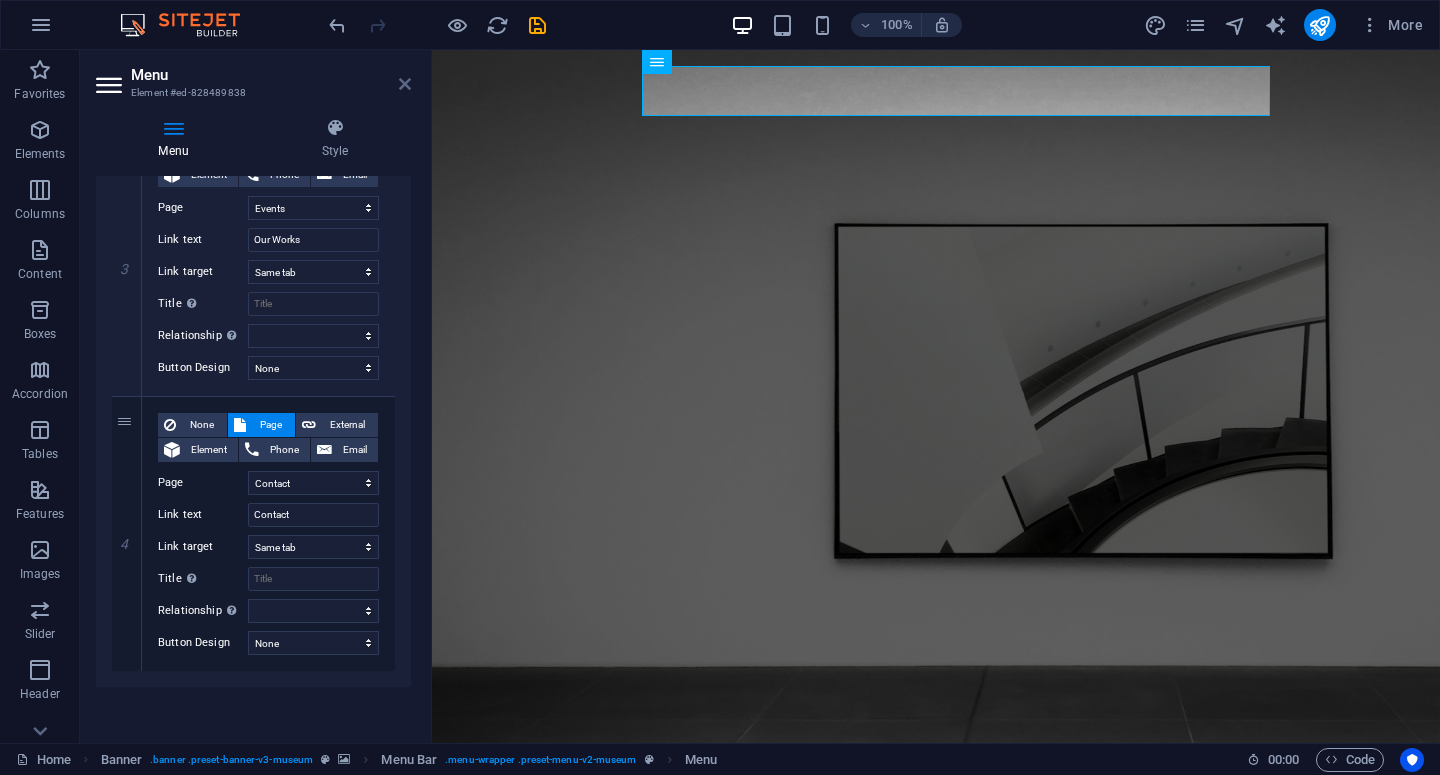 click at bounding box center [405, 84] 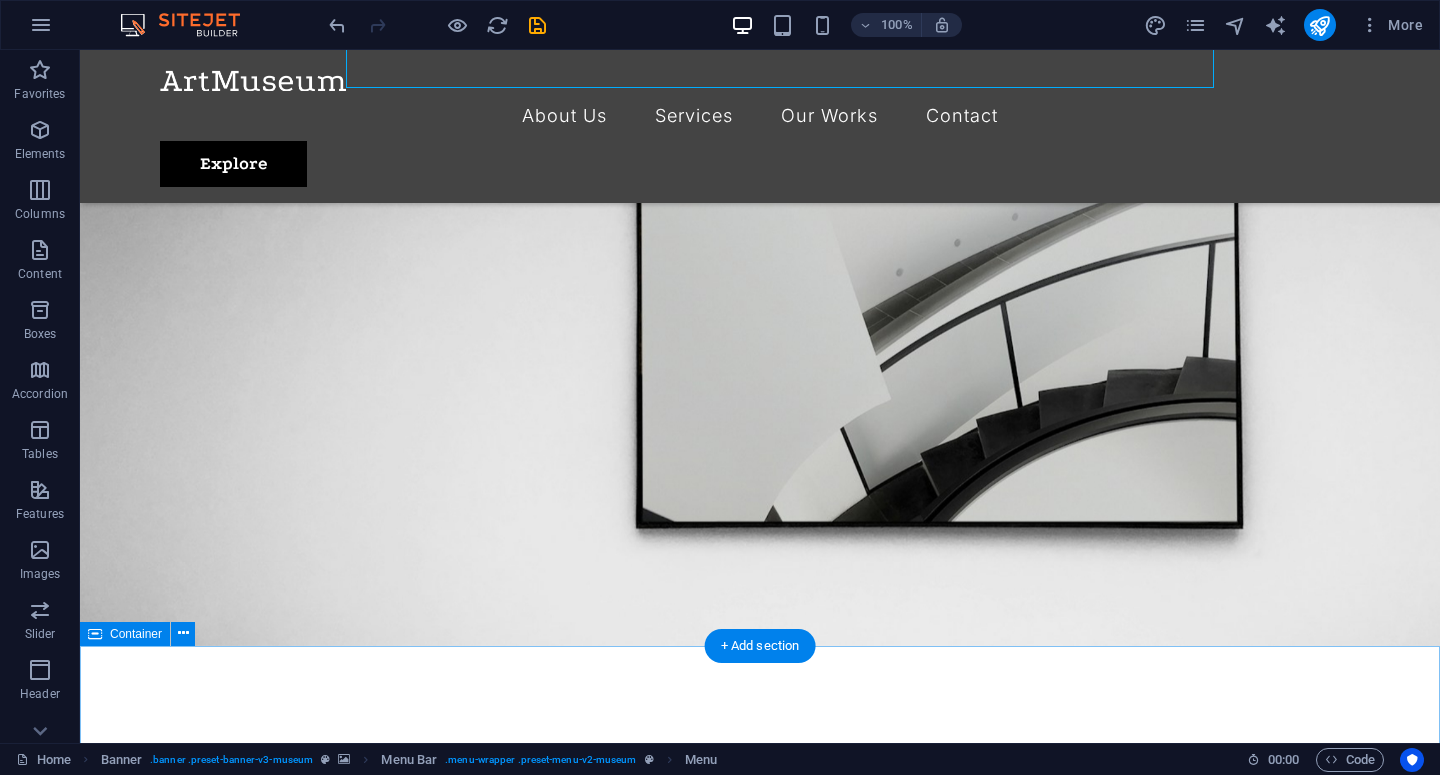 scroll, scrollTop: 378, scrollLeft: 0, axis: vertical 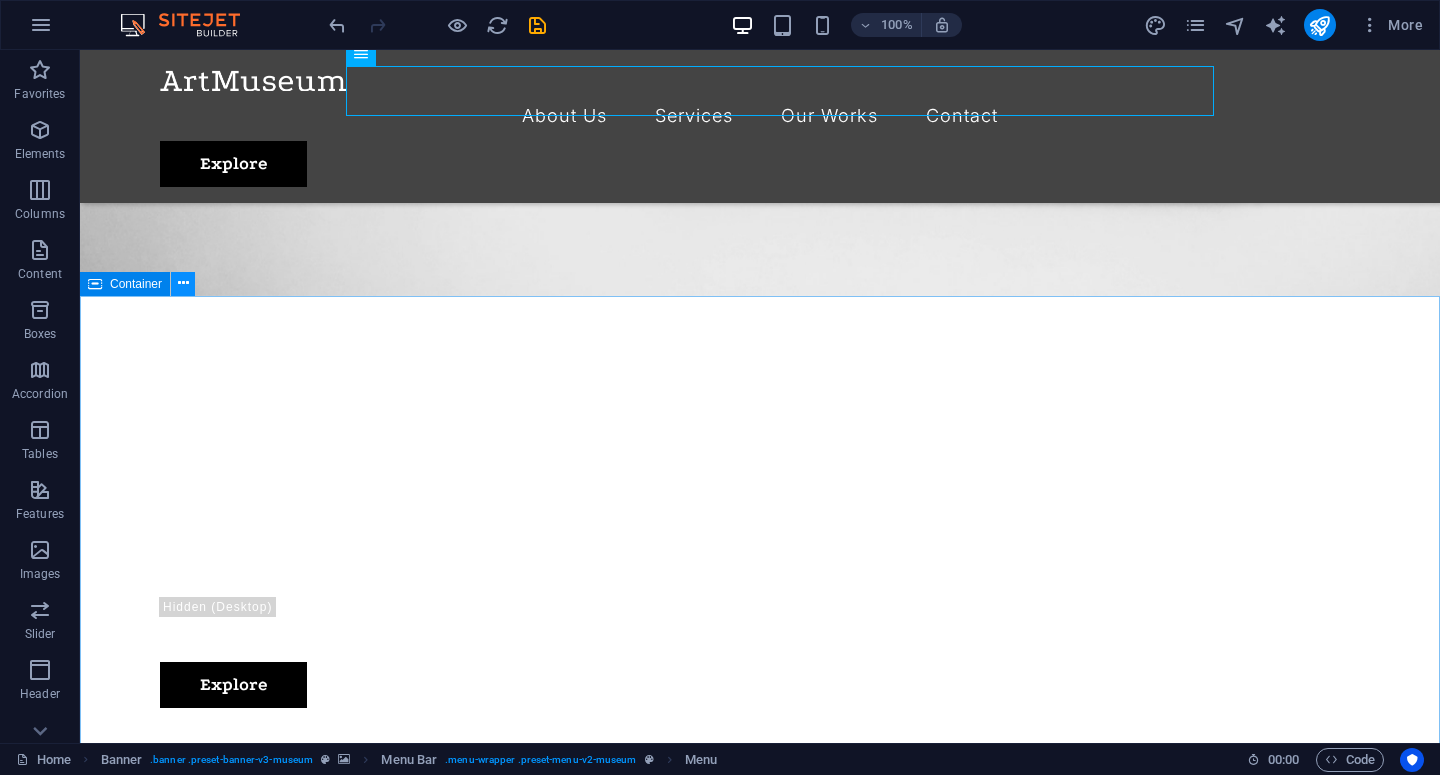 click at bounding box center [183, 284] 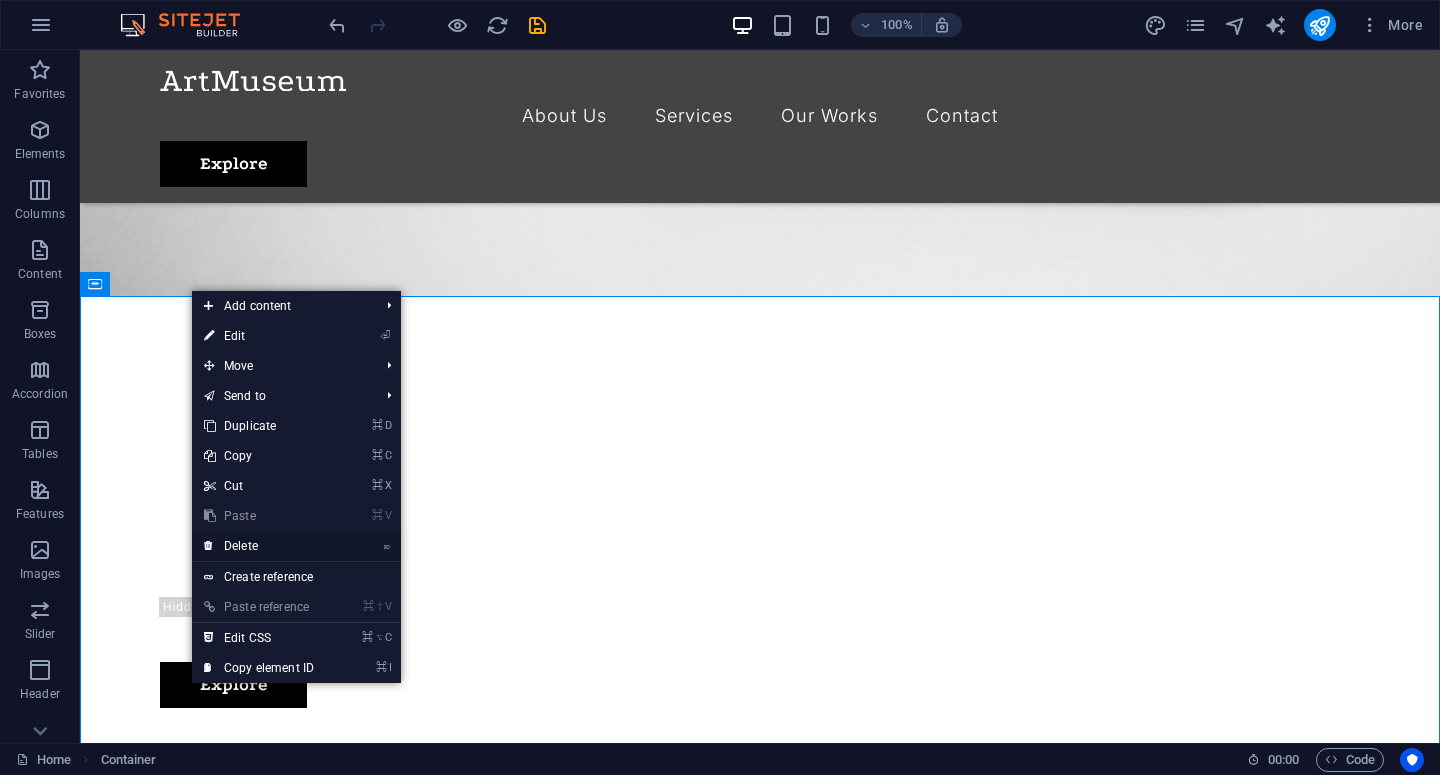 click on "⌦  Delete" at bounding box center (259, 546) 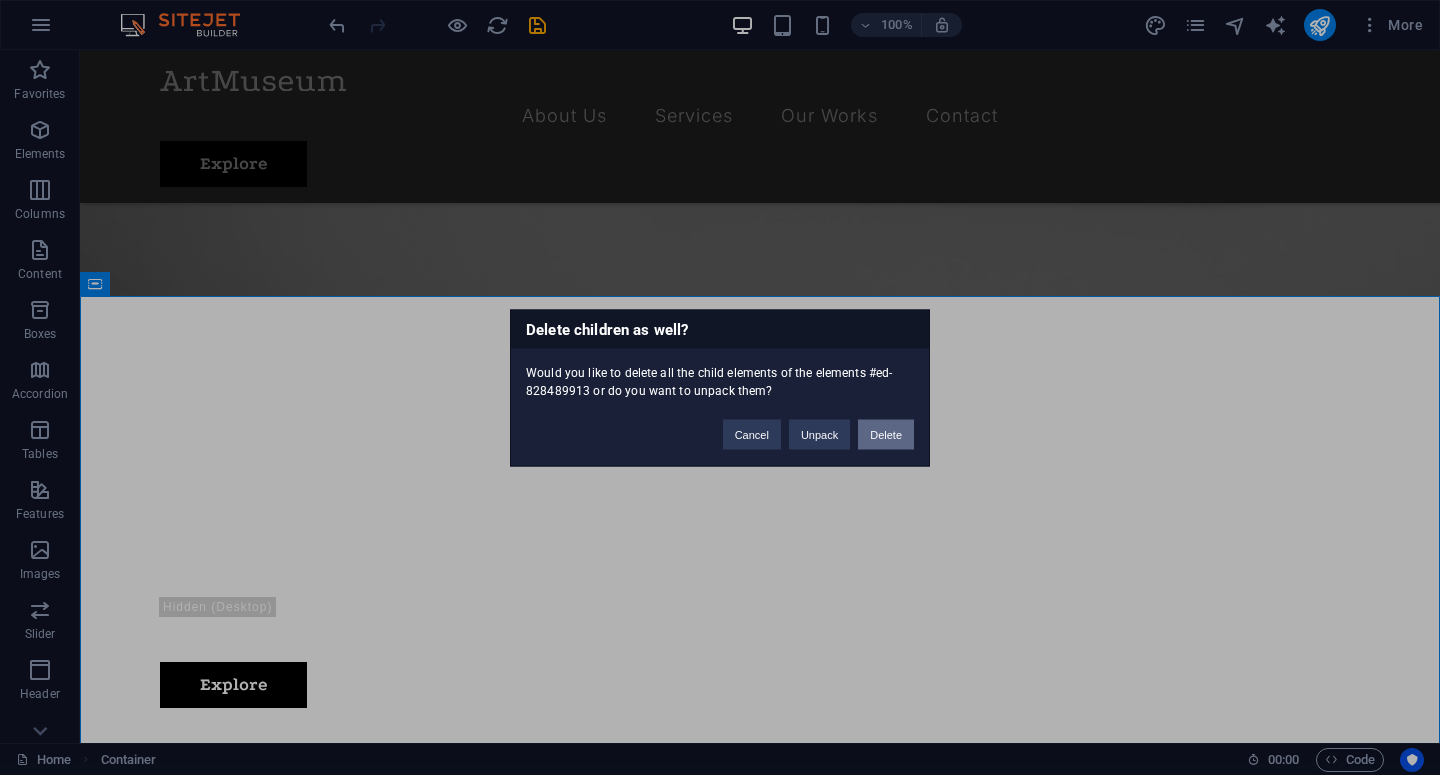 click on "Delete" at bounding box center [886, 434] 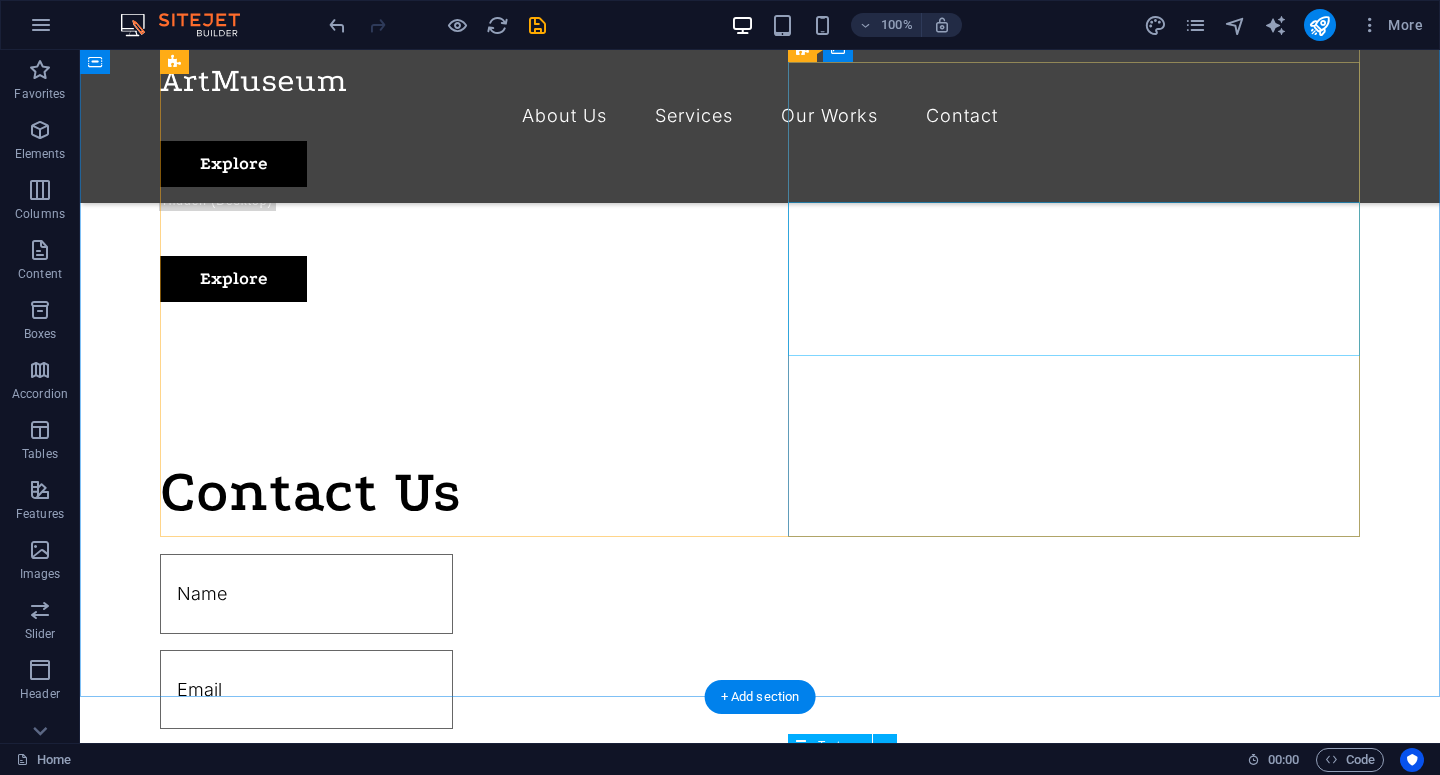 scroll, scrollTop: 1182, scrollLeft: 0, axis: vertical 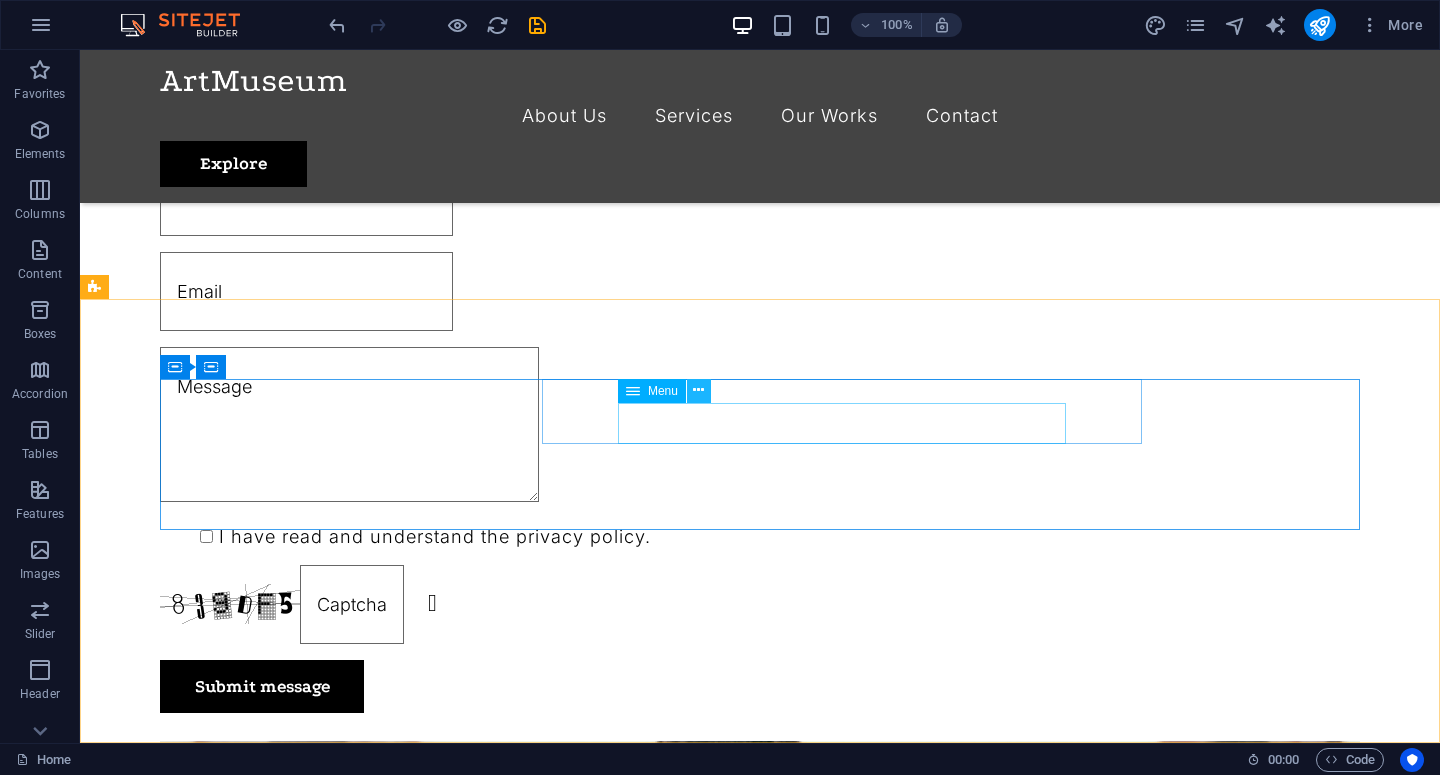 click at bounding box center [698, 390] 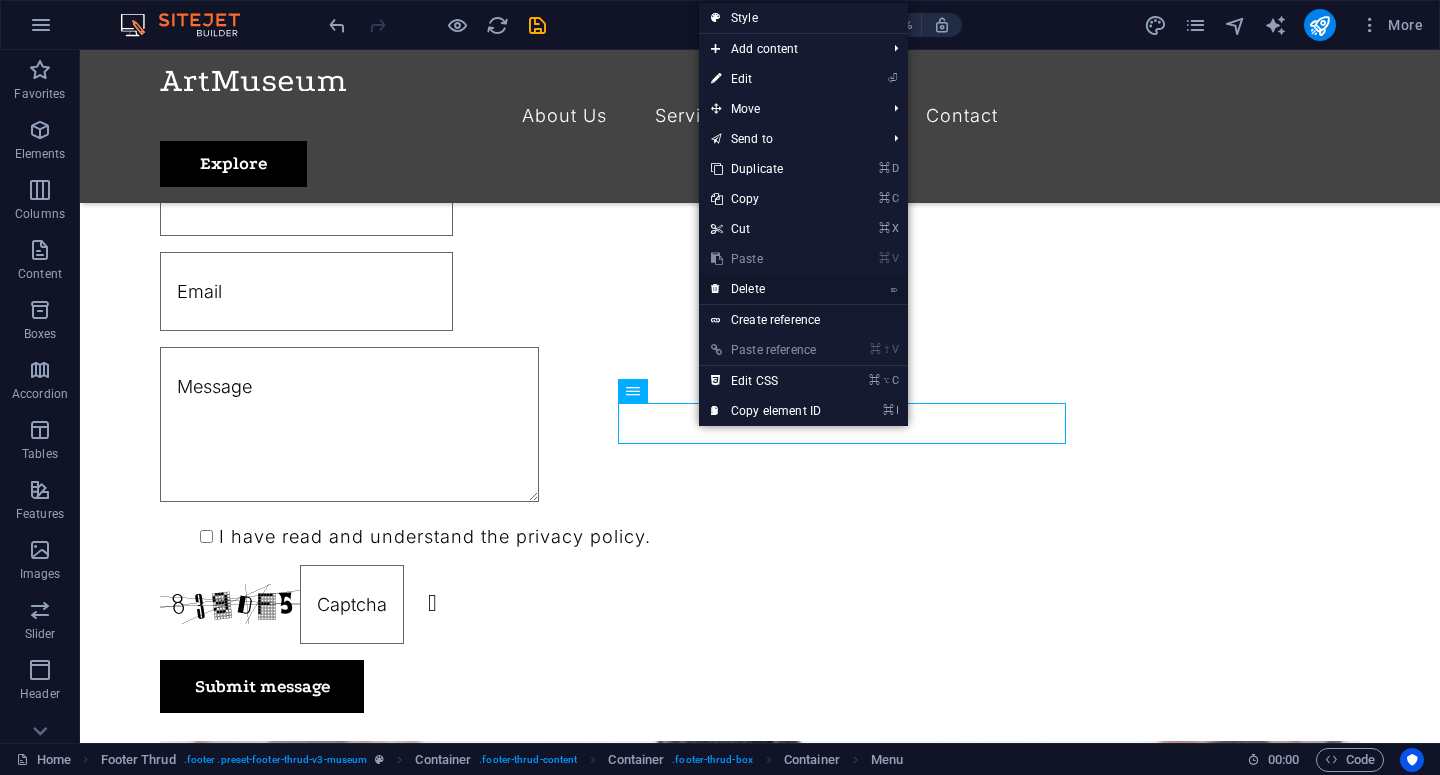 click on "⌦  Delete" at bounding box center [766, 289] 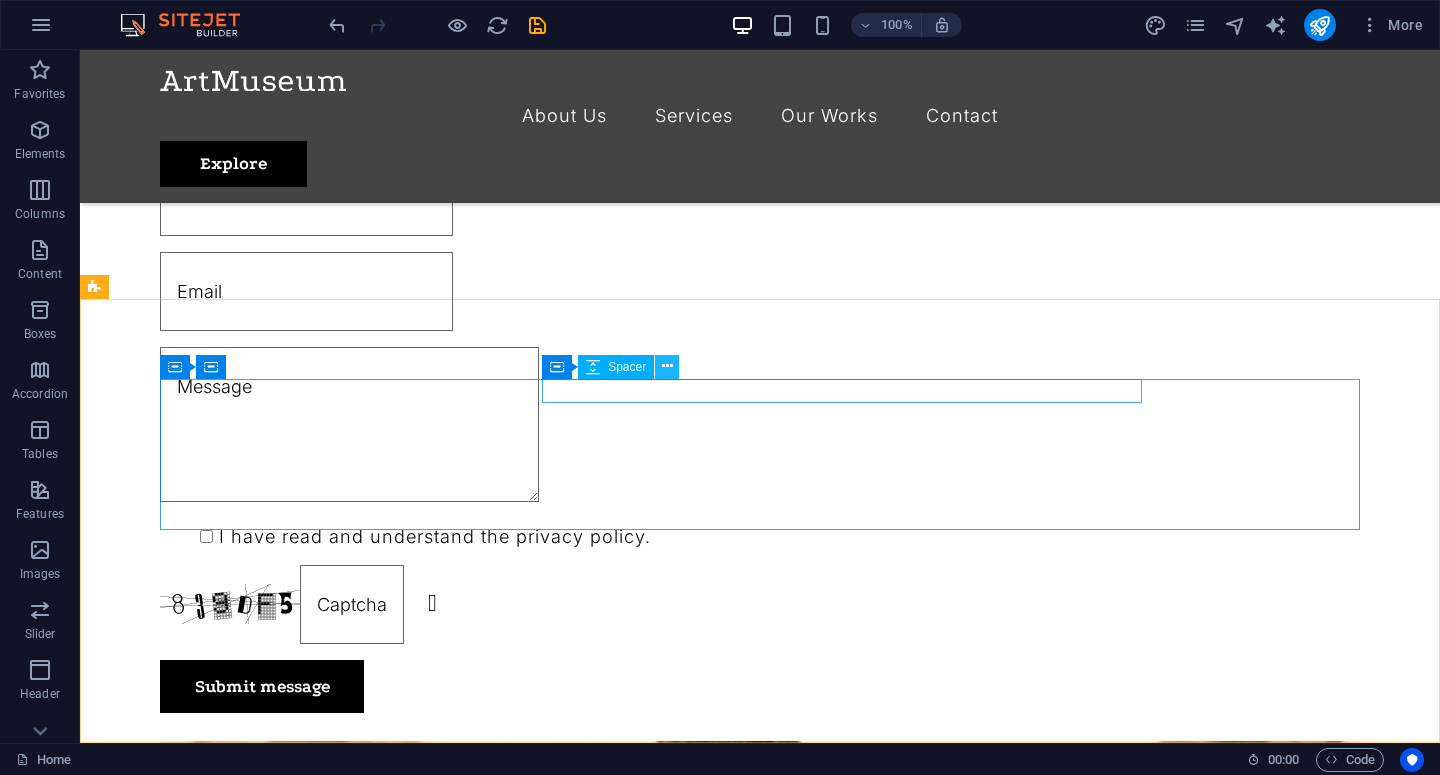 click at bounding box center [667, 366] 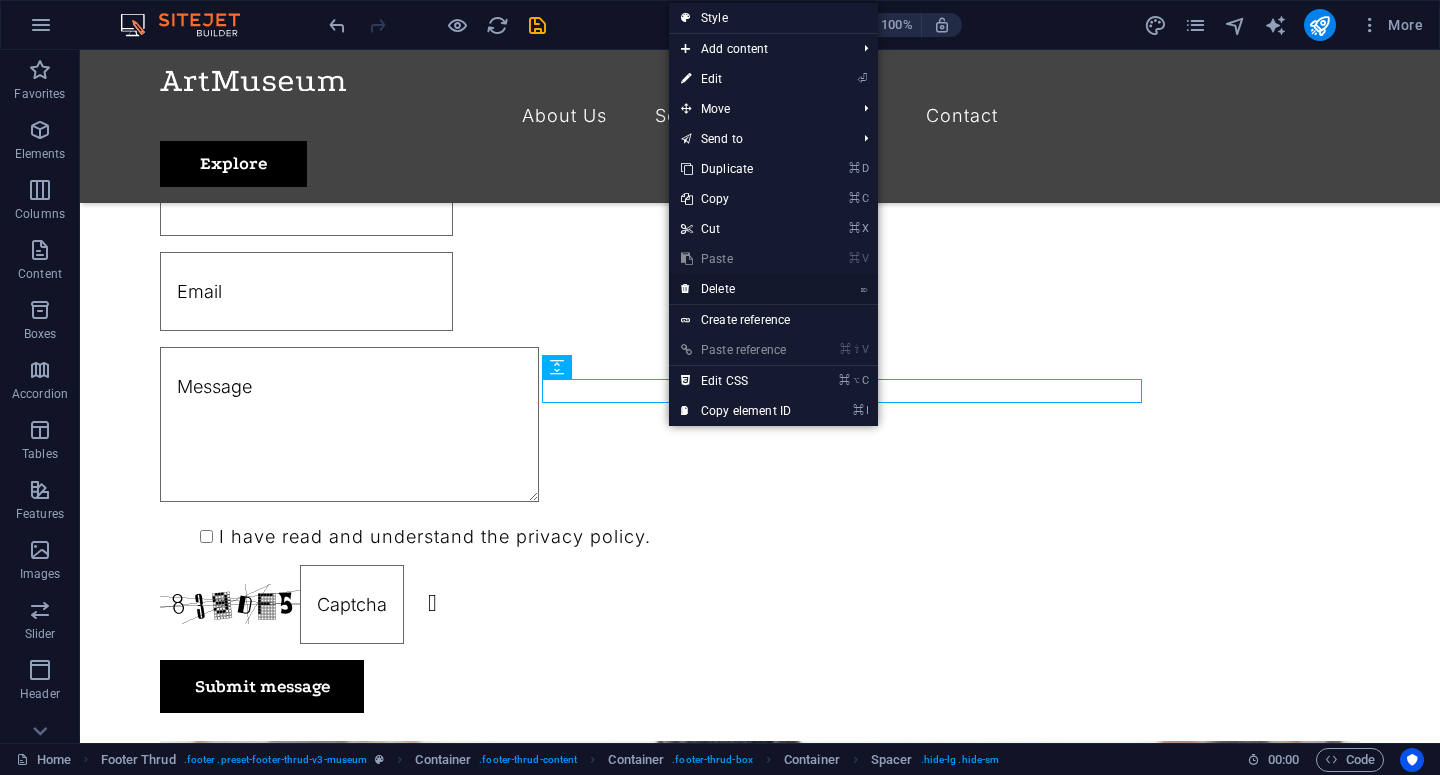 click on "⌦  Delete" at bounding box center [736, 289] 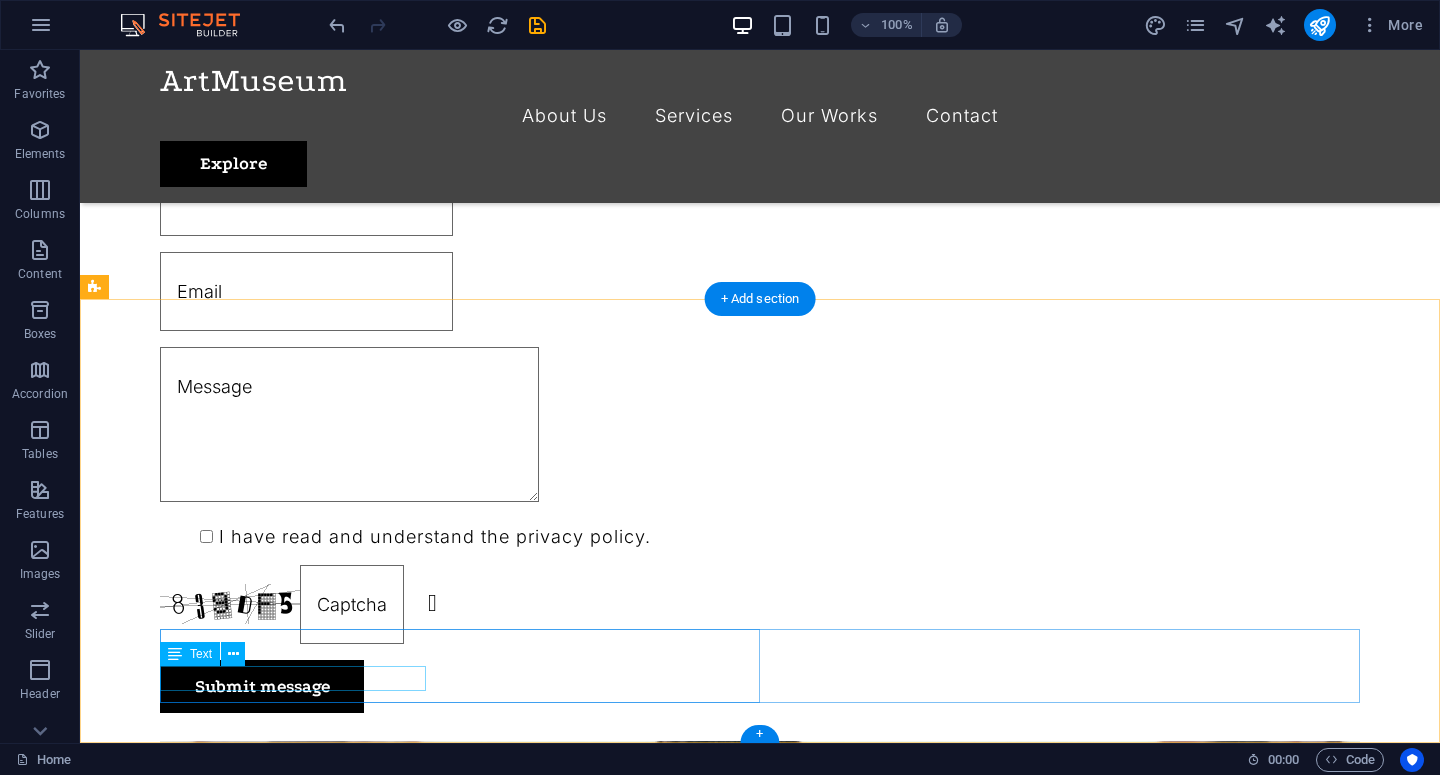 click on "Legal Notice  |  Privacy Policy" at bounding box center [752, 2230] 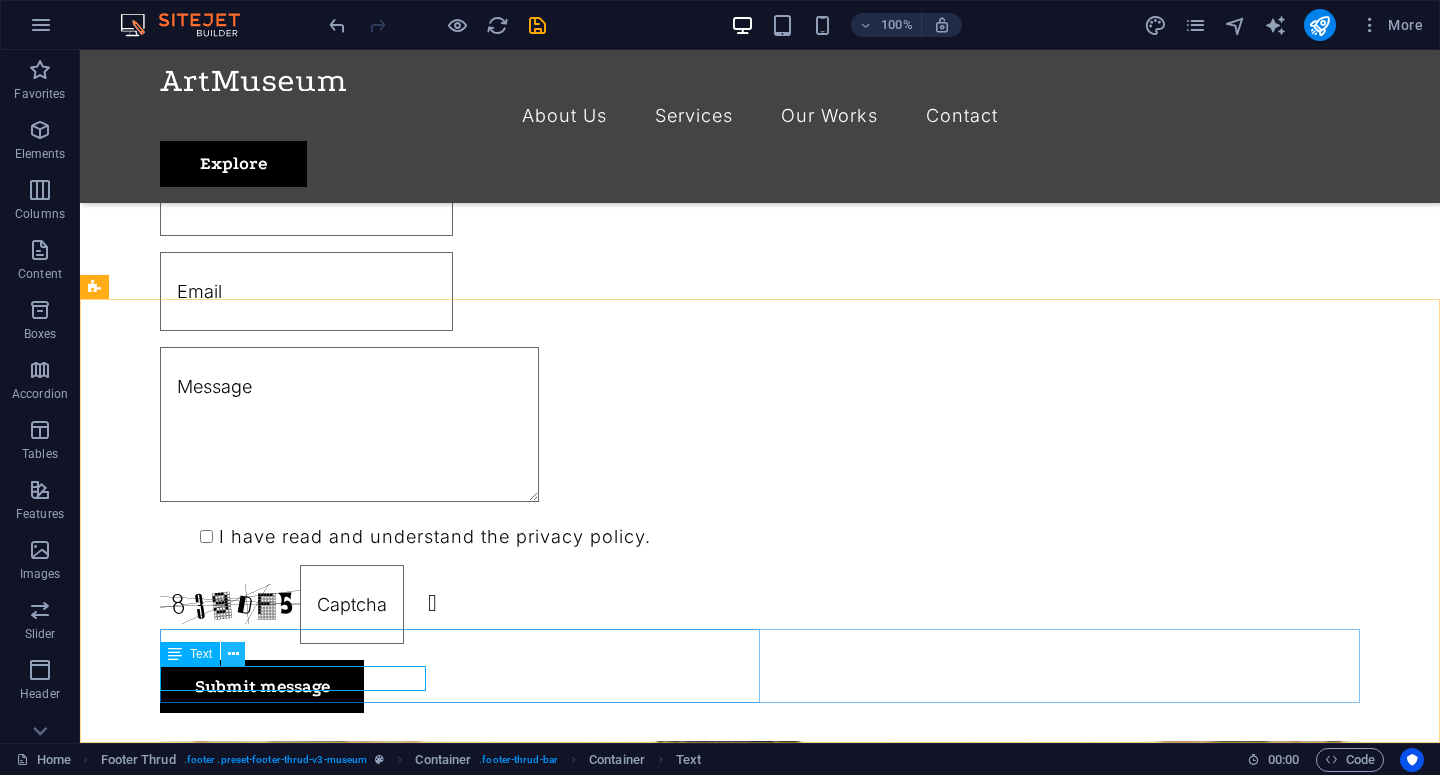 click at bounding box center (233, 654) 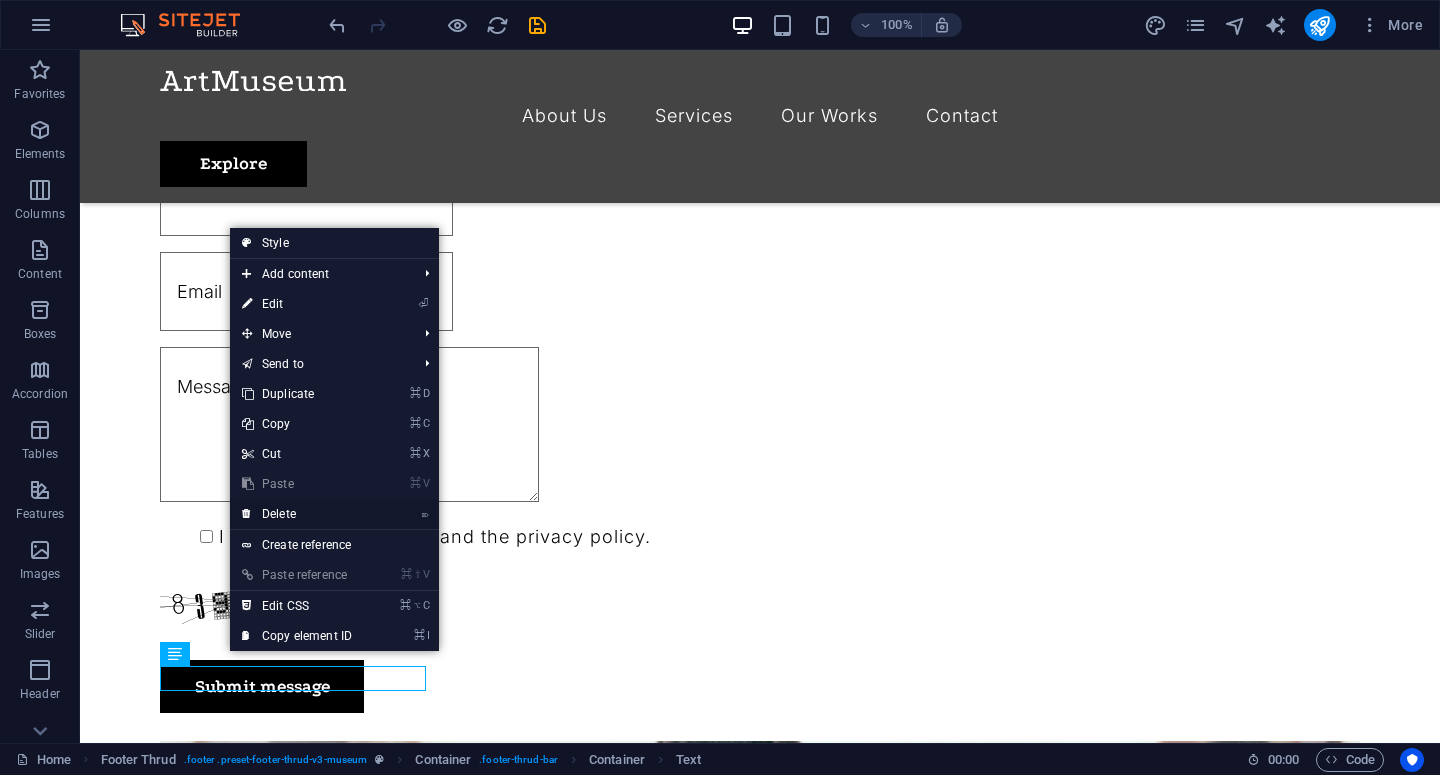 click on "⌦  Delete" at bounding box center [297, 514] 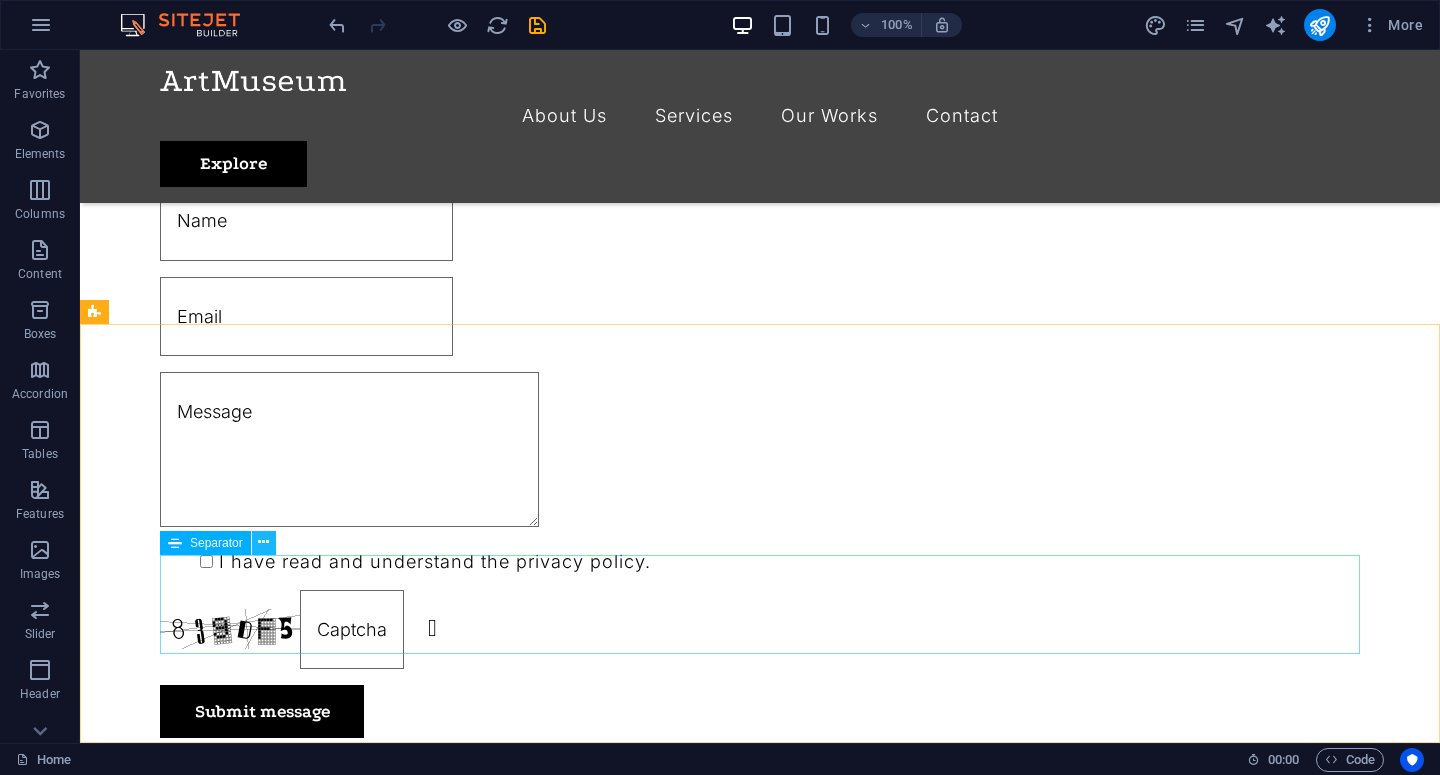 click at bounding box center [263, 542] 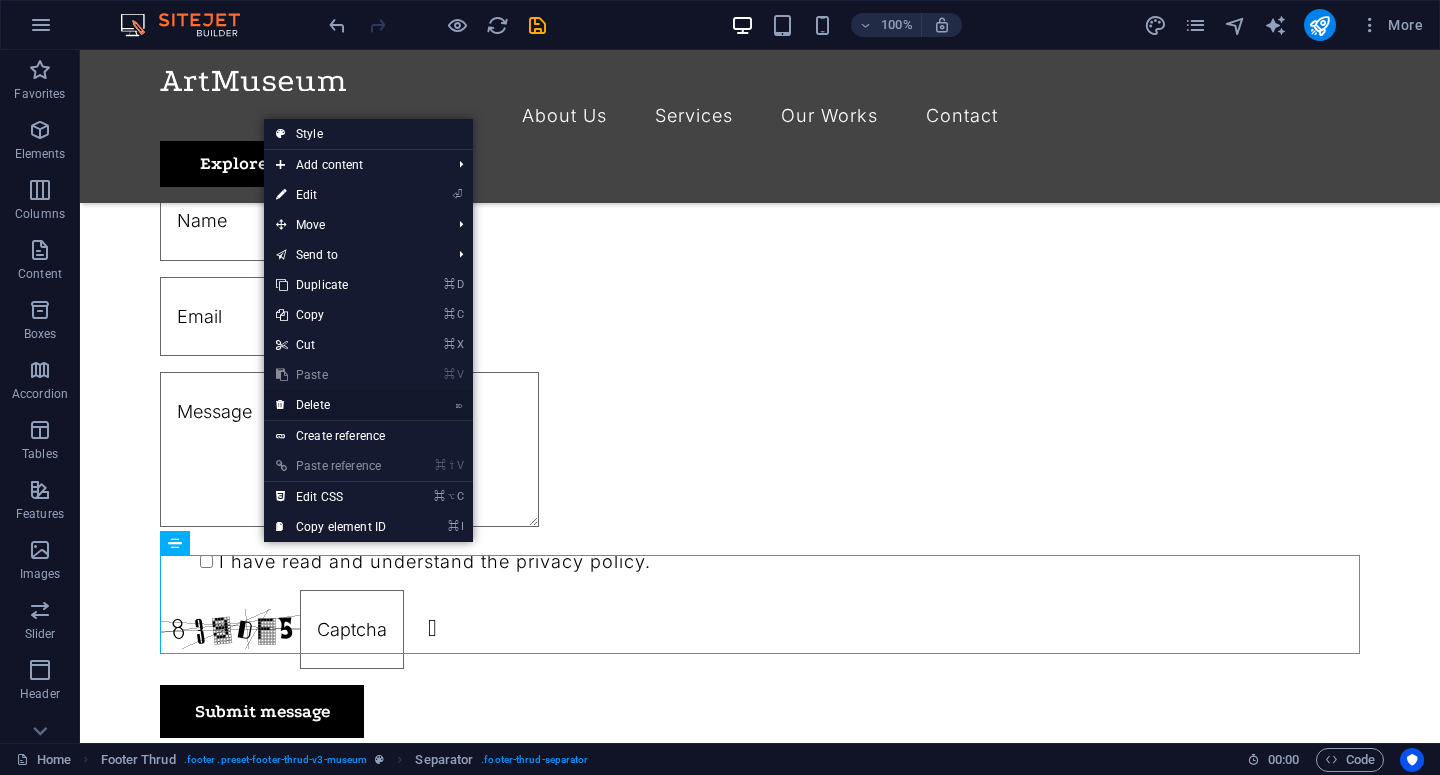 click on "⌦  Delete" at bounding box center (331, 405) 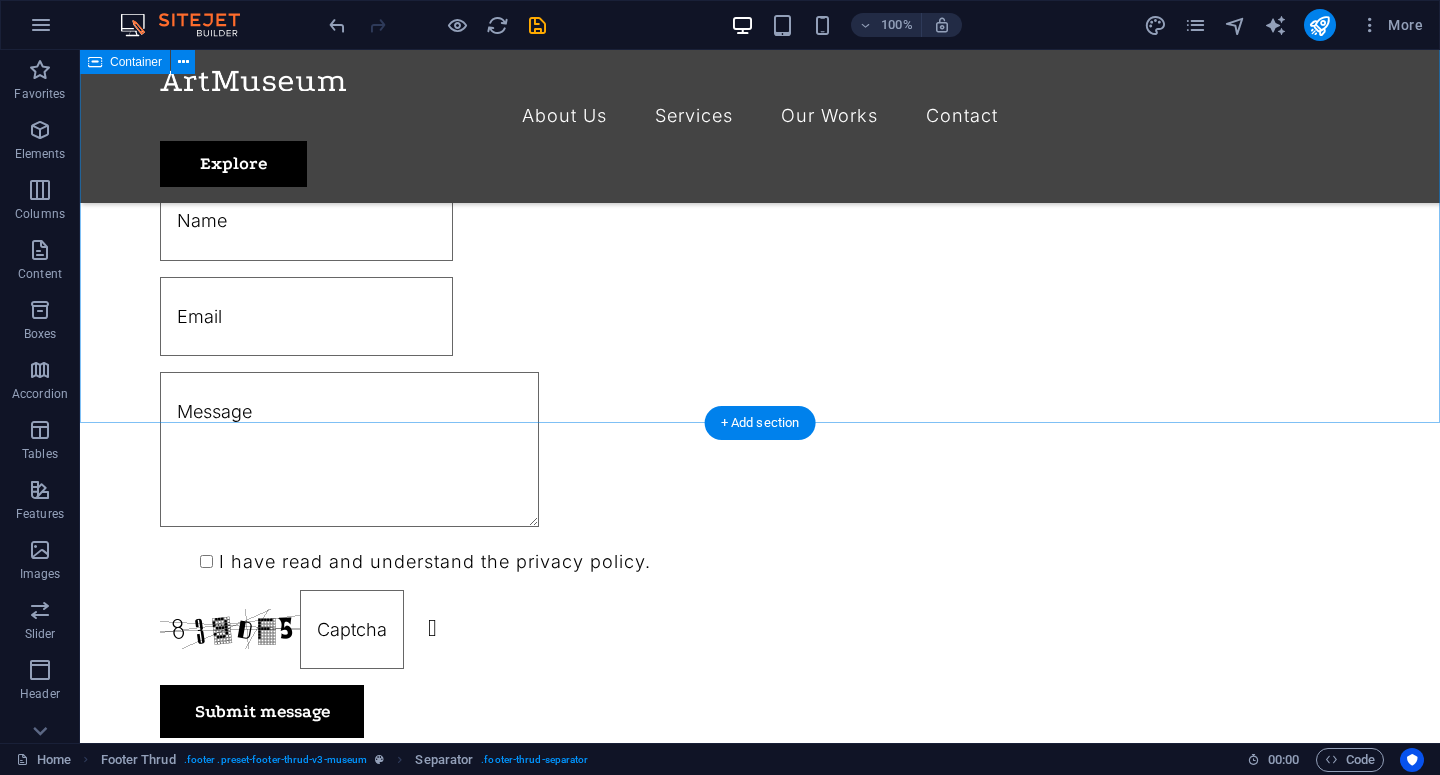 scroll, scrollTop: 1058, scrollLeft: 0, axis: vertical 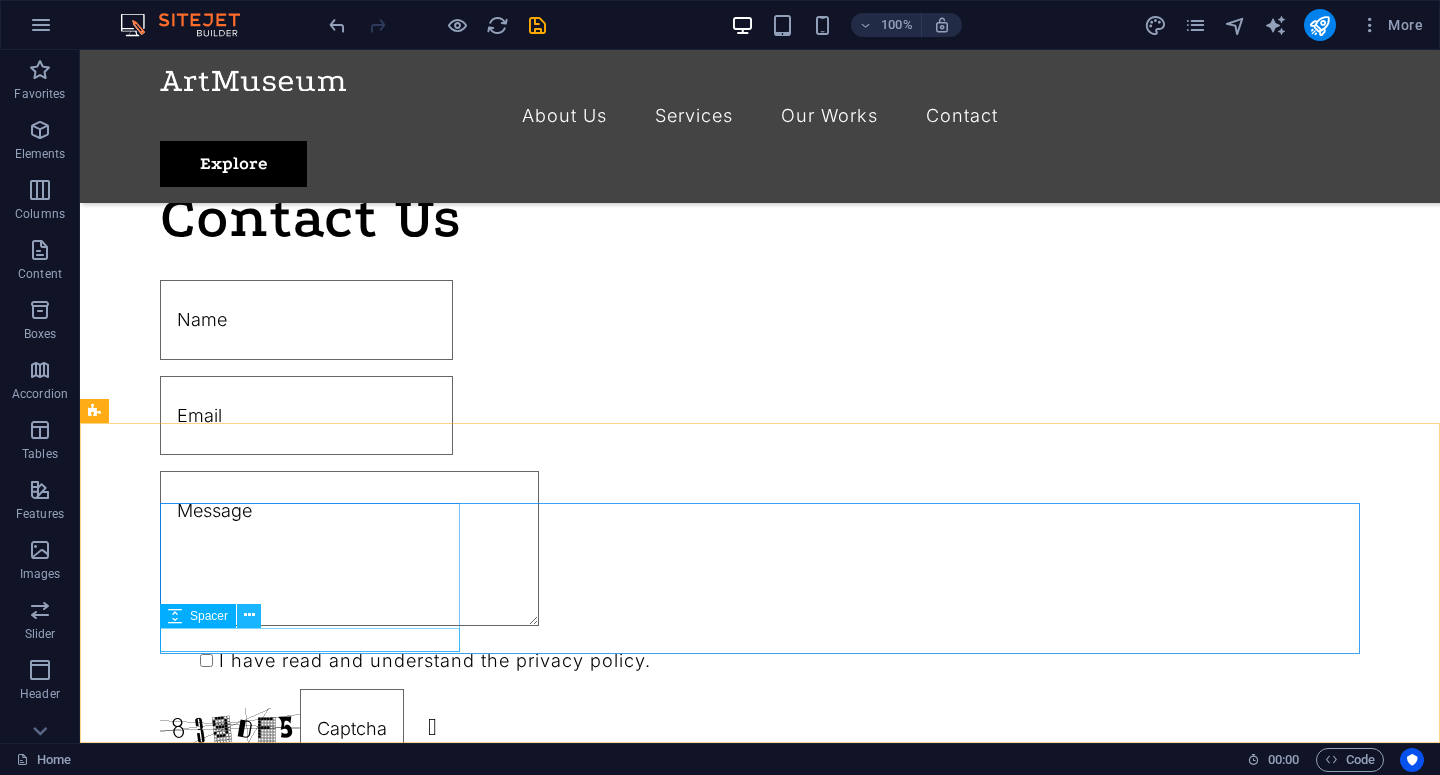 click at bounding box center (249, 616) 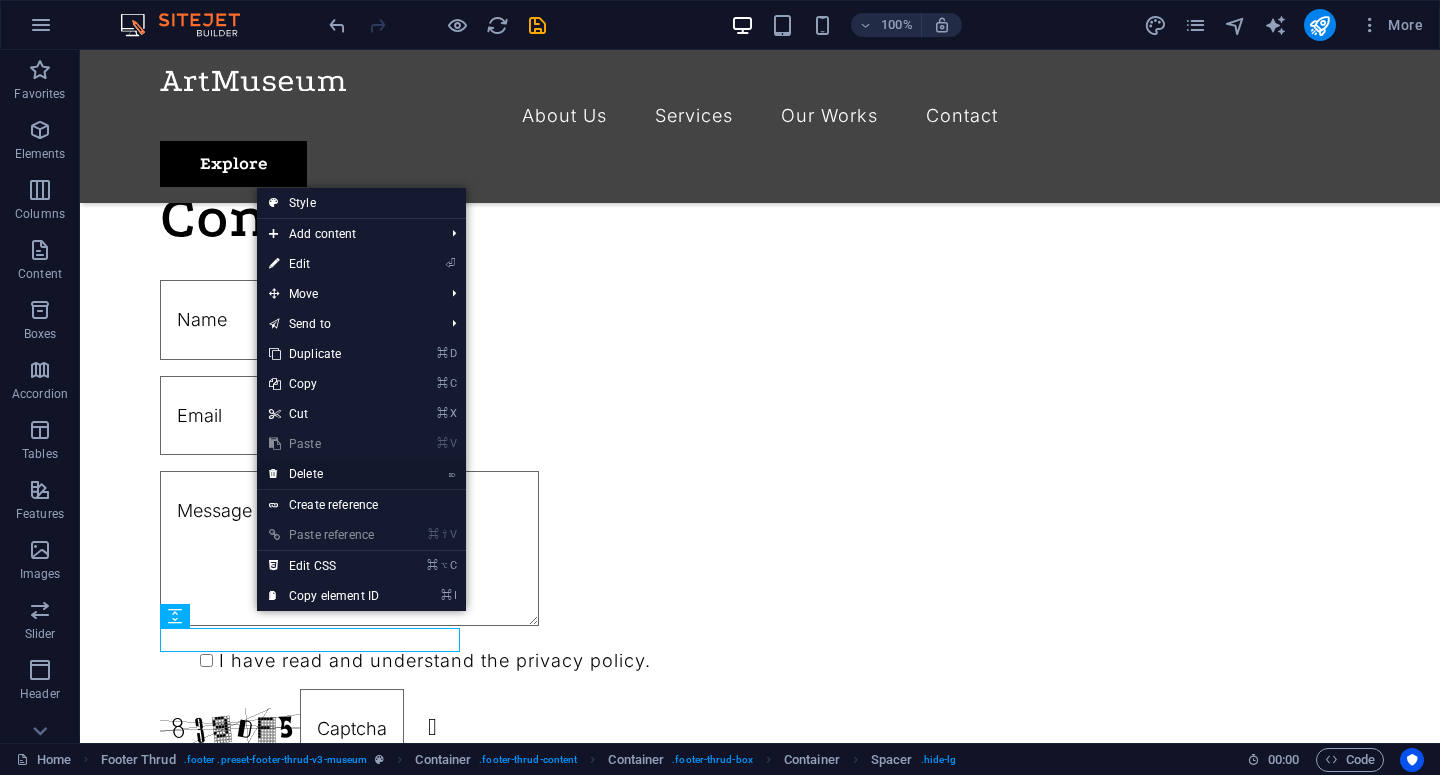 click on "⌦  Delete" at bounding box center (324, 474) 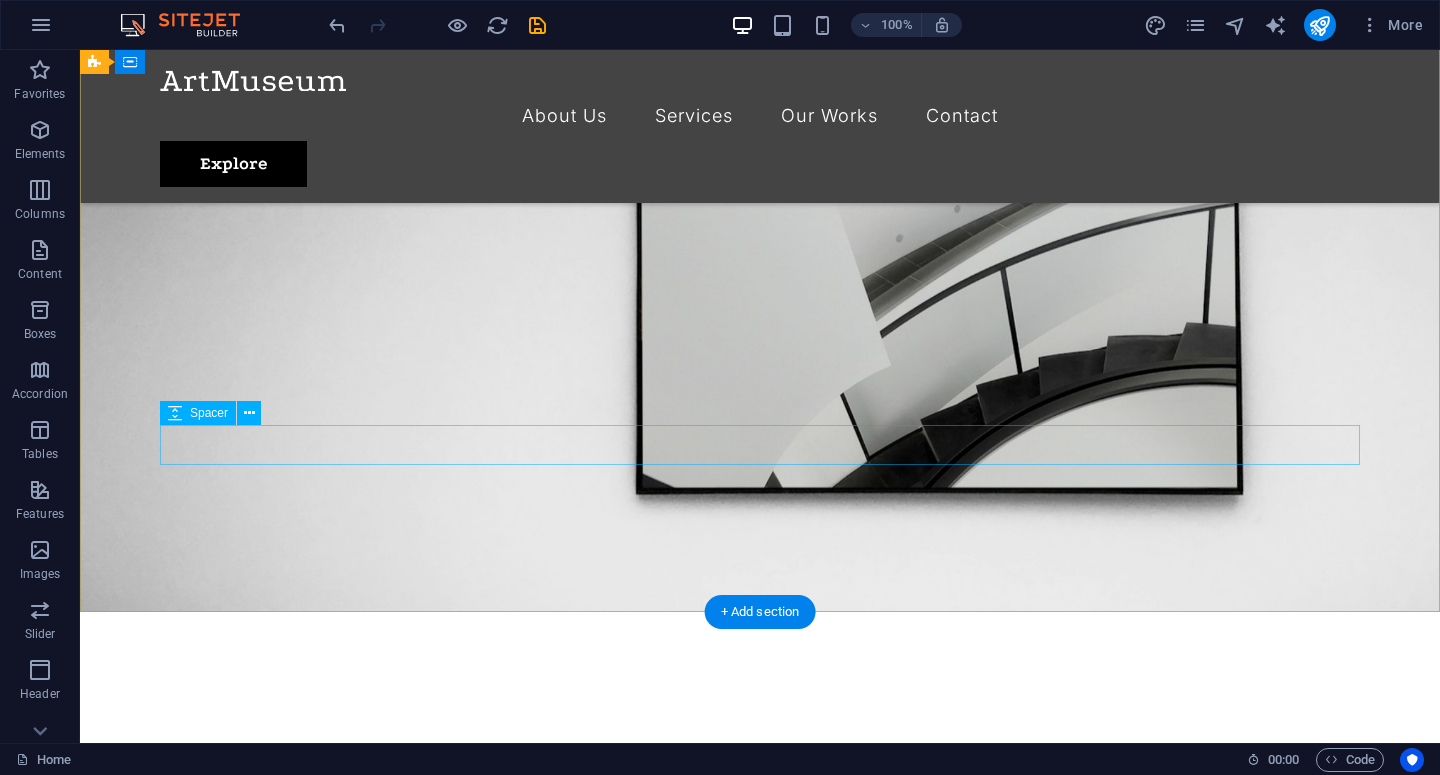 scroll, scrollTop: 0, scrollLeft: 0, axis: both 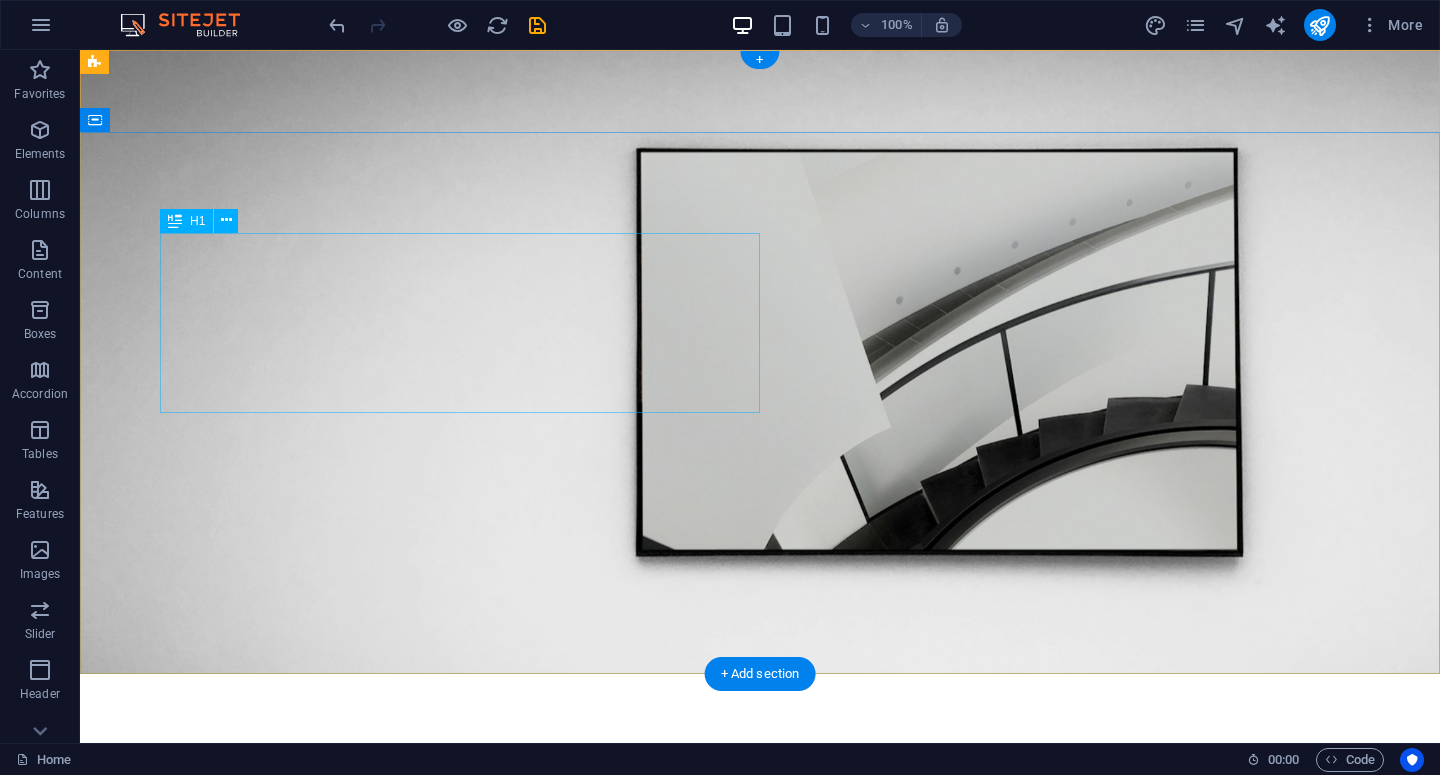 click on "The best art exhibitions" at bounding box center (760, 952) 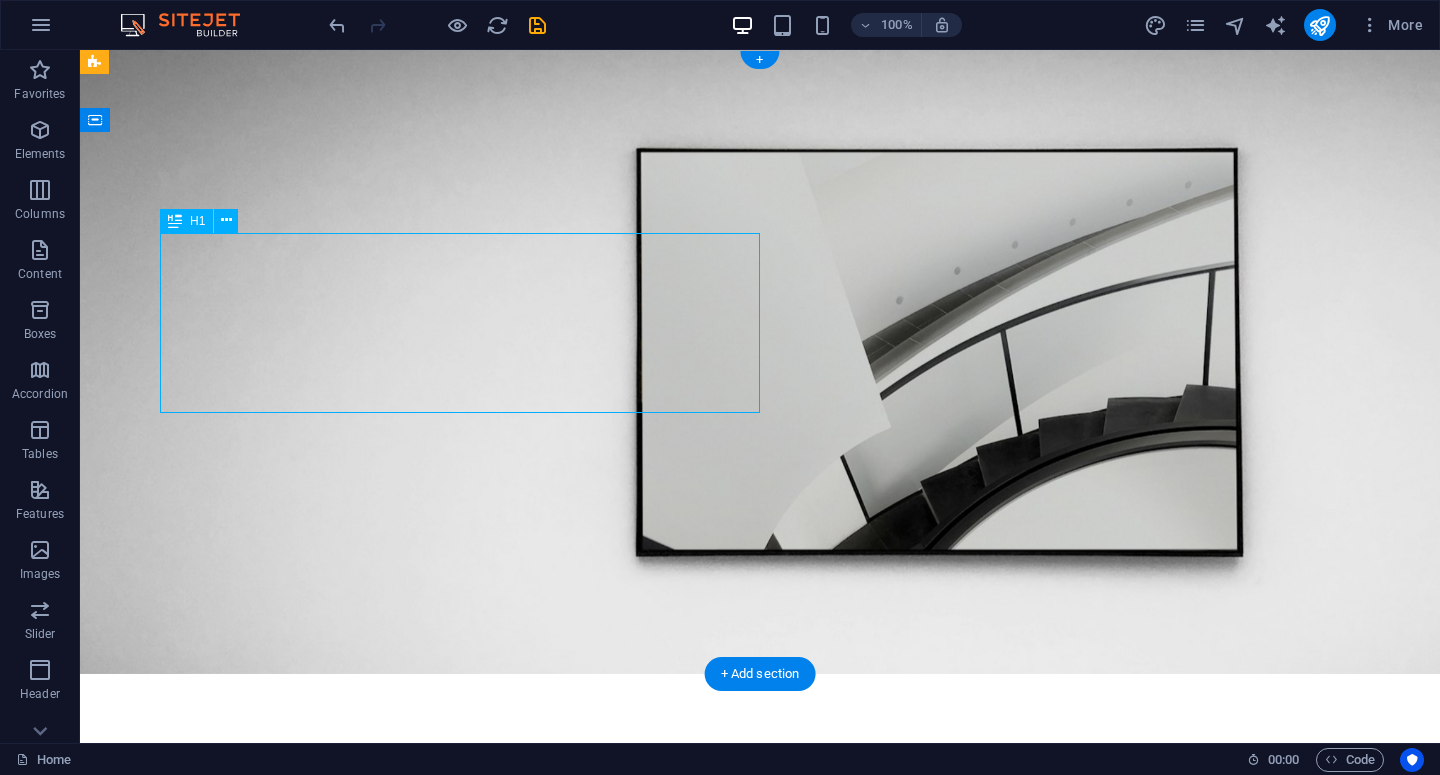 click on "The best art exhibitions" at bounding box center (760, 952) 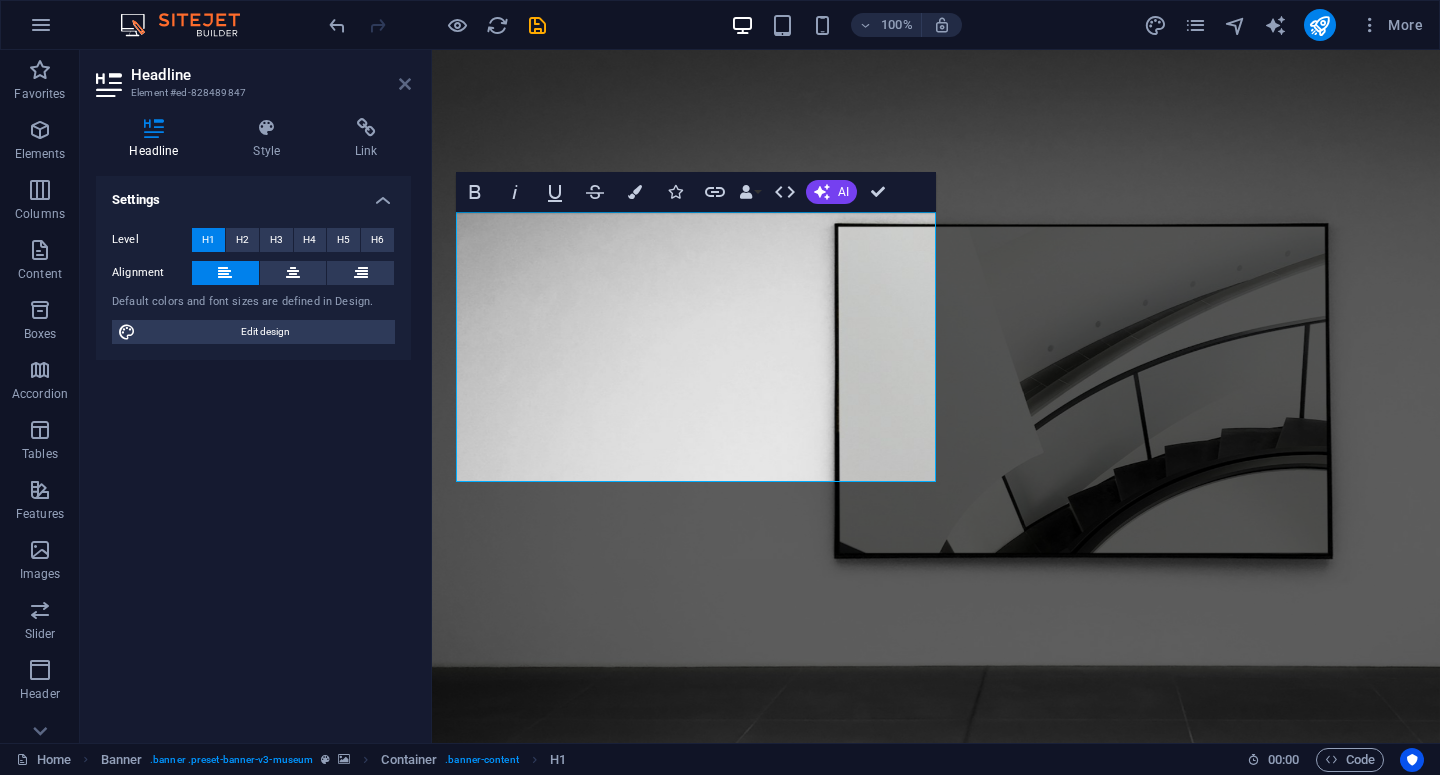 click at bounding box center [405, 84] 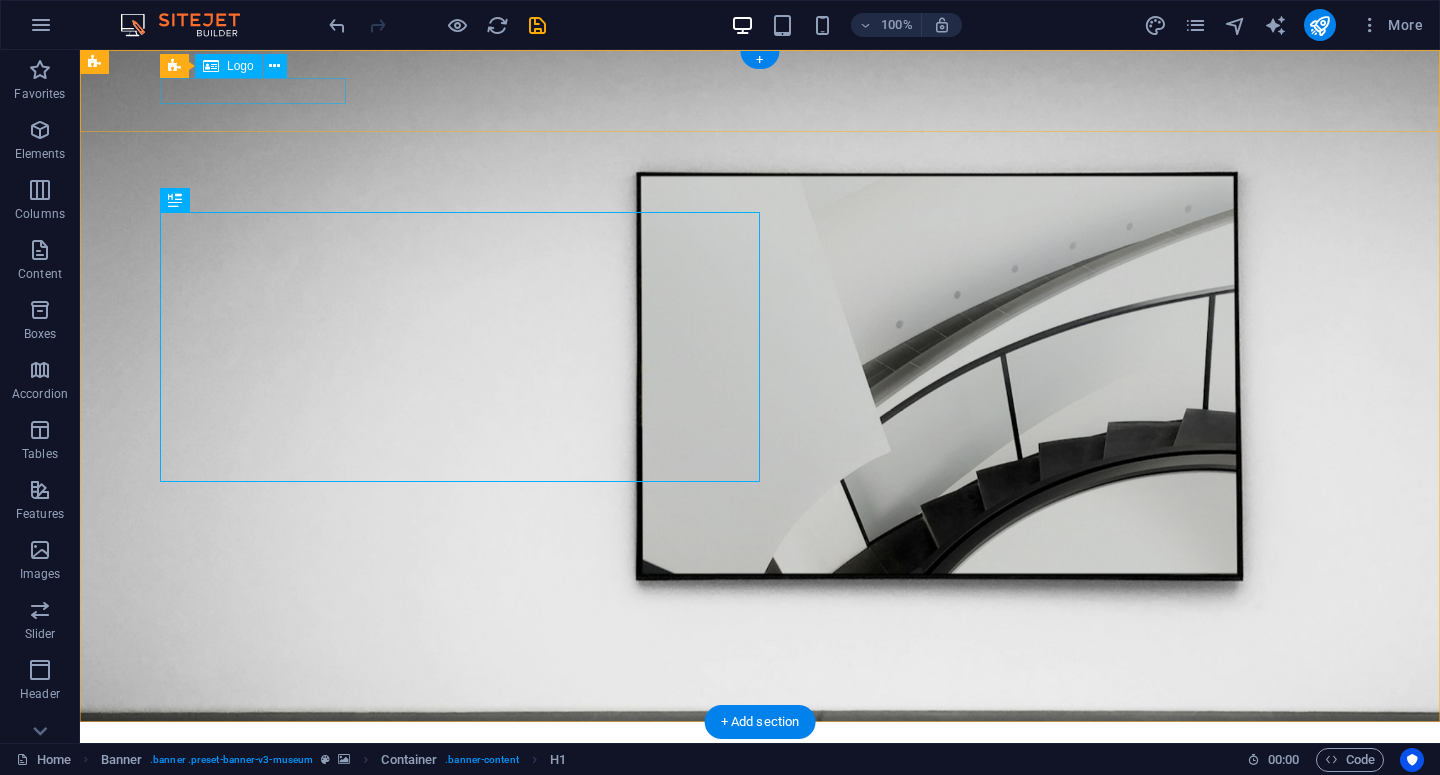 click at bounding box center [760, 750] 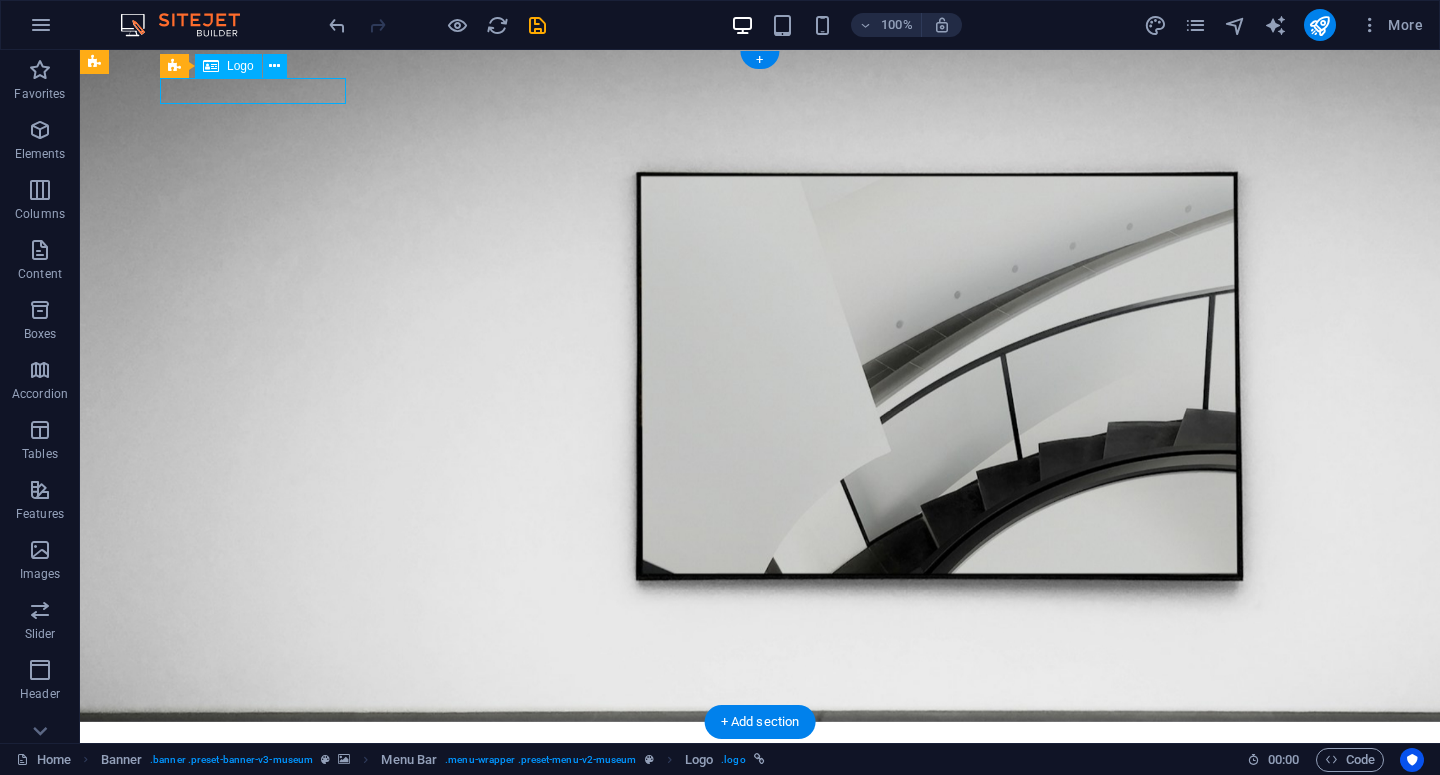 click at bounding box center [760, 750] 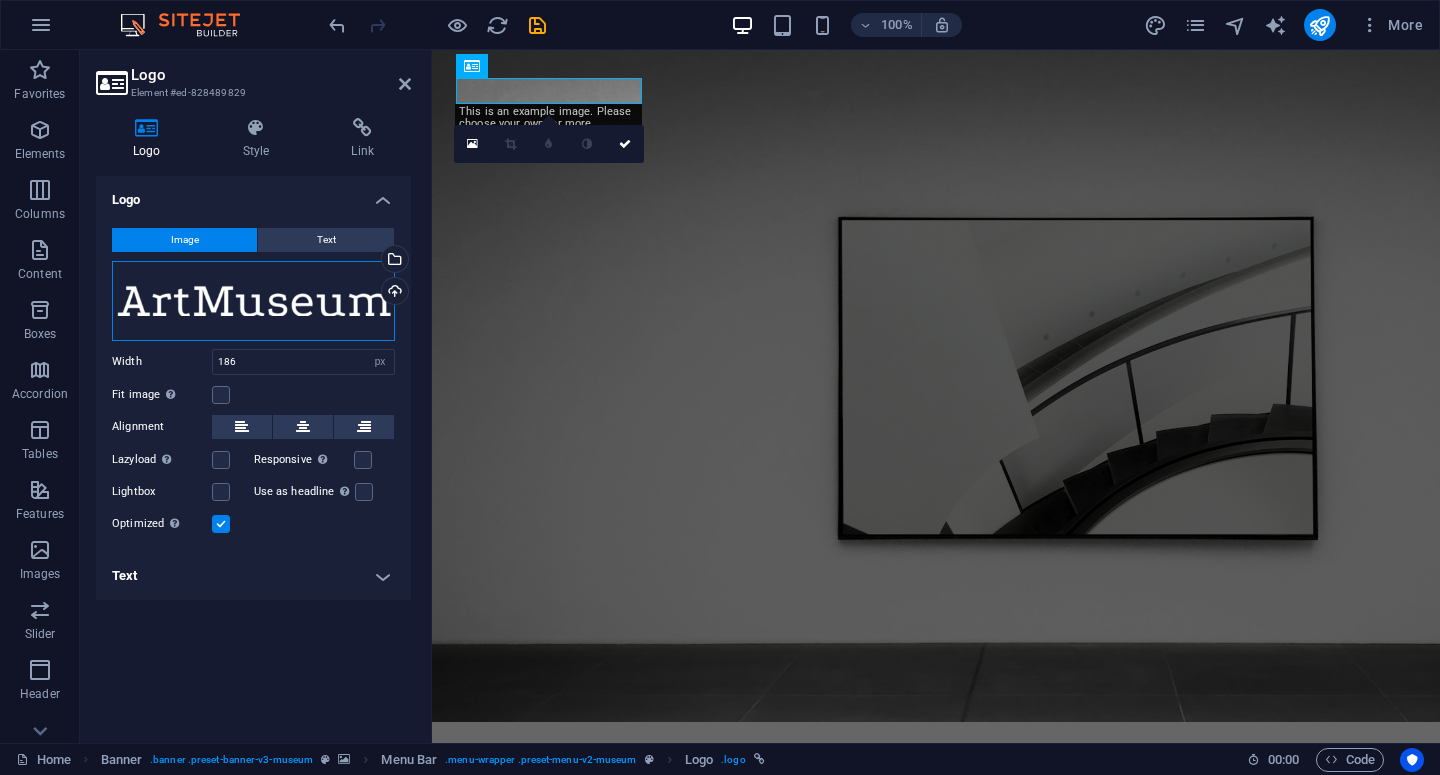 click on "Drag files here, click to choose files or select files from Files or our free stock photos & videos" at bounding box center (253, 301) 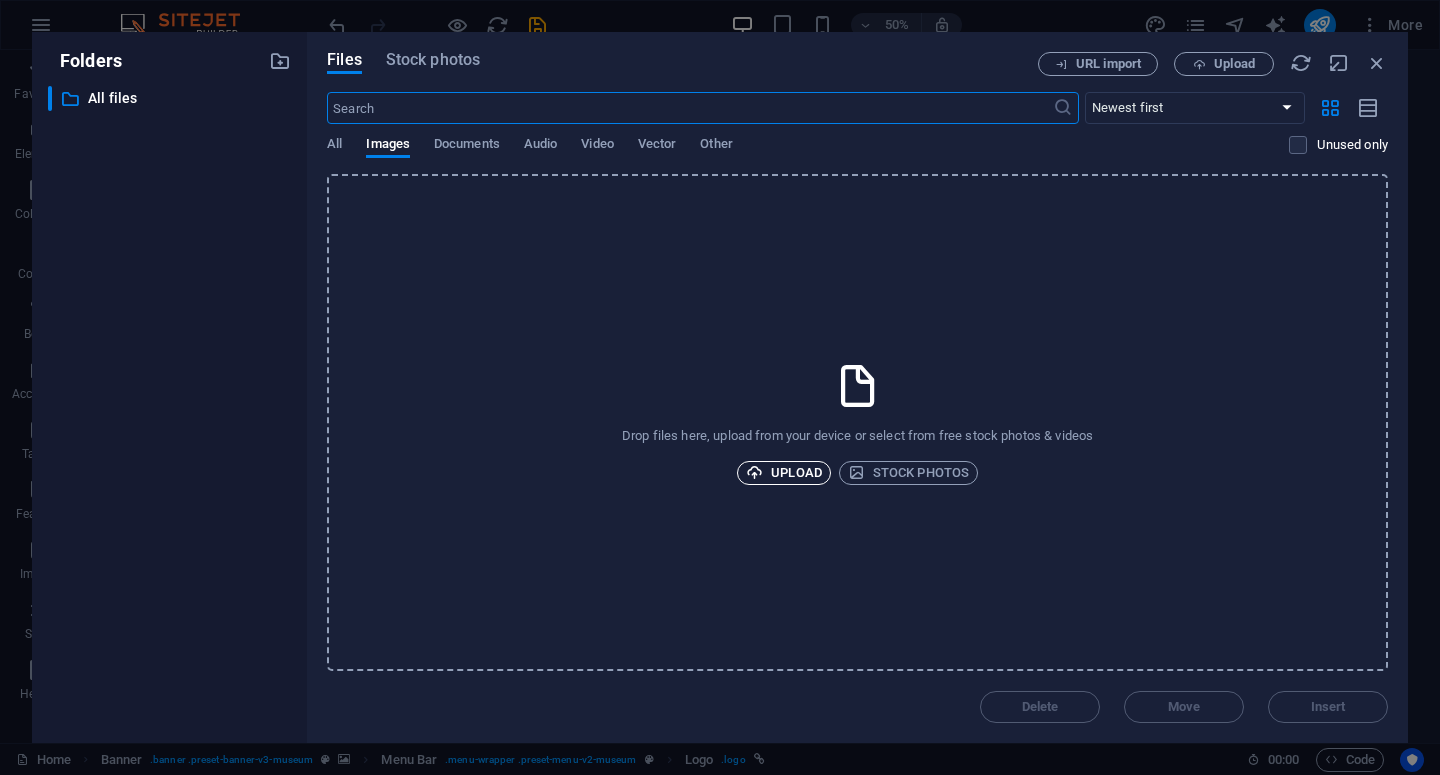 click on "Upload" at bounding box center [784, 473] 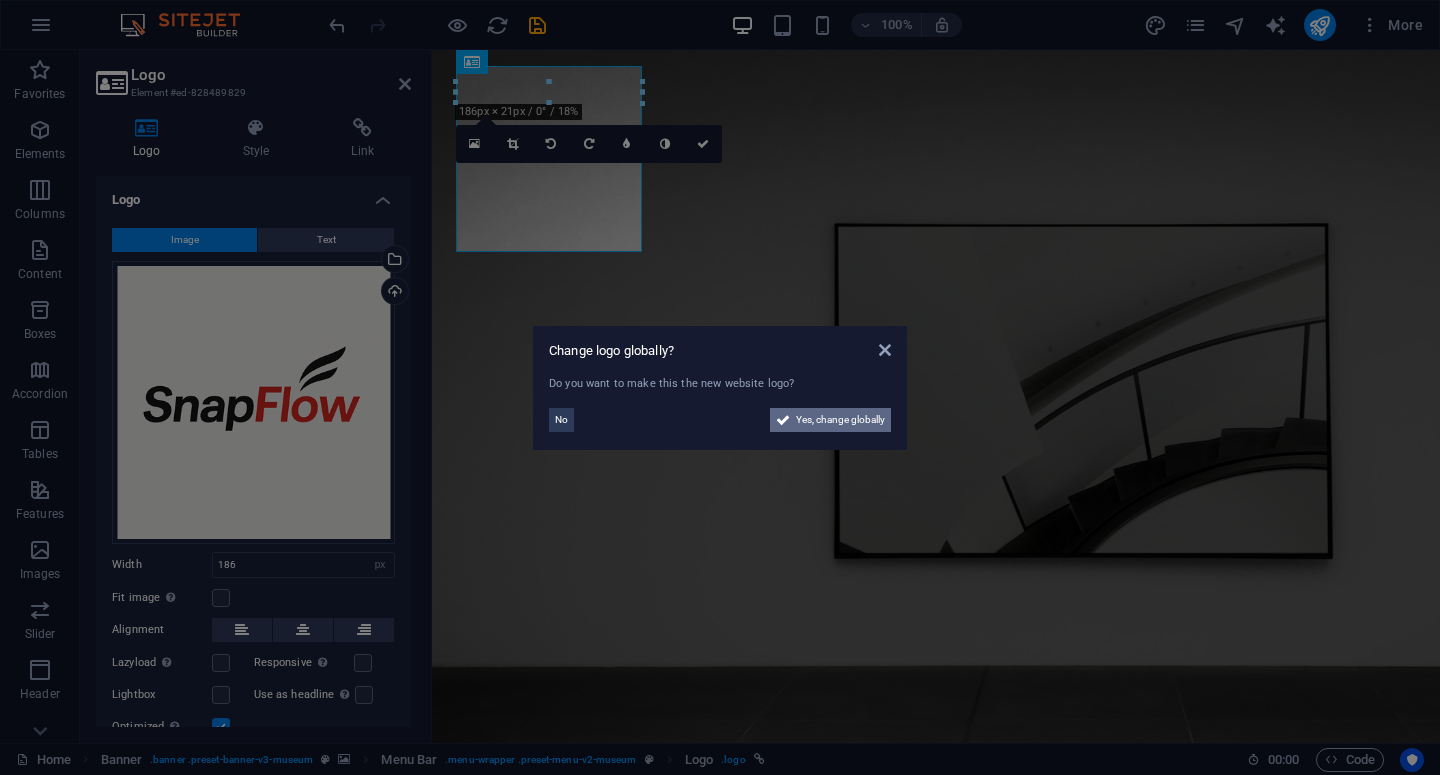 click on "Yes, change globally" at bounding box center [840, 420] 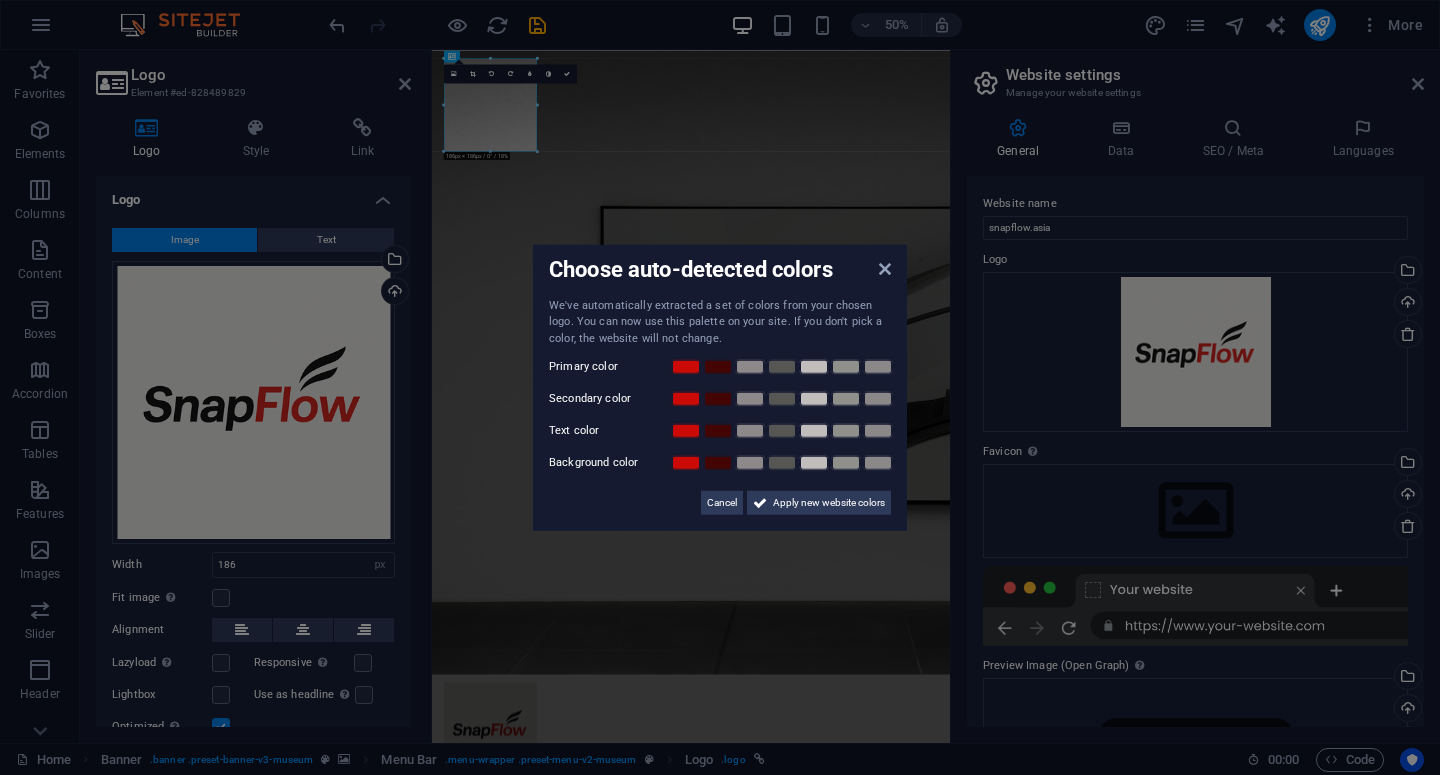 click on "Choose auto-detected colors We've automatically extracted a set of colors from your chosen logo. You can now use this palette on your site. If you don't pick a color, the website will not change.  Primary color Secondary color Text color Background color Cancel Apply new website colors" at bounding box center (720, 387) 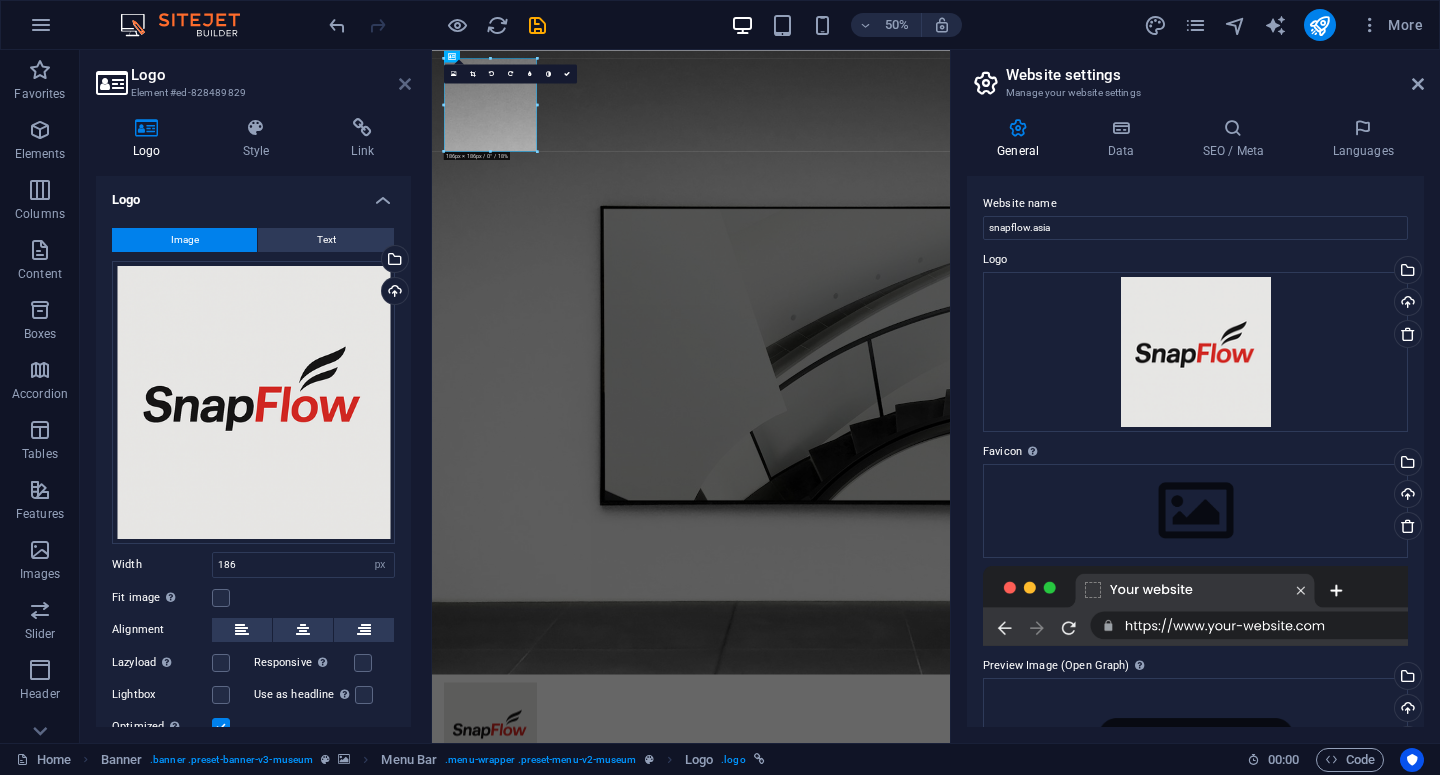 click at bounding box center (405, 84) 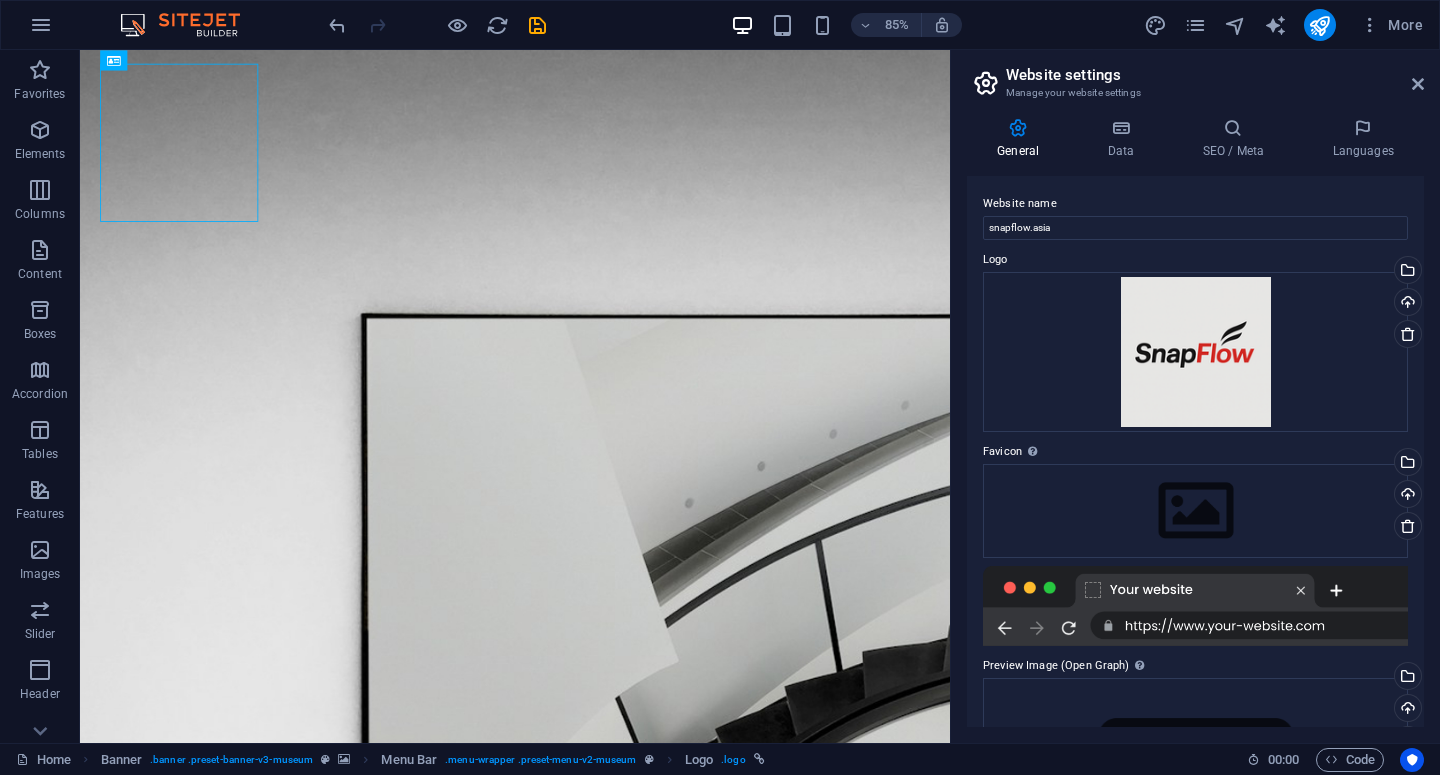 click on "Website settings Manage your website settings  General  Data  SEO / Meta  Languages Website name snapflow.asia Logo Drag files here, click to choose files or select files from Files or our free stock photos & videos Select files from the file manager, stock photos, or upload file(s) Upload Favicon Set the favicon of your website here. A favicon is a small icon shown in the browser tab next to your website title. It helps visitors identify your website. Drag files here, click to choose files or select files from Files or our free stock photos & videos Select files from the file manager, stock photos, or upload file(s) Upload Preview Image (Open Graph) This image will be shown when the website is shared on social networks Drag files here, click to choose files or select files from Files or our free stock photos & videos Select files from the file manager, stock photos, or upload file(s) Upload Contact data for this website. This can be used everywhere on the website and will update automatically. Company Street" at bounding box center (1195, 396) 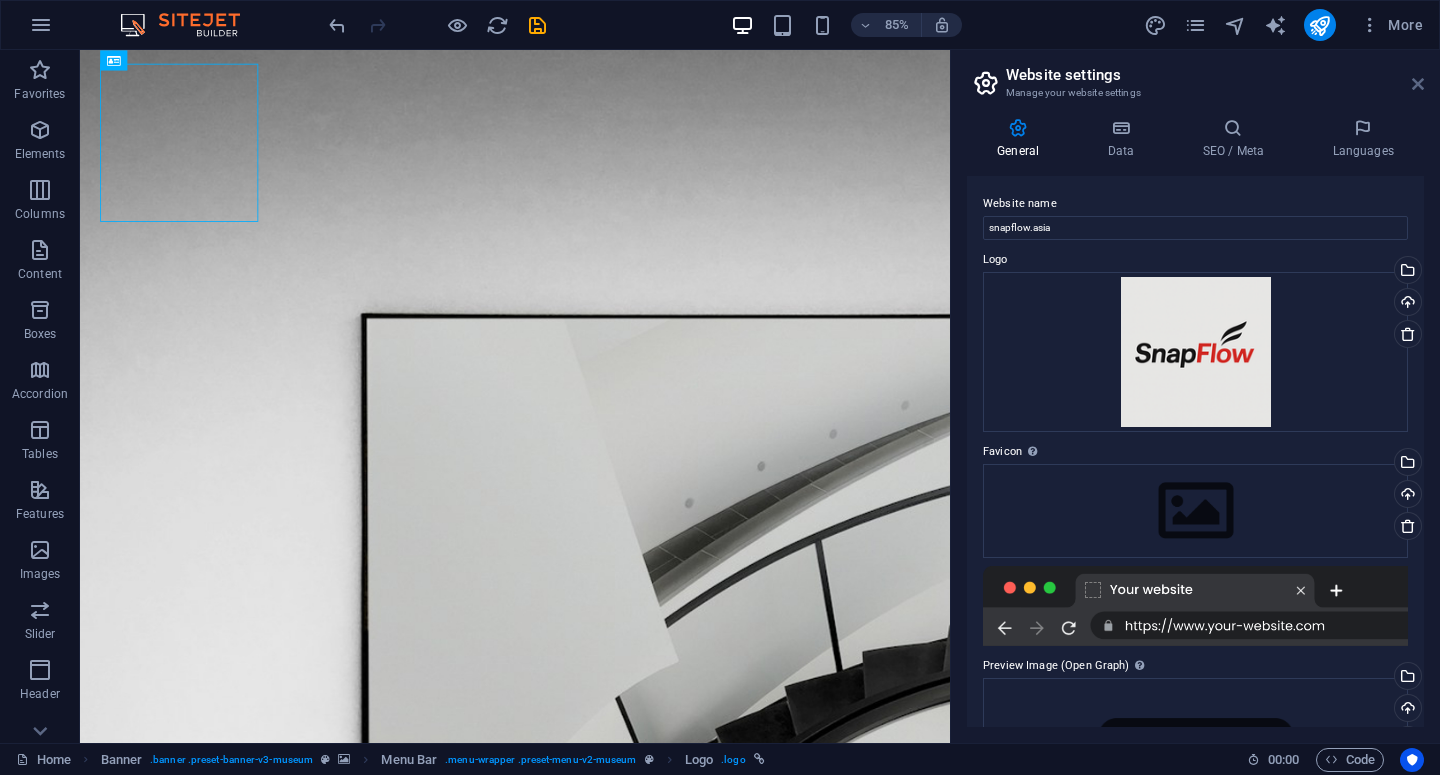 click at bounding box center [1418, 84] 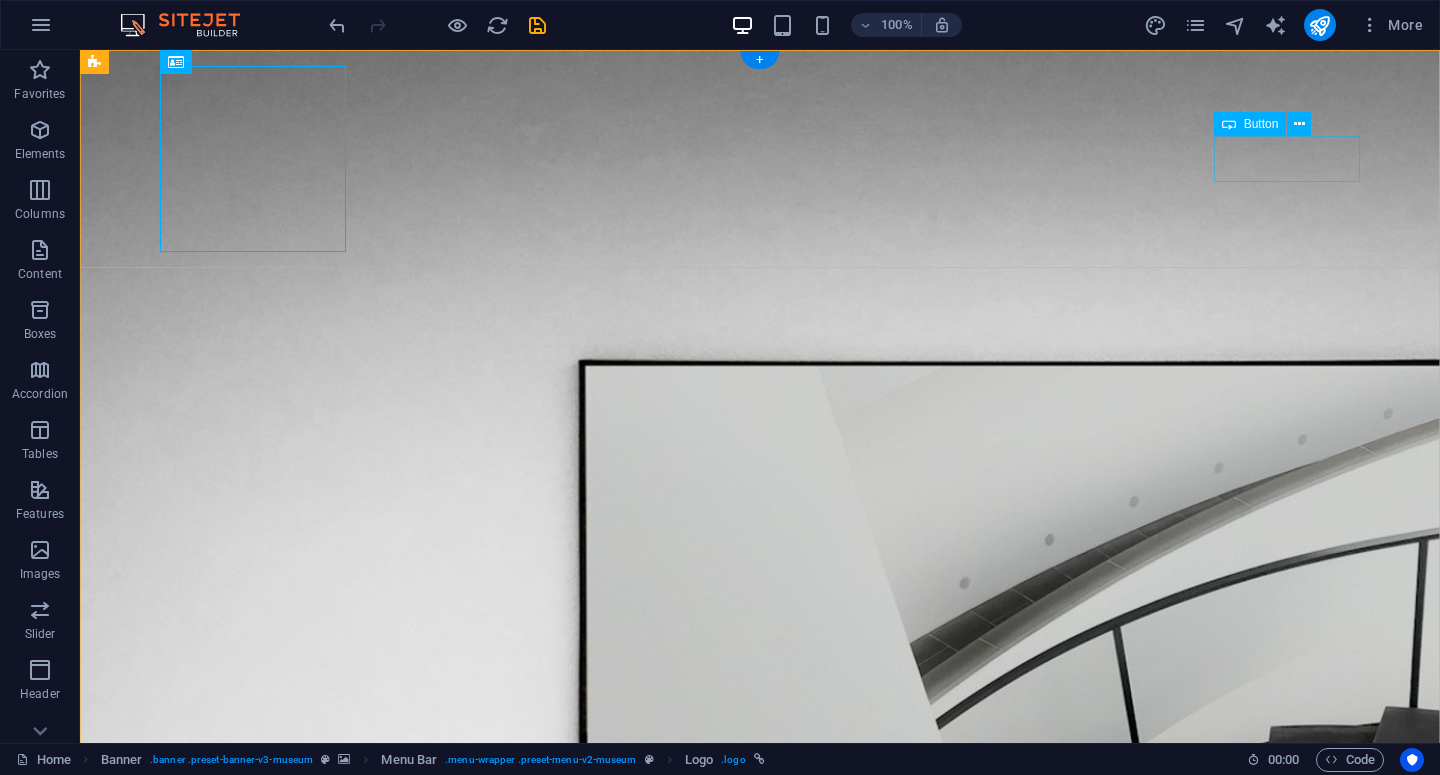 click on "Explore" at bounding box center [760, 1572] 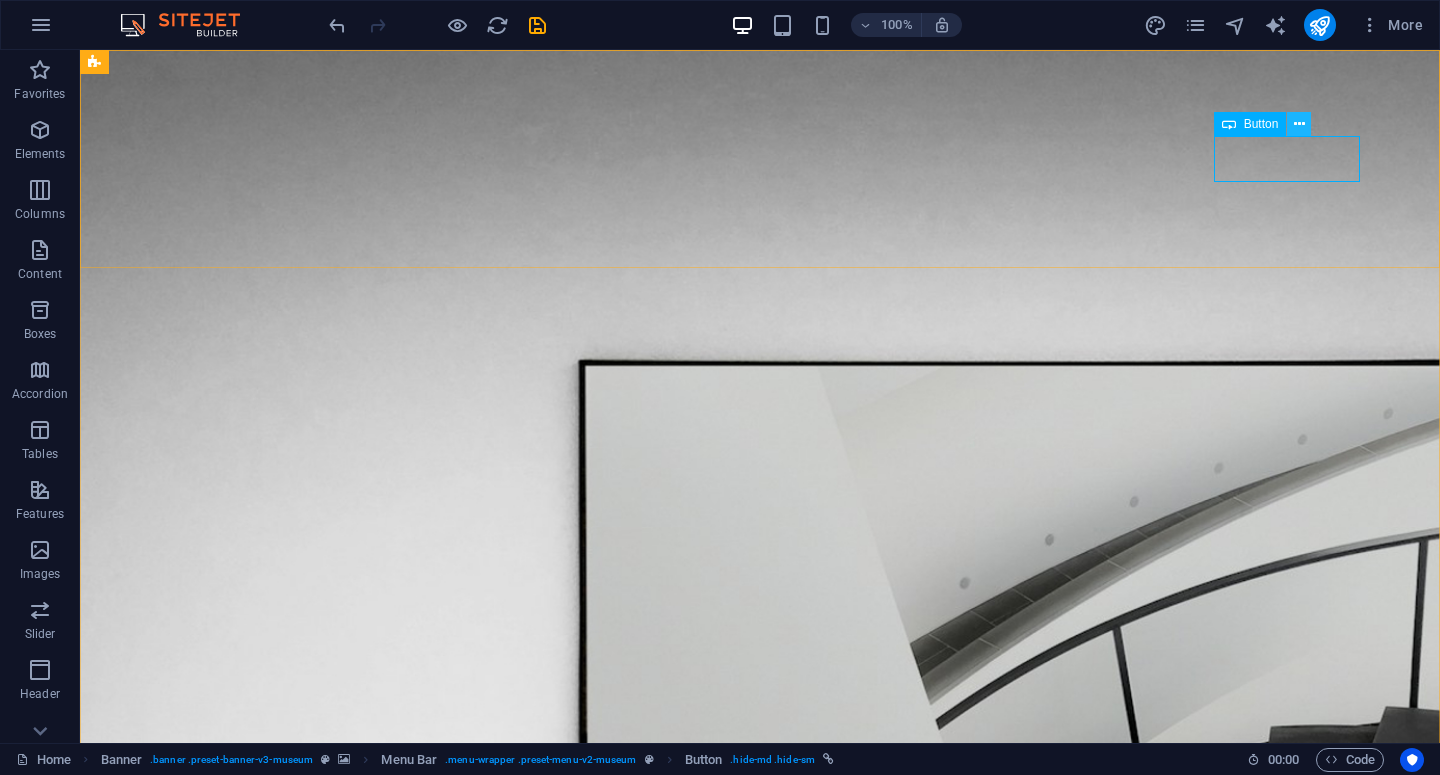 click at bounding box center (1299, 124) 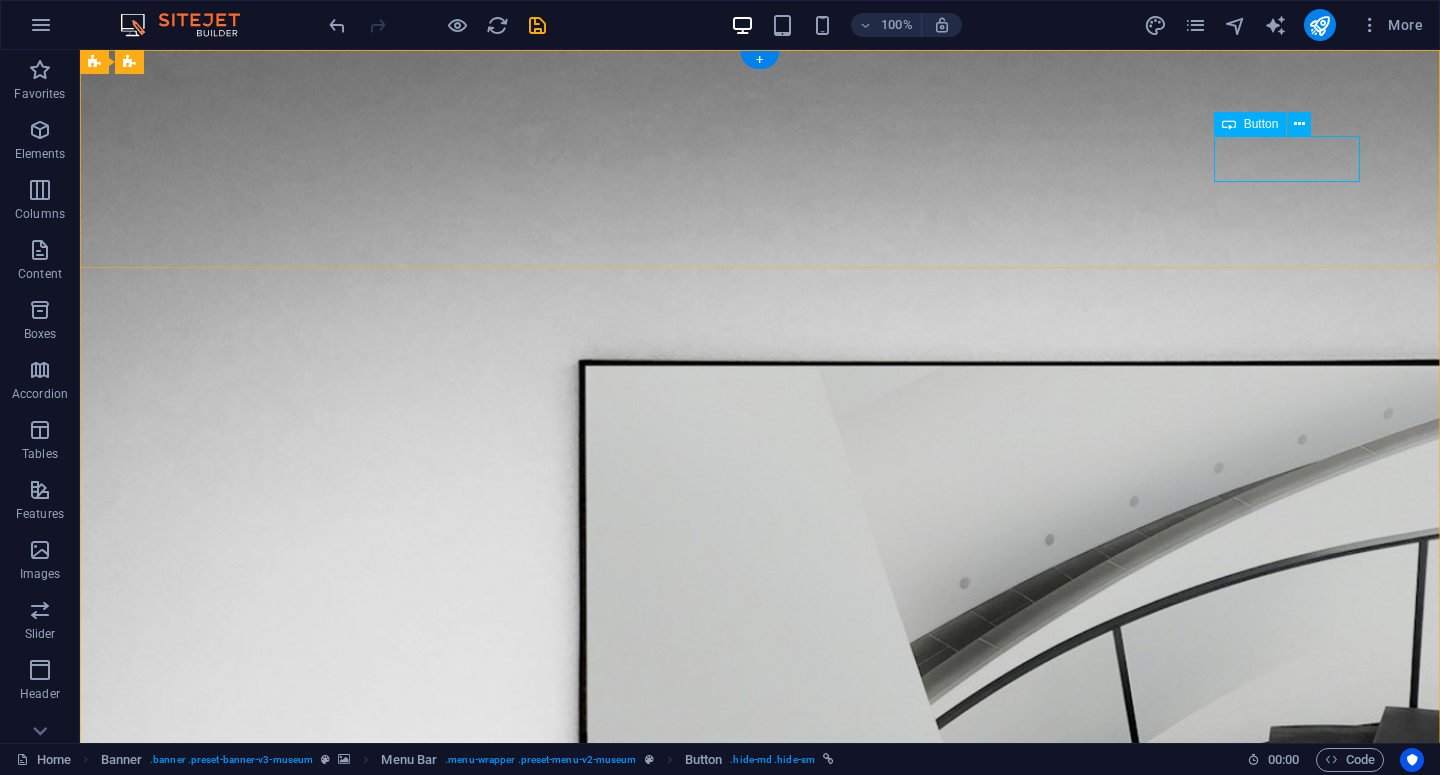 click on "Explore" at bounding box center (760, 1572) 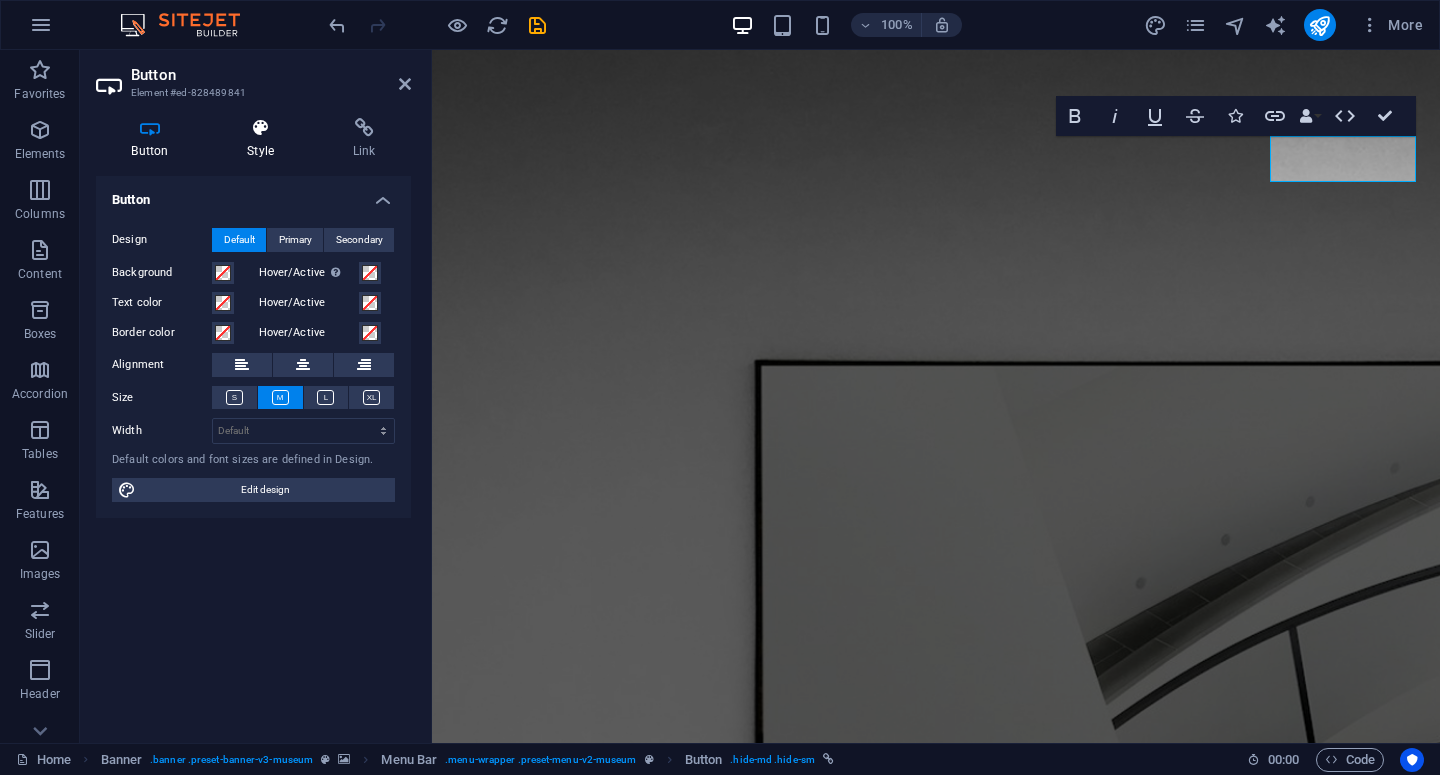 click on "Style" at bounding box center (265, 139) 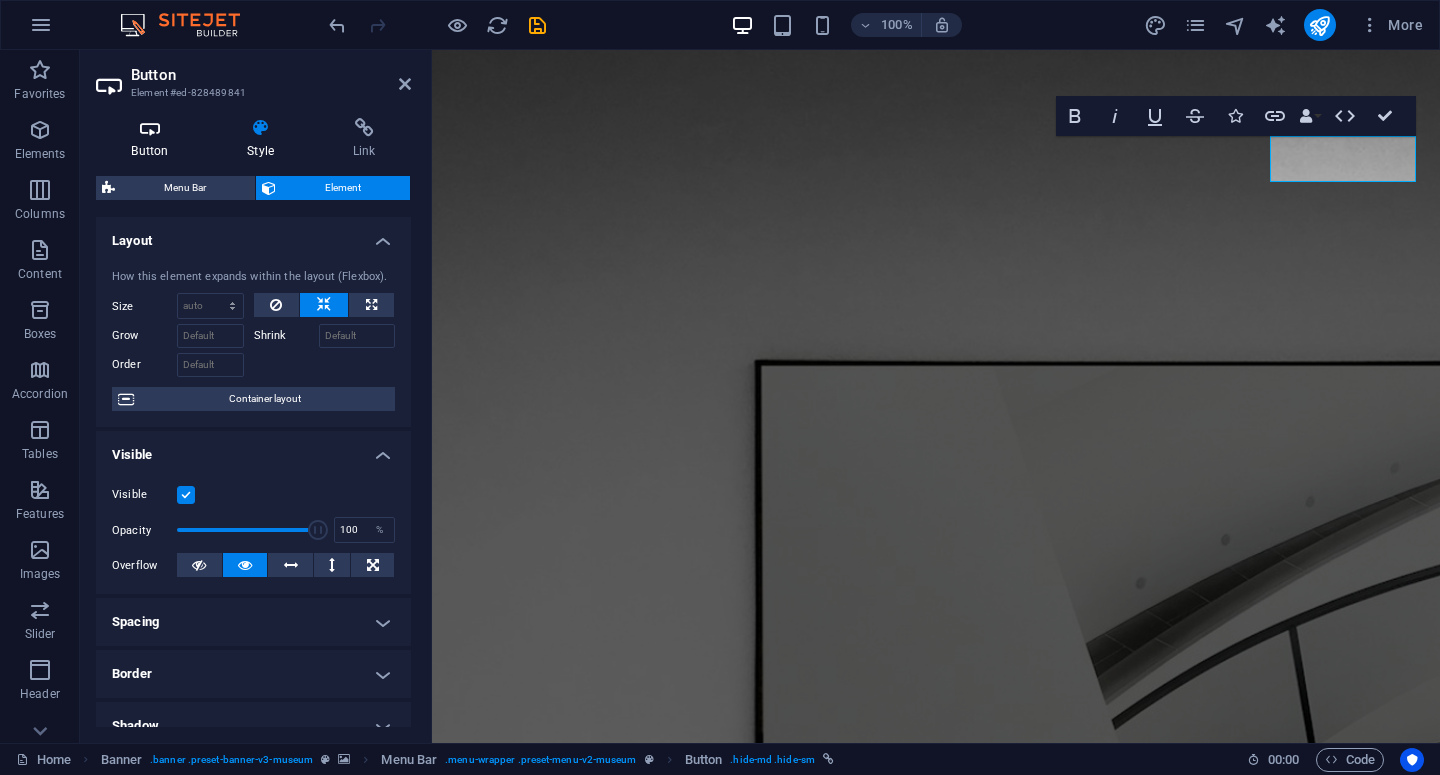 click on "Button" at bounding box center (154, 139) 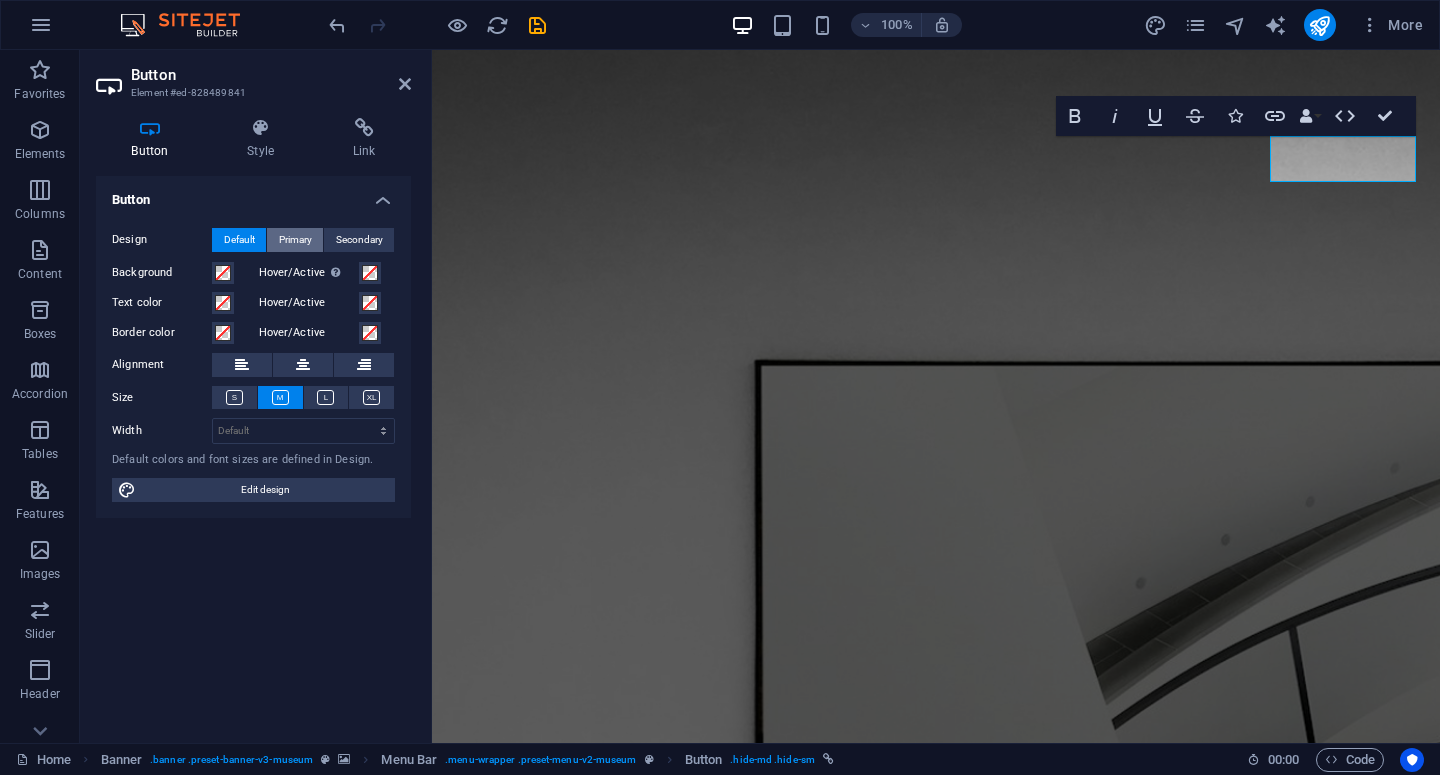 click on "Primary" at bounding box center (295, 240) 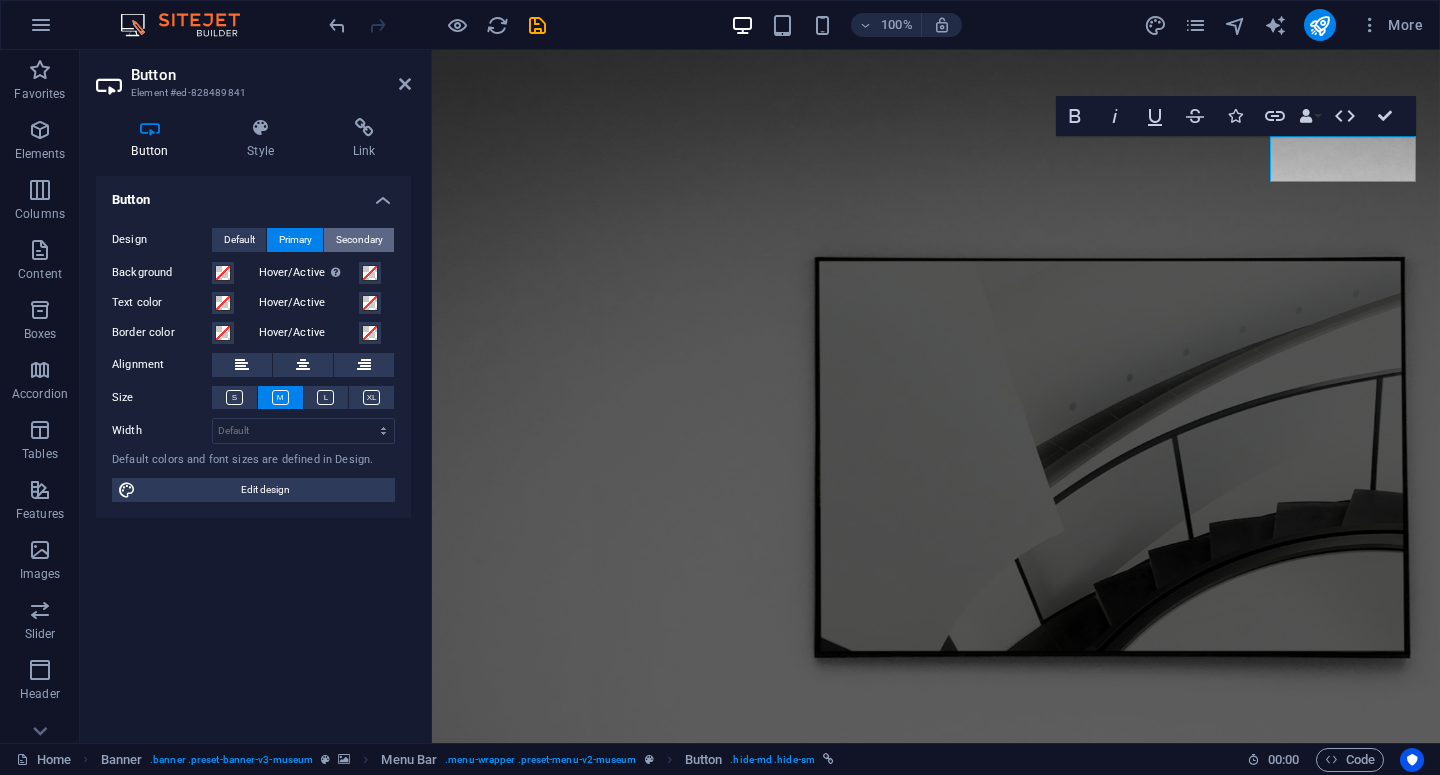 click on "Secondary" at bounding box center [359, 240] 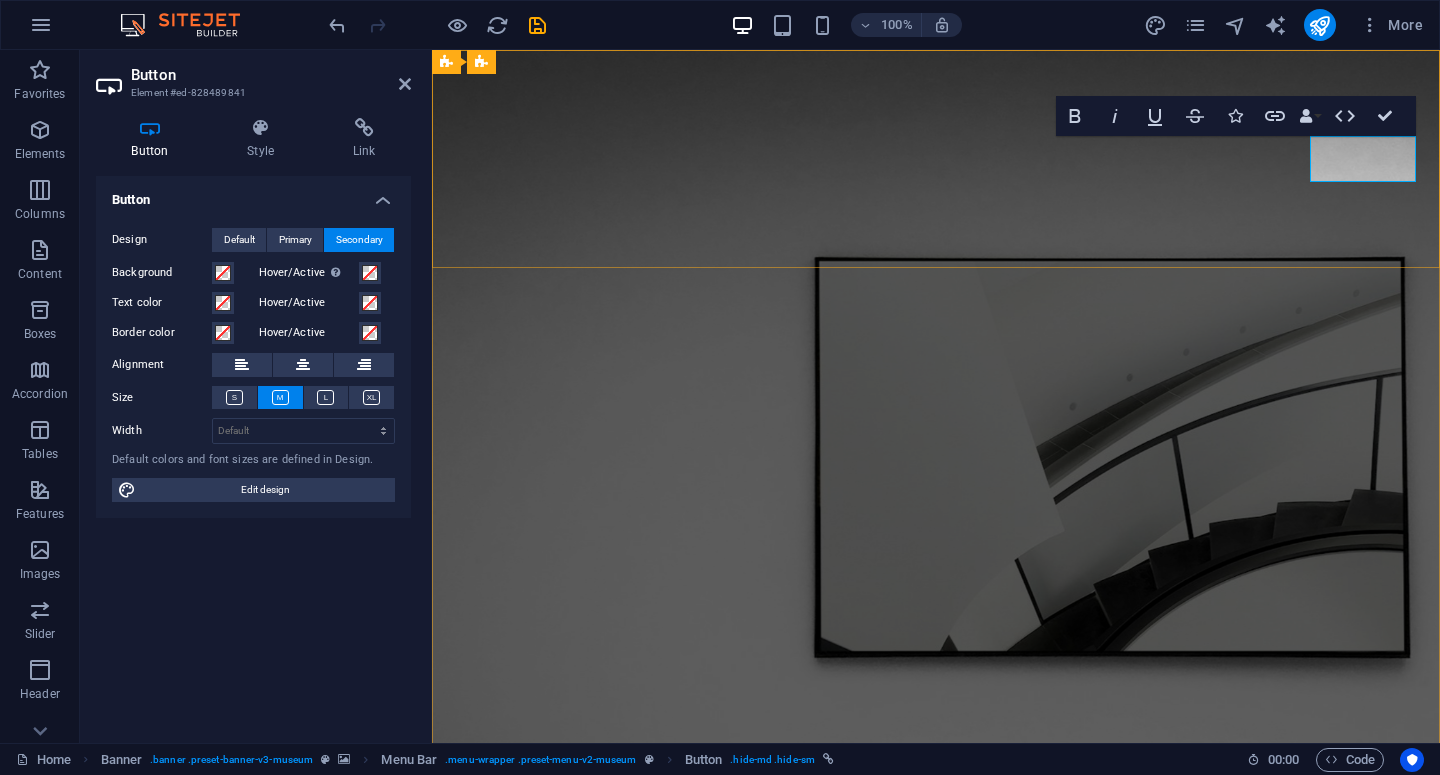 click on "Explore" at bounding box center [509, 1159] 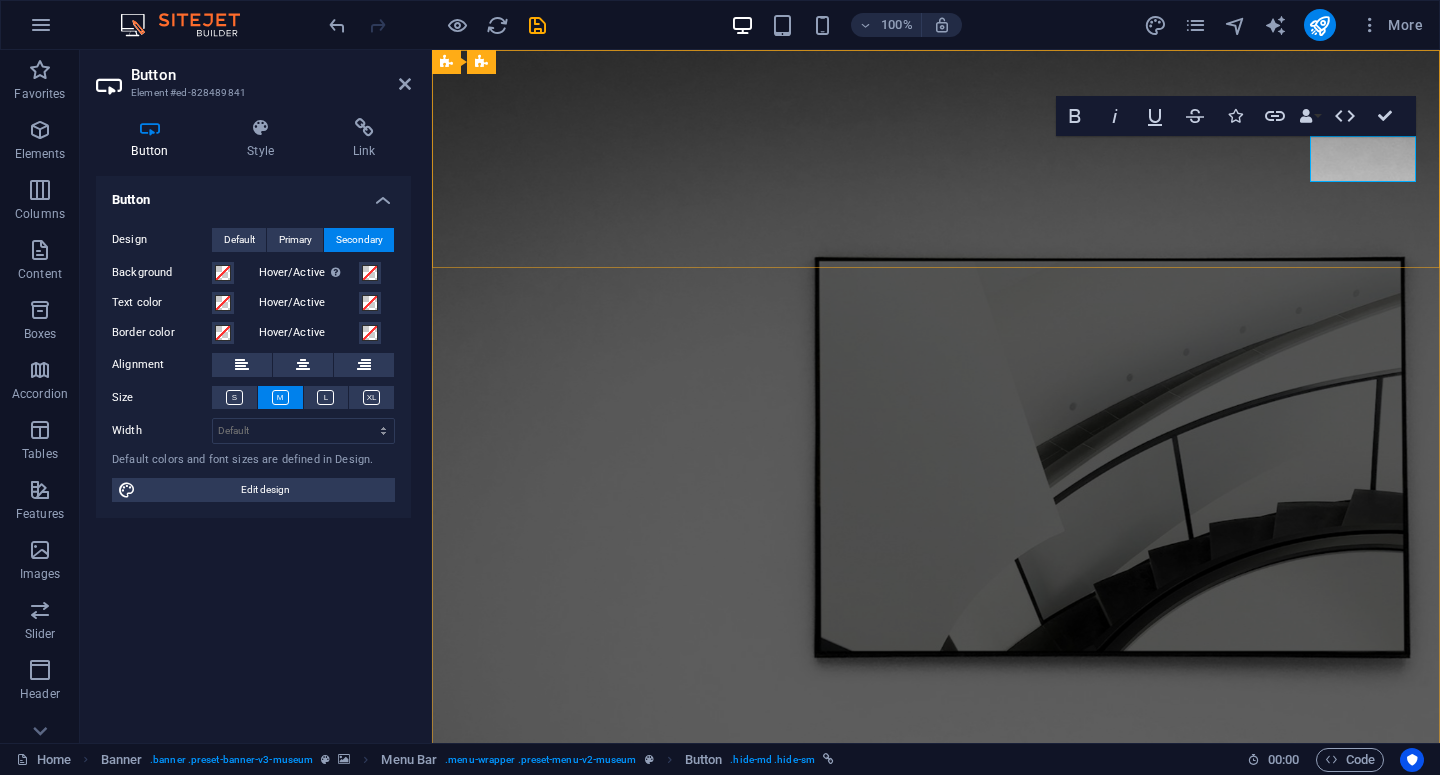 type 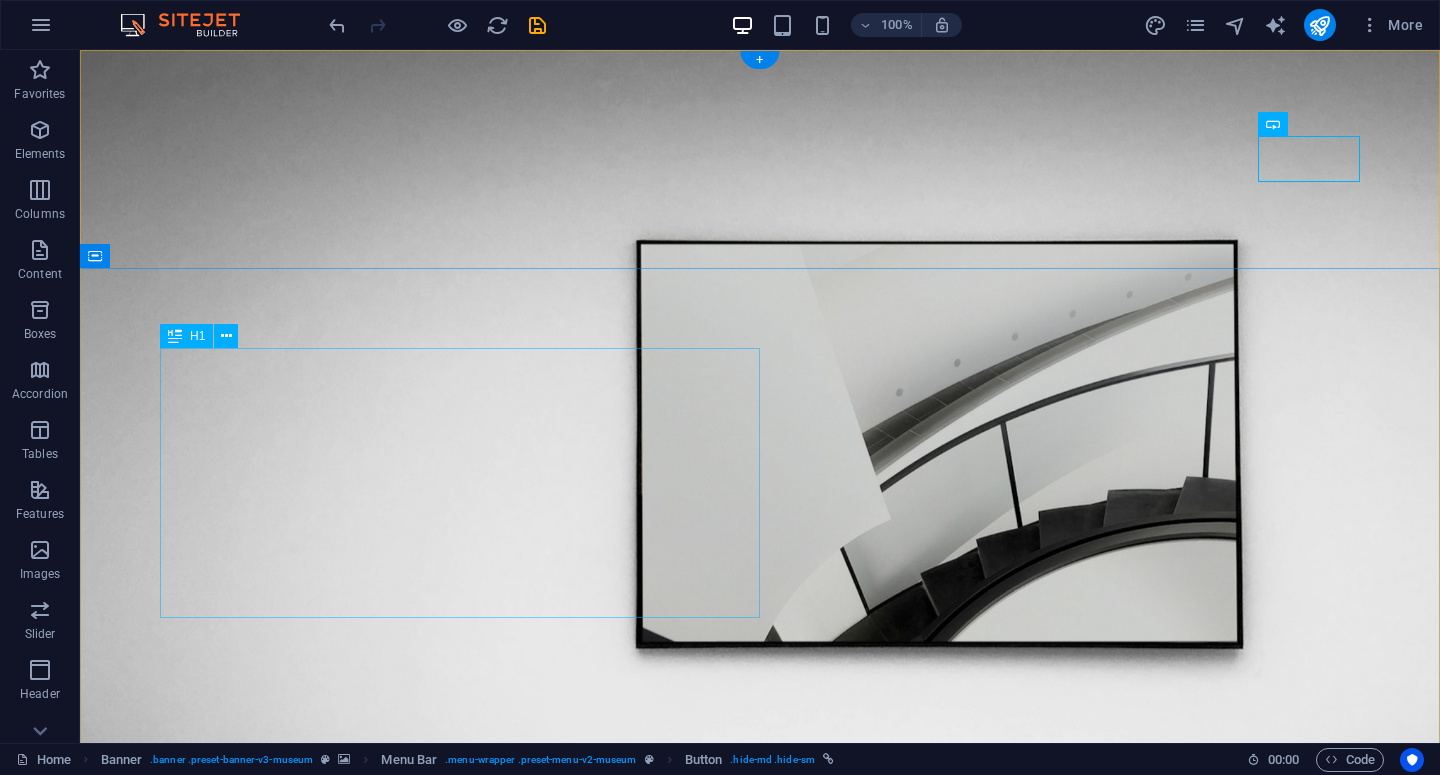 scroll, scrollTop: 212, scrollLeft: 0, axis: vertical 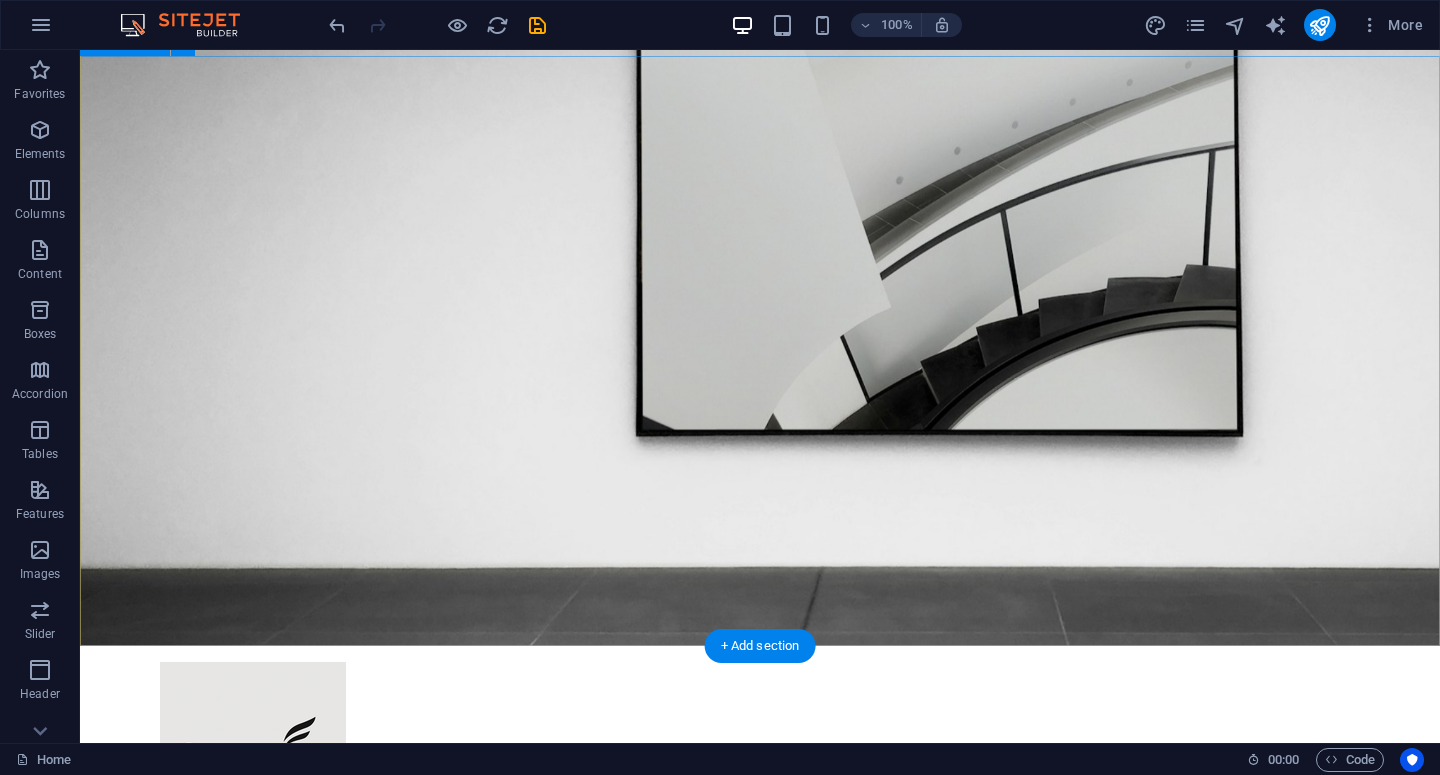 click on "“Campaign Brief, But Smarter.” Lorem ipsum dolor sit amet, consectetur adipiscing elit, sed do eiusmod tempor incididunt ut labore Lorem ipsum dolor sit amet, consectetur adipiscing elit, sed do eiusmod tempor incididunt ut labore Explore" at bounding box center (760, 1210) 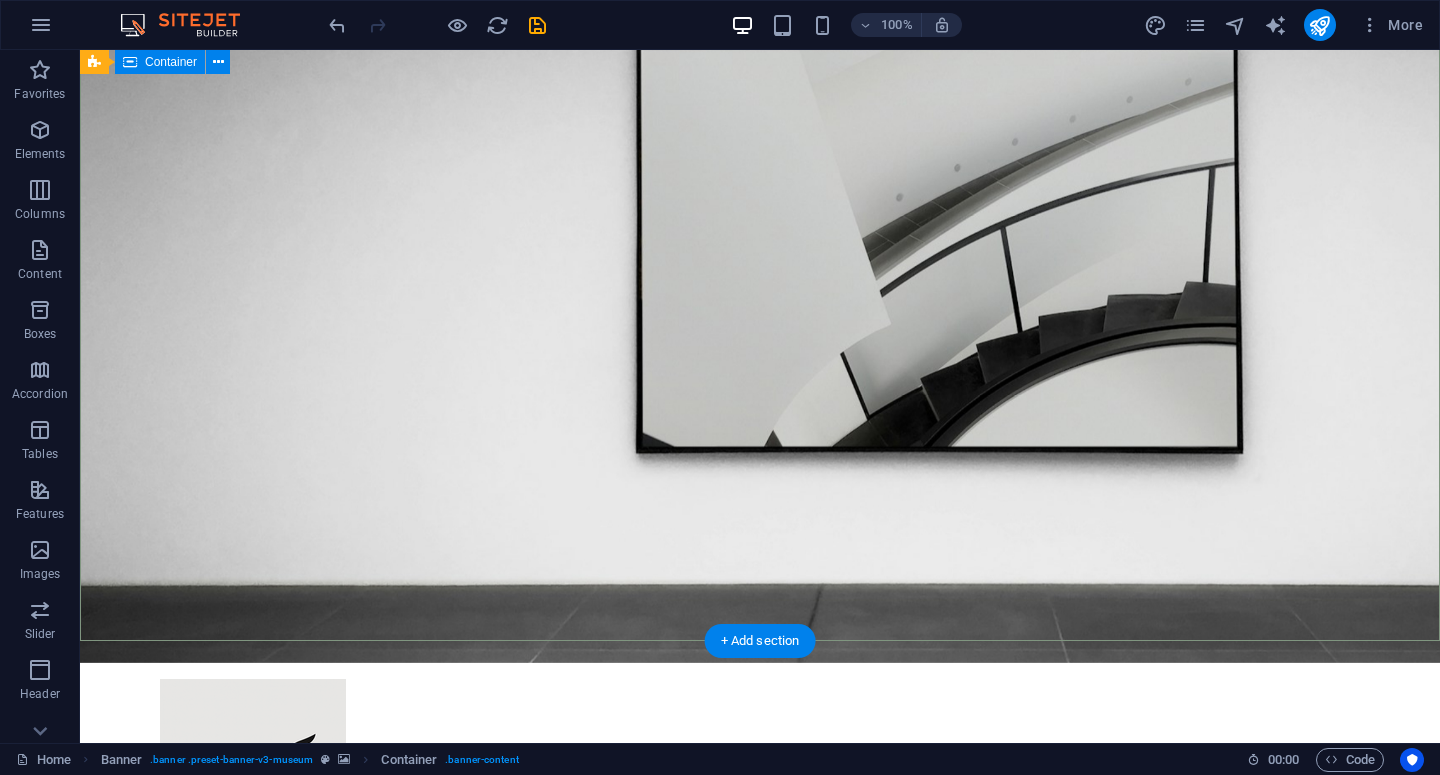 scroll, scrollTop: 145, scrollLeft: 0, axis: vertical 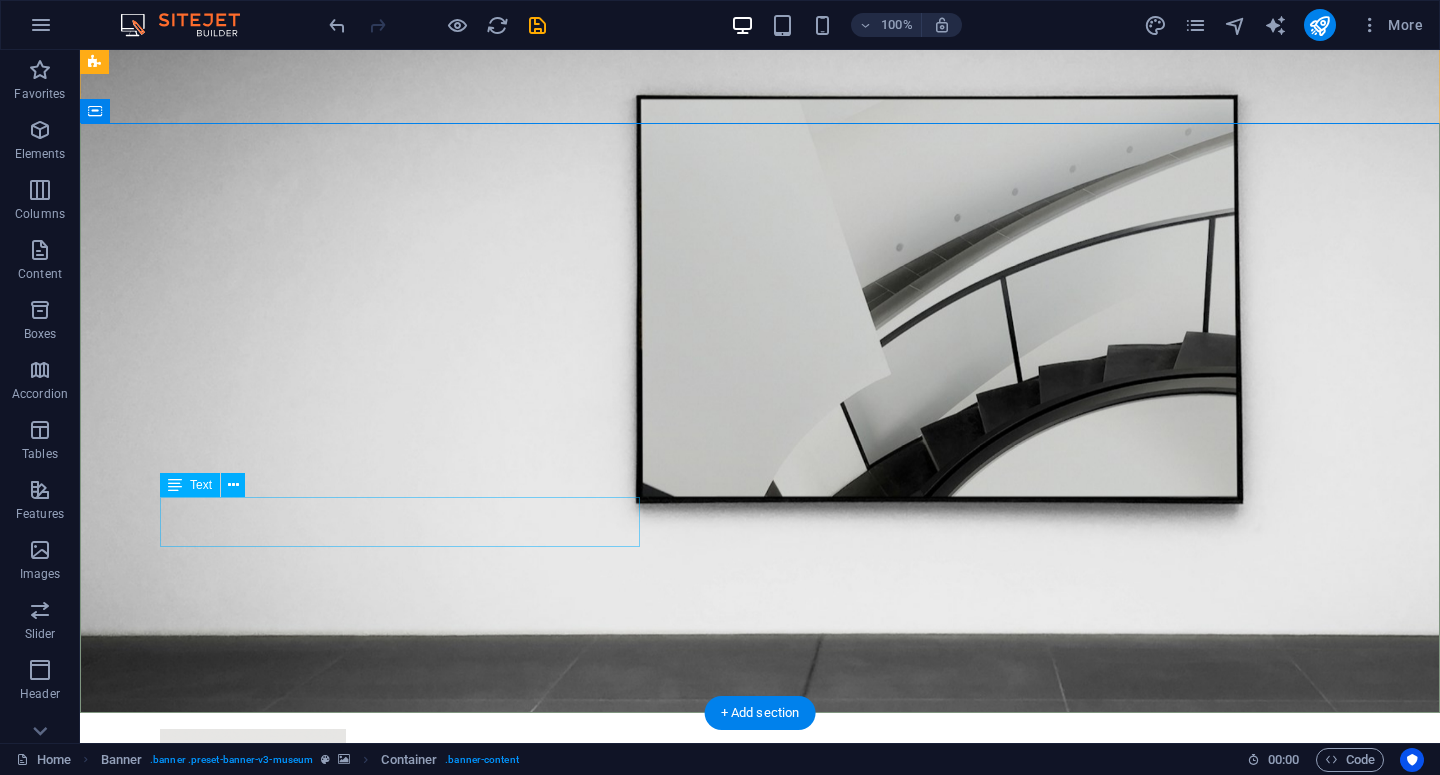 click on "Lorem ipsum dolor sit amet, consectetur adipiscing elit, sed do eiusmod tempor incididunt ut labore" at bounding box center (760, 1323) 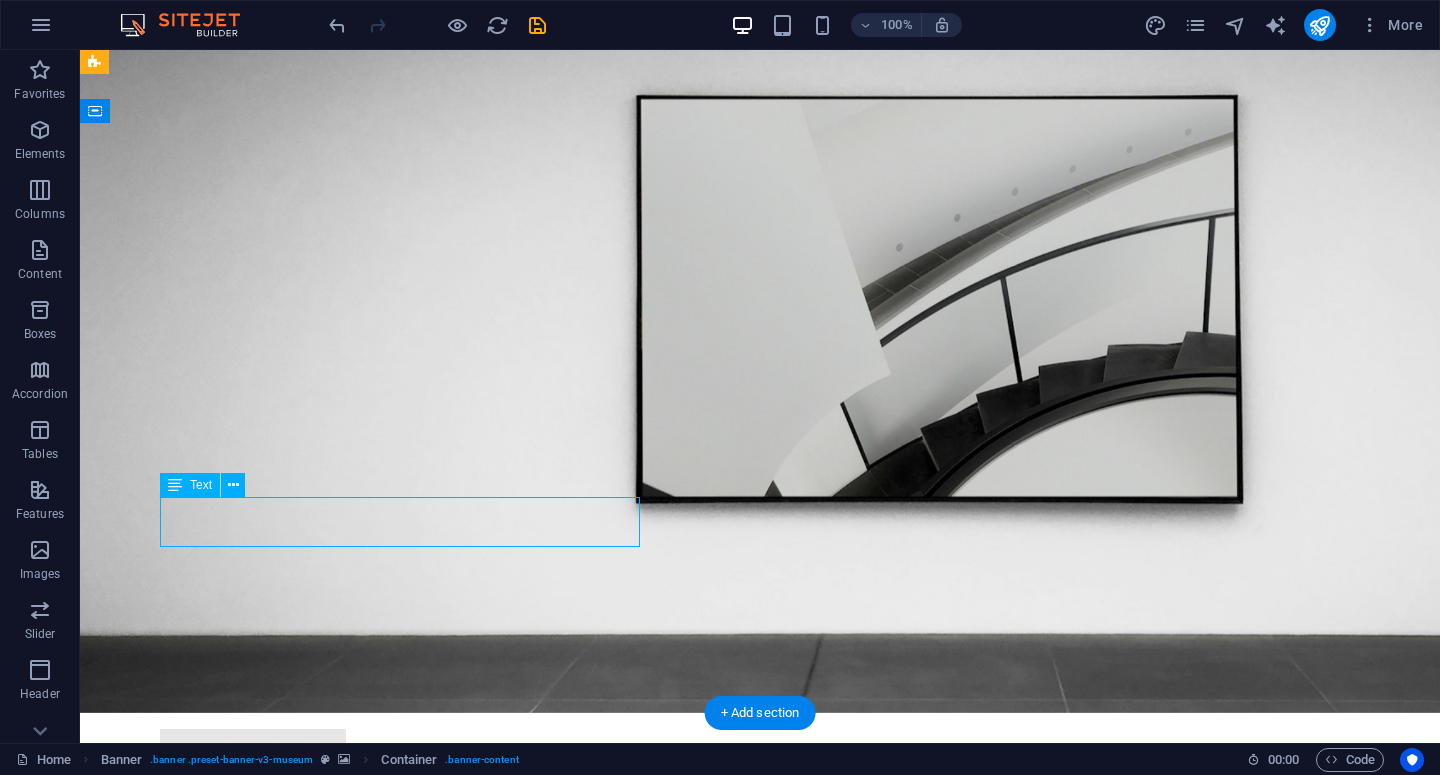click on "Lorem ipsum dolor sit amet, consectetur adipiscing elit, sed do eiusmod tempor incididunt ut labore" at bounding box center (760, 1323) 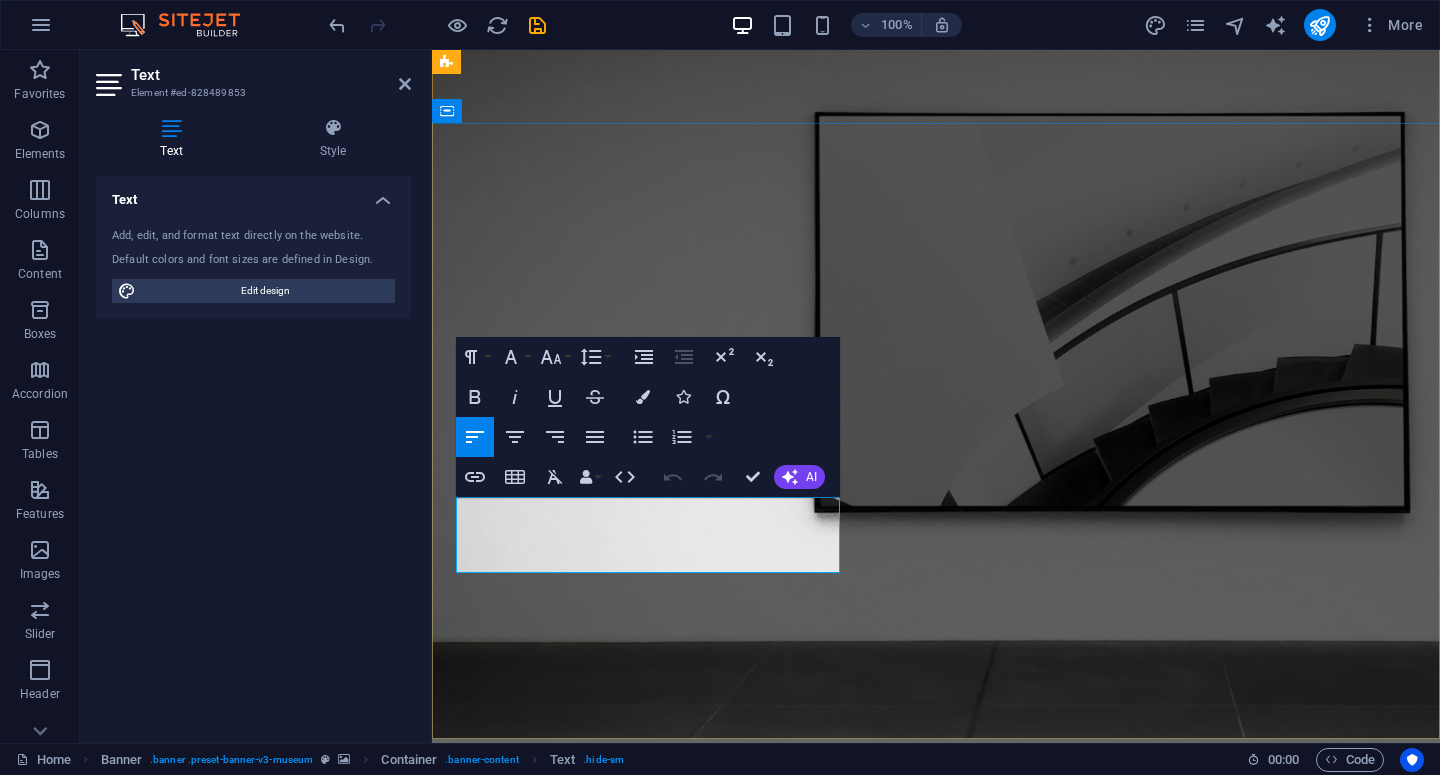 click on "Lorem ipsum dolor sit amet, consectetur adipiscing elit, sed do eiusmod tempor incididunt ut labore" at bounding box center (936, 1349) 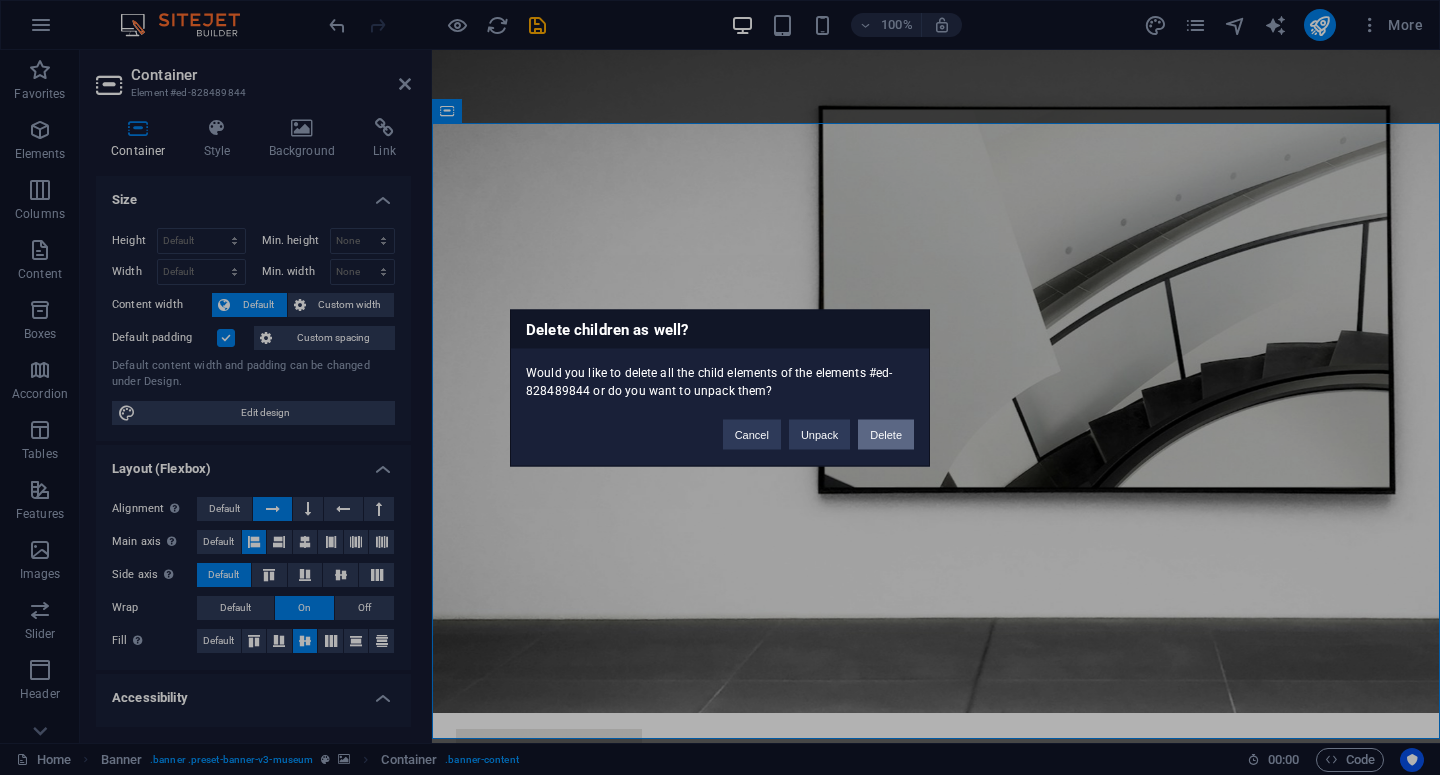 type 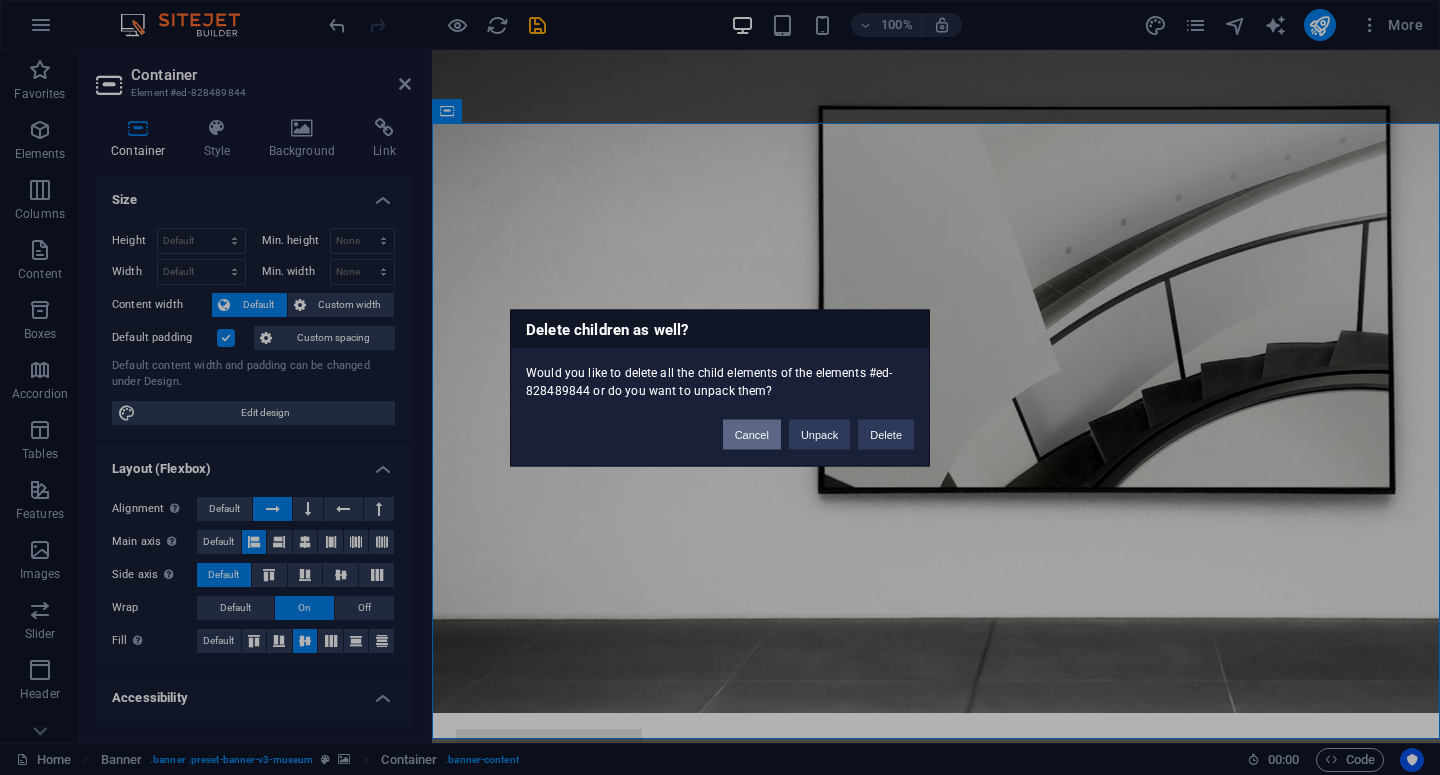 click on "Cancel" at bounding box center (752, 434) 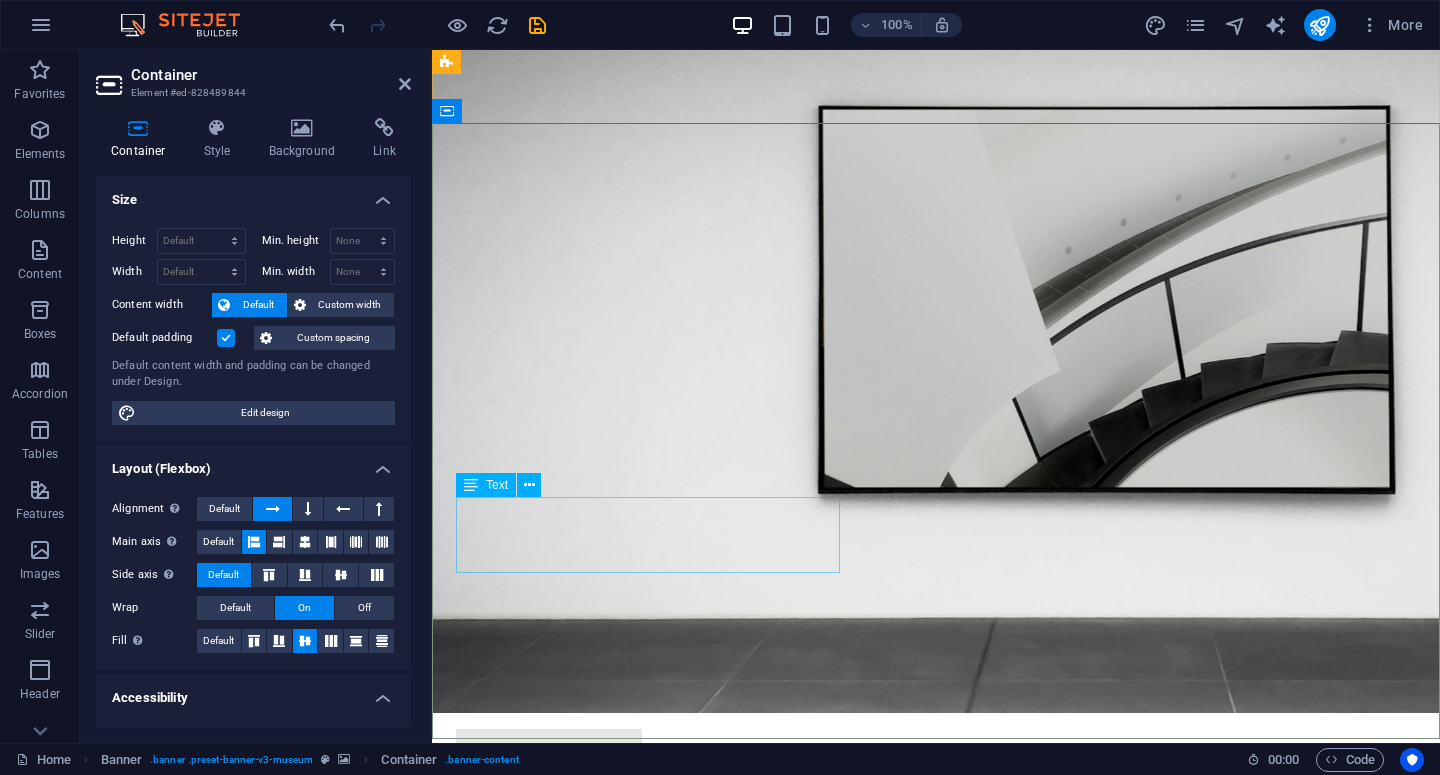click on "Lorem ipsum dolor sit amet, consectetur adipiscing elit, sed do eiusmod tempor incididunt ut labore" at bounding box center (936, 1323) 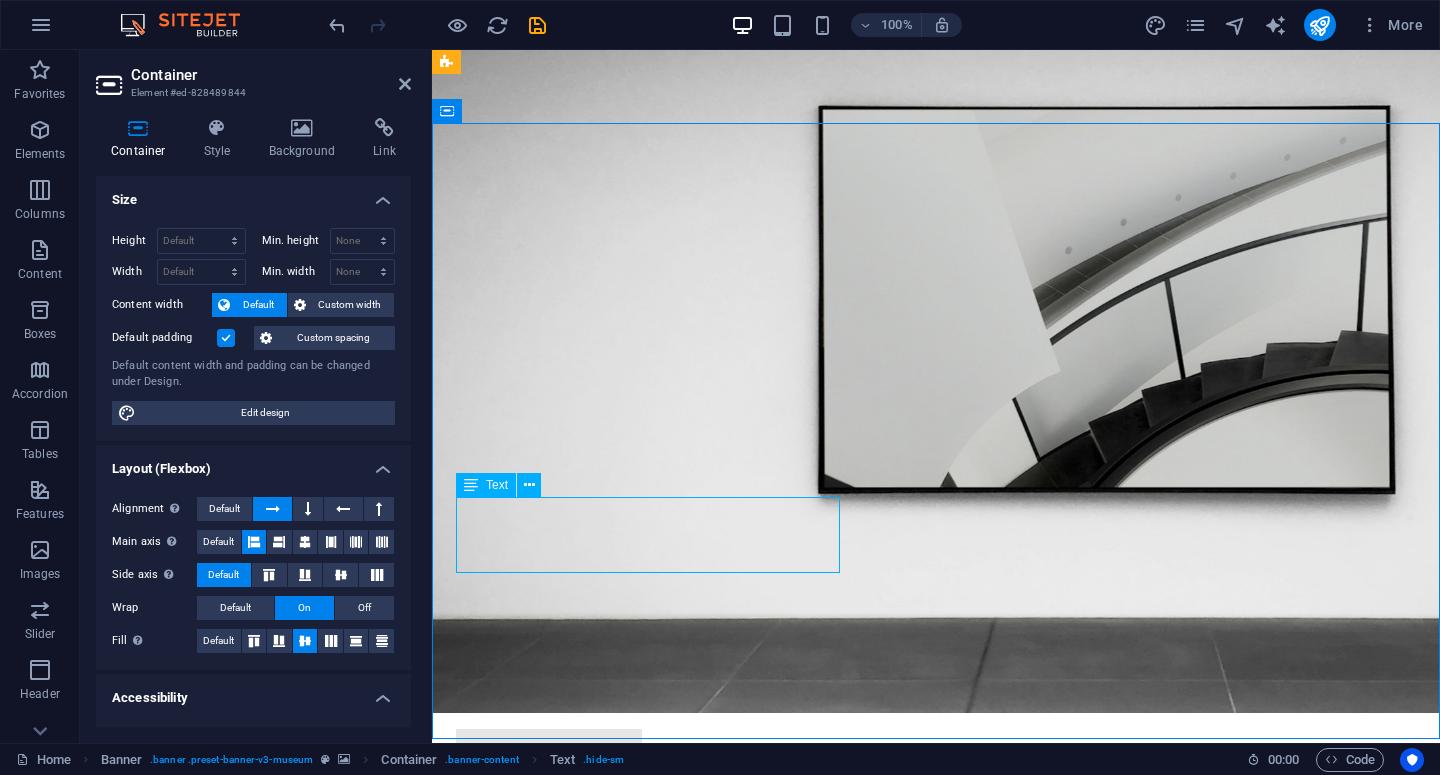 click on "Lorem ipsum dolor sit amet, consectetur adipiscing elit, sed do eiusmod tempor incididunt ut labore" at bounding box center [936, 1323] 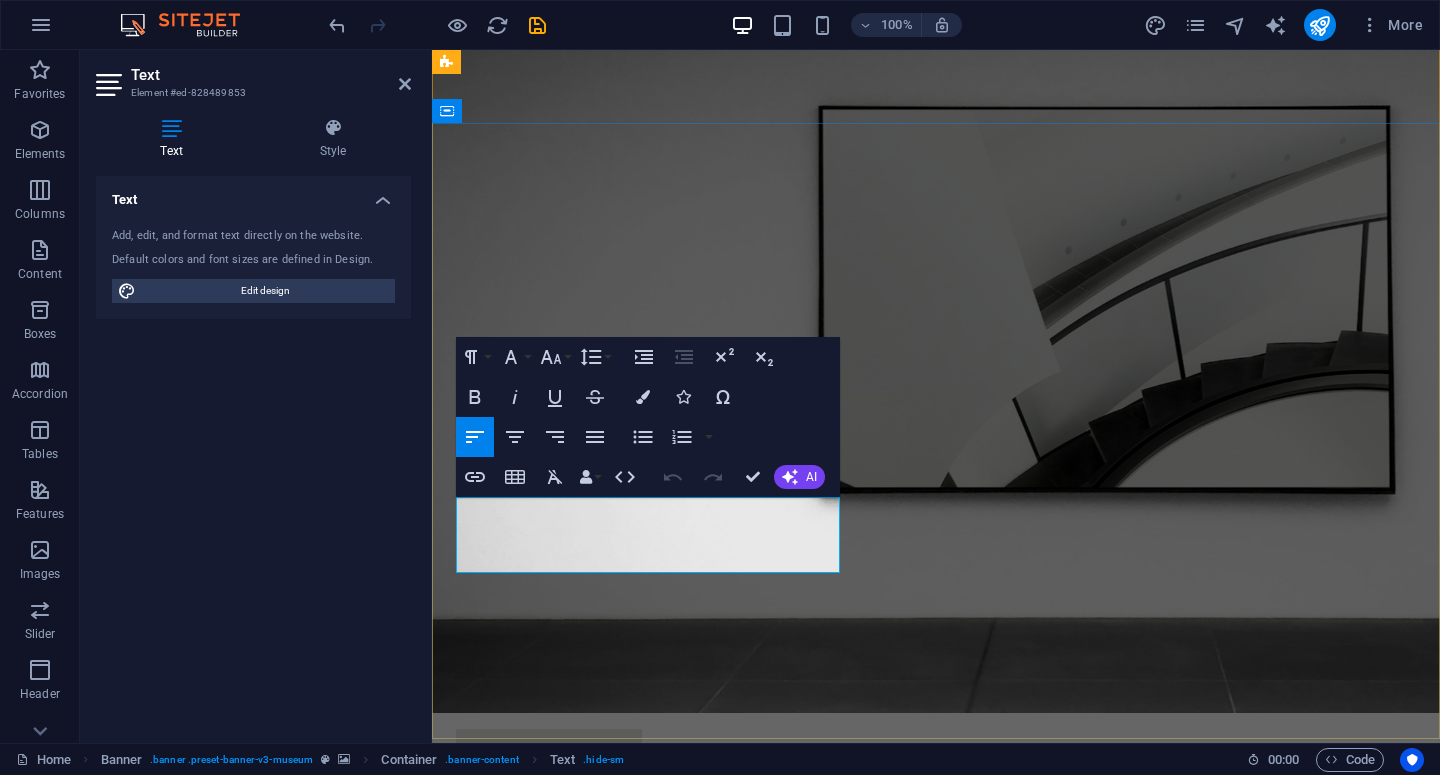 click on "Lorem ipsum dolor sit amet, consectetur adipiscing elit, sed do eiusmod tempor incididunt ut labore" at bounding box center [936, 1323] 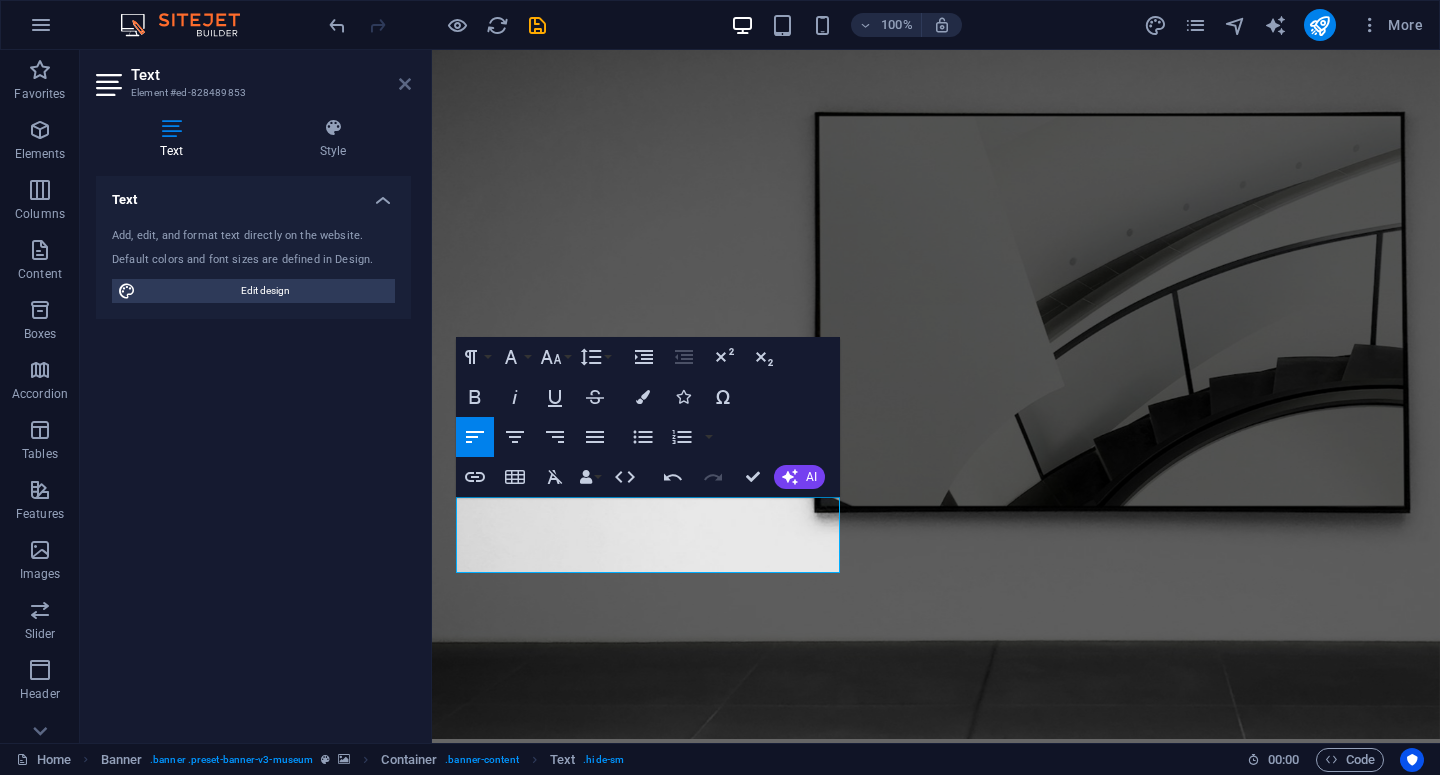 click at bounding box center [405, 84] 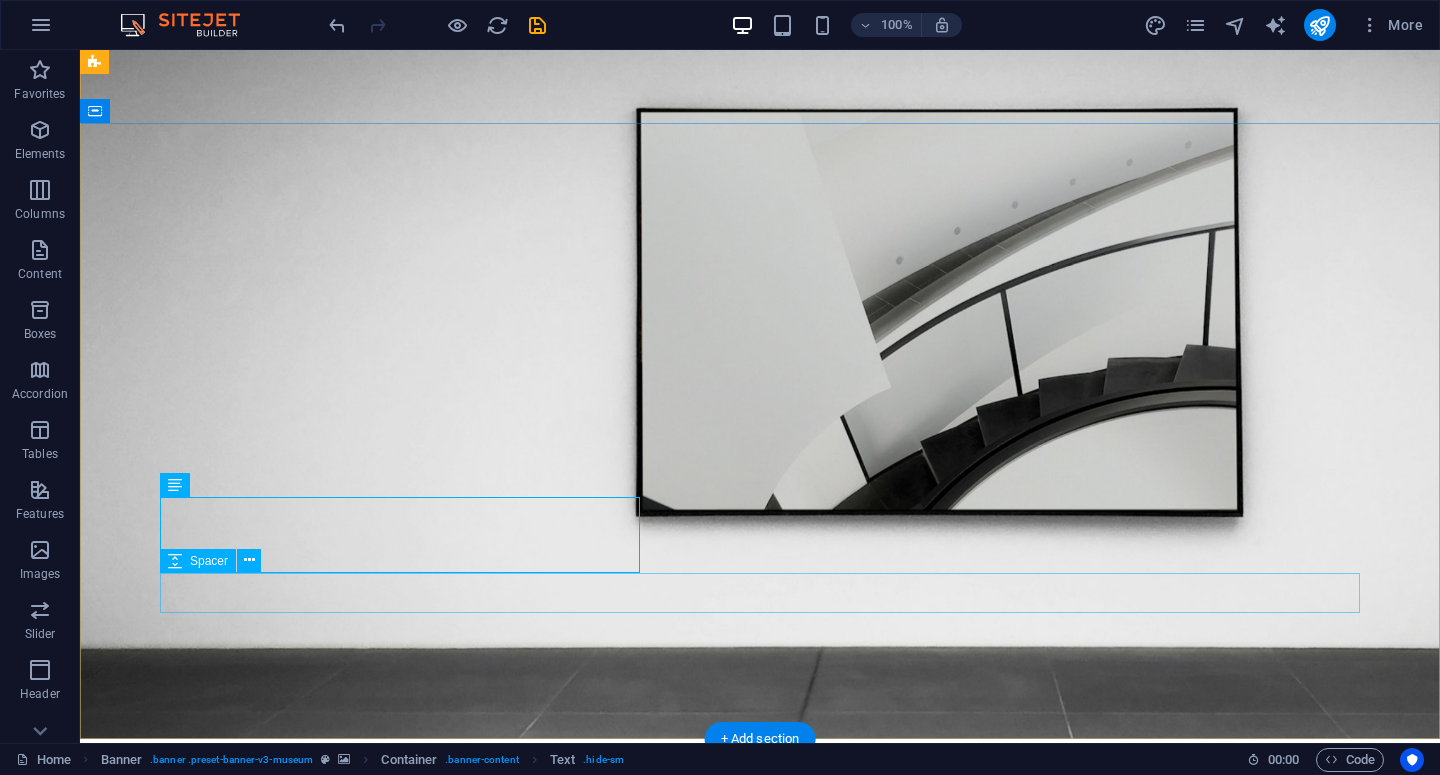 click at bounding box center (760, 1407) 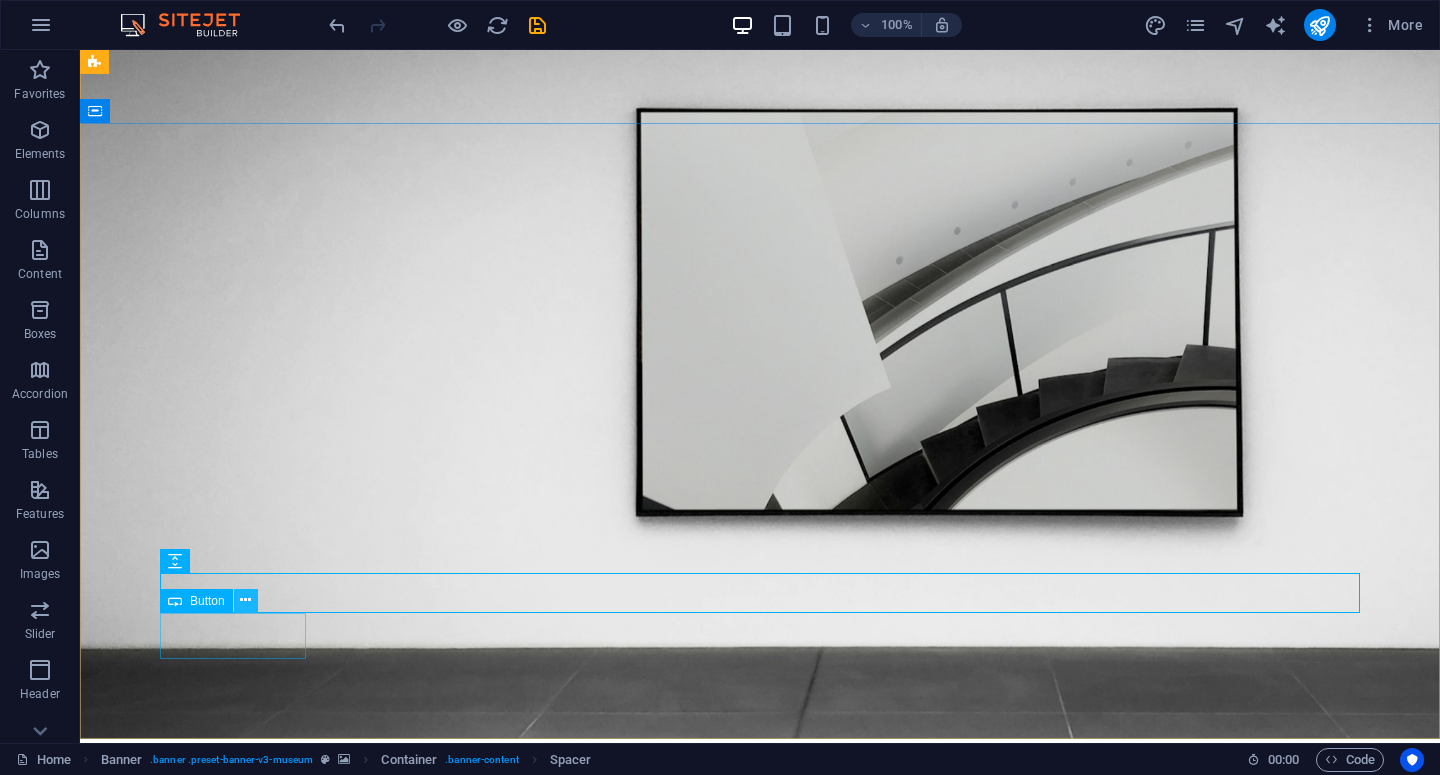 click at bounding box center [245, 600] 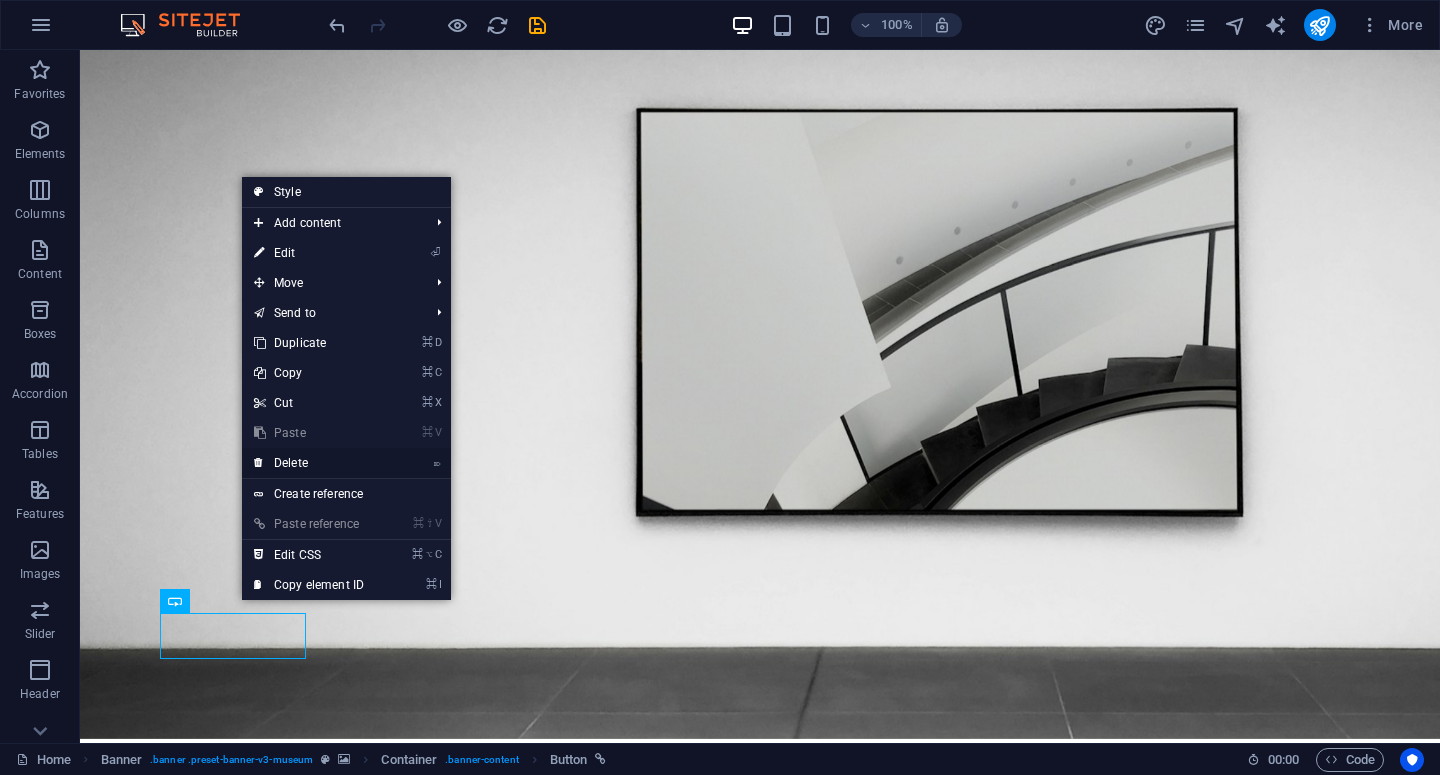 click on "⌦  Delete" at bounding box center (309, 463) 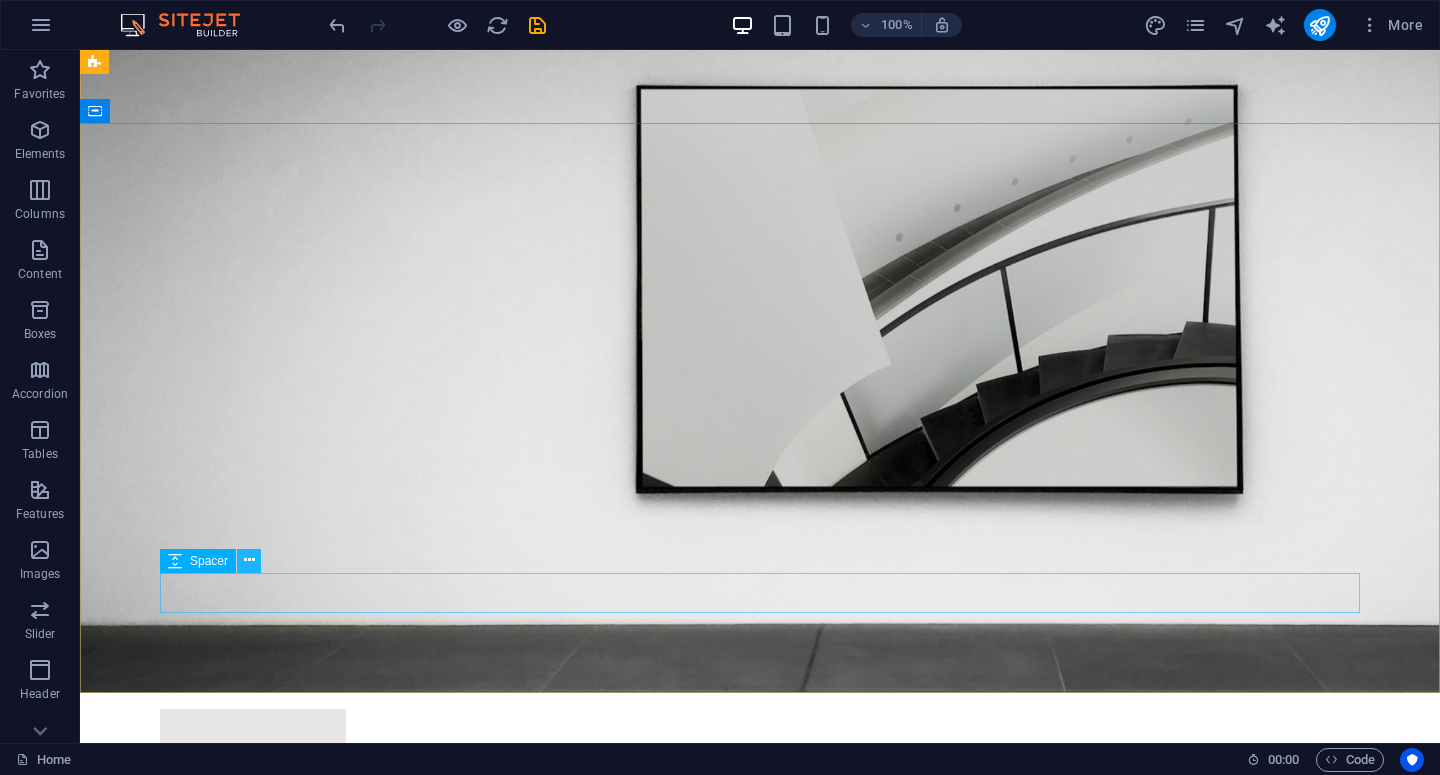 click at bounding box center [249, 560] 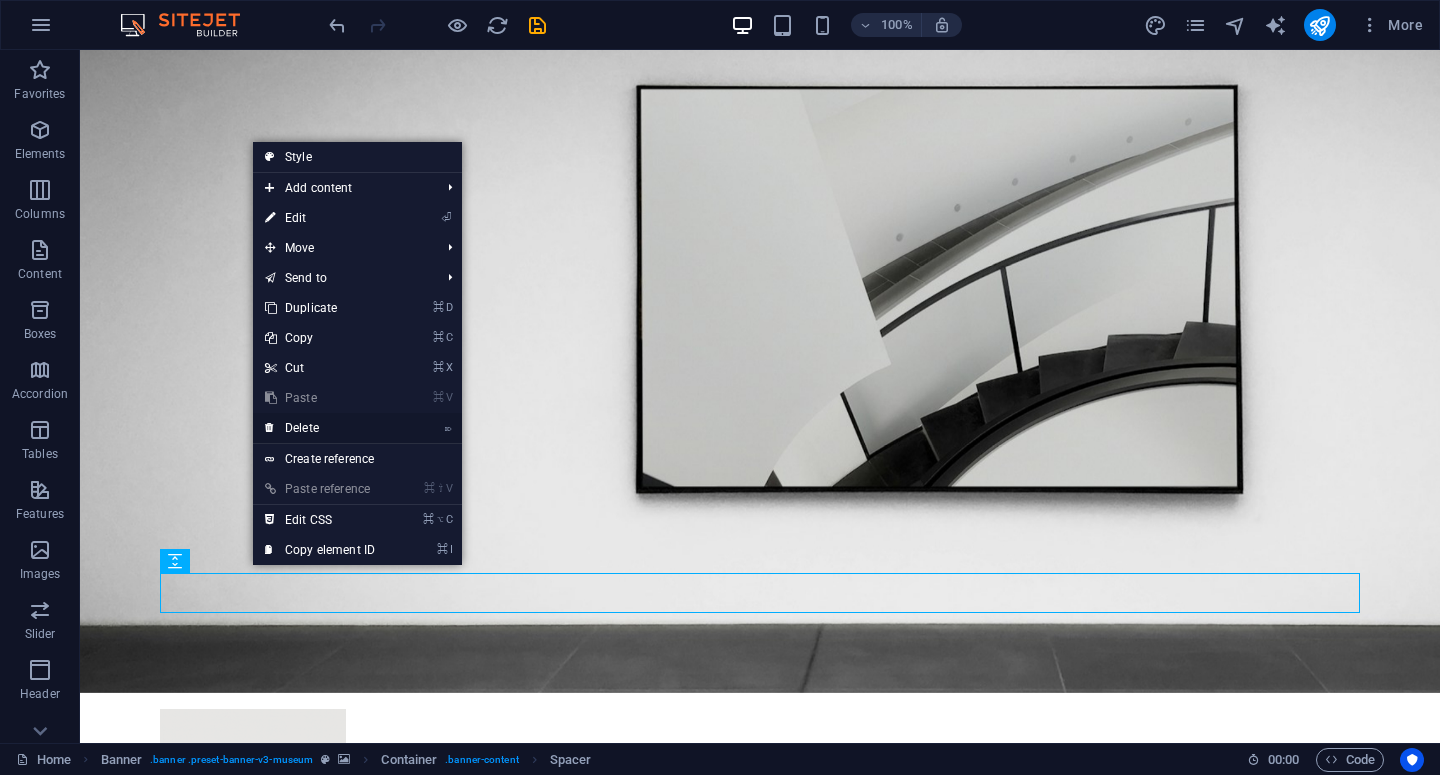 click on "⌦  Delete" at bounding box center [320, 428] 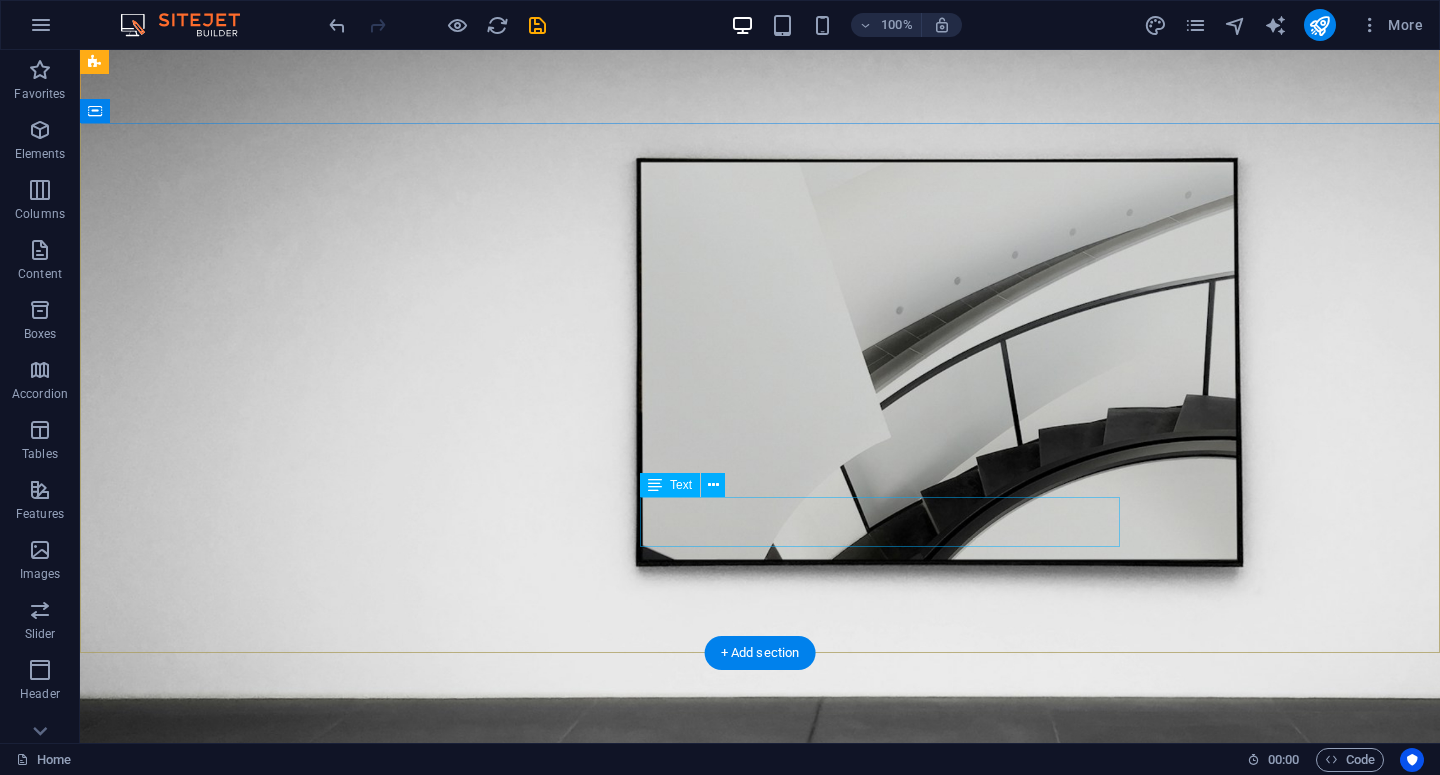 scroll, scrollTop: 44, scrollLeft: 0, axis: vertical 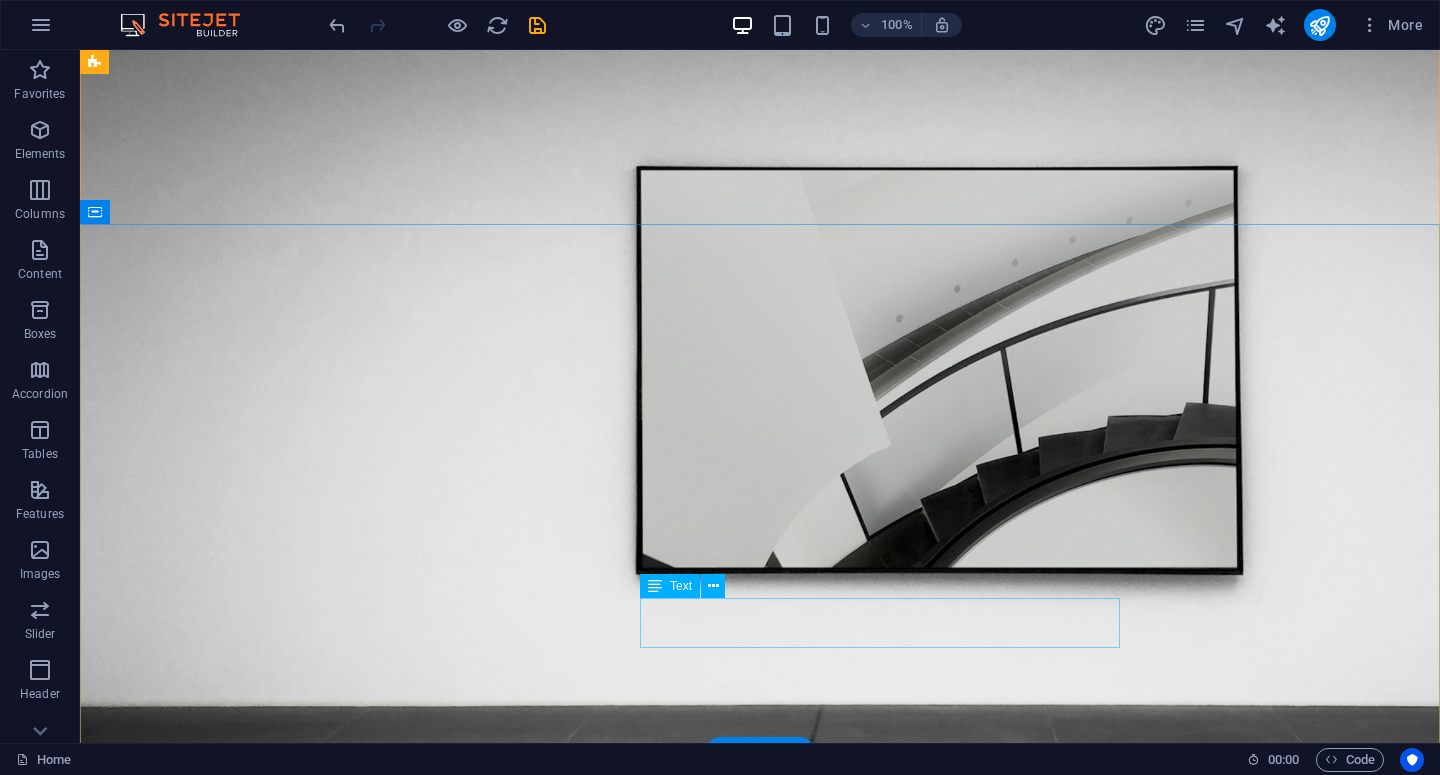 click on "Lorem ipsum dolor sit amet, consectetur adipiscing elit, sed do eiusmod tempor incididunt ut labore" at bounding box center (760, 1389) 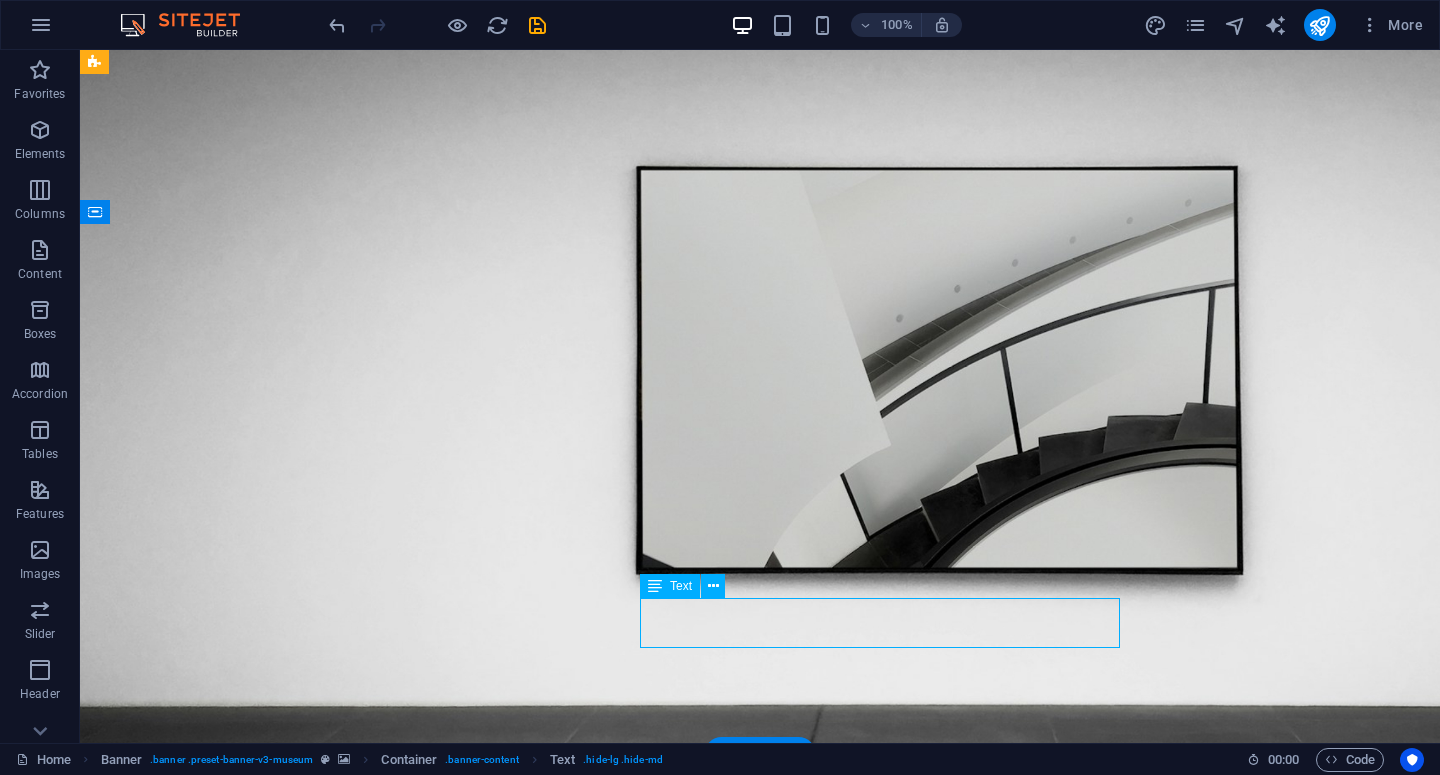 click on "Lorem ipsum dolor sit amet, consectetur adipiscing elit, sed do eiusmod tempor incididunt ut labore" at bounding box center [760, 1389] 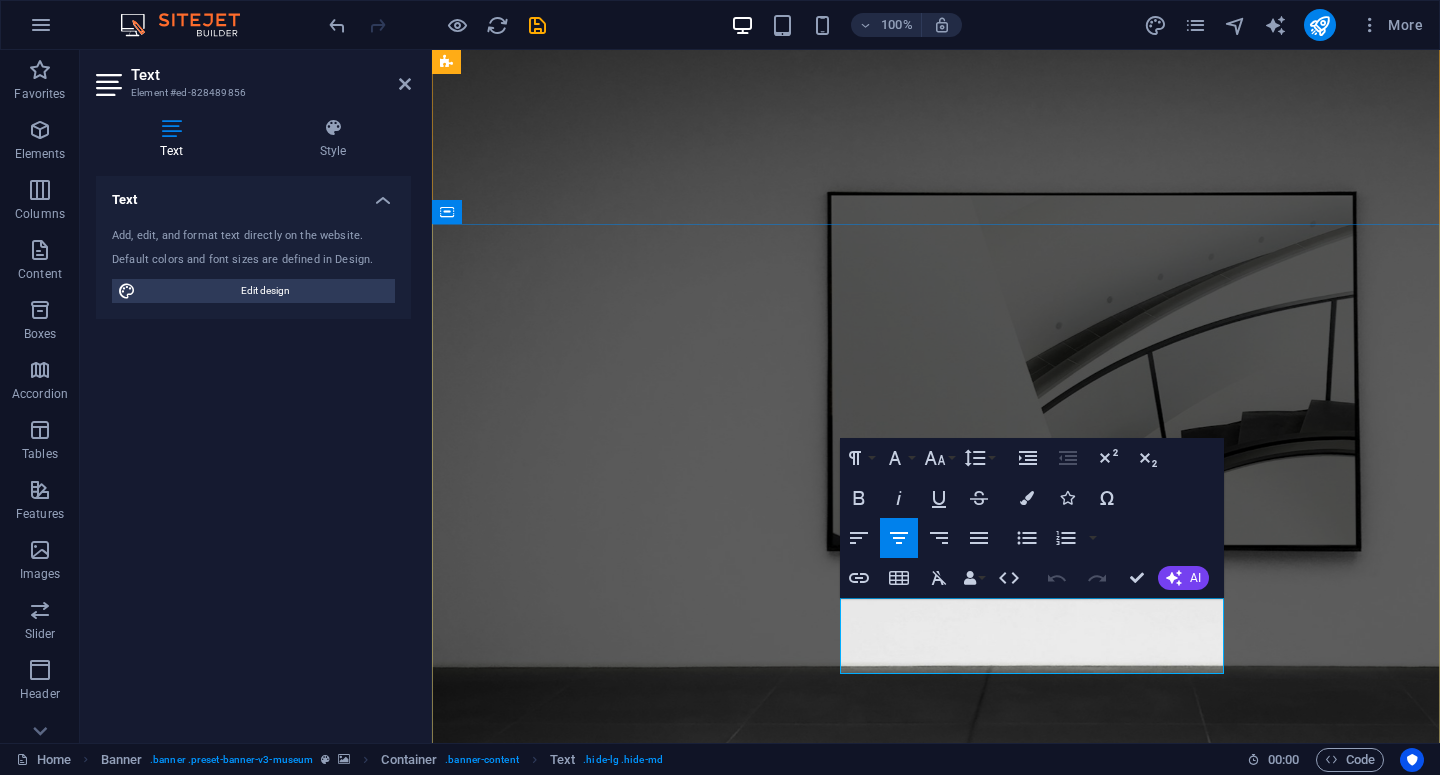drag, startPoint x: 1134, startPoint y: 664, endPoint x: 843, endPoint y: 611, distance: 295.78708 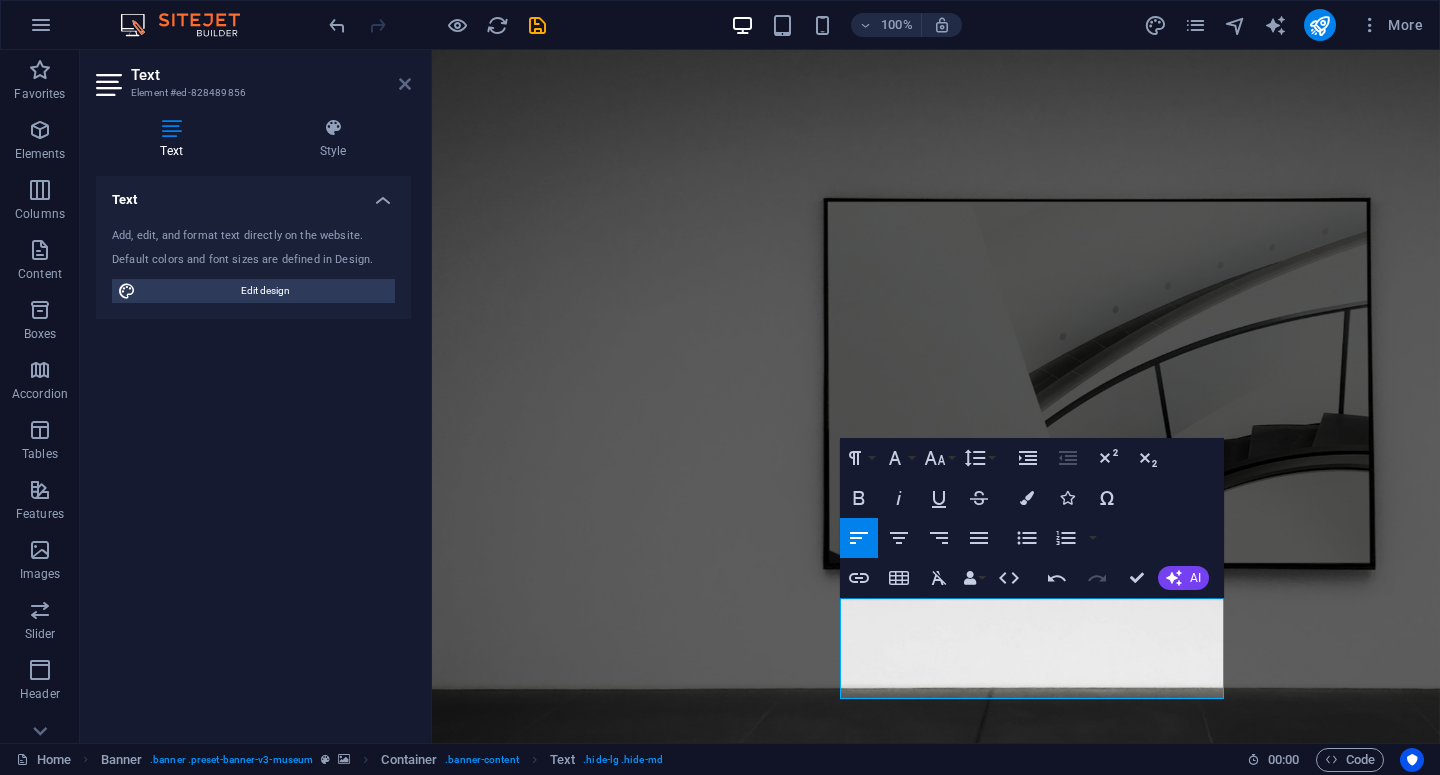 click at bounding box center (405, 84) 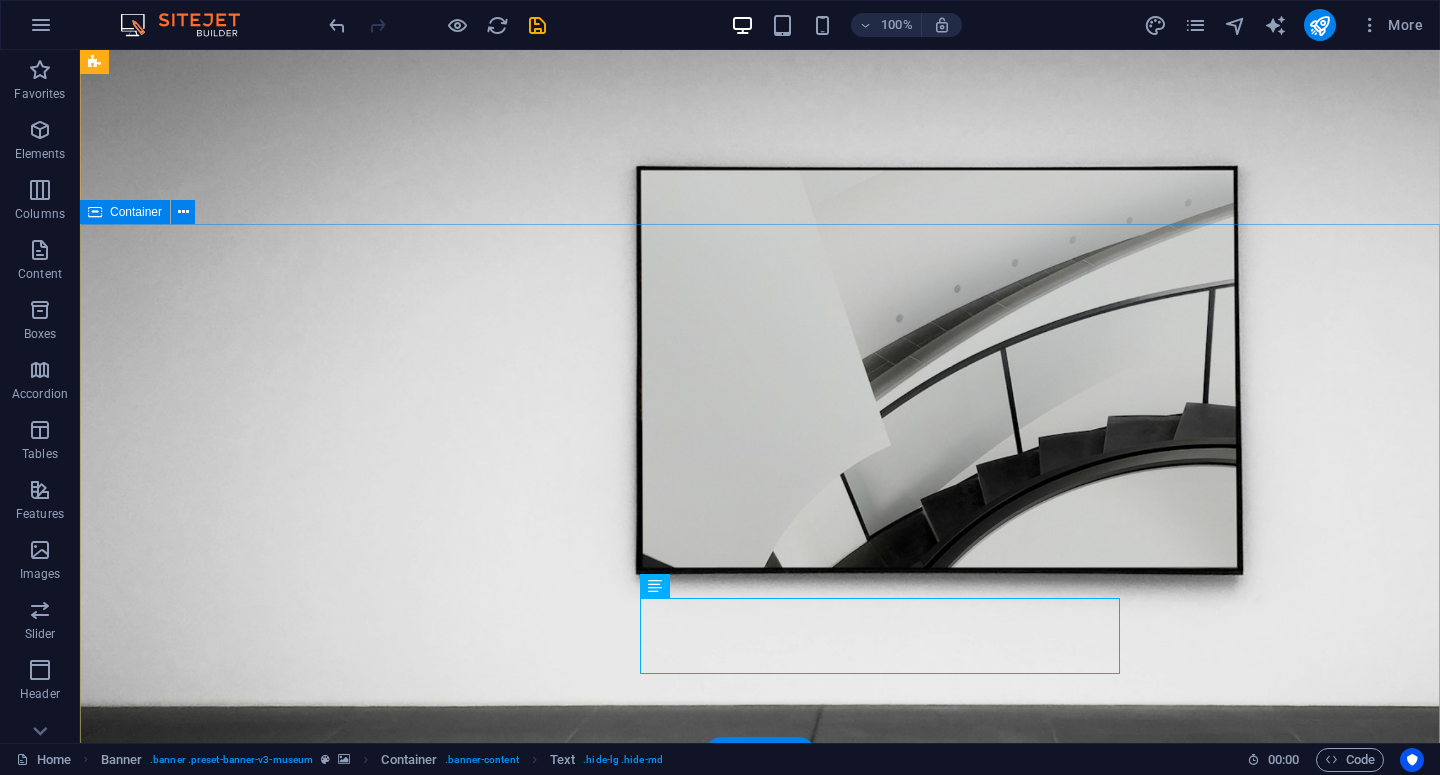 click on "“Campaign Brief, But Smarter.” SnapFlow is a digital agency specializing in KOL (Key Opinion Leader) campaigns and digital marketing activations. We don’t just execute — we build our own tools to make campaign management faster, clearer, and more efficient for brands." at bounding box center (760, 1275) 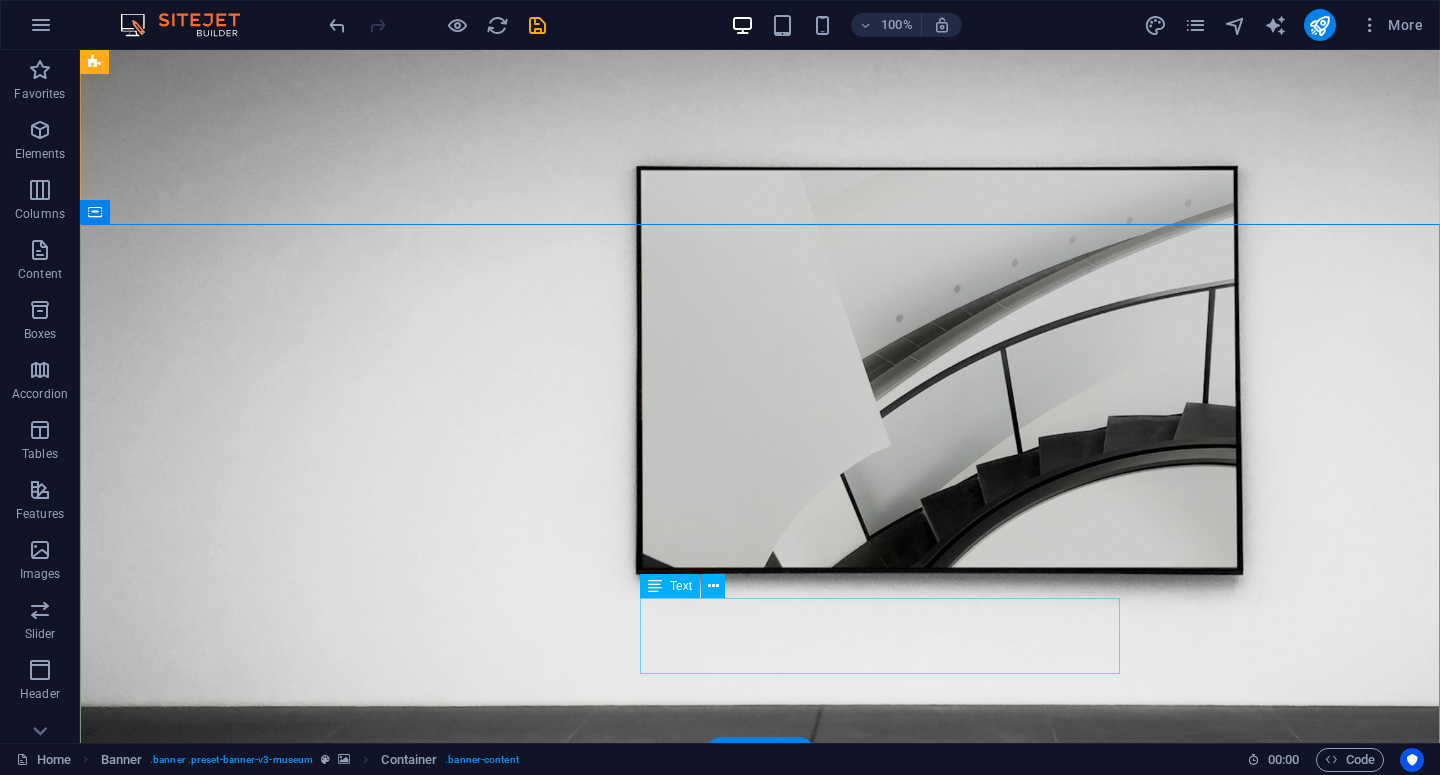 click on "We don’t just execute — we build our own tools to make campaign management faster, clearer, and more efficient for brands." at bounding box center [760, 1389] 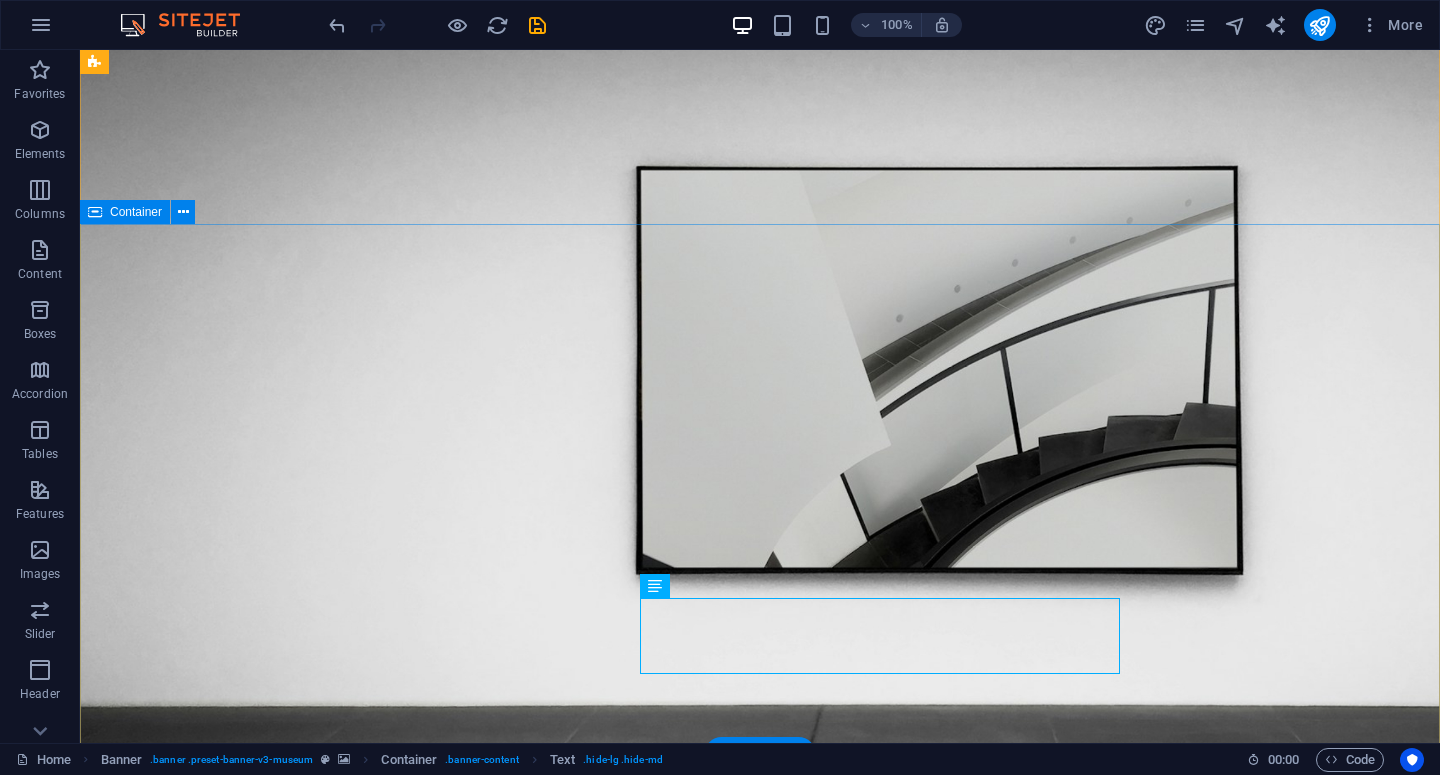 click on "“Campaign Brief, But Smarter.” SnapFlow is a digital agency specializing in KOL (Key Opinion Leader) campaigns and digital marketing activations. We don’t just execute — we build our own tools to make campaign management faster, clearer, and more efficient for brands." at bounding box center [760, 1275] 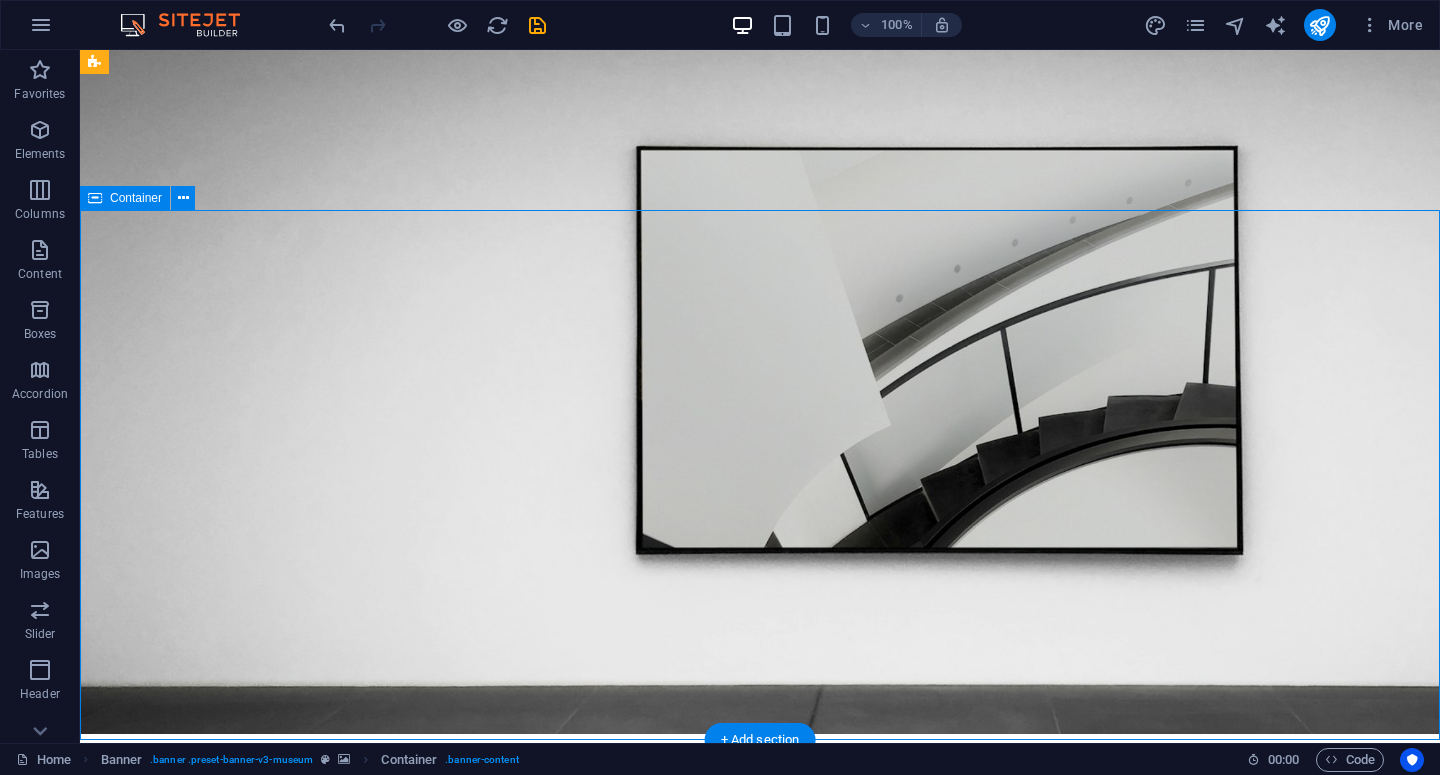 scroll, scrollTop: 76, scrollLeft: 0, axis: vertical 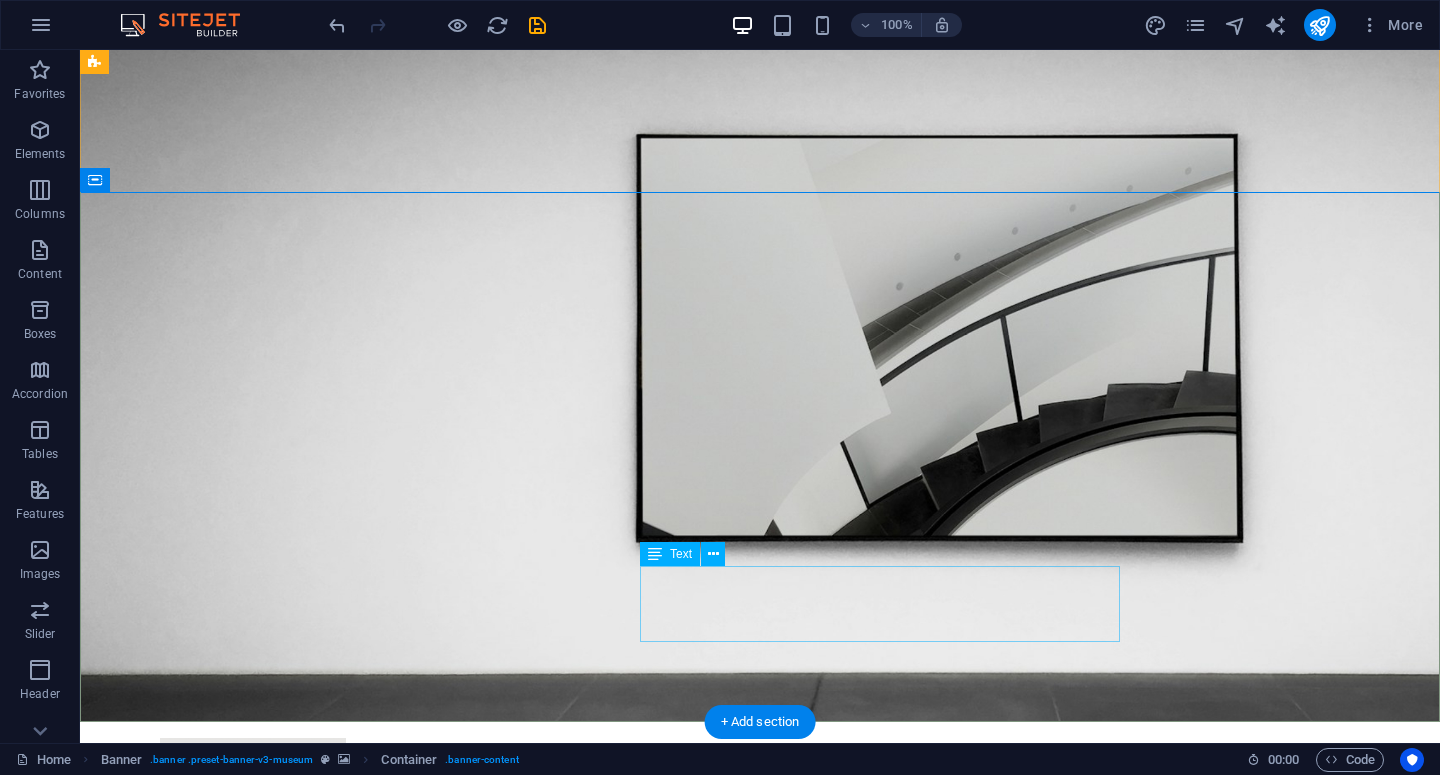 click on "We don’t just execute — we build our own tools to make campaign management faster, clearer, and more efficient for brands." at bounding box center [760, 1357] 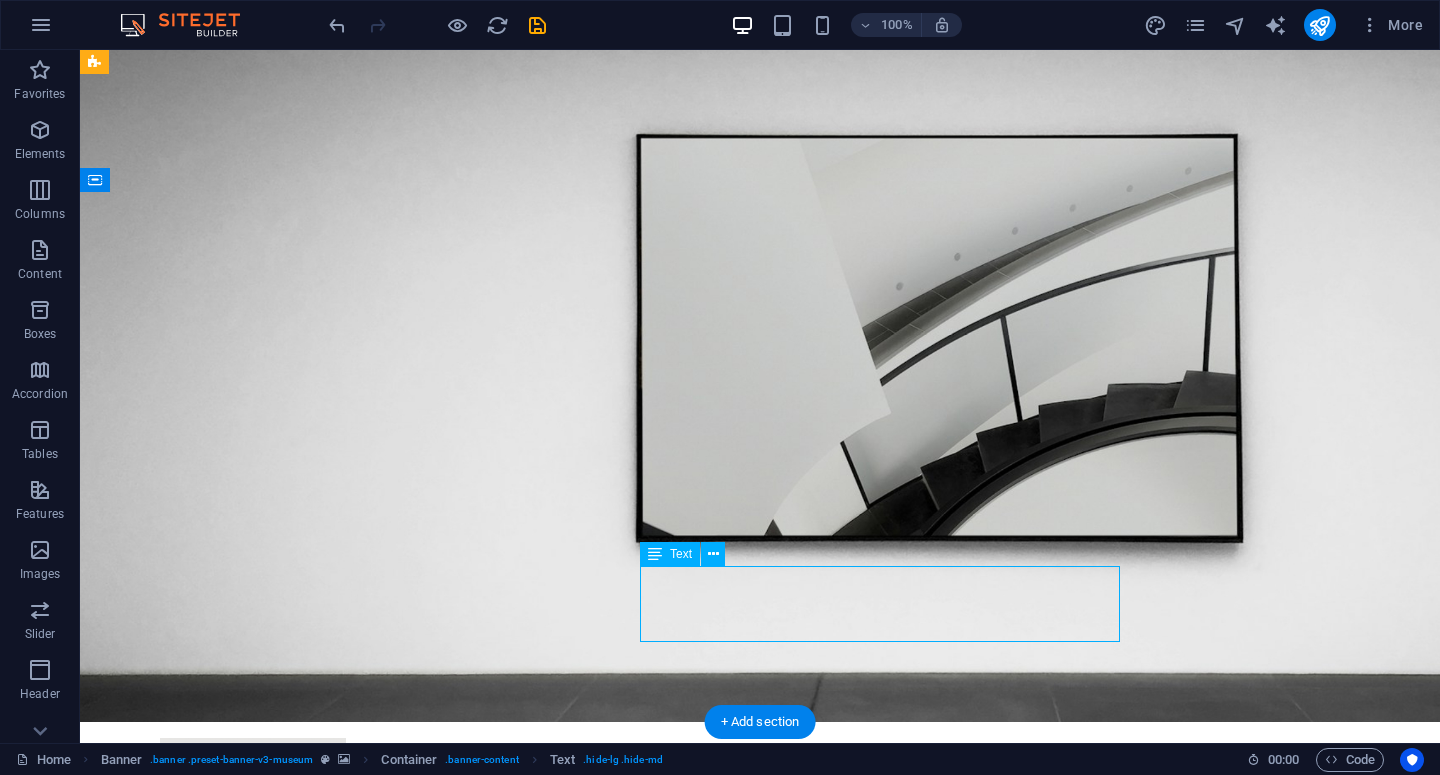 click on "We don’t just execute — we build our own tools to make campaign management faster, clearer, and more efficient for brands." at bounding box center [760, 1357] 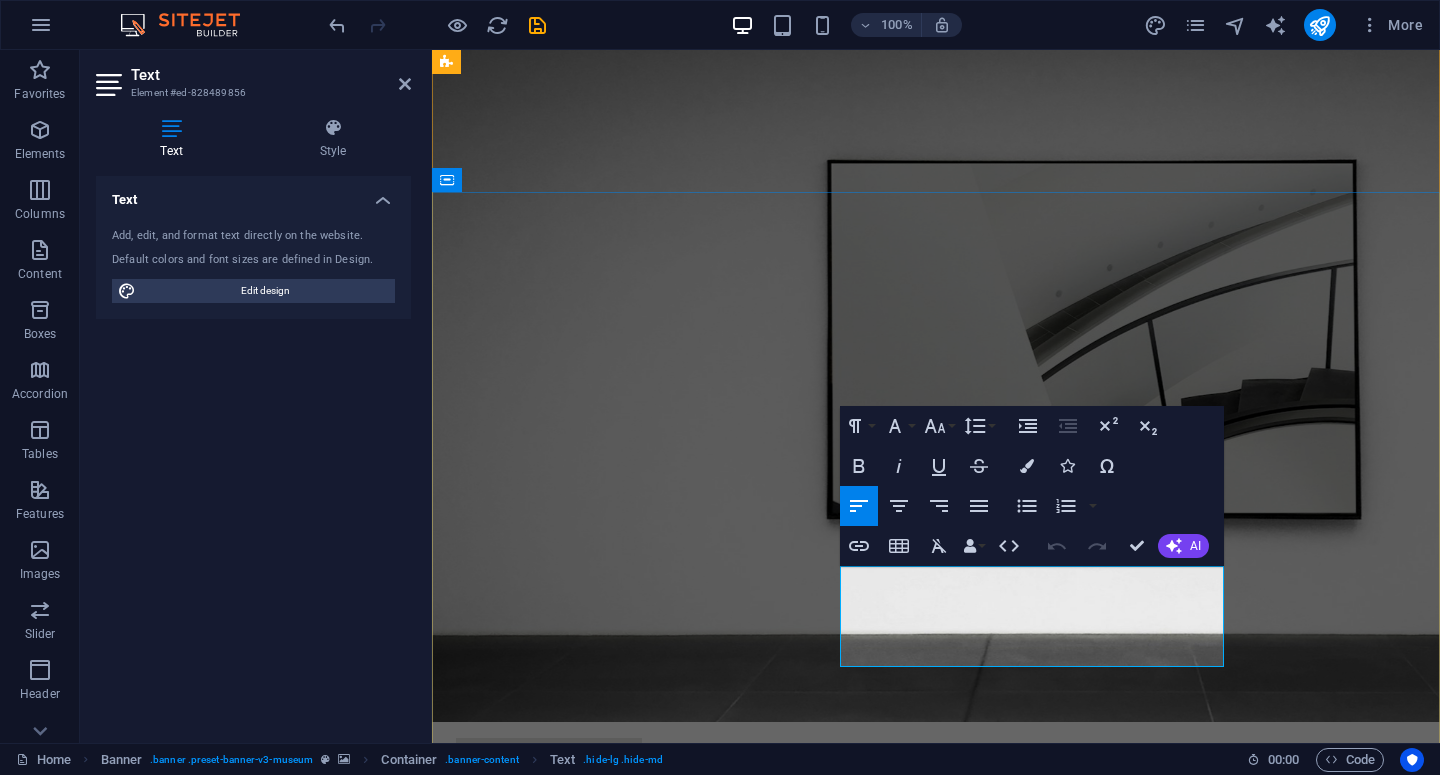 click on "We don’t just execute — we build our own tools to make campaign management faster, clearer, and more efficient for brands." at bounding box center (936, 1395) 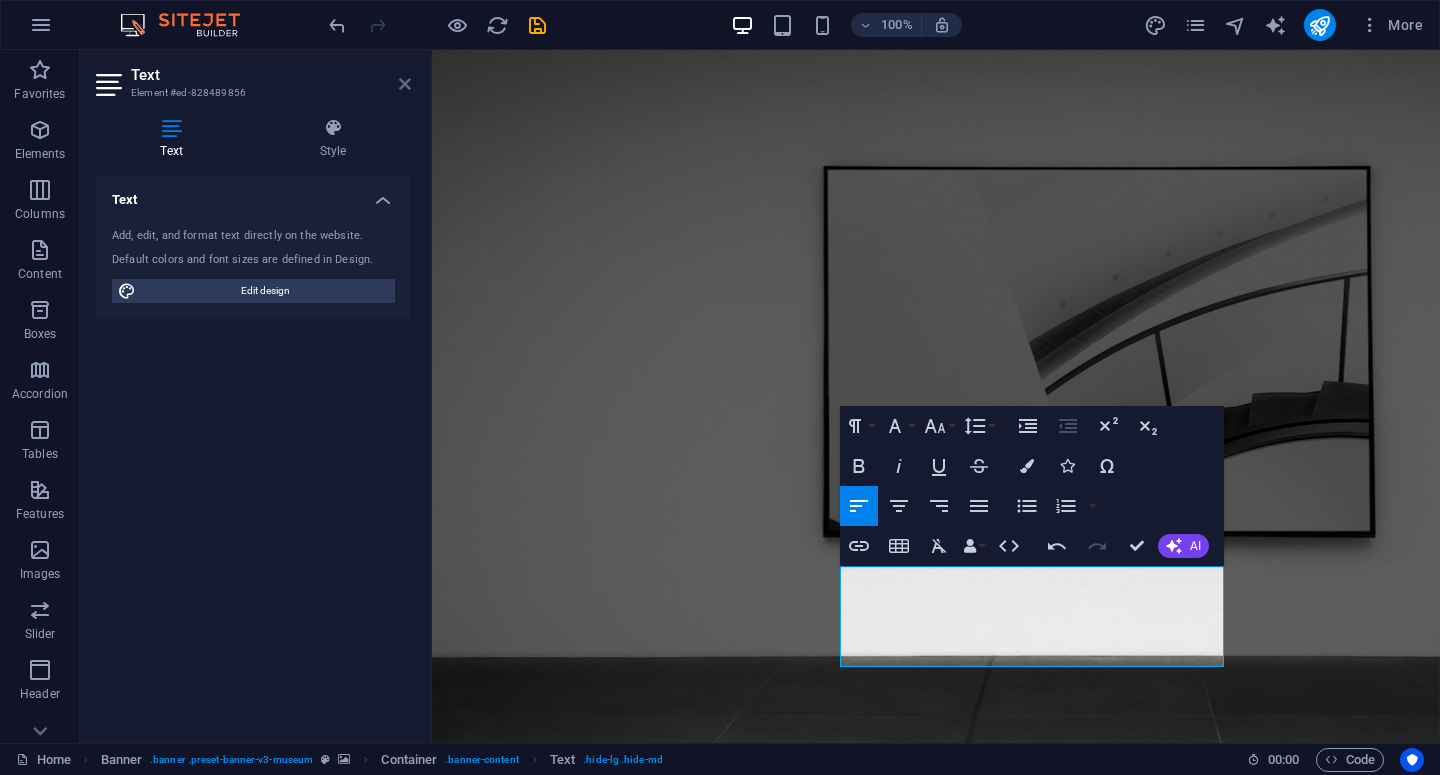 click at bounding box center [405, 84] 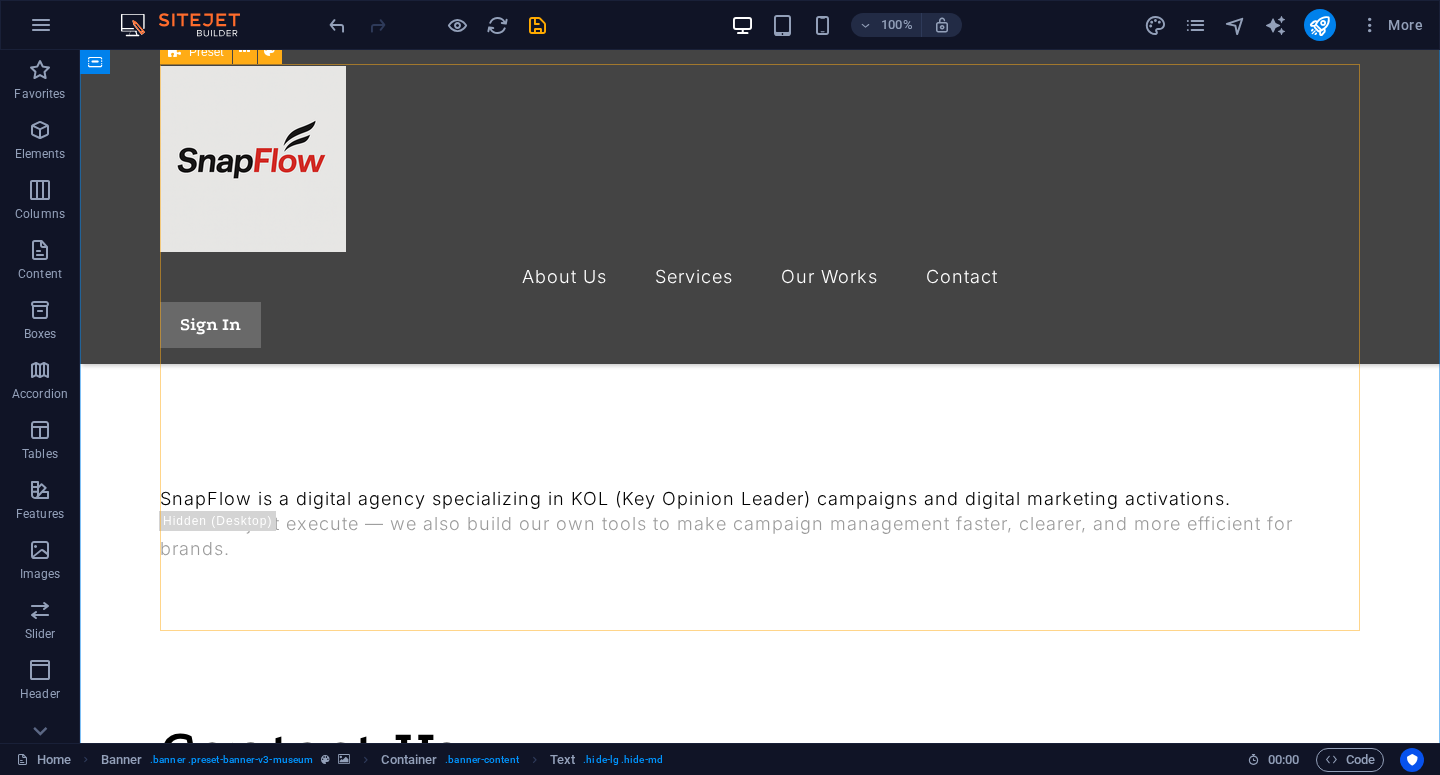 scroll, scrollTop: 815, scrollLeft: 0, axis: vertical 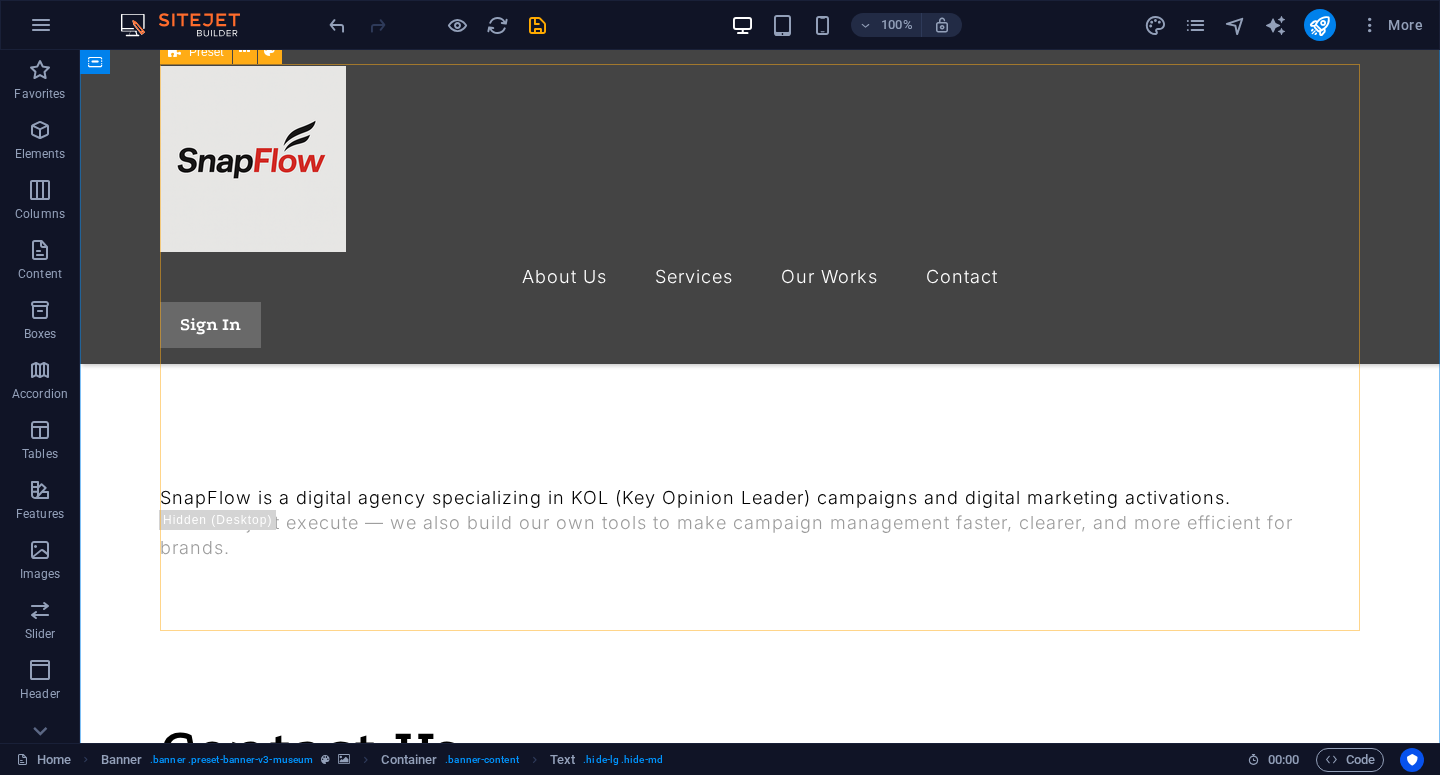 click at bounding box center [760, 1680] 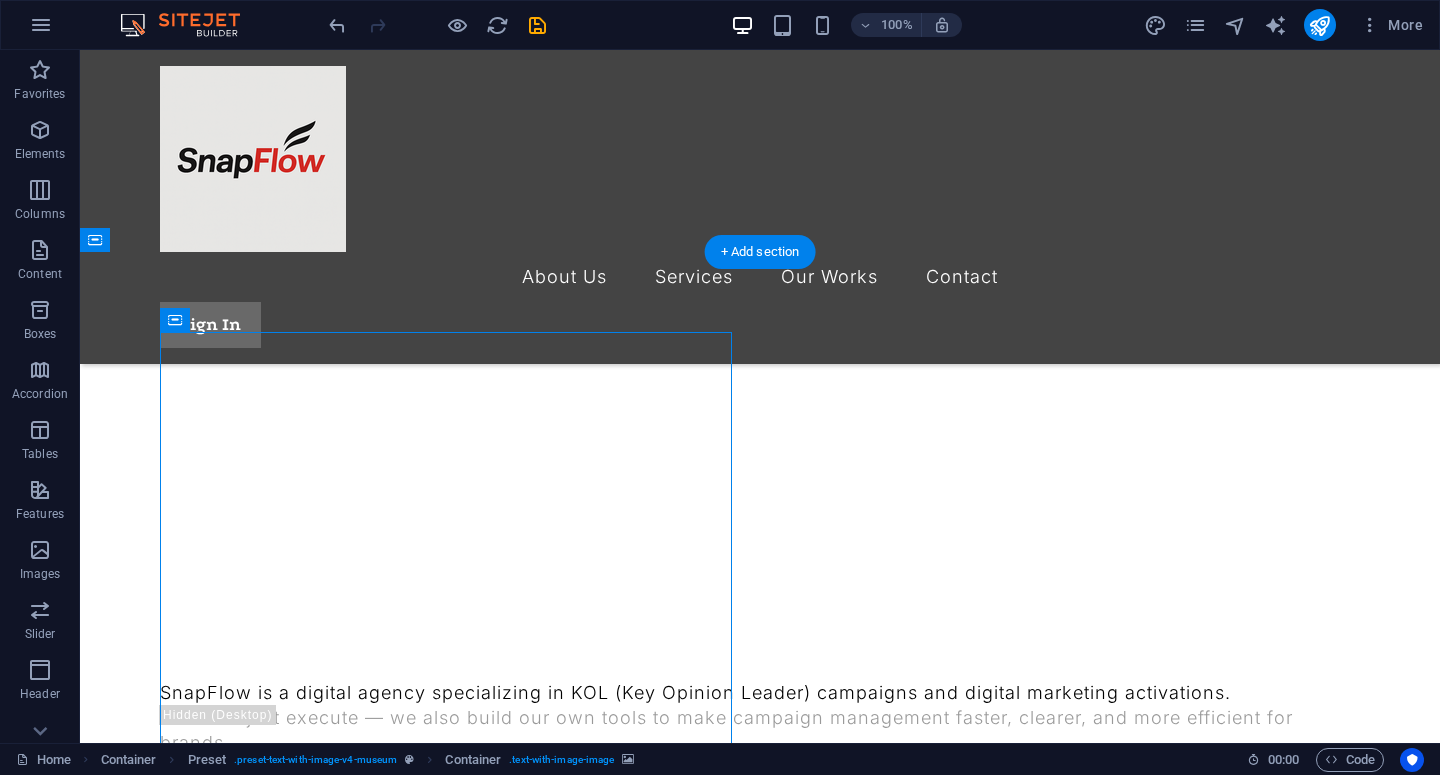 scroll, scrollTop: 537, scrollLeft: 0, axis: vertical 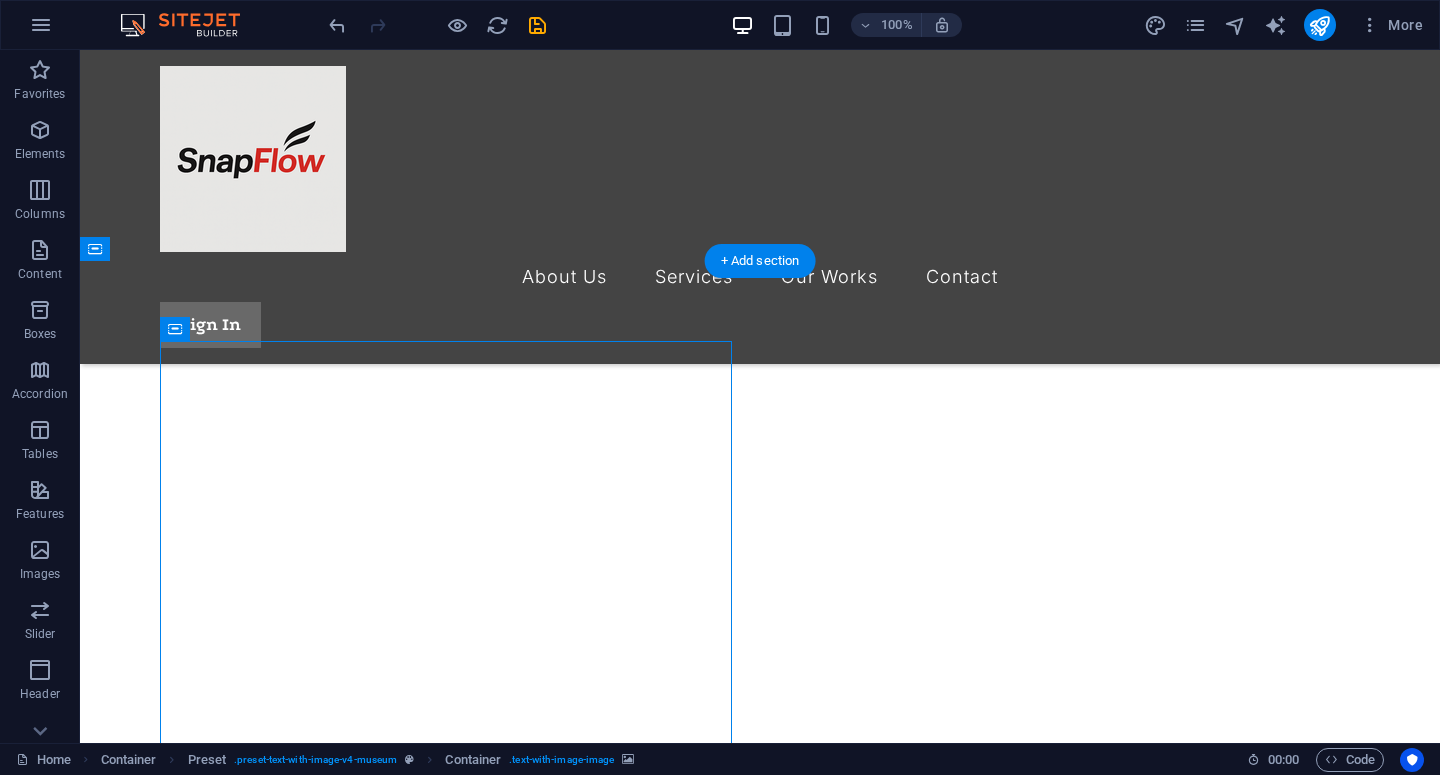 click at bounding box center [760, 1958] 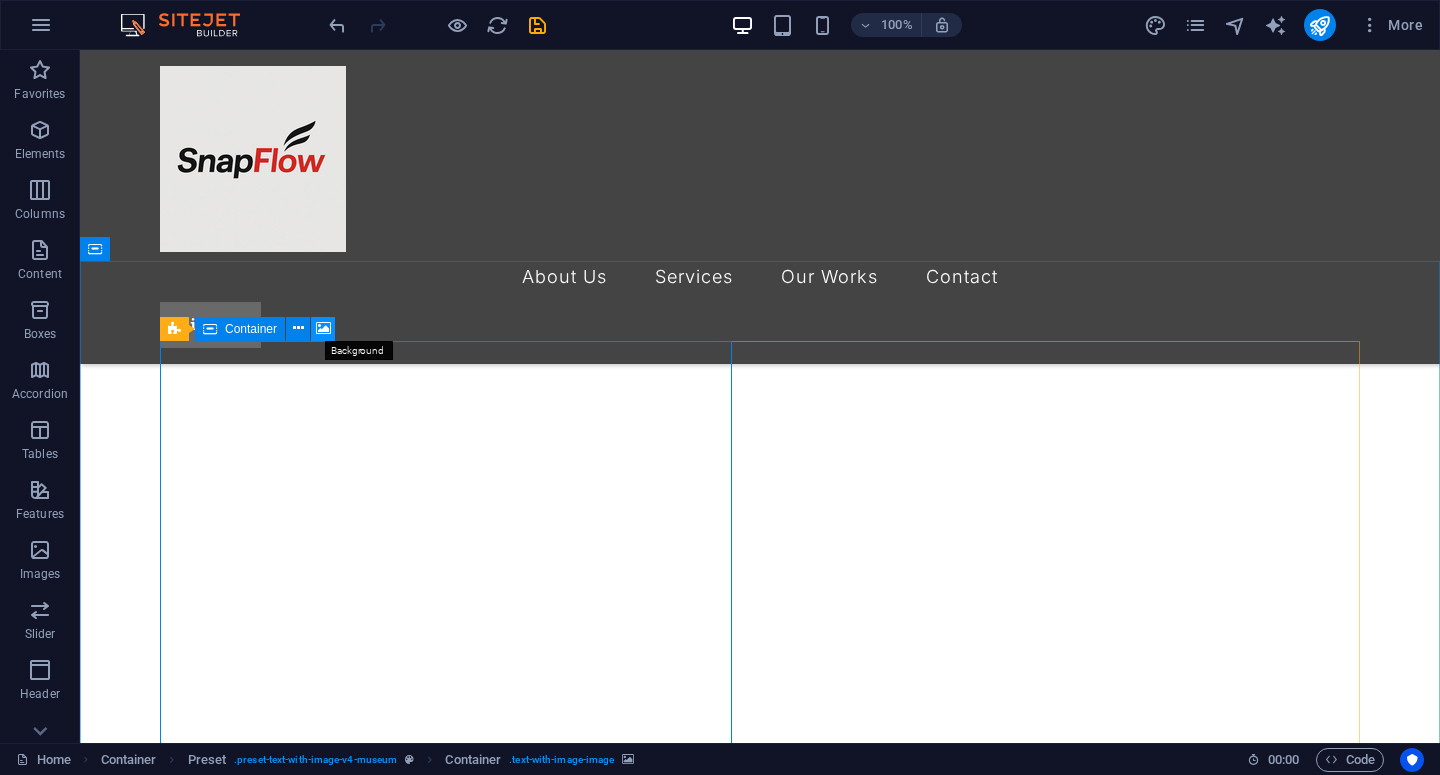 click at bounding box center [323, 328] 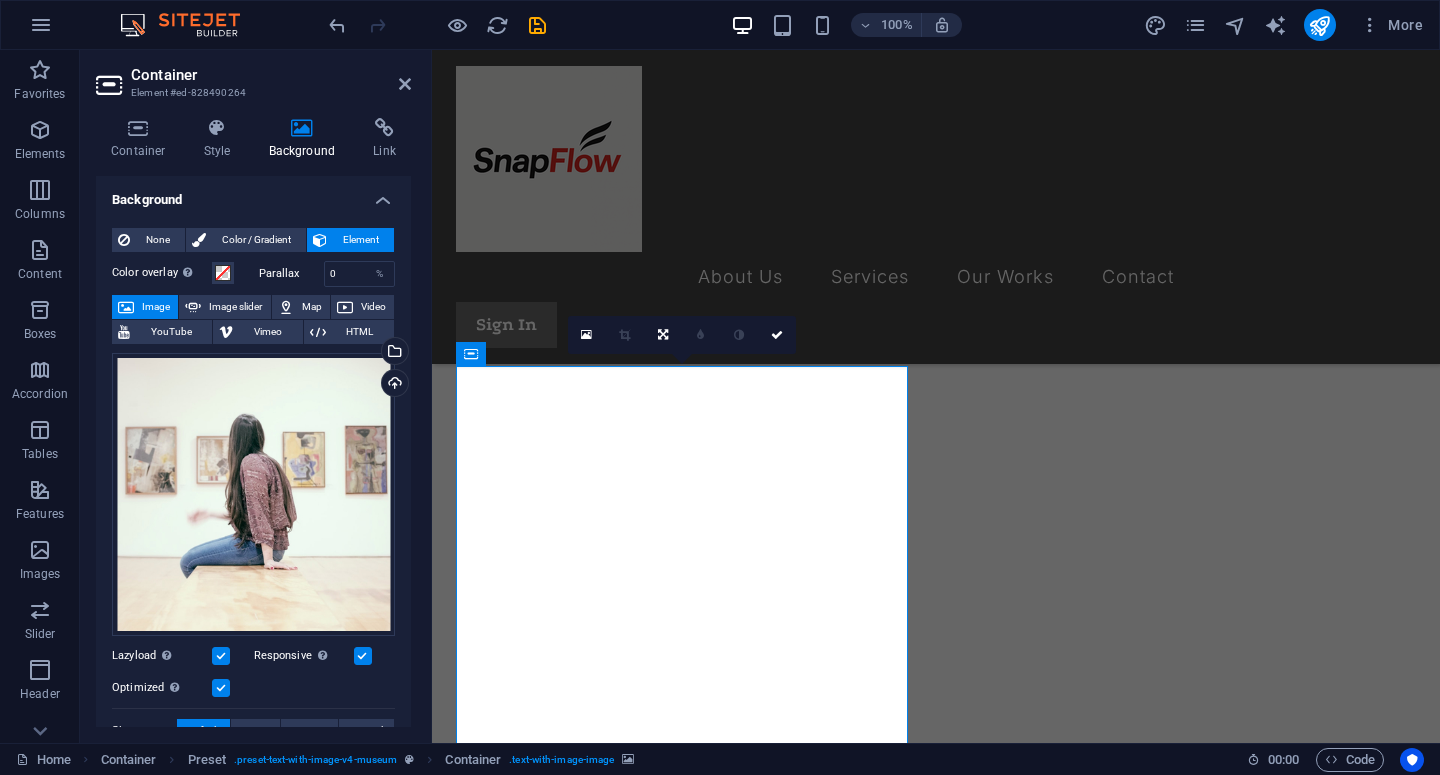 click at bounding box center [302, 128] 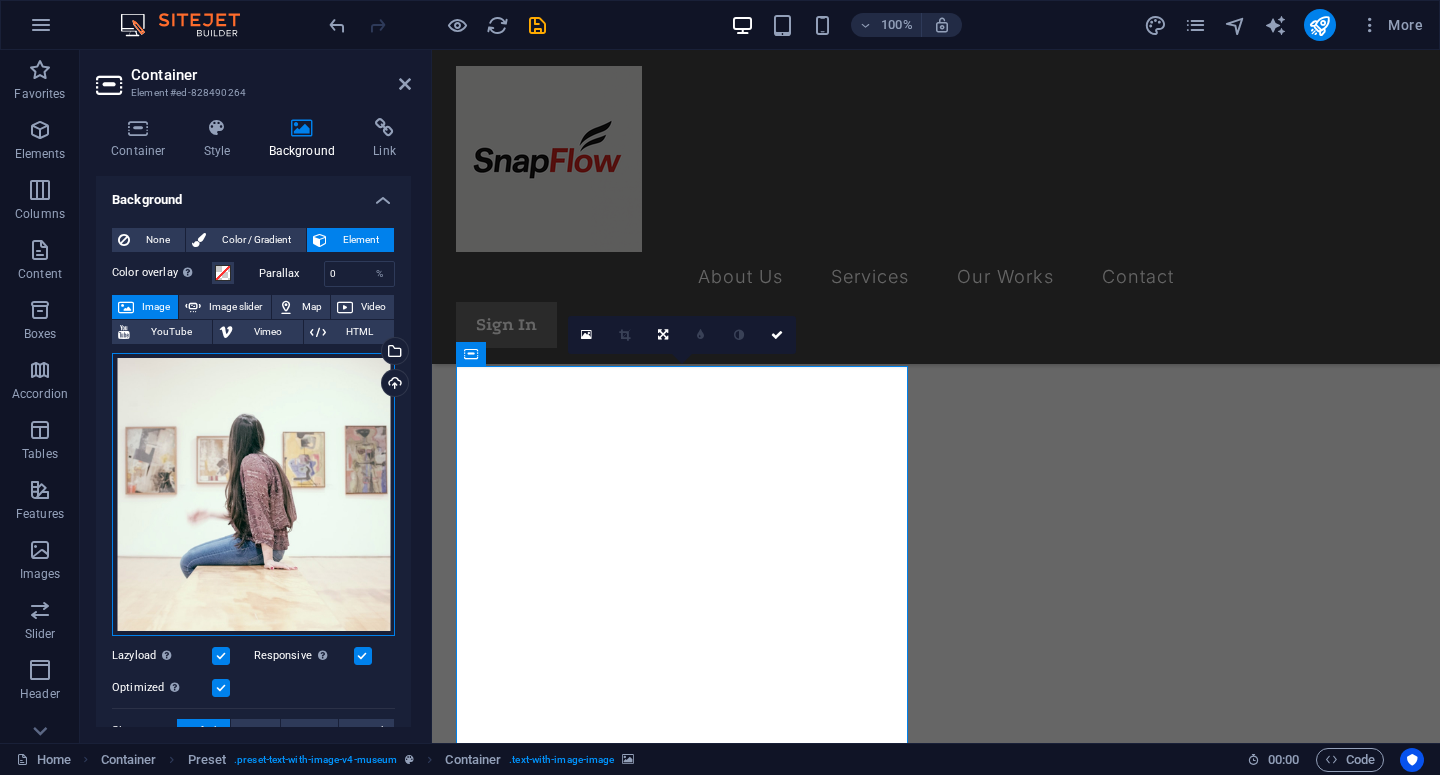 click on "Drag files here, click to choose files or select files from Files or our free stock photos & videos" at bounding box center (253, 494) 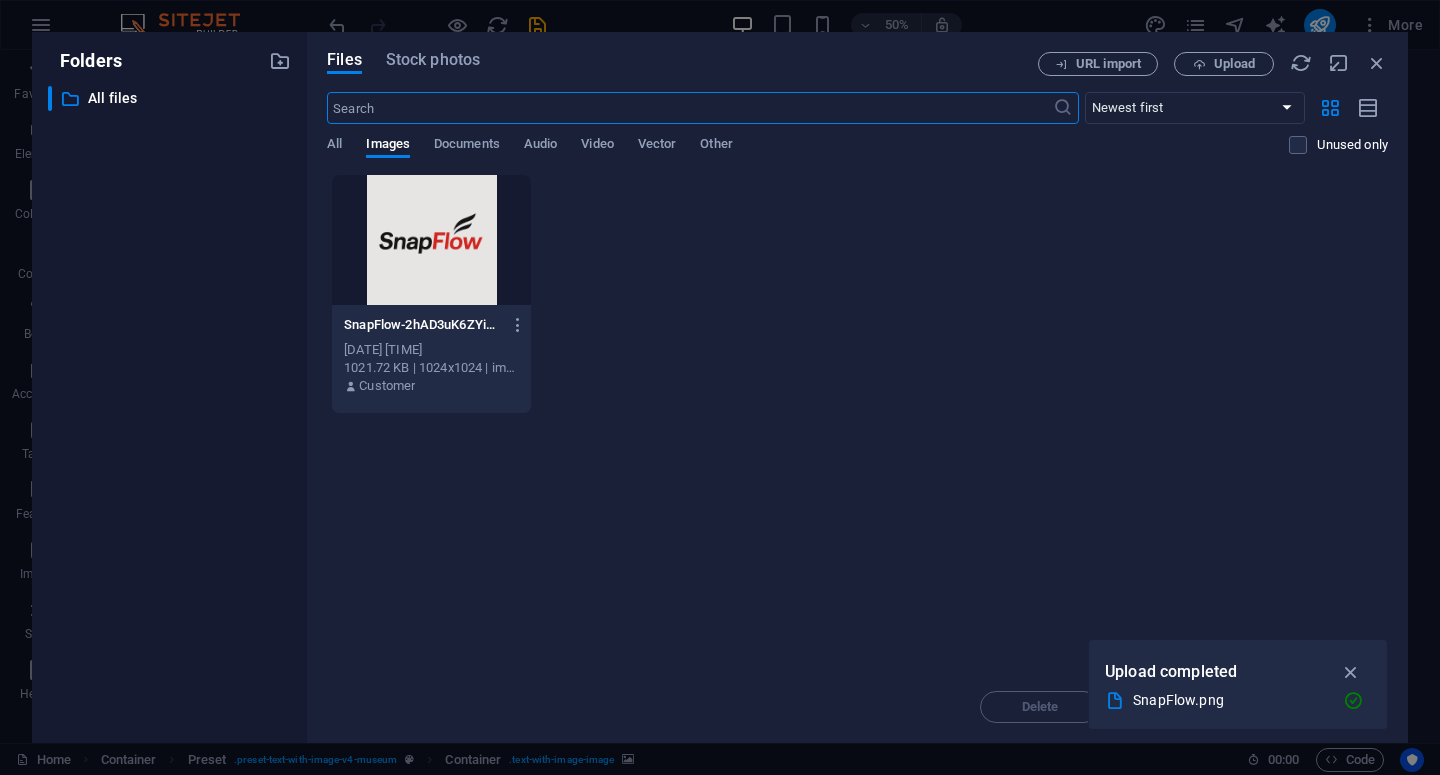 click at bounding box center (431, 240) 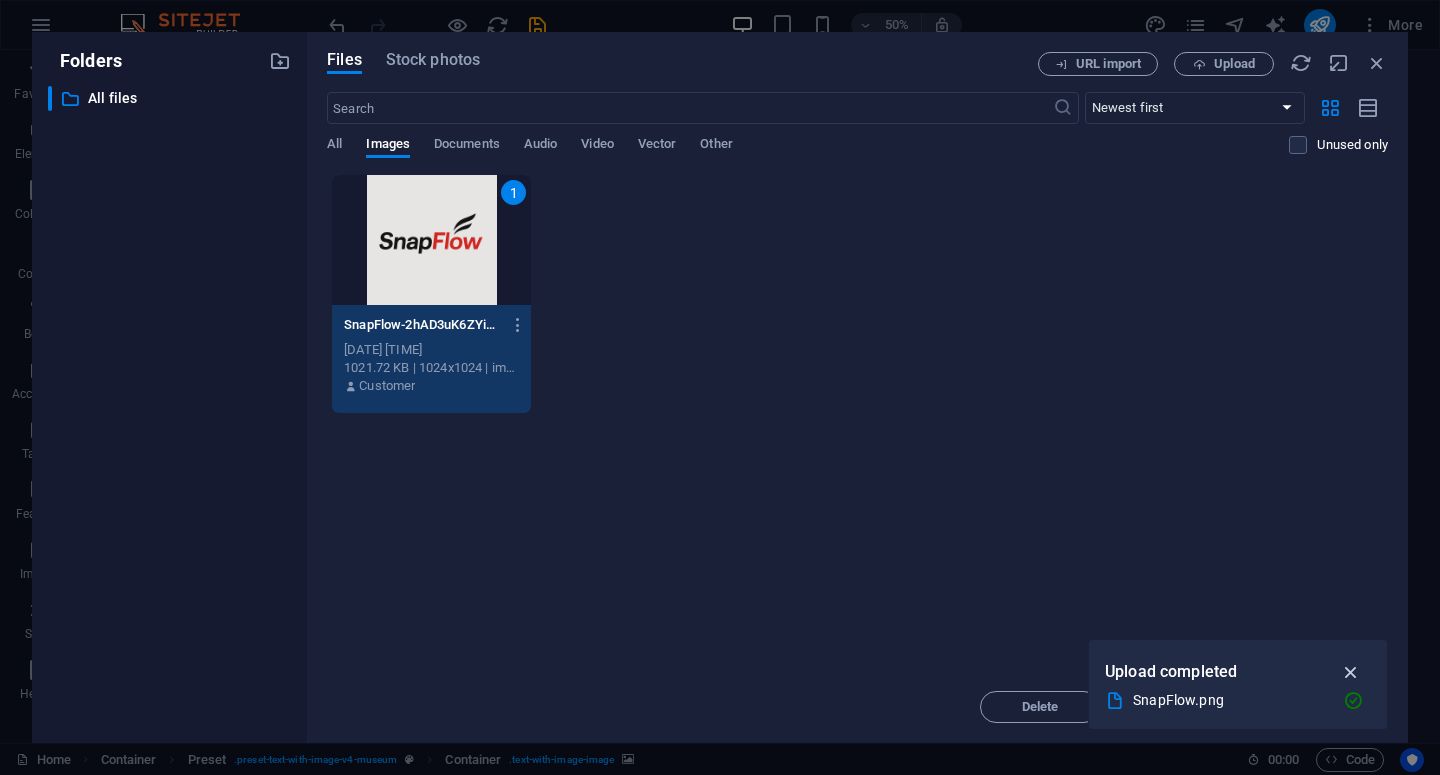 click at bounding box center [1351, 672] 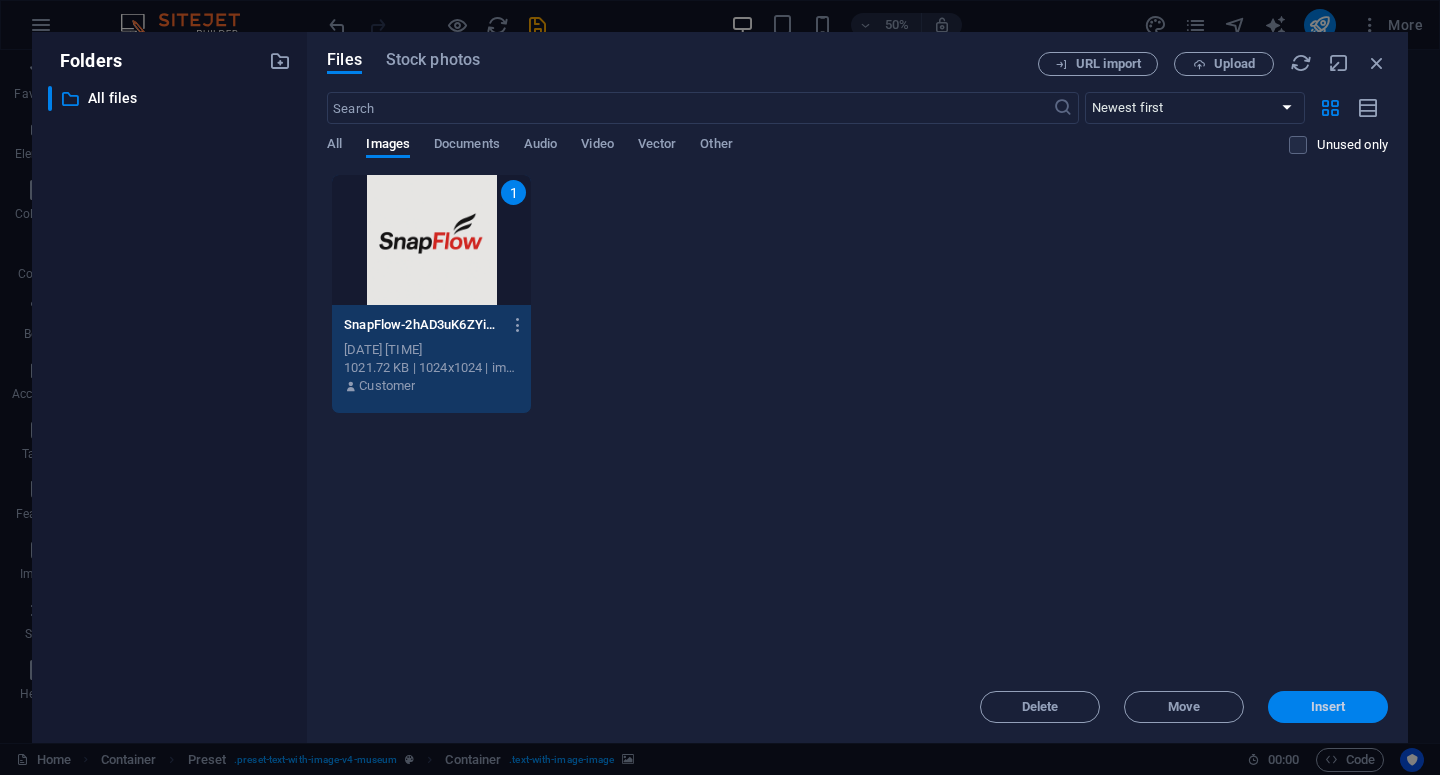 click on "Insert" at bounding box center (1328, 707) 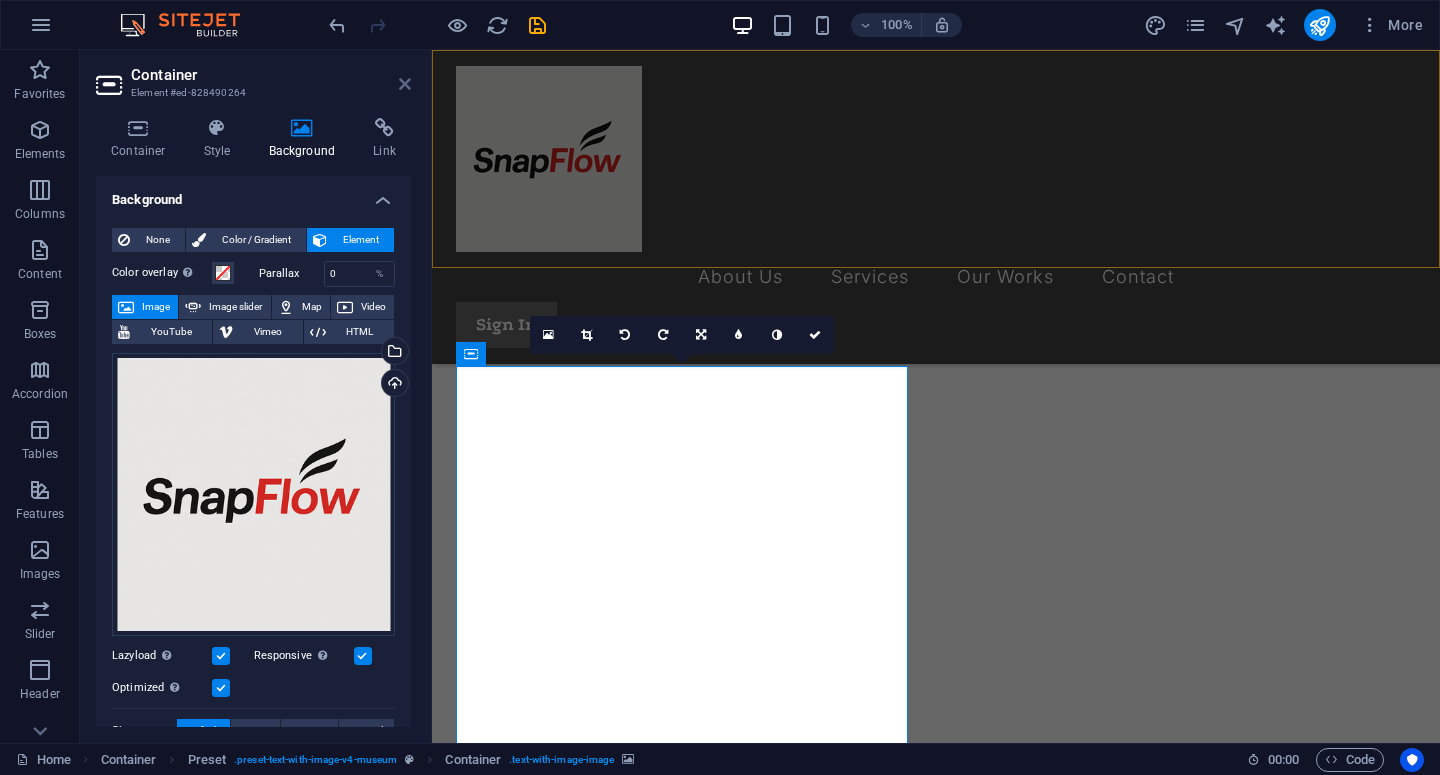 click at bounding box center (405, 84) 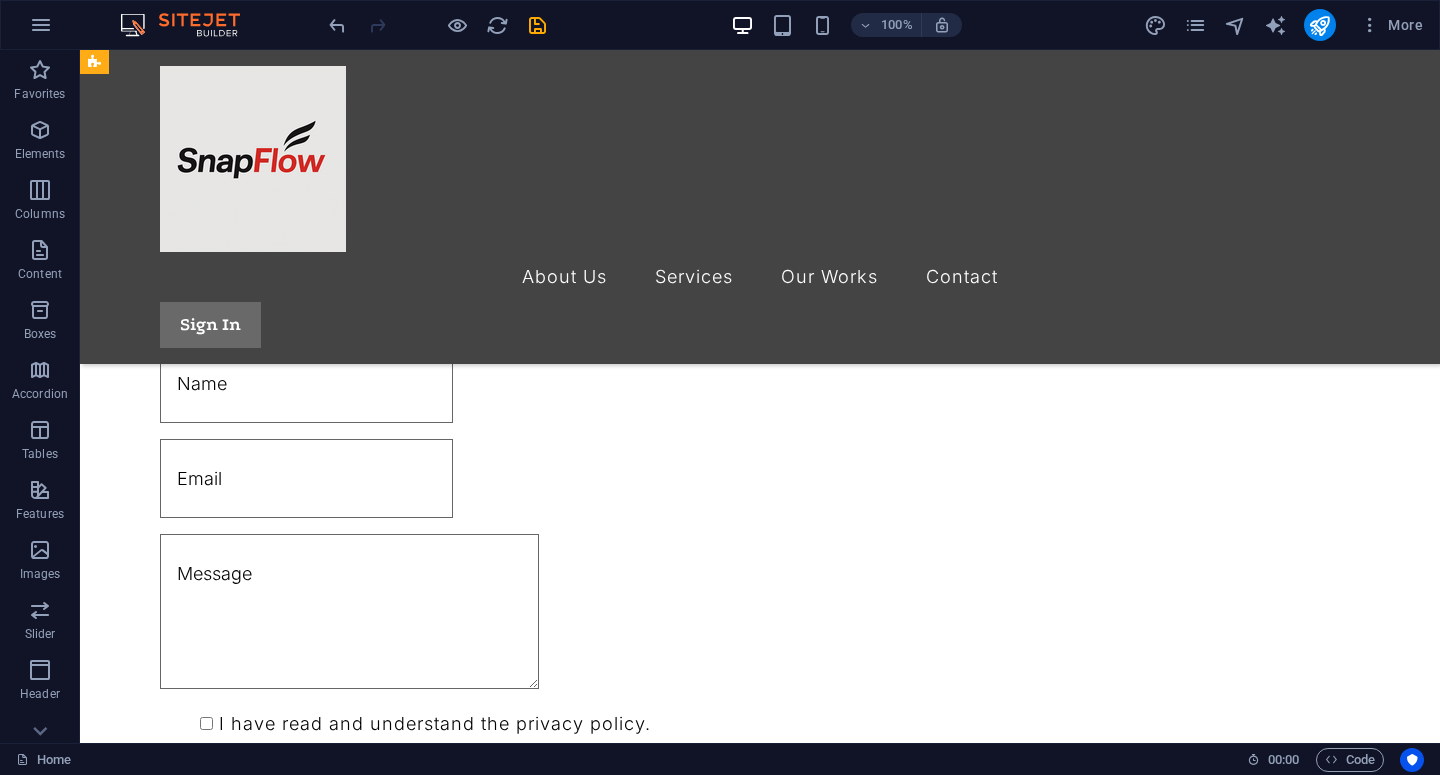 scroll, scrollTop: 1294, scrollLeft: 0, axis: vertical 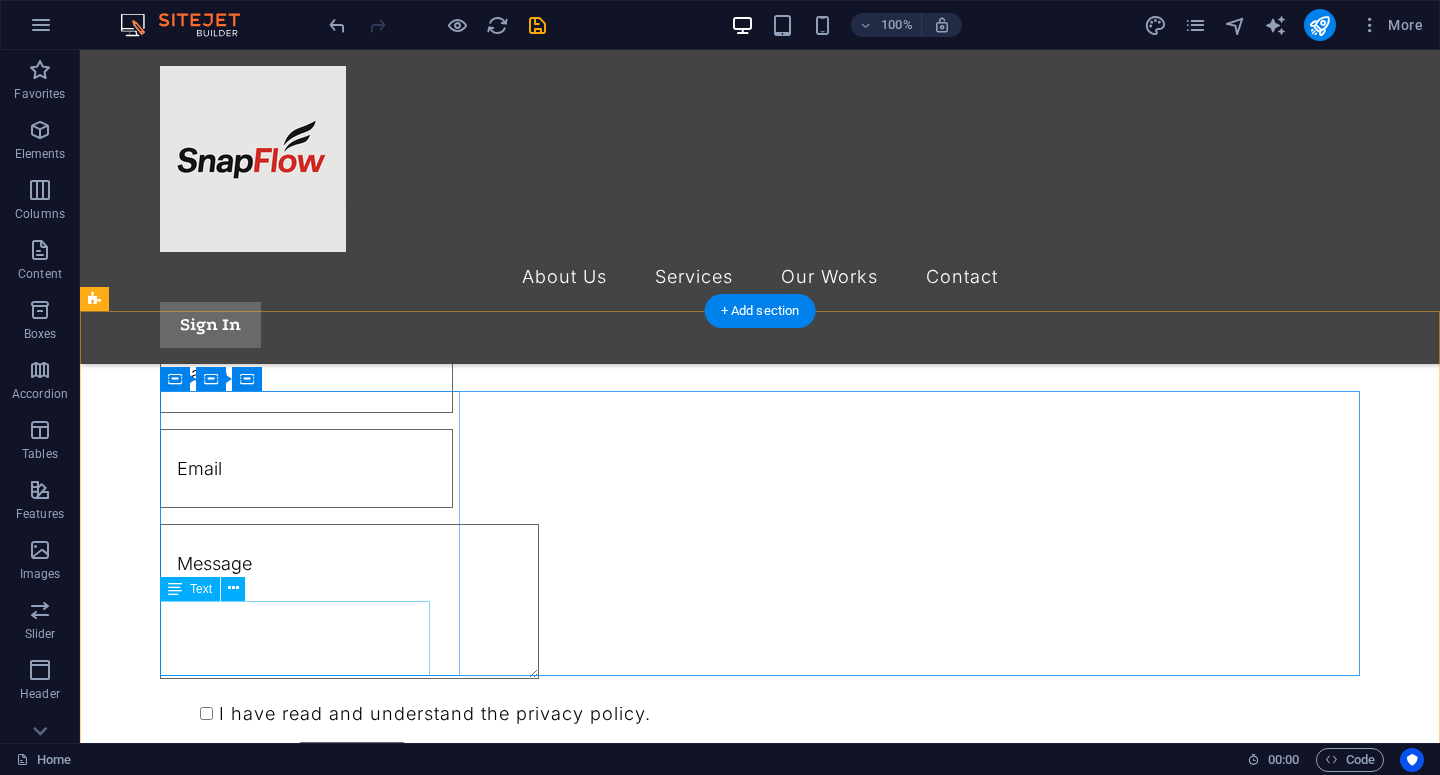 click on "Lorem ipsum dolor amet, consectetur adipiscing elit. Eget nisl nunc quam ac se." at bounding box center [760, 2089] 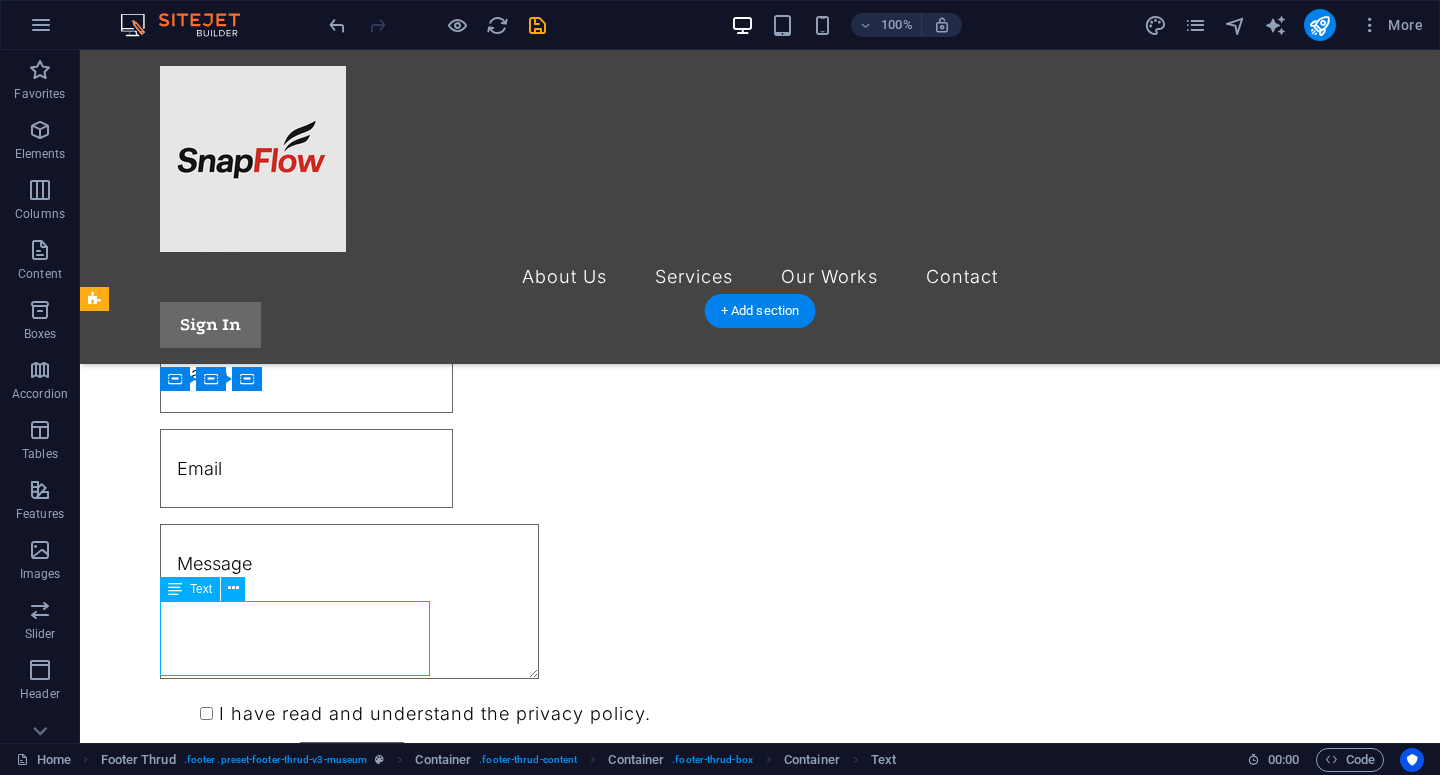 click on "Lorem ipsum dolor amet, consectetur adipiscing elit. Eget nisl nunc quam ac se." at bounding box center [760, 2089] 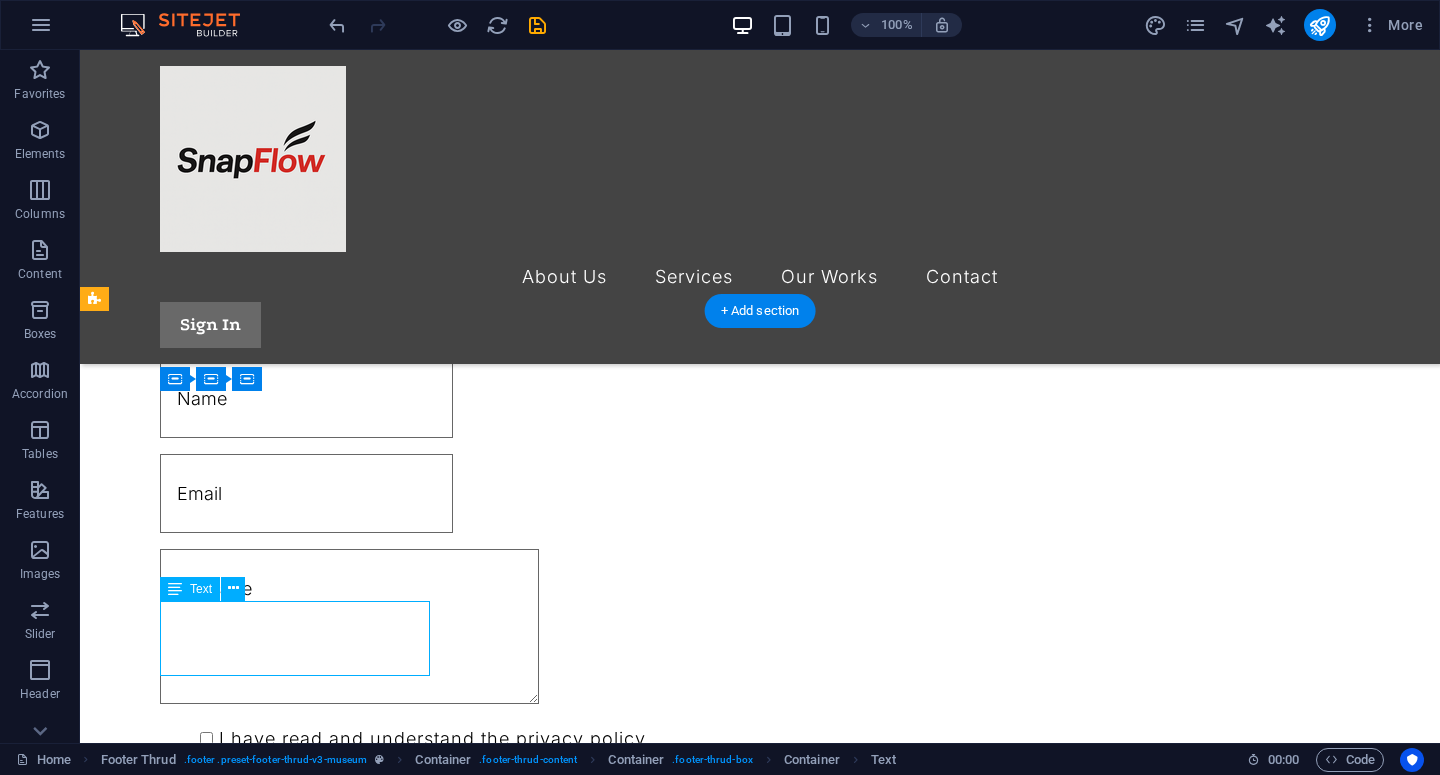 scroll, scrollTop: 1319, scrollLeft: 0, axis: vertical 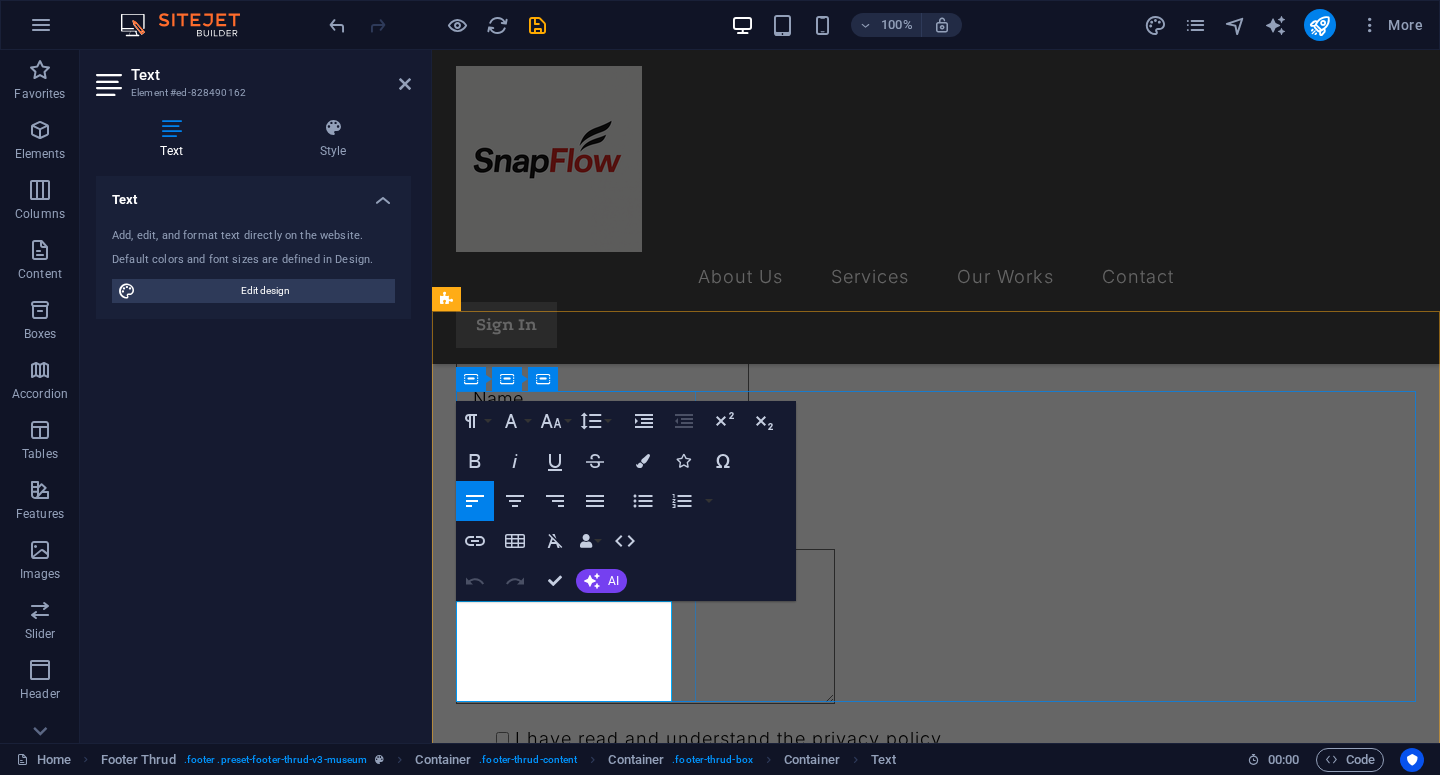 drag, startPoint x: 661, startPoint y: 686, endPoint x: 453, endPoint y: 621, distance: 217.91971 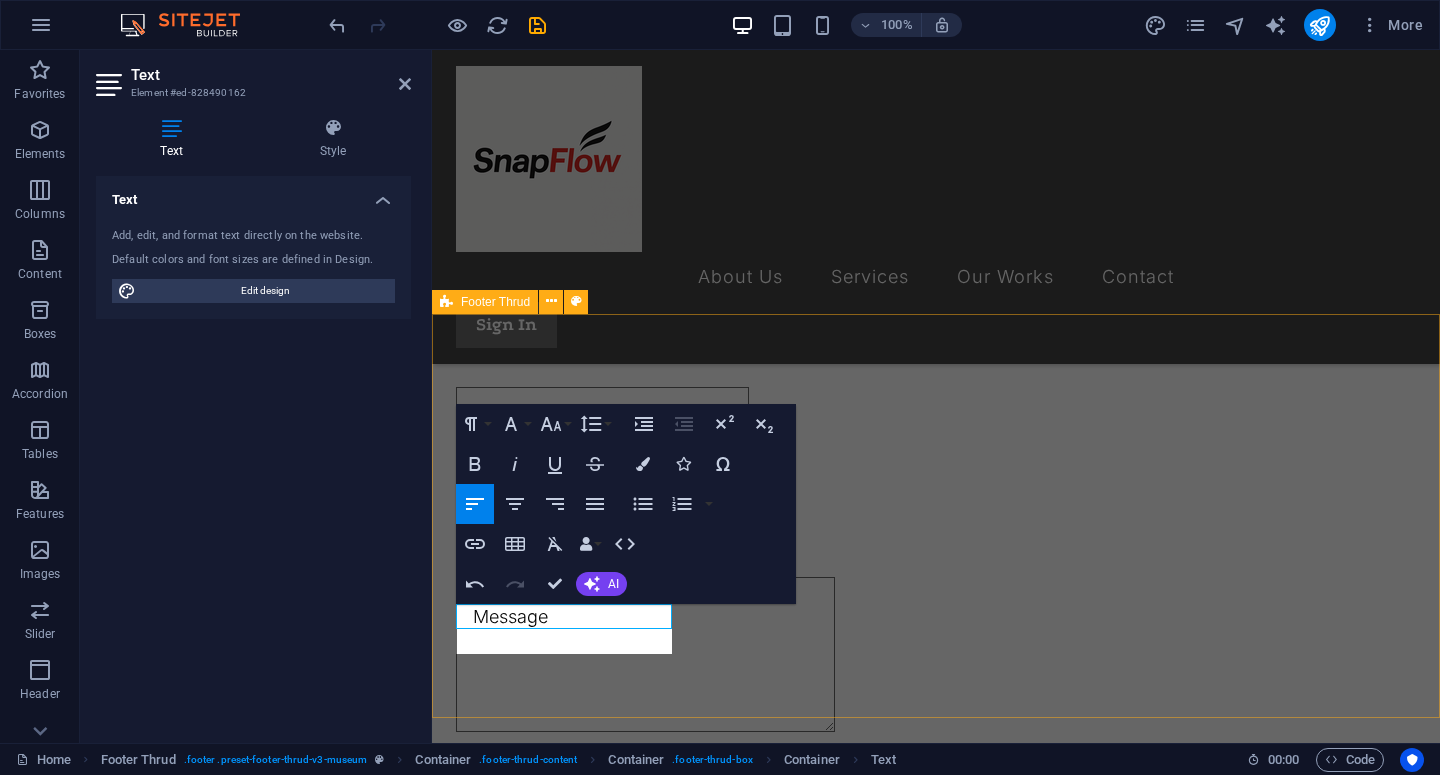 scroll, scrollTop: 1316, scrollLeft: 0, axis: vertical 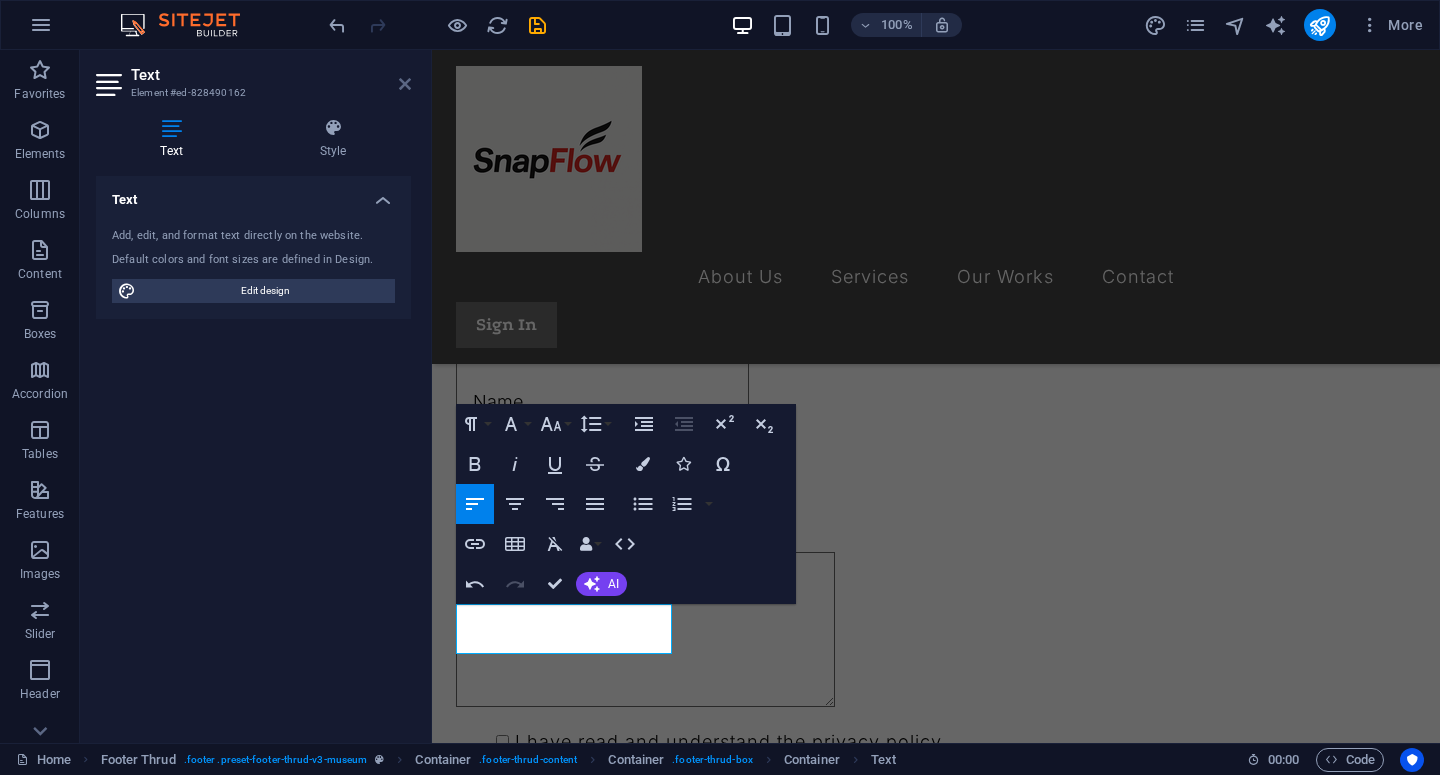 click at bounding box center (405, 84) 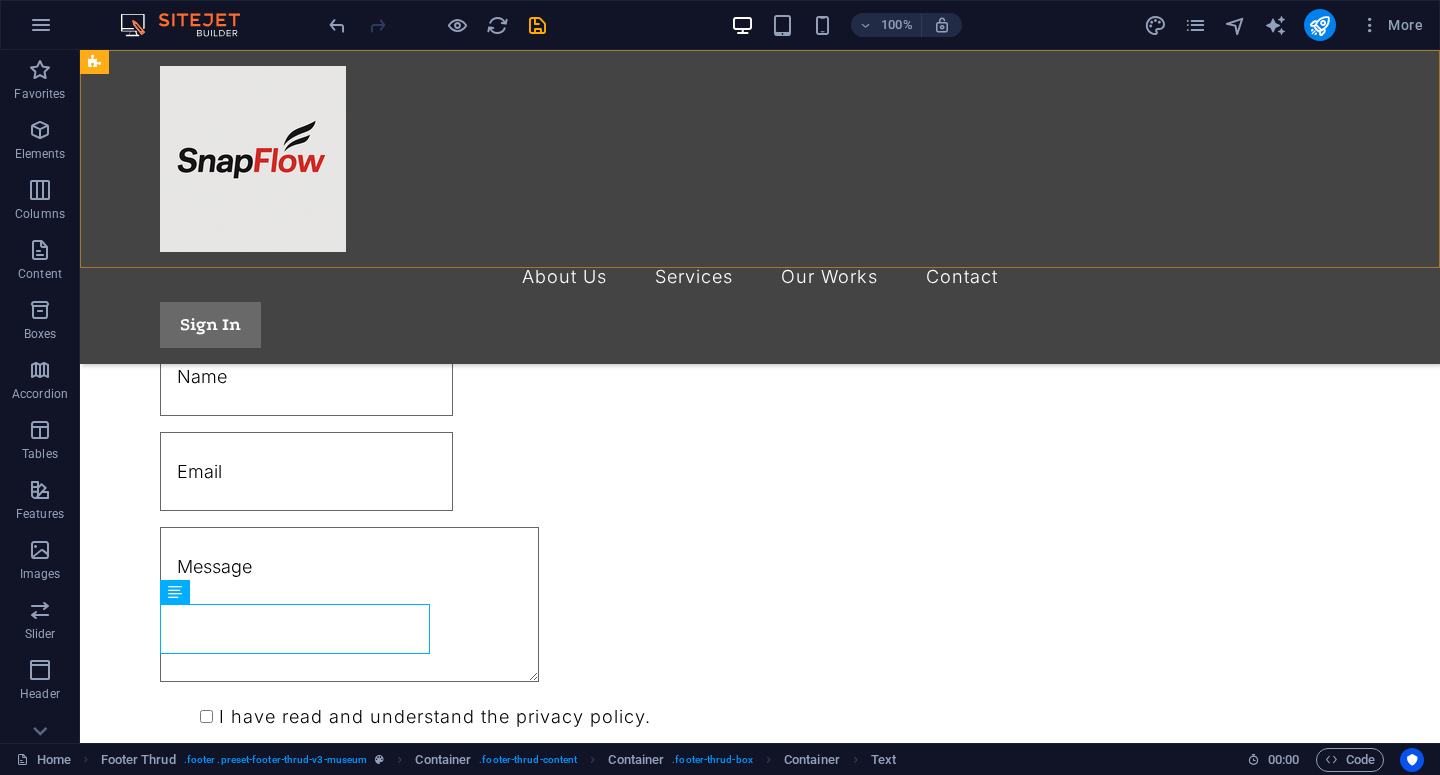 scroll, scrollTop: 1291, scrollLeft: 0, axis: vertical 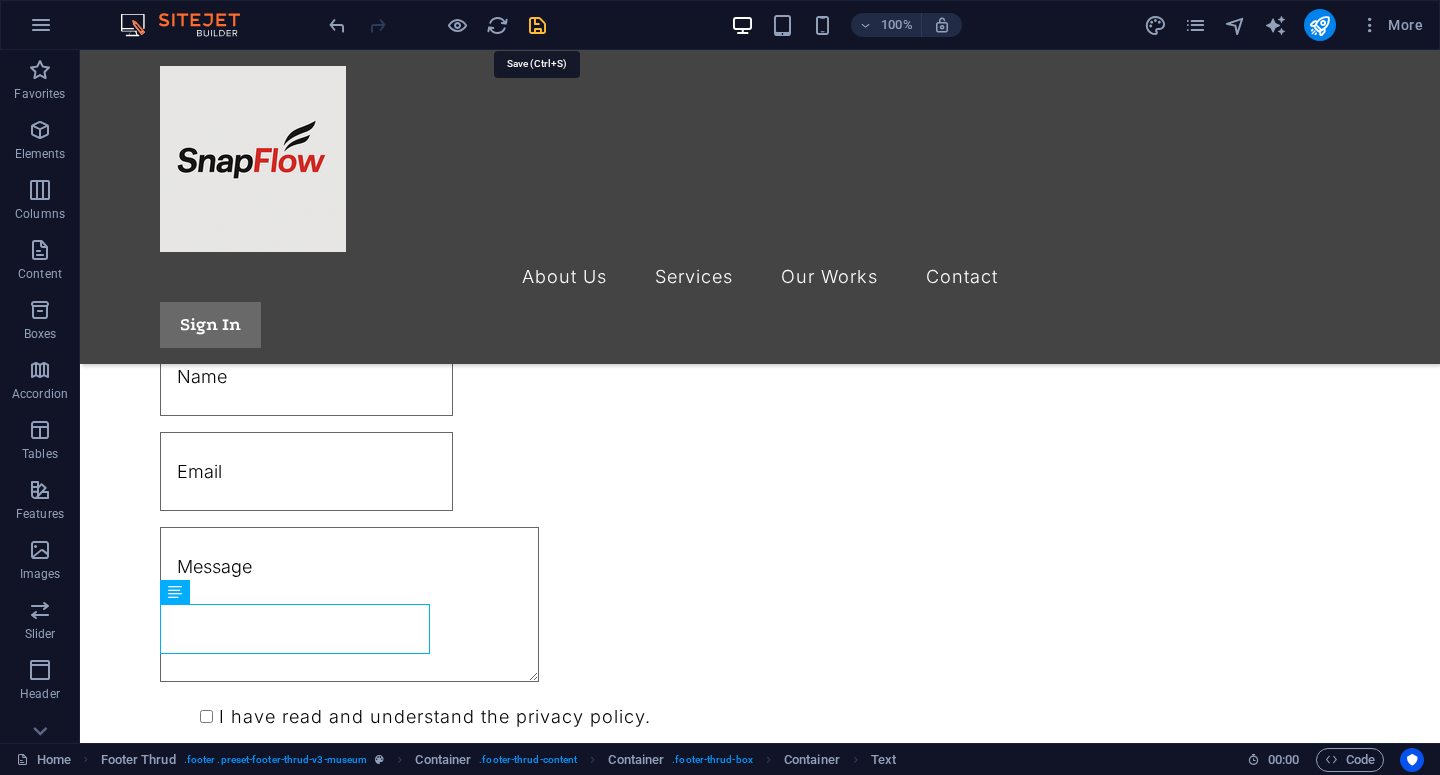 click at bounding box center [537, 25] 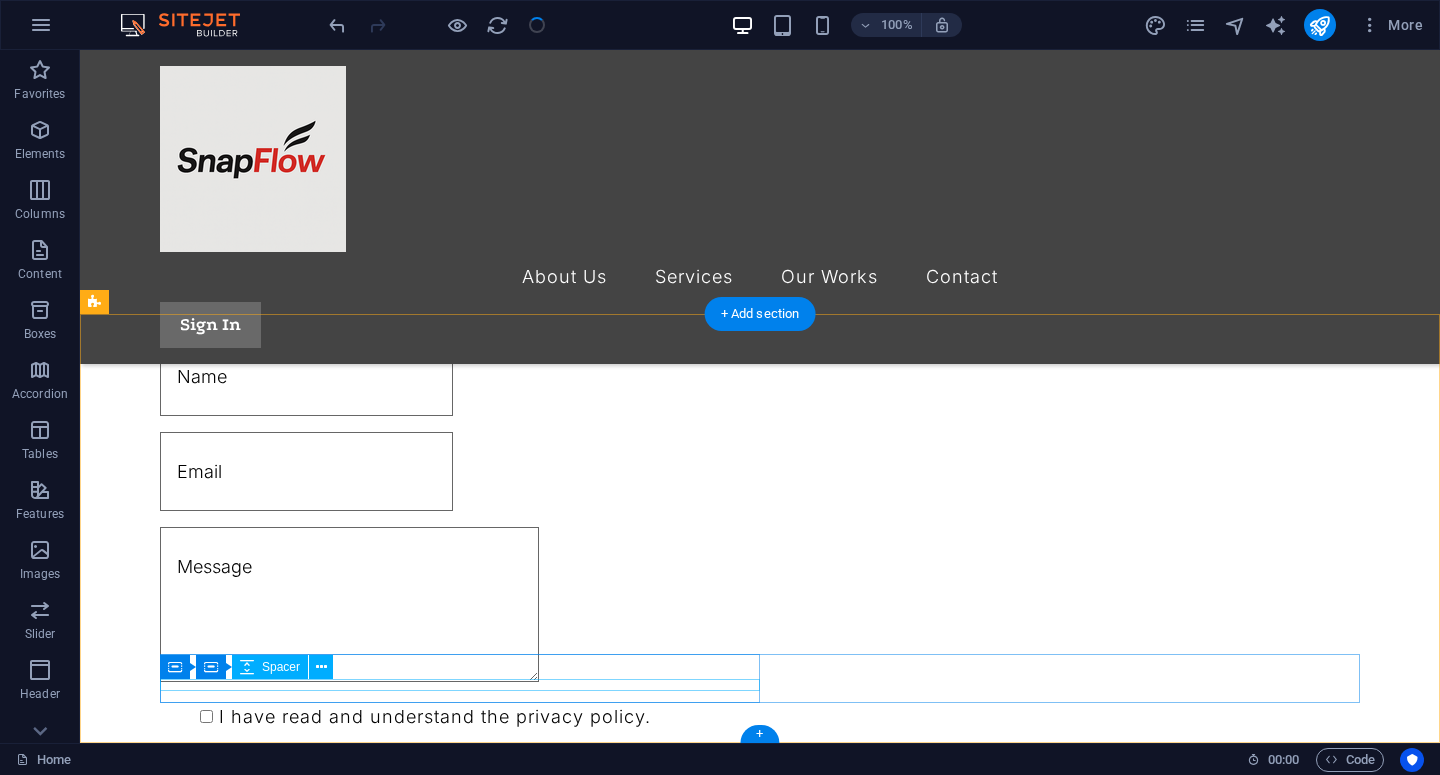 click at bounding box center (752, 2430) 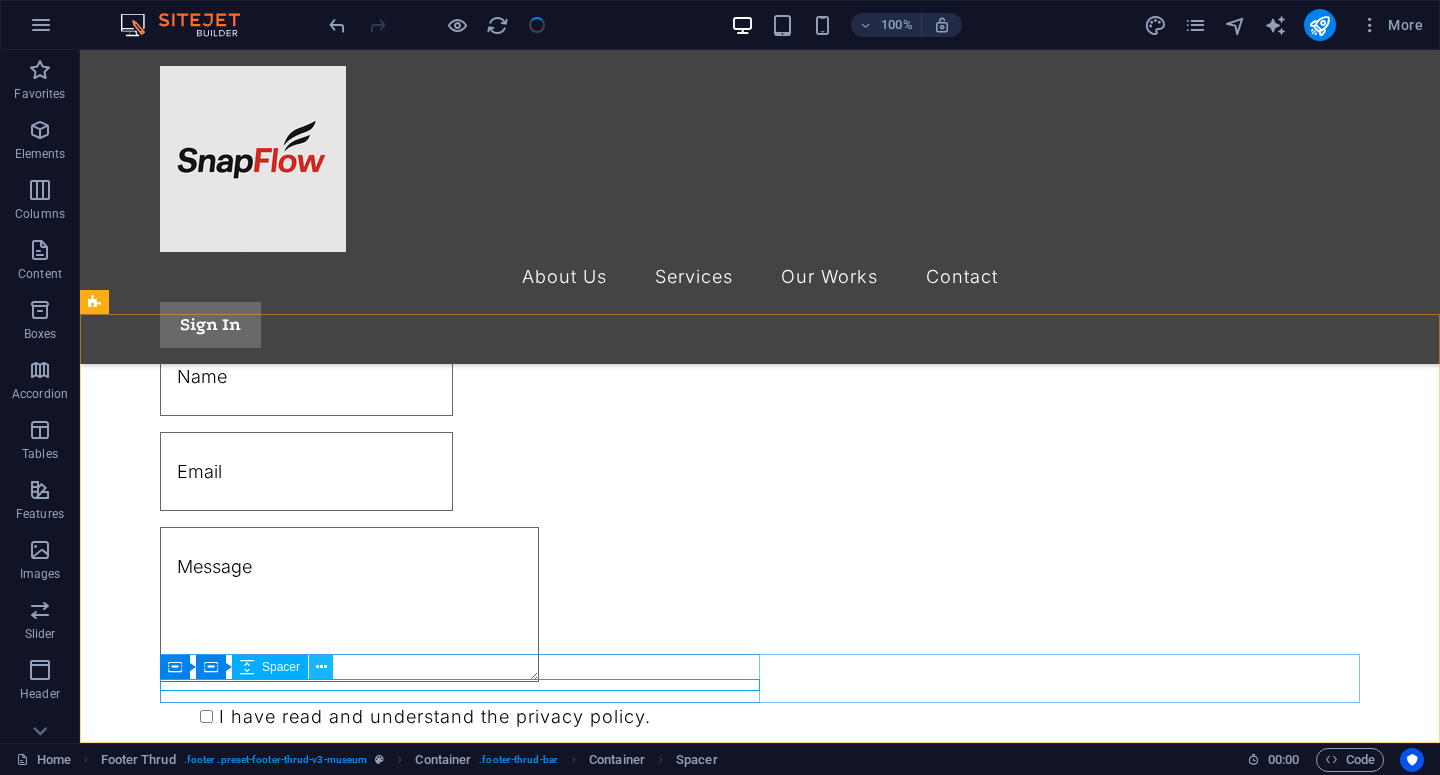 click at bounding box center (321, 667) 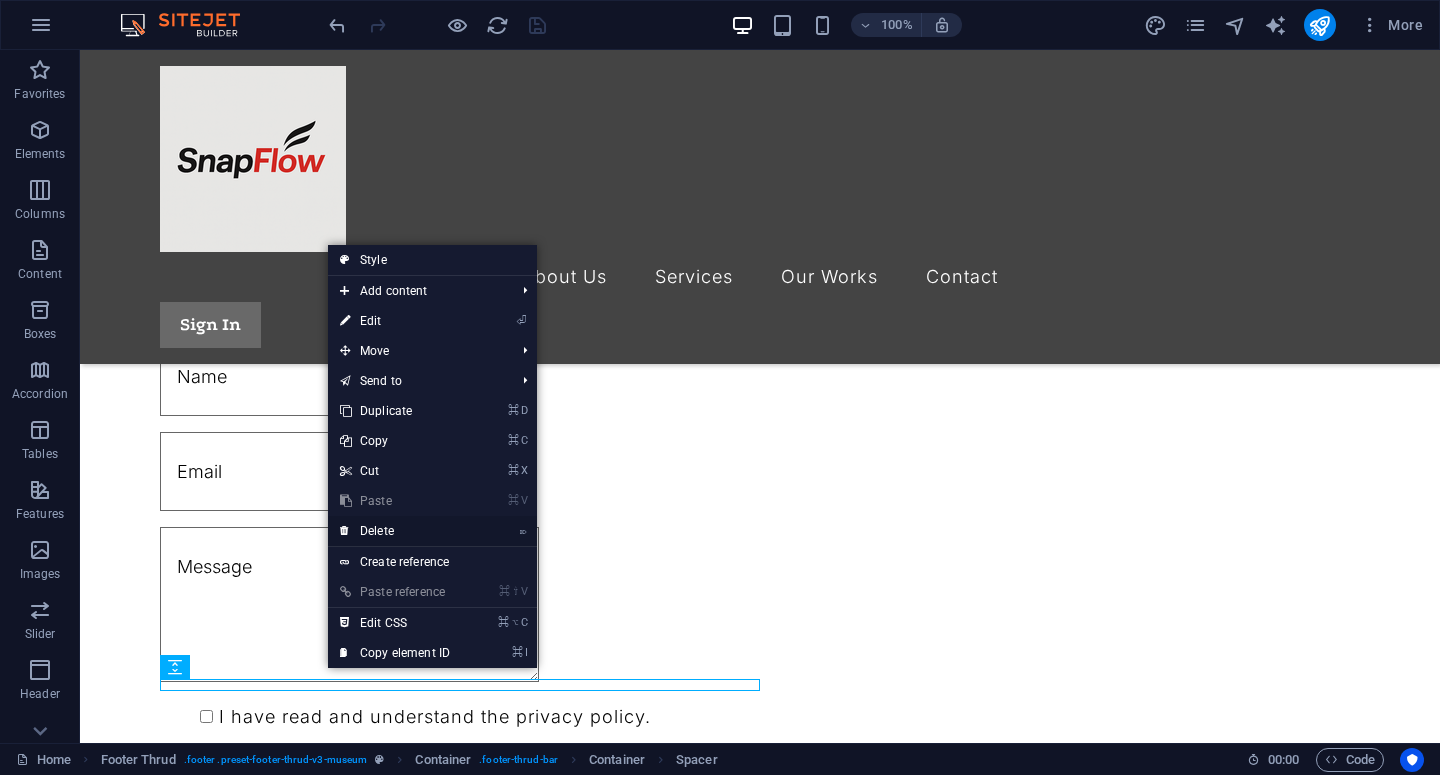 click on "⌦  Delete" at bounding box center (395, 531) 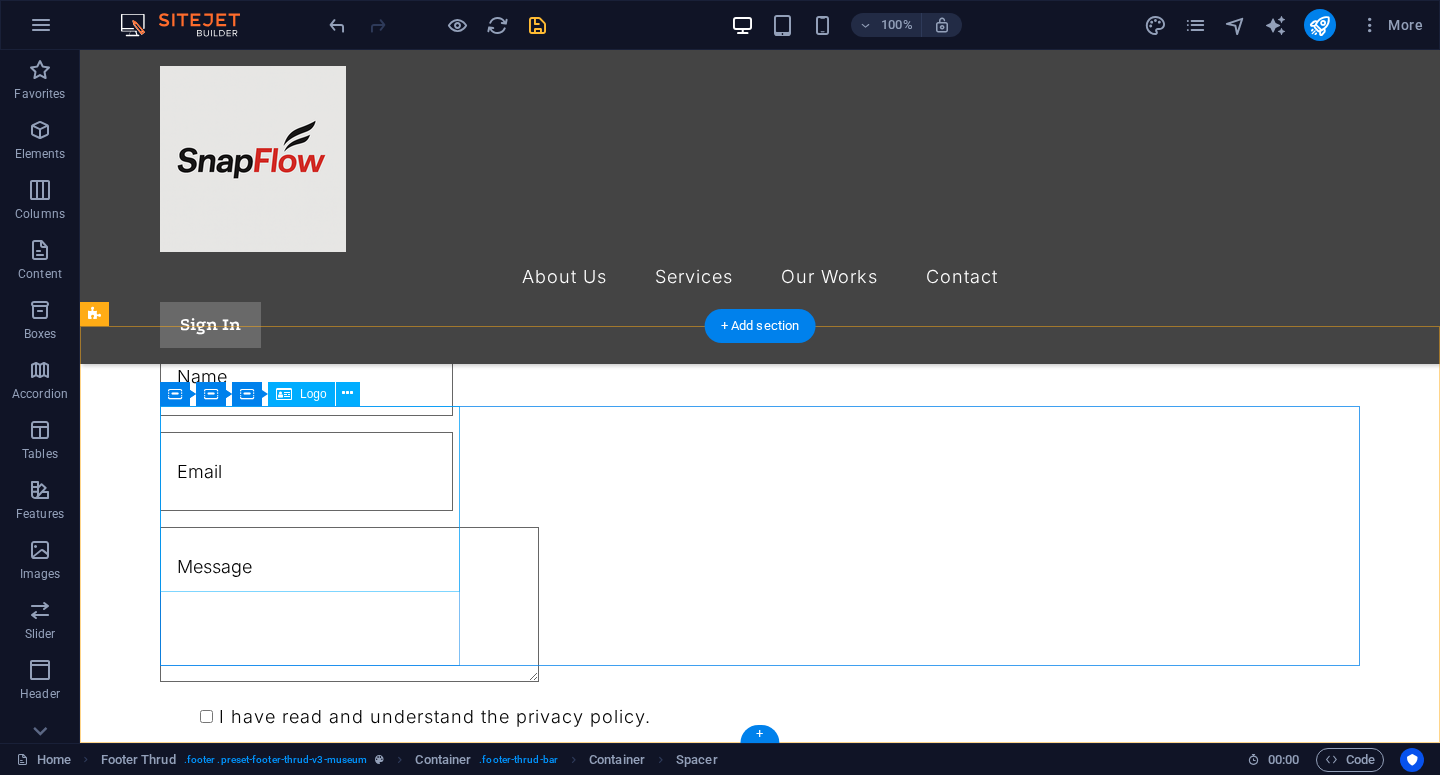 scroll, scrollTop: 1279, scrollLeft: 0, axis: vertical 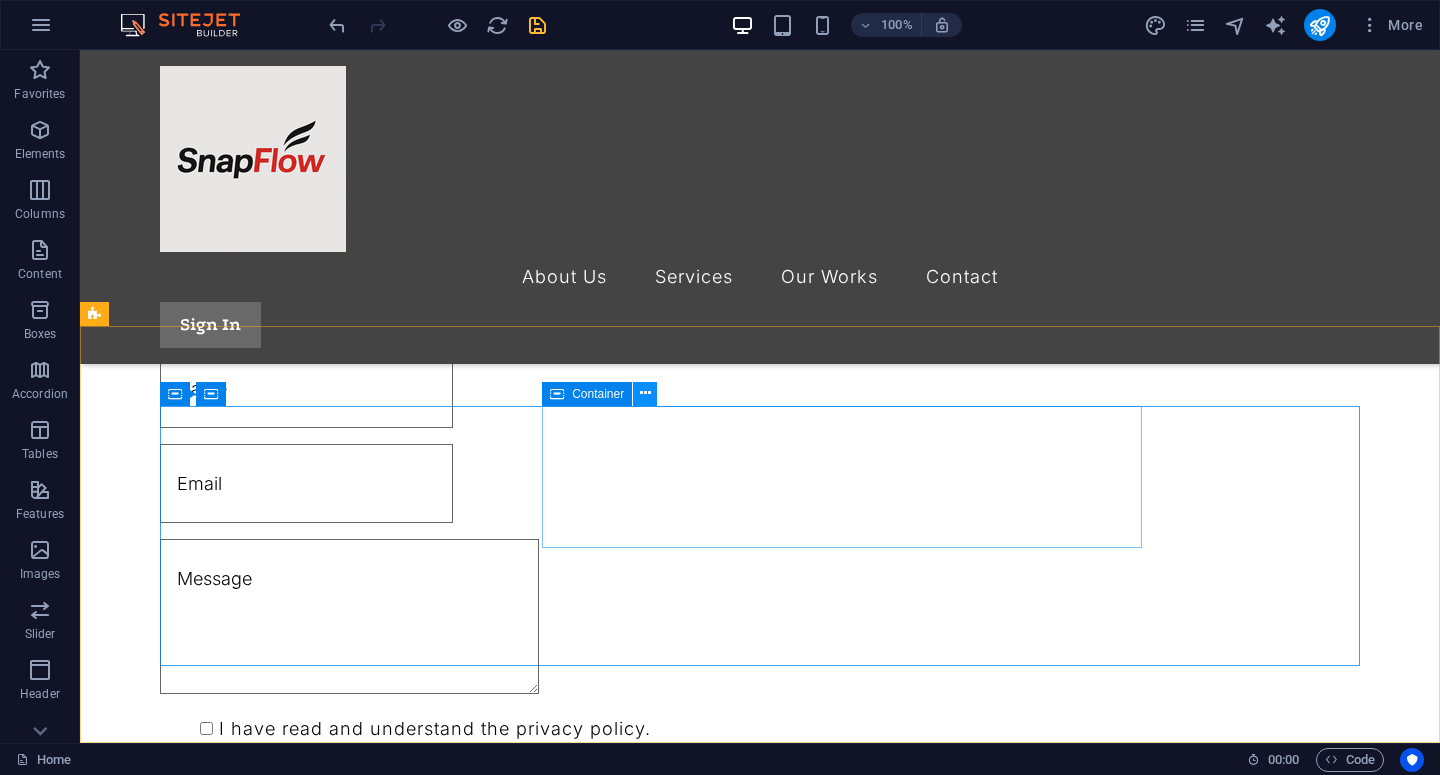 click at bounding box center (645, 393) 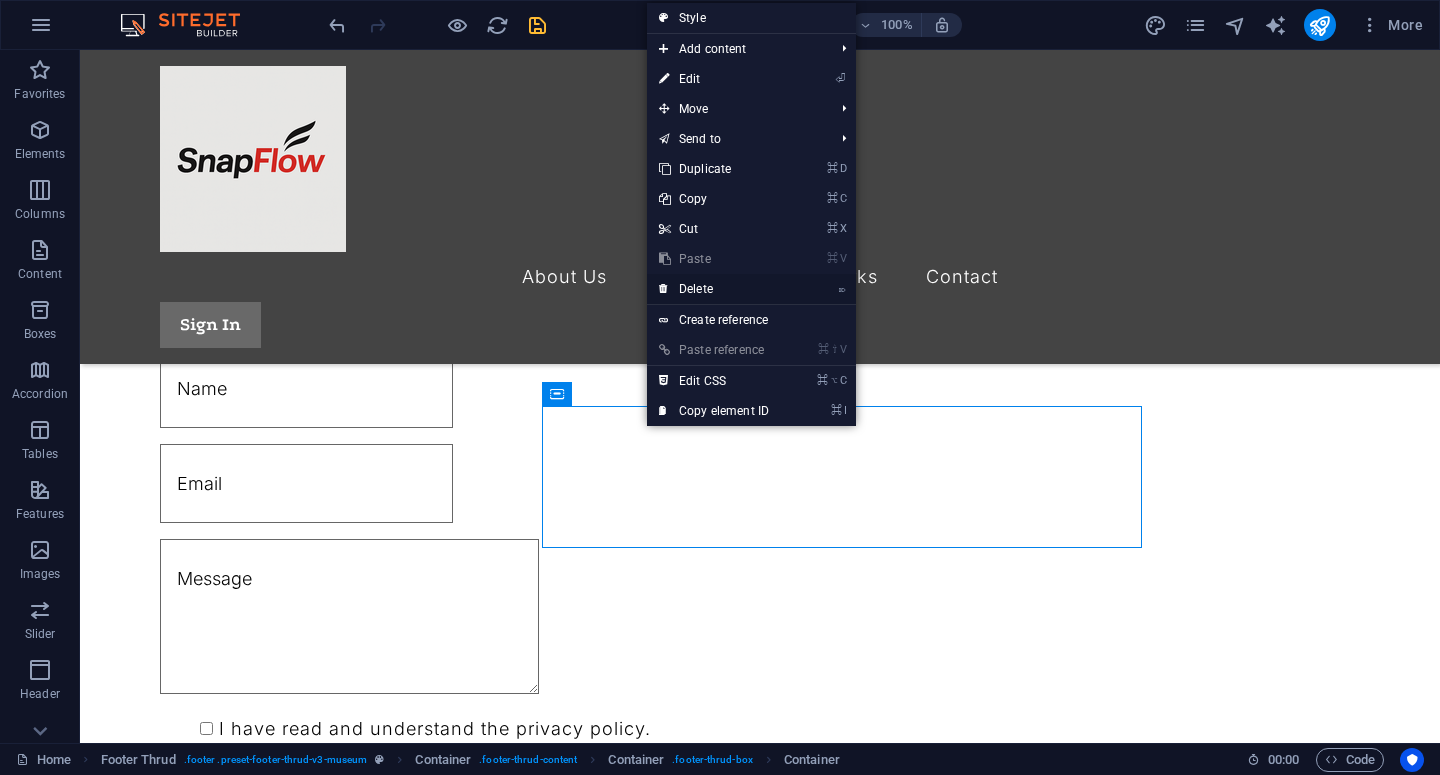 click on "⌦  Delete" at bounding box center [714, 289] 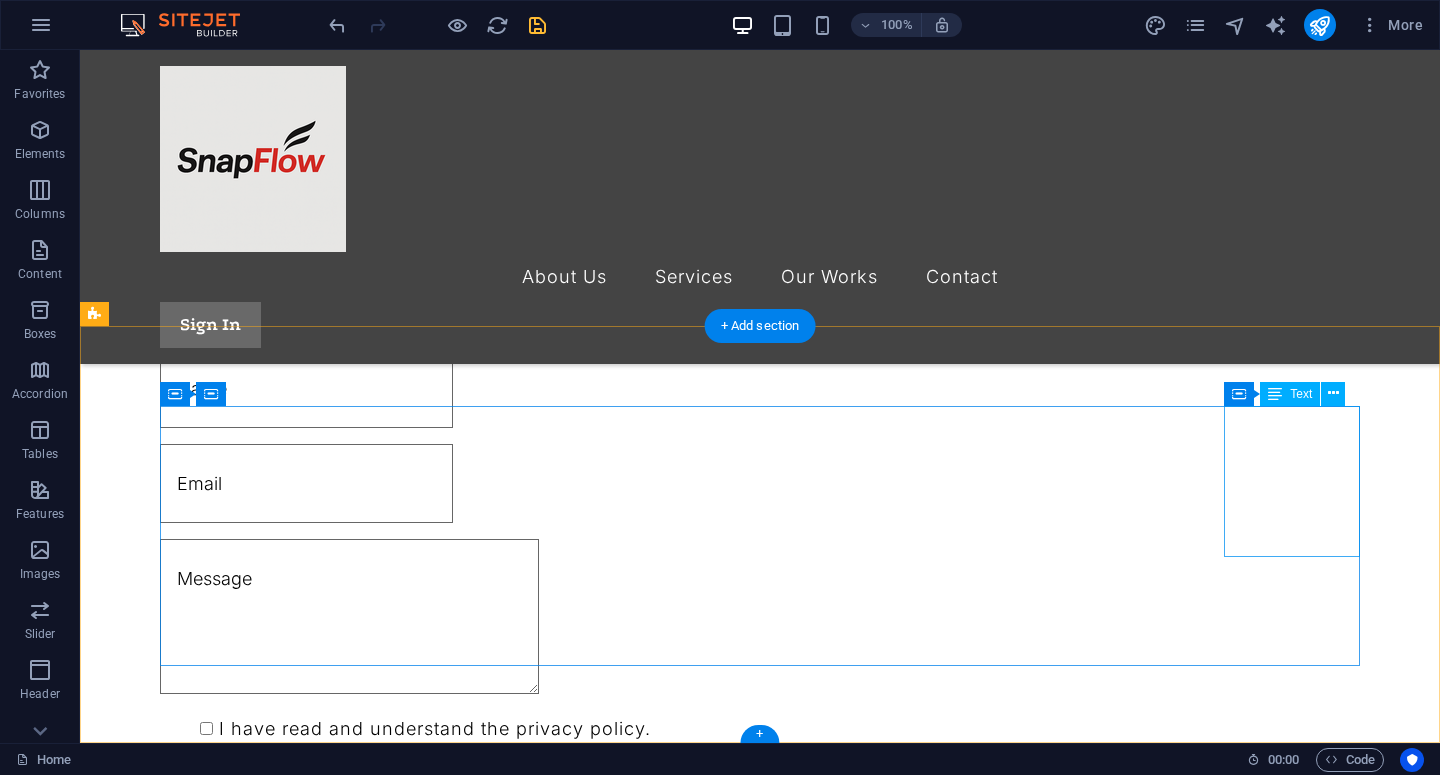 click on "Street Berlin 12345
0123 - 456789
10AM-8PM" at bounding box center (760, 2193) 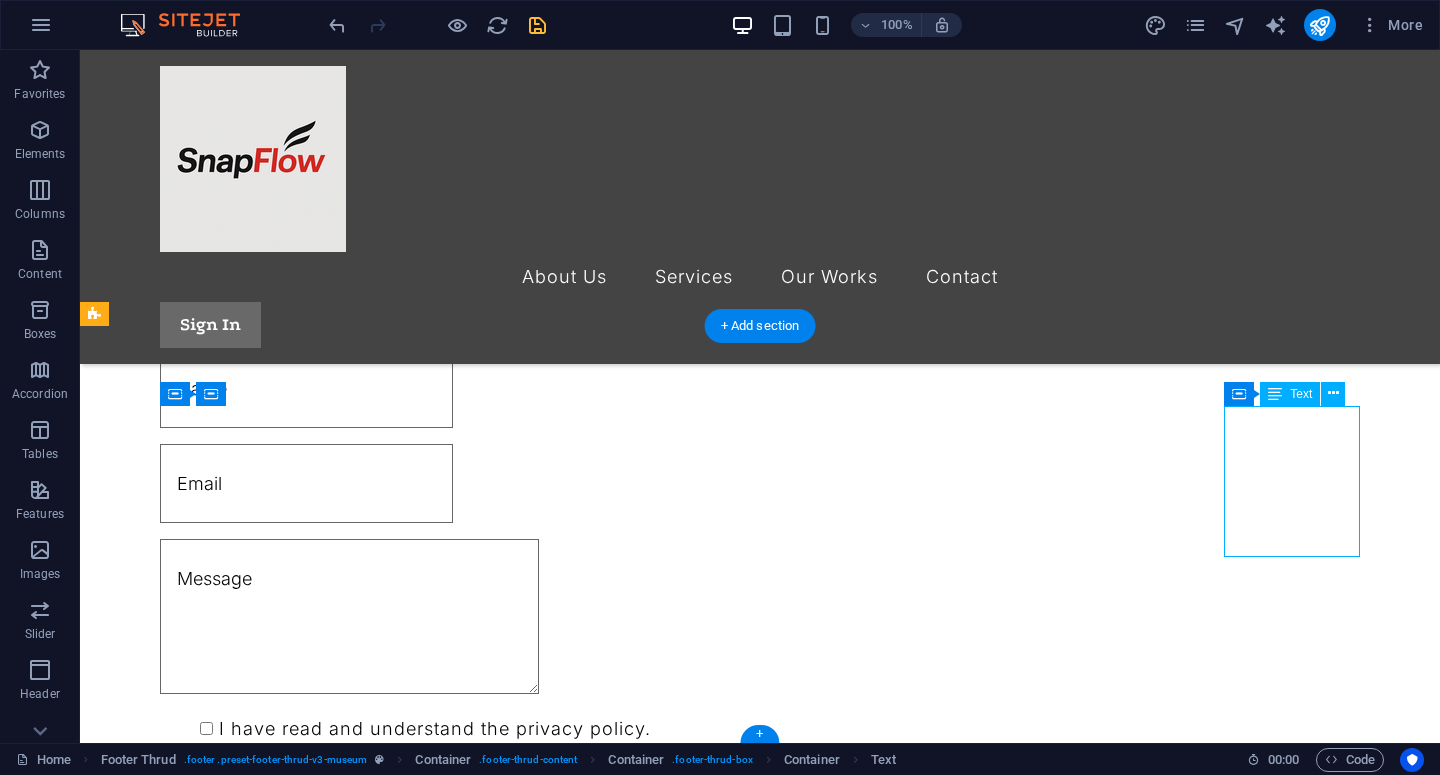 click on "Street Berlin 12345
0123 - 456789
10AM-8PM" at bounding box center (760, 2193) 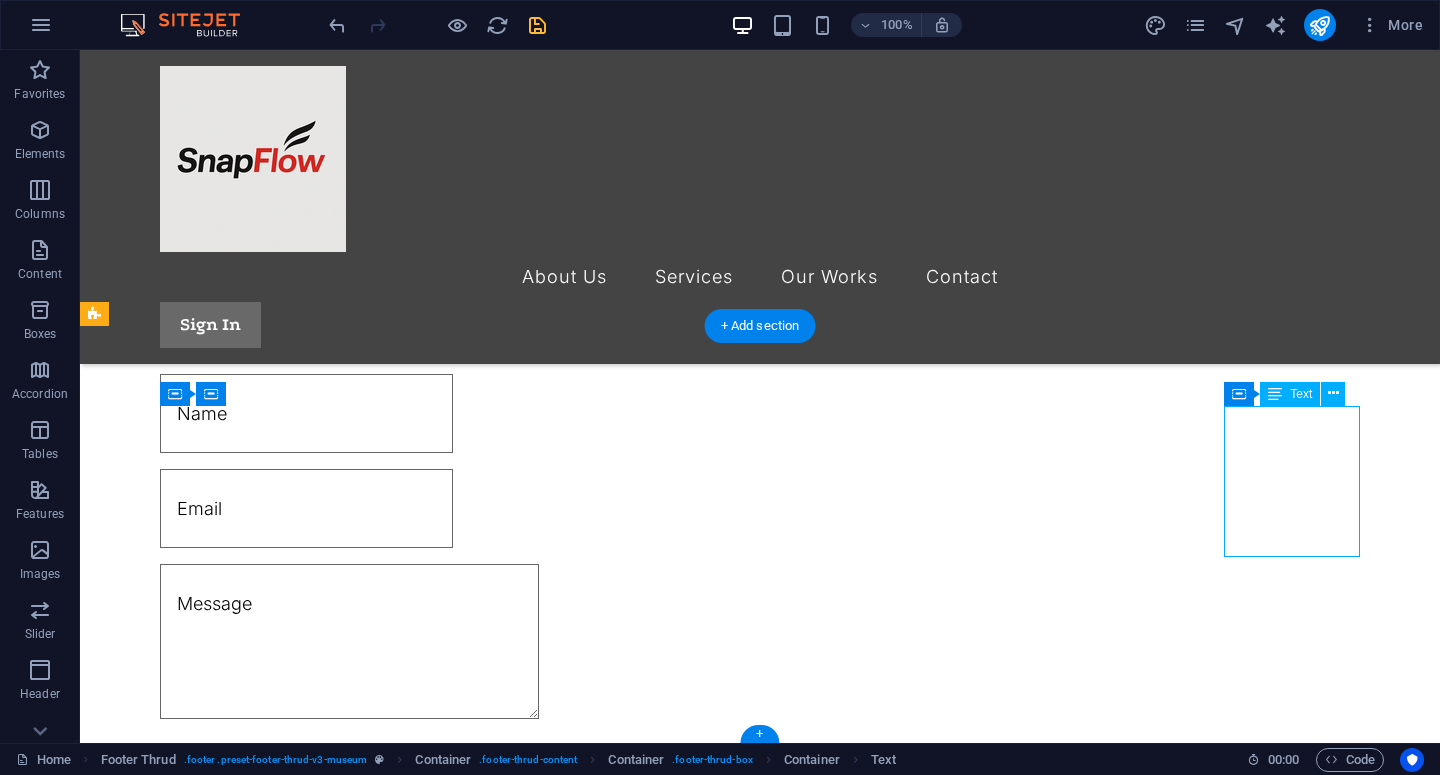 scroll, scrollTop: 1304, scrollLeft: 0, axis: vertical 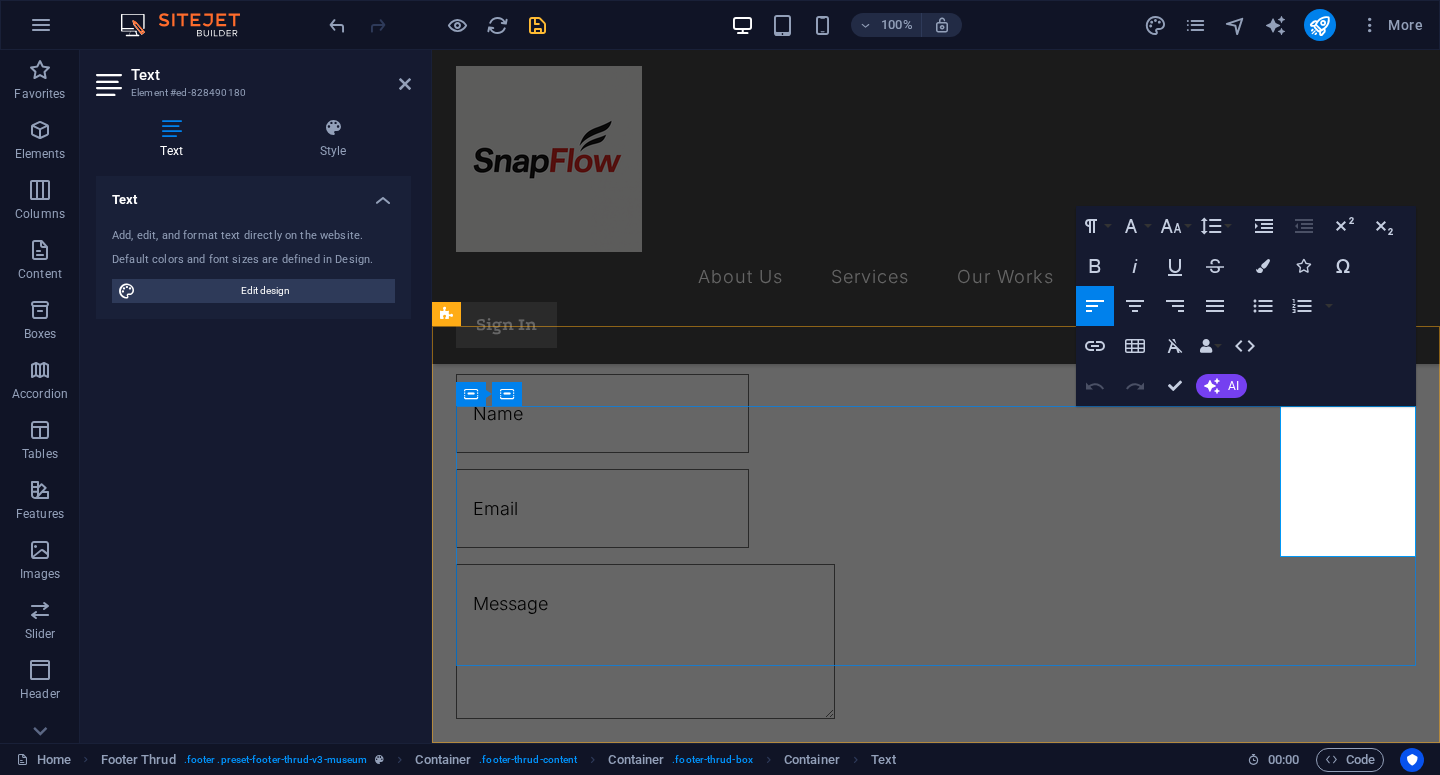 drag, startPoint x: 1332, startPoint y: 423, endPoint x: 1286, endPoint y: 423, distance: 46 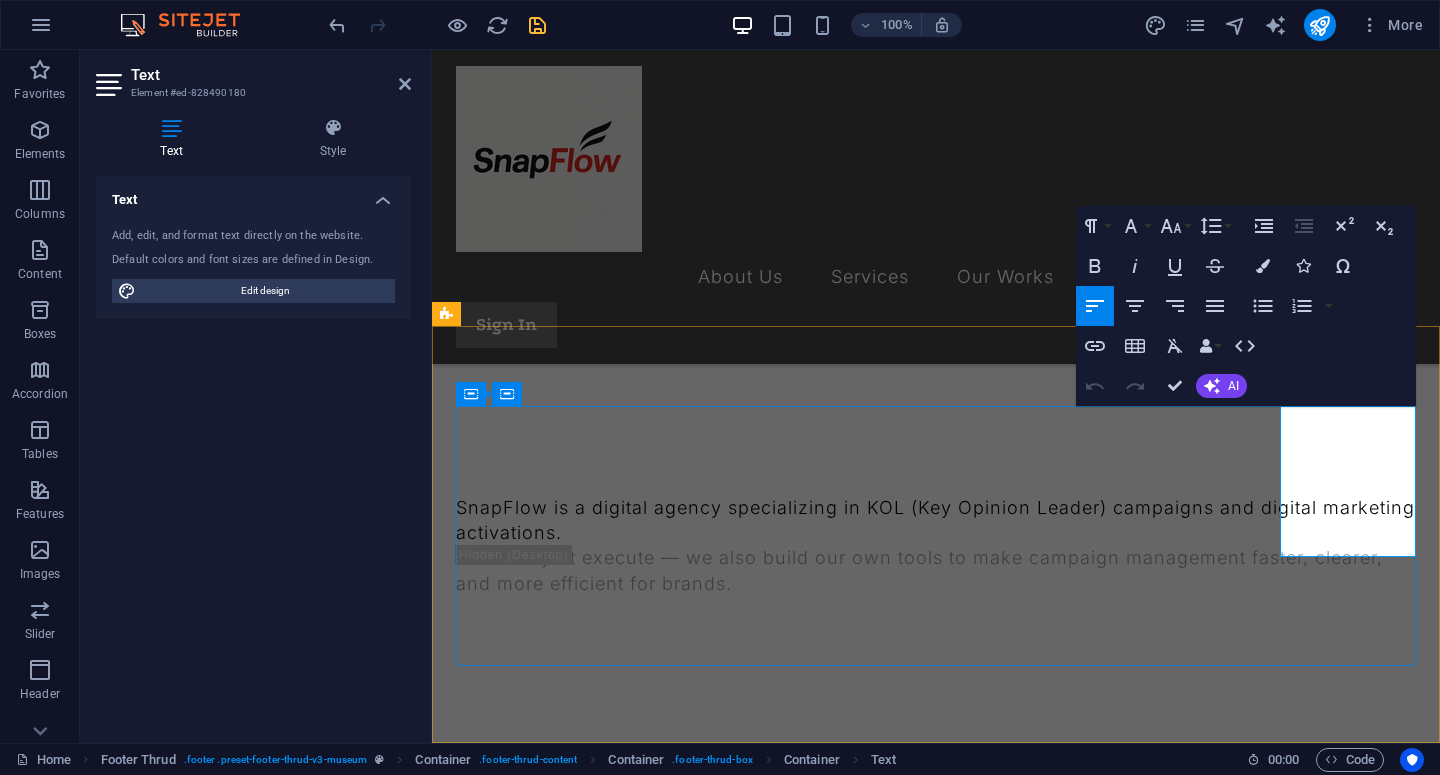 scroll, scrollTop: 1086, scrollLeft: 0, axis: vertical 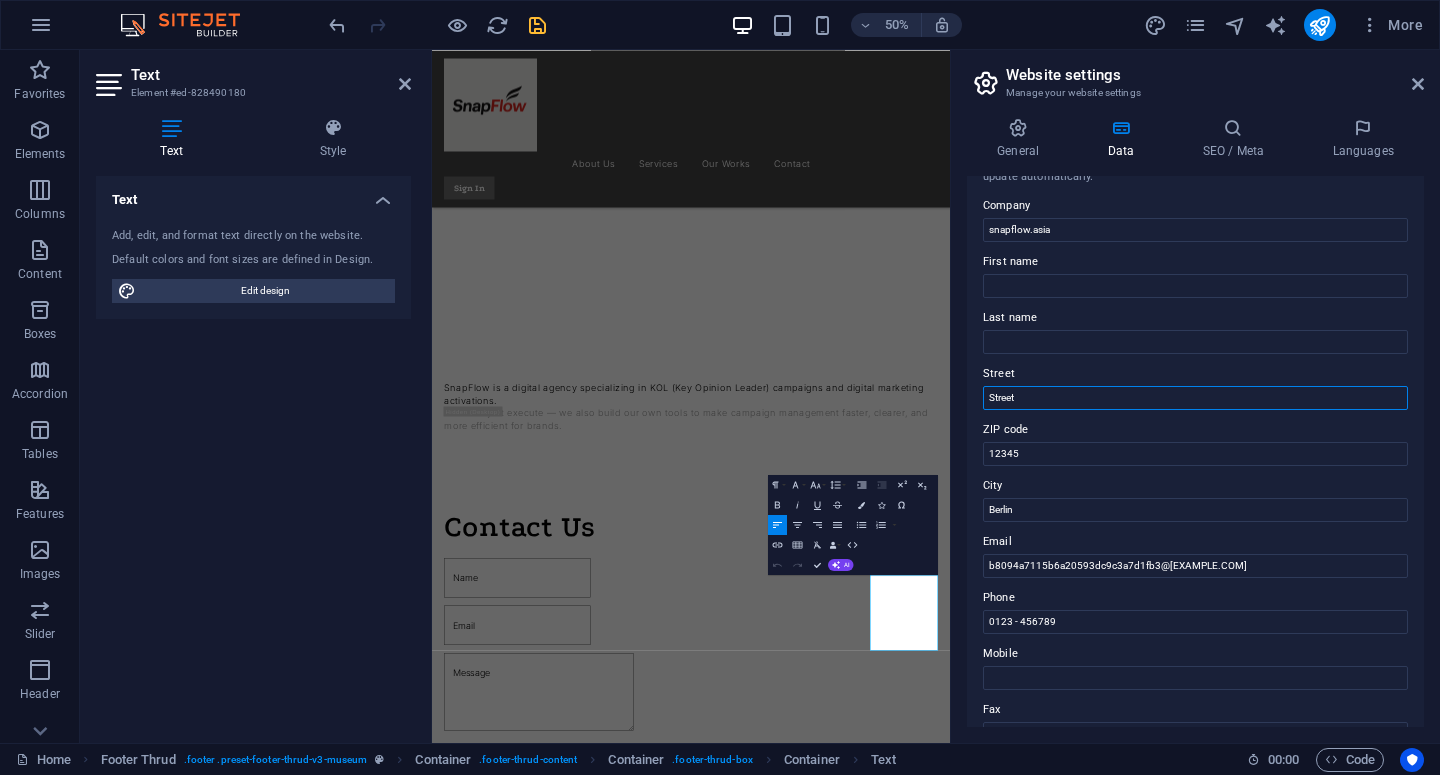 click on "Street" at bounding box center (1195, 398) 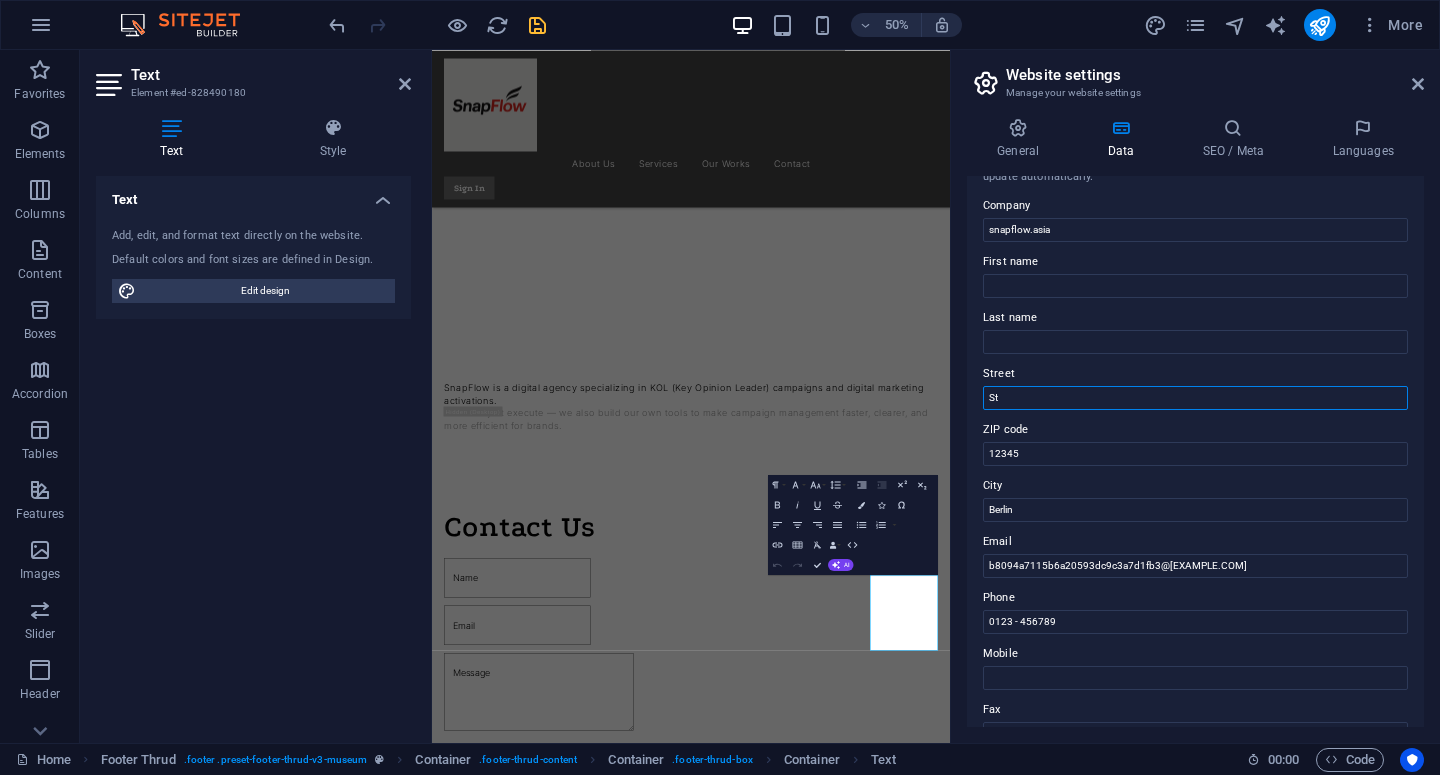 type on "S" 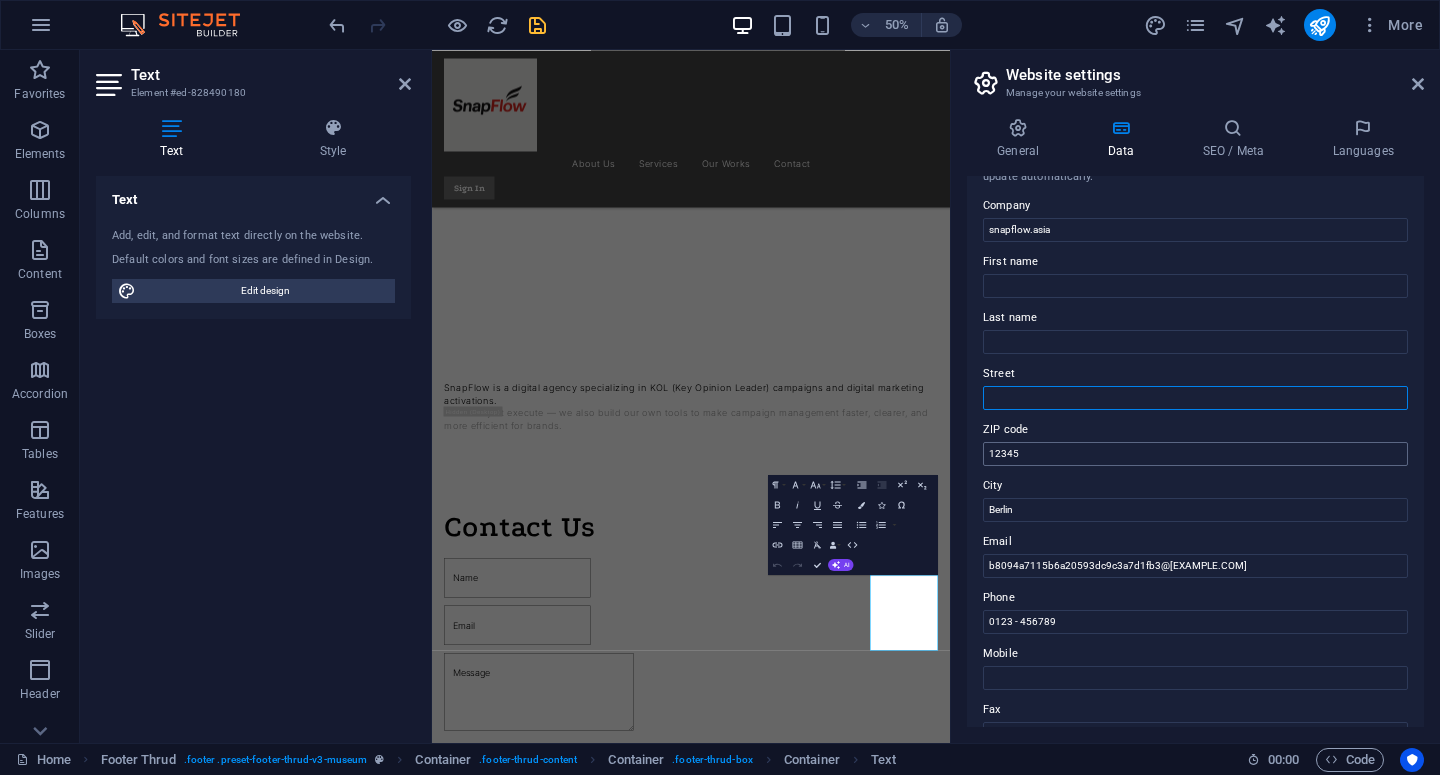 type 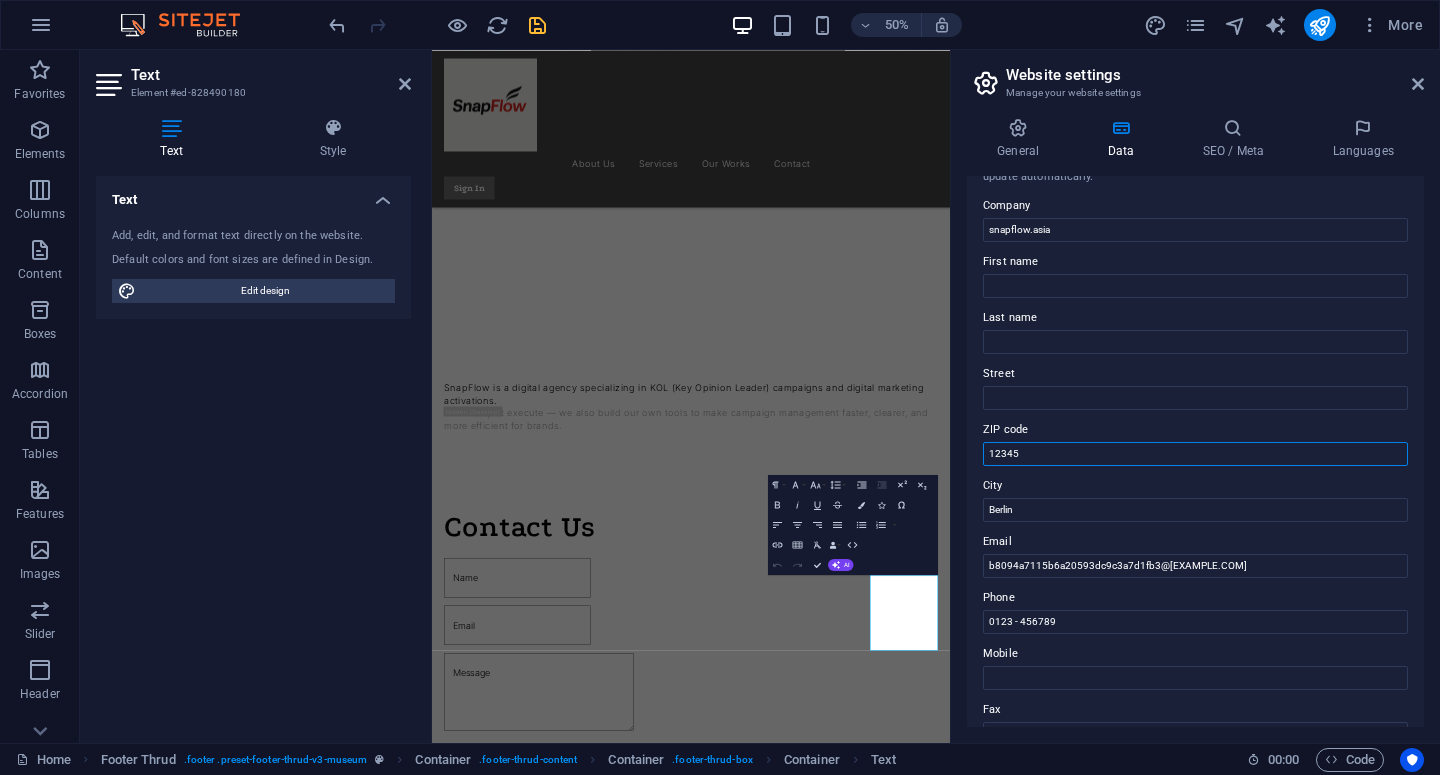 click on "12345" at bounding box center [1195, 454] 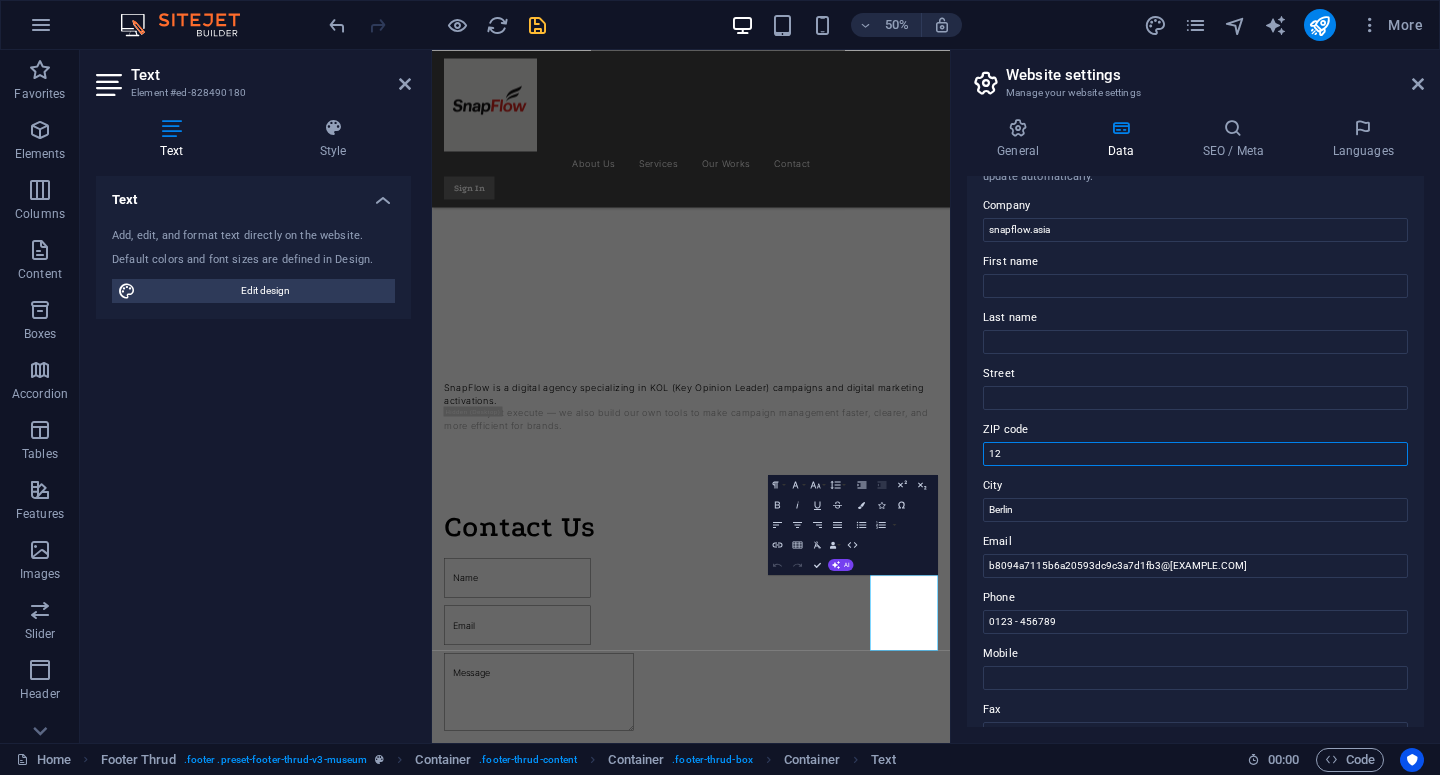 type on "1" 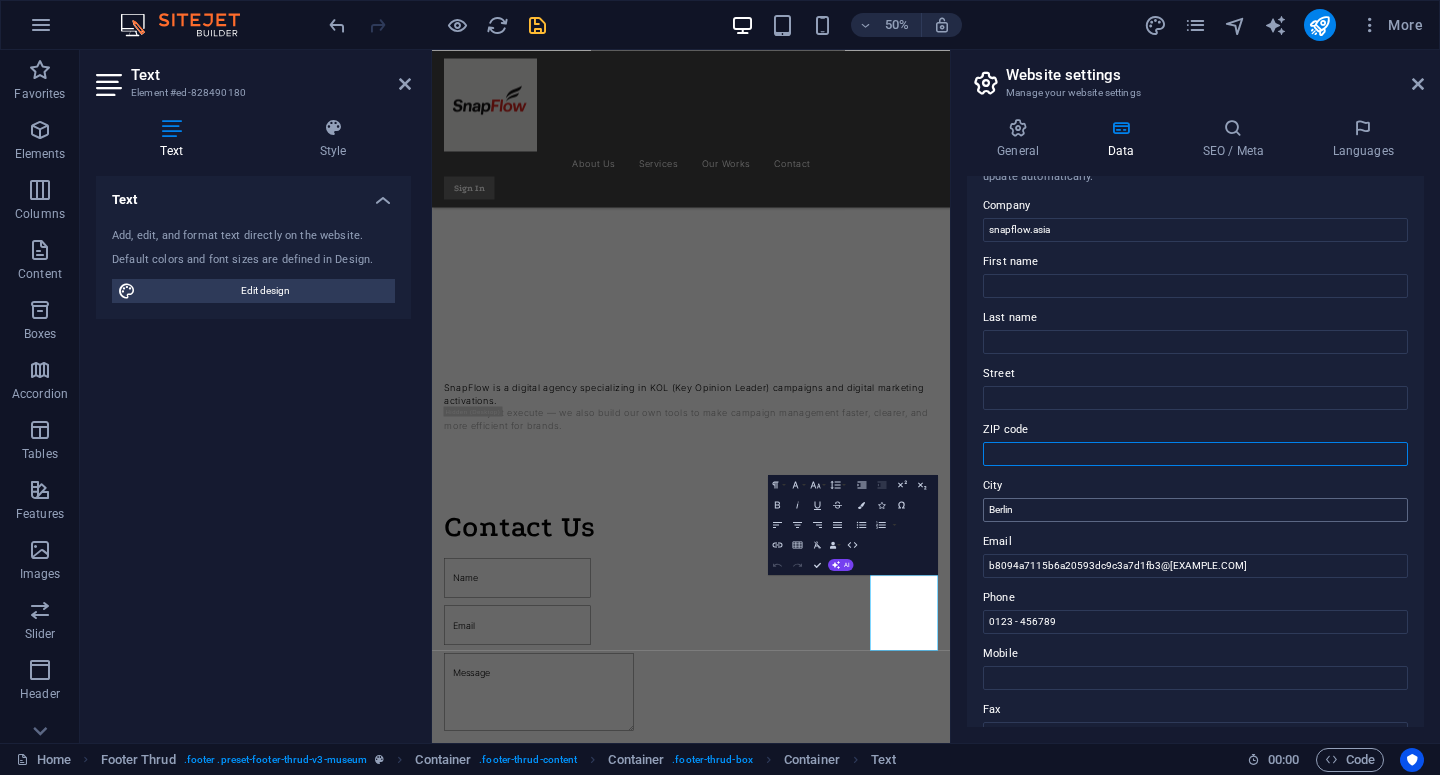 type 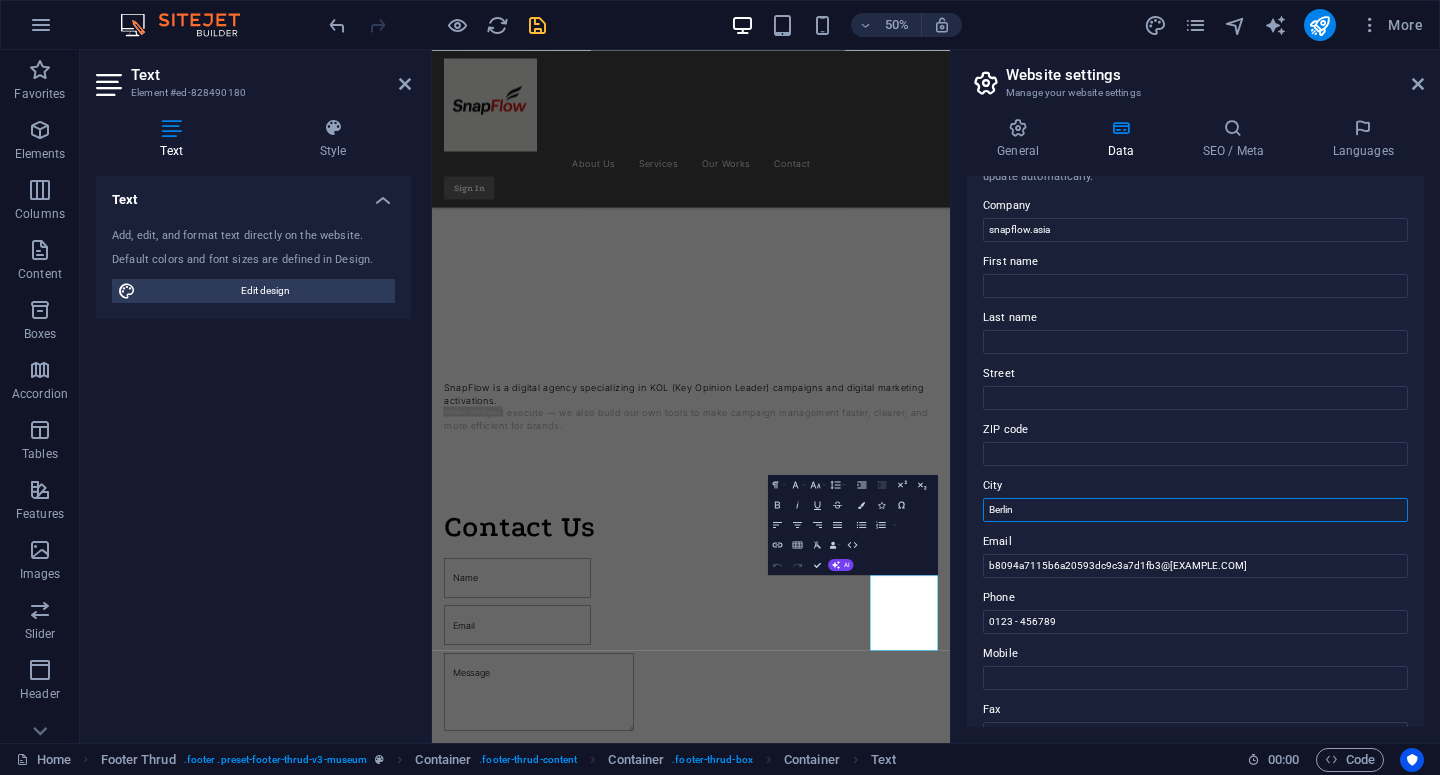 click on "Berlin" at bounding box center (1195, 510) 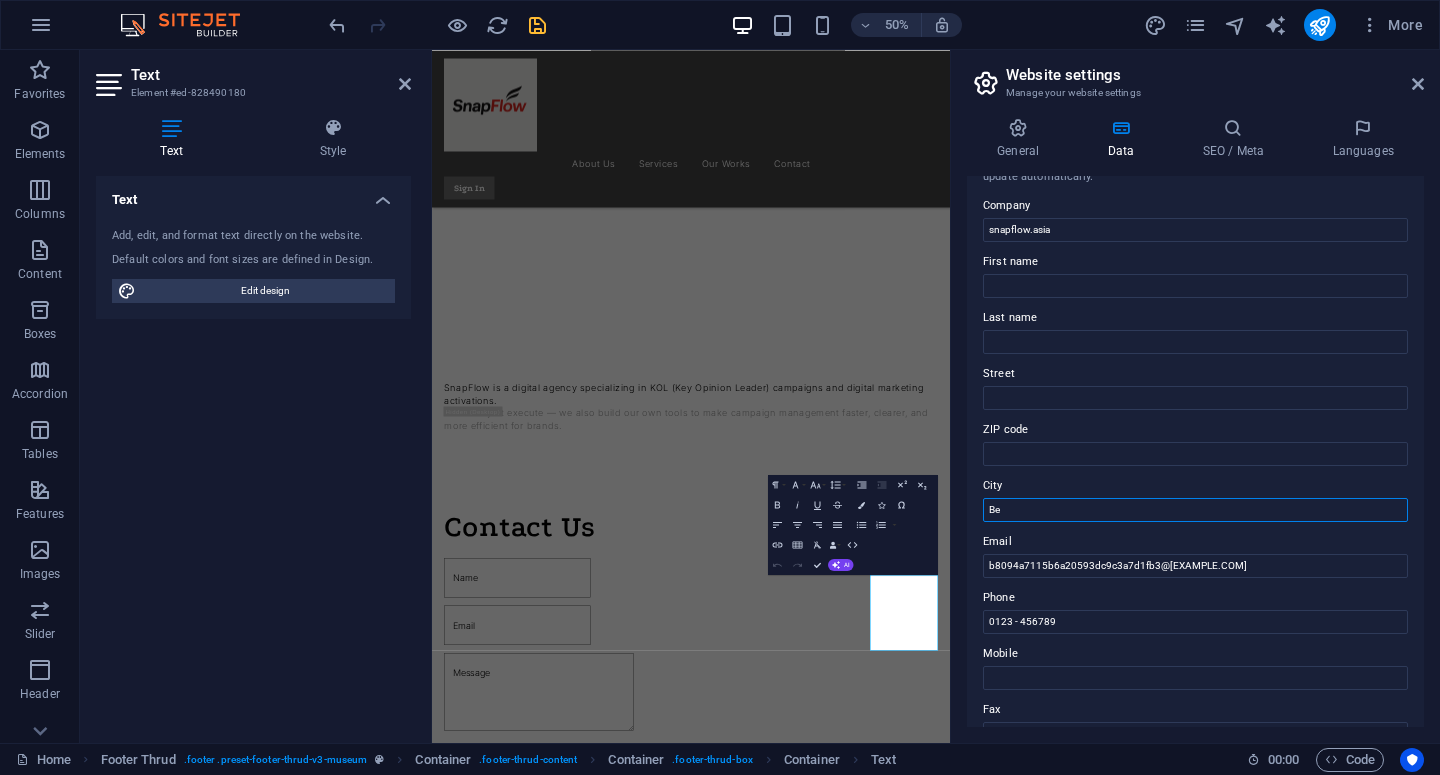type on "B" 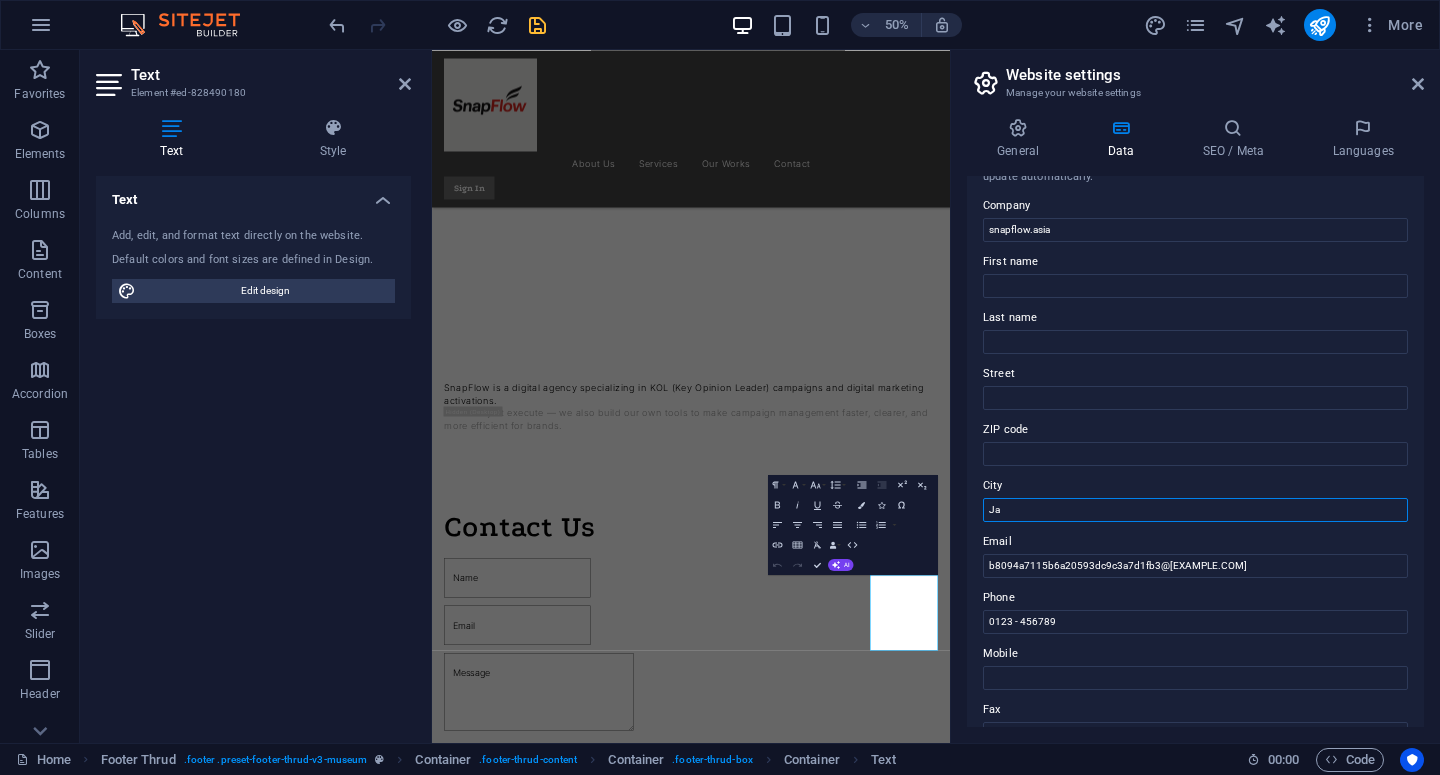type on "J" 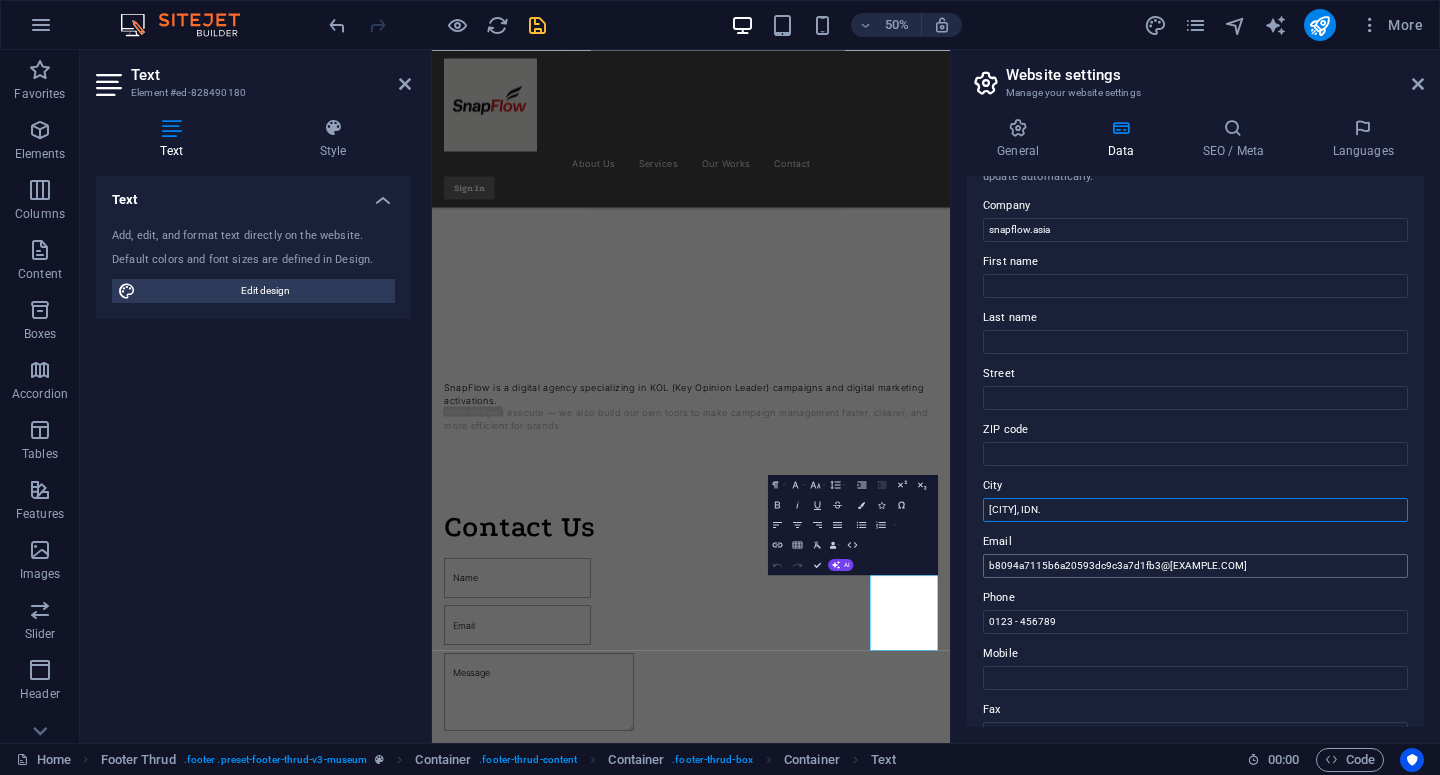 type on "Tangerang, IDN." 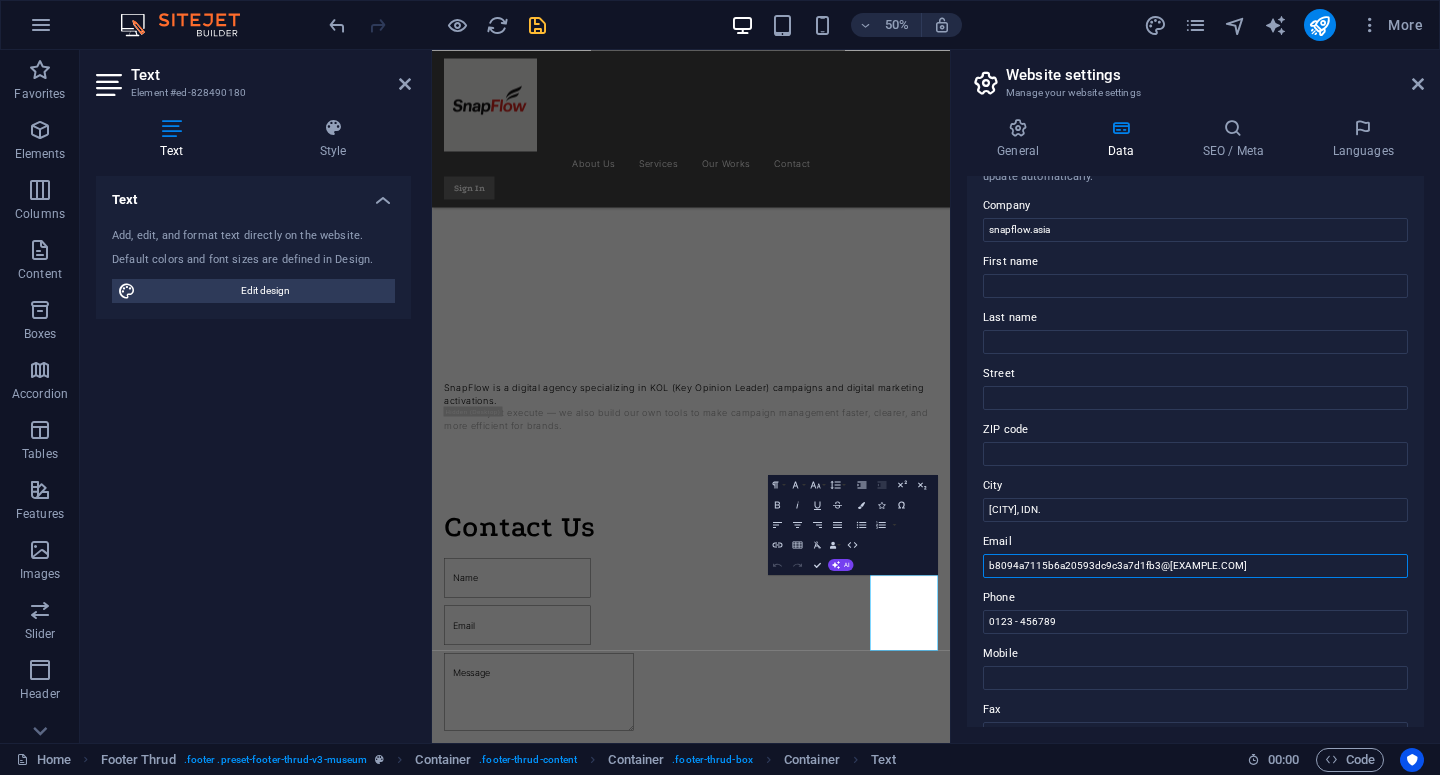 drag, startPoint x: 1235, startPoint y: 571, endPoint x: 970, endPoint y: 568, distance: 265.01697 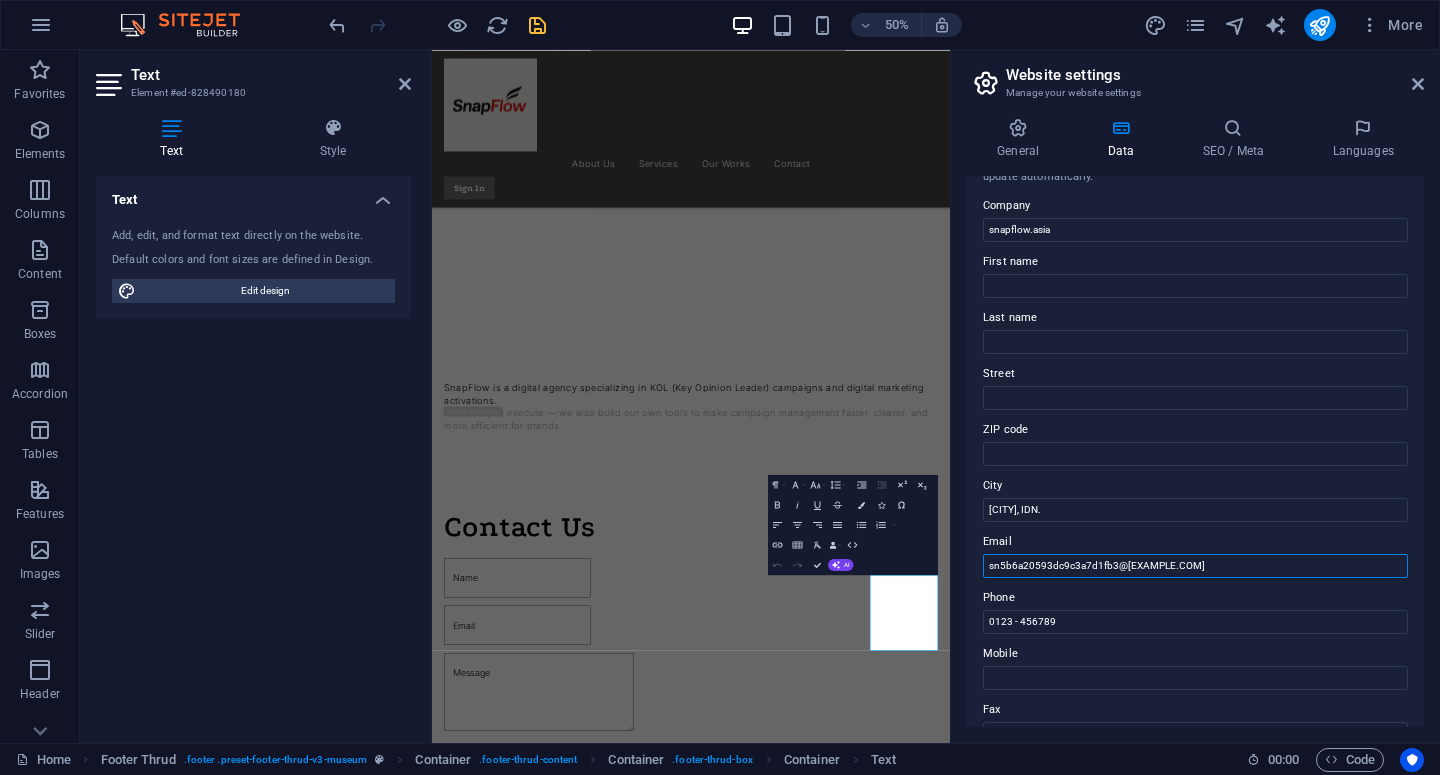 type on "sna5b6a20593dc9c3a7d1fb3@cpanel.local" 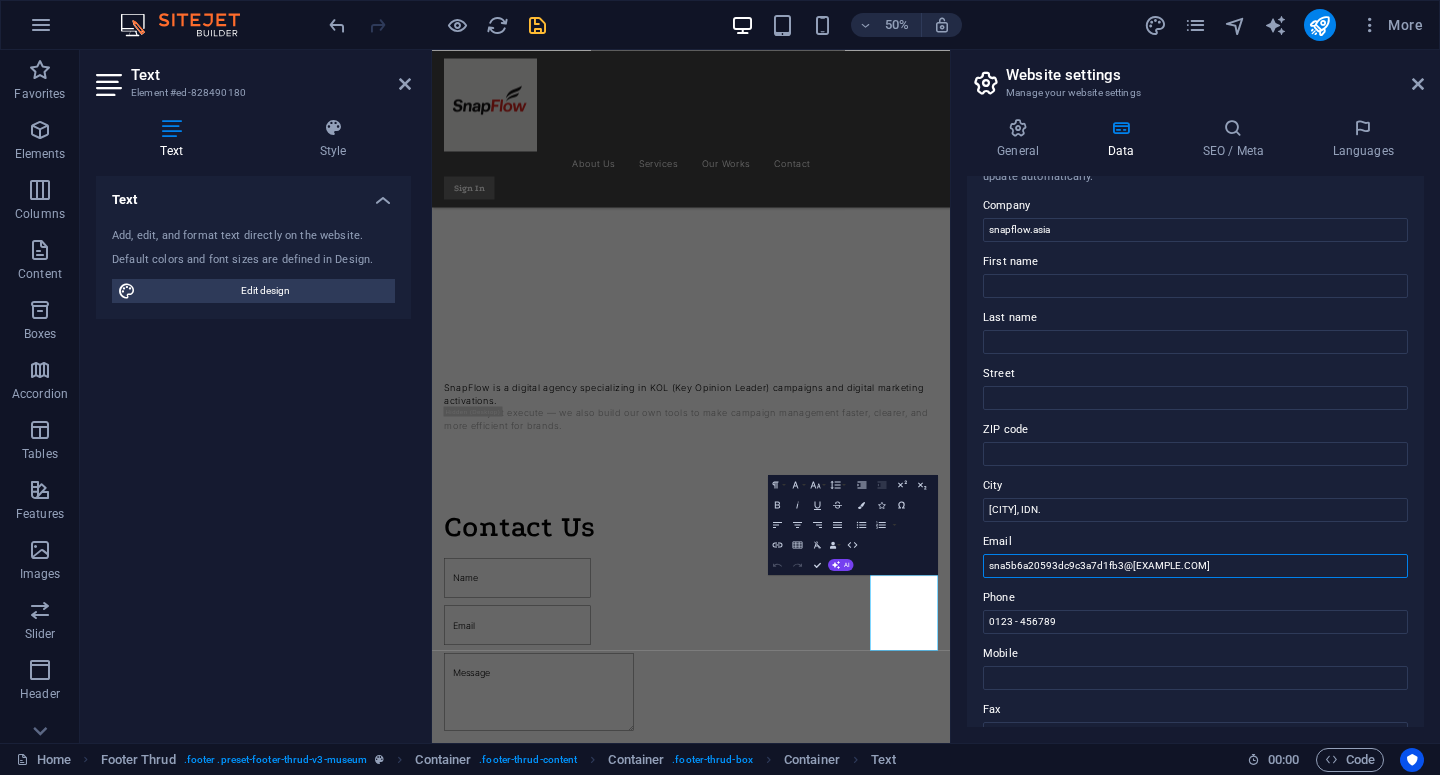 click on "sna5b6a20593dc9c3a7d1fb3@cpanel.local" at bounding box center [1195, 566] 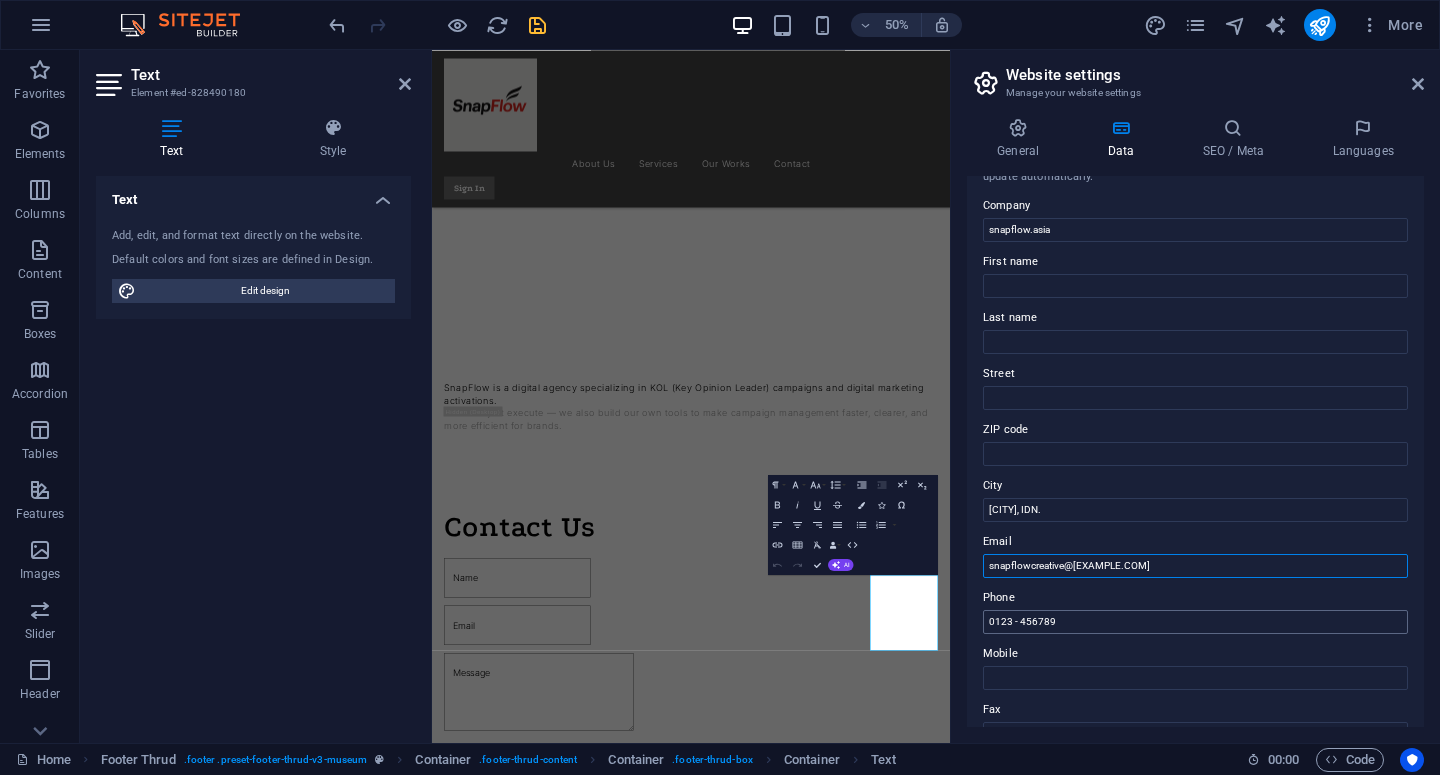 type on "snapflowcreative@gmail.com" 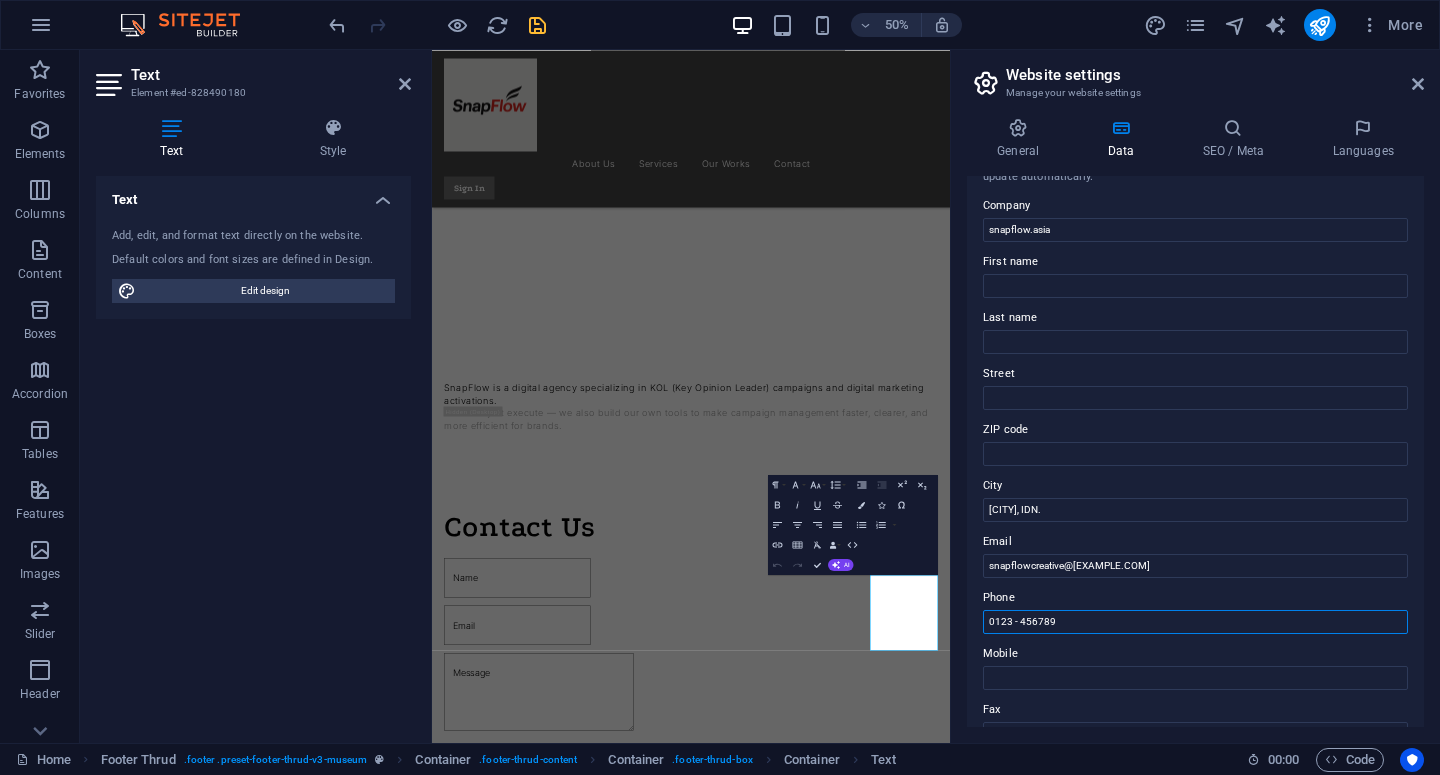drag, startPoint x: 1088, startPoint y: 618, endPoint x: 988, endPoint y: 622, distance: 100.07997 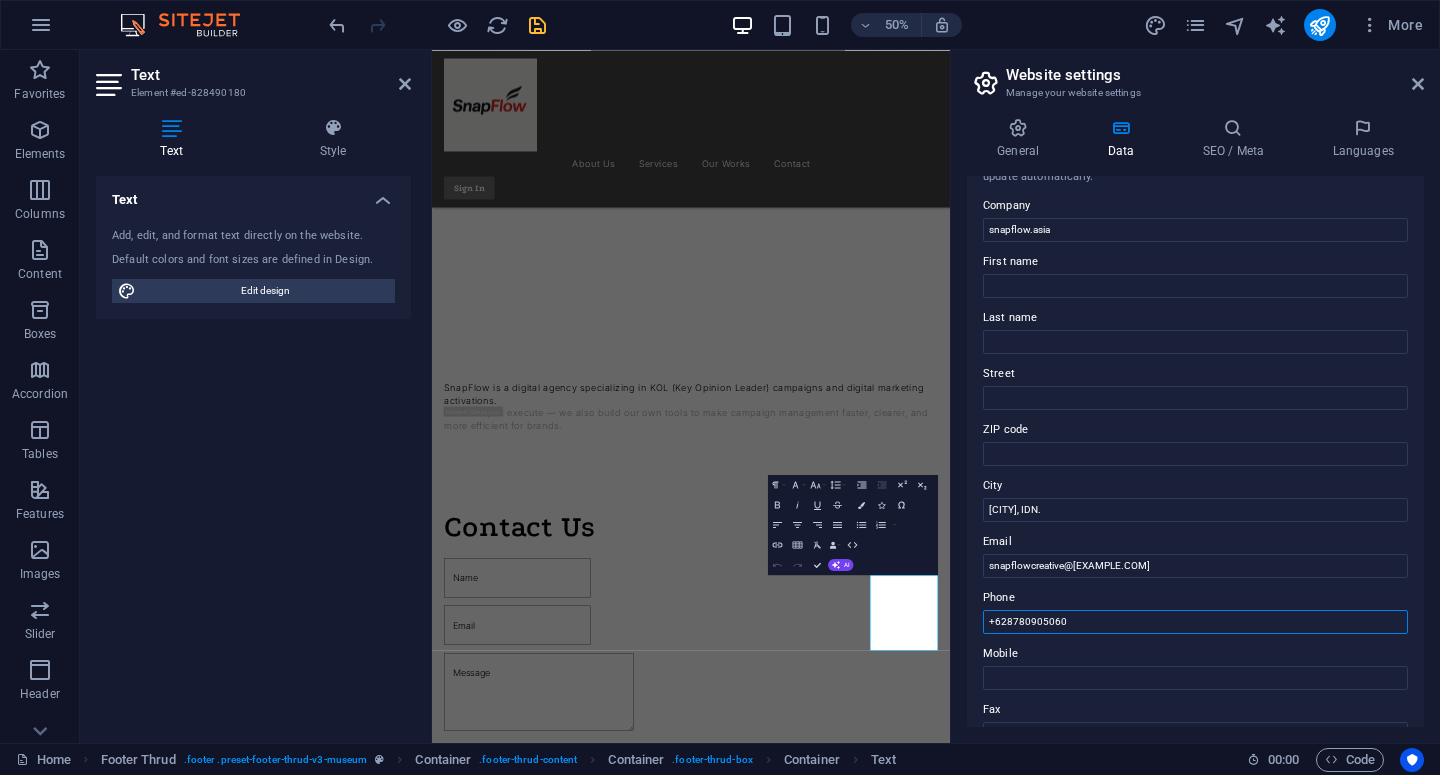 type on "+6287809050602" 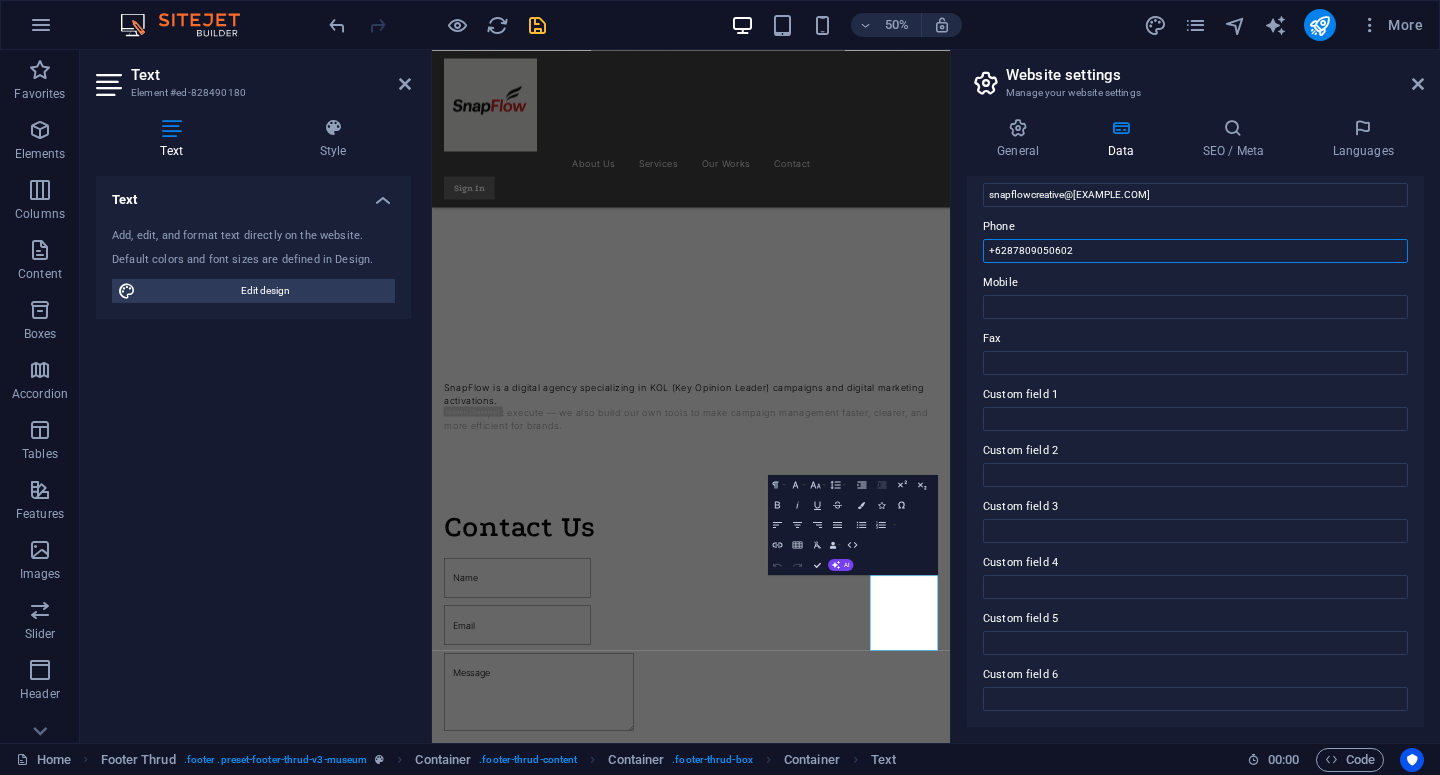 scroll, scrollTop: 408, scrollLeft: 0, axis: vertical 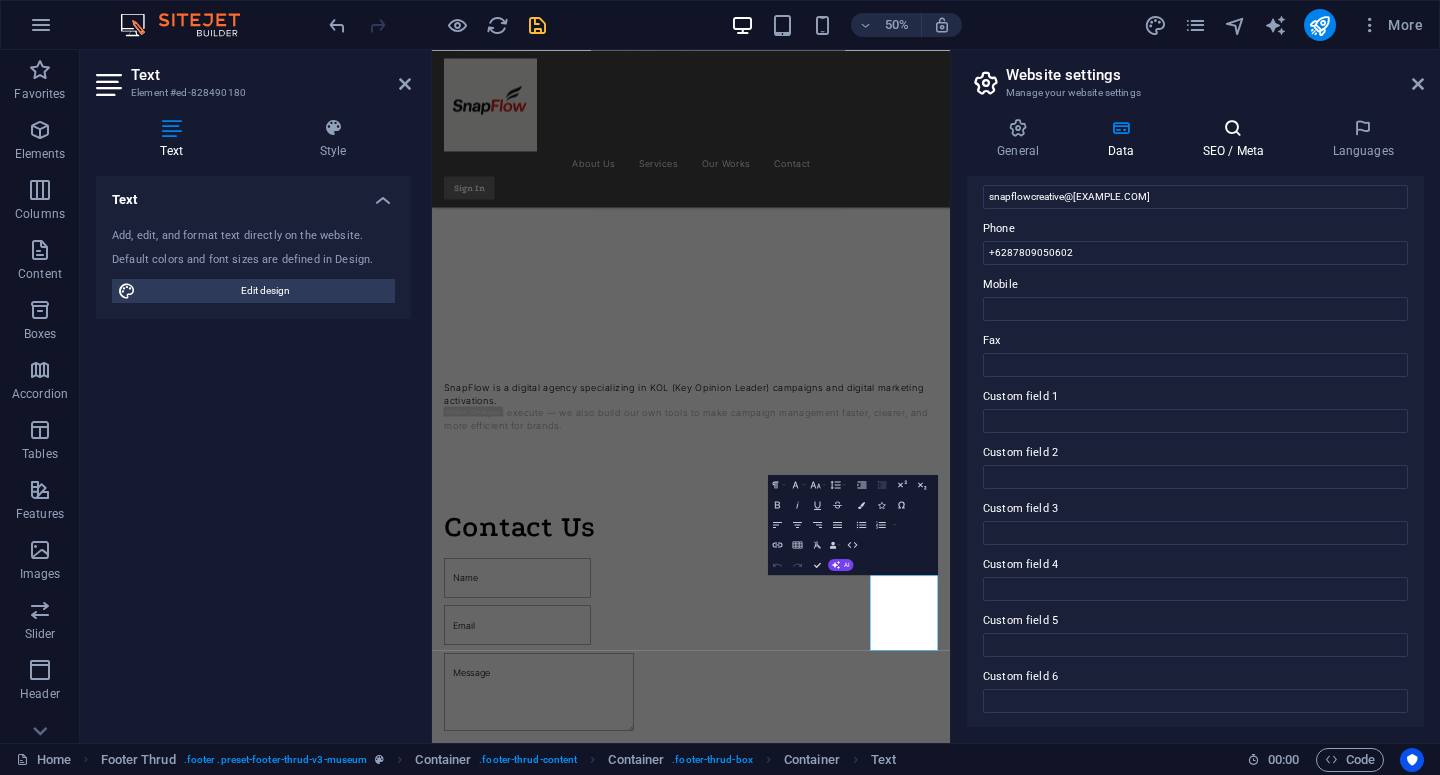 click on "SEO / Meta" at bounding box center (1237, 139) 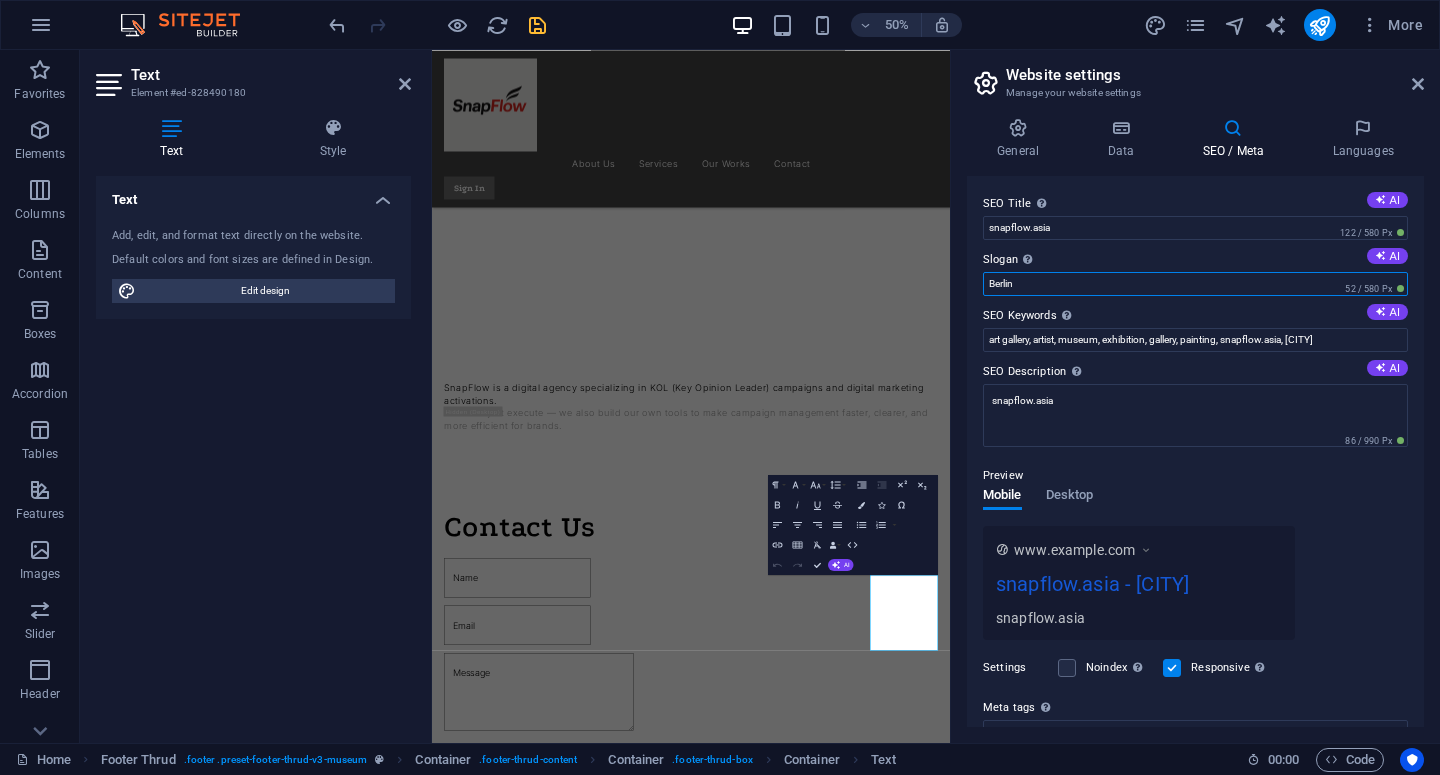 click on "Berlin" at bounding box center (1195, 284) 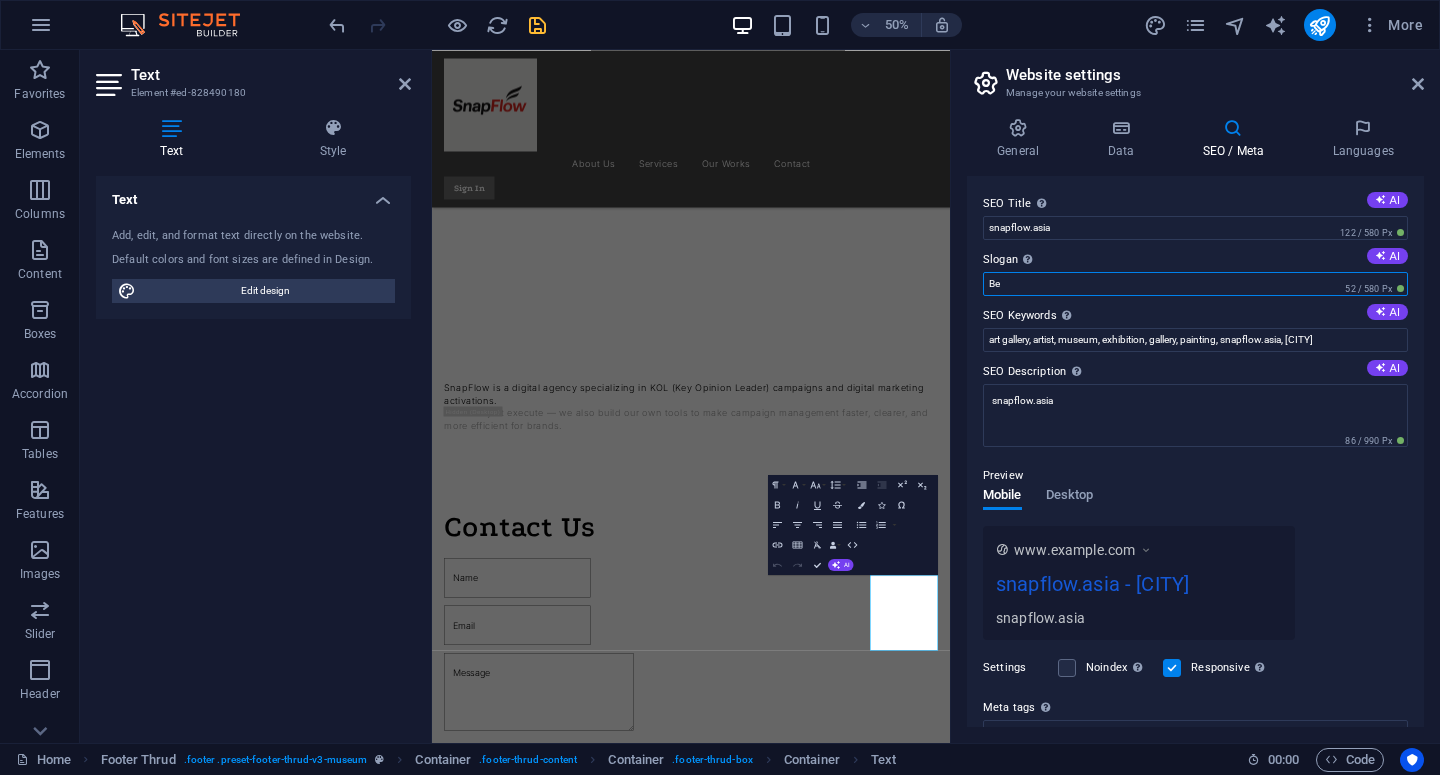 type on "B" 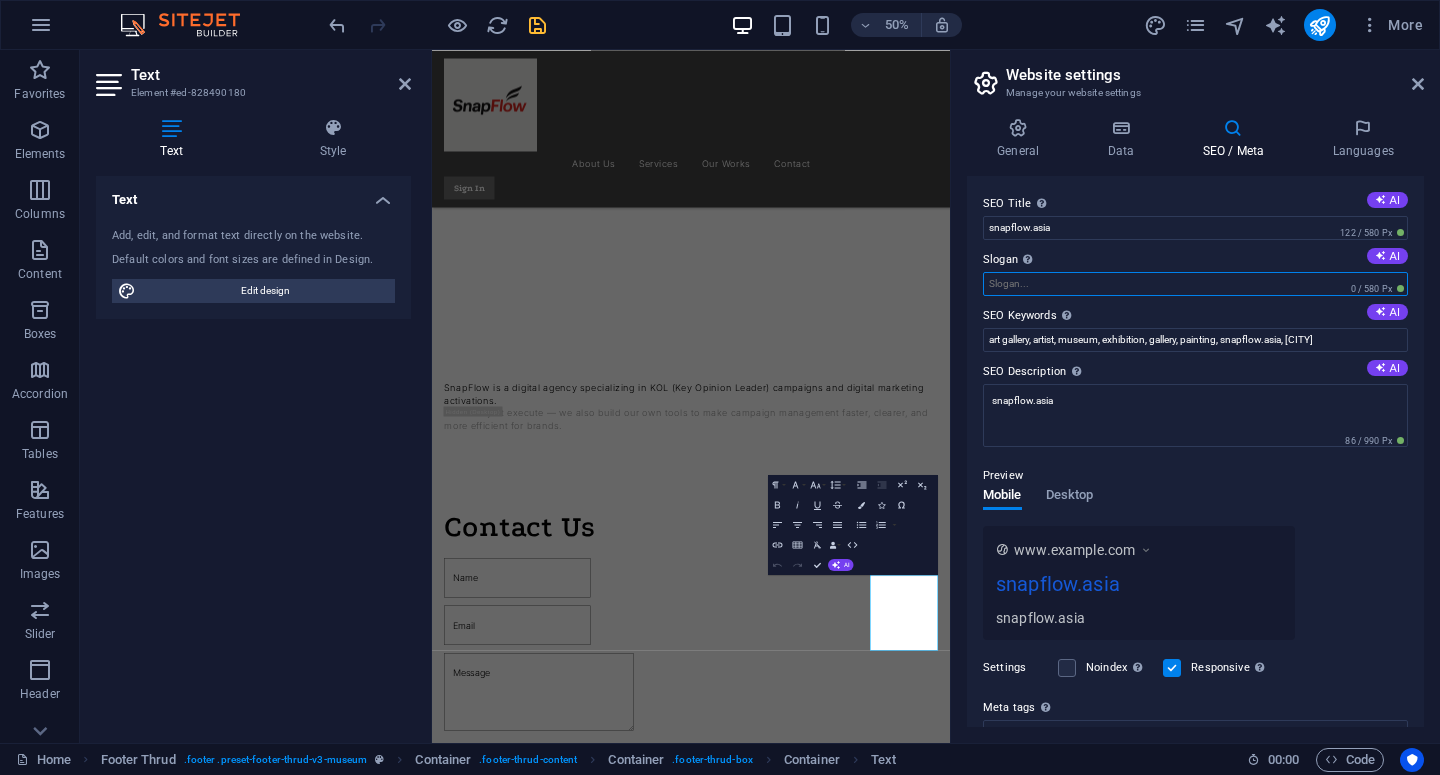 paste on "“Campaign Brief, But Smarter.”" 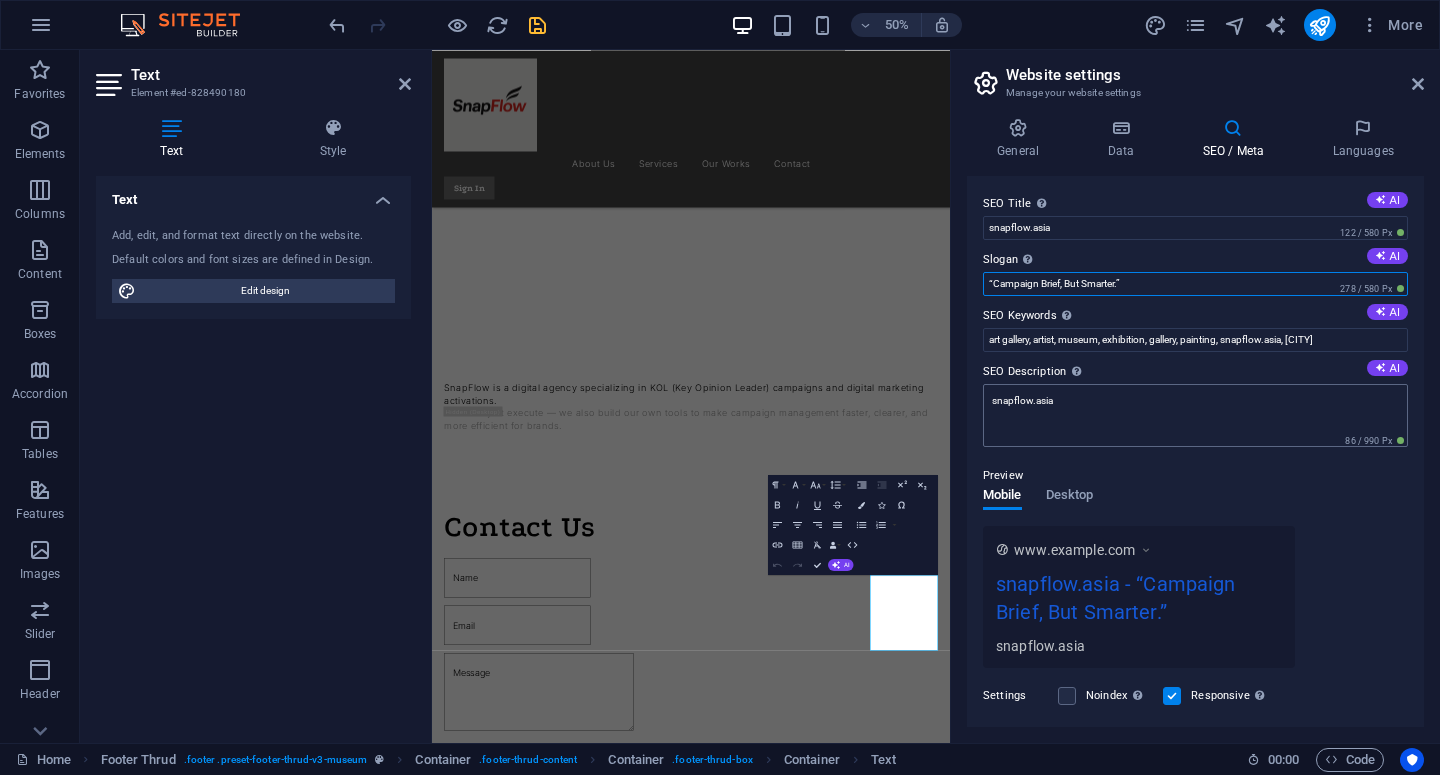 scroll, scrollTop: 135, scrollLeft: 0, axis: vertical 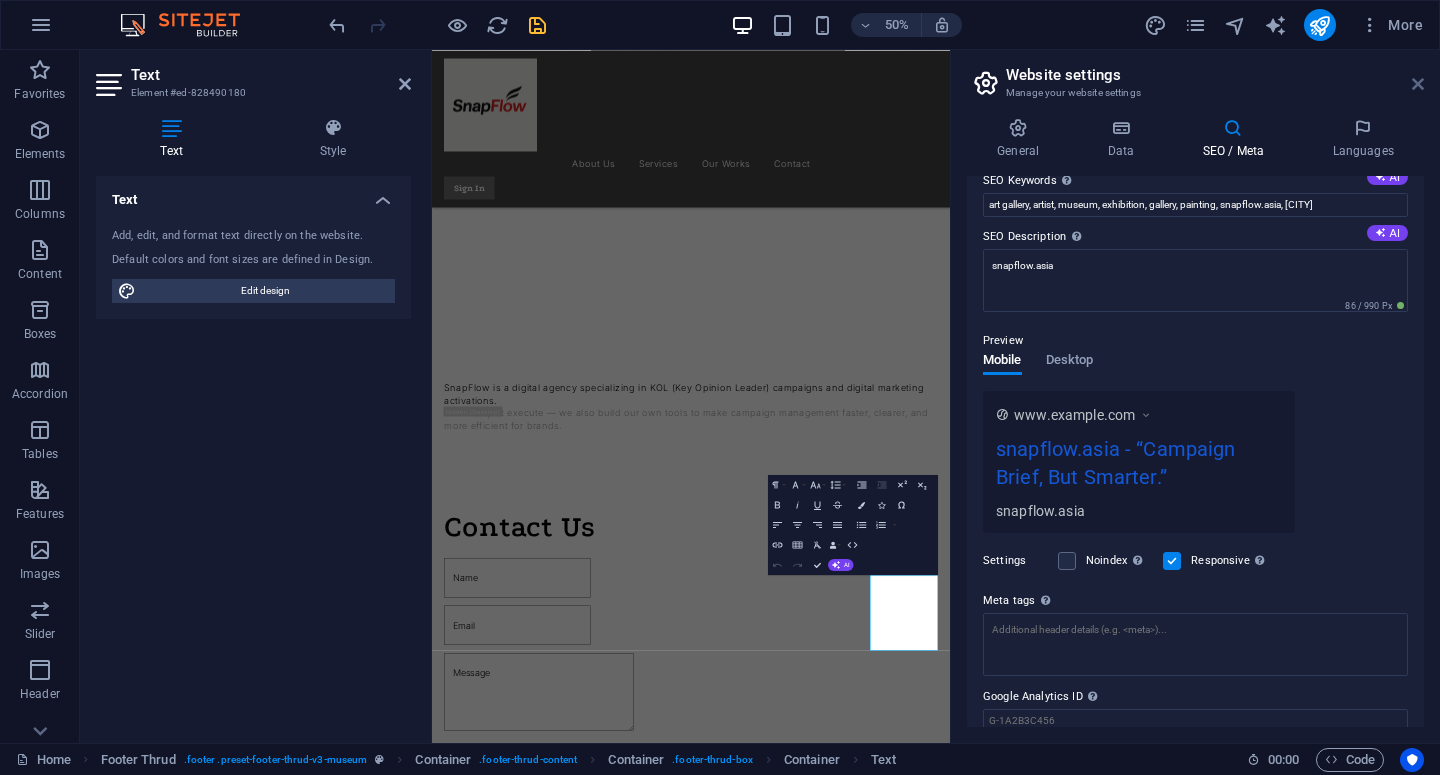 click at bounding box center (1418, 84) 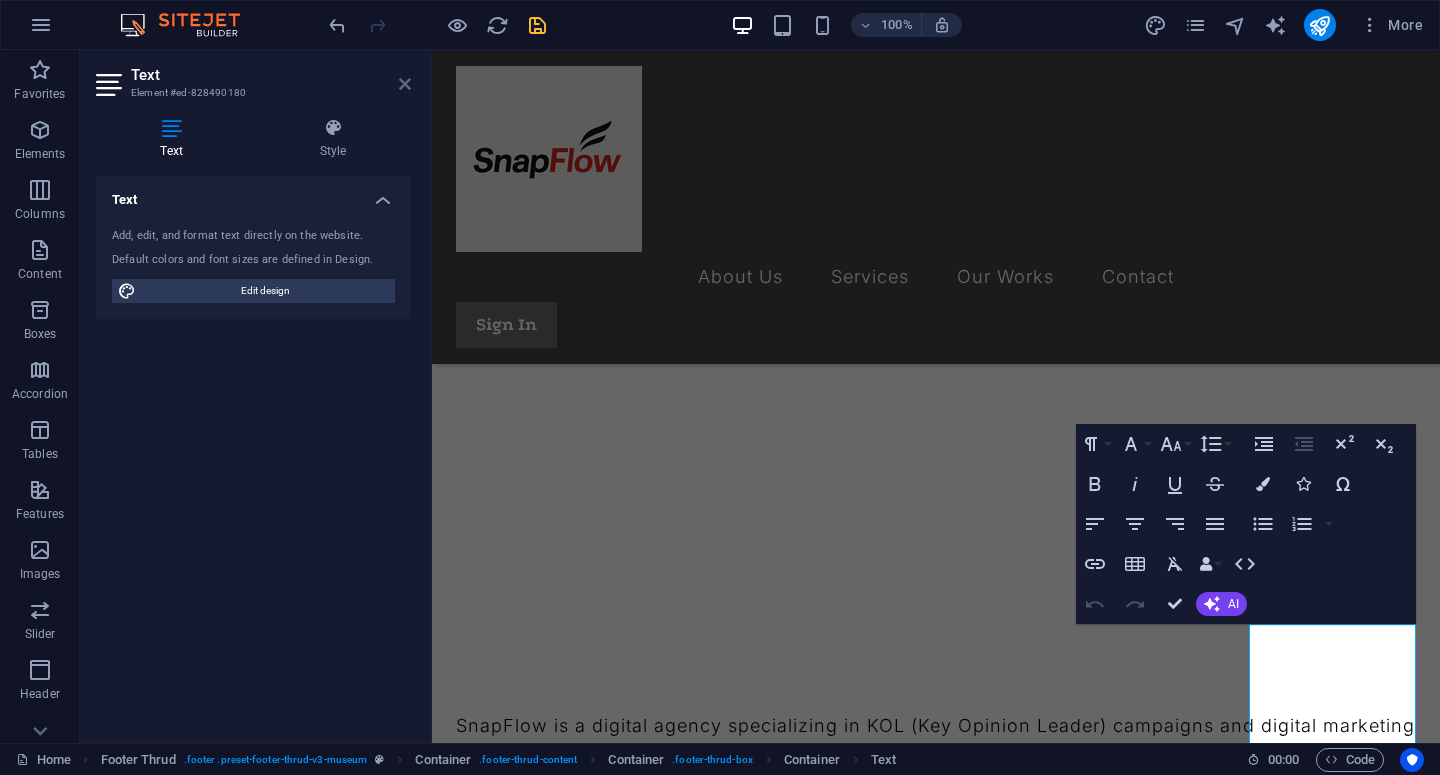 click at bounding box center (405, 84) 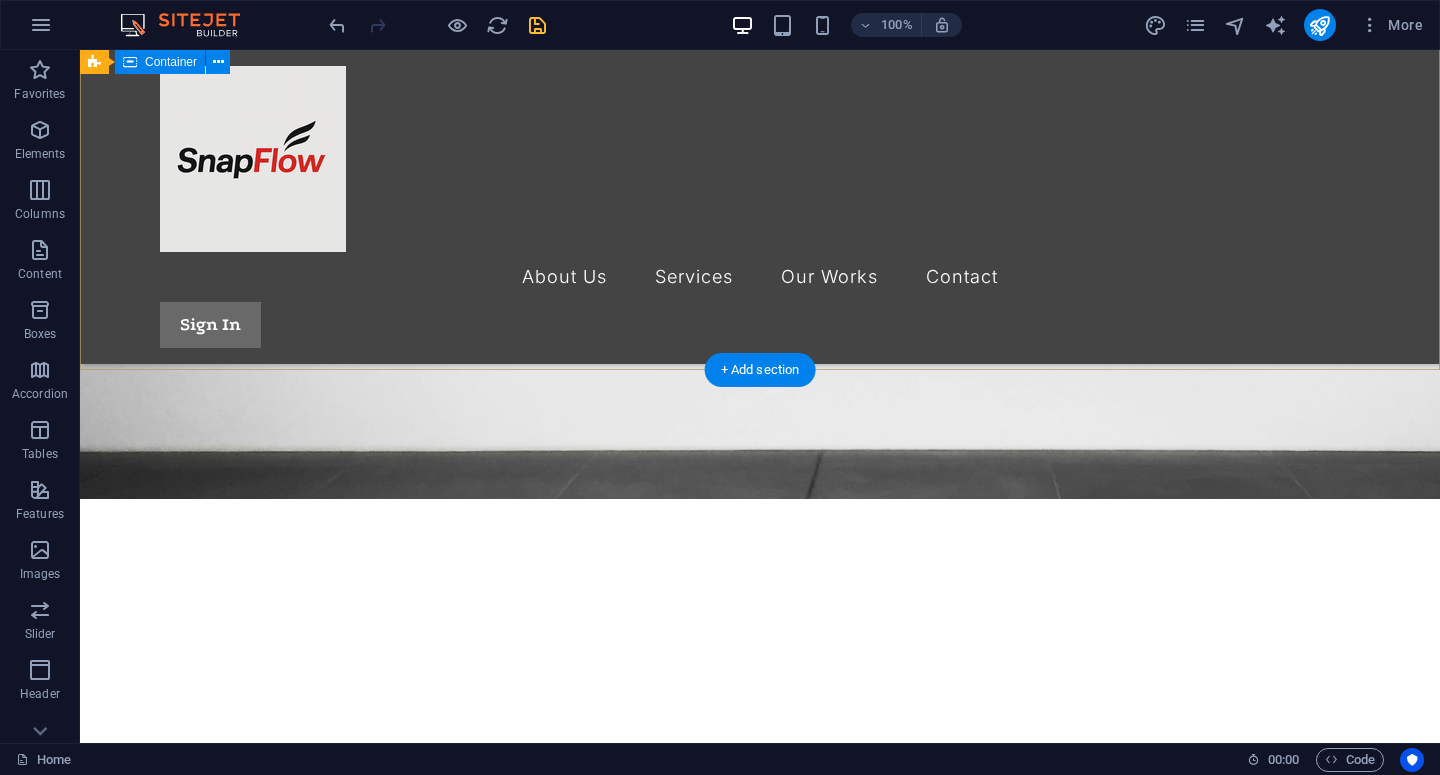 scroll, scrollTop: 435, scrollLeft: 0, axis: vertical 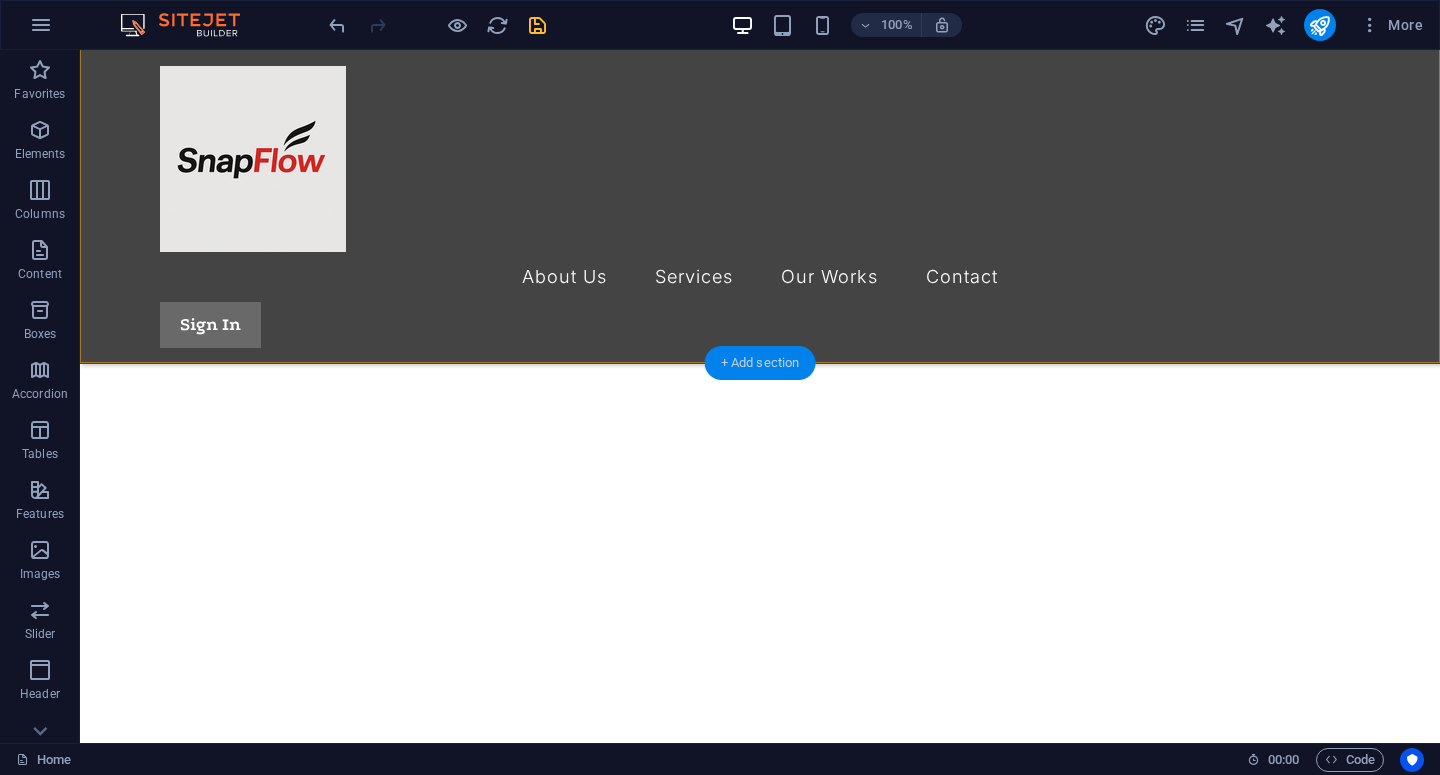 click on "+ Add section" at bounding box center [760, 363] 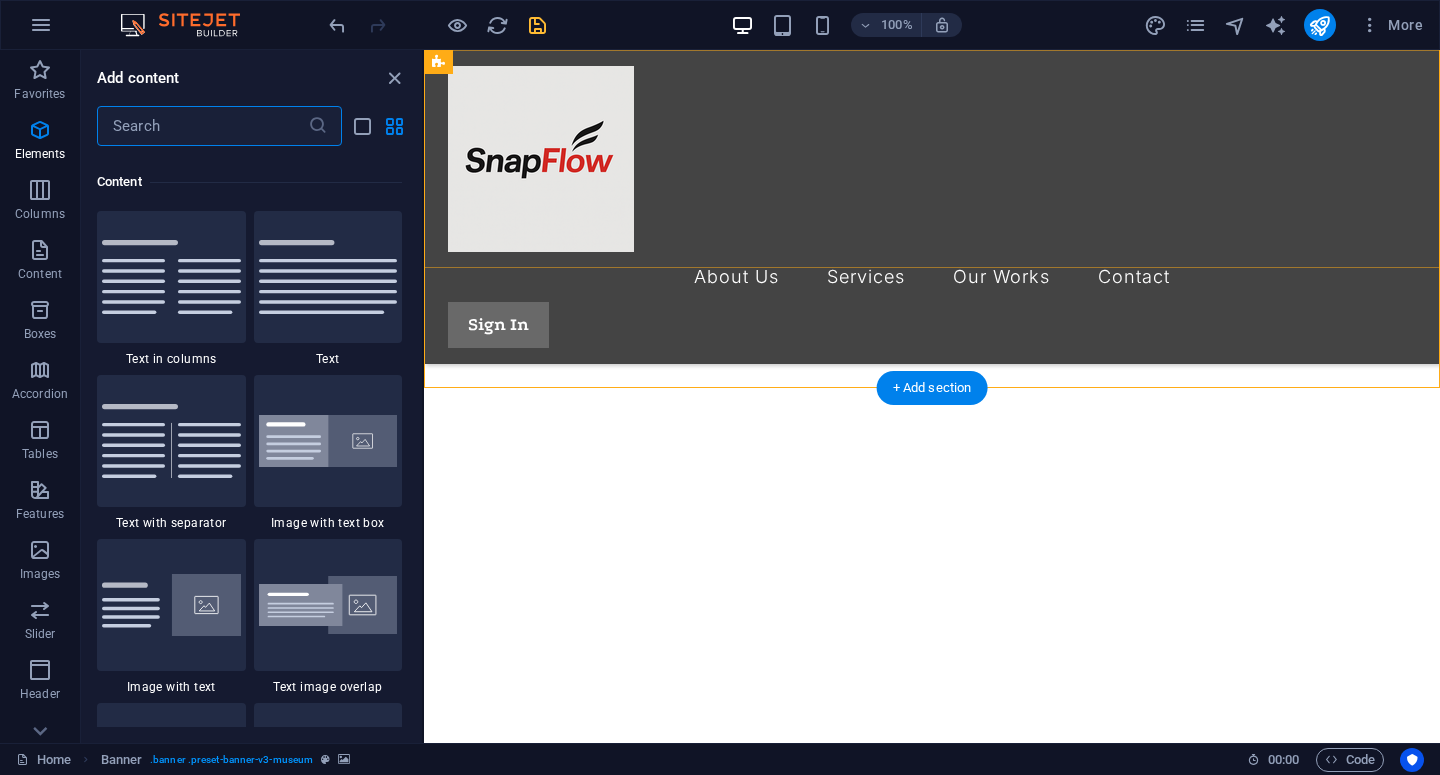 scroll, scrollTop: 3499, scrollLeft: 0, axis: vertical 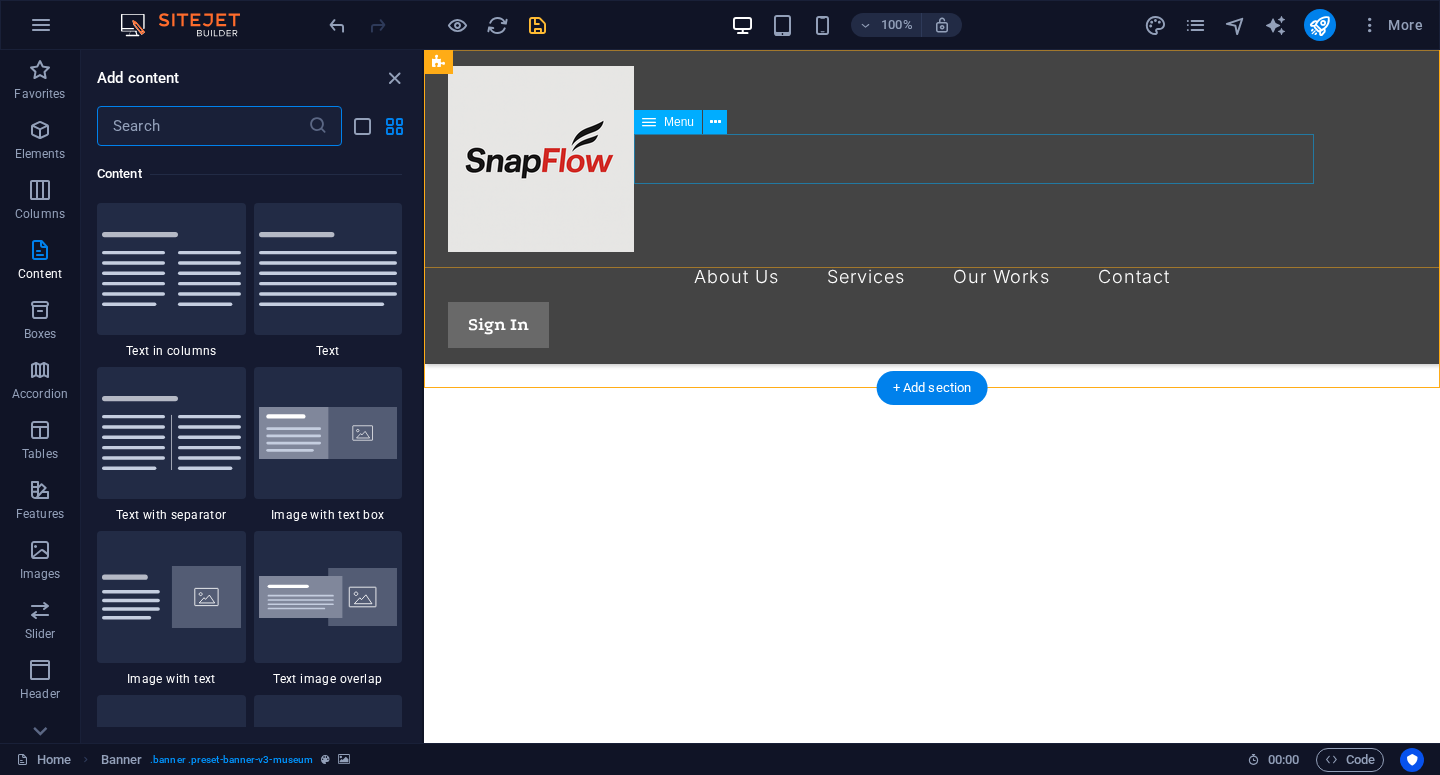 click on "About Us Services Our Works Contact" at bounding box center [932, 277] 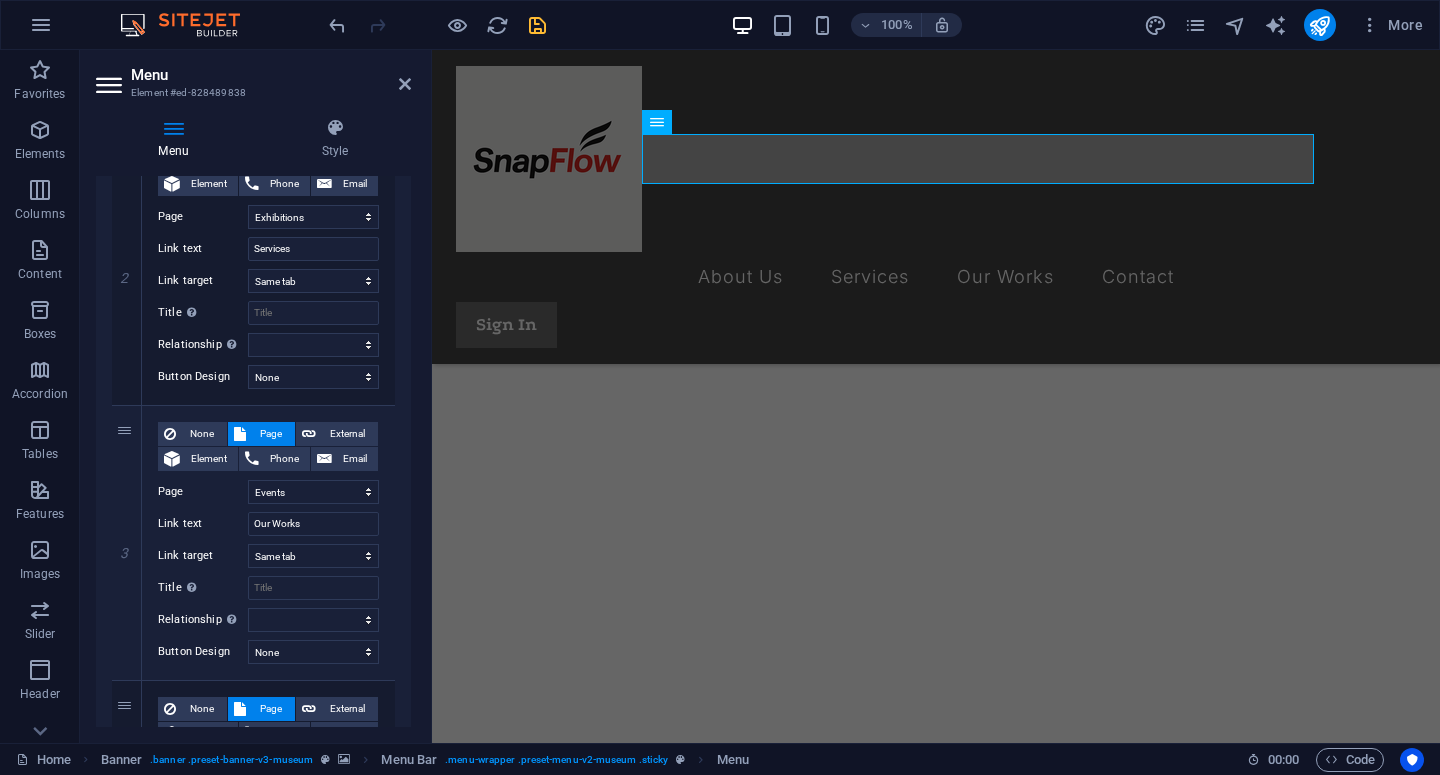 scroll, scrollTop: 514, scrollLeft: 0, axis: vertical 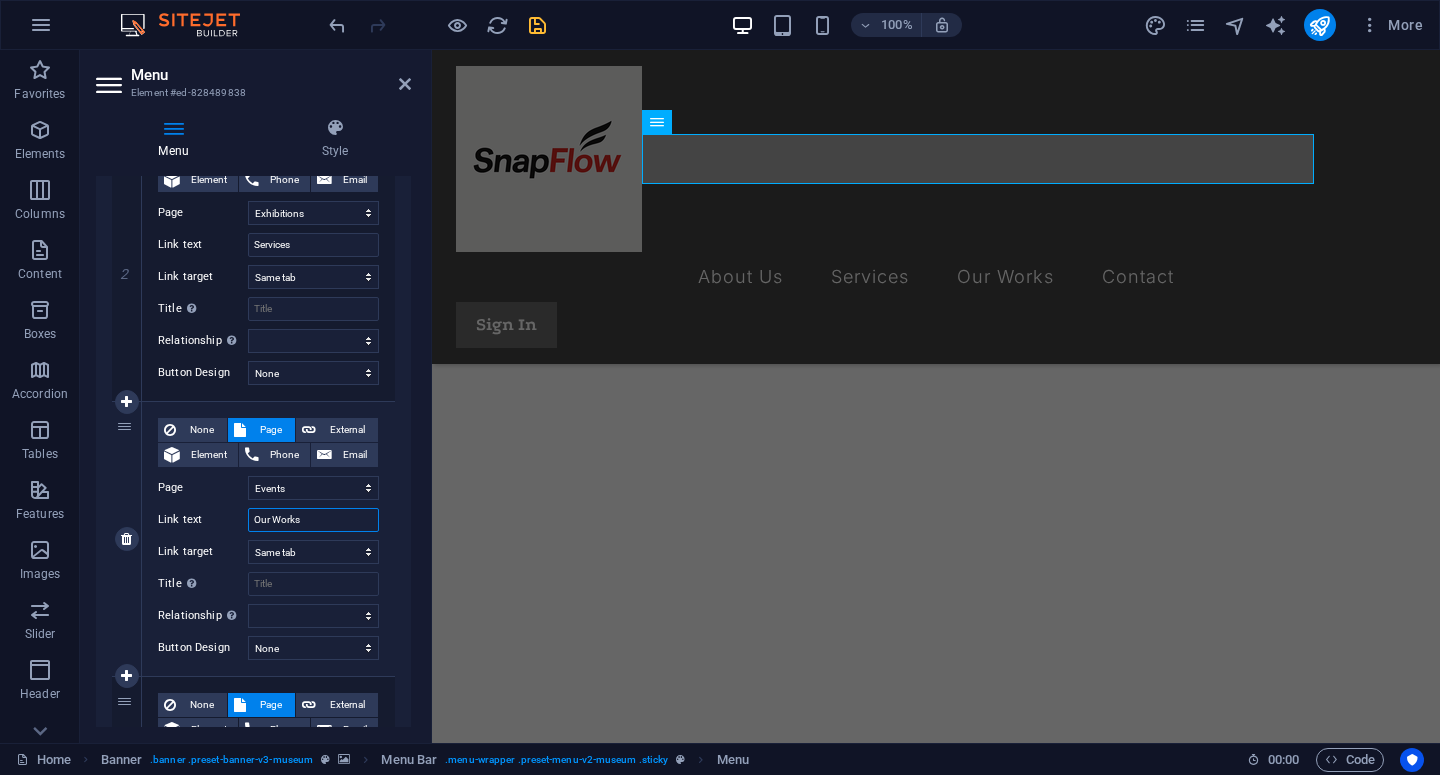 click on "Our Works" at bounding box center [313, 520] 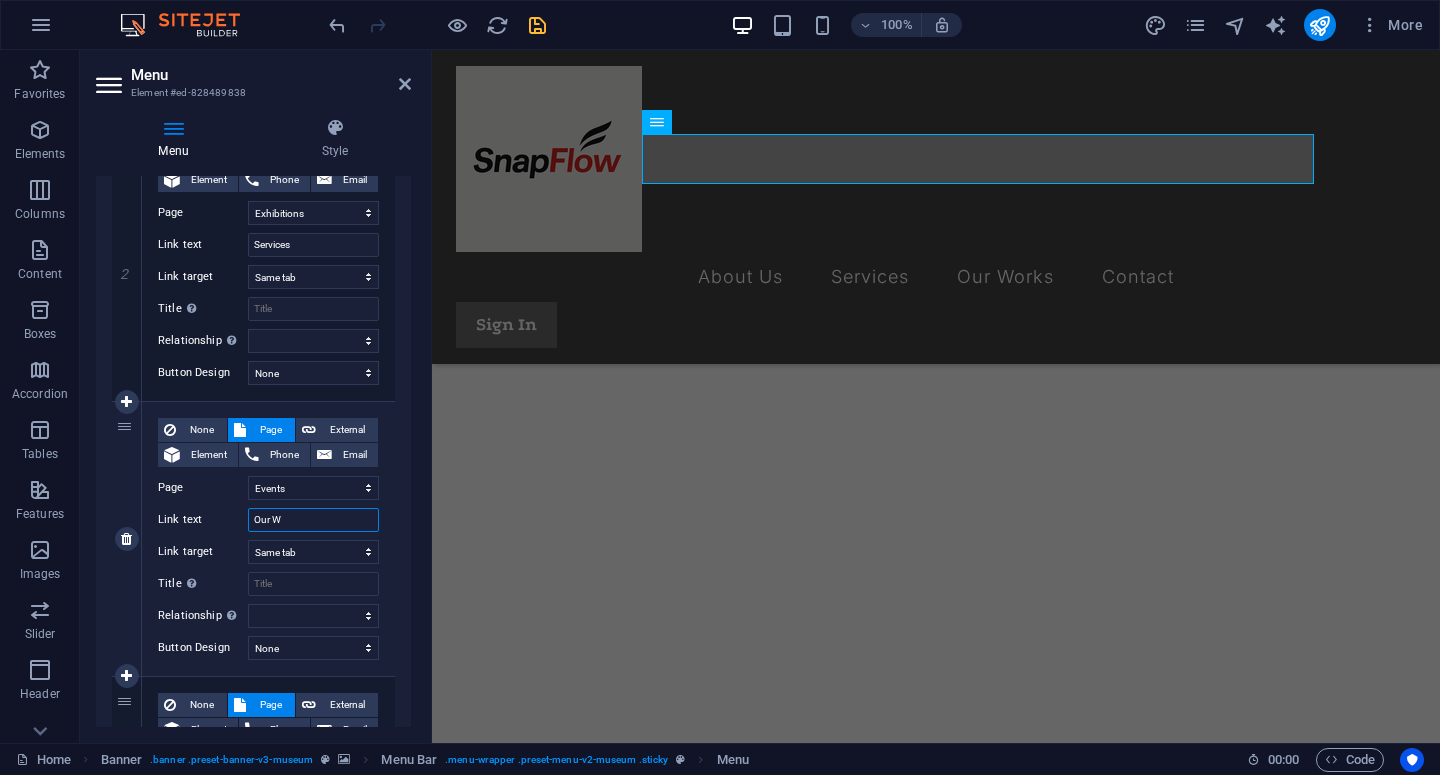 type on "Our" 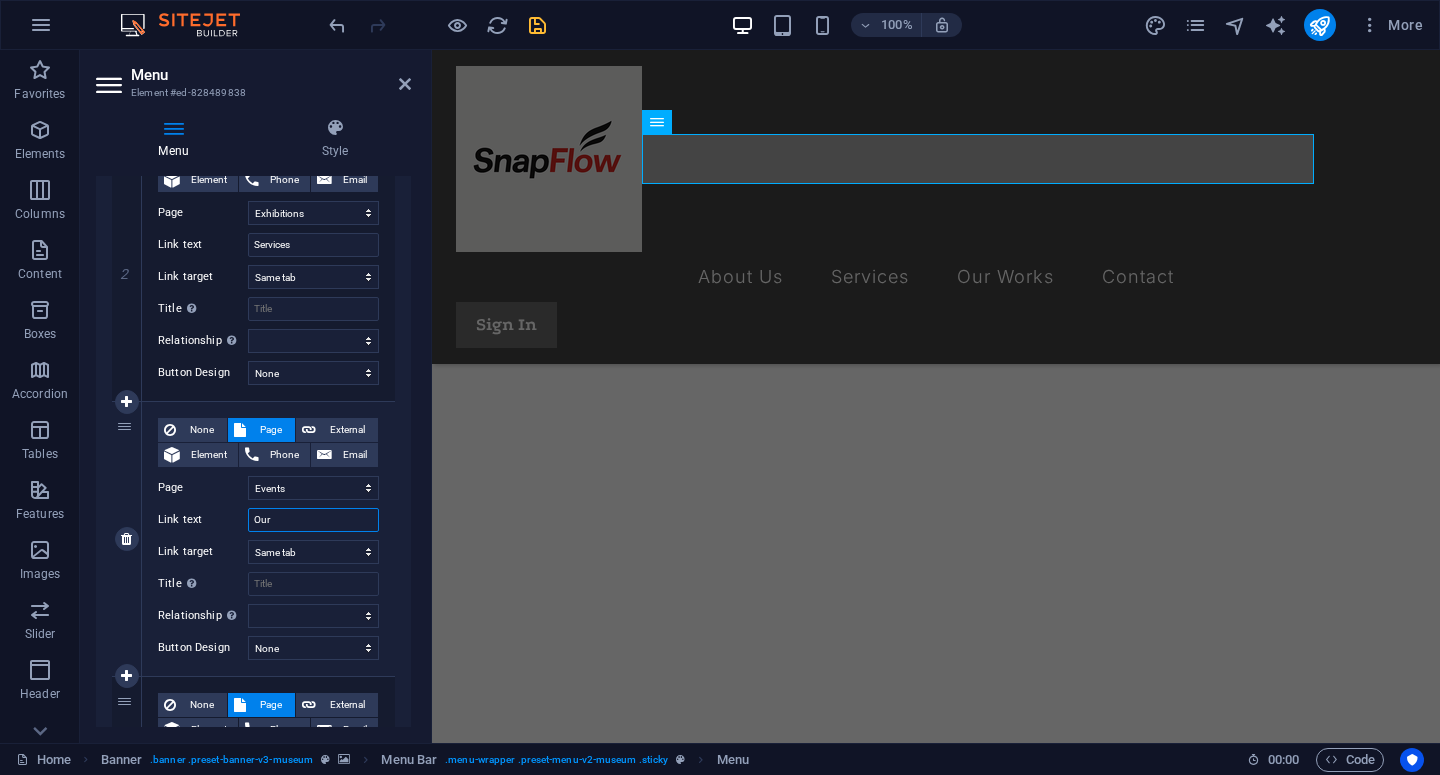 select 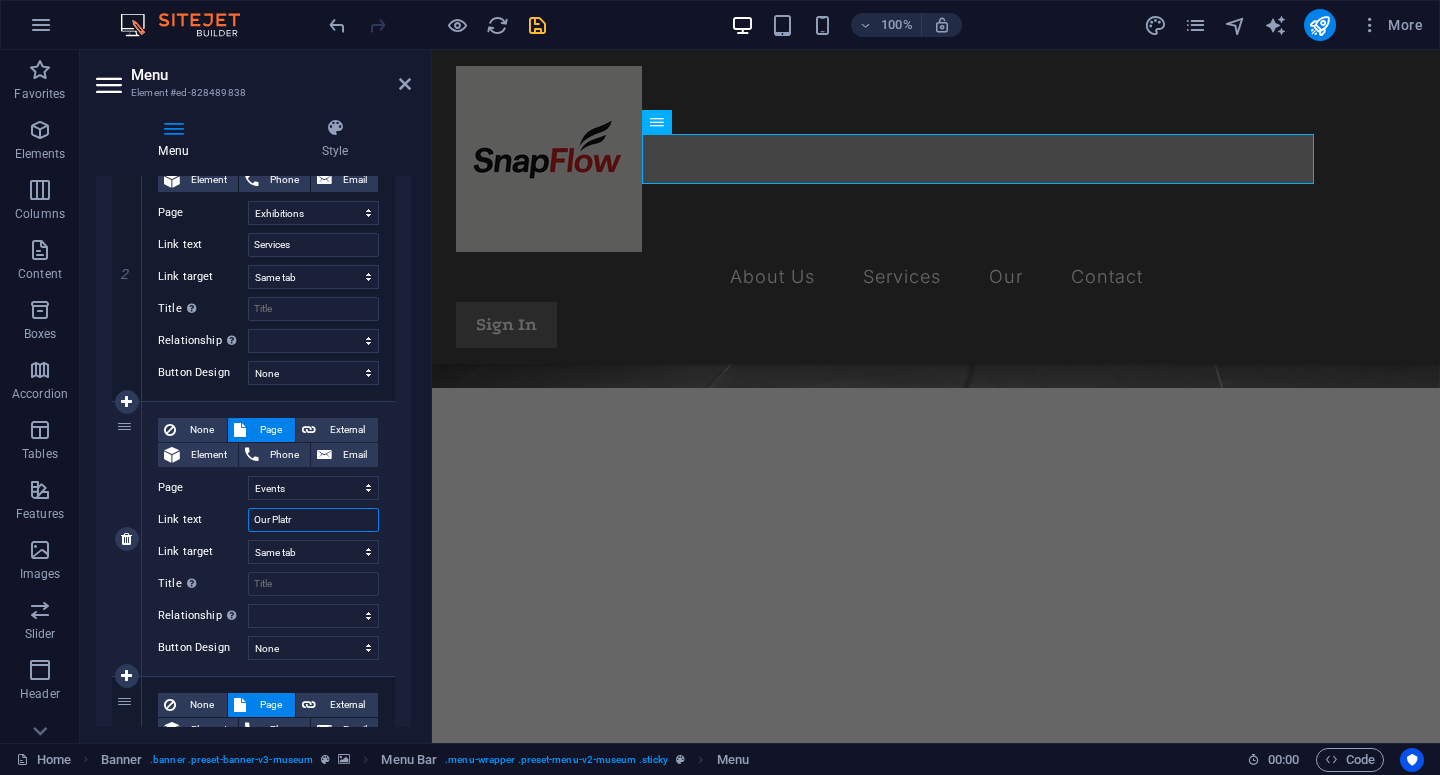 type on "Our Platro" 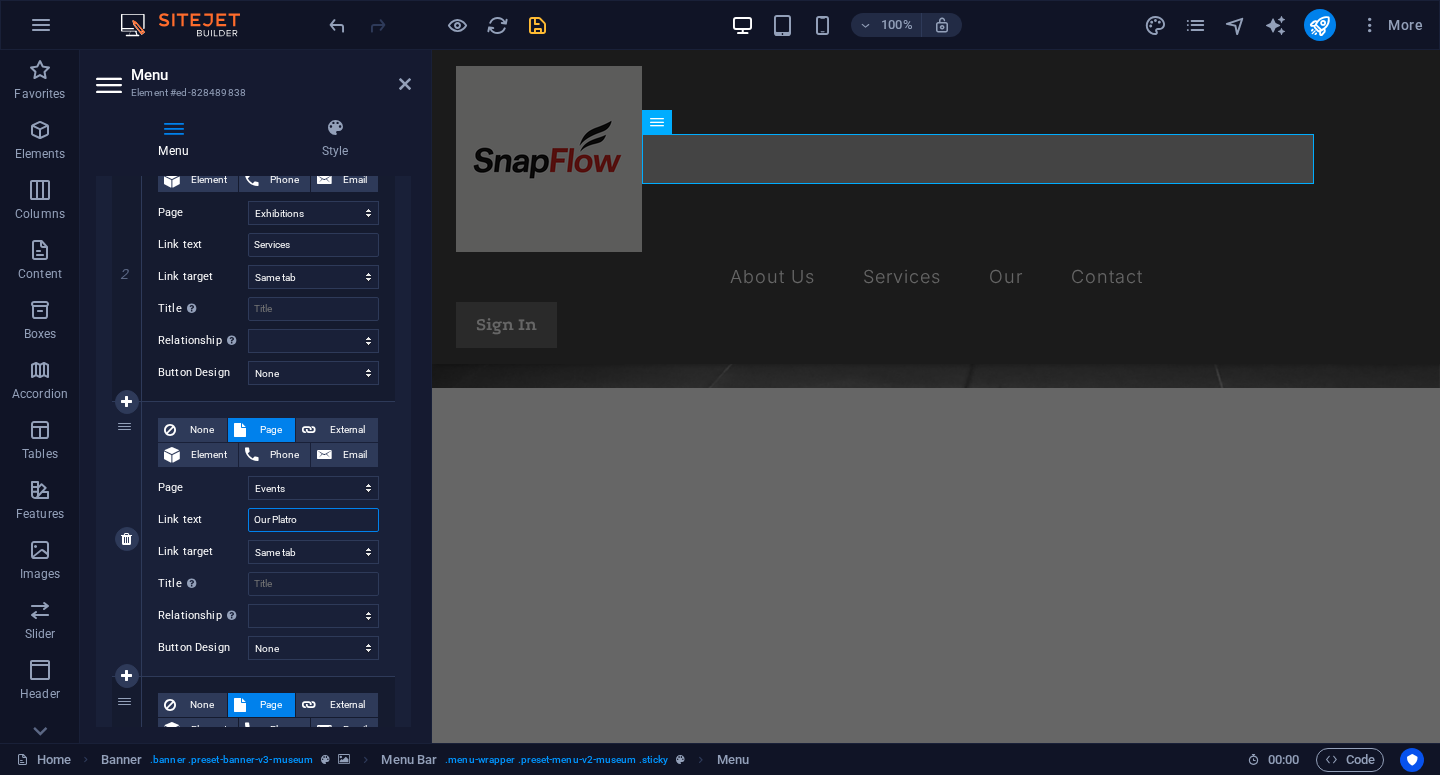 select 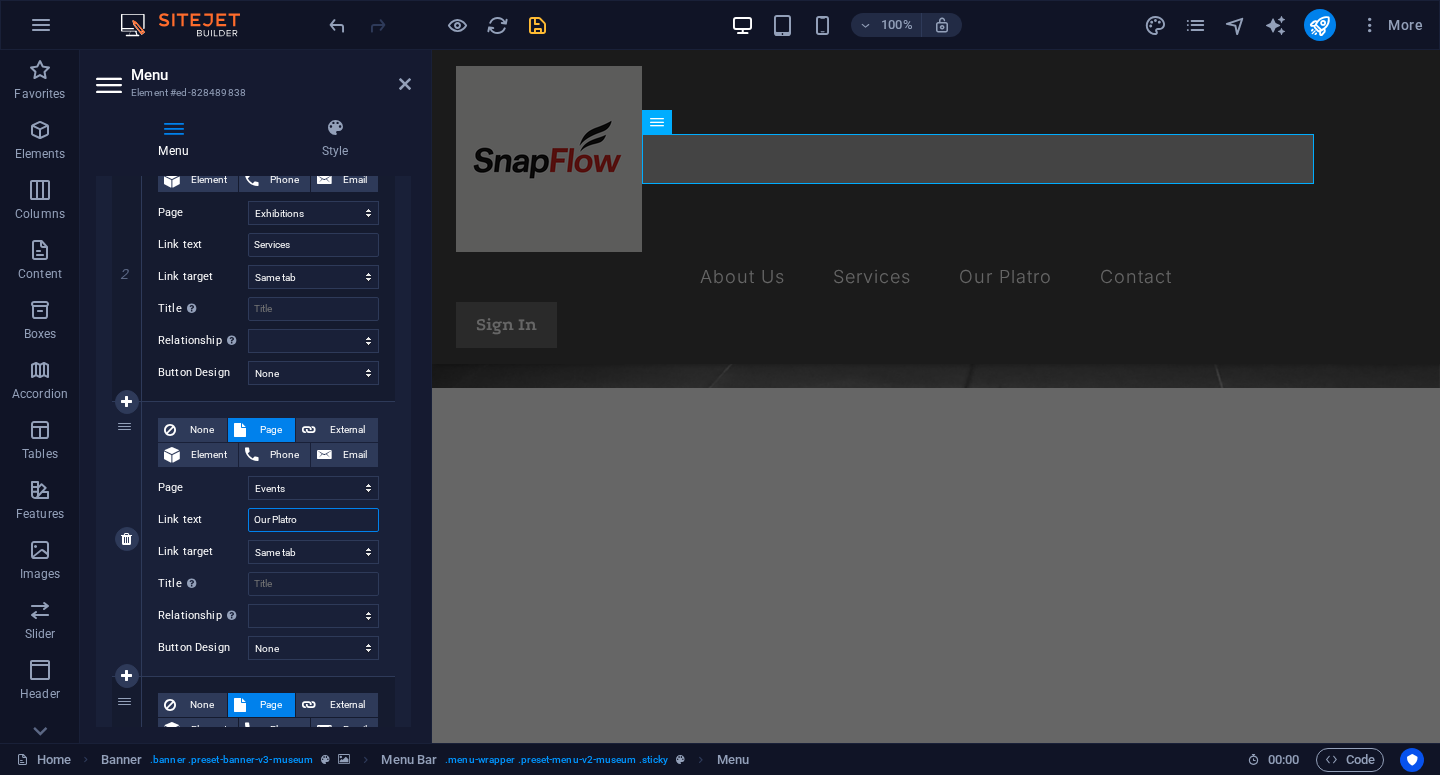 type on "Our Platrof" 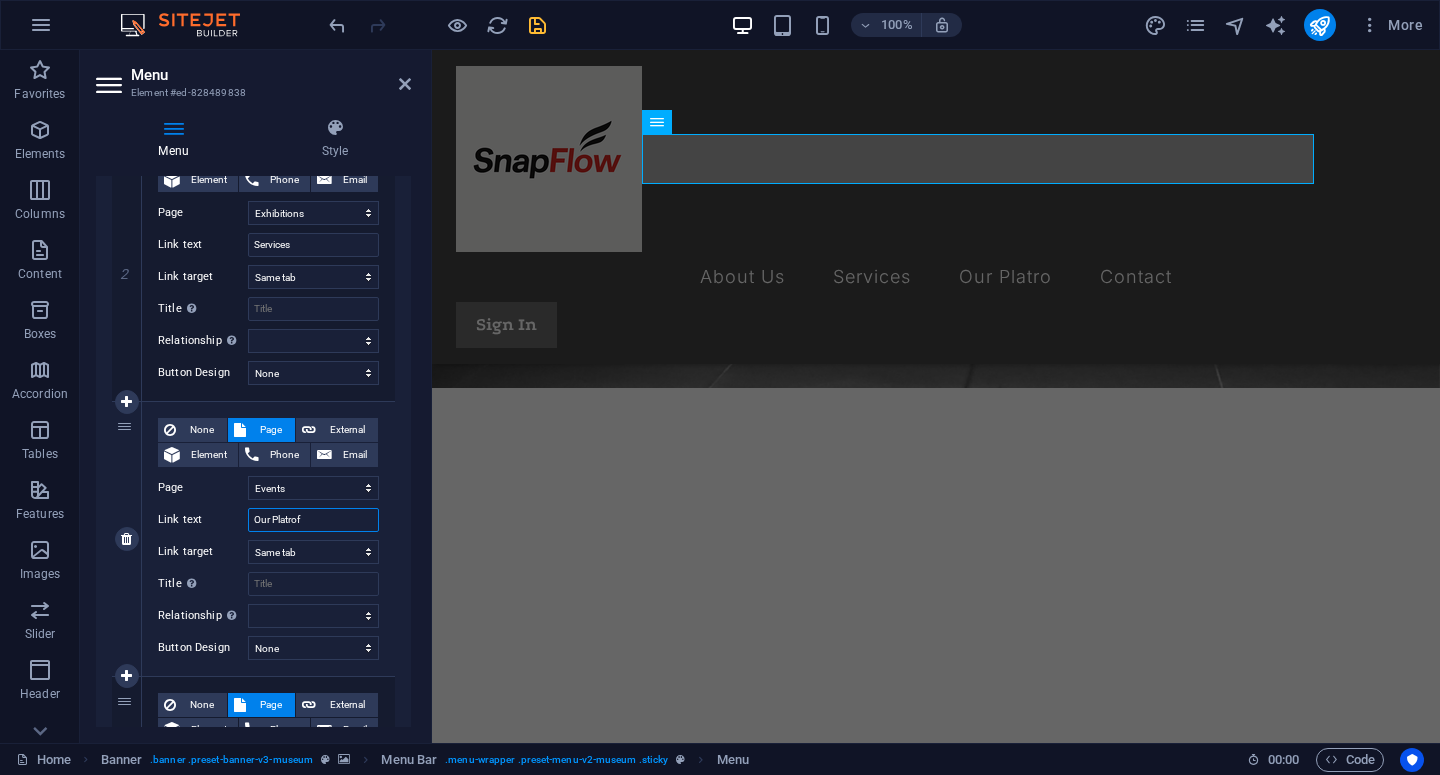 select 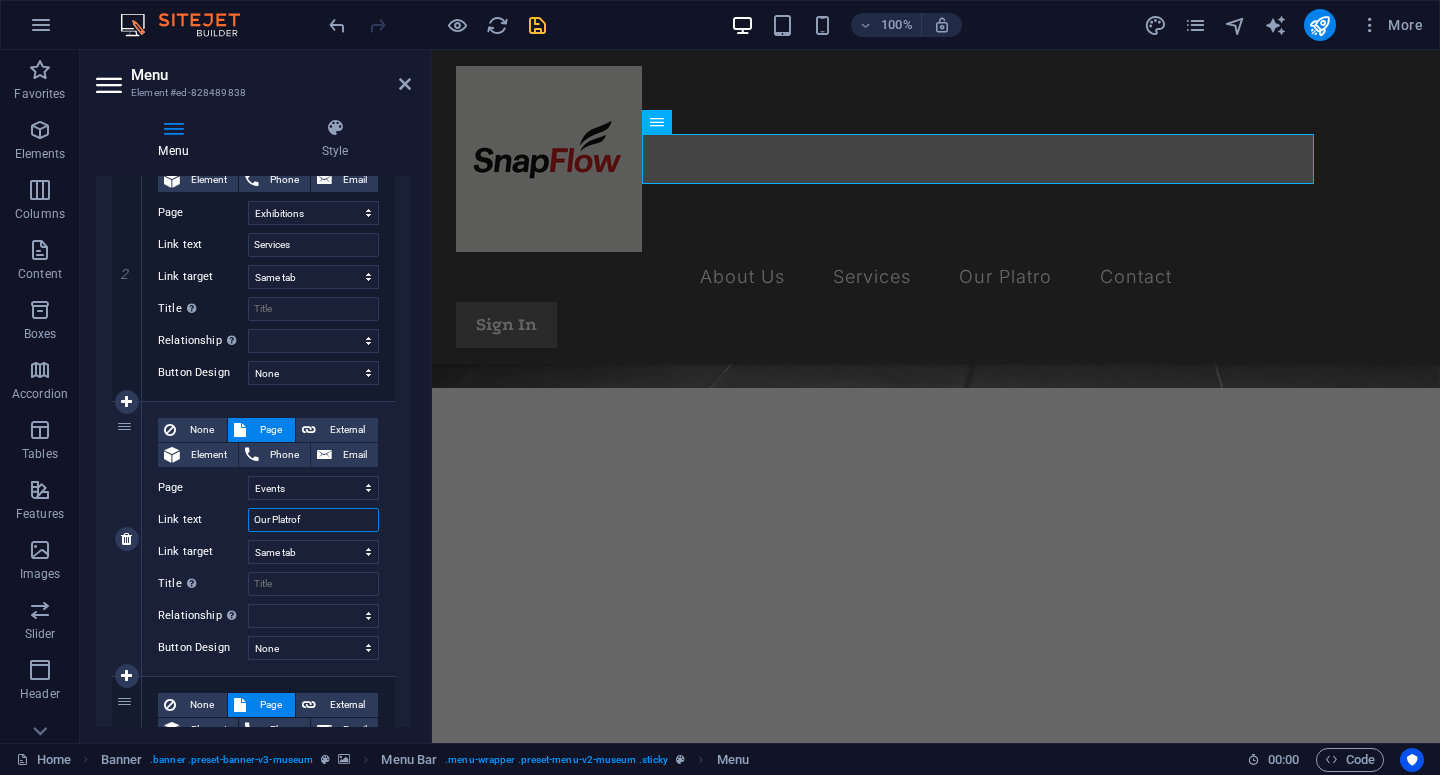 select 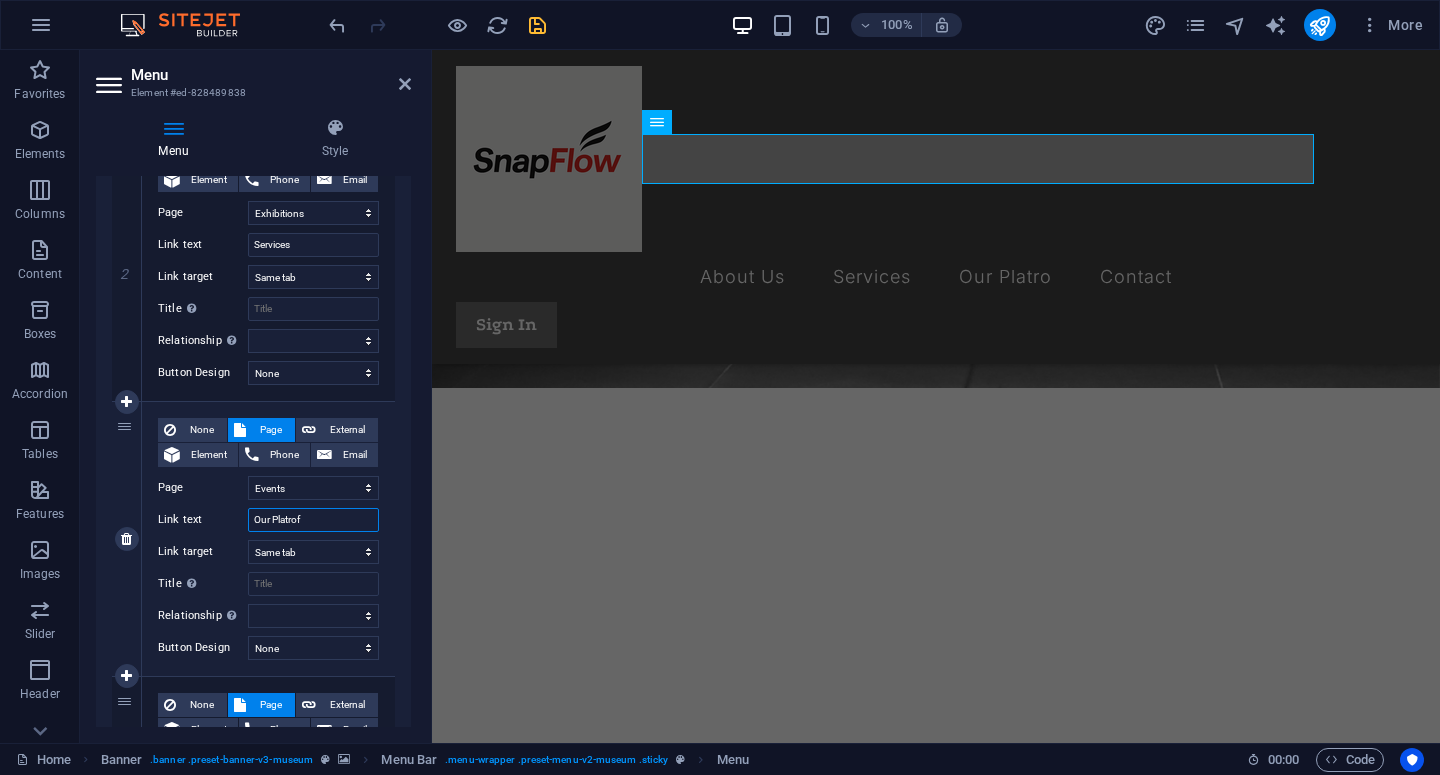 type on "Our Platrofm" 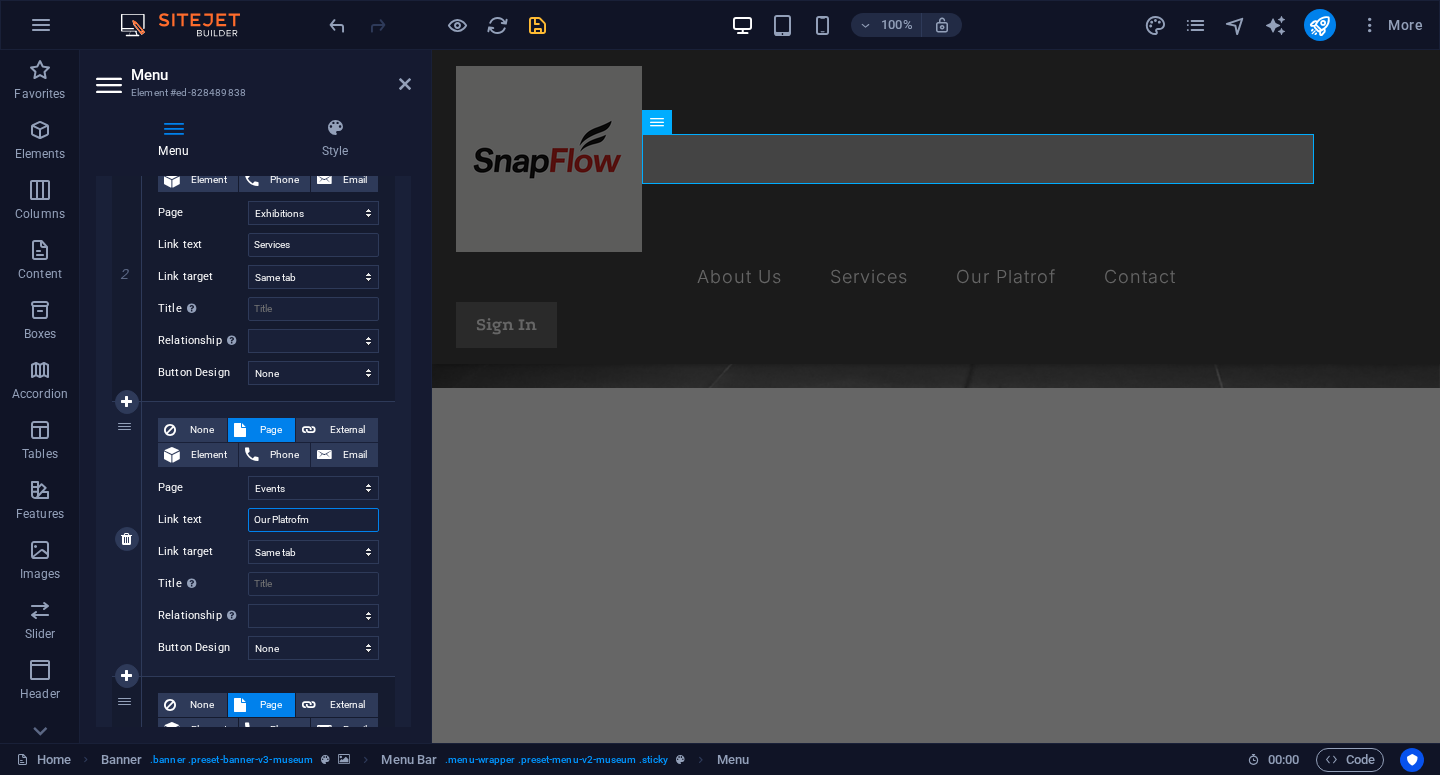 select 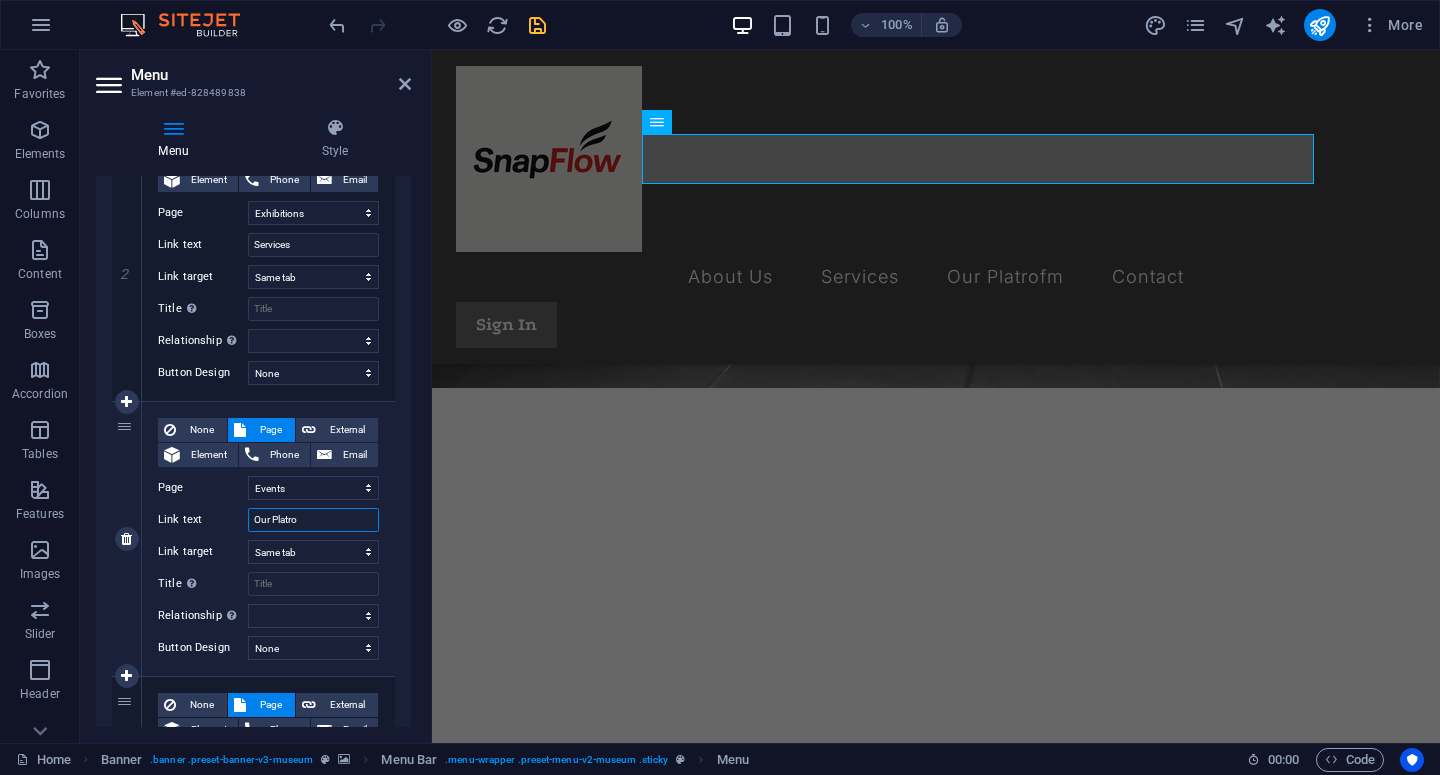 type on "Our Platr" 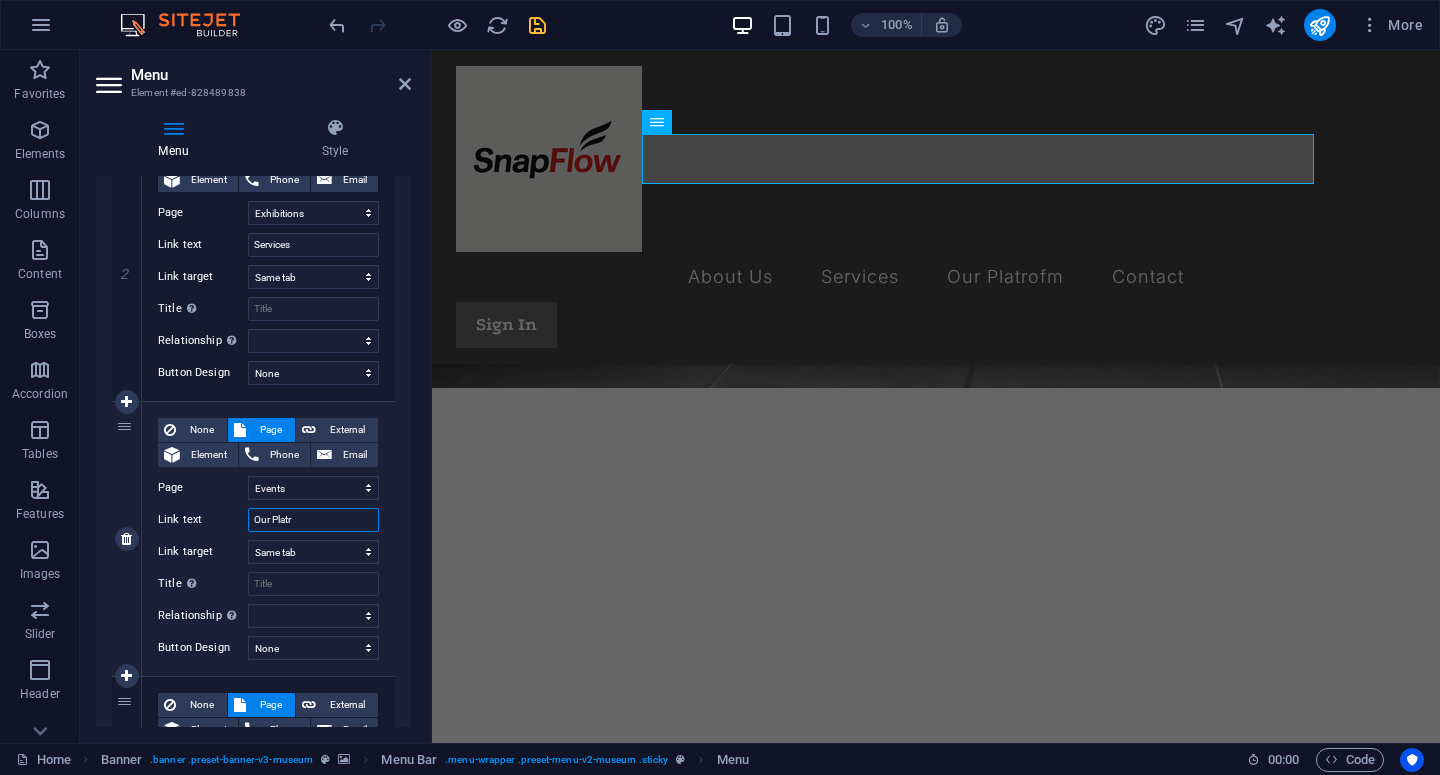 select 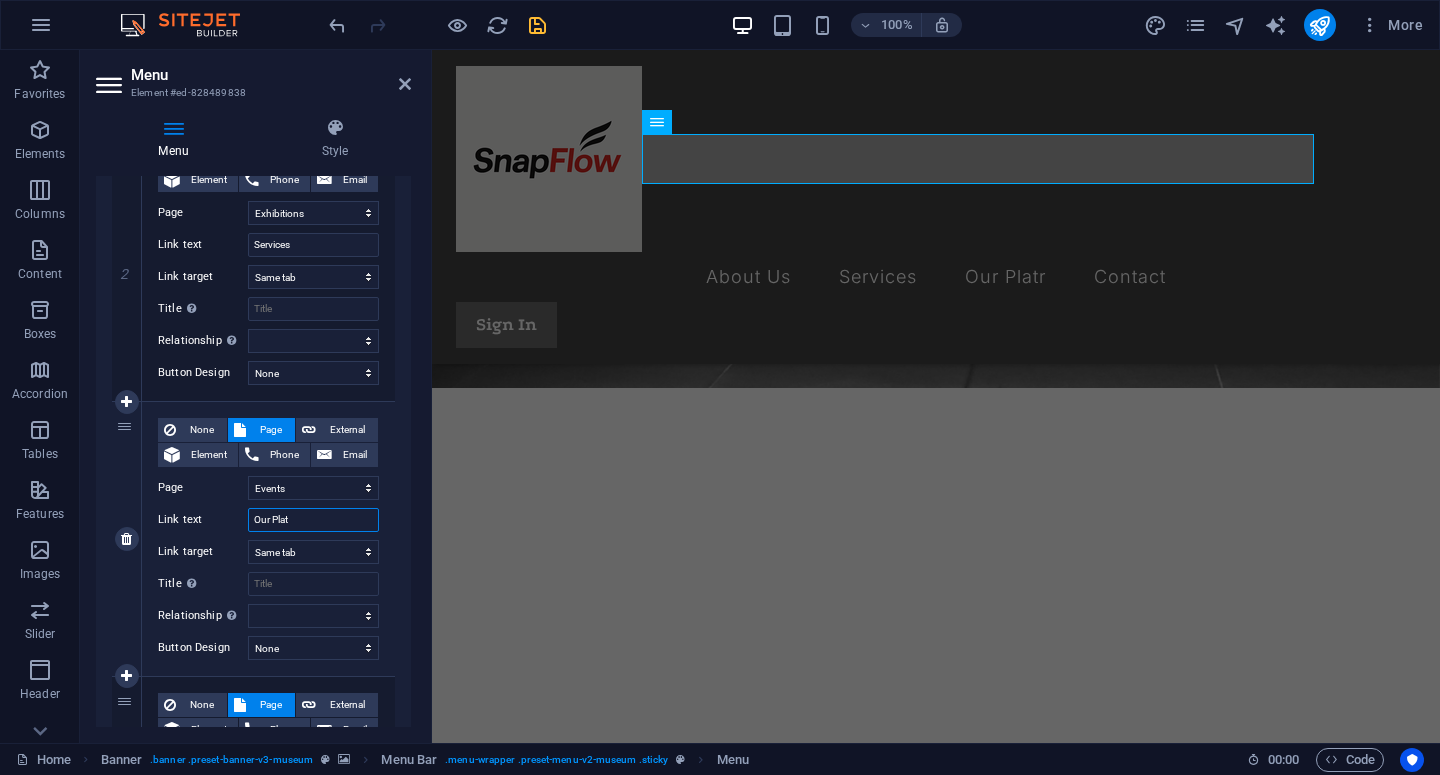 select 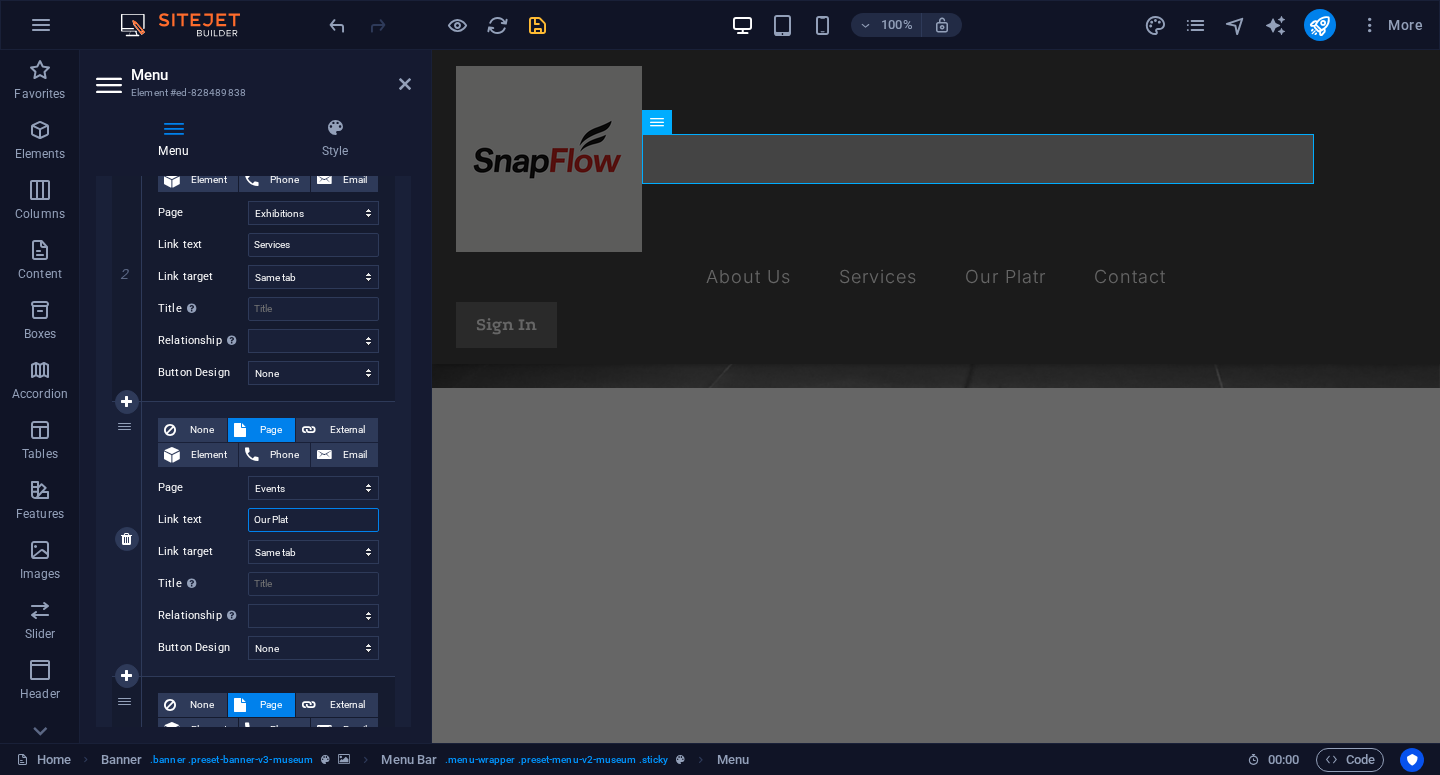 select 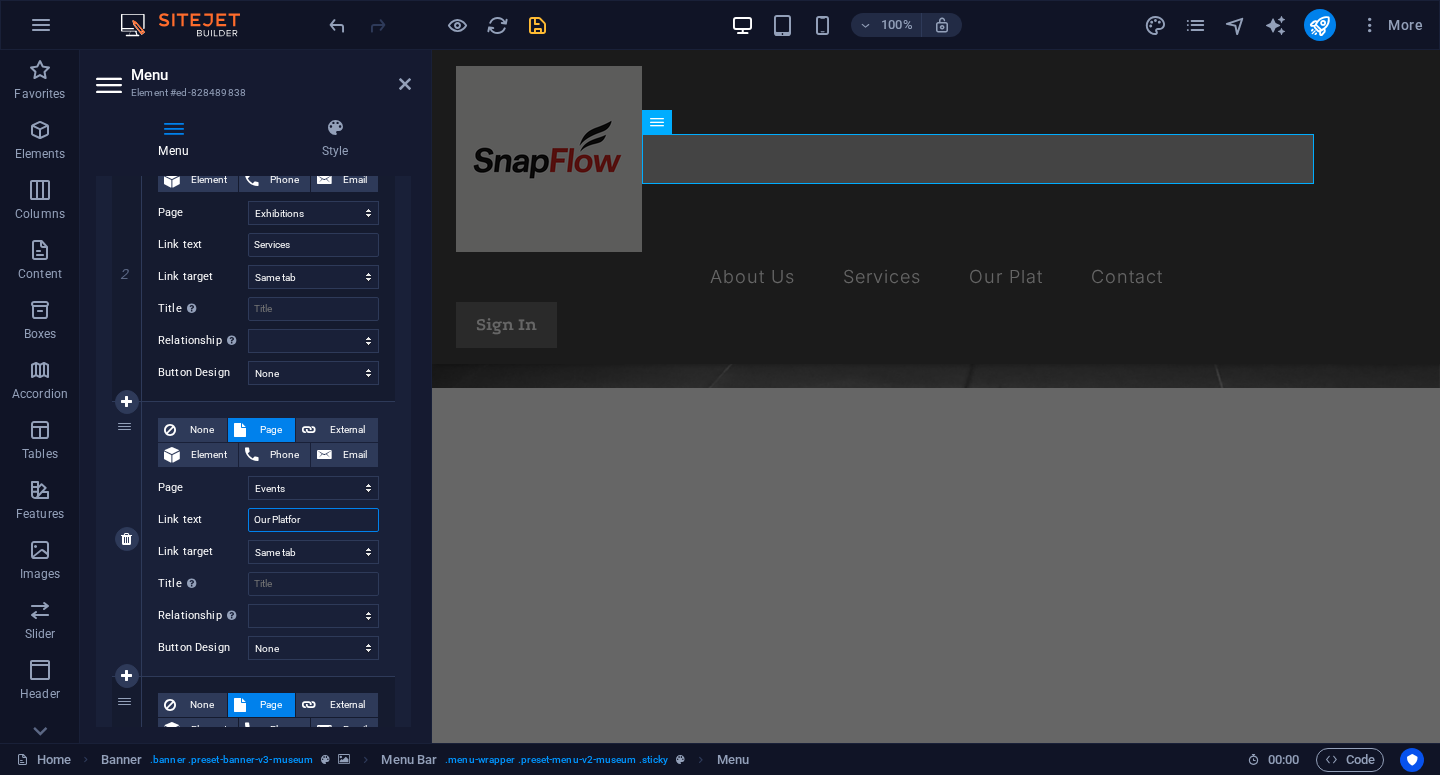 type on "Our Platform" 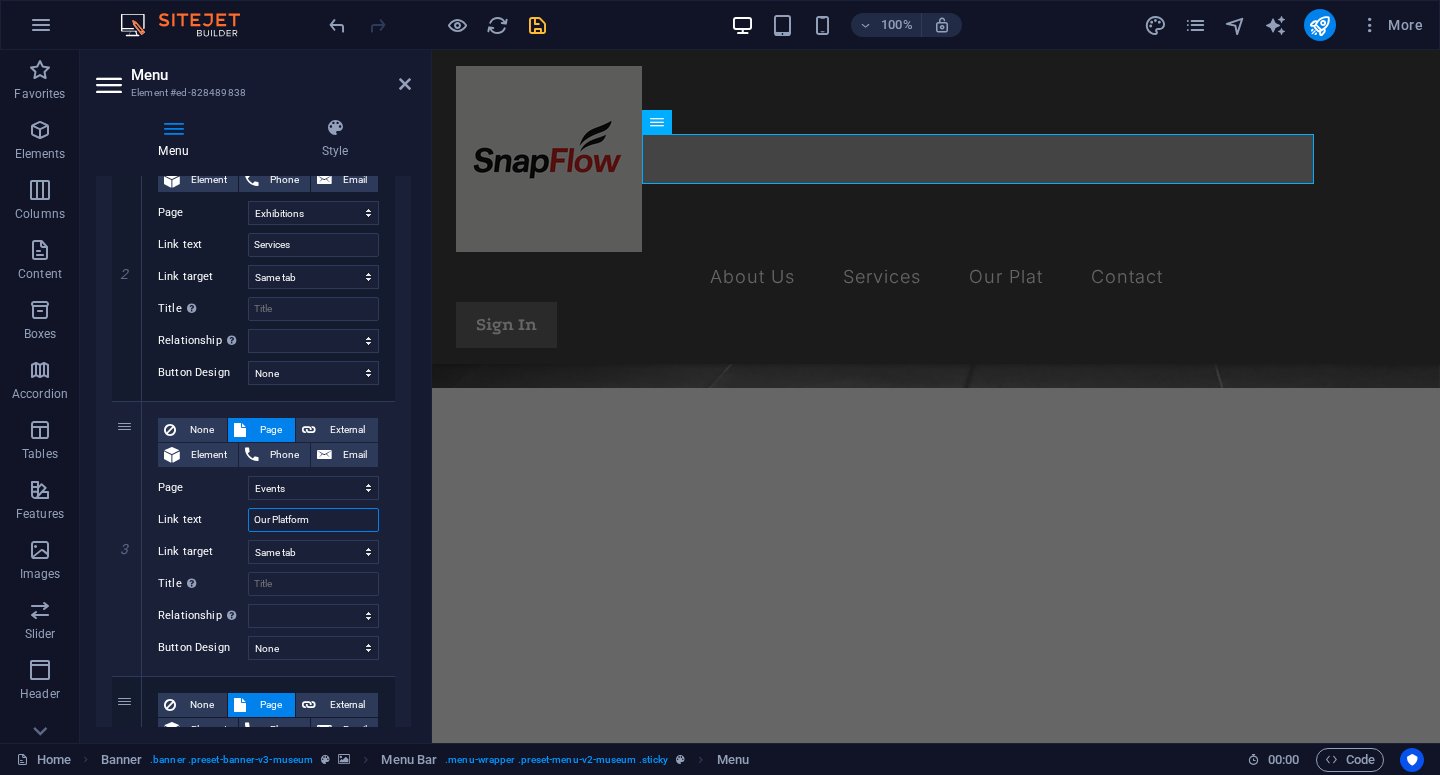 select 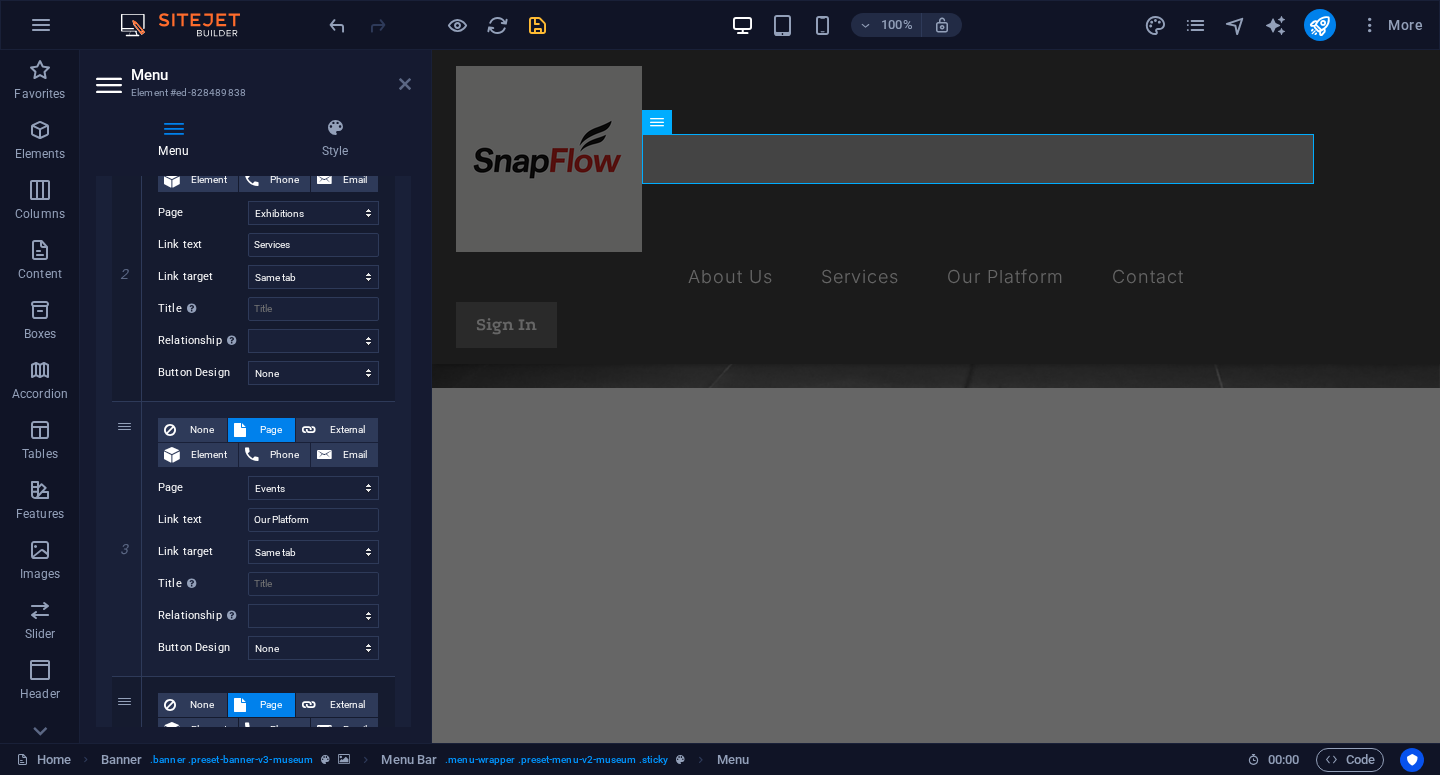 click at bounding box center (405, 84) 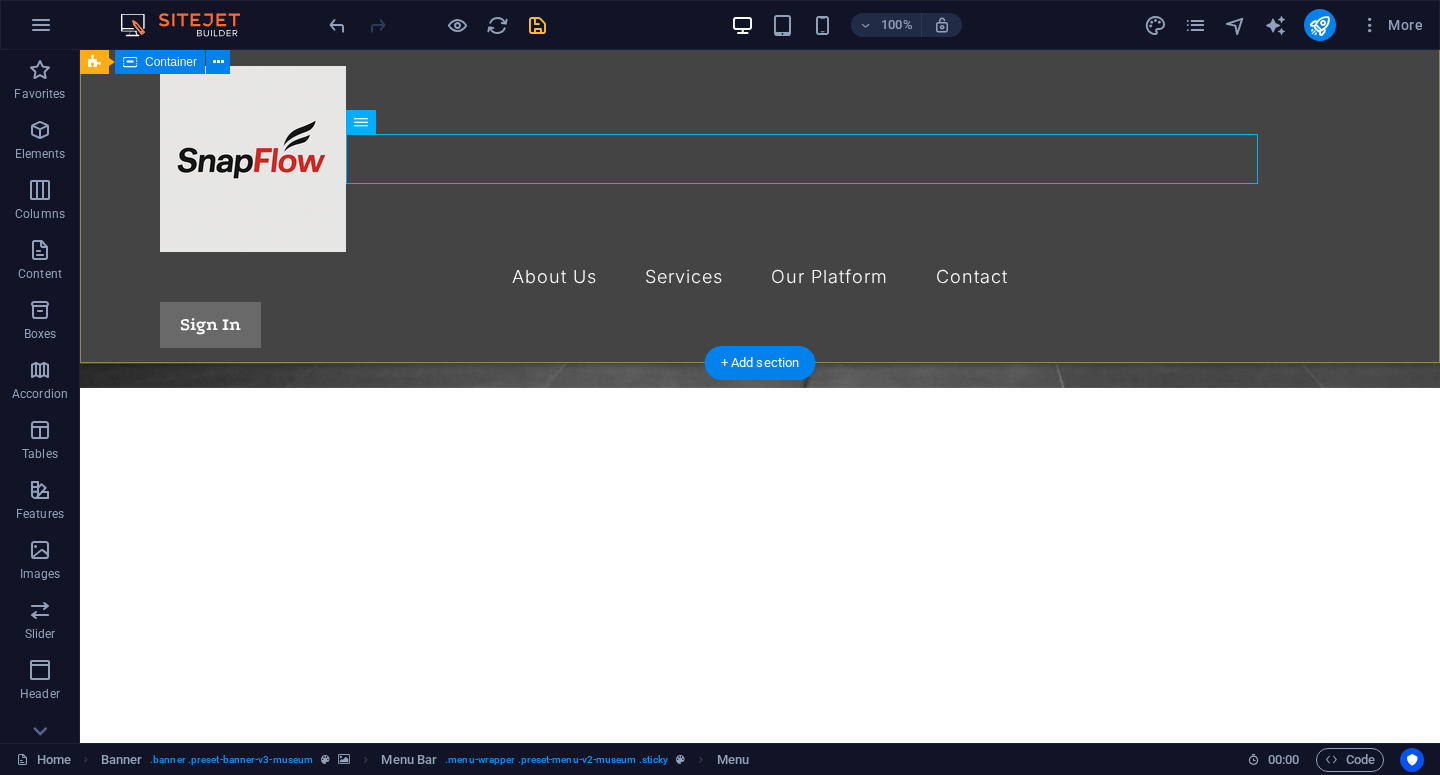click on "“Campaign Brief, But Smarter.” SnapFlow is a digital agency specializing in KOL (Key Opinion Leader) campaigns and digital marketing activations. We don’t just execute — we also build our own tools to make campaign management faster, clearer, and more efficient for brands." at bounding box center (760, 717) 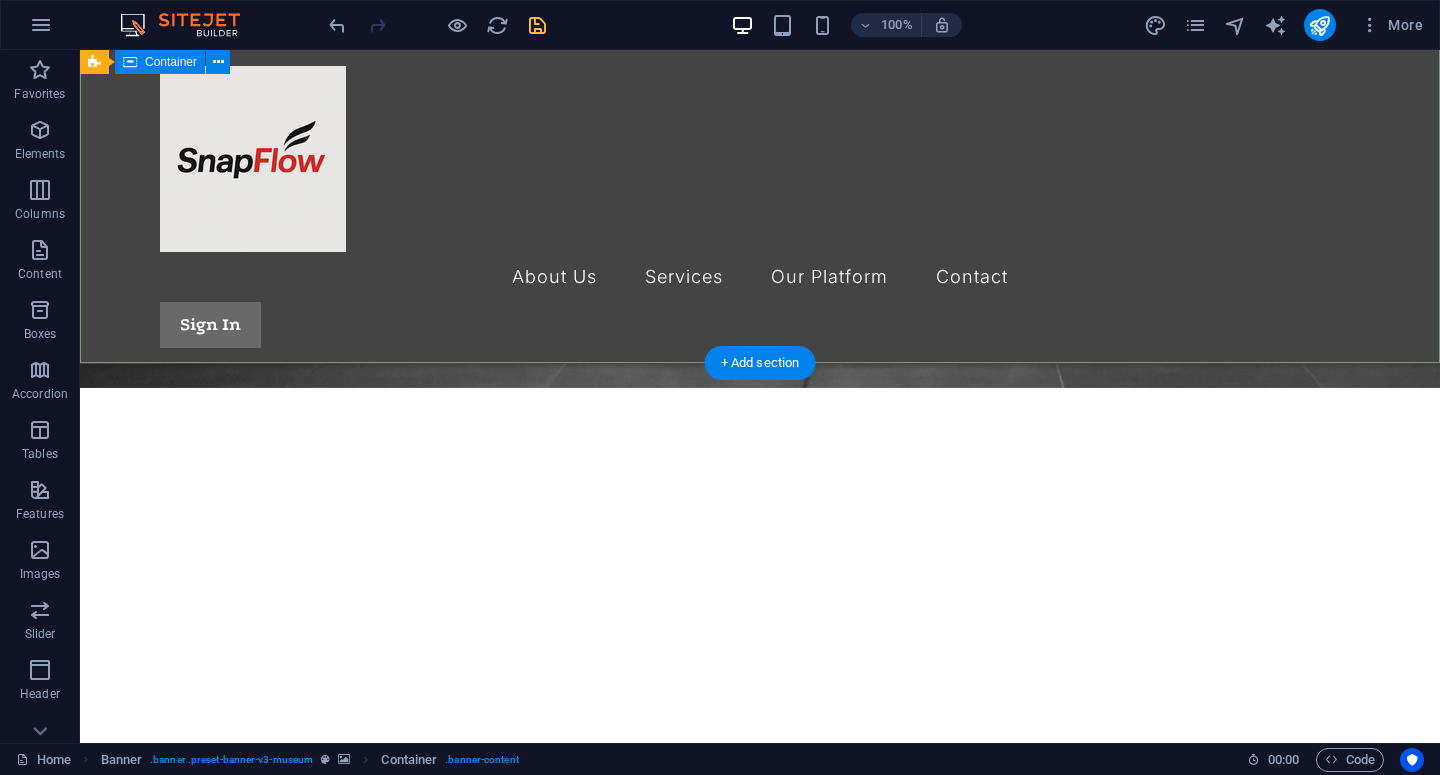 click on "“Campaign Brief, But Smarter.” SnapFlow is a digital agency specializing in KOL (Key Opinion Leader) campaigns and digital marketing activations. We don’t just execute — we also build our own tools to make campaign management faster, clearer, and more efficient for brands." at bounding box center [760, 717] 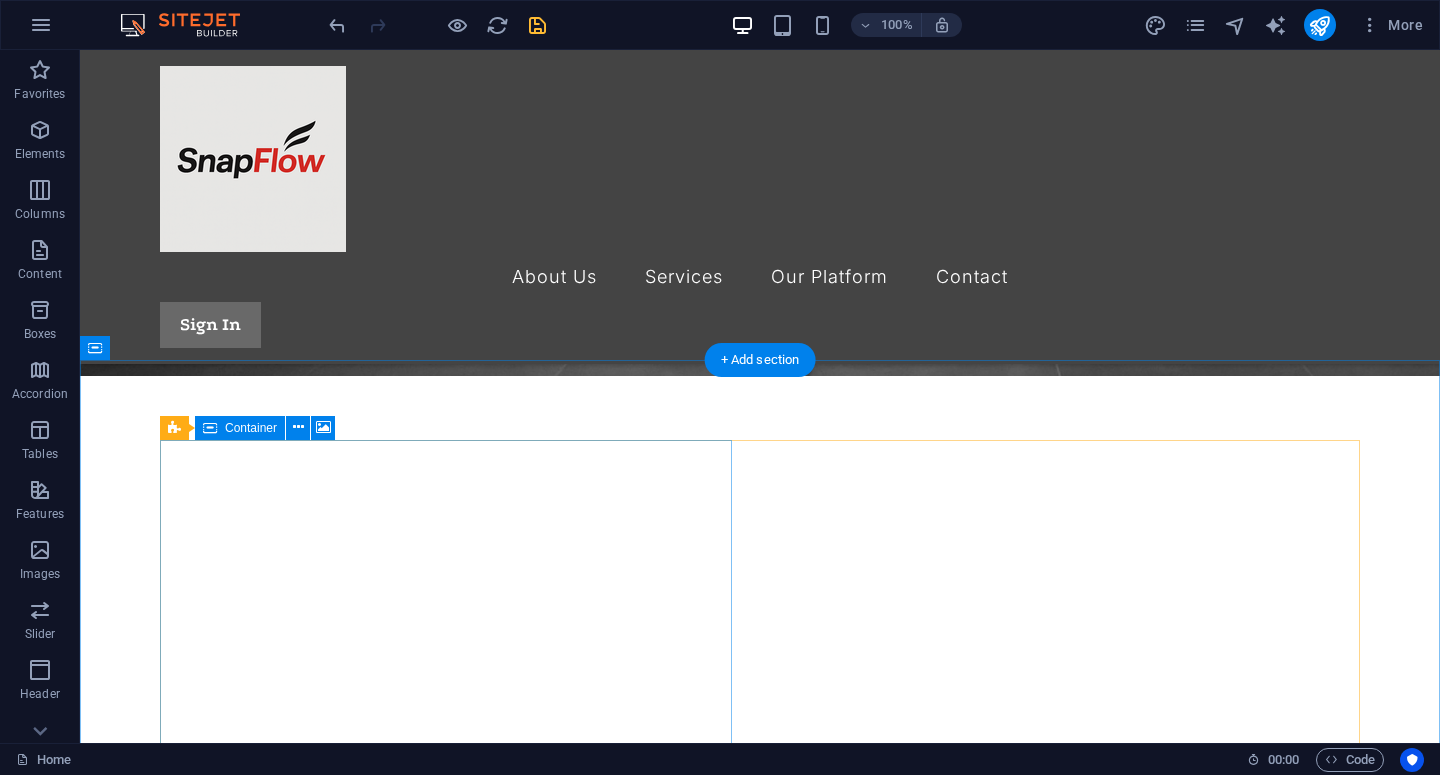 scroll, scrollTop: 438, scrollLeft: 0, axis: vertical 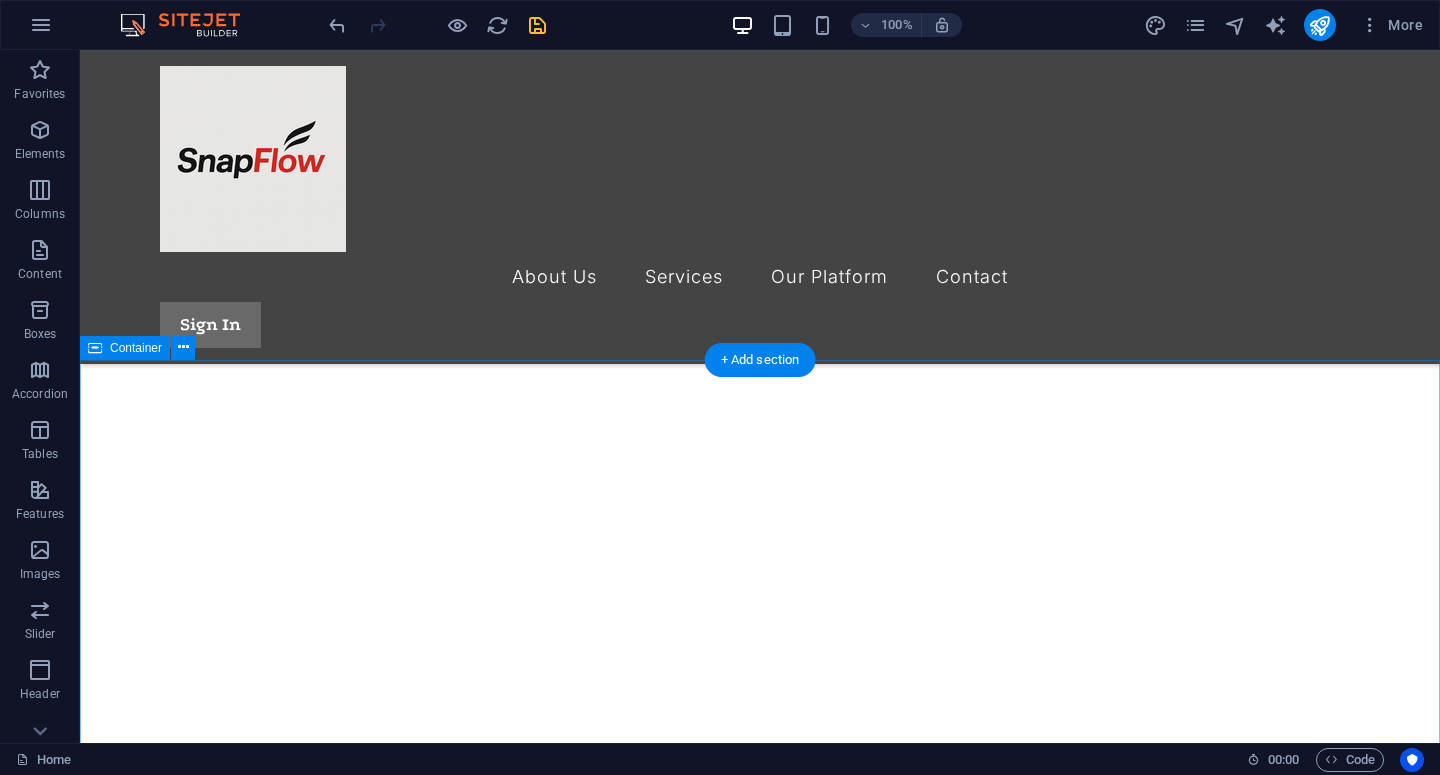 click on "Contact Us   I have read and understand the privacy policy. Unreadable? Load new Submit message Drop content here or  Add elements  Paste clipboard" at bounding box center (760, 1831) 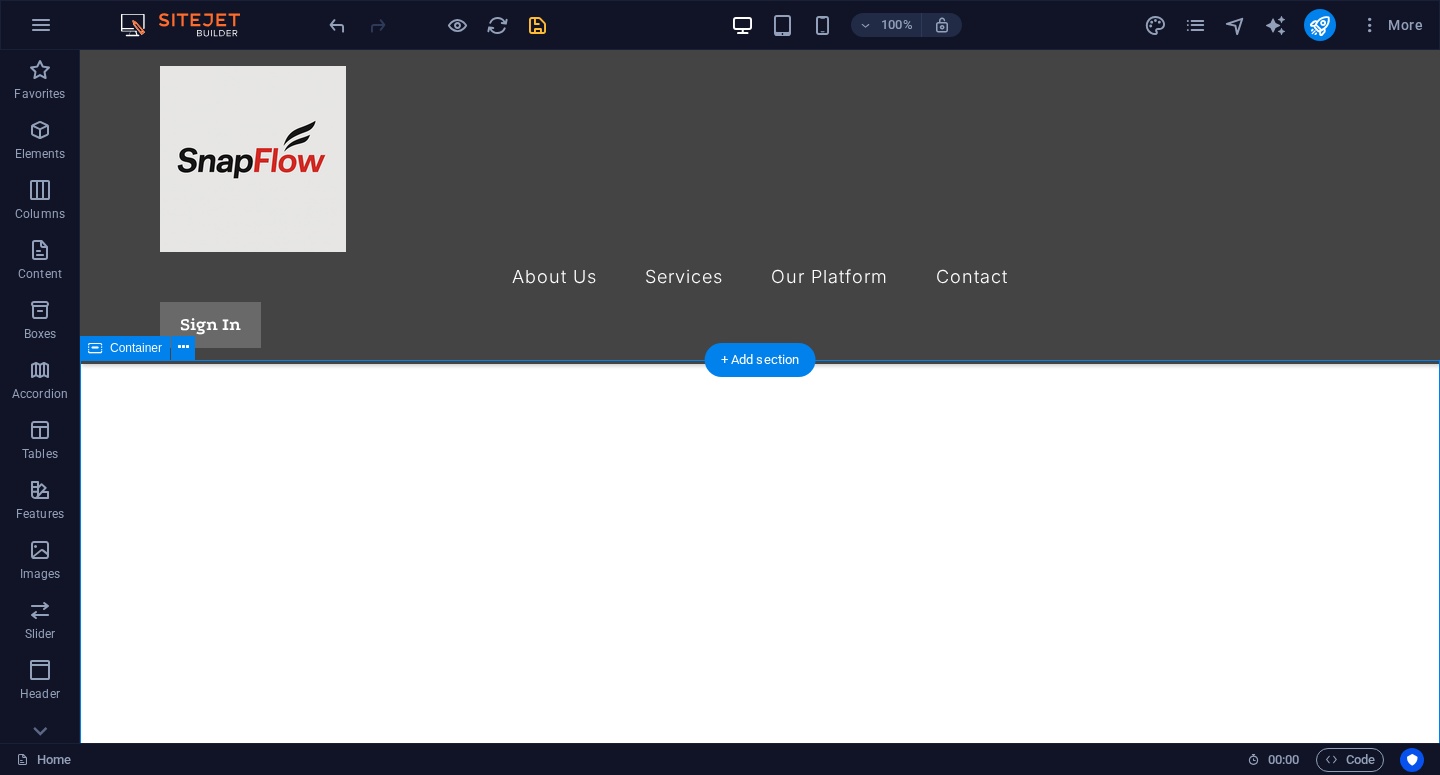 click on "Contact Us   I have read and understand the privacy policy. Unreadable? Load new Submit message Drop content here or  Add elements  Paste clipboard" at bounding box center (760, 1831) 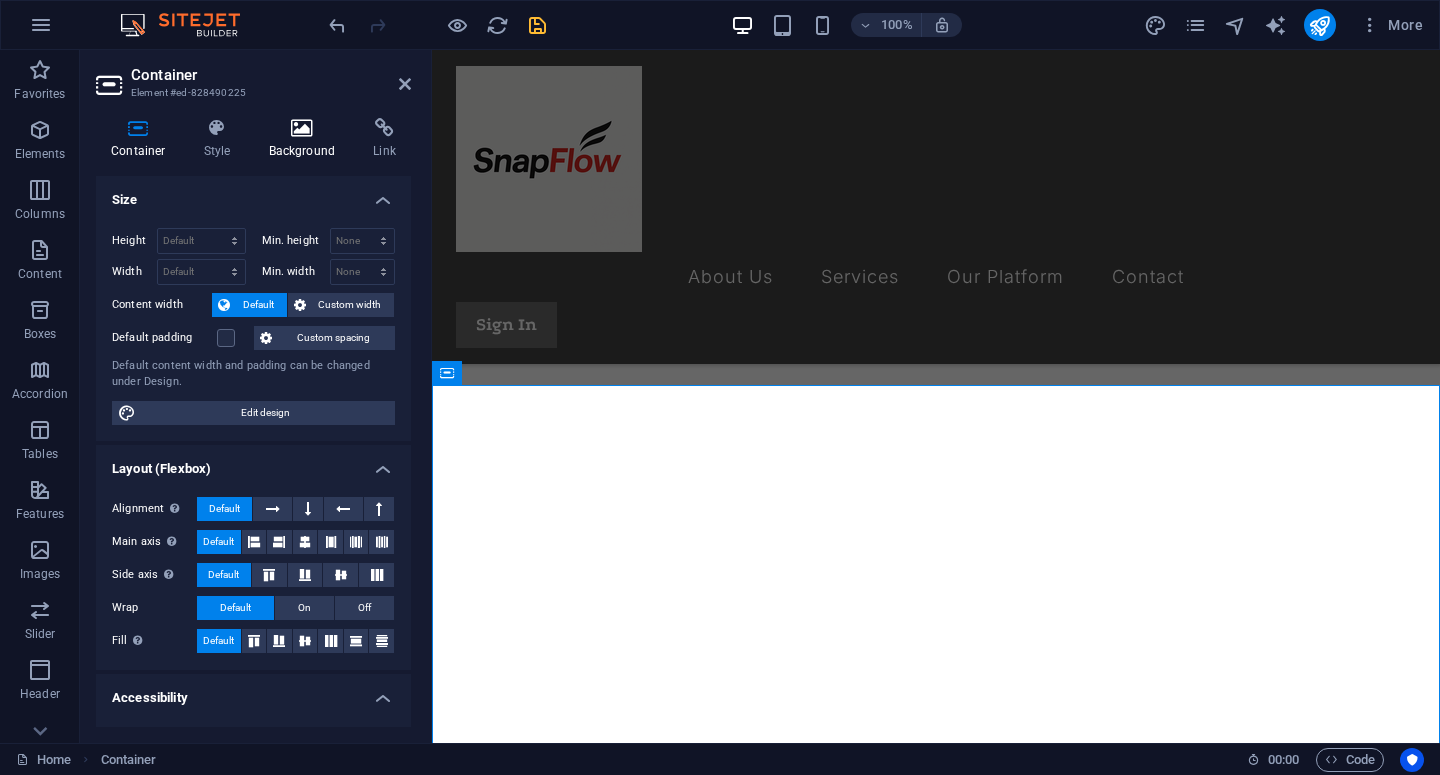 click at bounding box center (302, 128) 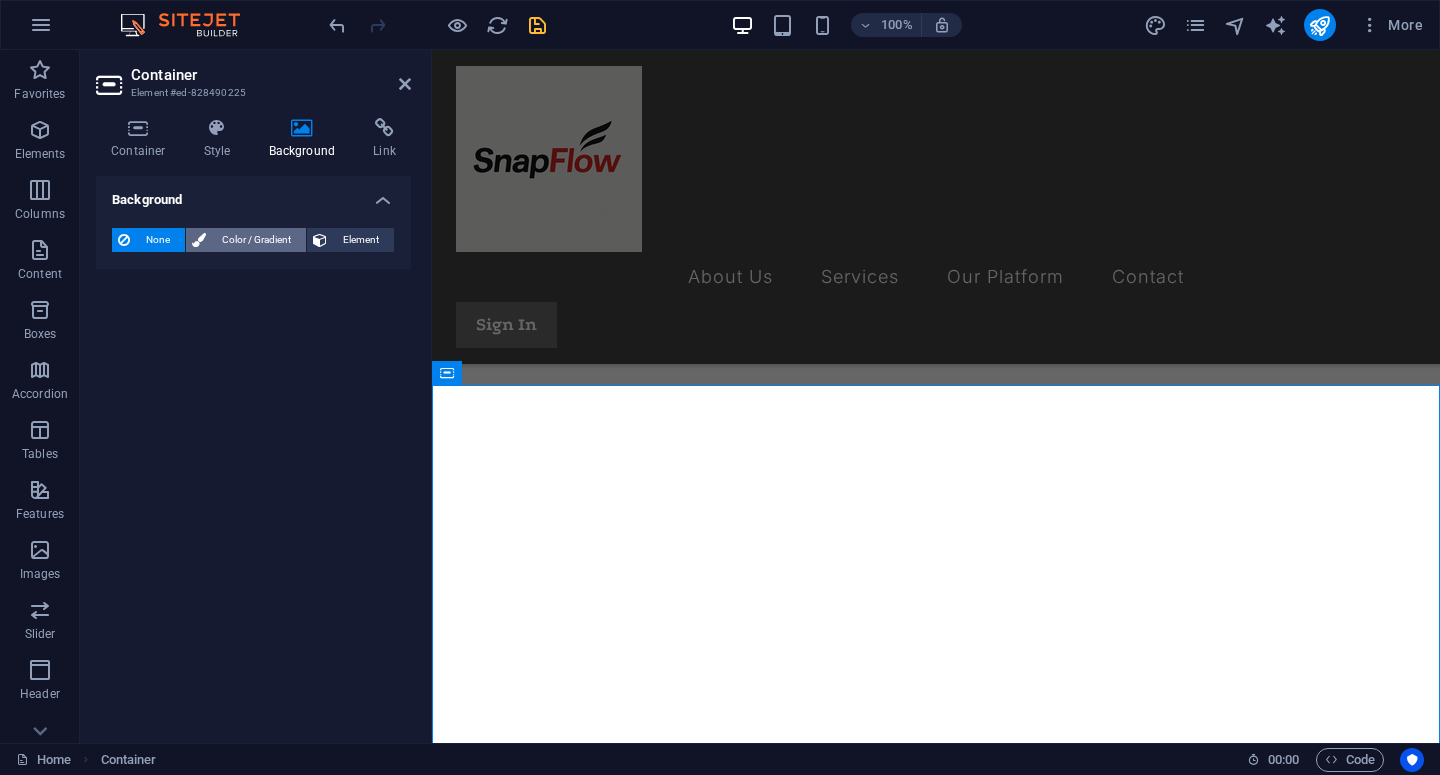 click on "Color / Gradient" at bounding box center [256, 240] 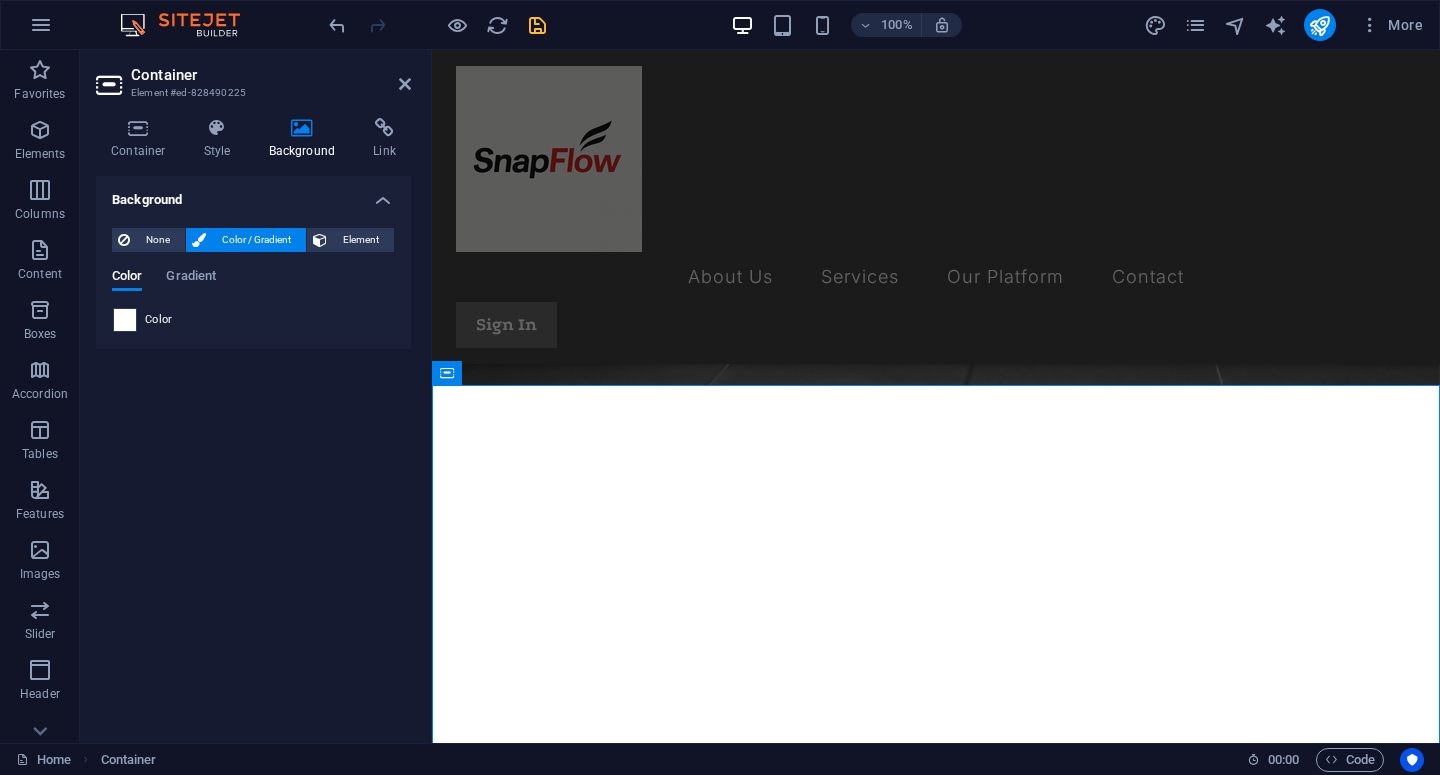 click at bounding box center [125, 320] 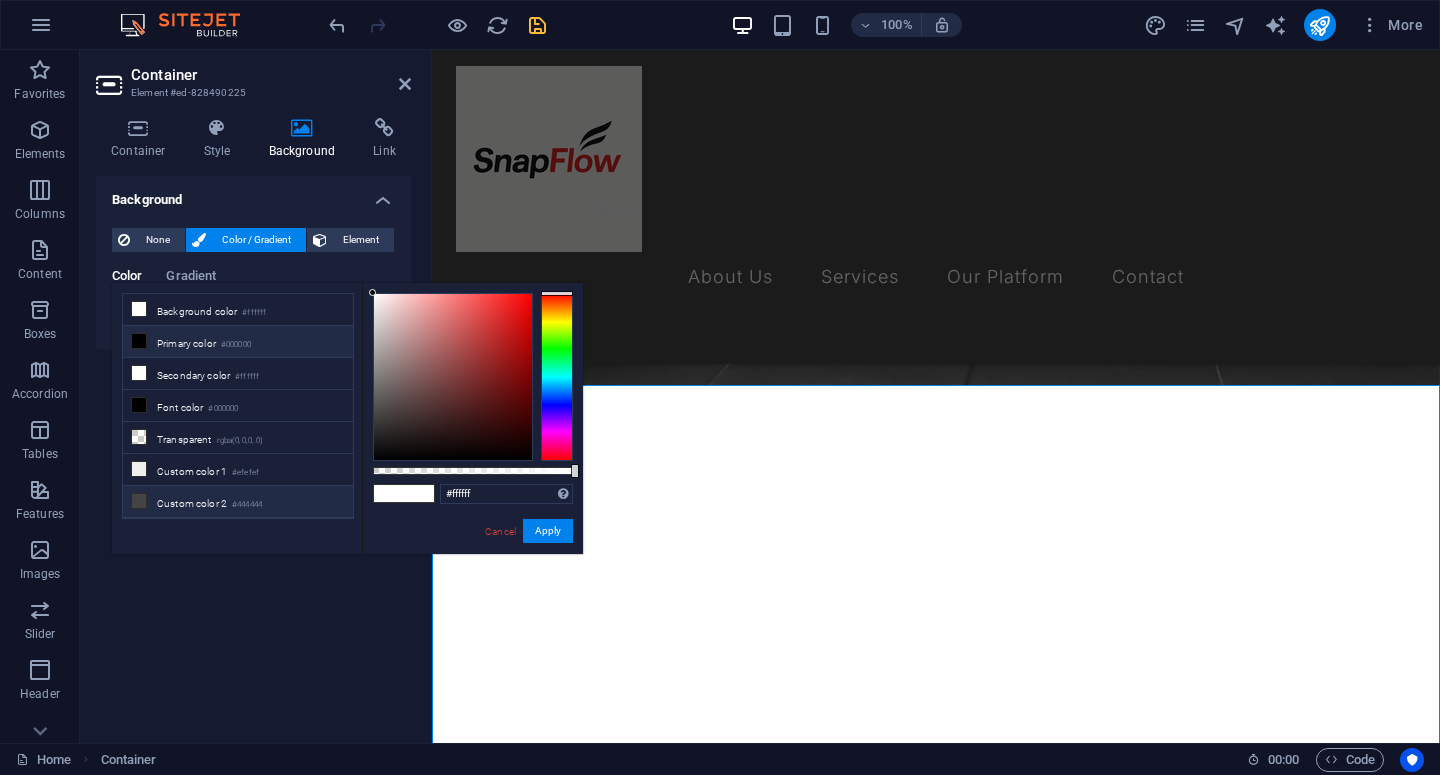click on "Custom color 2
#444444" at bounding box center [238, 502] 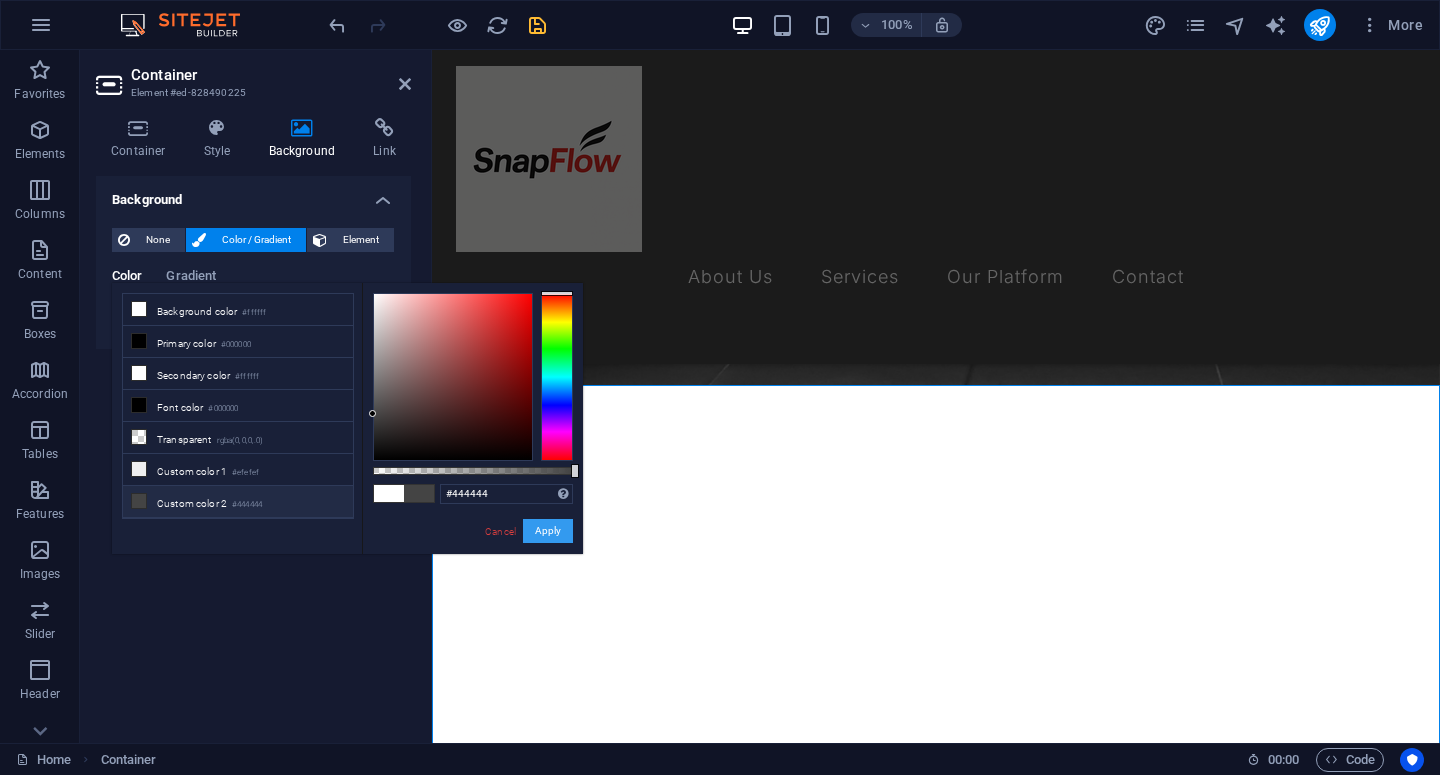 click on "Apply" at bounding box center [548, 531] 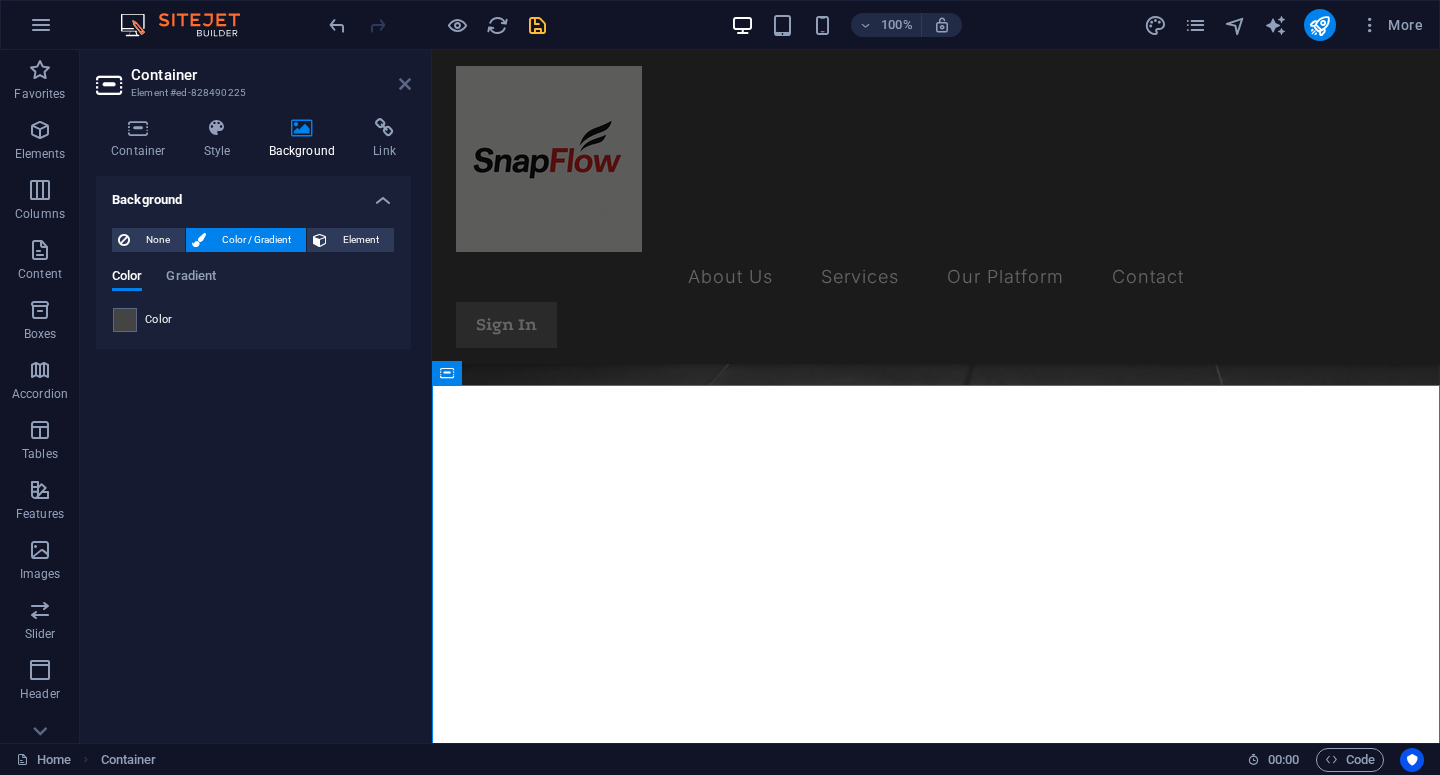 click at bounding box center [405, 84] 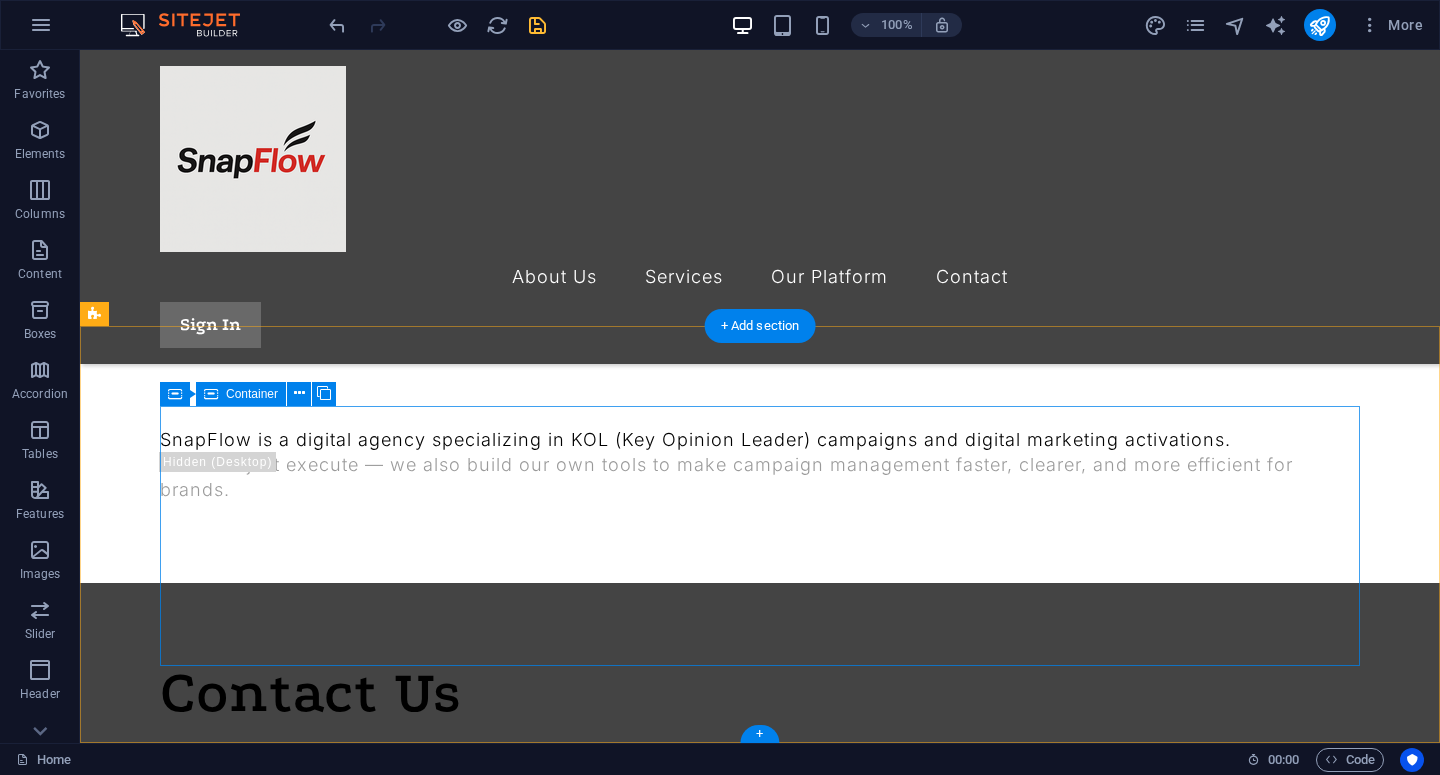 scroll, scrollTop: 1279, scrollLeft: 0, axis: vertical 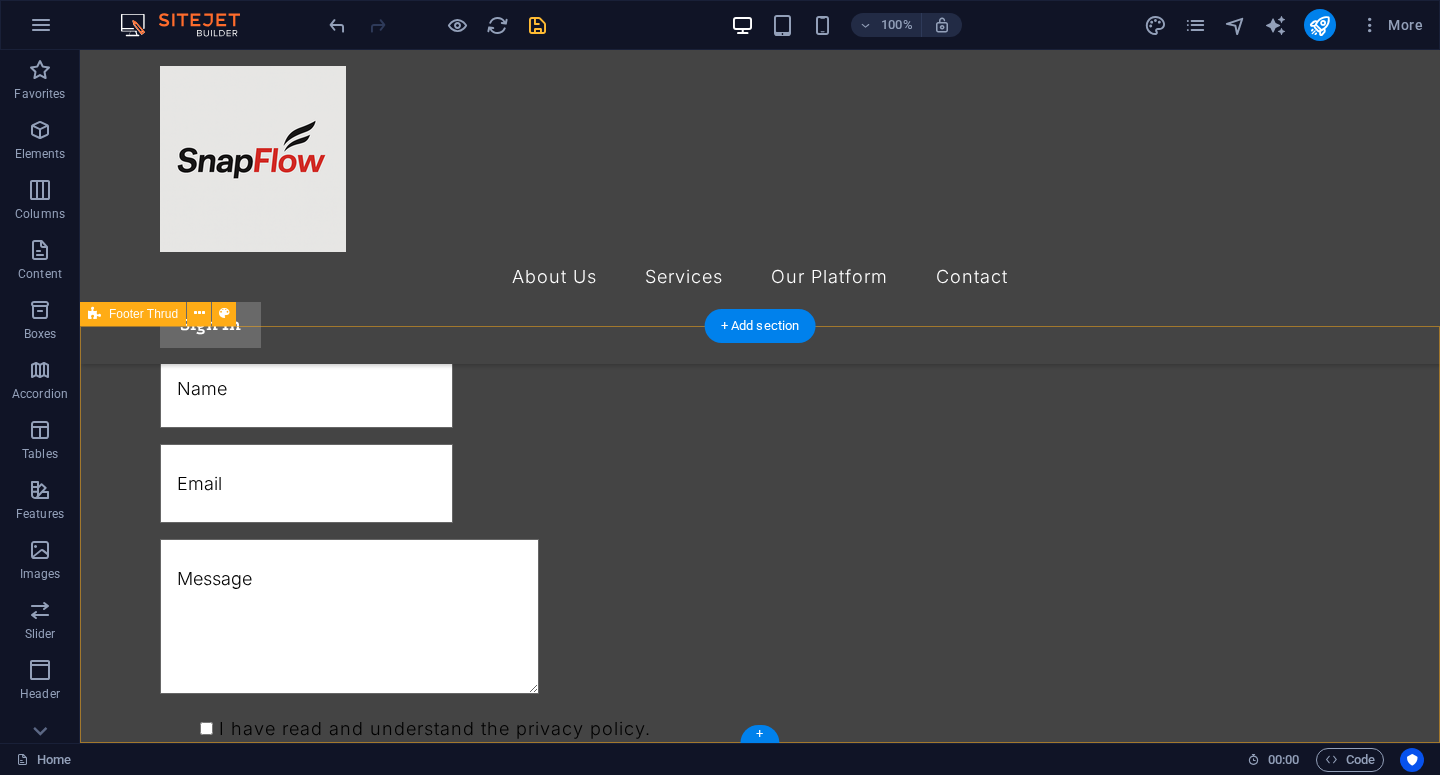 click on "“Campaign Brief, But Smarter.” Tangerang, IDN.
+6287809050602
10AM-8PM All rights reserved.    snapflow.asia" at bounding box center (760, 2167) 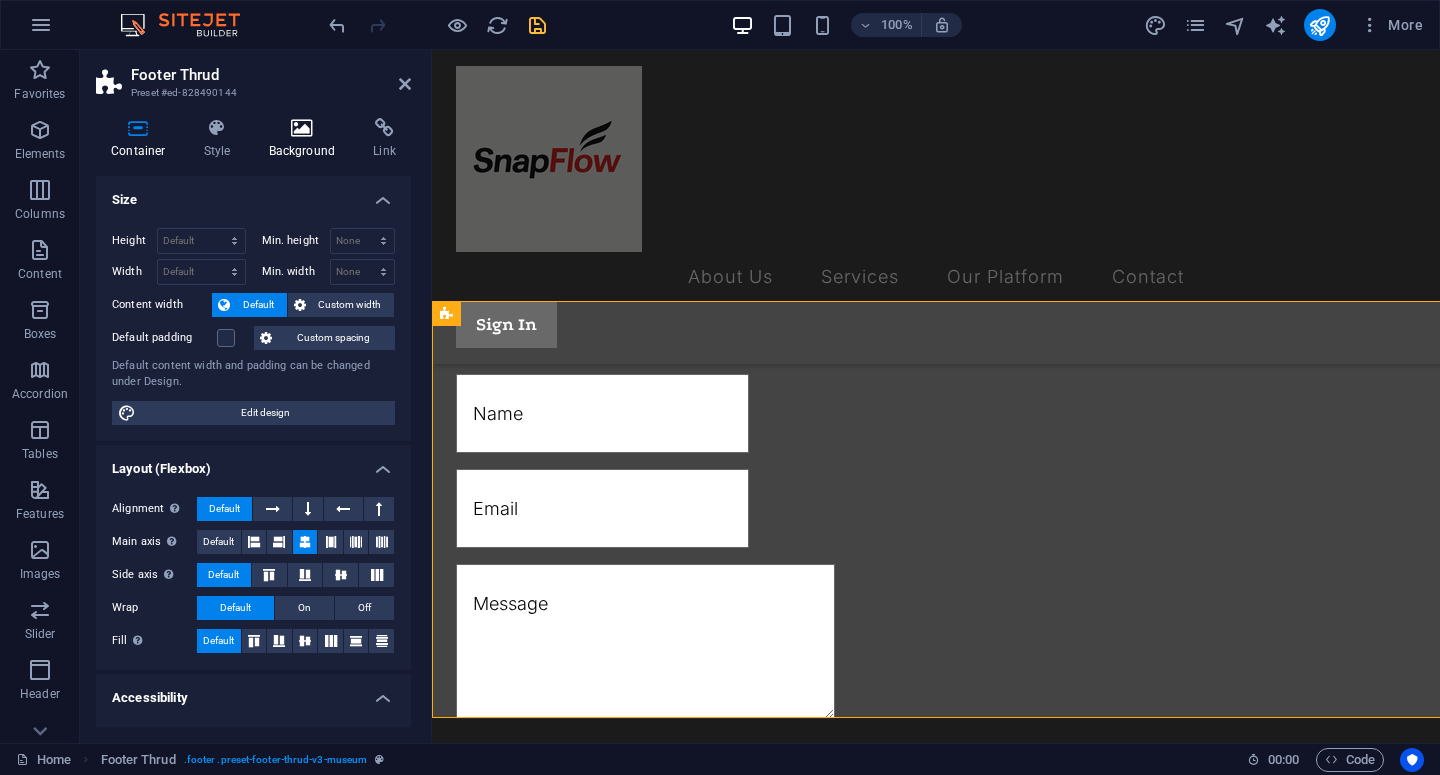 scroll, scrollTop: 1304, scrollLeft: 0, axis: vertical 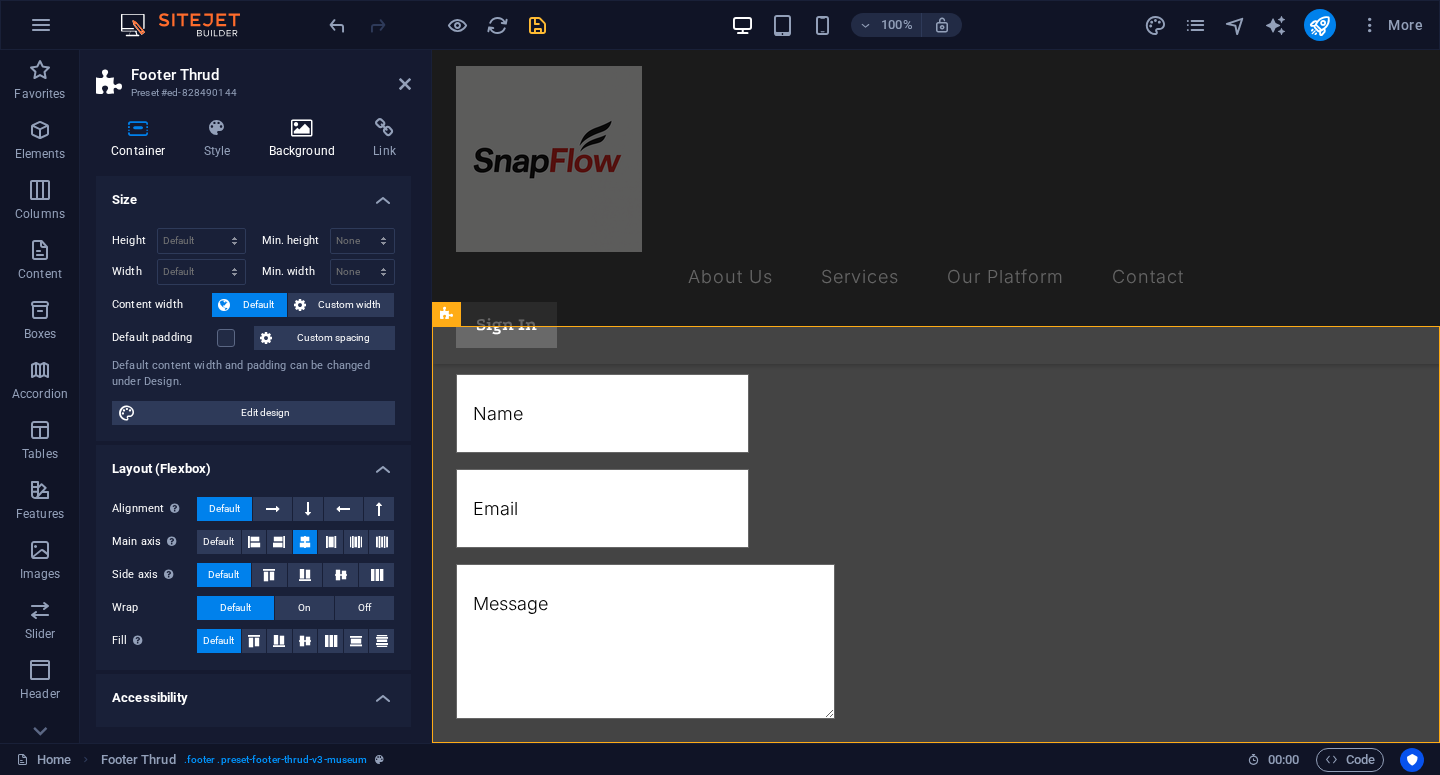 click on "Background" at bounding box center [306, 139] 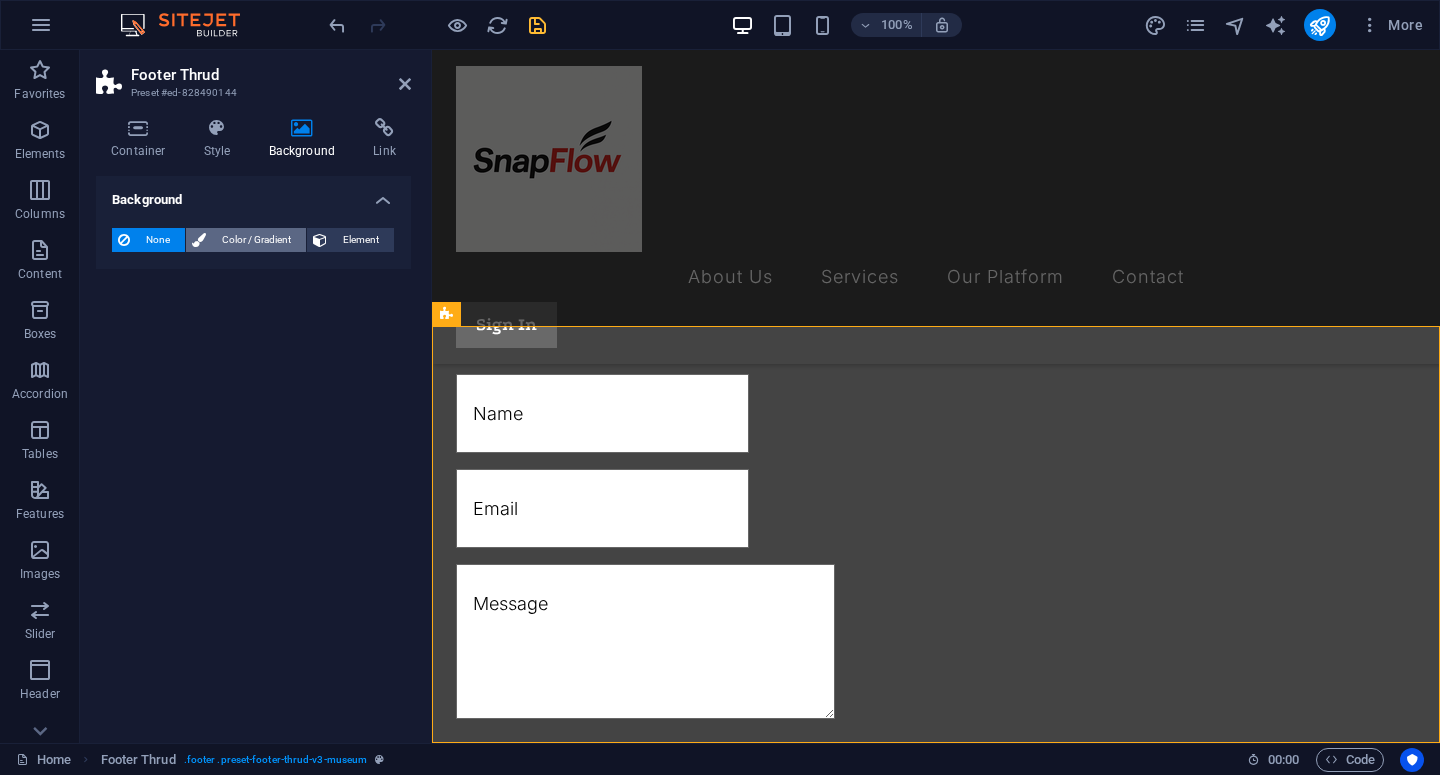 click on "Color / Gradient" at bounding box center [256, 240] 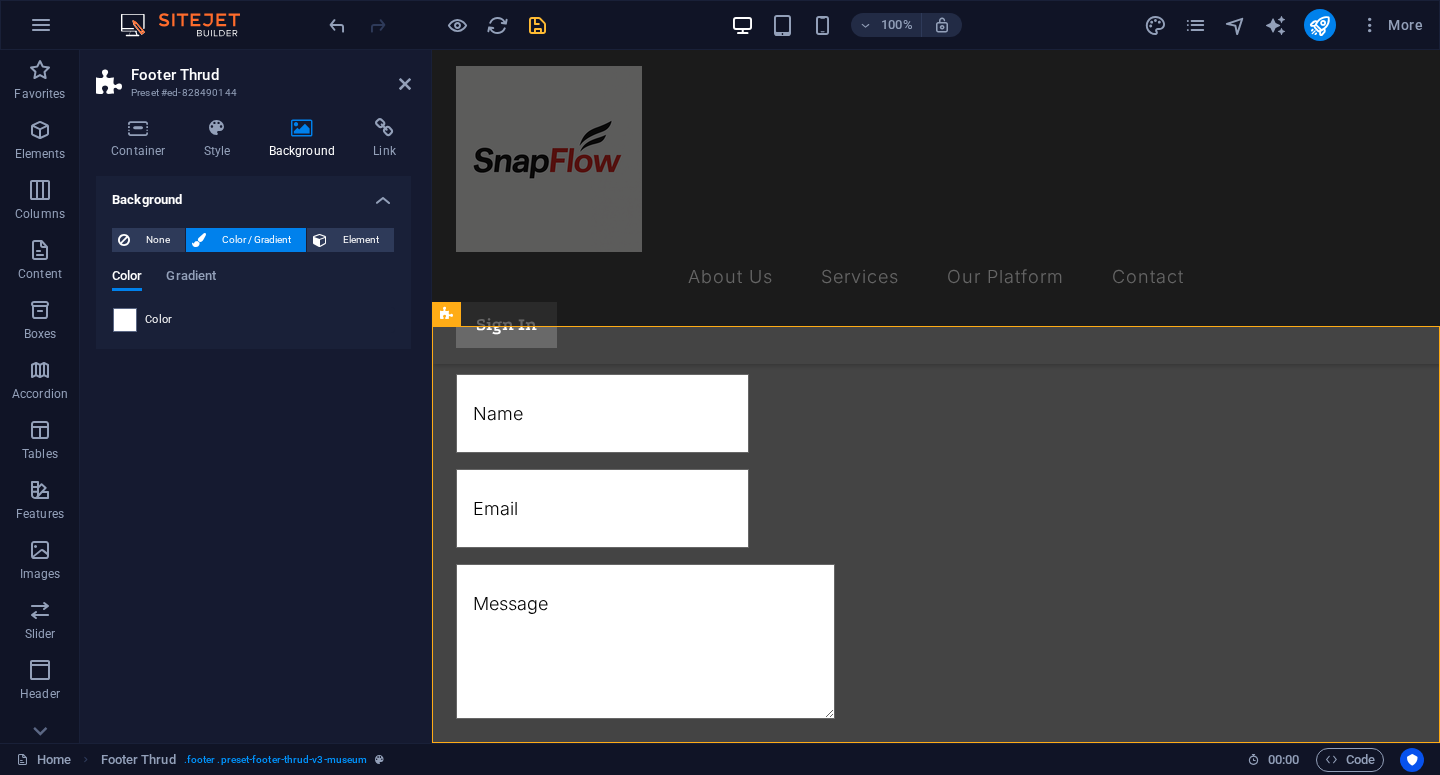 click on "None Color / Gradient Element Stretch background to full-width Color overlay Places an overlay over the background to colorize it Parallax 0 % Image Image slider Map Video YouTube Vimeo HTML Color Gradient Color A parent element contains a background. Edit background on parent element" at bounding box center (253, 280) 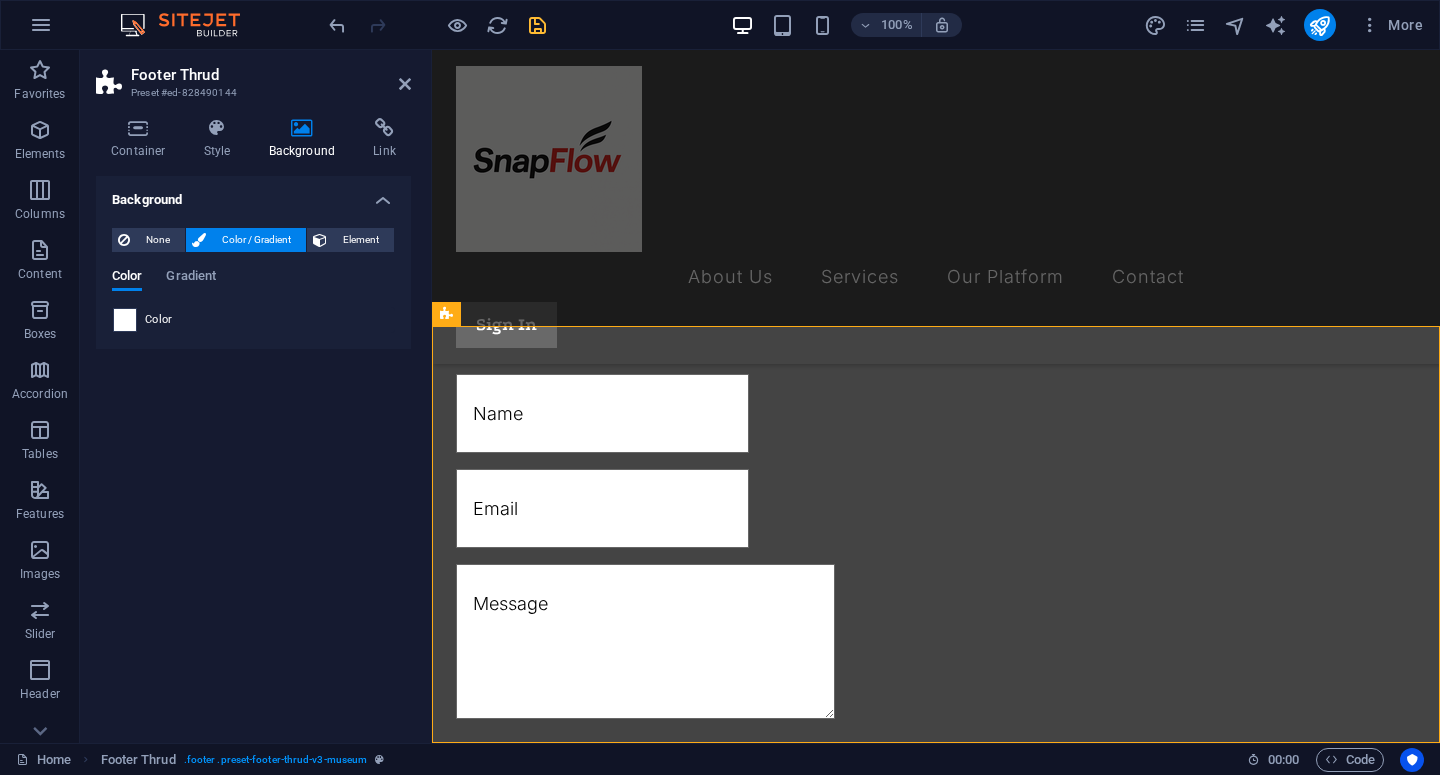 click at bounding box center [125, 320] 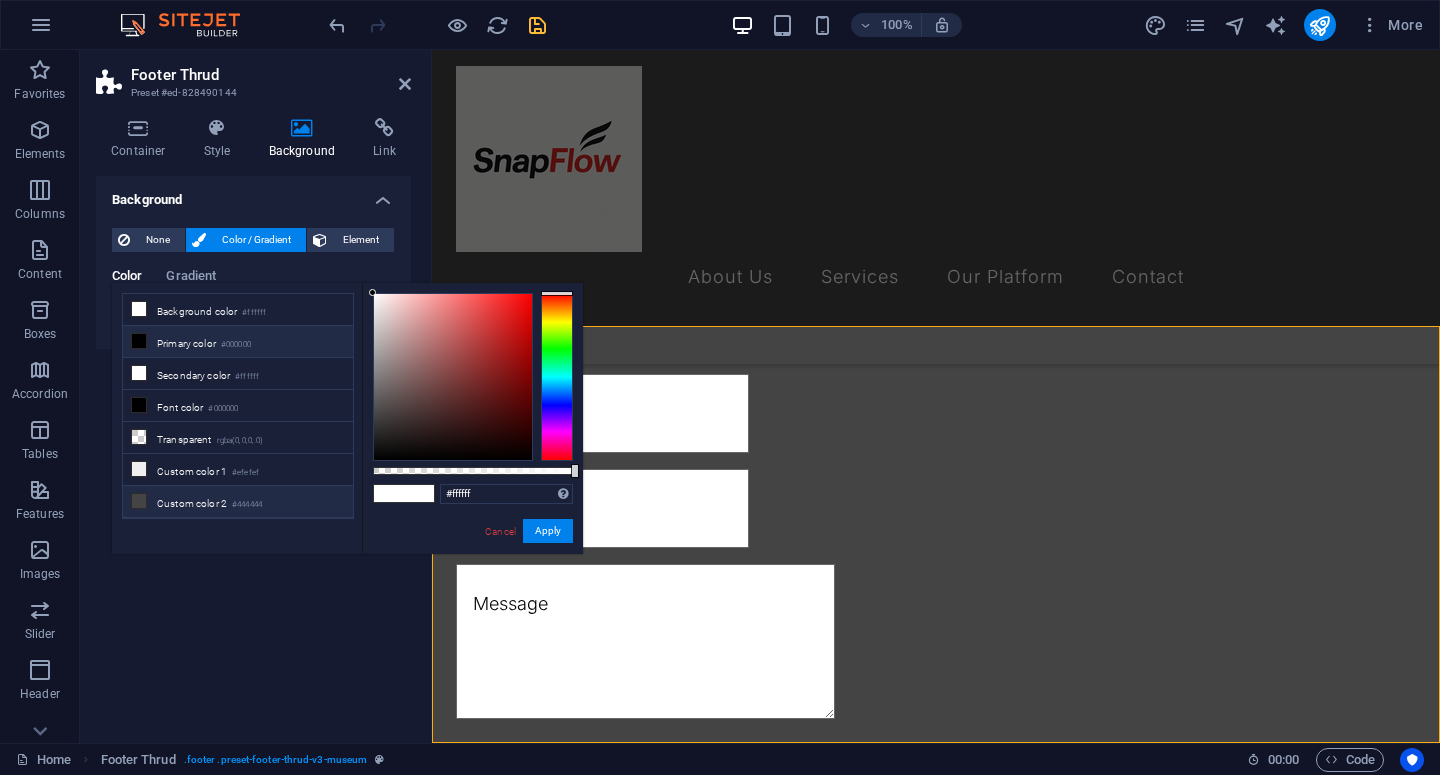 click on "Custom color 2
#444444" at bounding box center [238, 502] 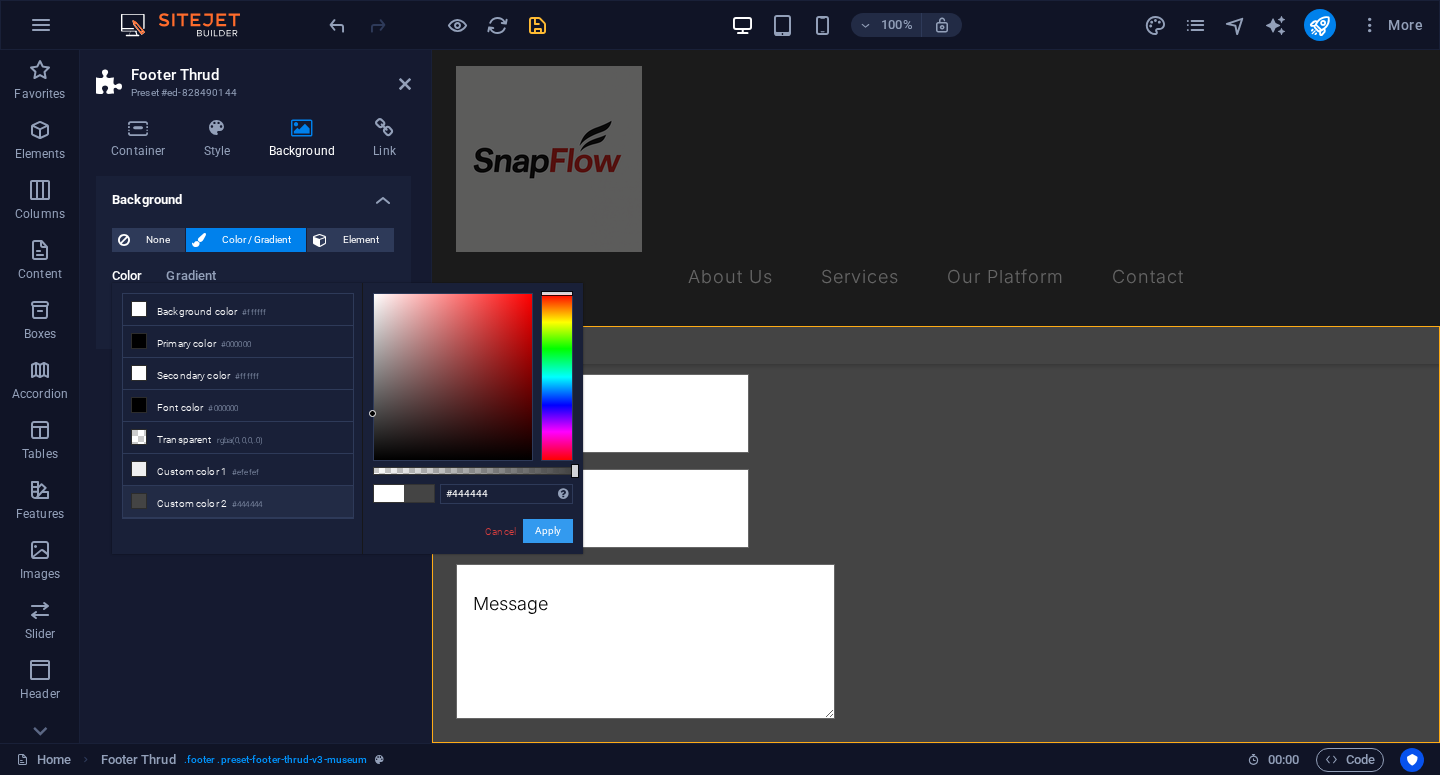 click on "Apply" at bounding box center [548, 531] 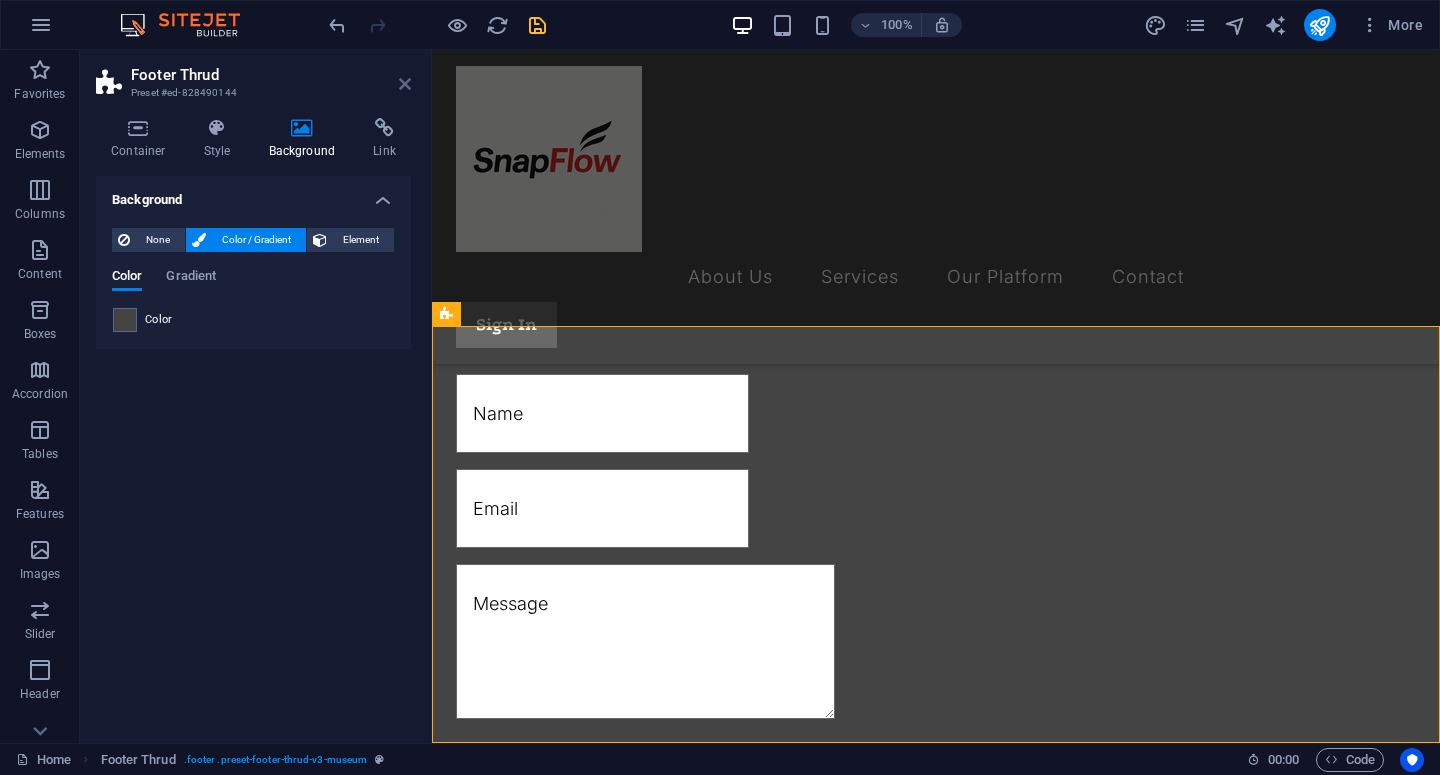 click at bounding box center (405, 84) 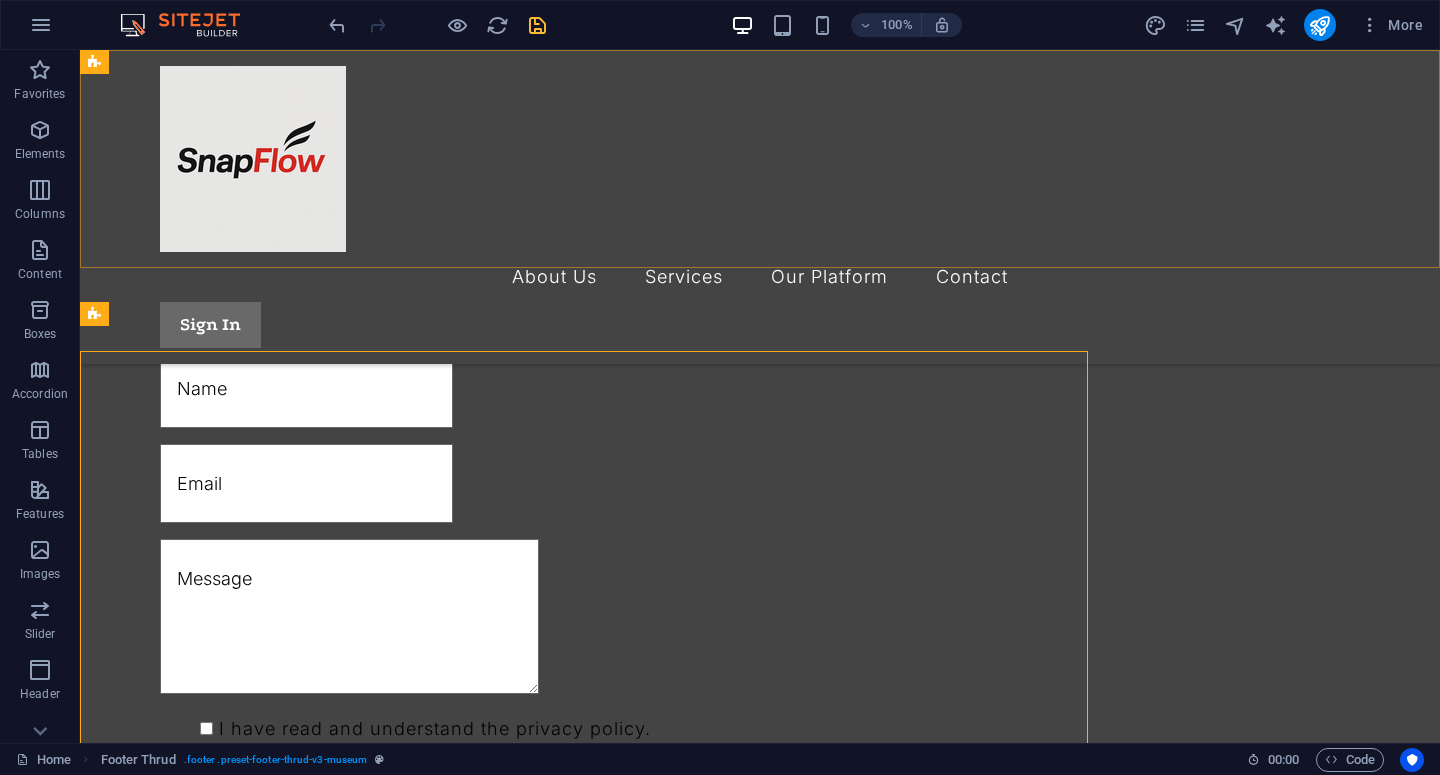 scroll, scrollTop: 1279, scrollLeft: 0, axis: vertical 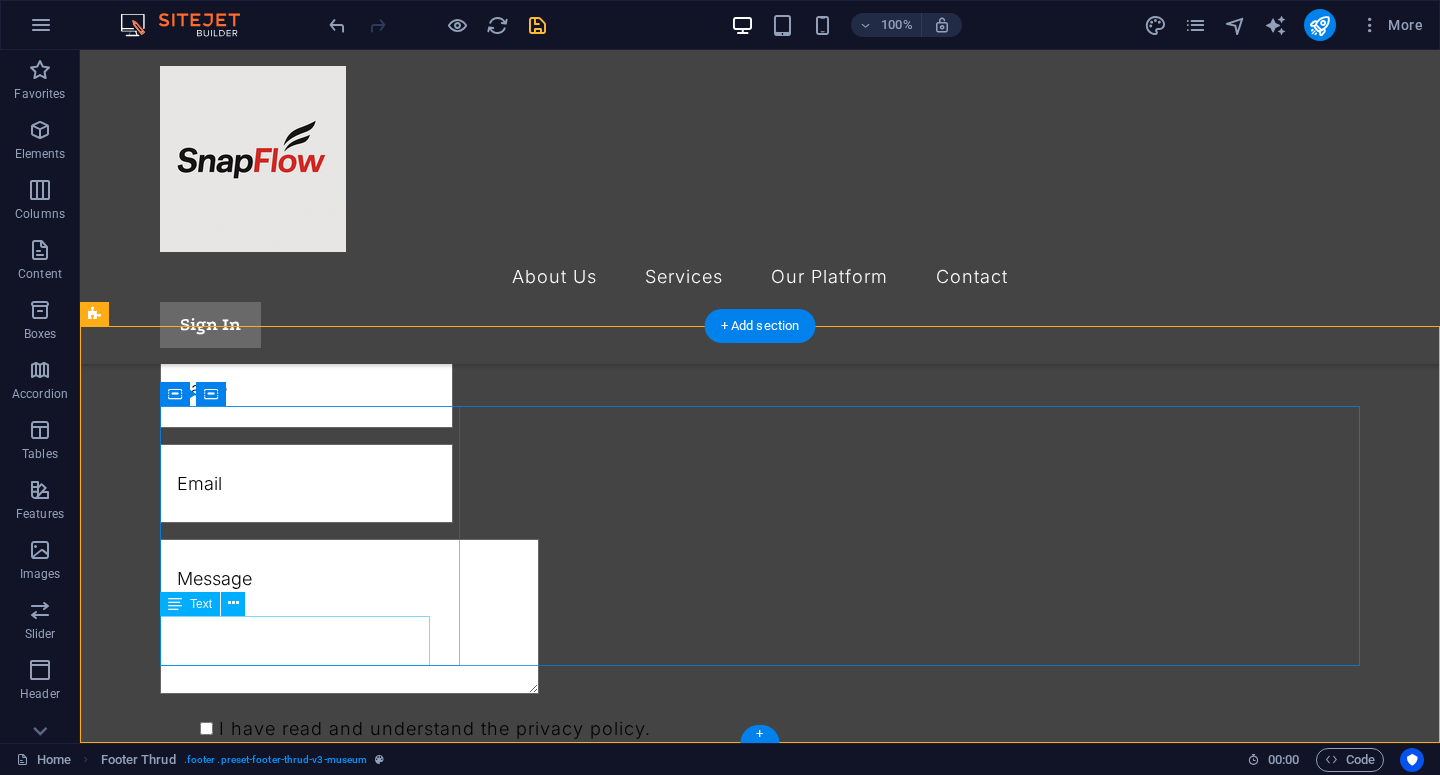 click on "“Campaign Brief, But Smarter.”" at bounding box center [760, 2104] 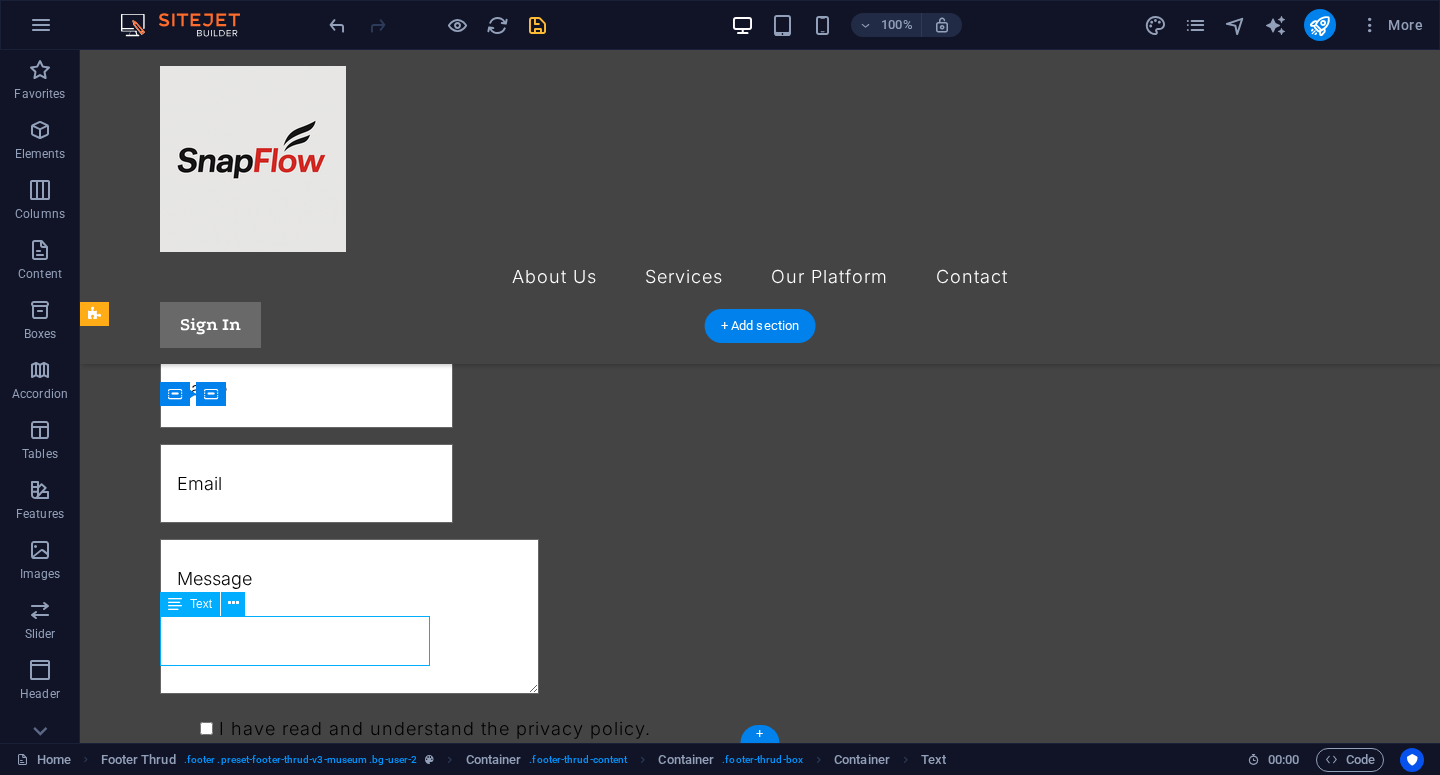 click on "“Campaign Brief, But Smarter.”" at bounding box center [760, 2104] 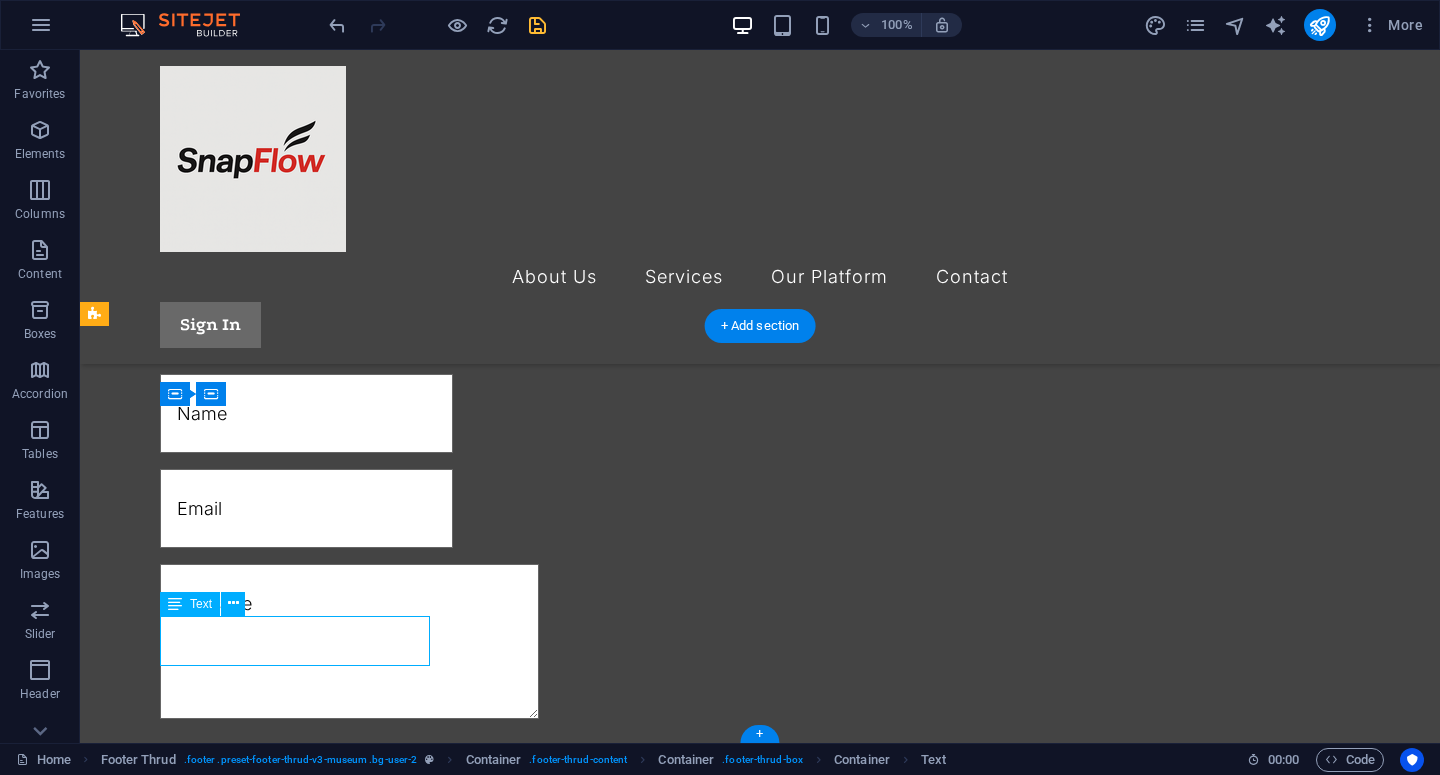 scroll, scrollTop: 1304, scrollLeft: 0, axis: vertical 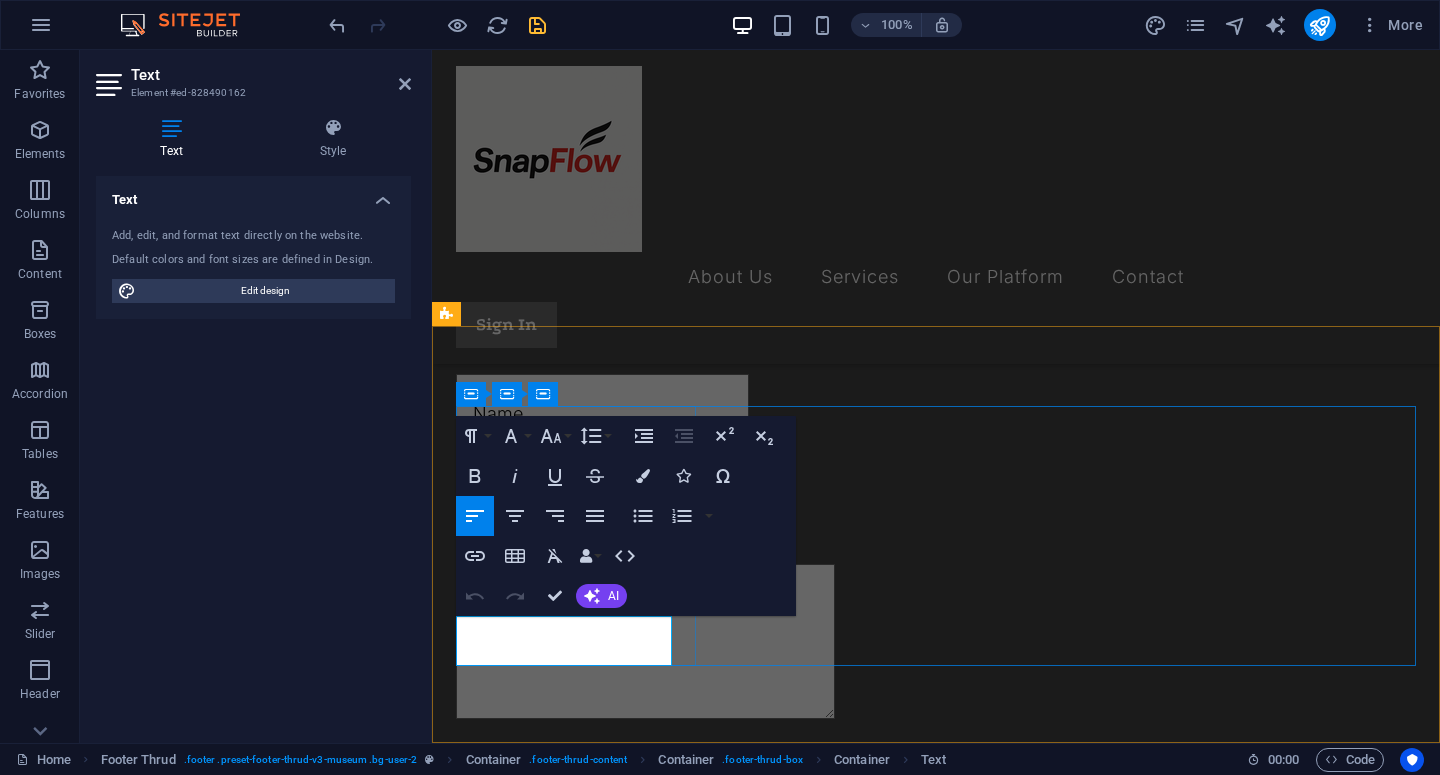drag, startPoint x: 568, startPoint y: 657, endPoint x: 458, endPoint y: 635, distance: 112.17843 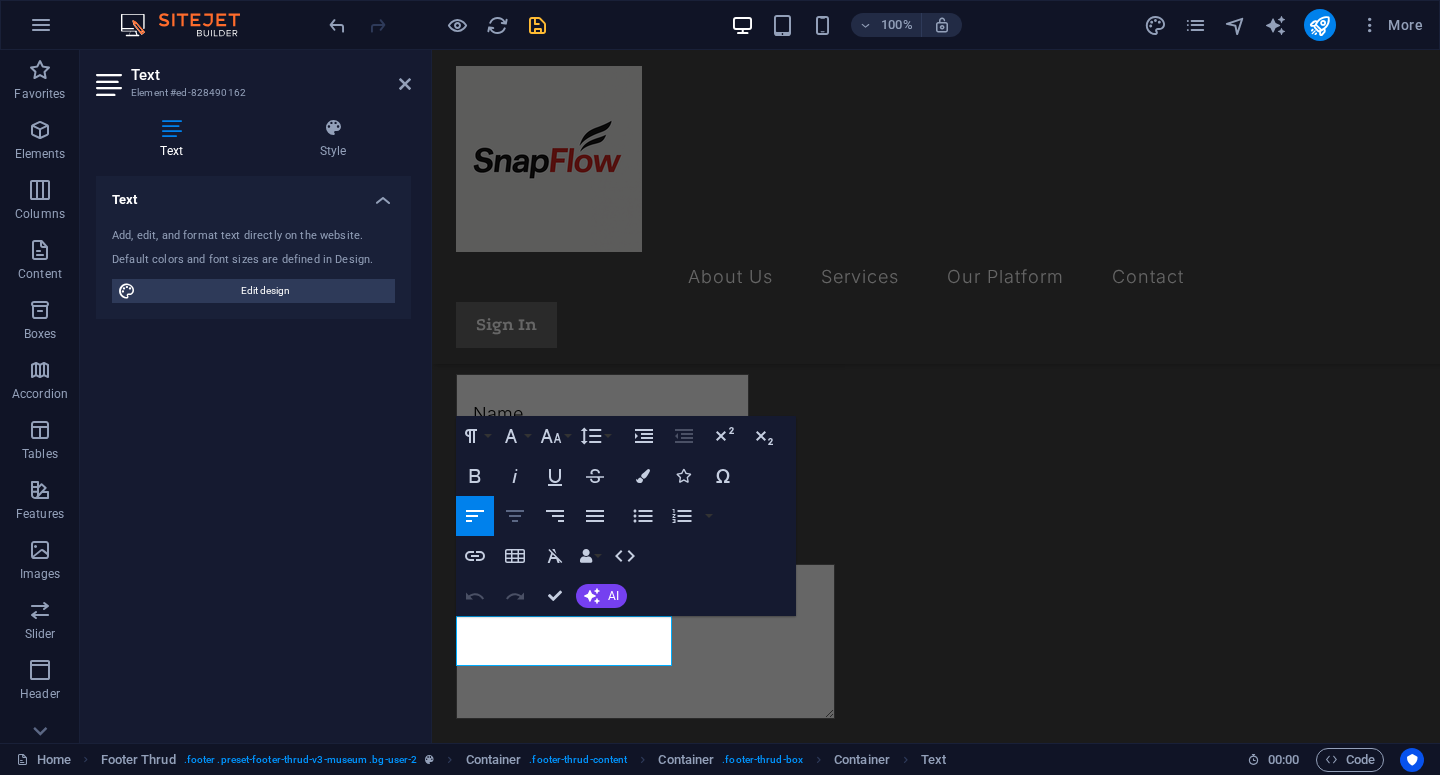 click 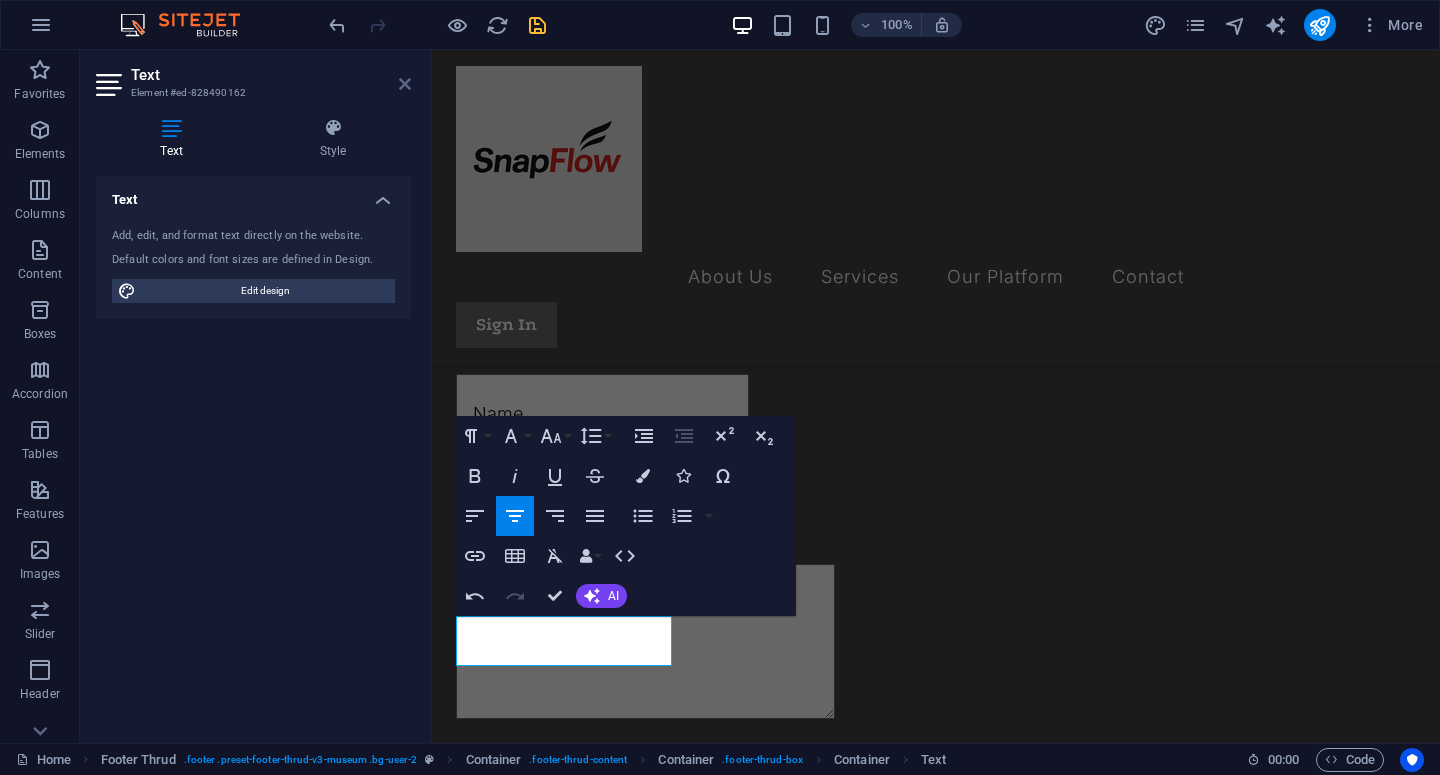 click at bounding box center [405, 84] 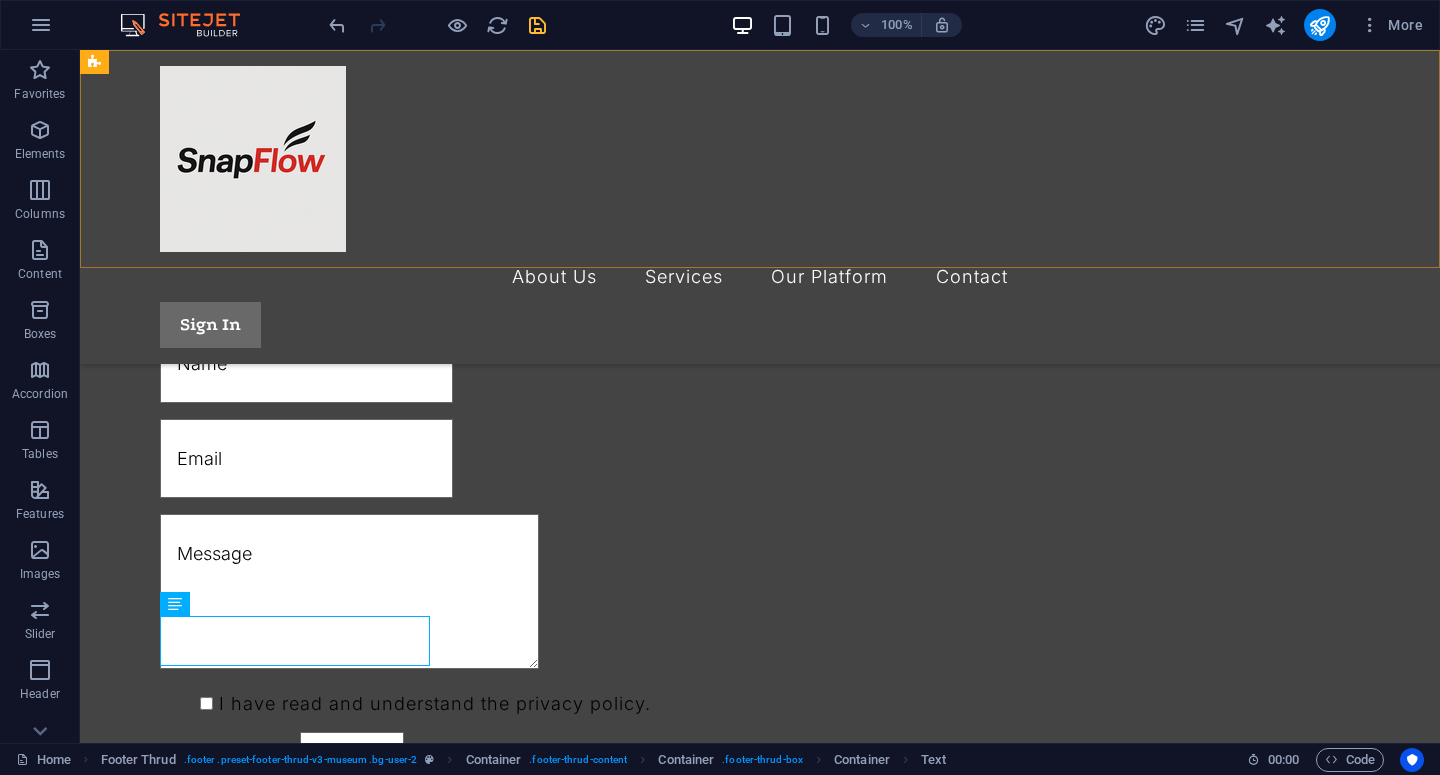 scroll, scrollTop: 1279, scrollLeft: 0, axis: vertical 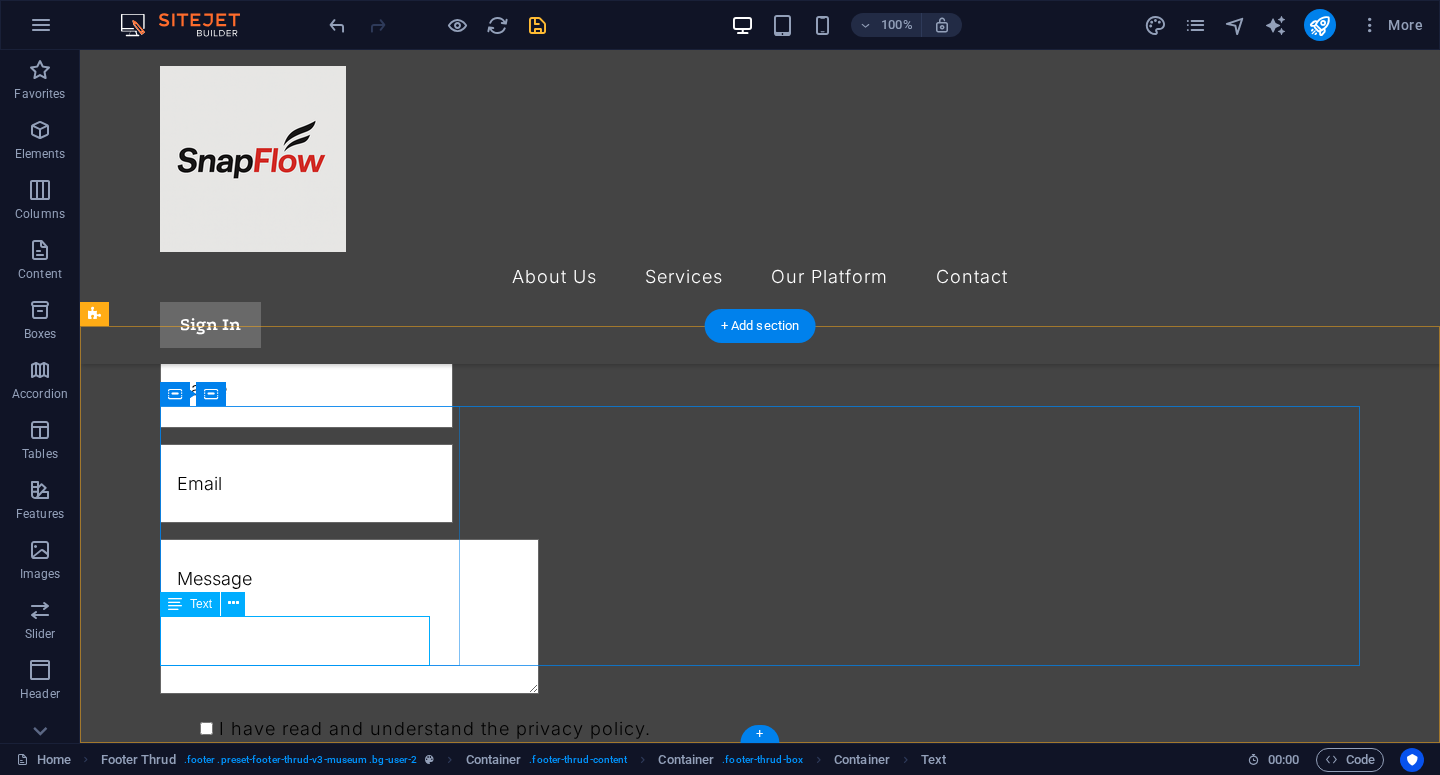 click on "“Campaign Brief, But Smarter.”" at bounding box center [760, 2104] 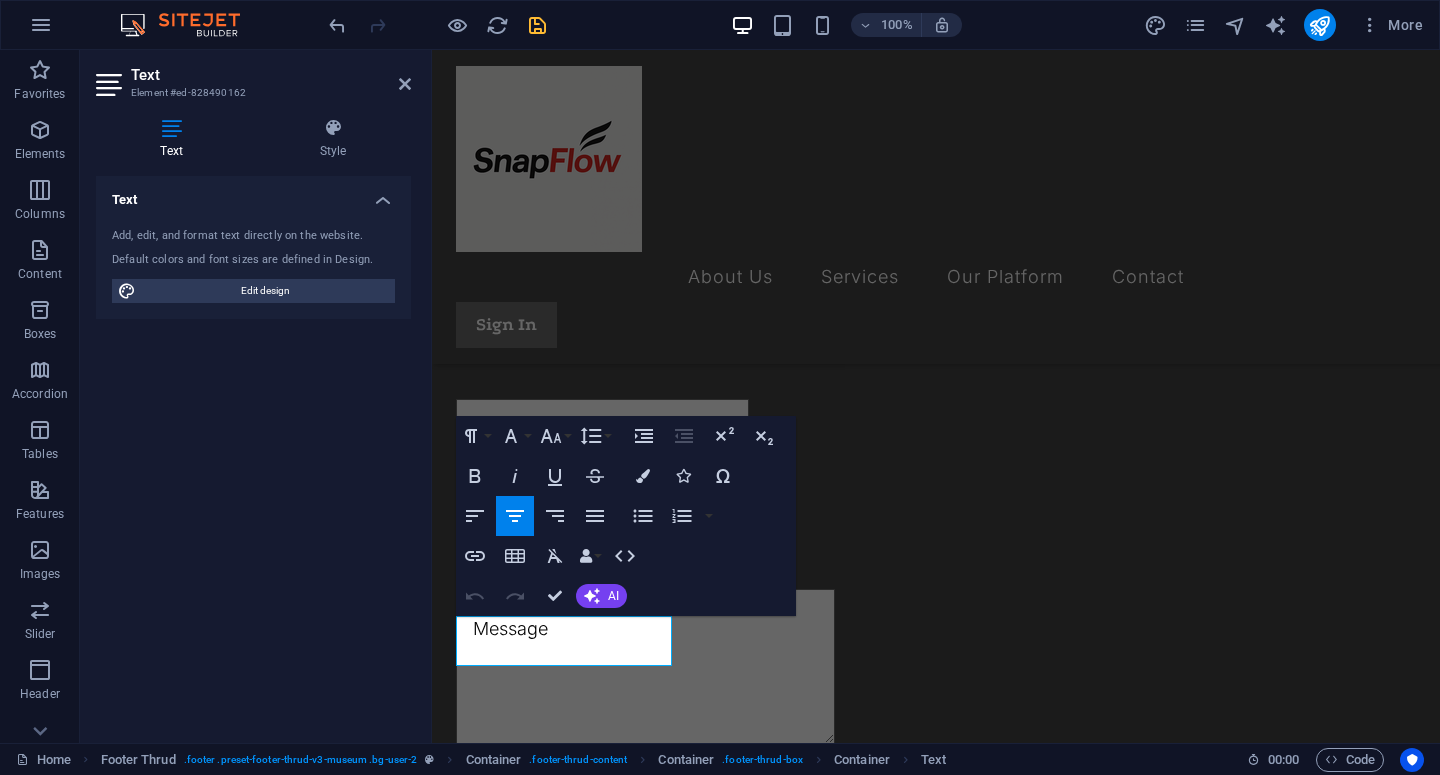 scroll, scrollTop: 1304, scrollLeft: 0, axis: vertical 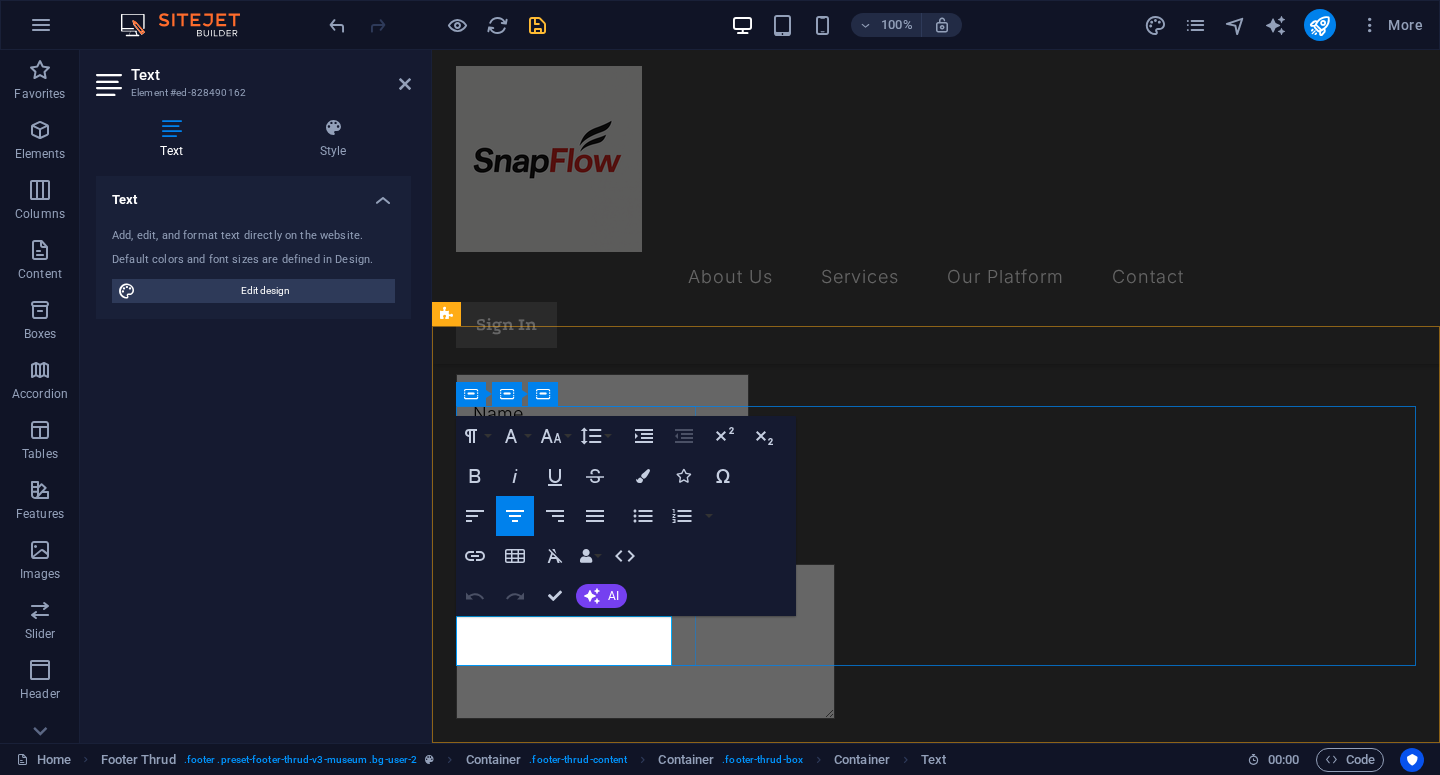 click on "“Campaign Brief, But Smarter.”" at bounding box center [936, 2130] 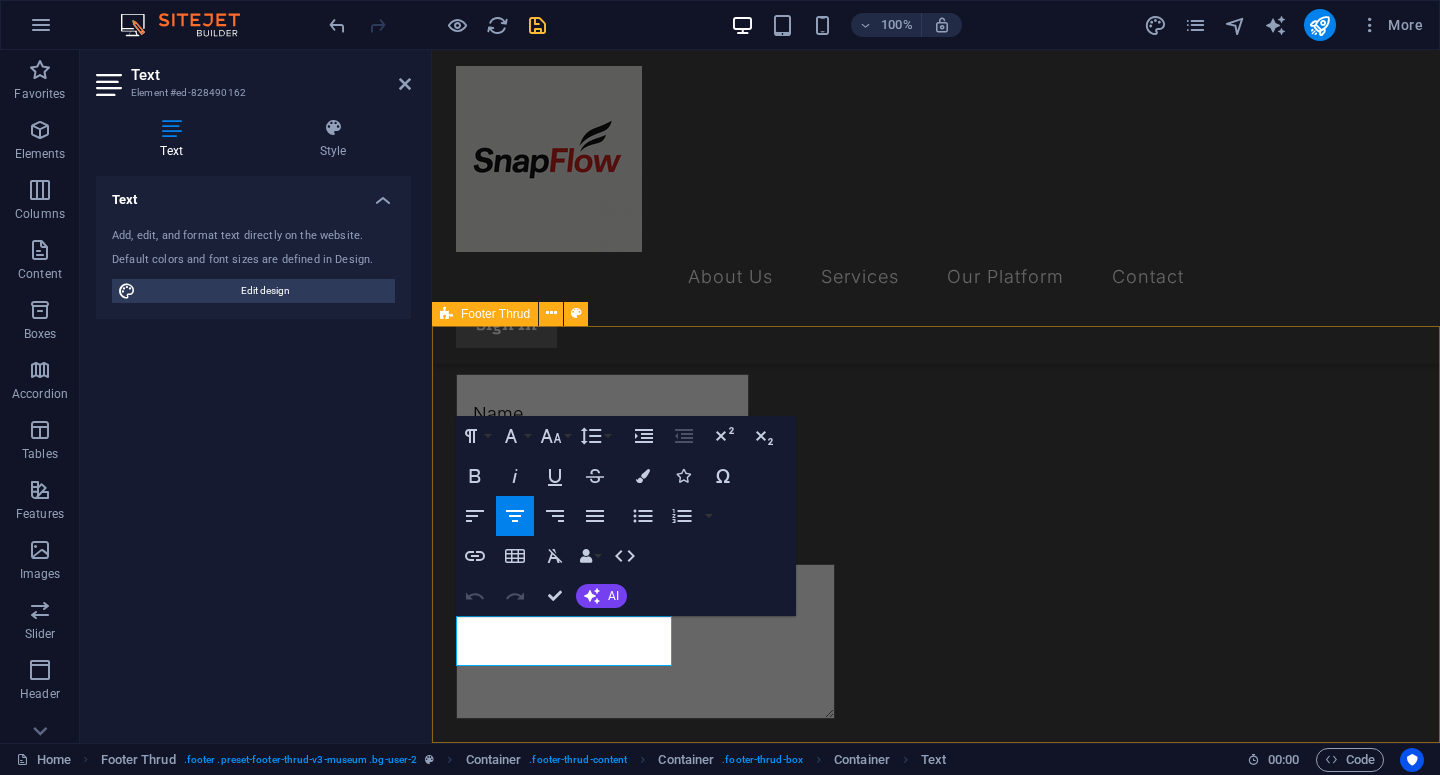 type 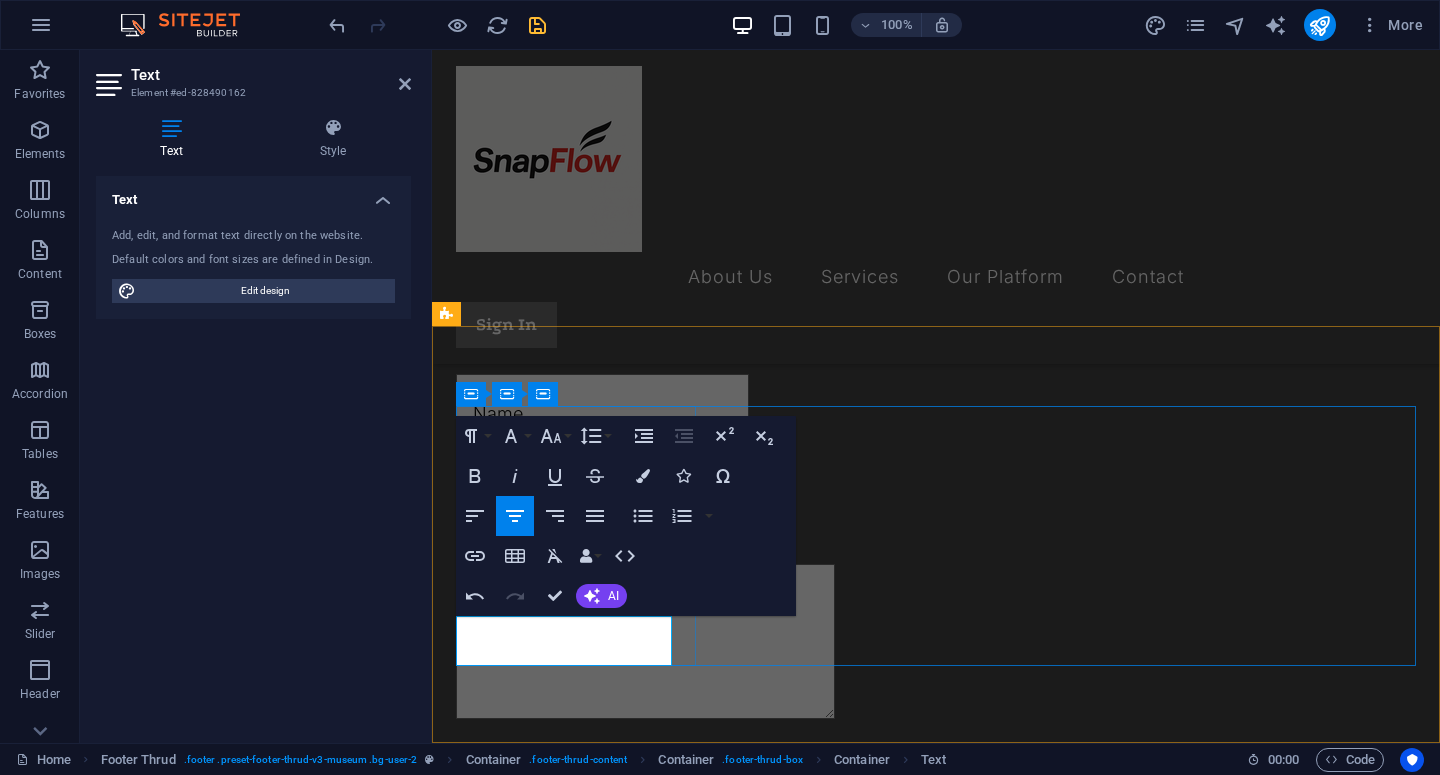 click on "“Campaign Brief, but Smarter.”" at bounding box center [936, 2130] 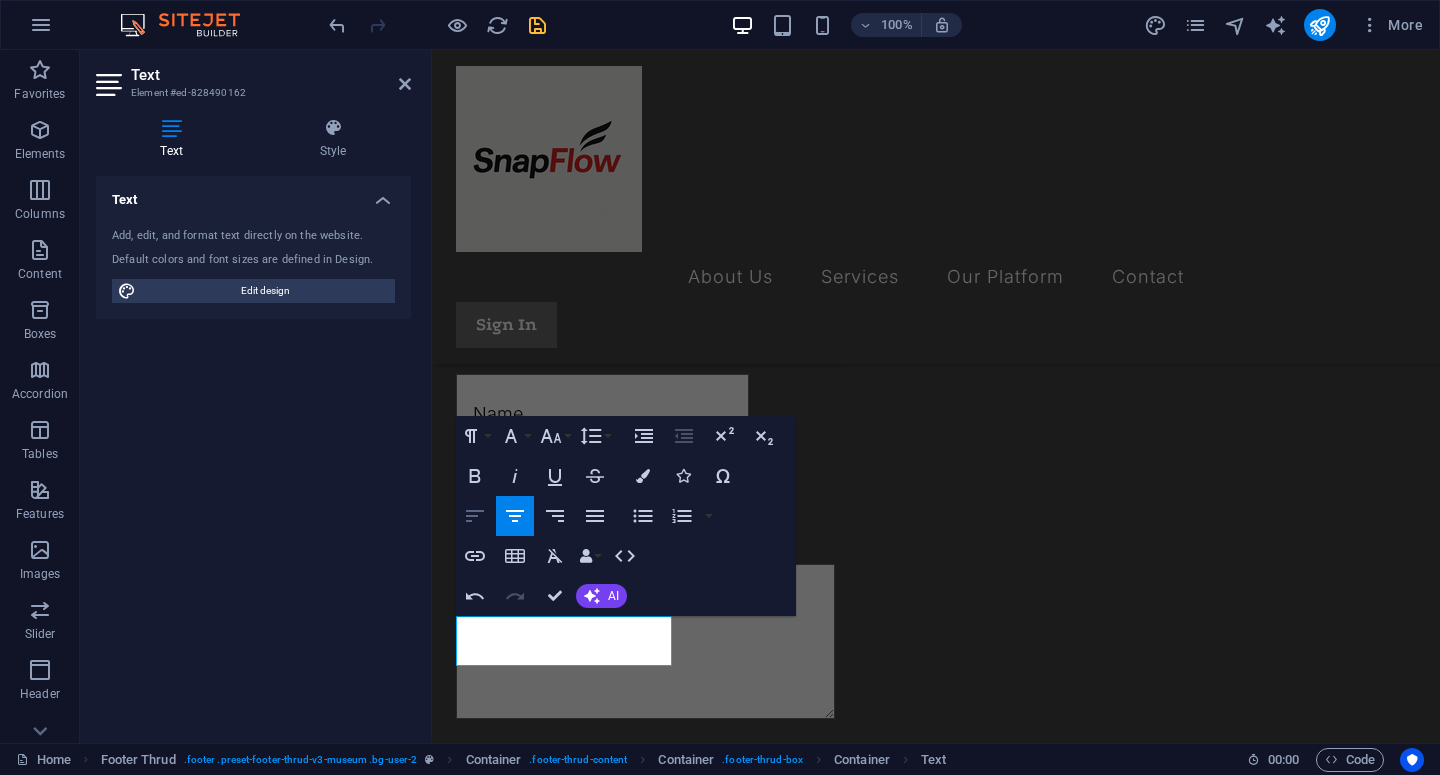 click 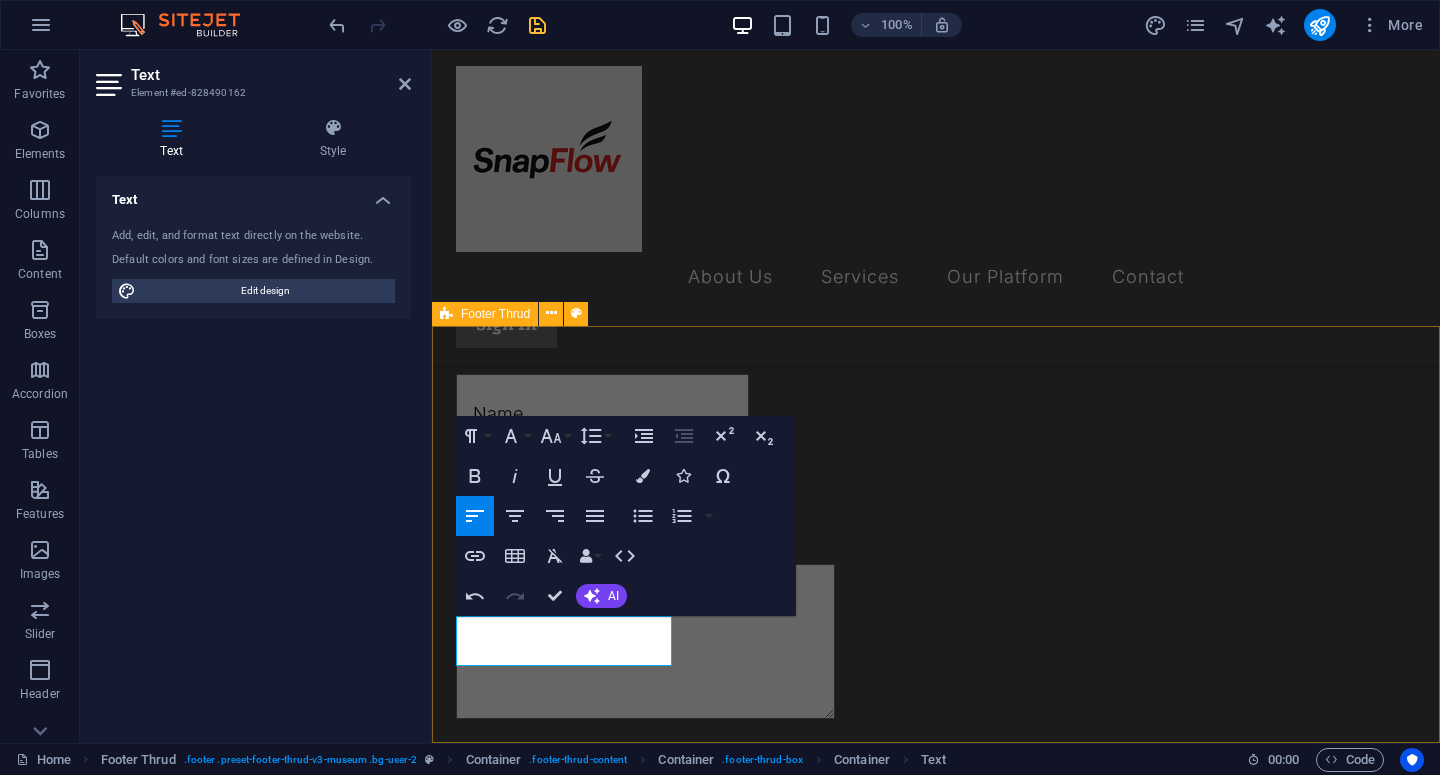 drag, startPoint x: 643, startPoint y: 645, endPoint x: 443, endPoint y: 619, distance: 201.68292 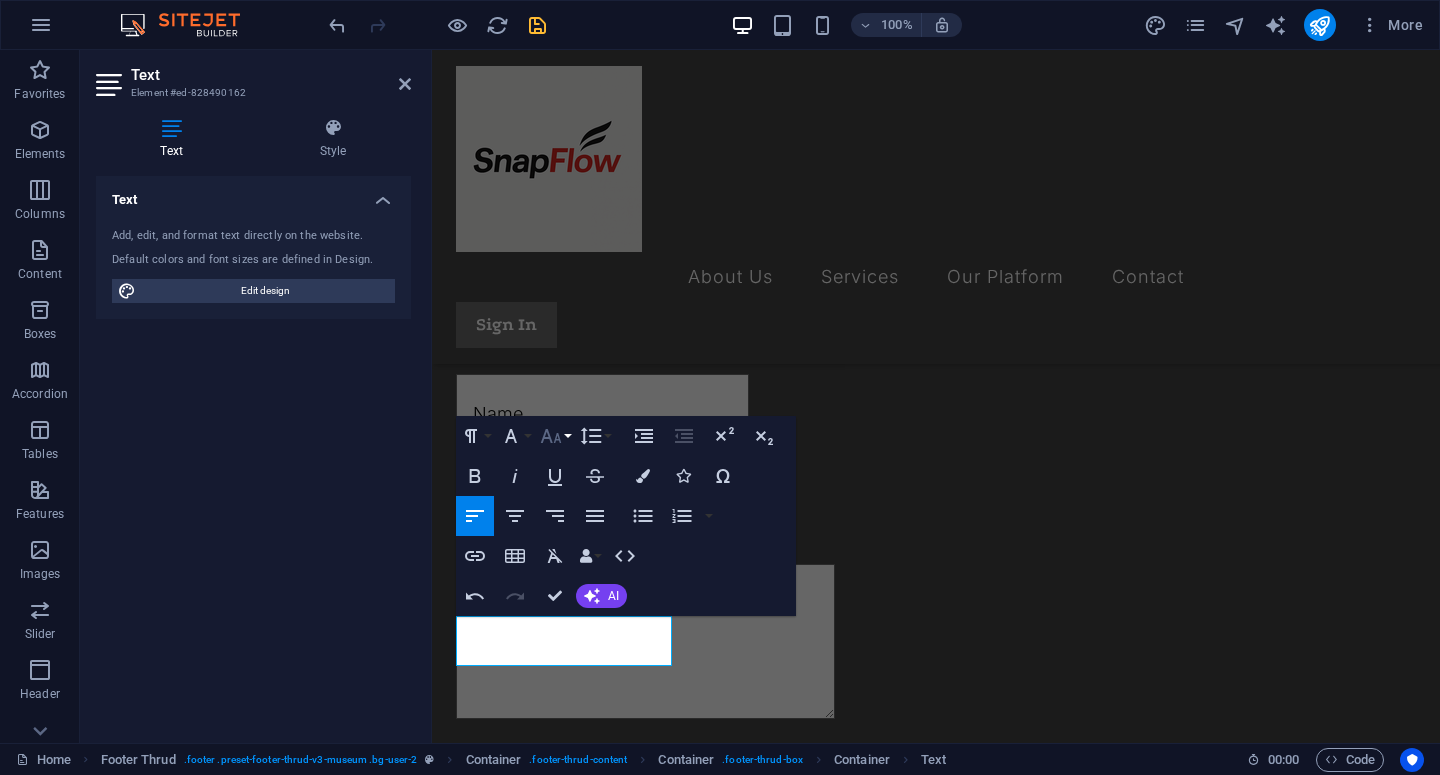 click 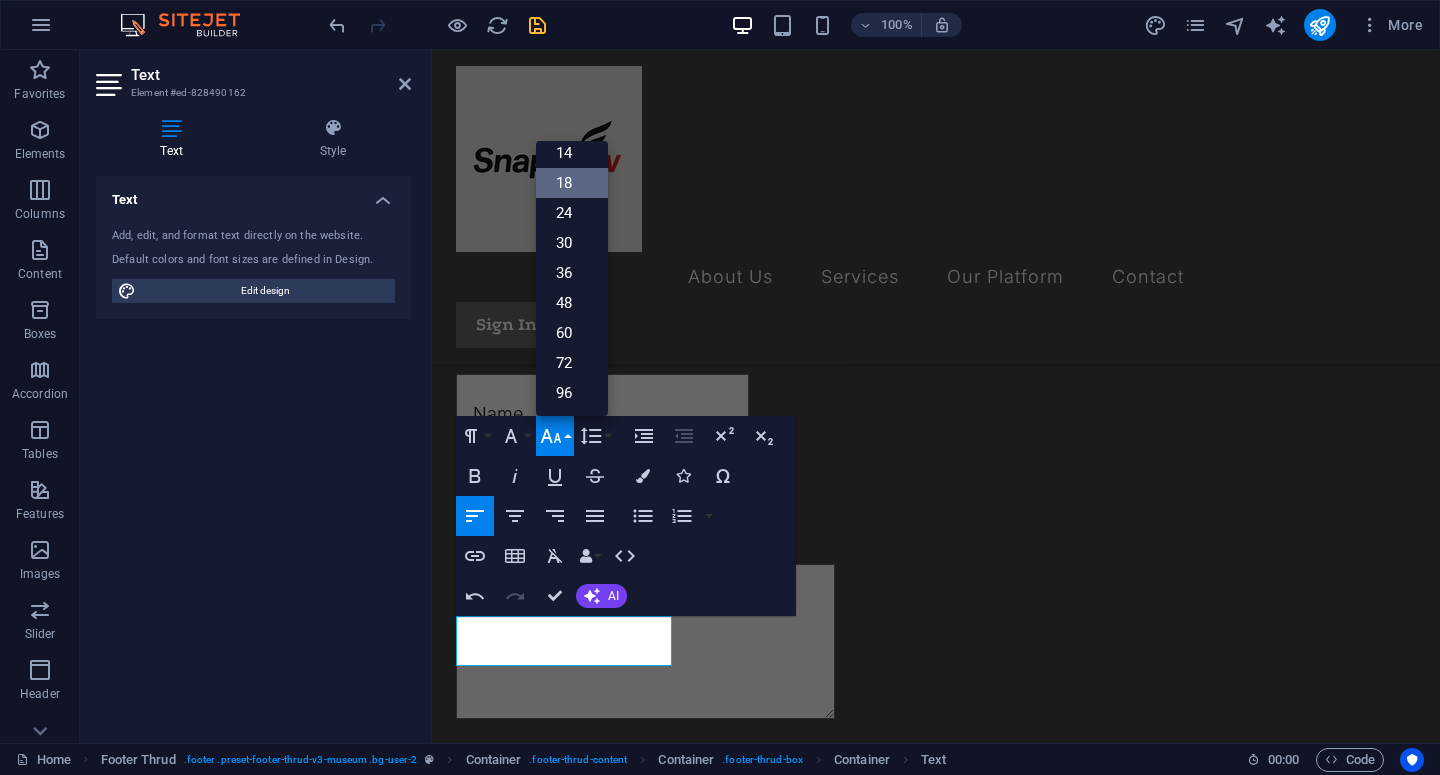 scroll, scrollTop: 161, scrollLeft: 0, axis: vertical 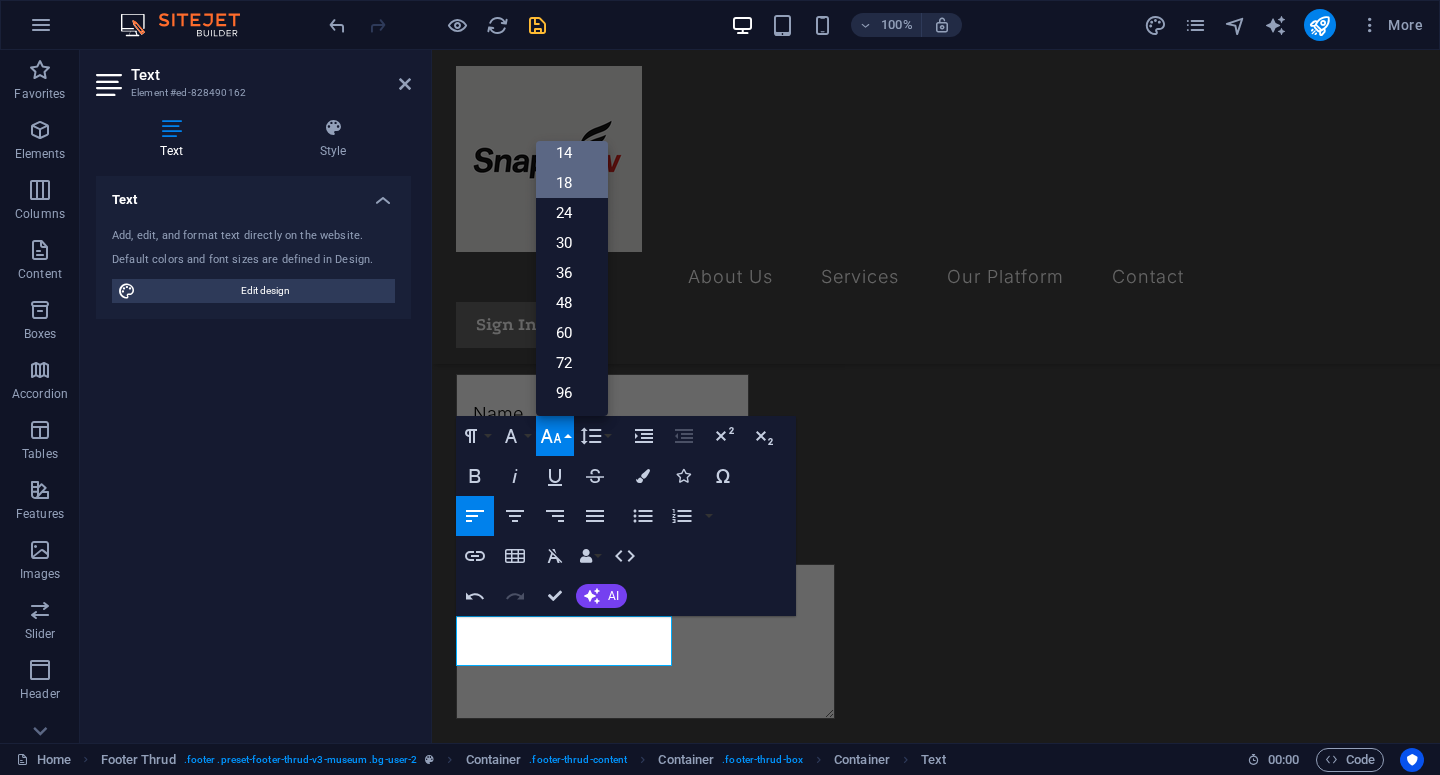 click on "14" at bounding box center (572, 153) 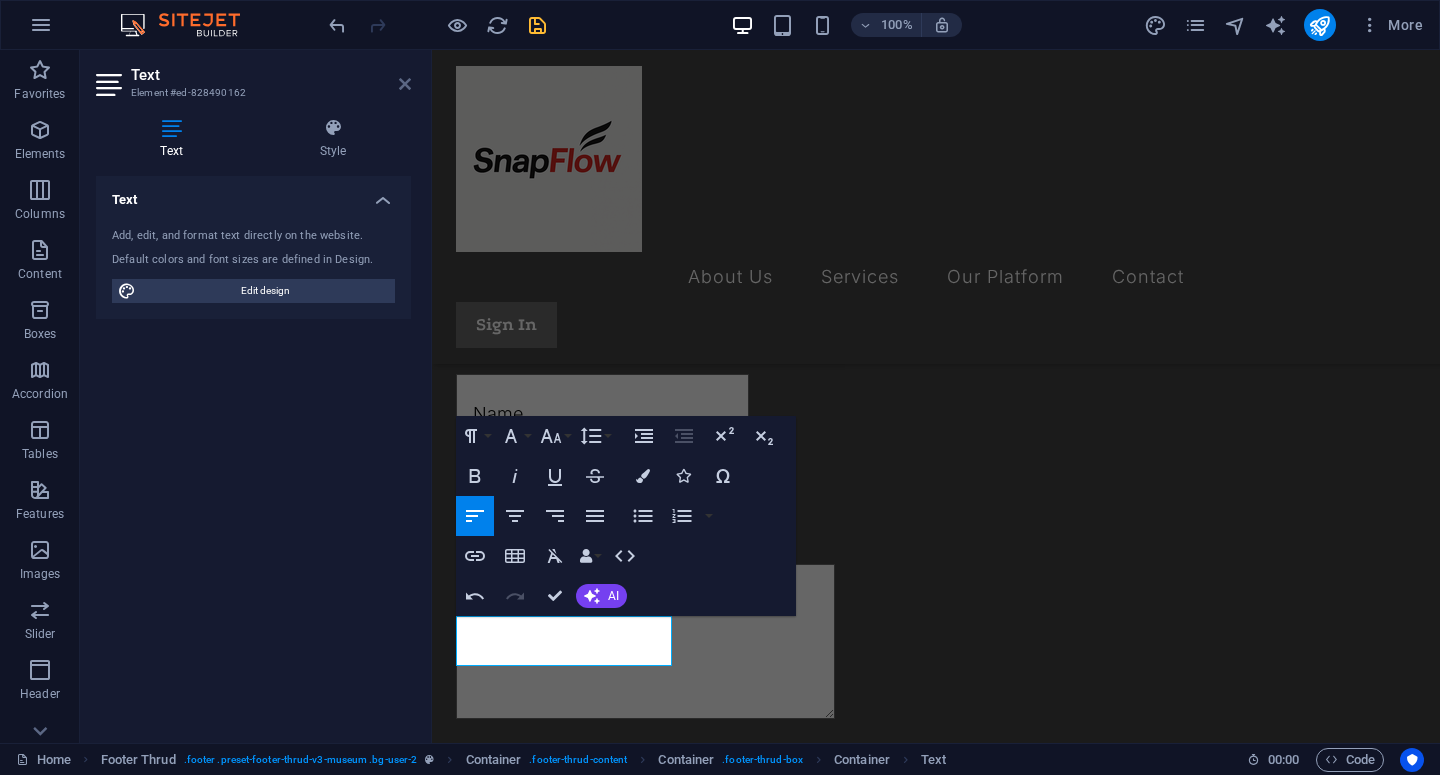 click at bounding box center [405, 84] 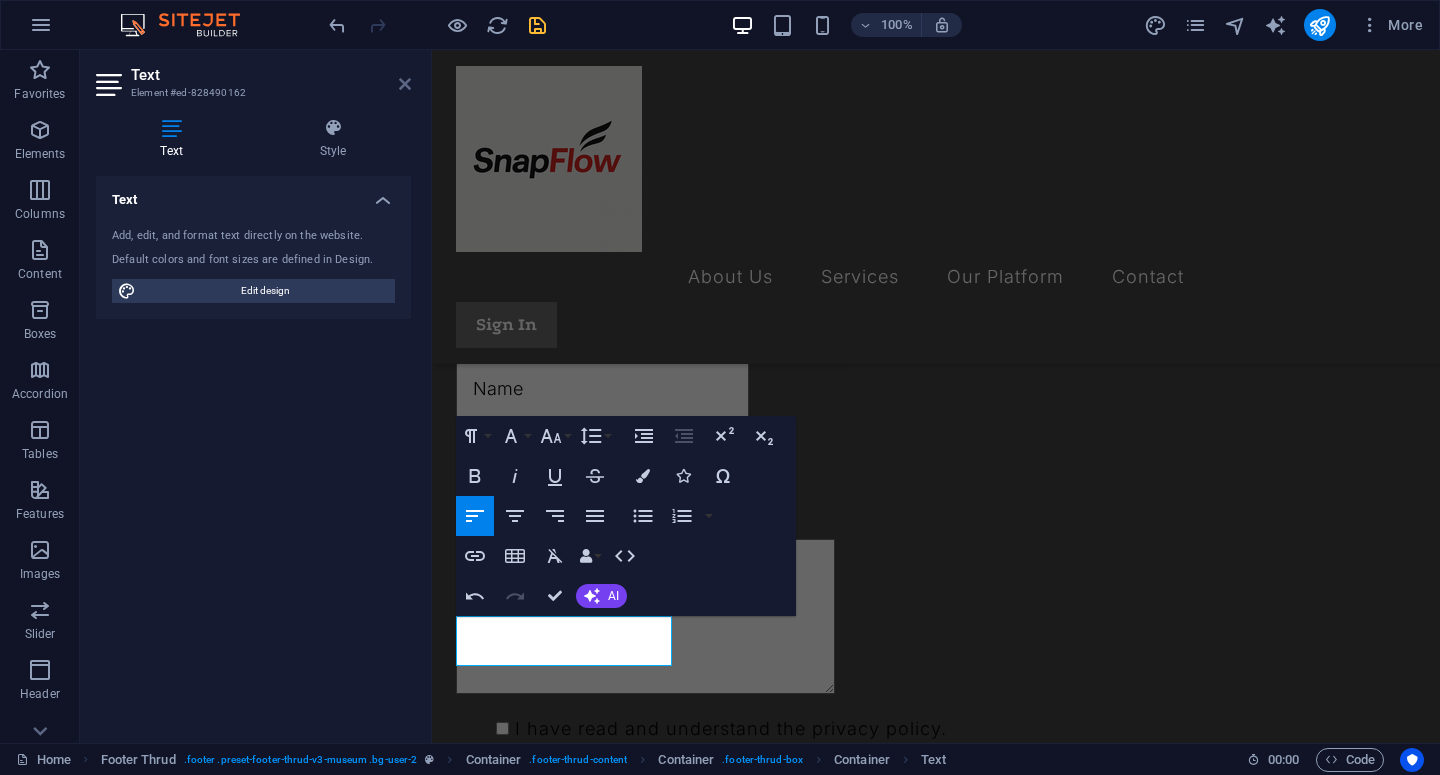 scroll, scrollTop: 1254, scrollLeft: 0, axis: vertical 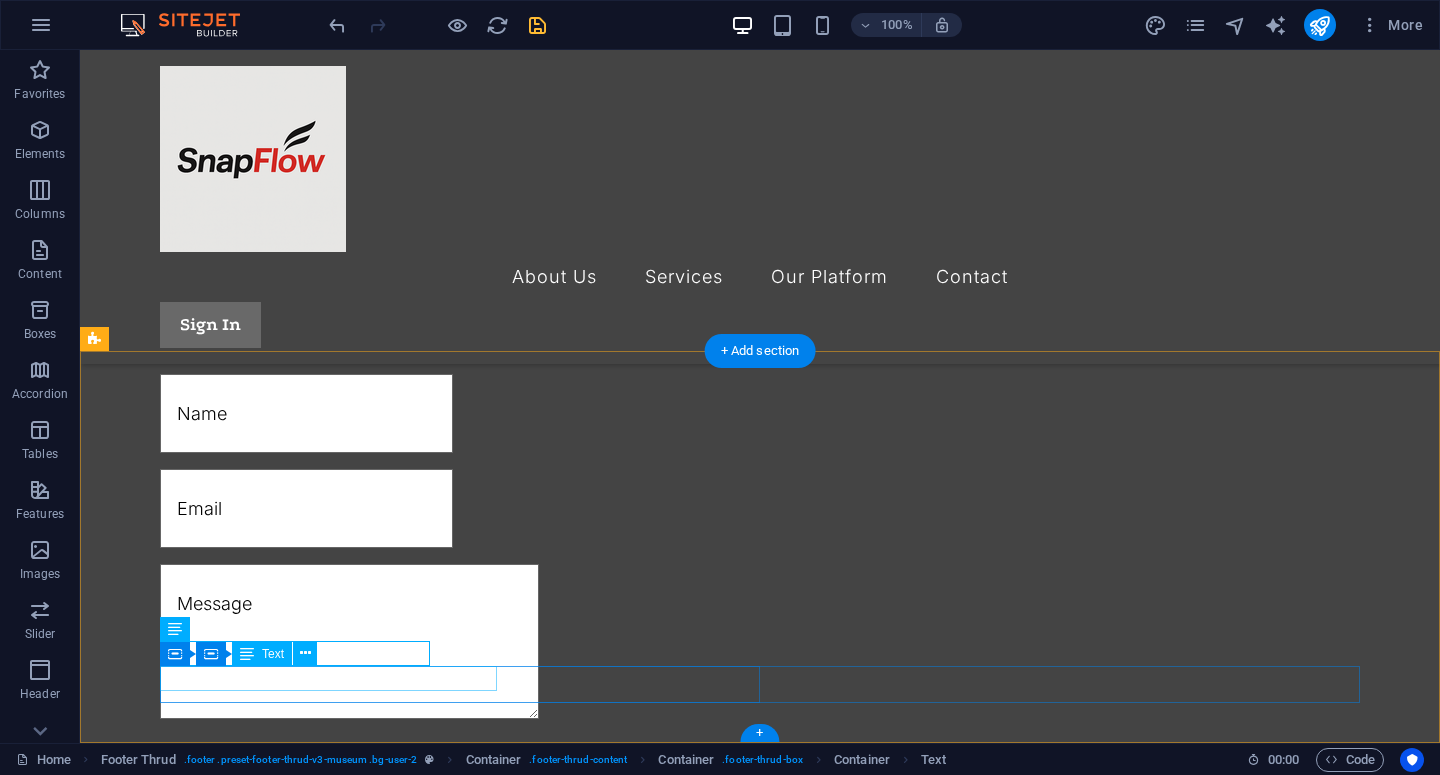 click at bounding box center [769, 2281] 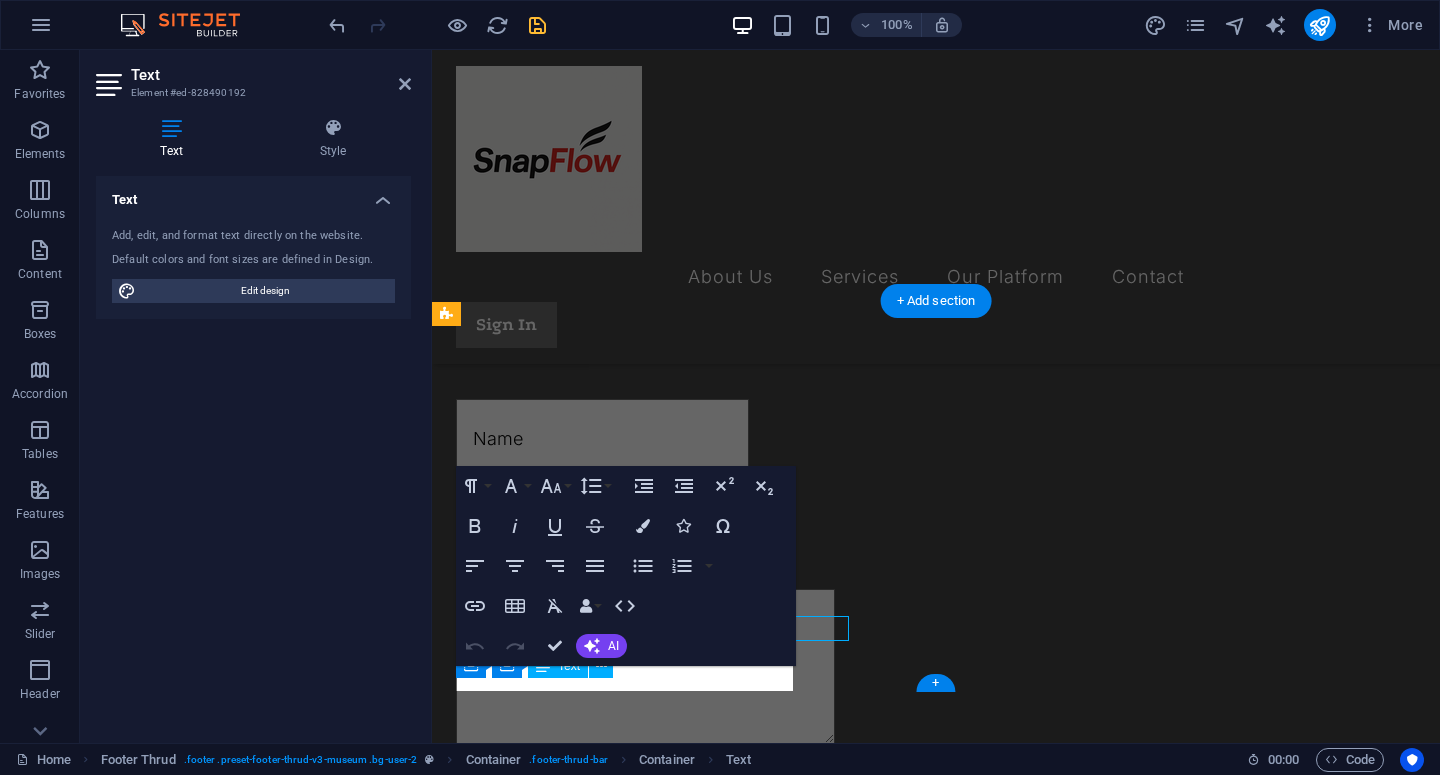 scroll, scrollTop: 1304, scrollLeft: 0, axis: vertical 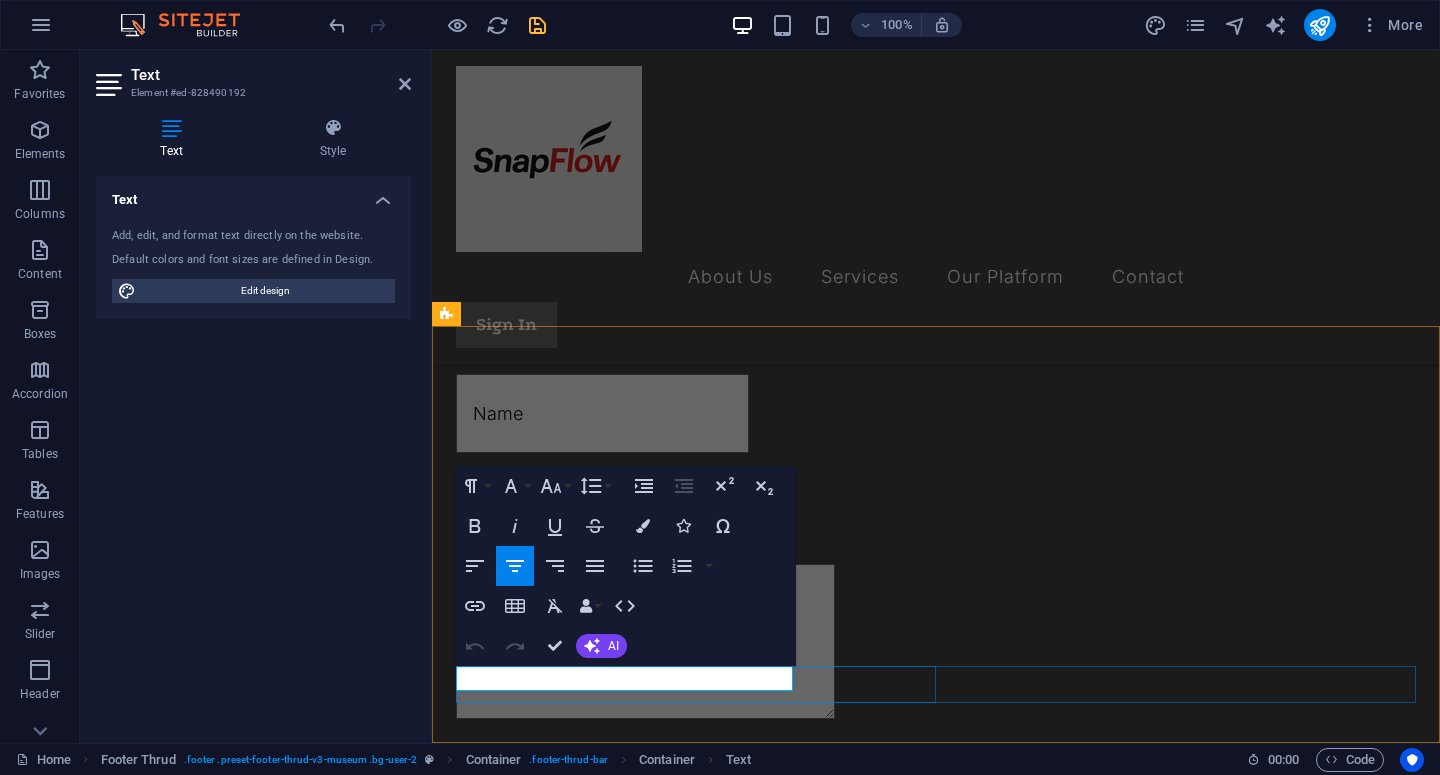 click on "snapflow.asia" 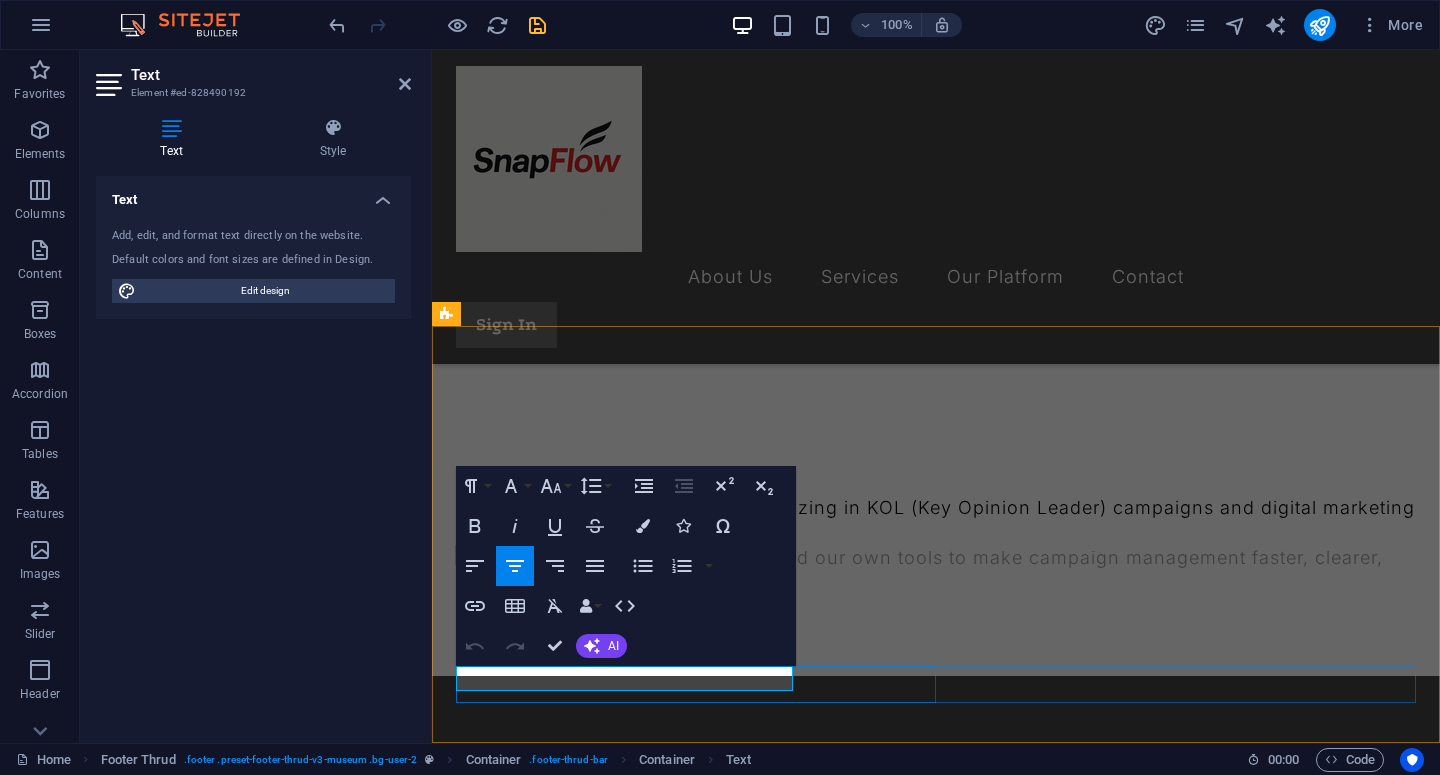 scroll, scrollTop: 1086, scrollLeft: 0, axis: vertical 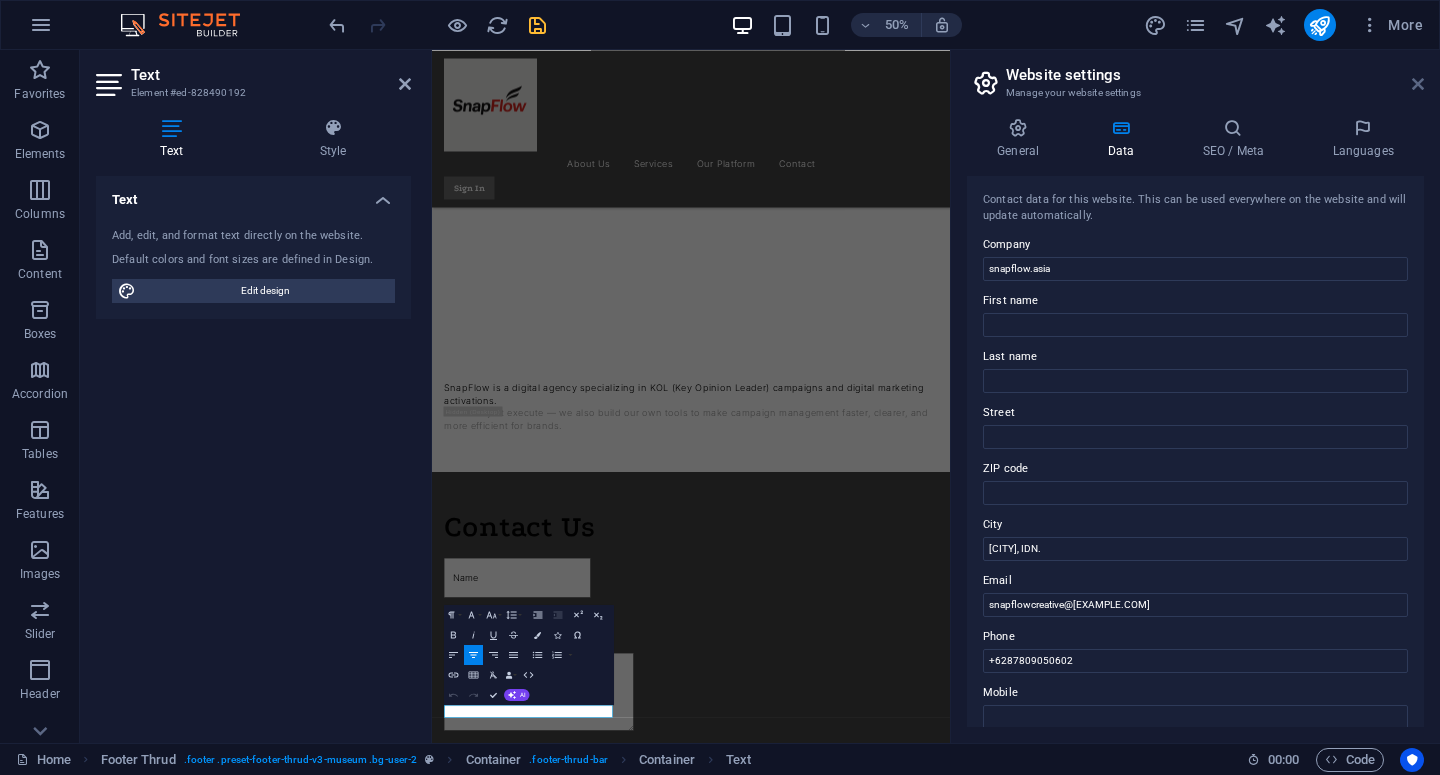 click at bounding box center [1418, 84] 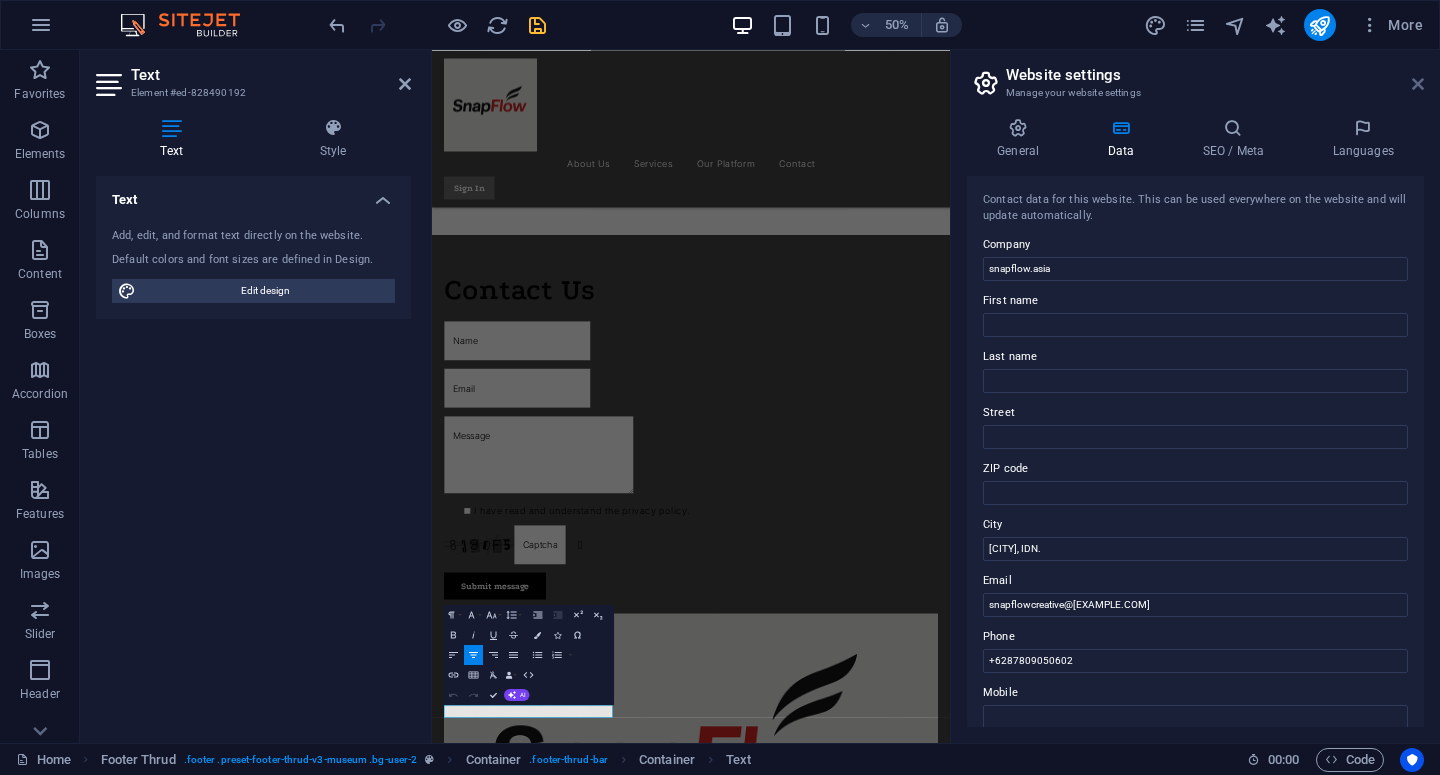 scroll, scrollTop: 1304, scrollLeft: 0, axis: vertical 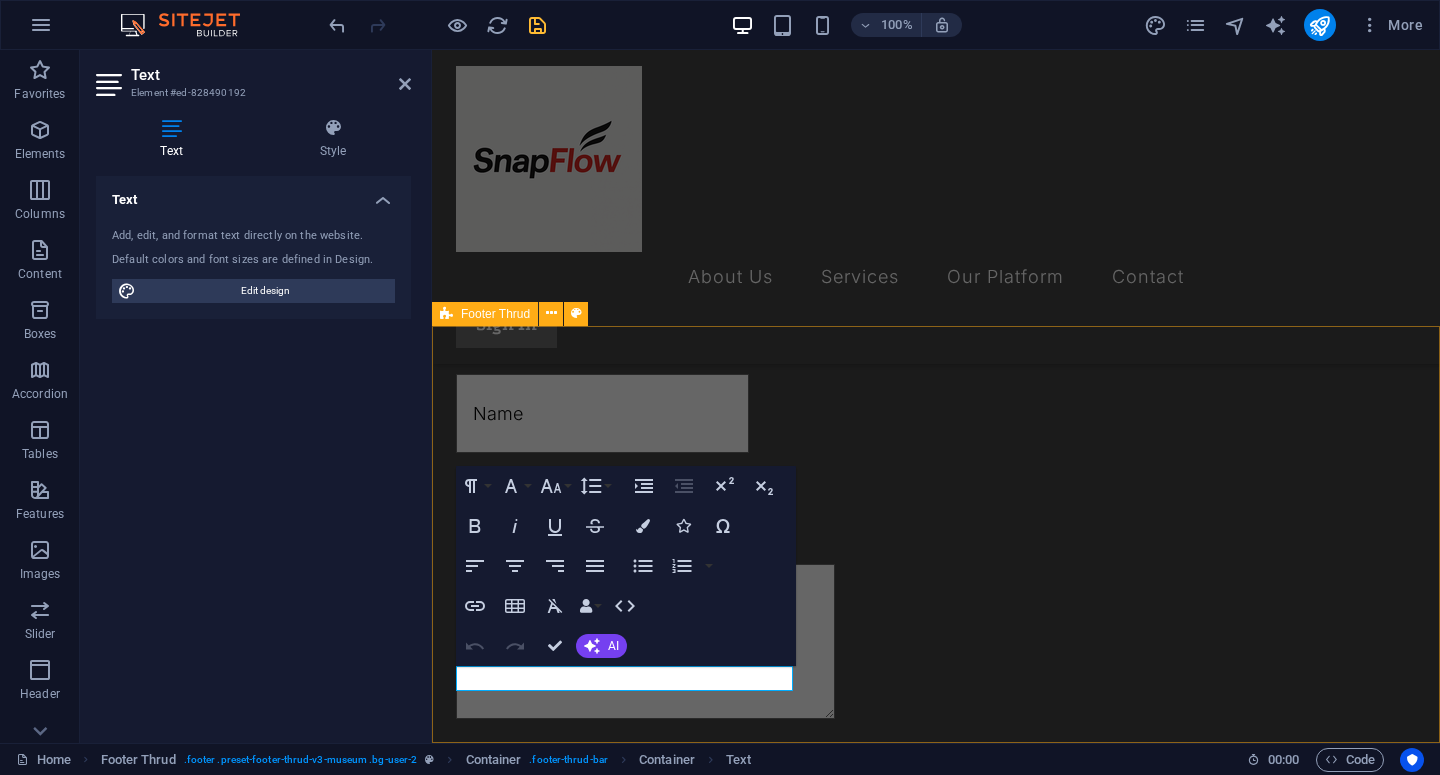 click on "“Campaign Brief, but Smarter..” Tangerang, IDN.
+6287809050602
10AM-8PM All rights reserved.    snapflow.asia" at bounding box center (936, 2193) 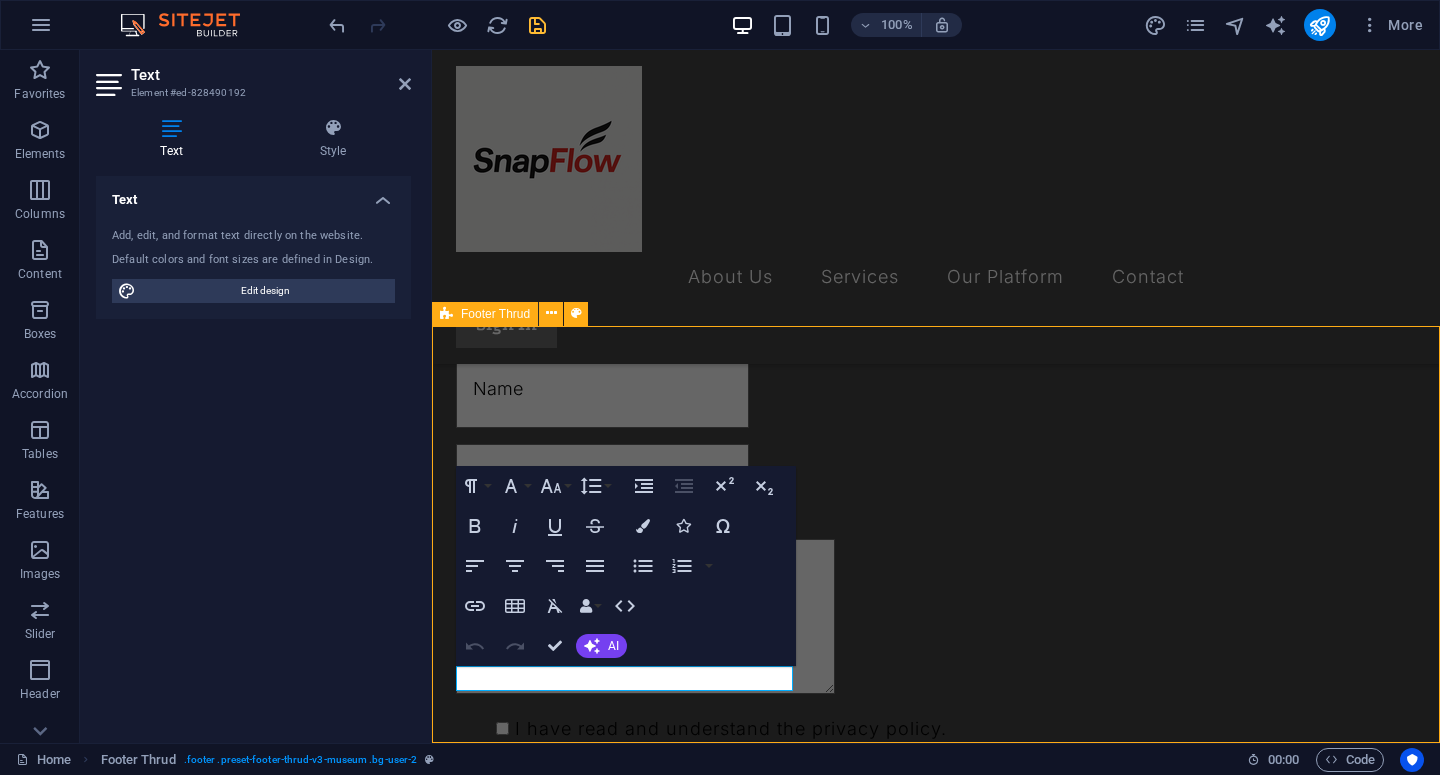 scroll, scrollTop: 1254, scrollLeft: 0, axis: vertical 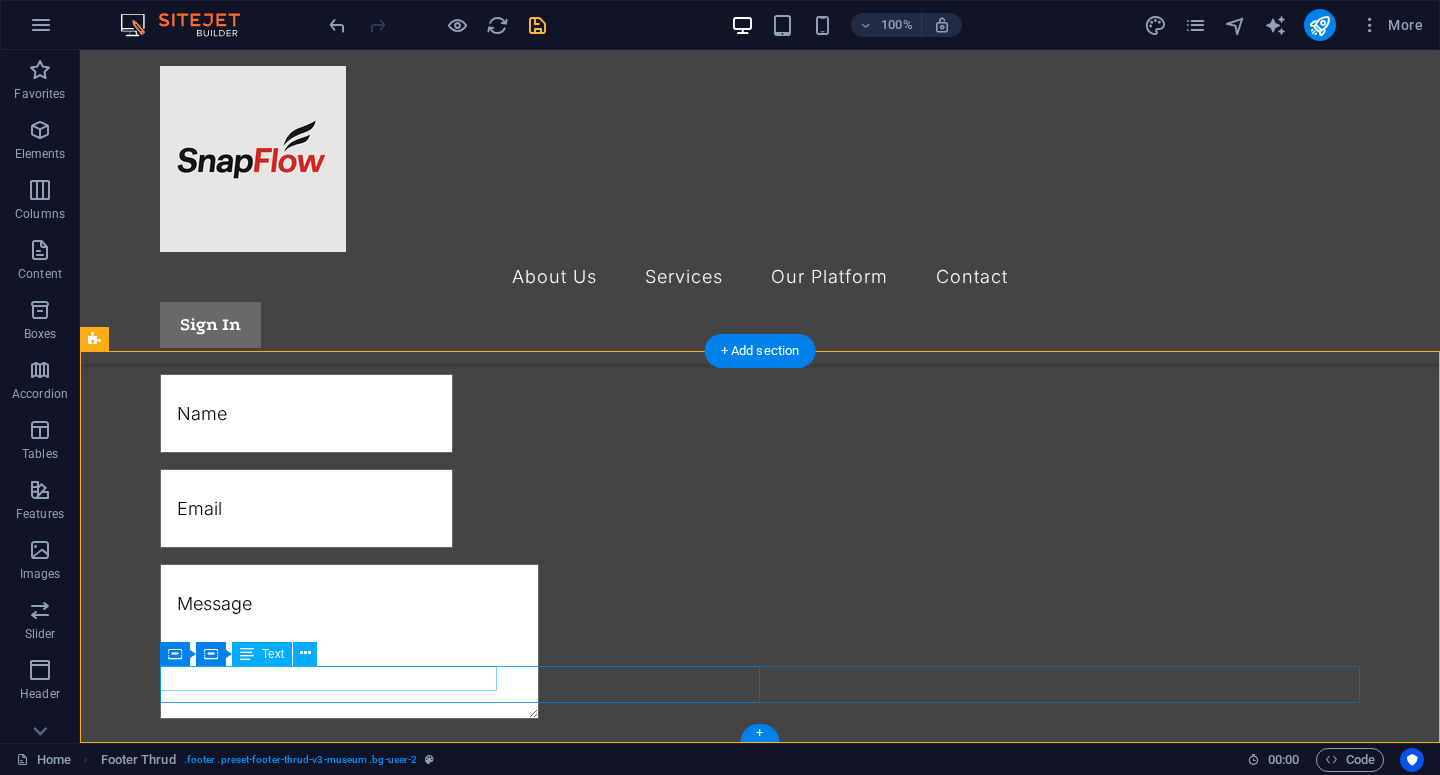click on "All rights reserved.    snapflow.asia" at bounding box center (752, 2281) 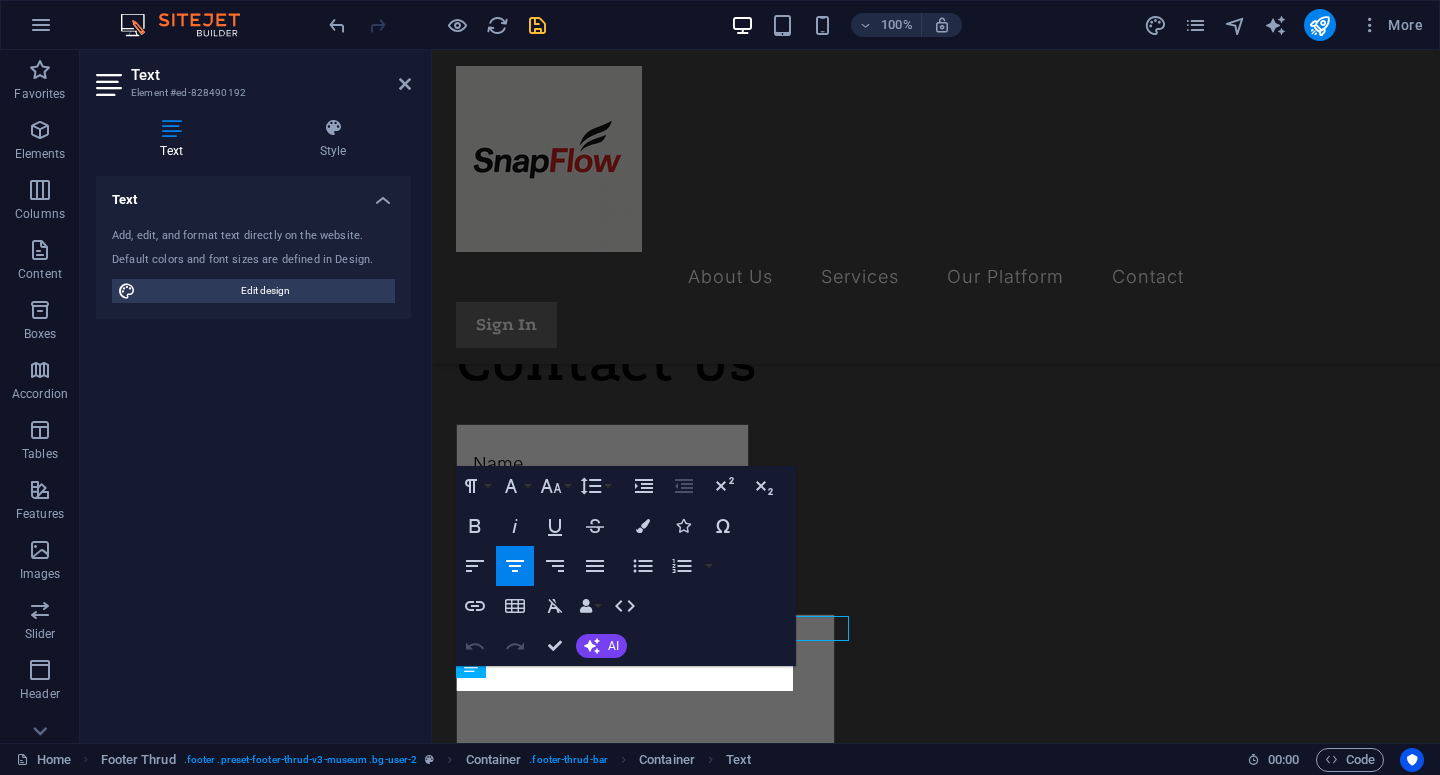 scroll, scrollTop: 1304, scrollLeft: 0, axis: vertical 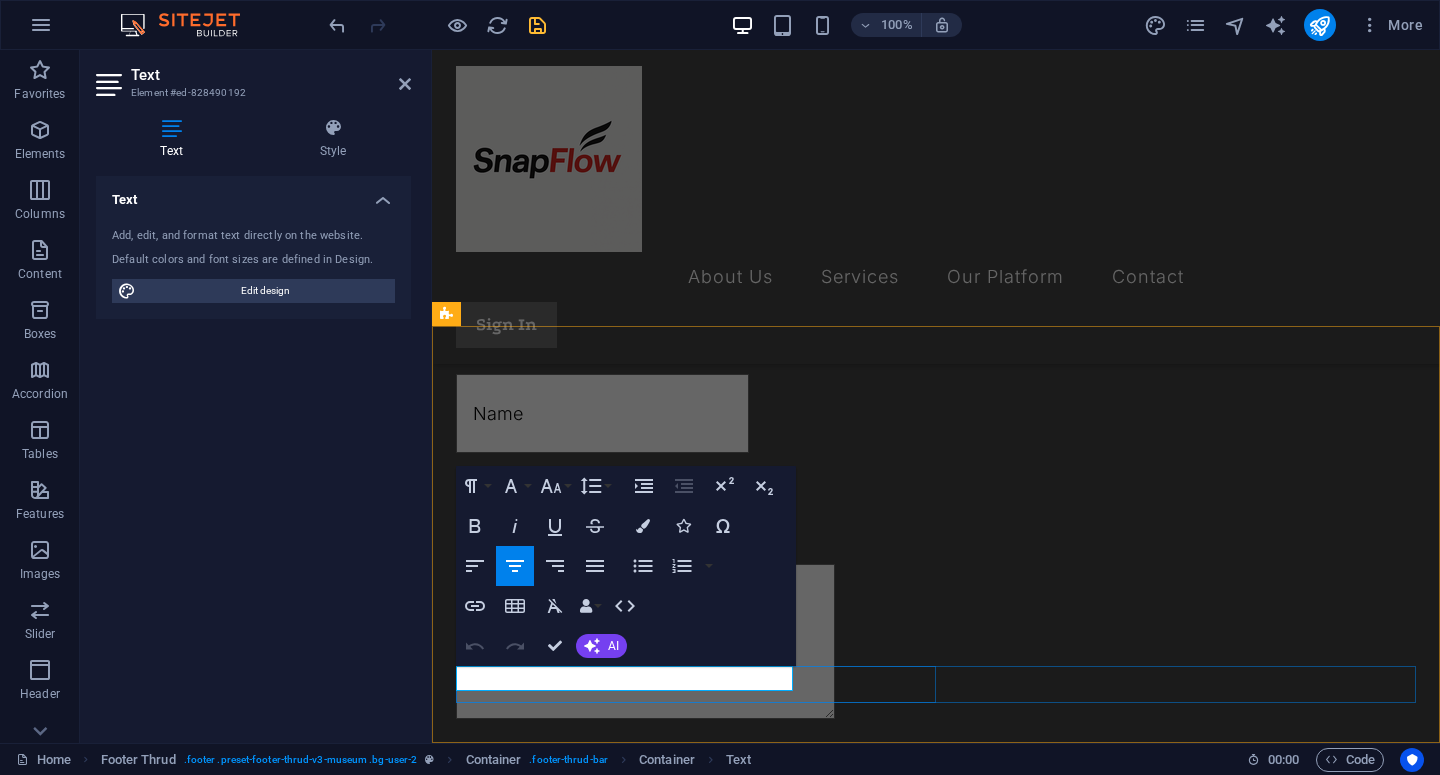 drag, startPoint x: 628, startPoint y: 678, endPoint x: 456, endPoint y: 674, distance: 172.04651 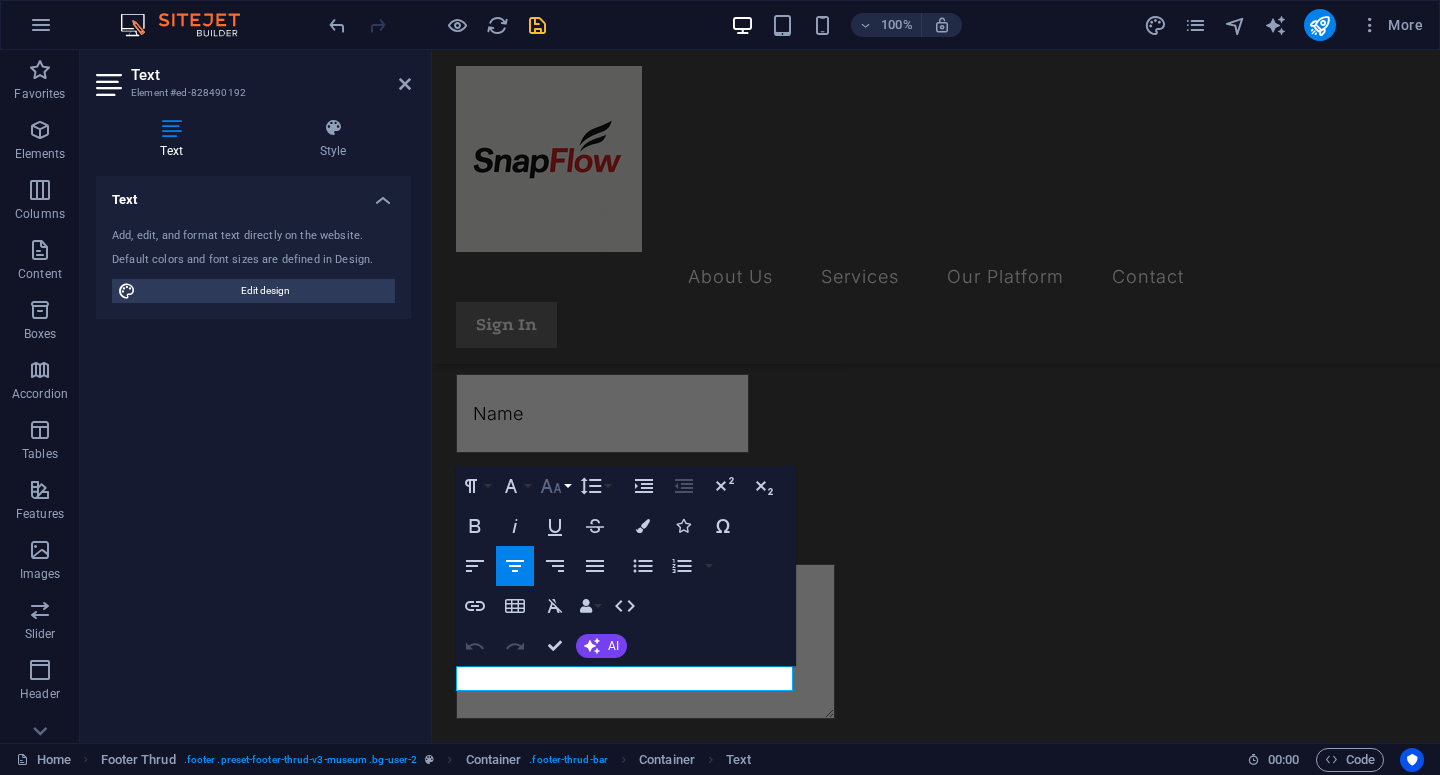 click 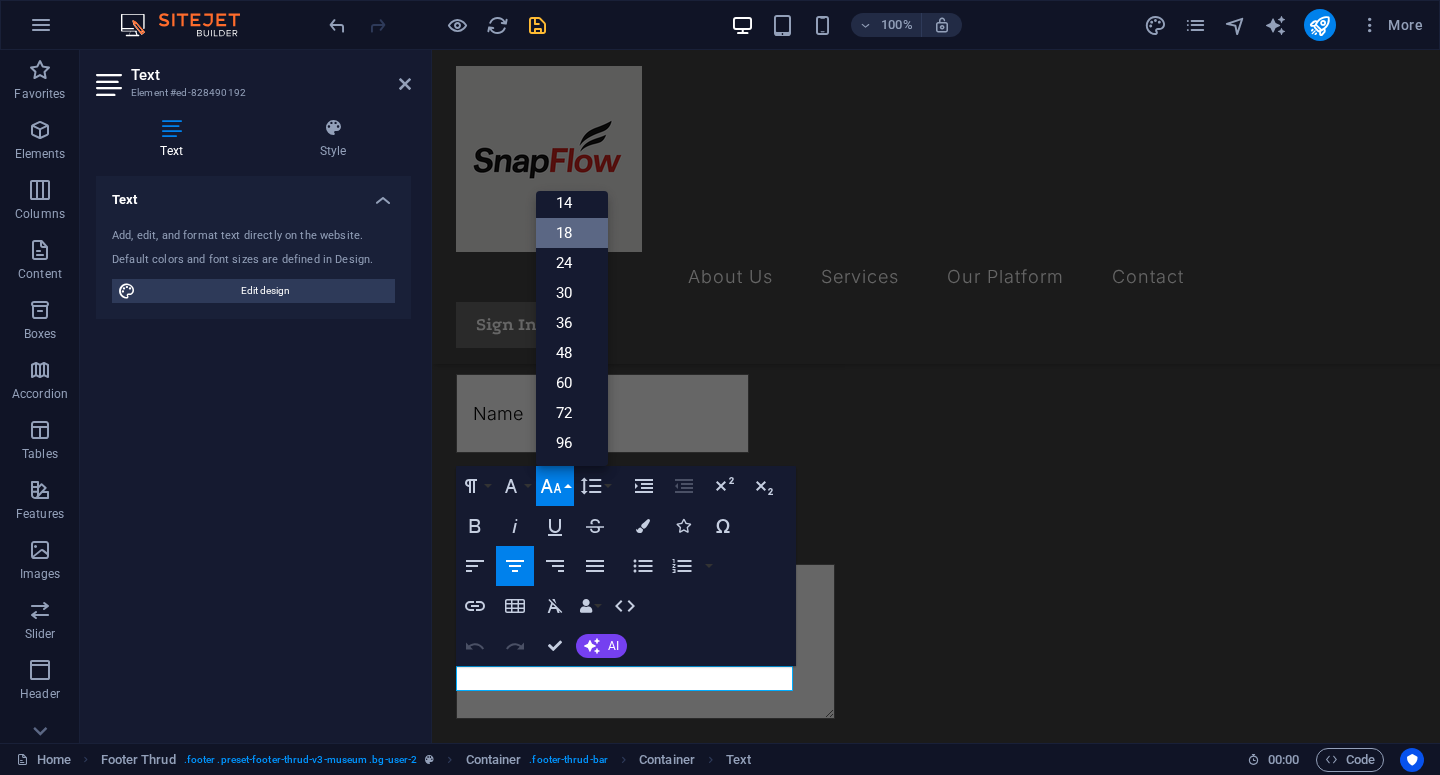 scroll, scrollTop: 161, scrollLeft: 0, axis: vertical 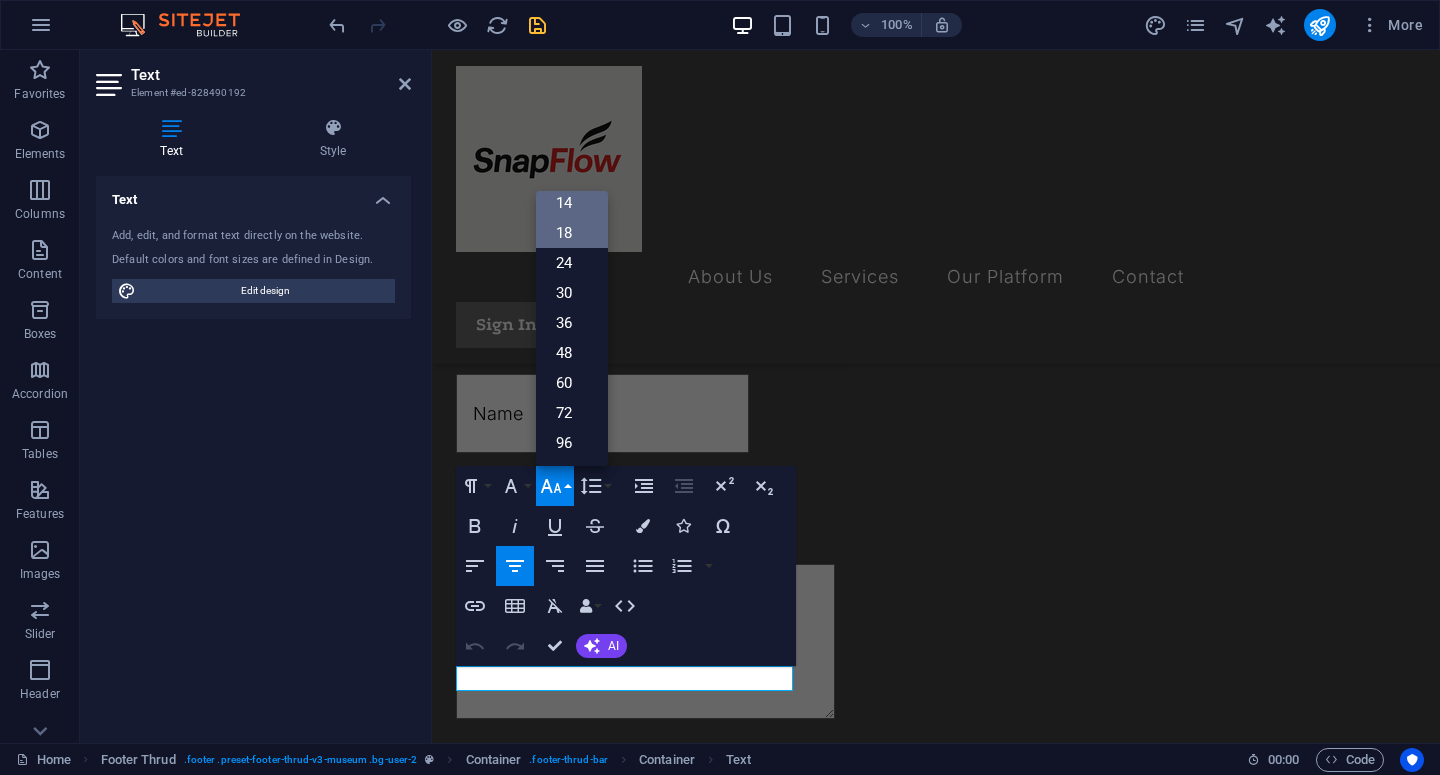 click on "14" at bounding box center (572, 203) 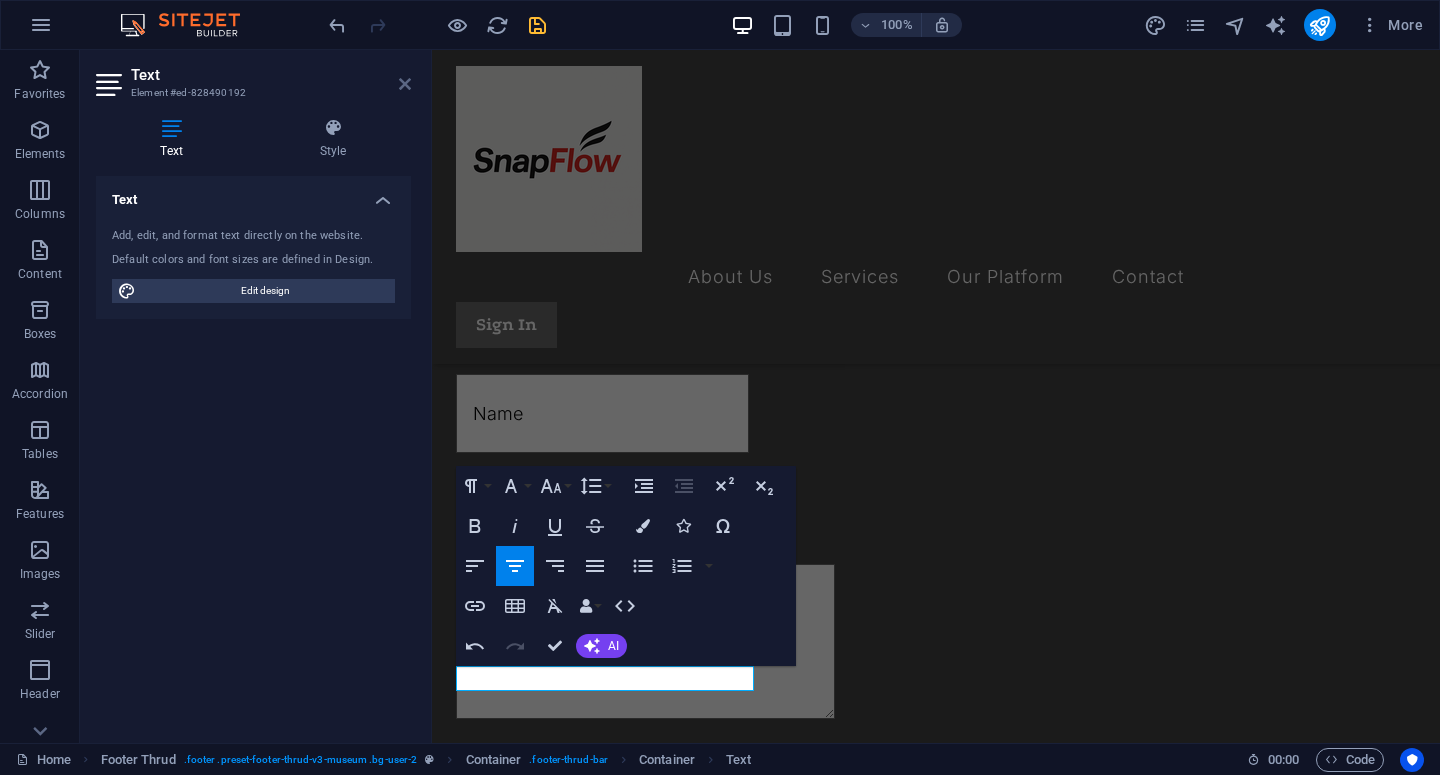 click at bounding box center [405, 84] 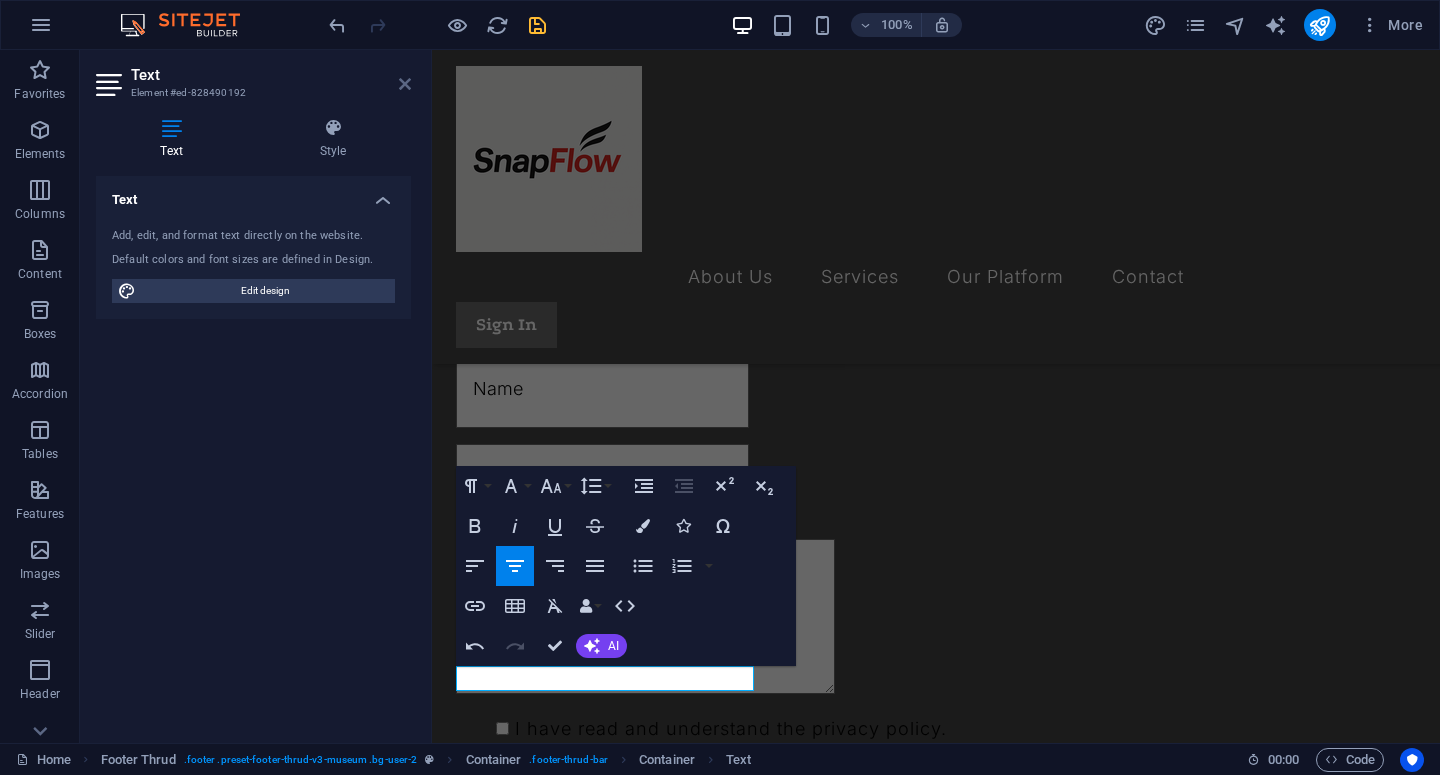 scroll, scrollTop: 1254, scrollLeft: 0, axis: vertical 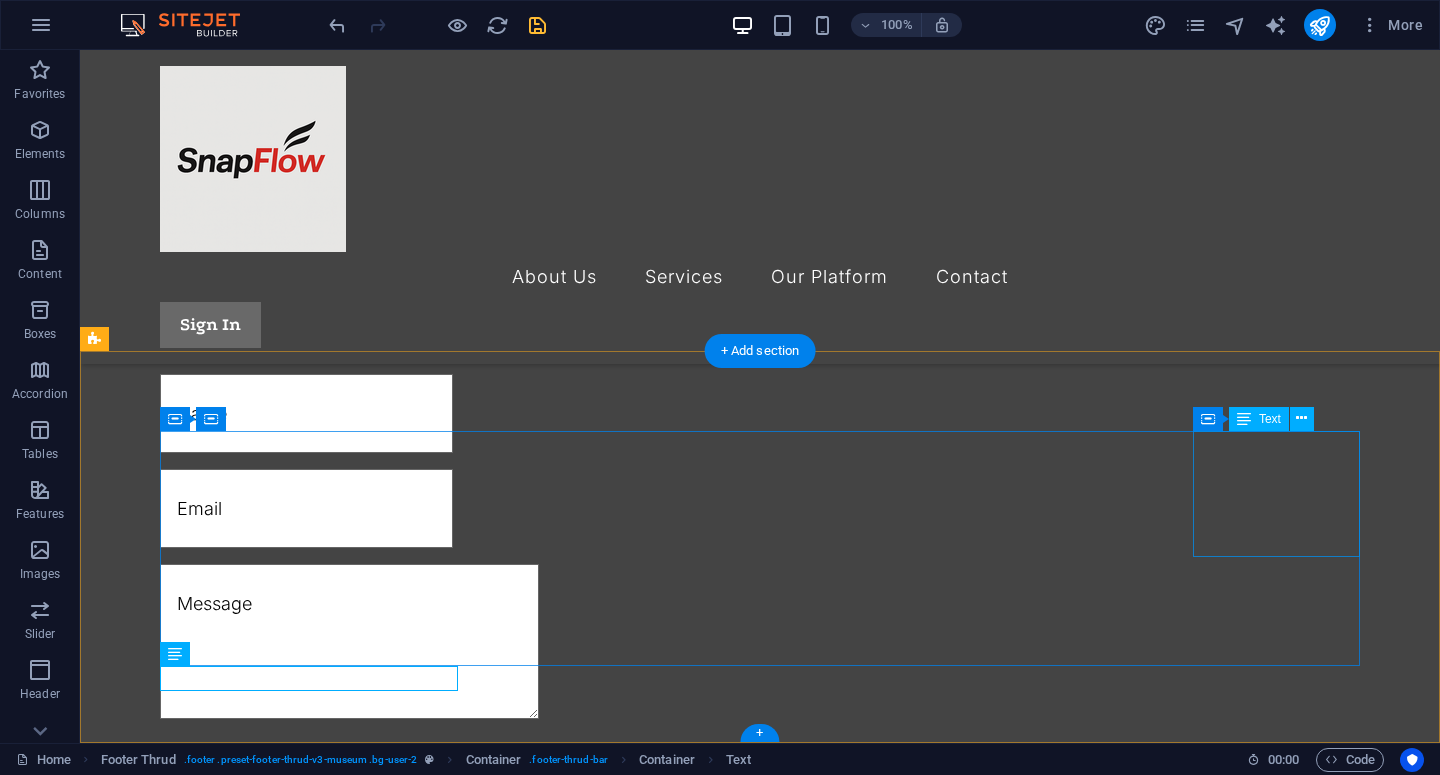 click on "Tangerang, IDN.
+6287809050602
10AM-8PM" at bounding box center [760, 2206] 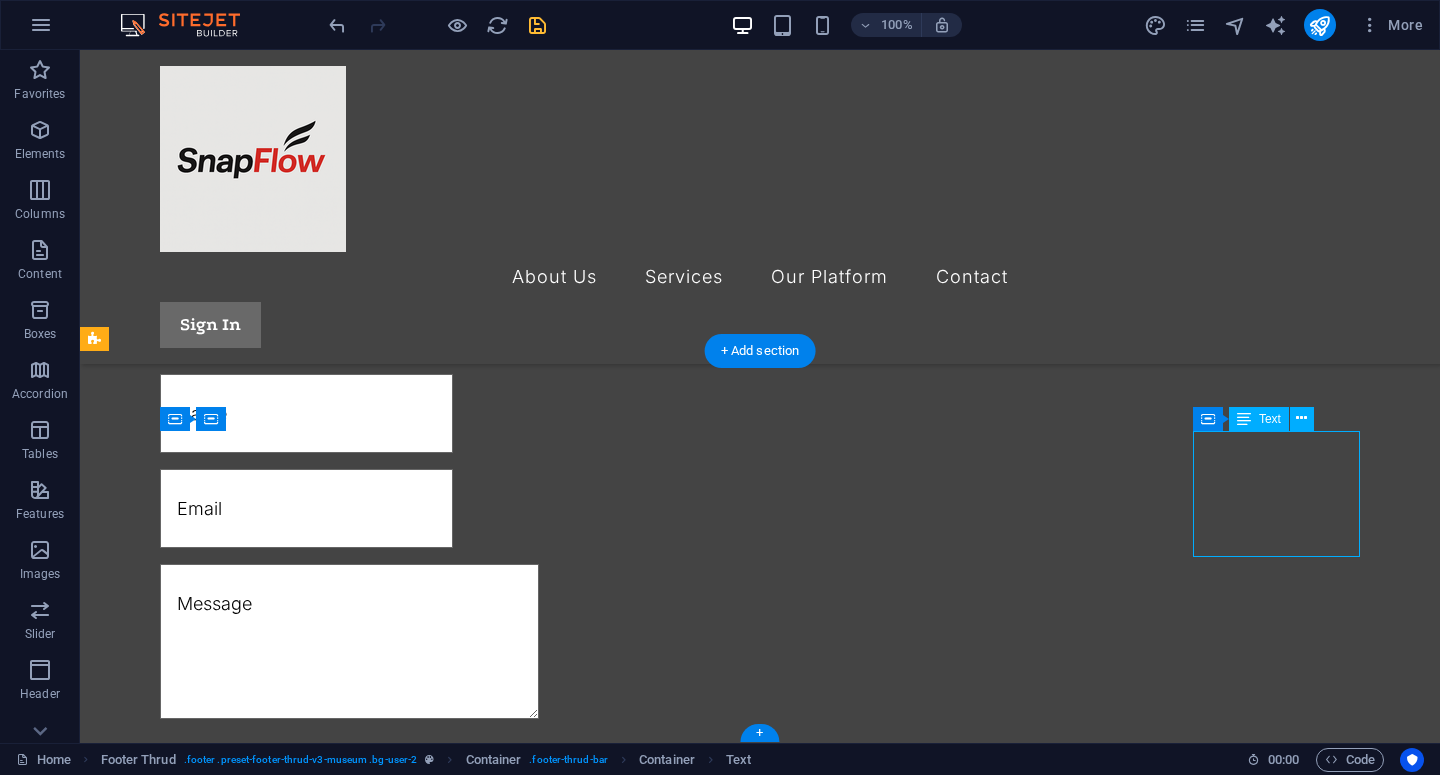 click on "Tangerang, IDN.
+6287809050602
10AM-8PM" at bounding box center [760, 2206] 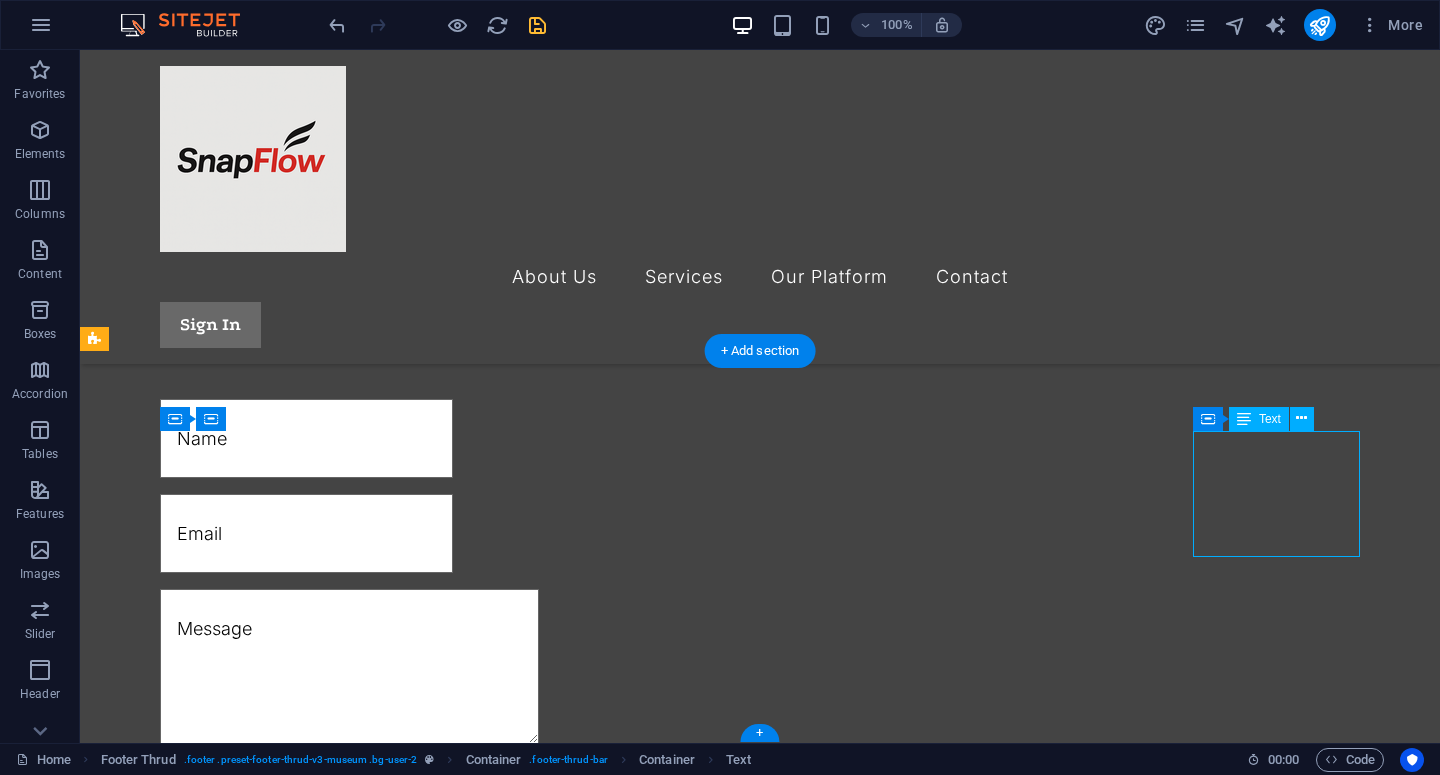 scroll, scrollTop: 1304, scrollLeft: 0, axis: vertical 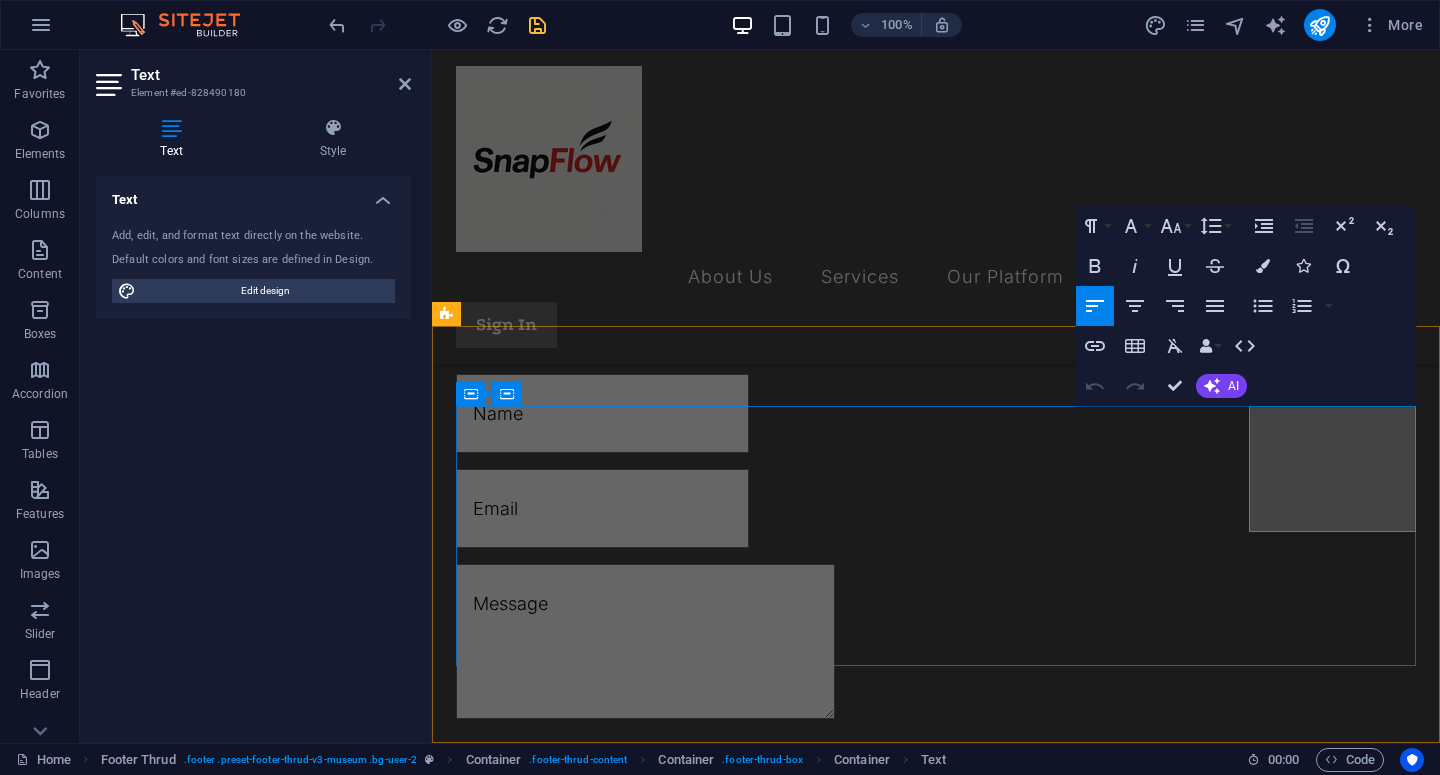 drag, startPoint x: 1396, startPoint y: 446, endPoint x: 1255, endPoint y: 446, distance: 141 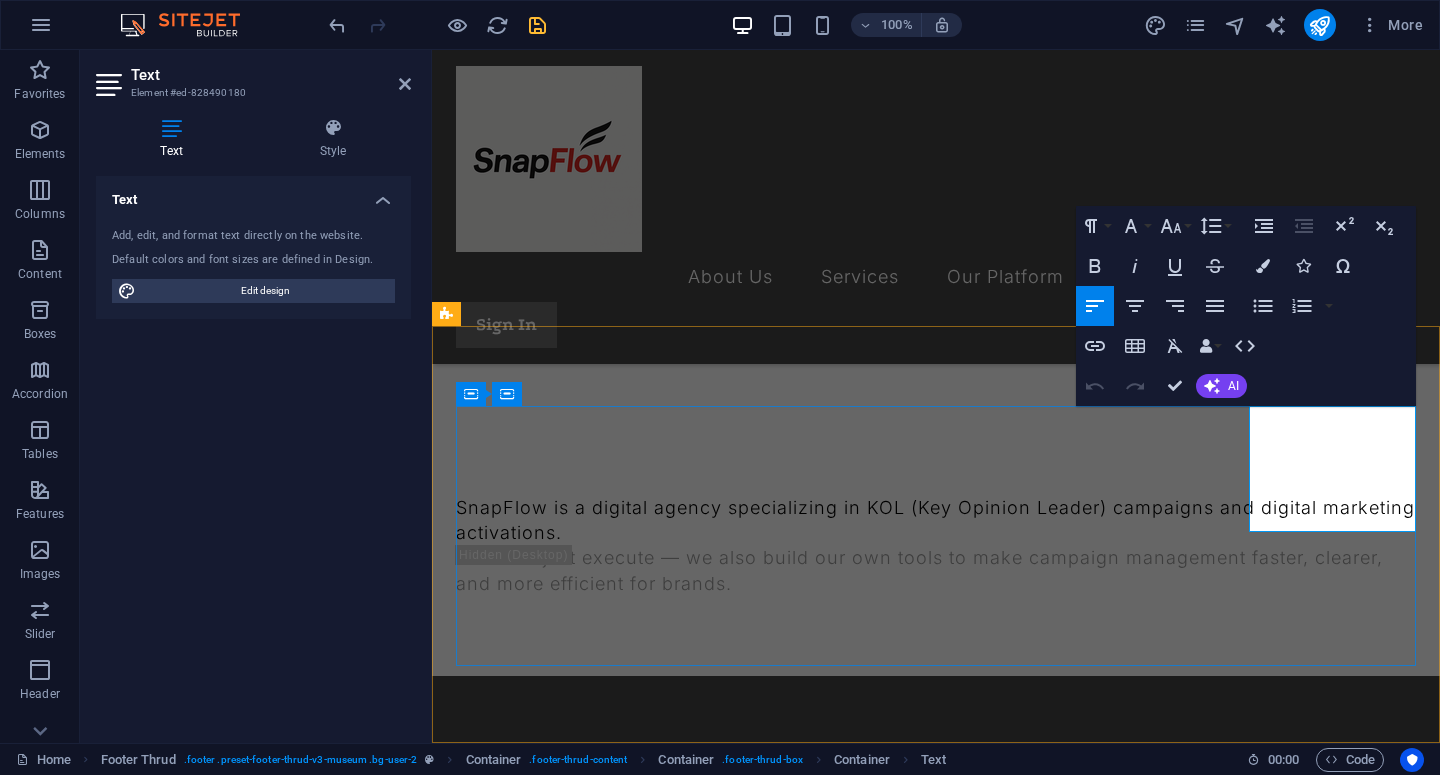 scroll, scrollTop: 1086, scrollLeft: 0, axis: vertical 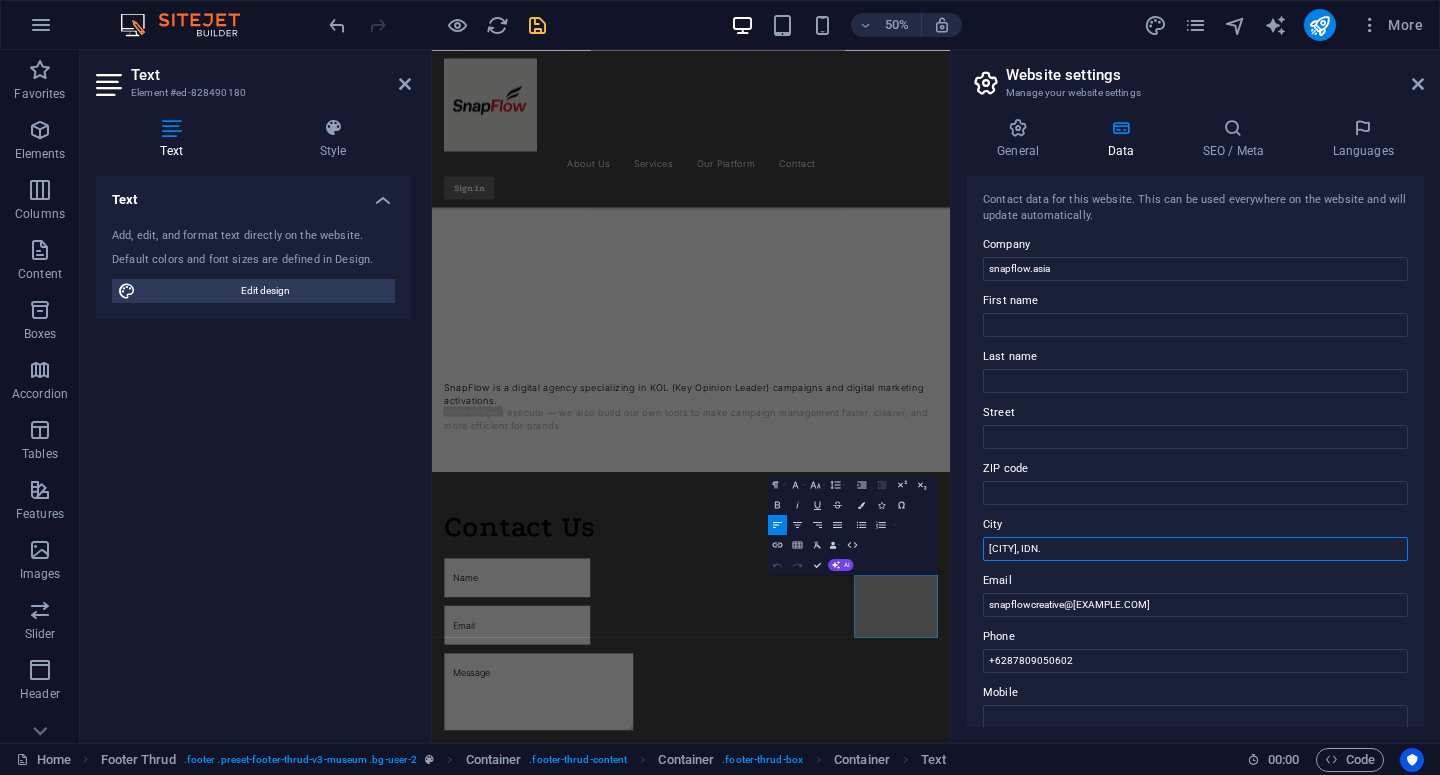 click on "Tangerang, IDN." at bounding box center (1195, 549) 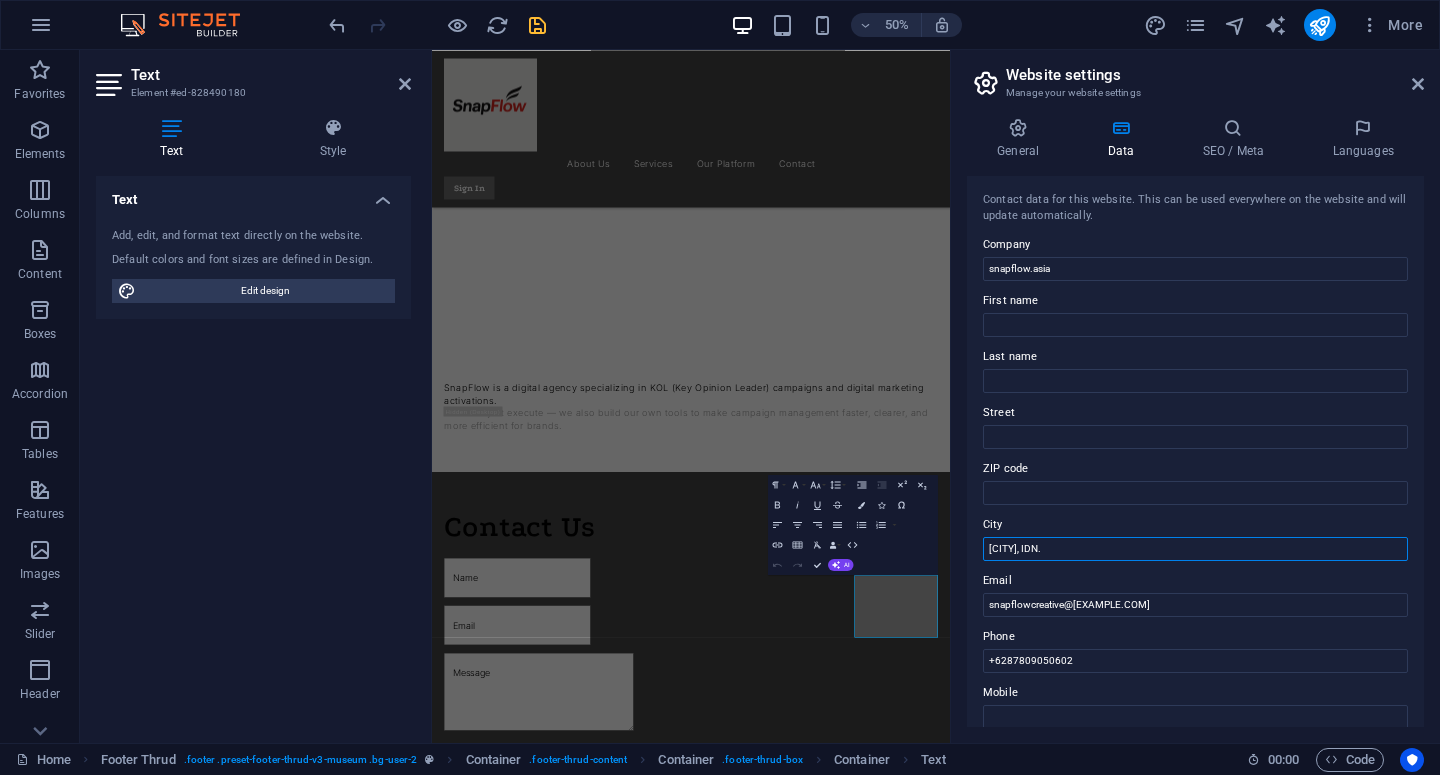 type on "[CITY], [COUNTRY]." 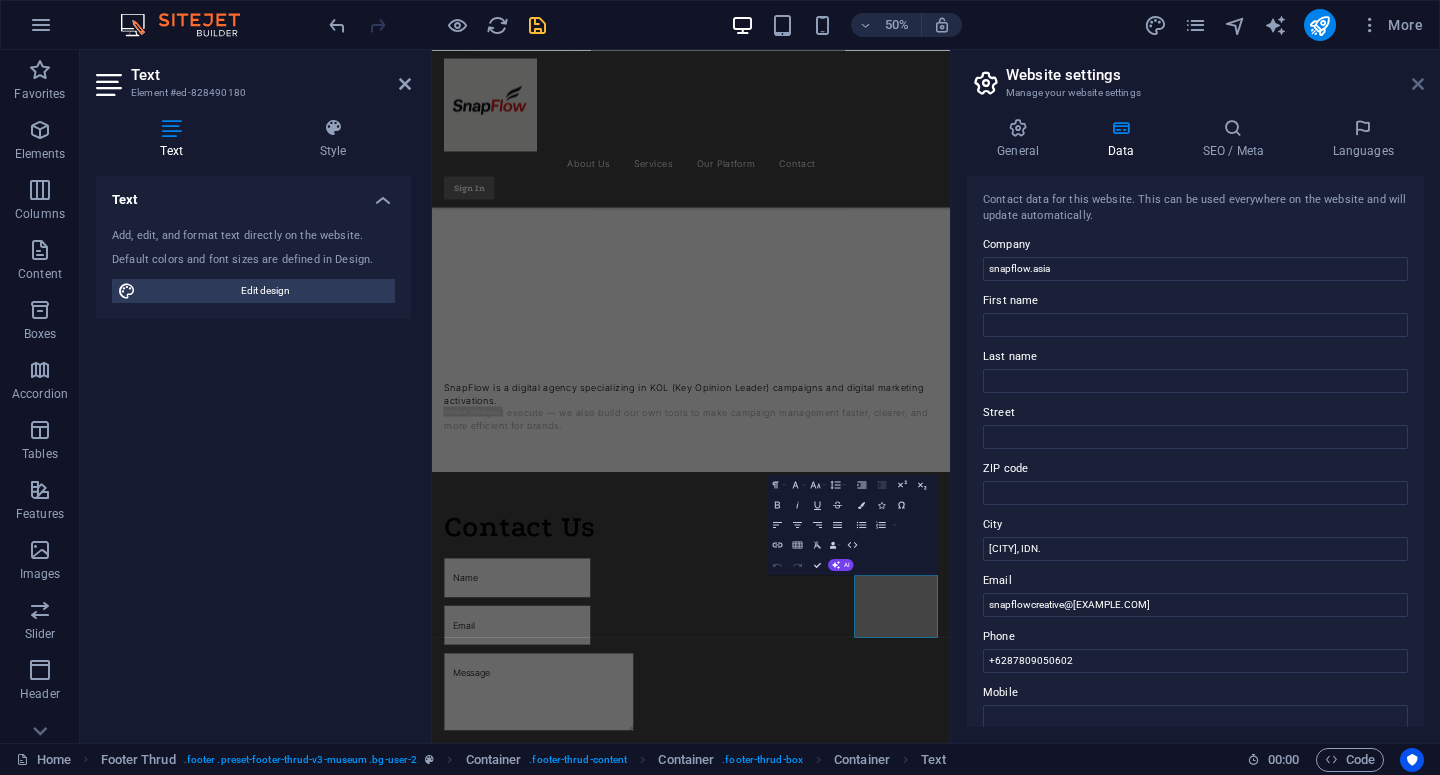 click at bounding box center [1418, 84] 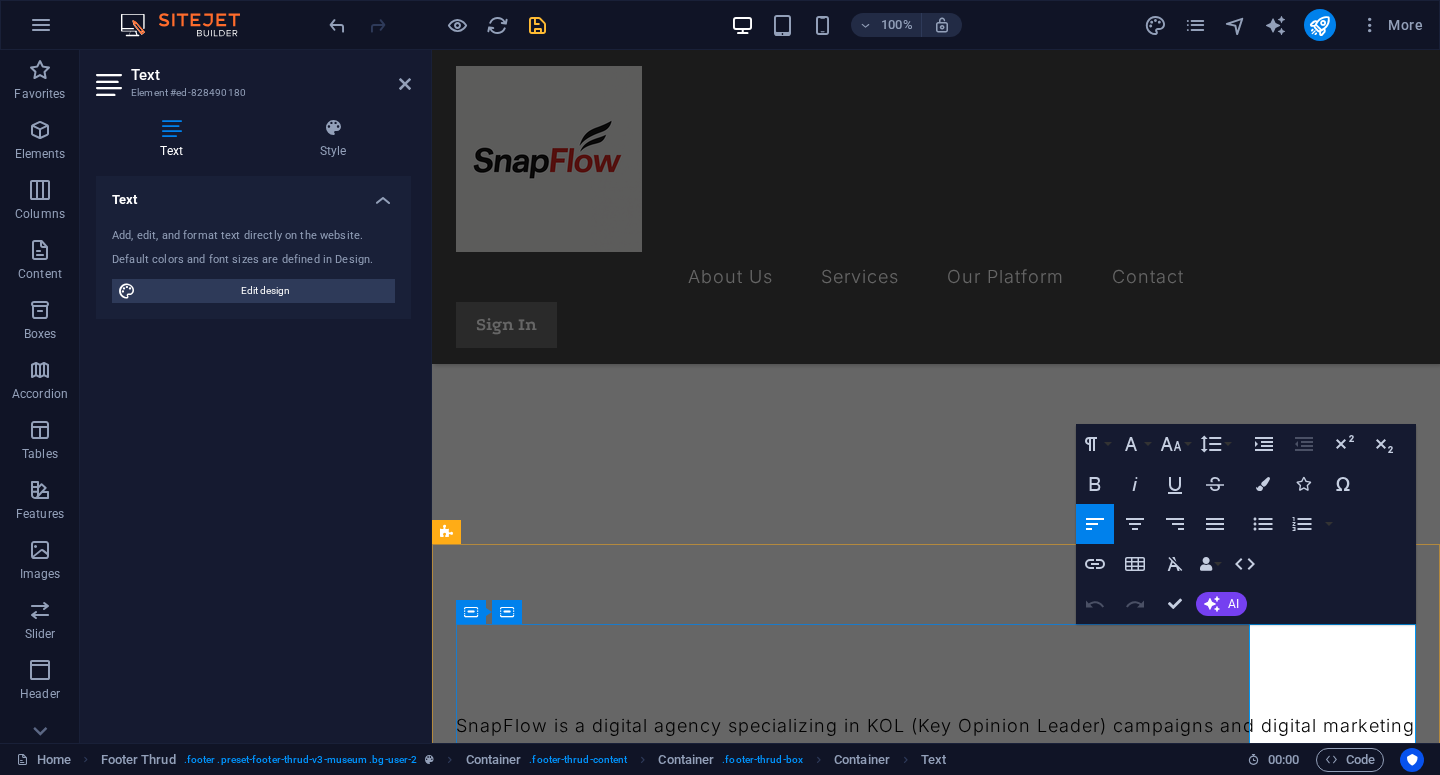 drag, startPoint x: 1380, startPoint y: 663, endPoint x: 1252, endPoint y: 665, distance: 128.01562 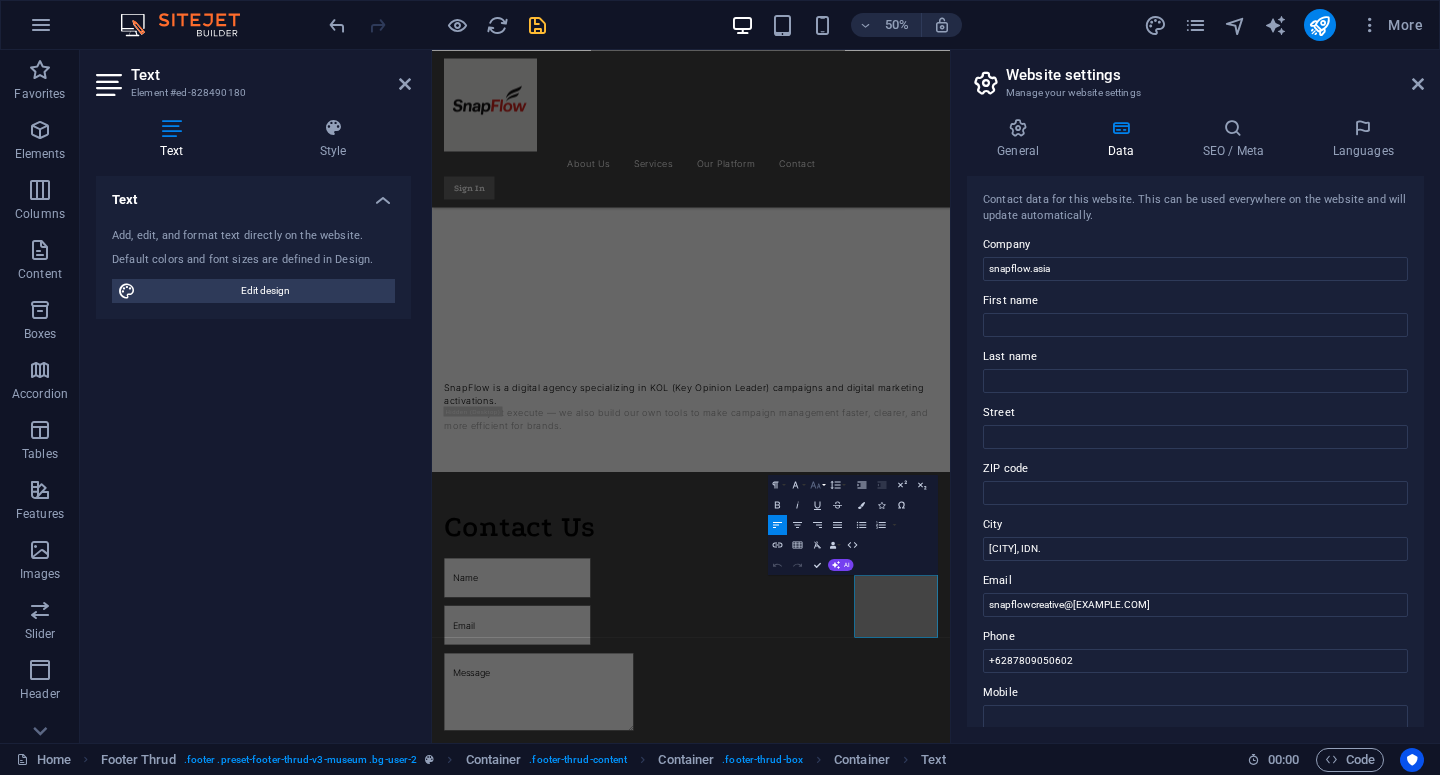 click 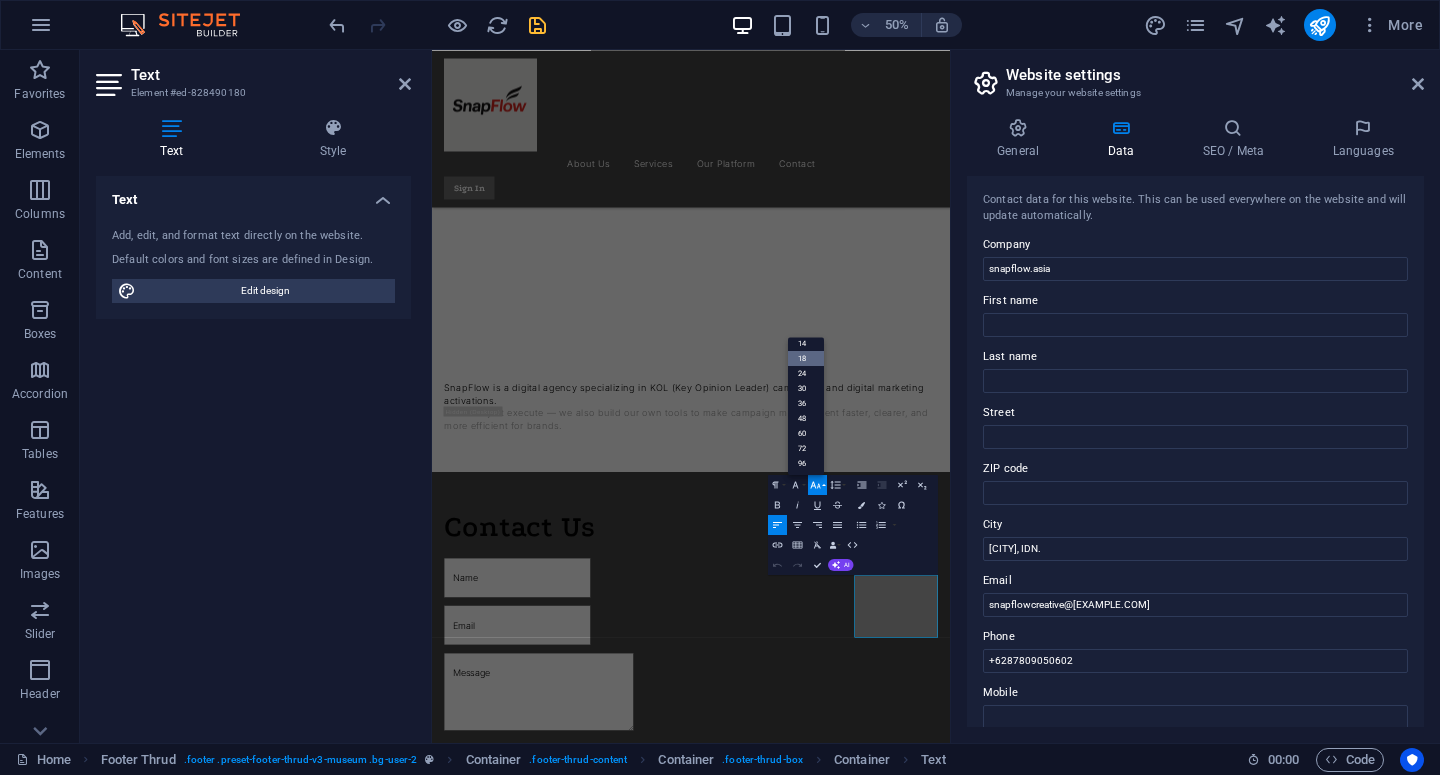 scroll, scrollTop: 161, scrollLeft: 0, axis: vertical 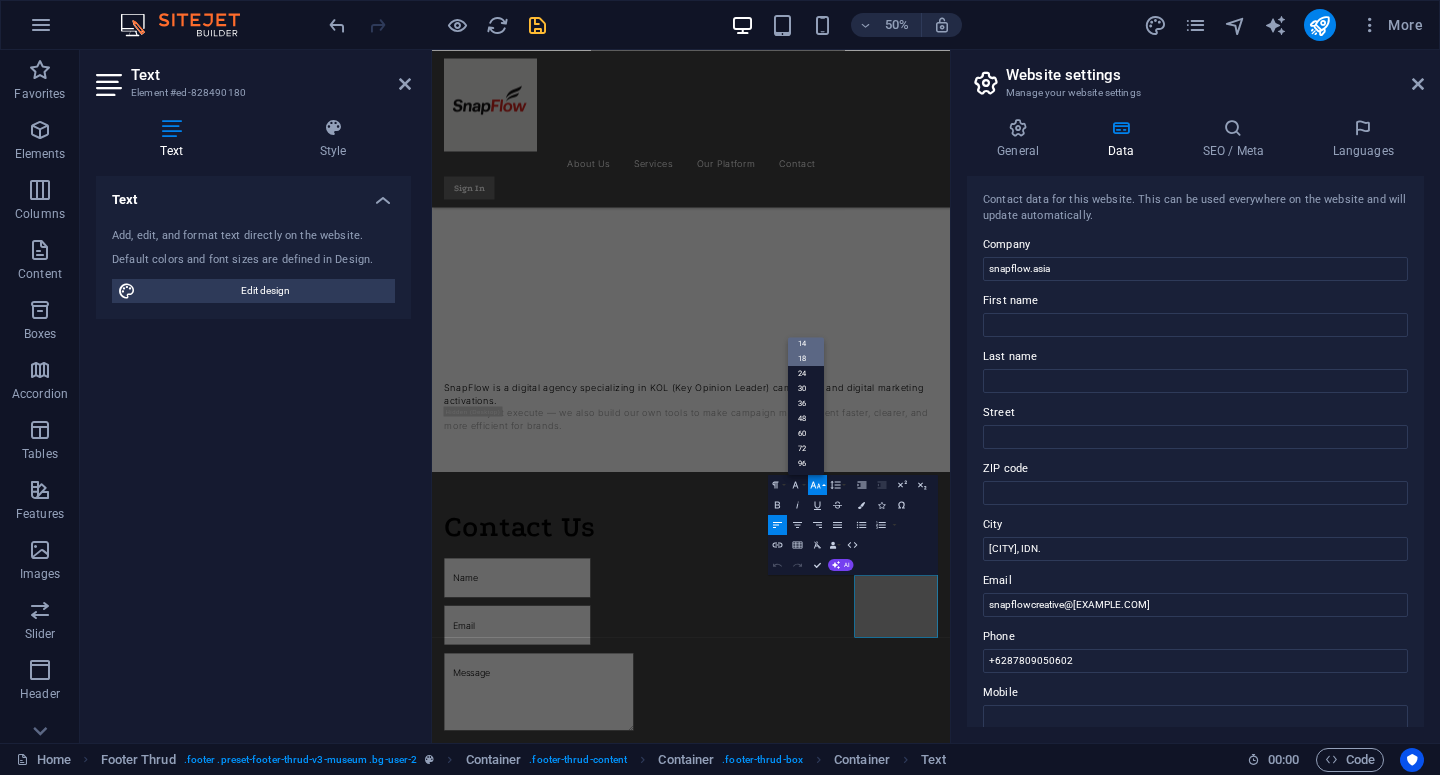 click on "14" at bounding box center (806, 342) 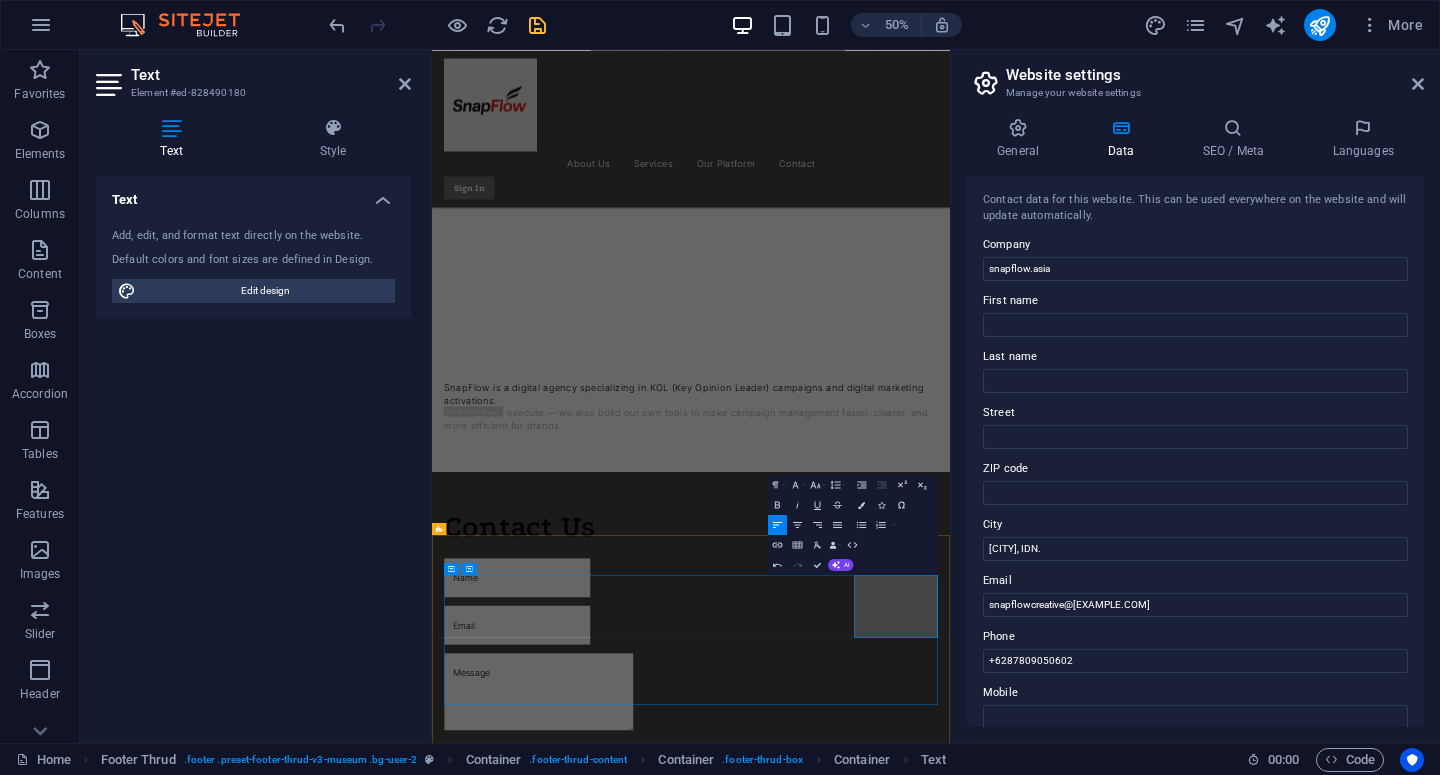 click on "+6287809050602" at bounding box center [539, 2897] 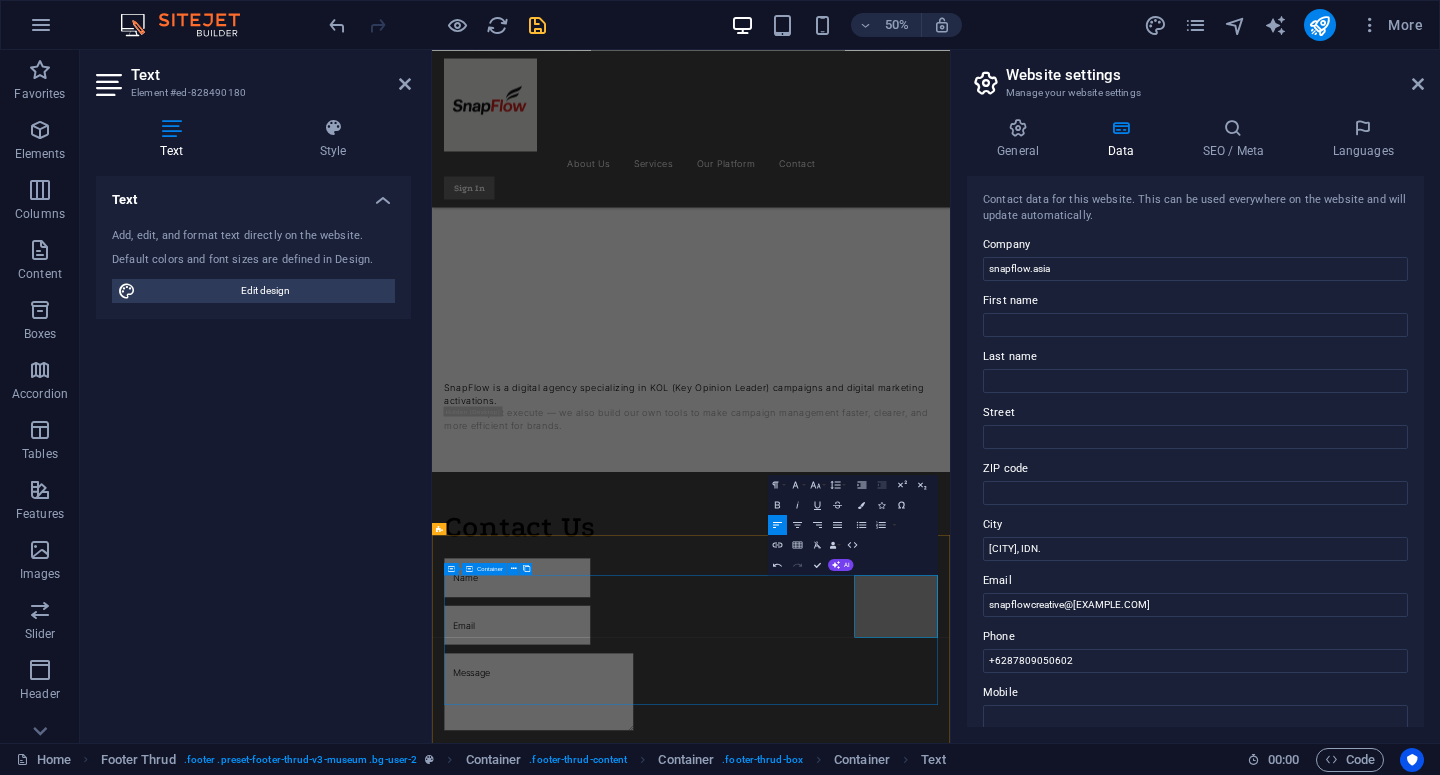 drag, startPoint x: 1440, startPoint y: 1169, endPoint x: 1275, endPoint y: 1161, distance: 165.19383 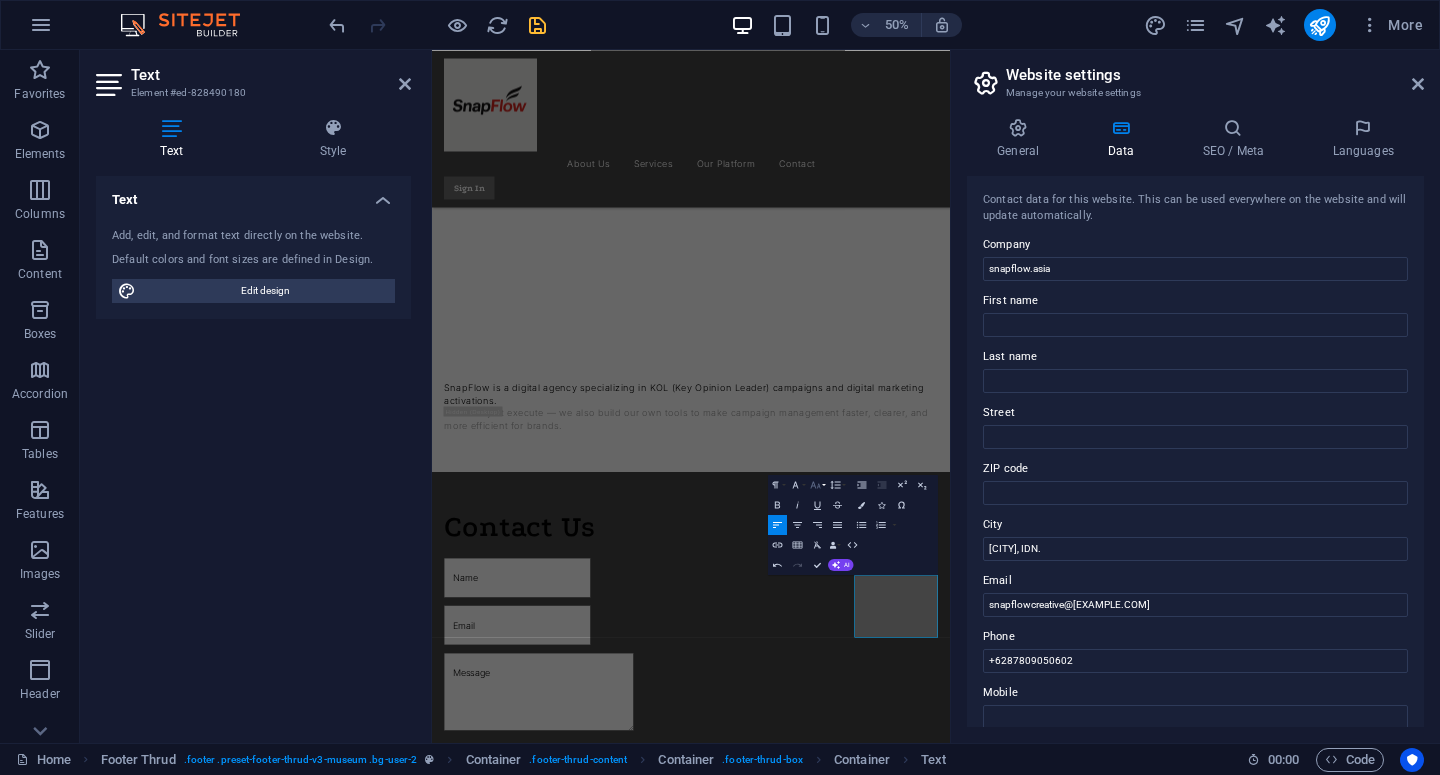 click 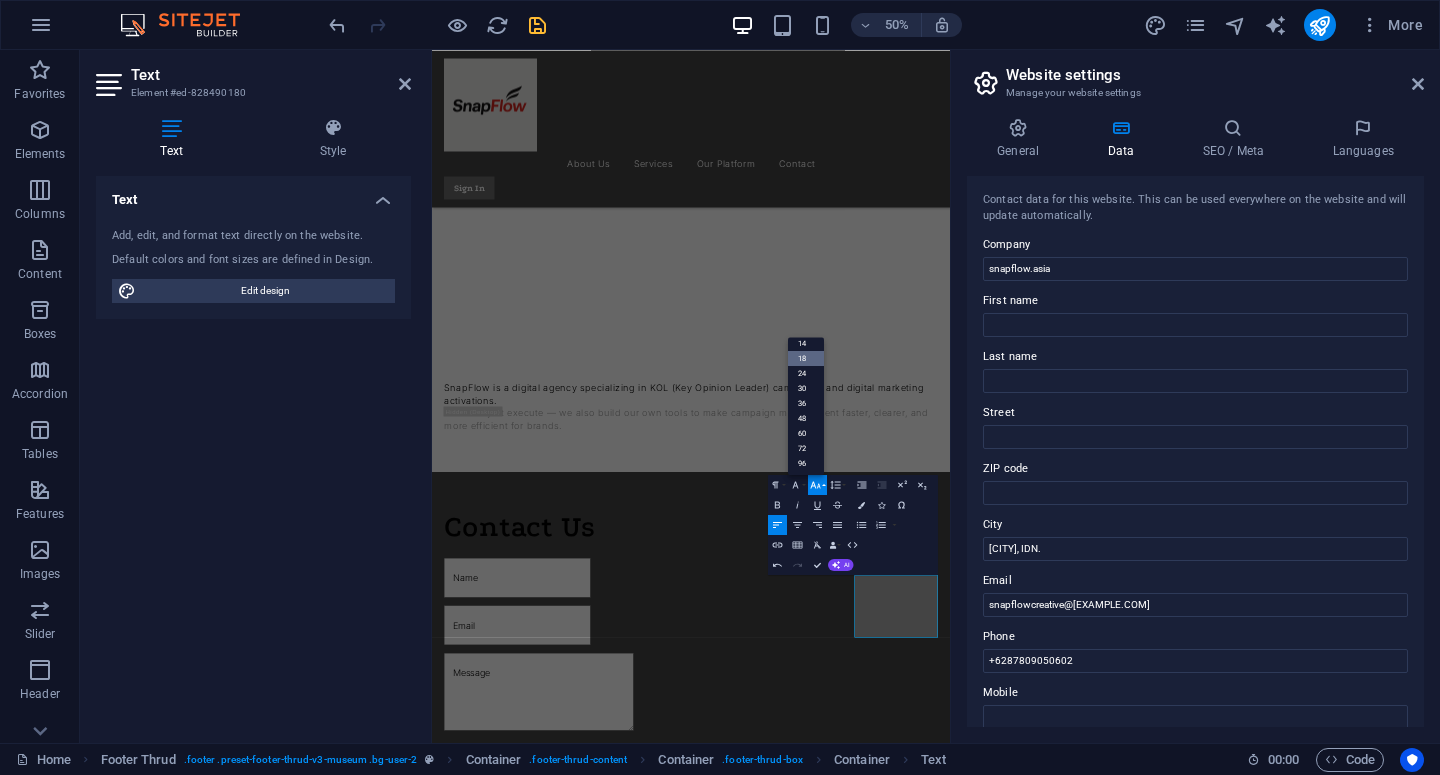 scroll, scrollTop: 161, scrollLeft: 0, axis: vertical 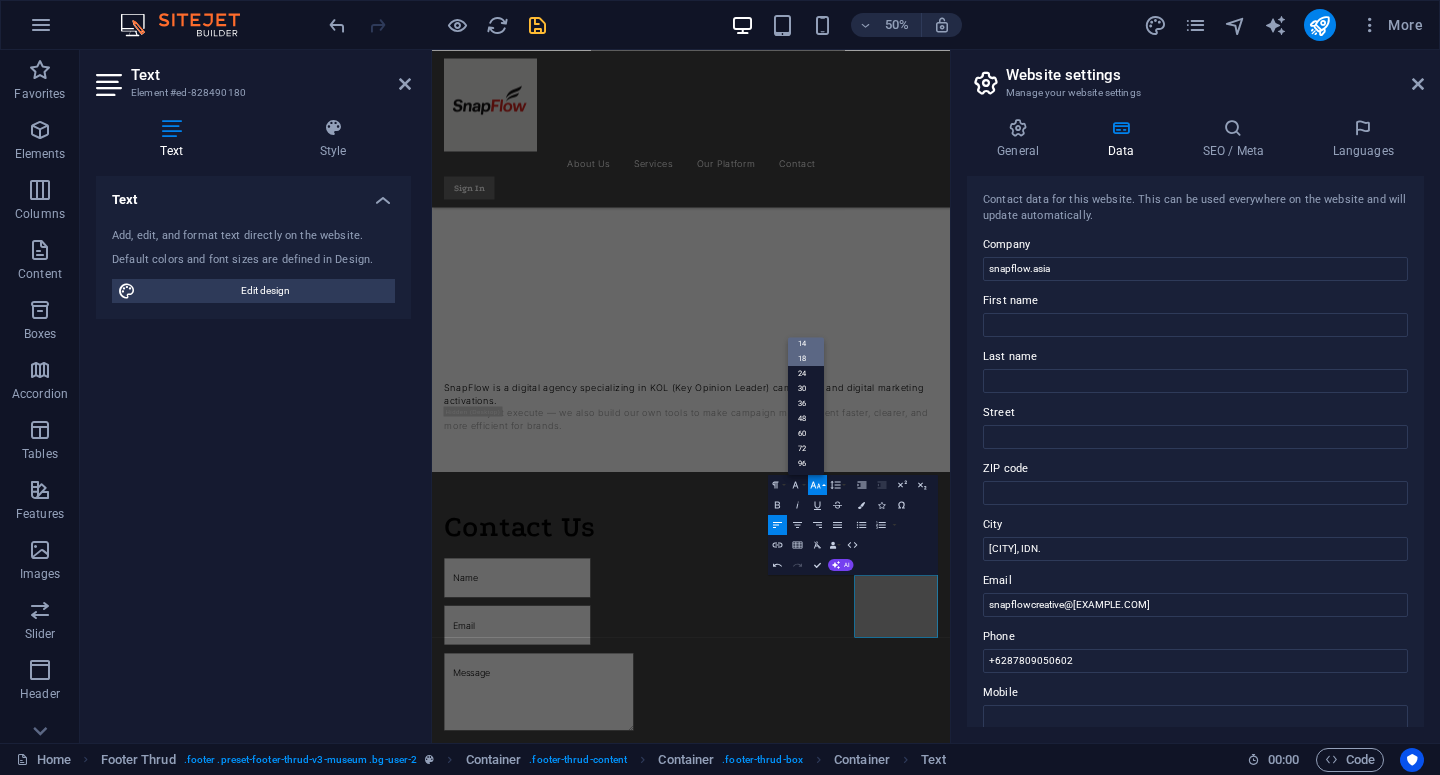 click on "14" at bounding box center (806, 342) 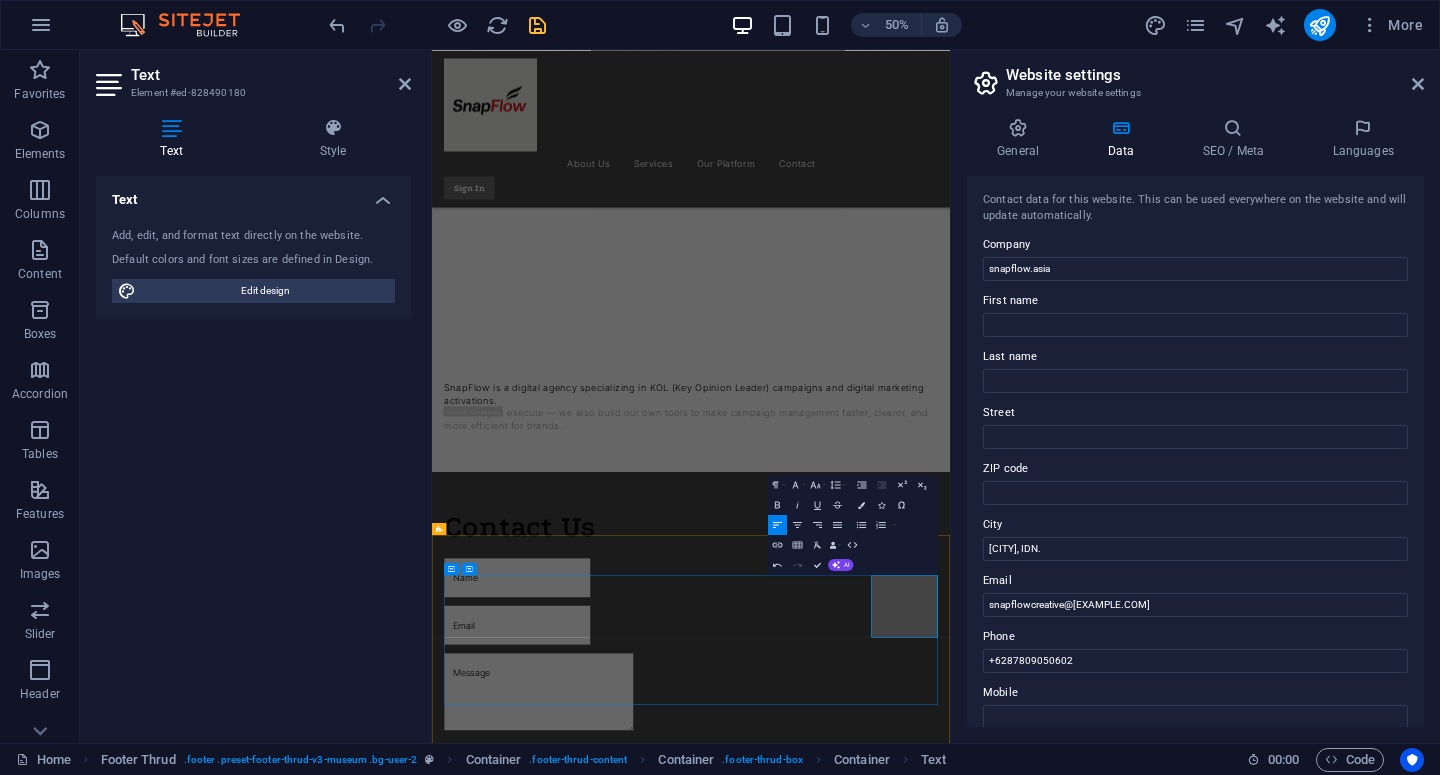 click on "10AM-8PM" at bounding box center [950, 2948] 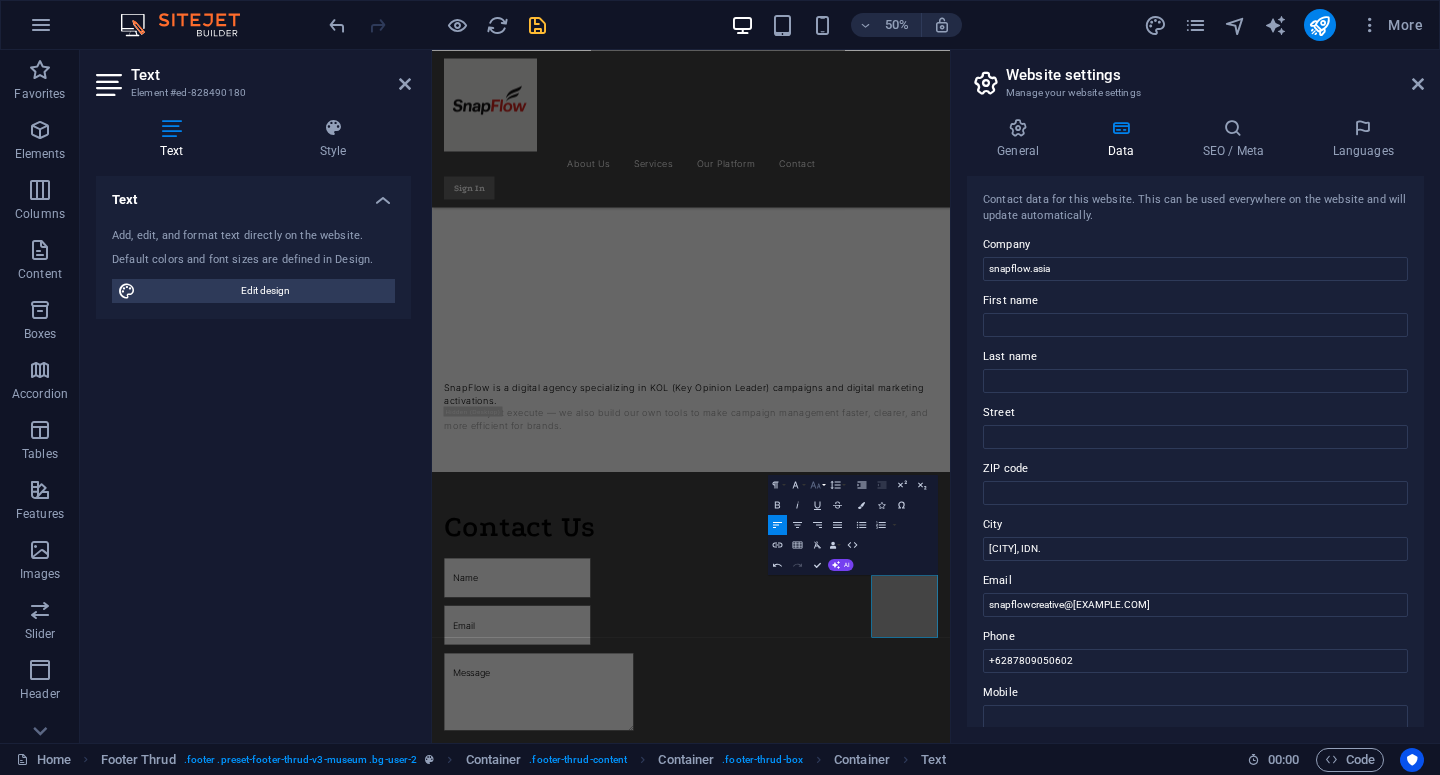 click 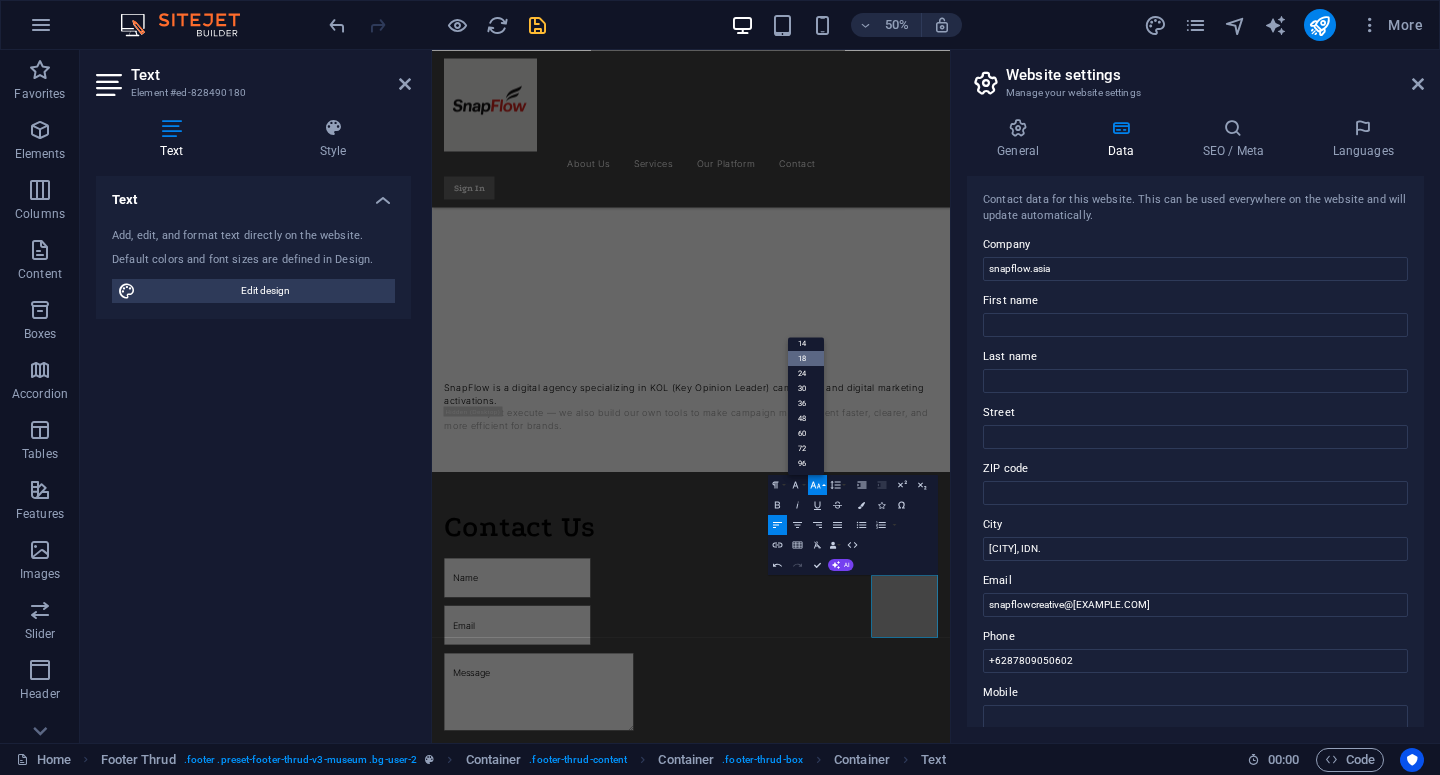 scroll, scrollTop: 161, scrollLeft: 0, axis: vertical 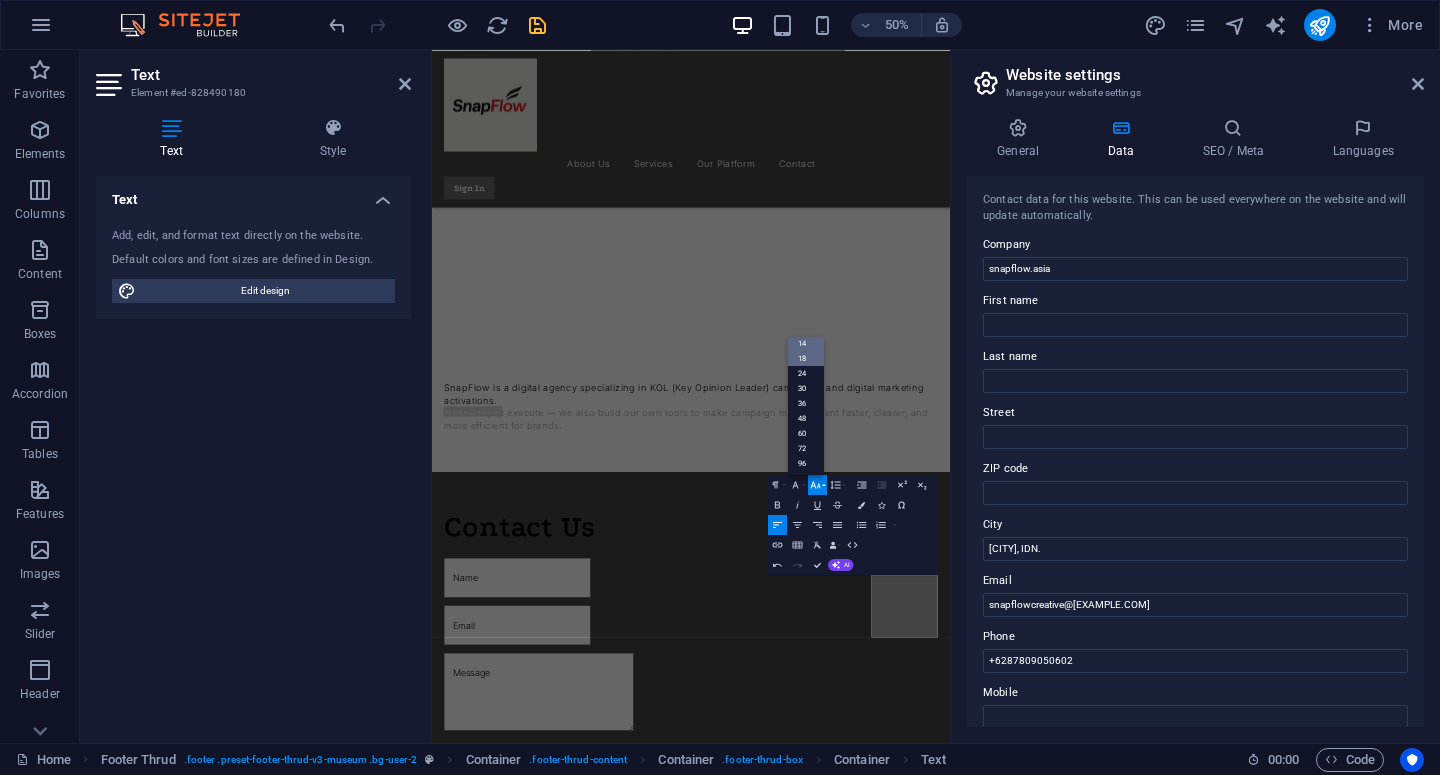 click on "14" at bounding box center [806, 342] 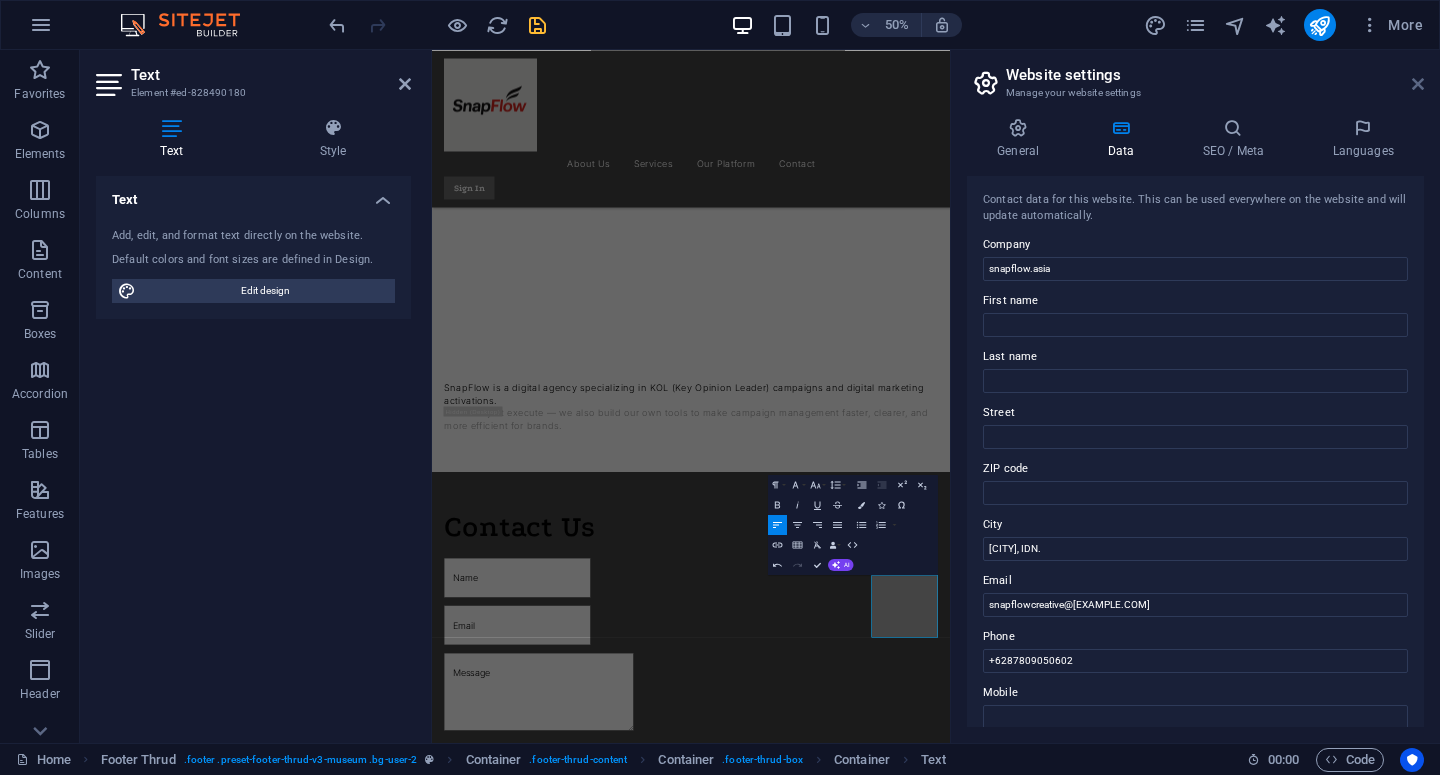 click at bounding box center (1418, 84) 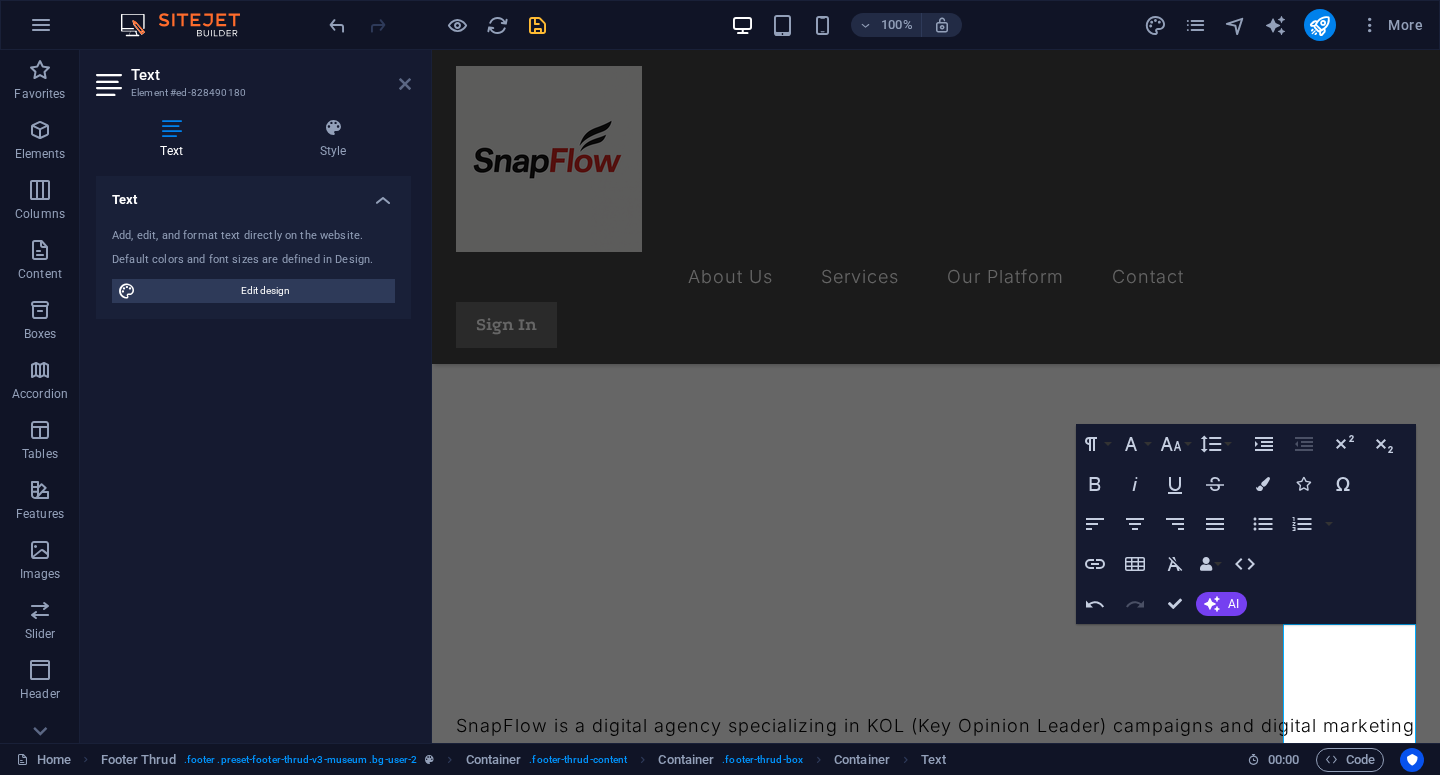 click at bounding box center [405, 84] 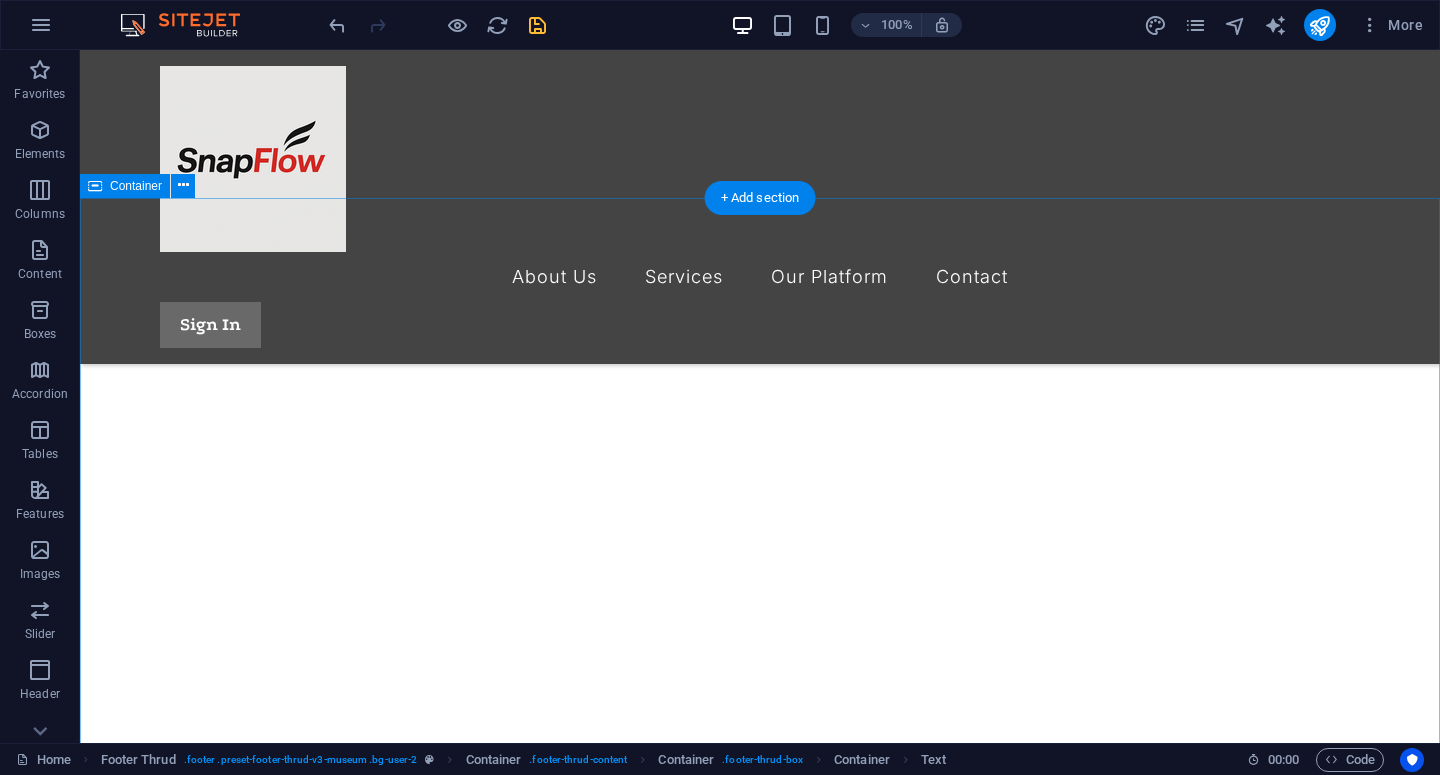 scroll, scrollTop: 524, scrollLeft: 0, axis: vertical 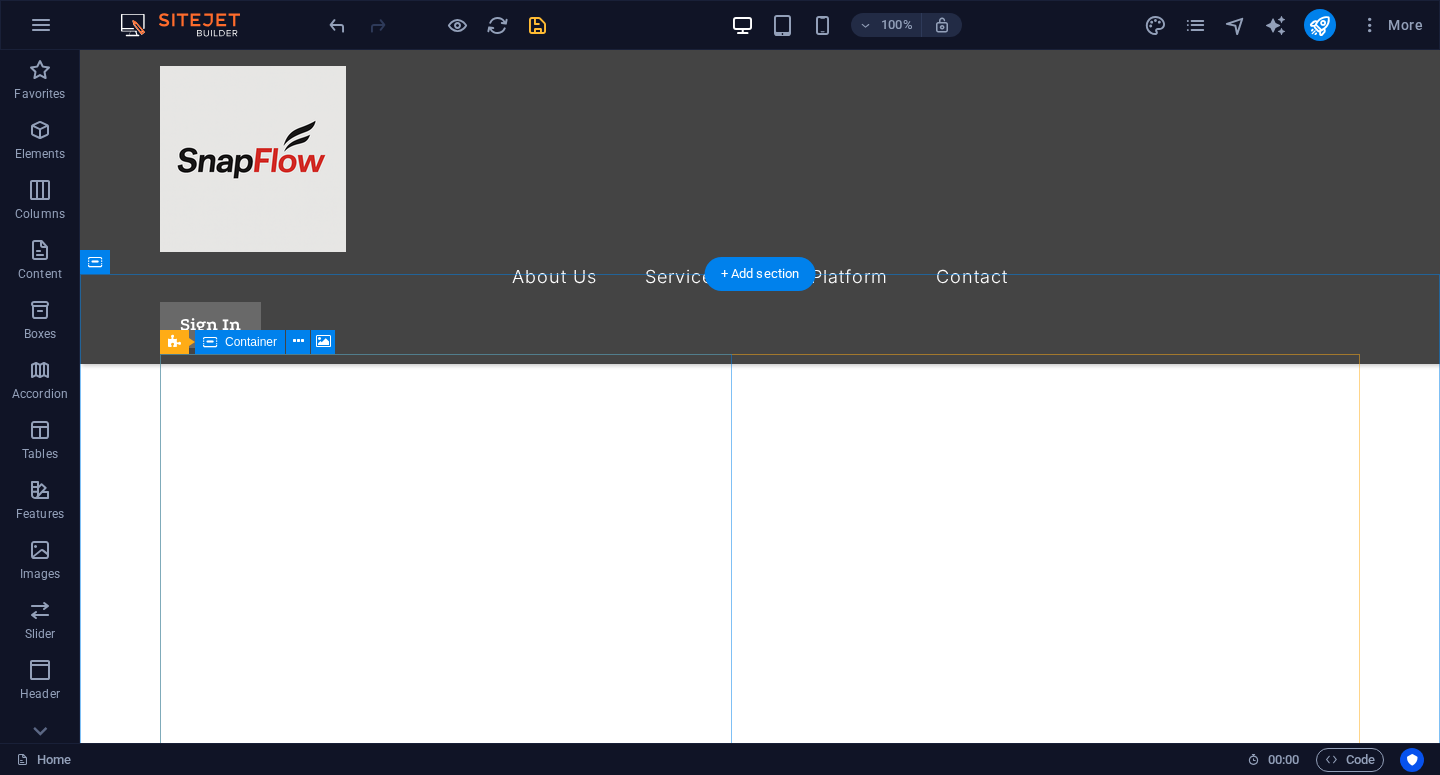 click on "Drop content here or  Add elements  Paste clipboard" at bounding box center [760, 2326] 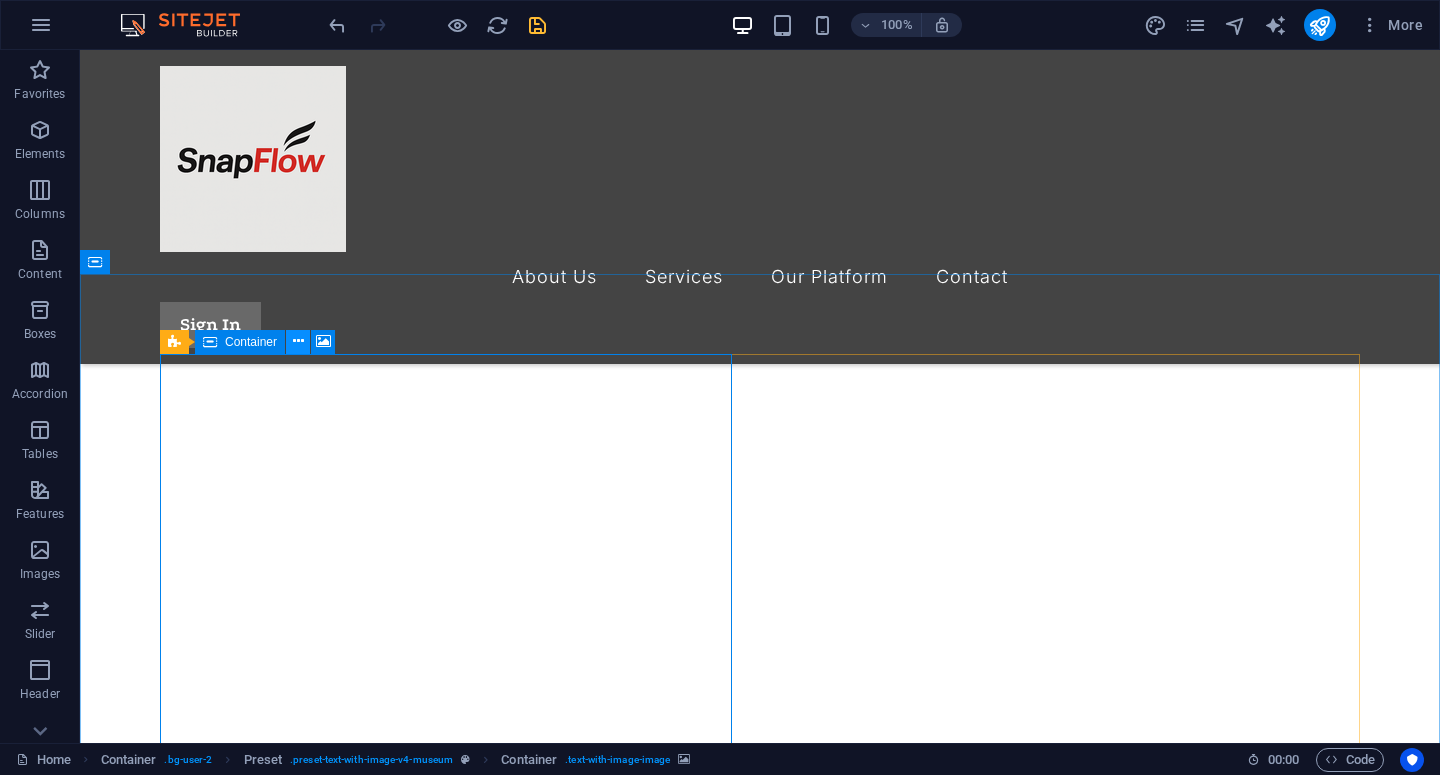 click at bounding box center (298, 341) 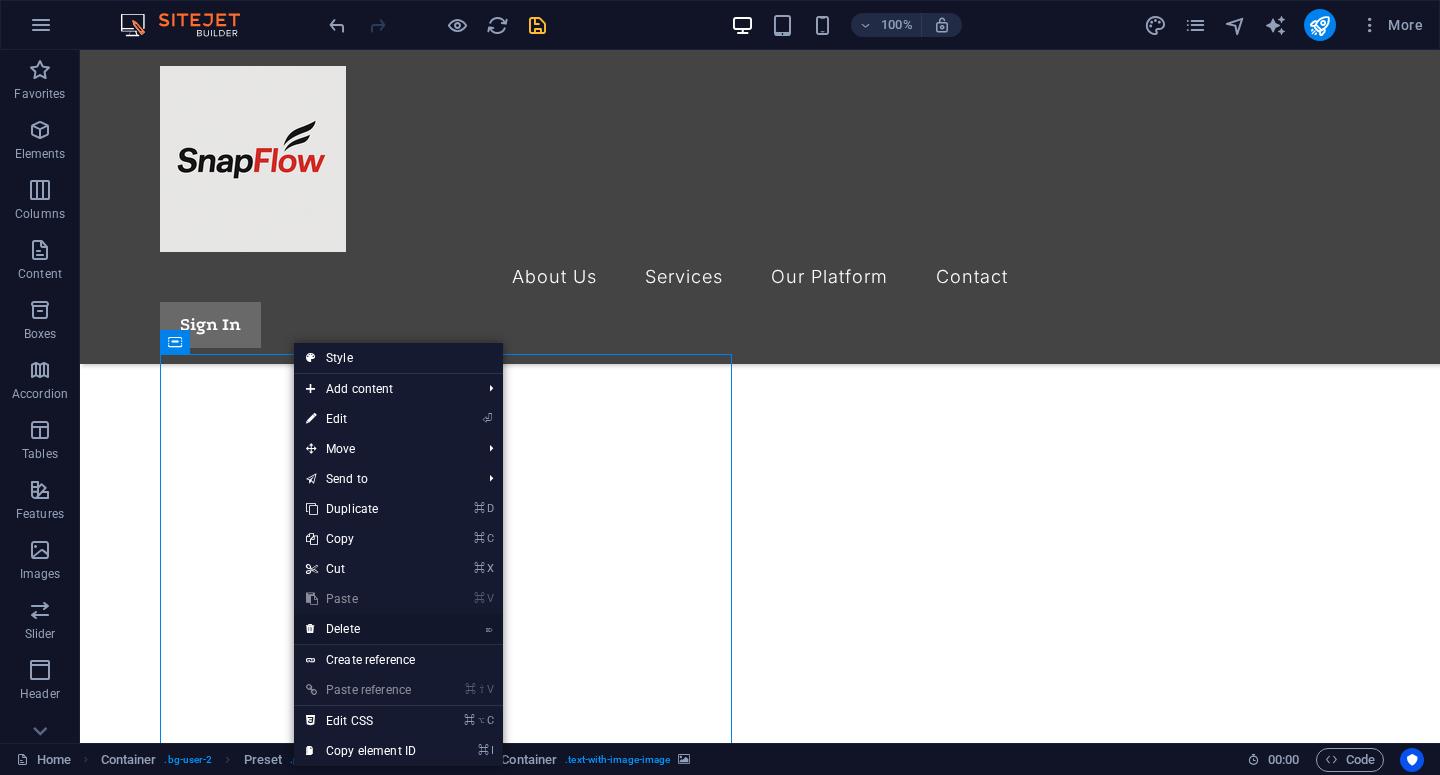 click on "⌦  Delete" at bounding box center (361, 629) 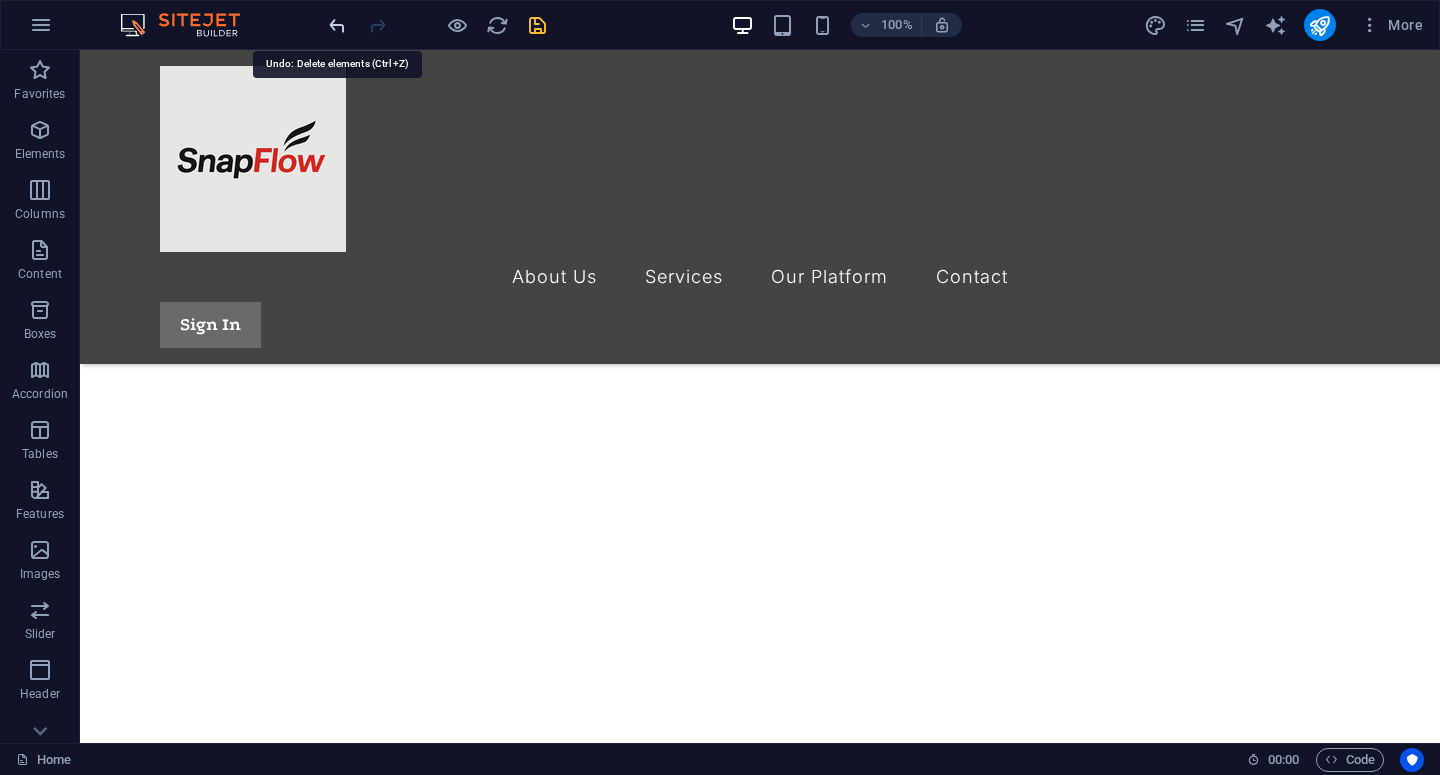 click at bounding box center [337, 25] 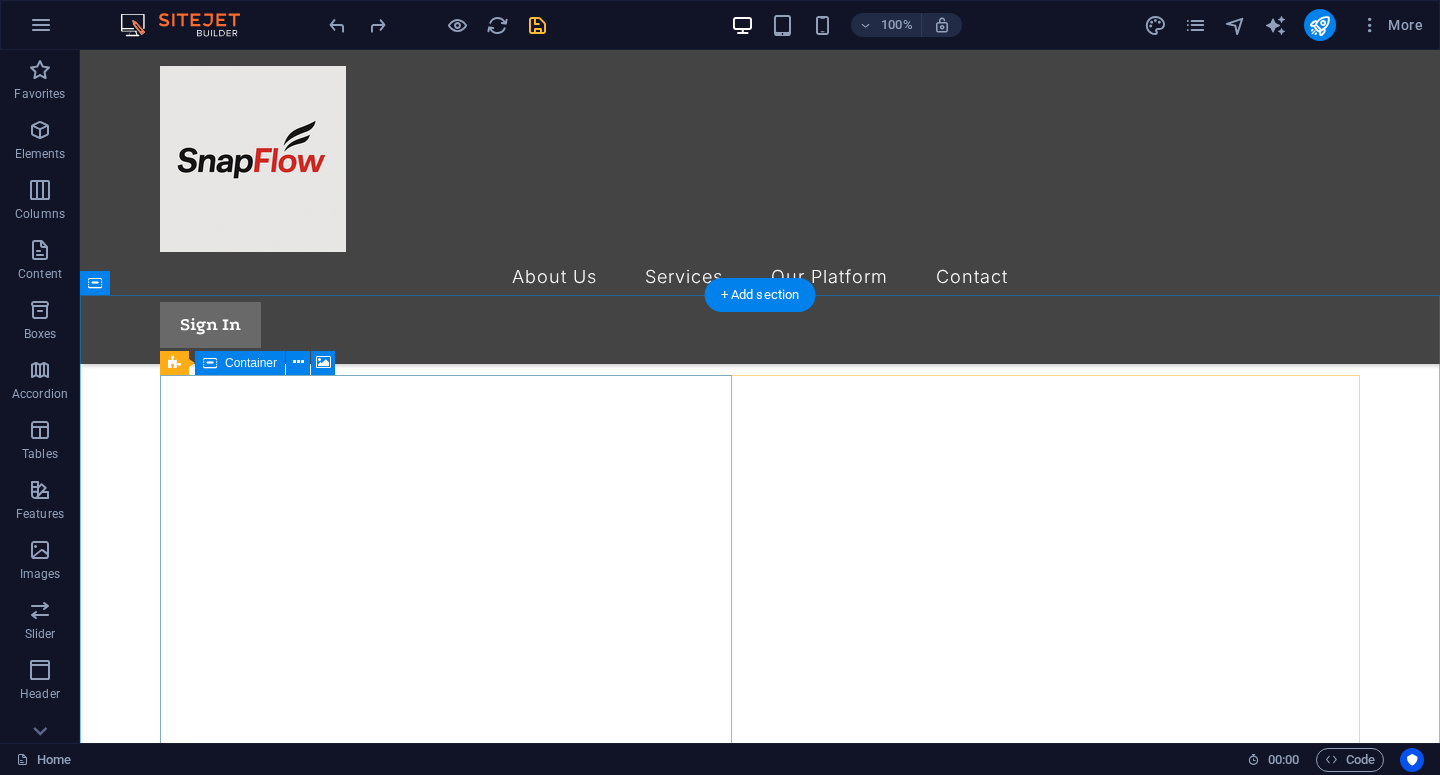 scroll, scrollTop: 504, scrollLeft: 0, axis: vertical 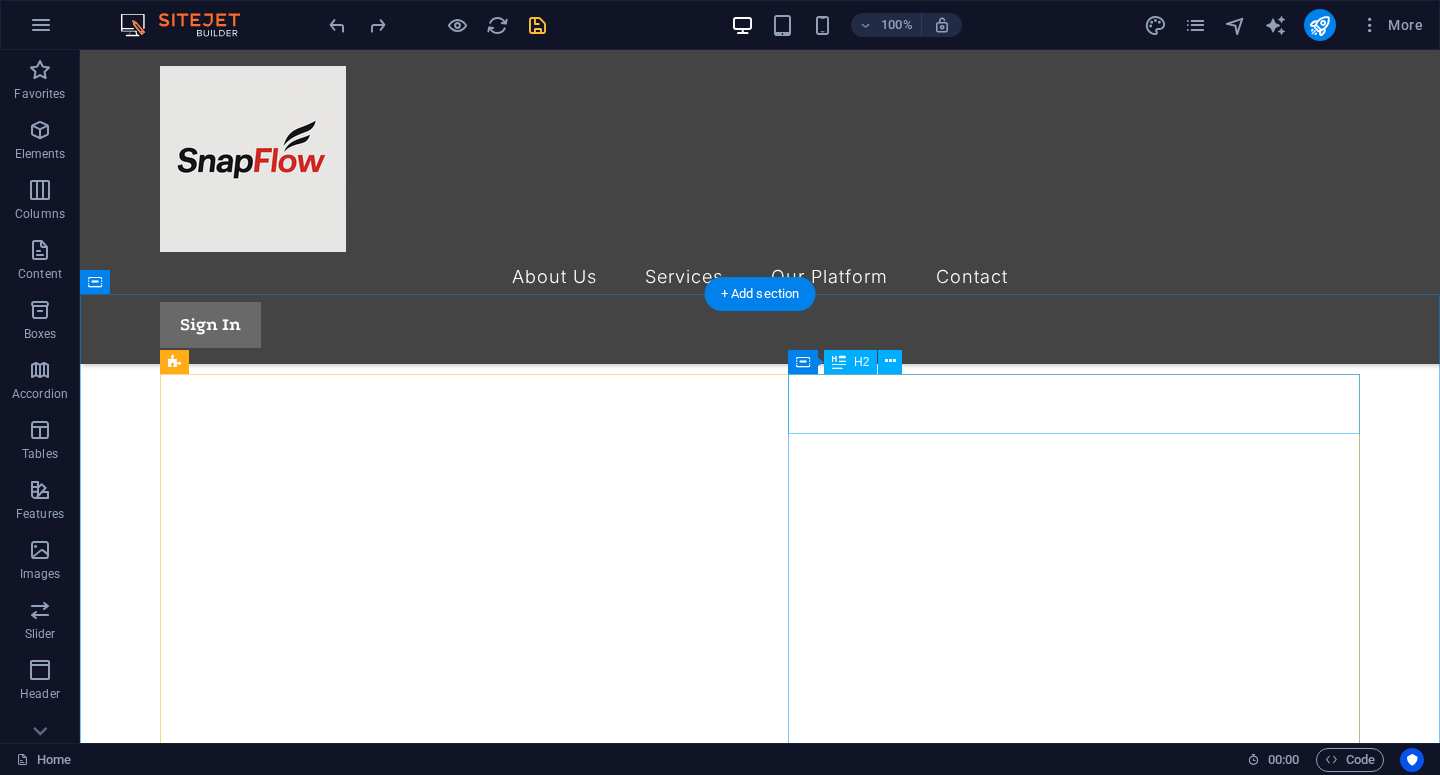 click on "Contact Us" at bounding box center (760, 1062) 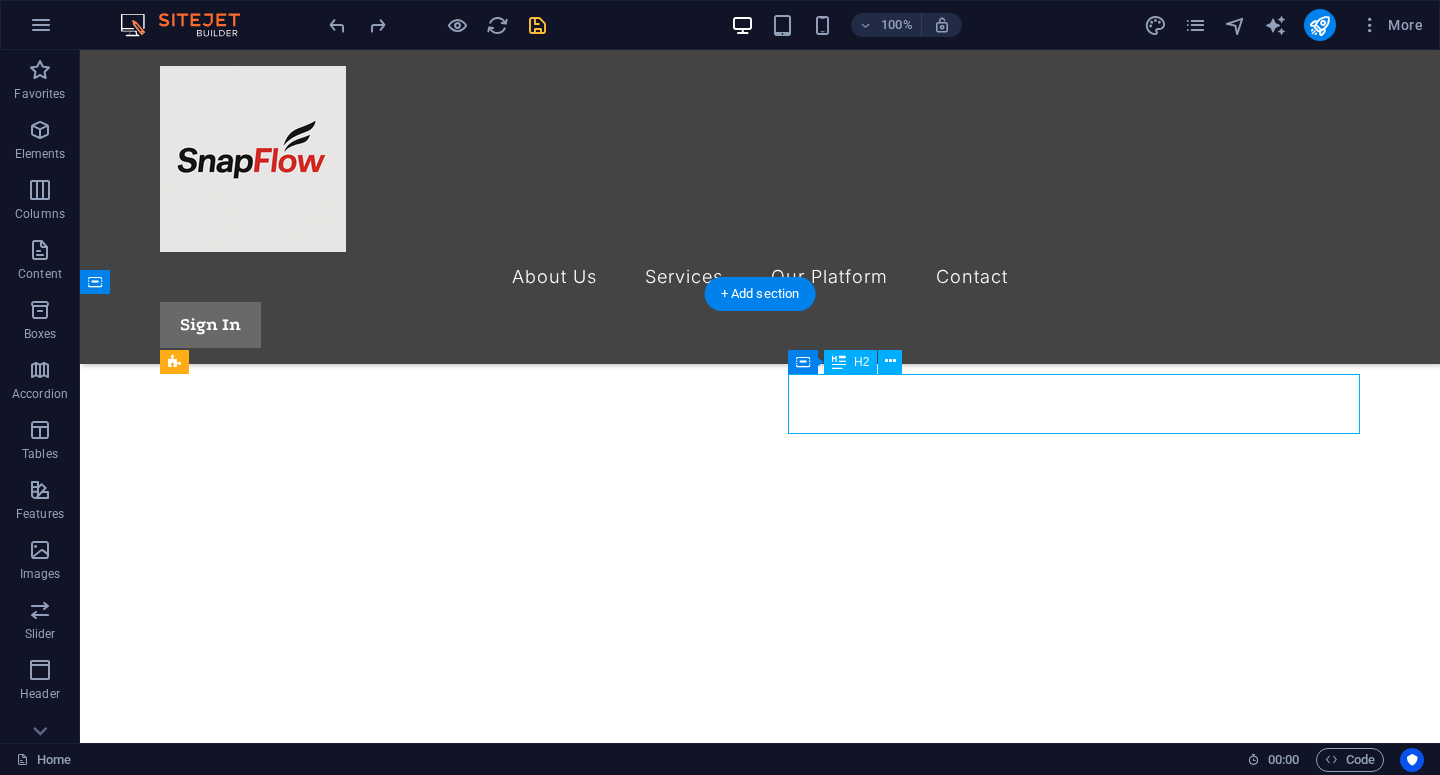 click on "Contact Us" at bounding box center (760, 1062) 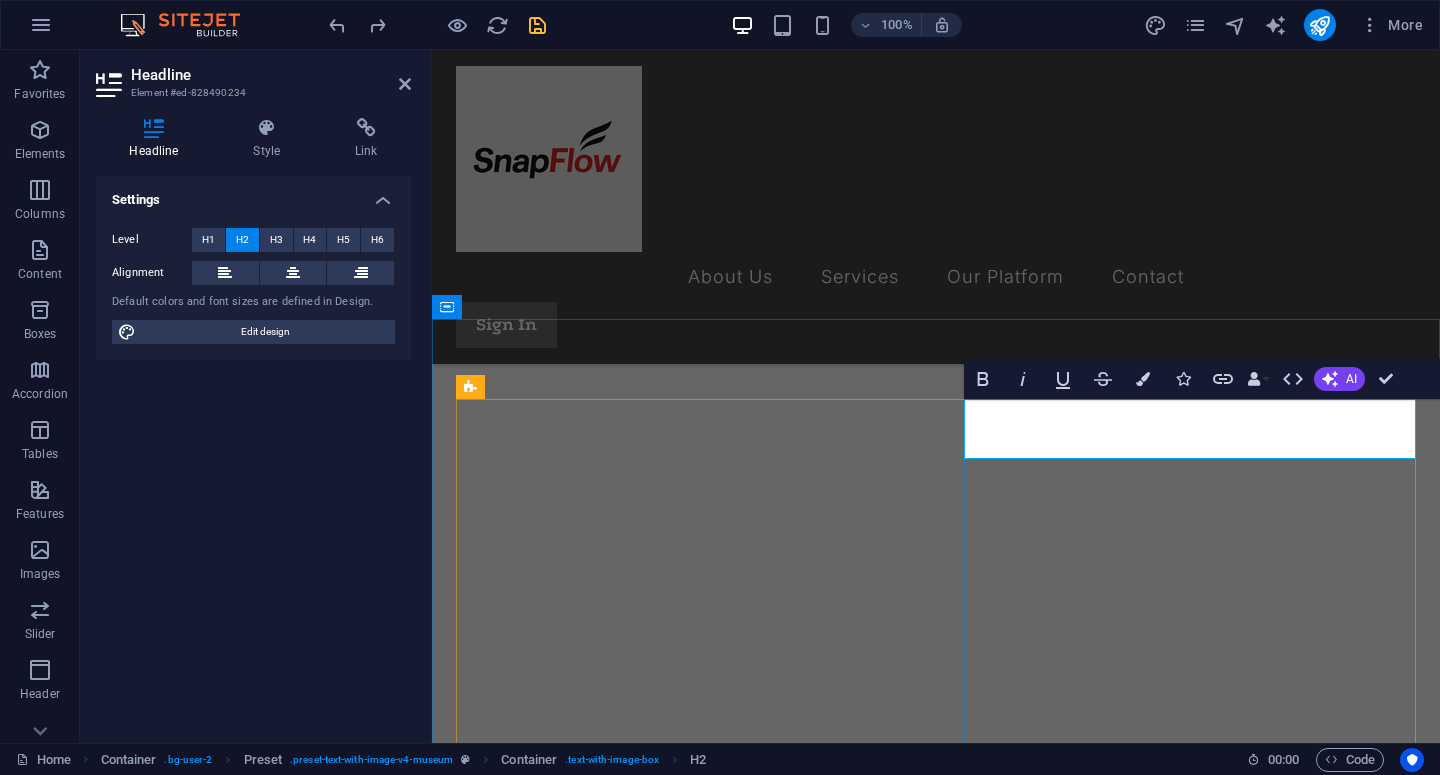 type 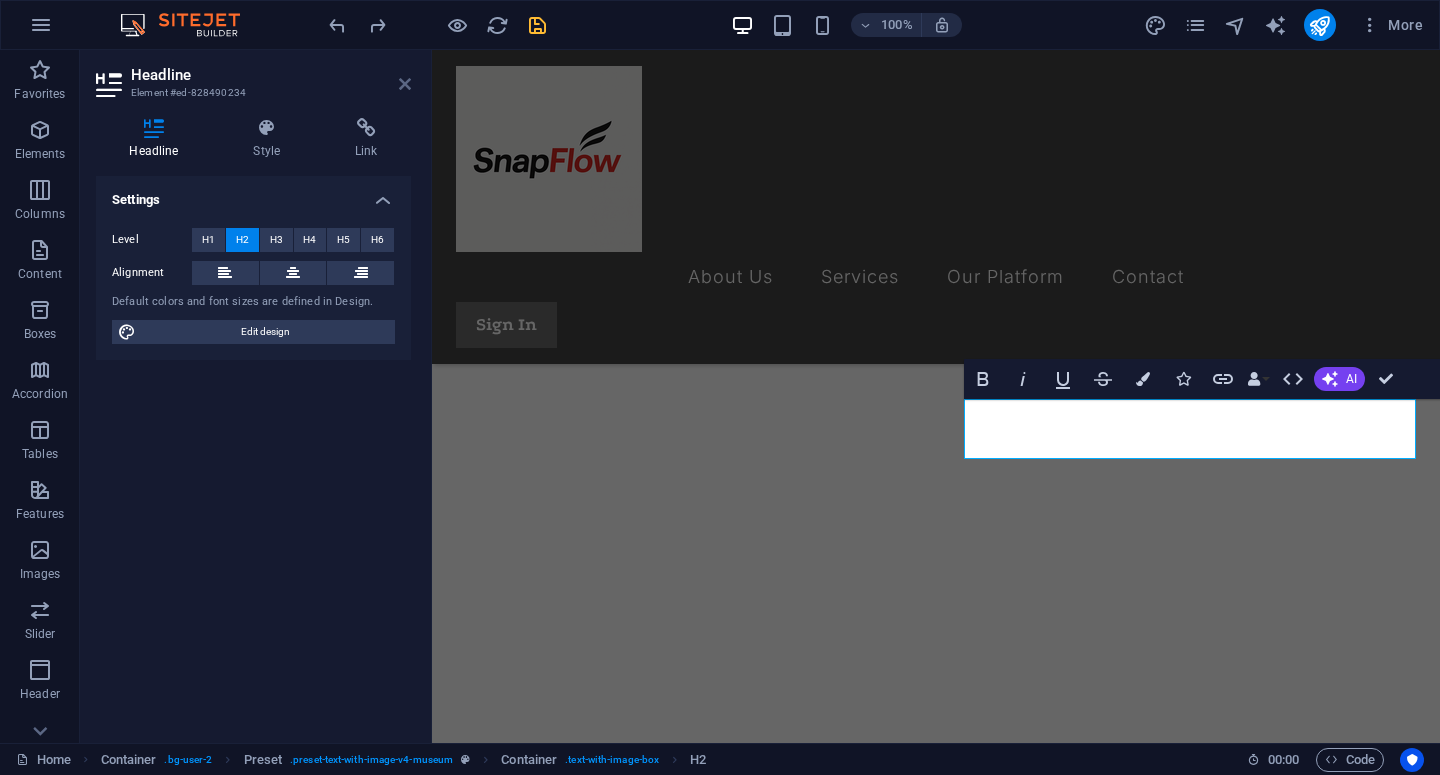click at bounding box center [405, 84] 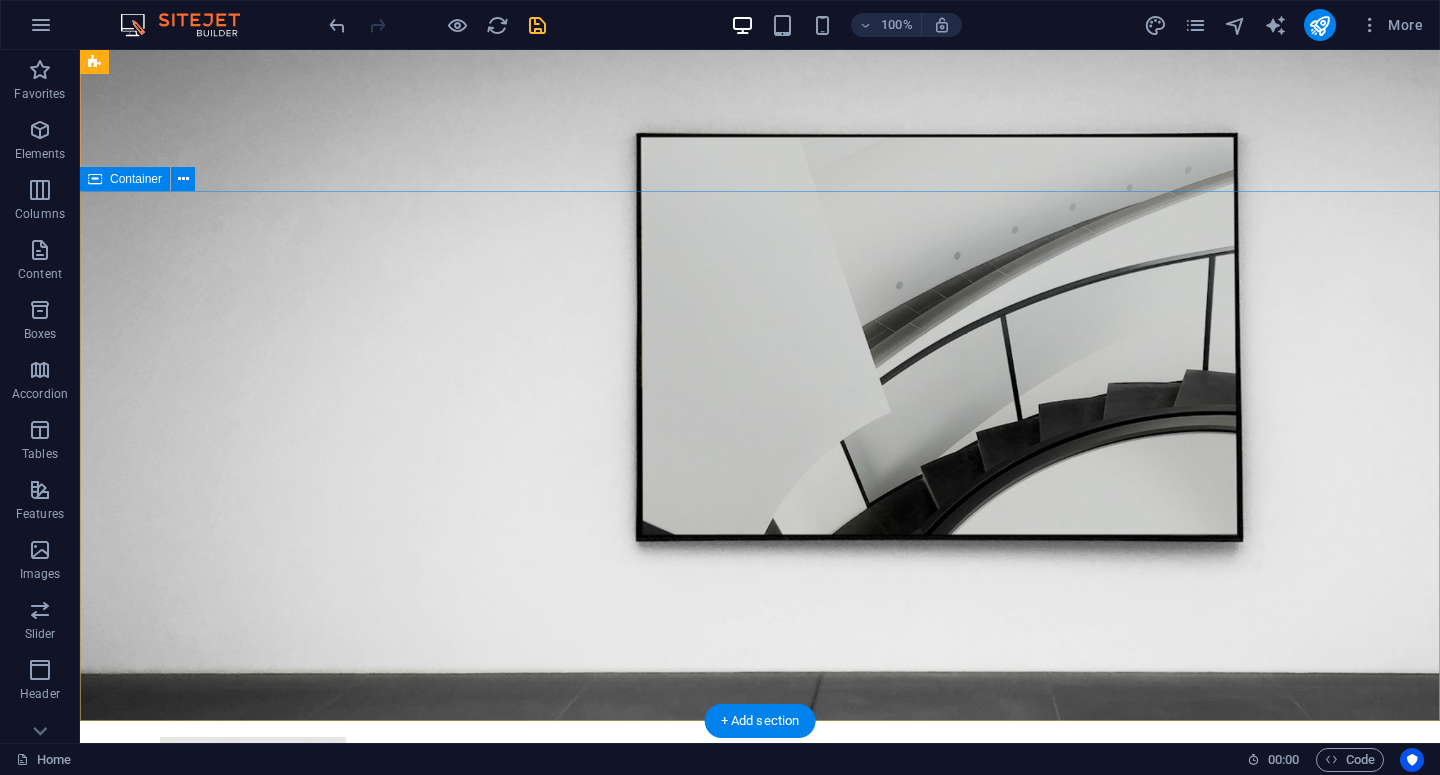 scroll, scrollTop: 11, scrollLeft: 0, axis: vertical 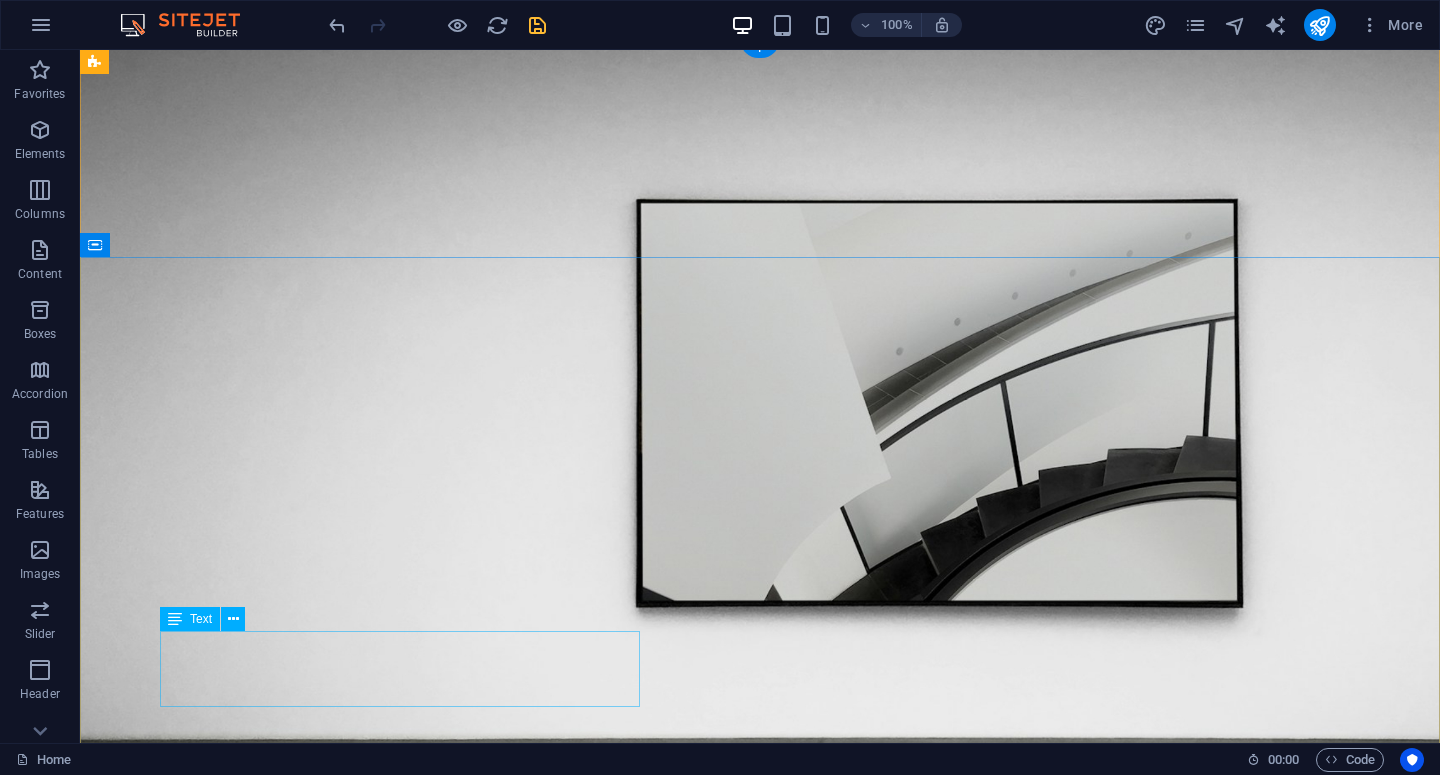 click on "SnapFlow is a digital agency specializing in KOL (Key Opinion Leader) campaigns and digital marketing activations." at bounding box center [760, 1397] 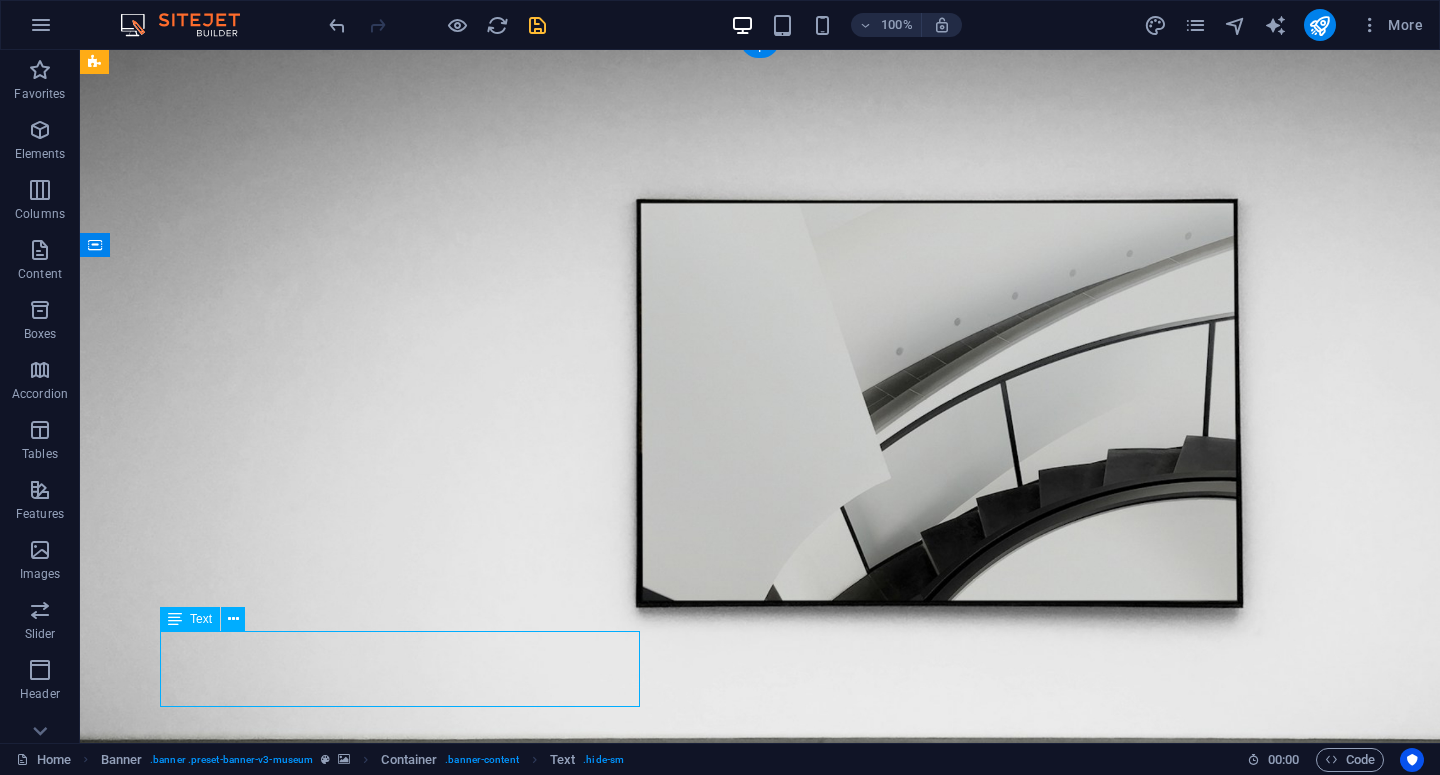 click on "SnapFlow is a digital agency specializing in KOL (Key Opinion Leader) campaigns and digital marketing activations." at bounding box center [760, 1397] 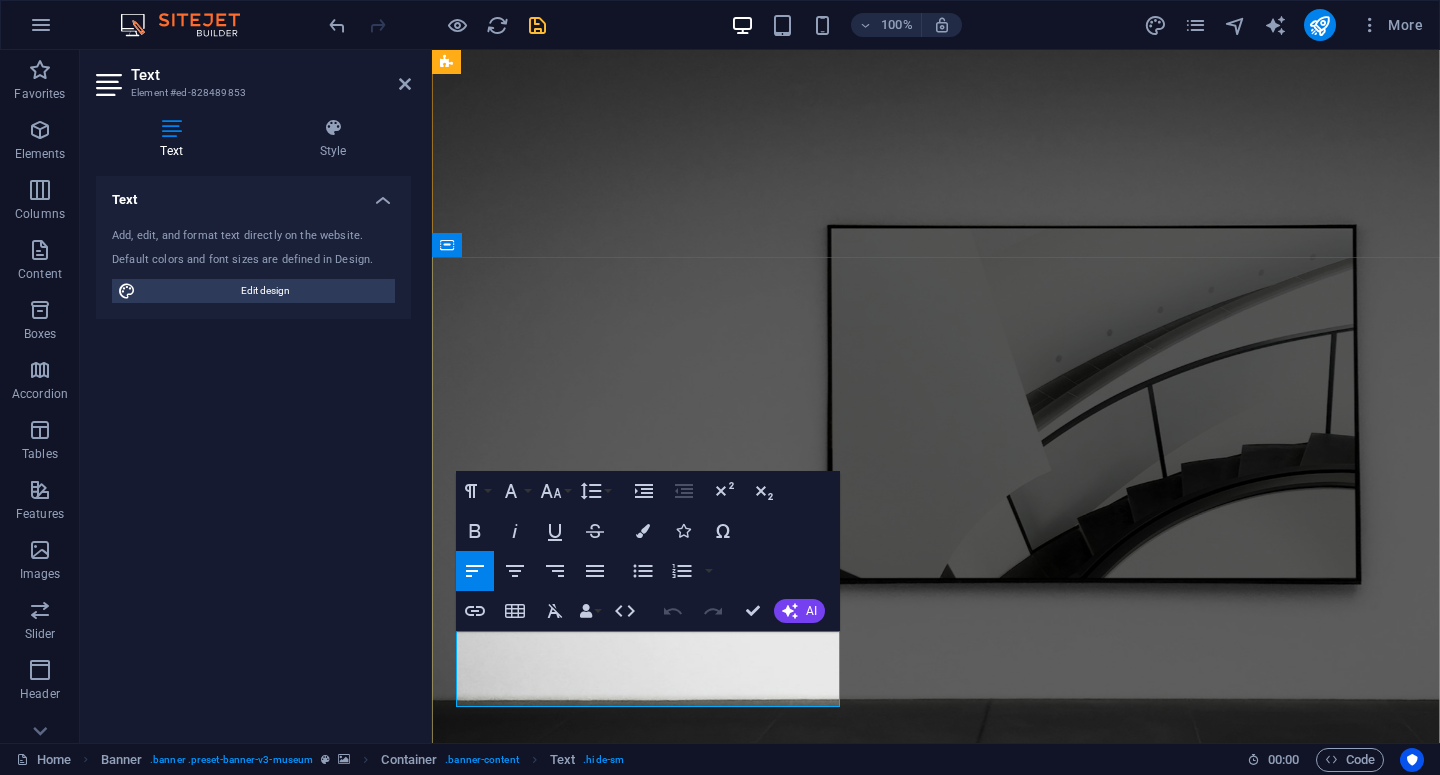drag, startPoint x: 780, startPoint y: 694, endPoint x: 458, endPoint y: 648, distance: 325.26913 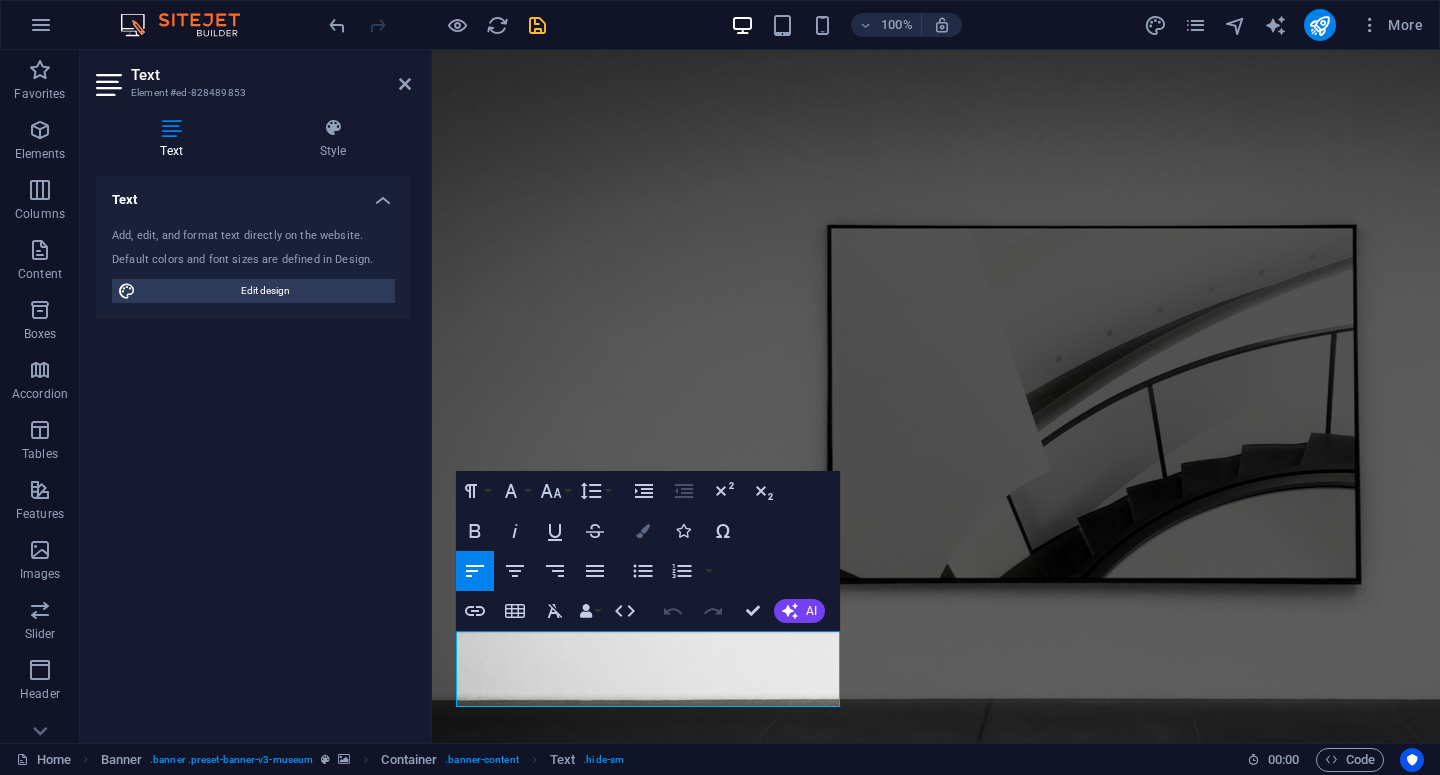 click at bounding box center (643, 531) 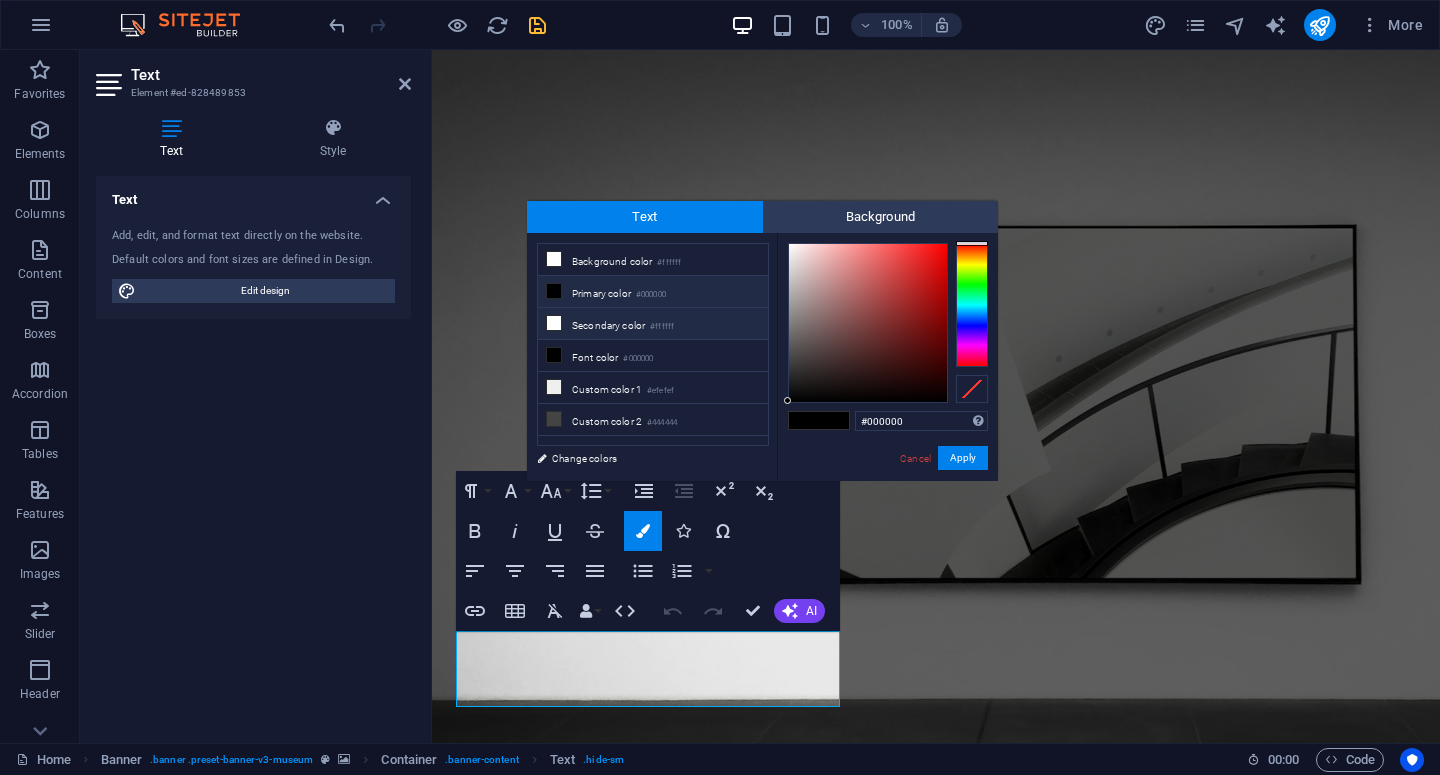click on "Secondary color
#ffffff" at bounding box center [653, 324] 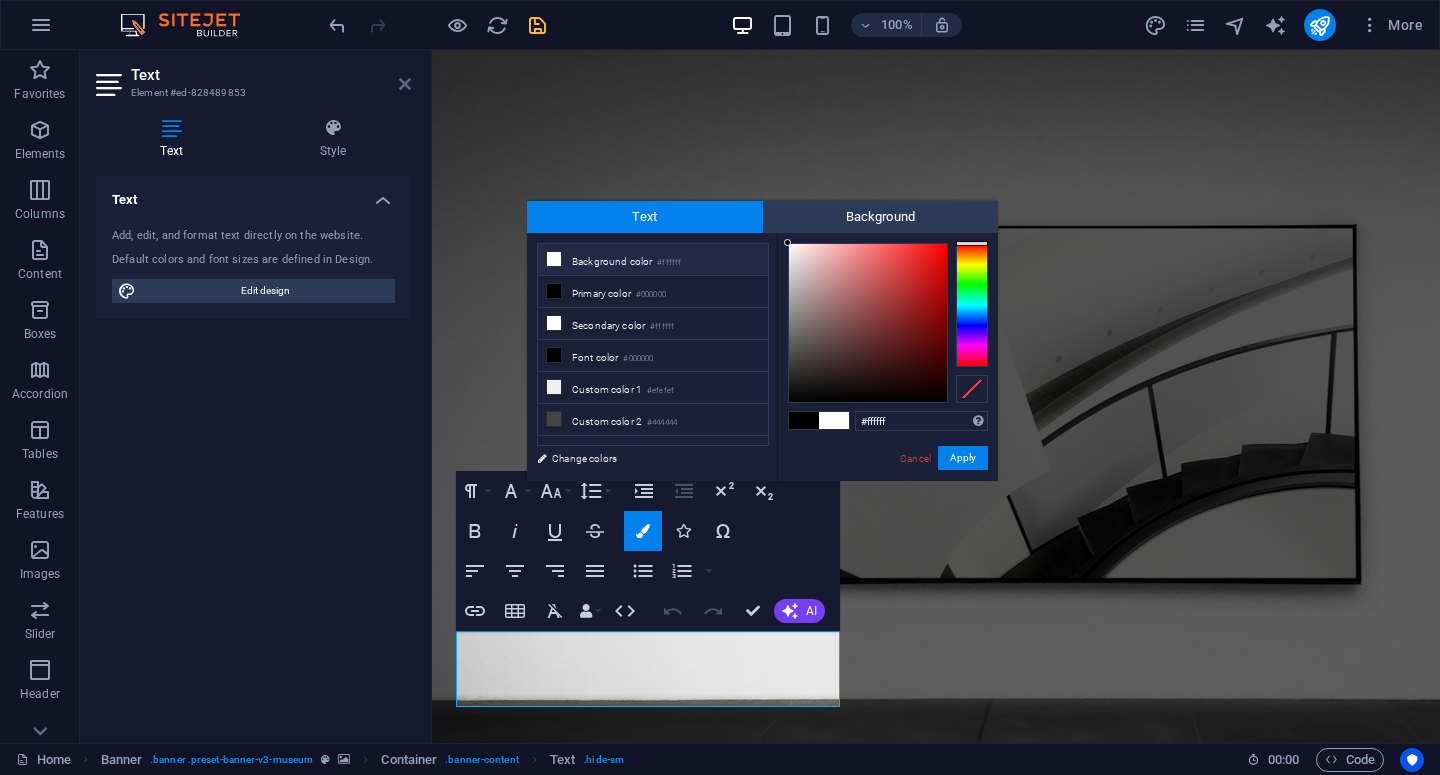 click at bounding box center [405, 84] 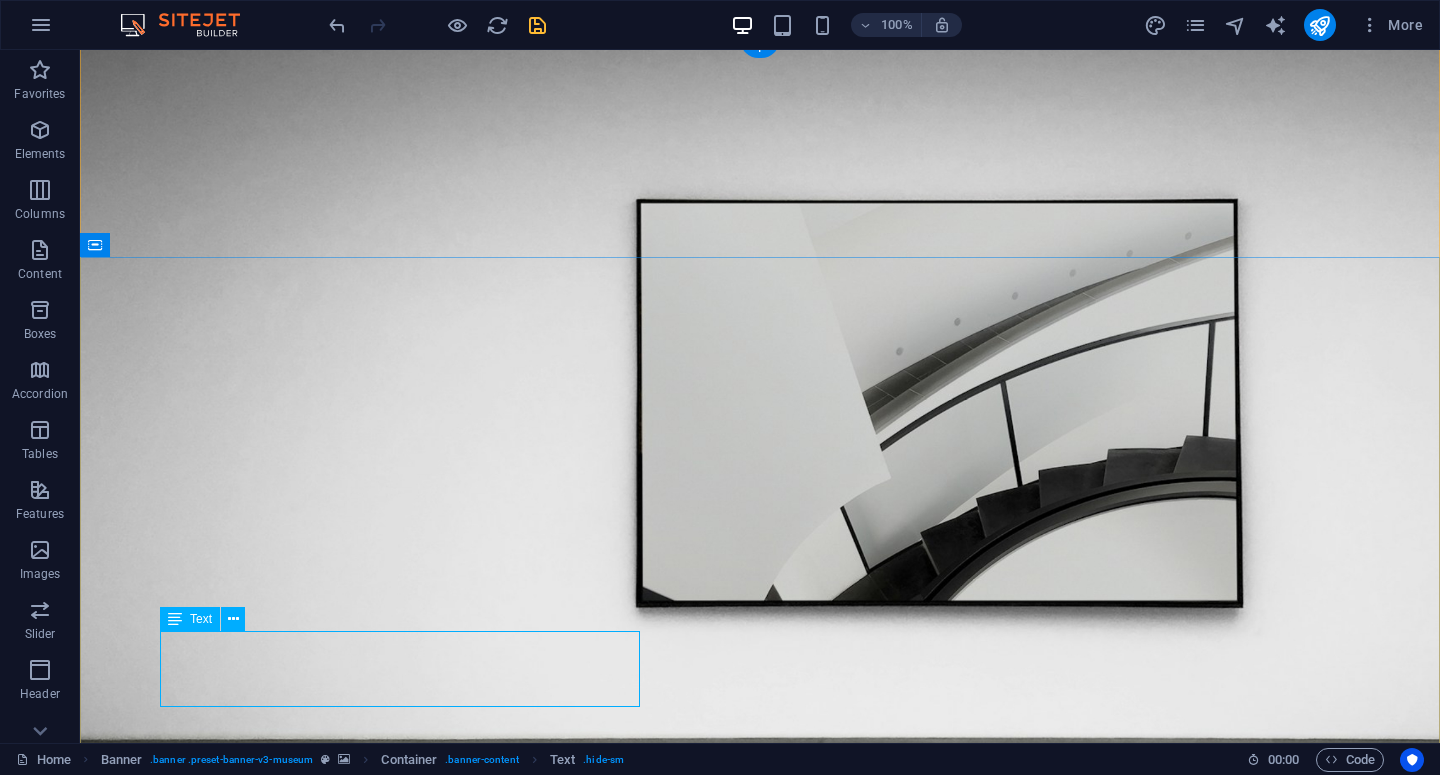 click on "SnapFlow is a digital agency specializing in KOL (Key Opinion Leader) campaigns and digital marketing activations." at bounding box center (760, 1397) 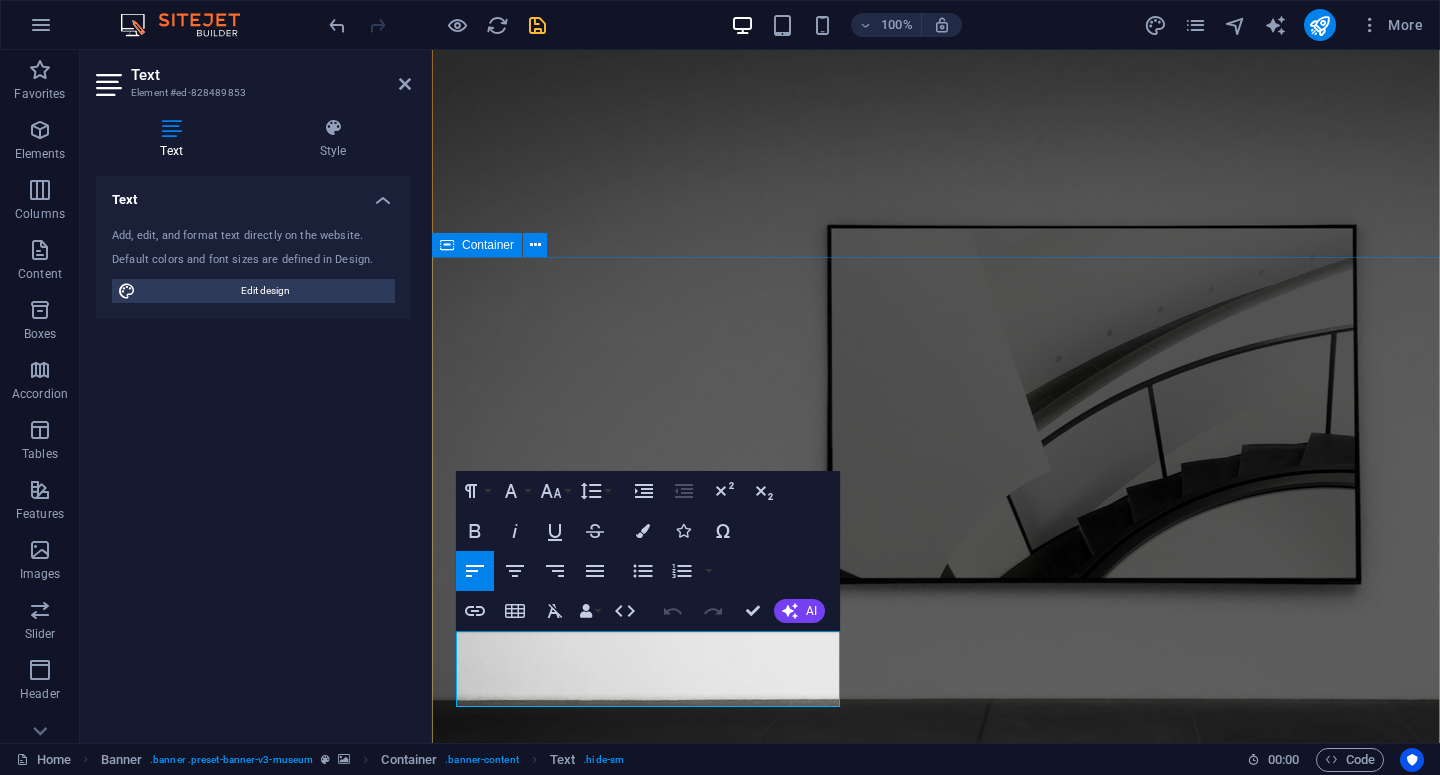 drag, startPoint x: 787, startPoint y: 693, endPoint x: 448, endPoint y: 639, distance: 343.27396 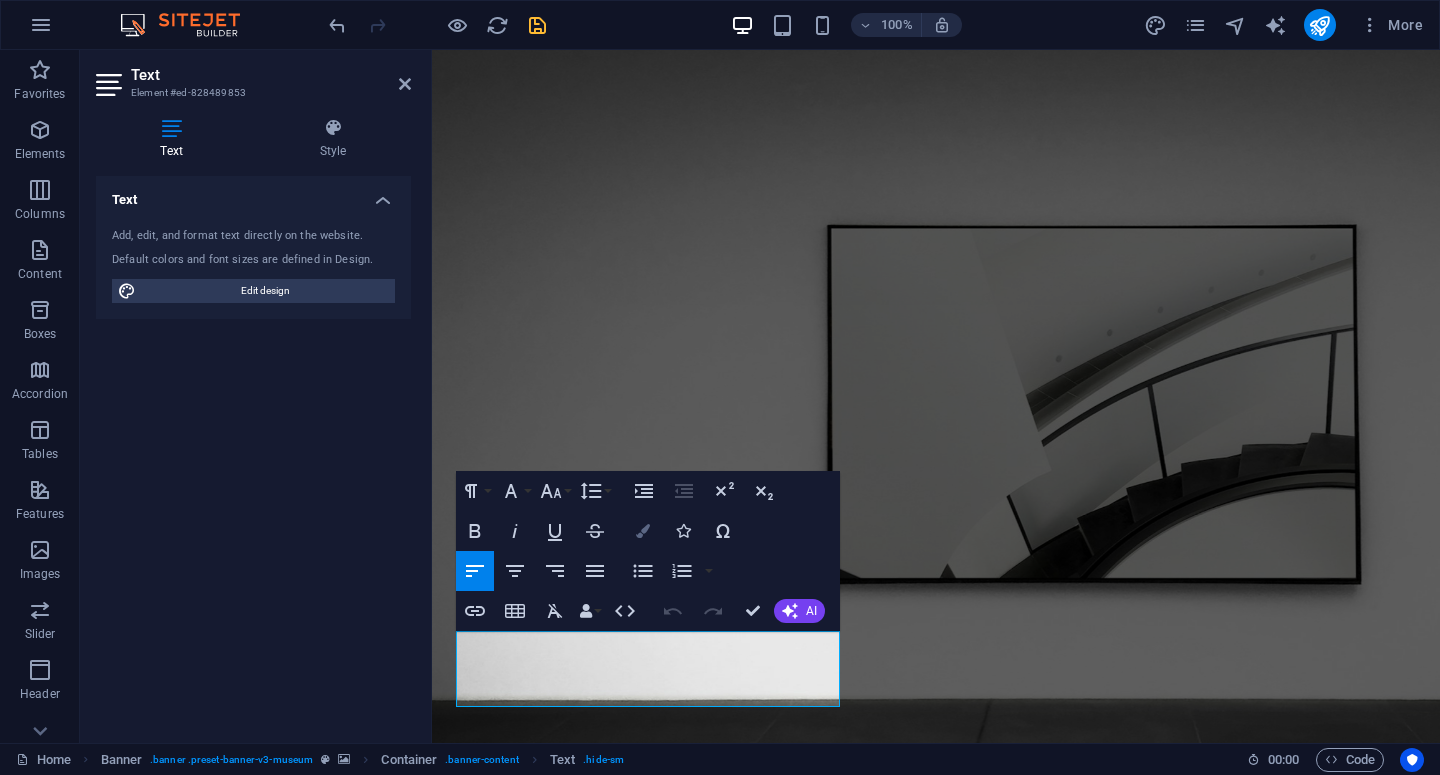 click at bounding box center (643, 531) 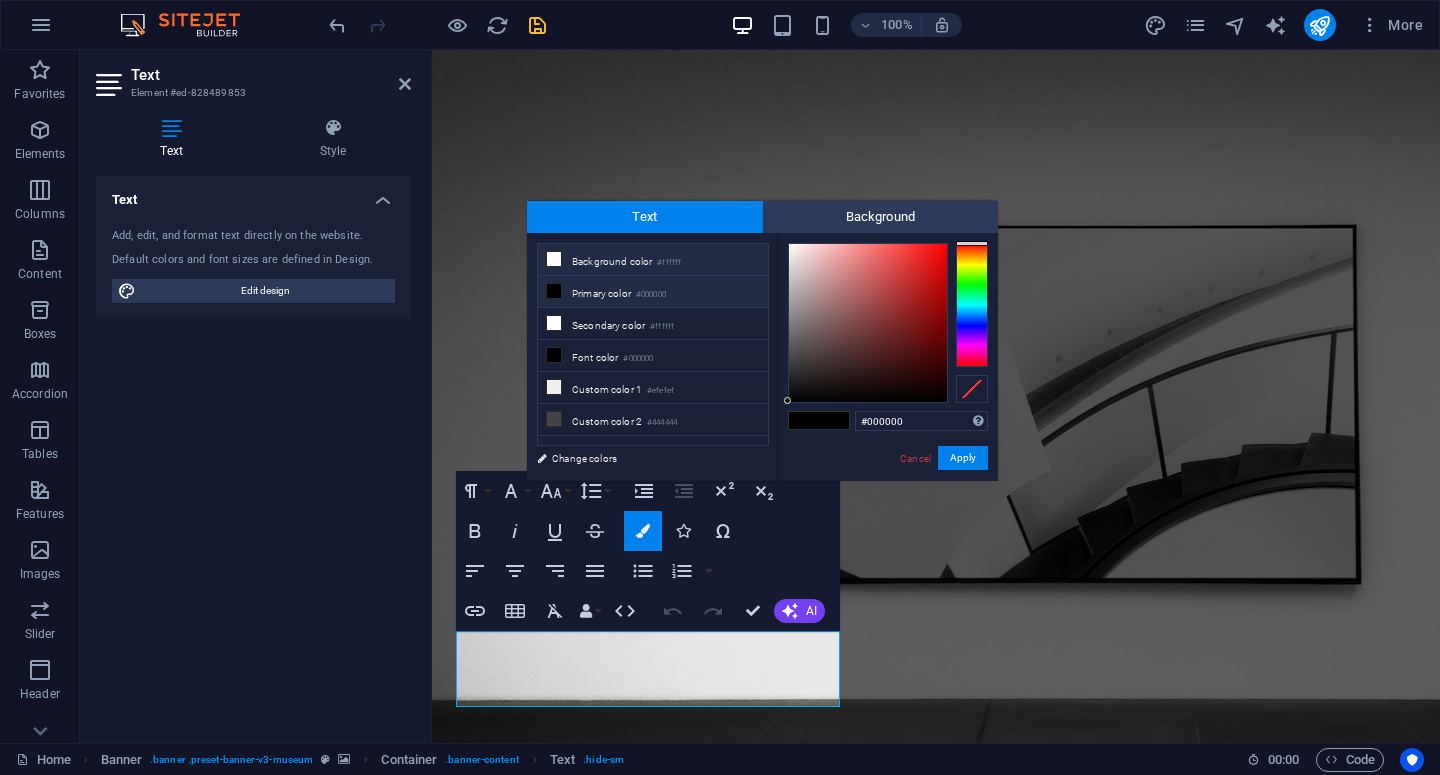 click on "Background color
#ffffff" at bounding box center (653, 260) 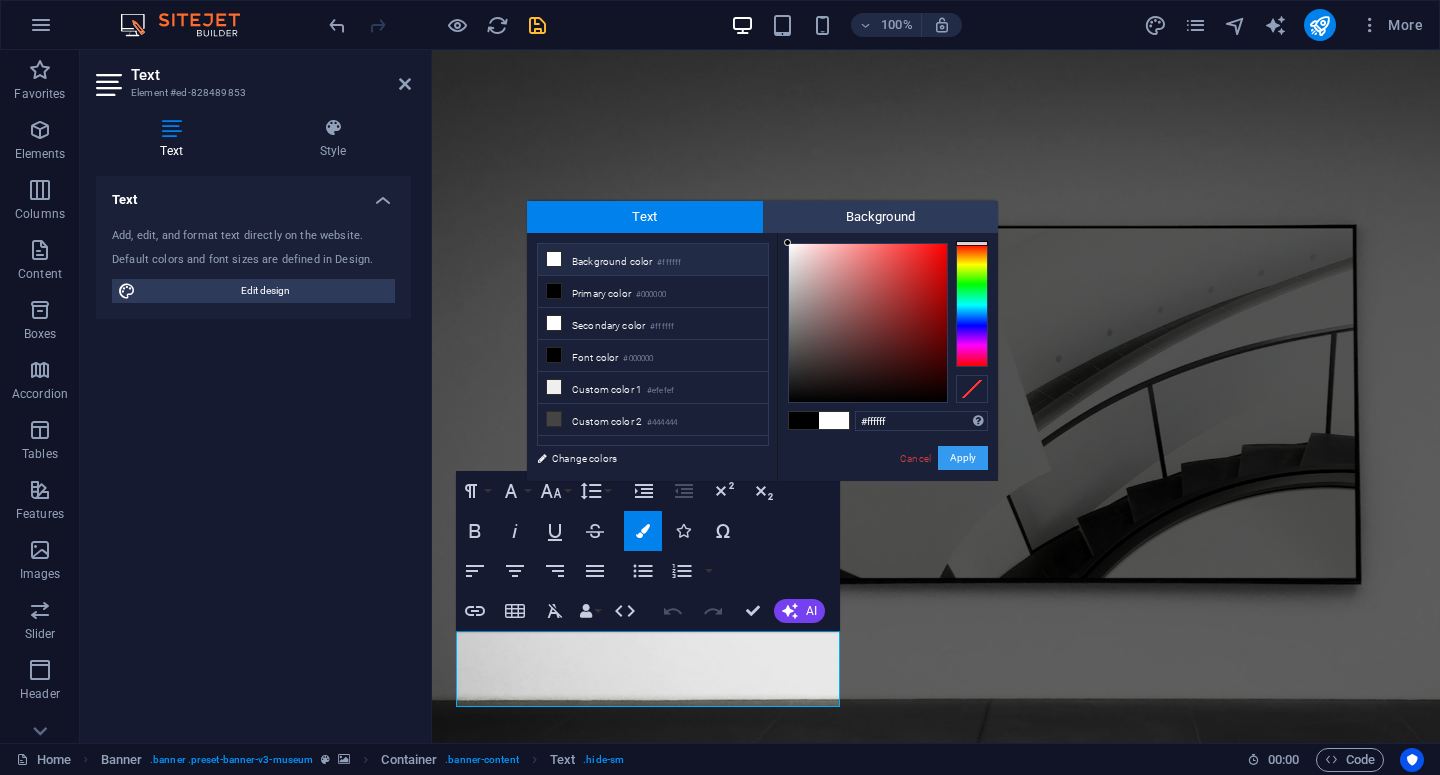 click on "Apply" at bounding box center (963, 458) 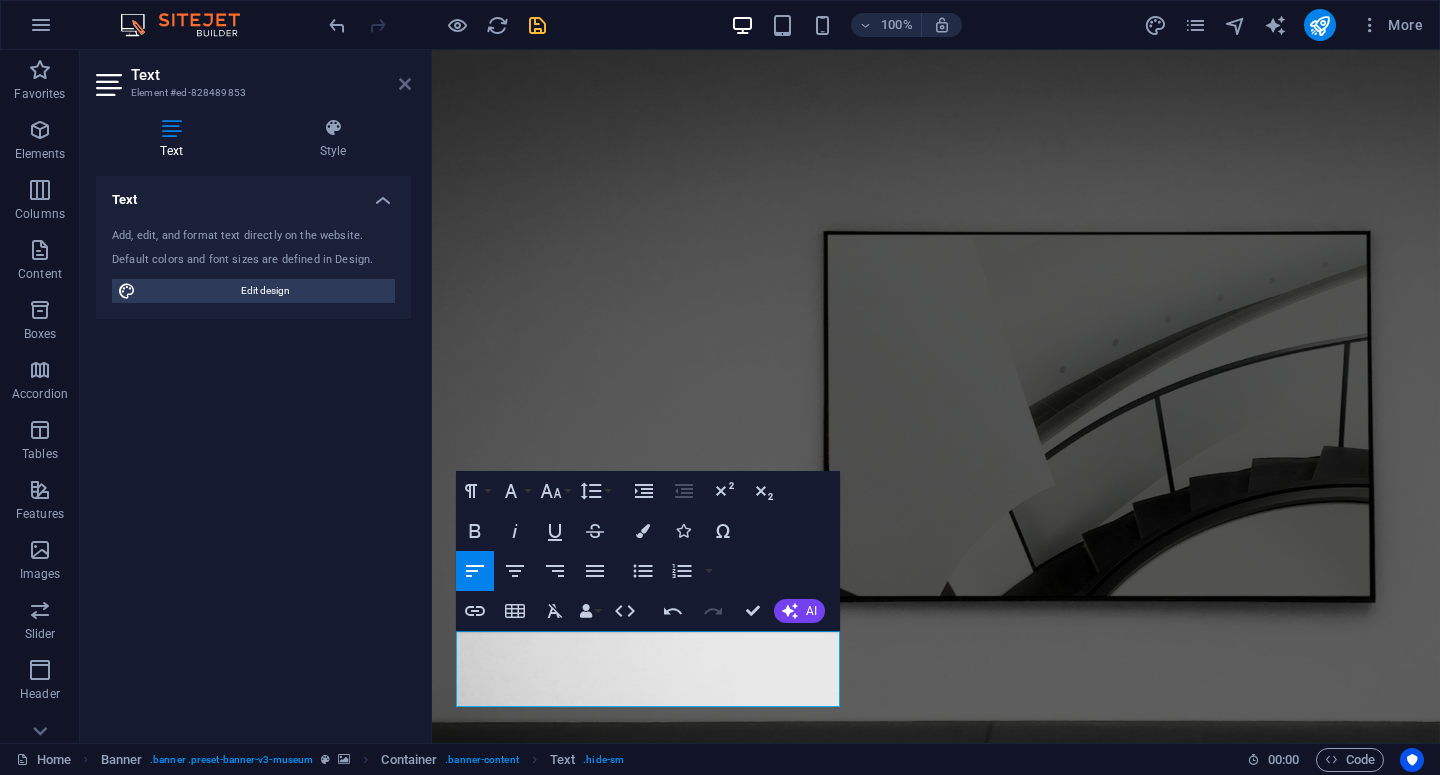 click at bounding box center (405, 84) 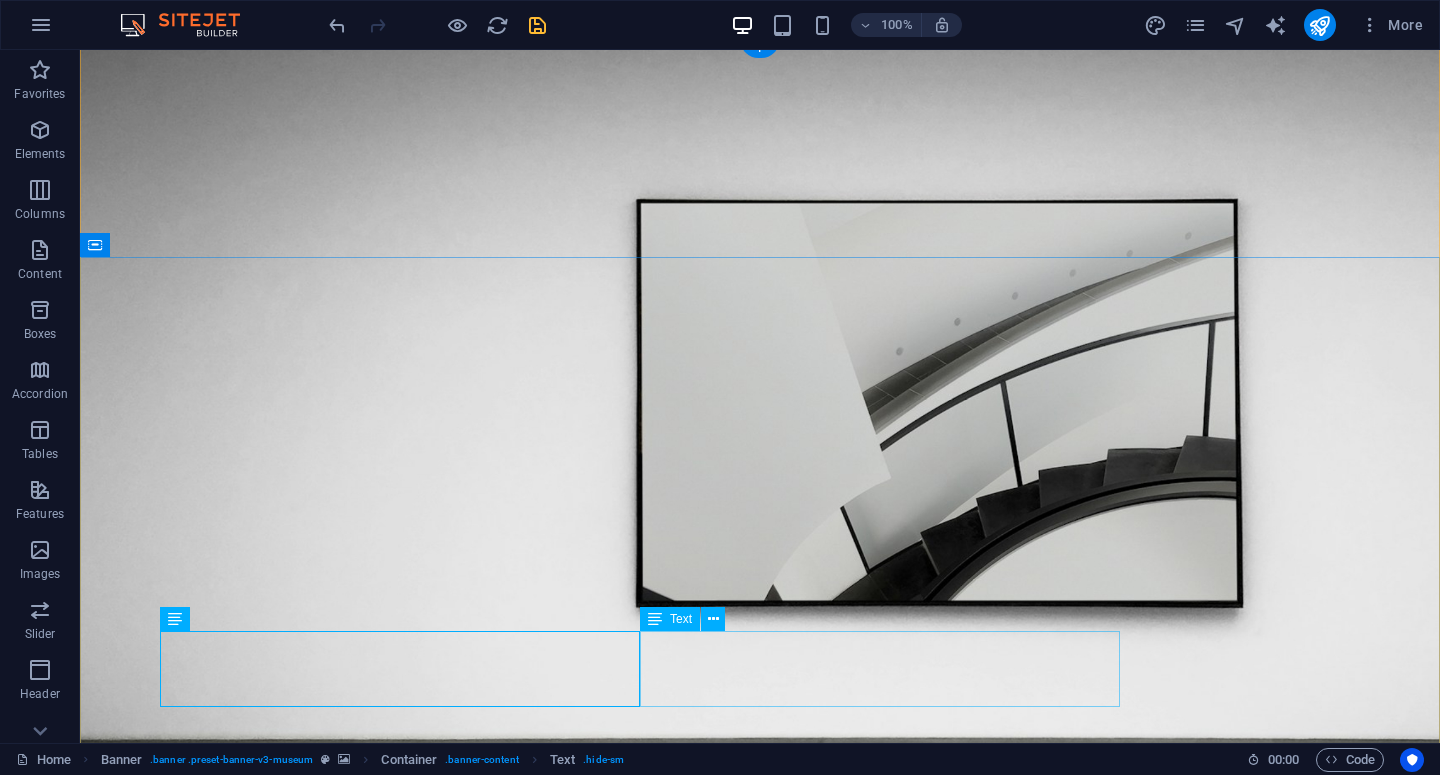 click on "We don’t just execute — we also build our own tools to make campaign management faster, clearer, and more efficient for brands." at bounding box center (760, 1435) 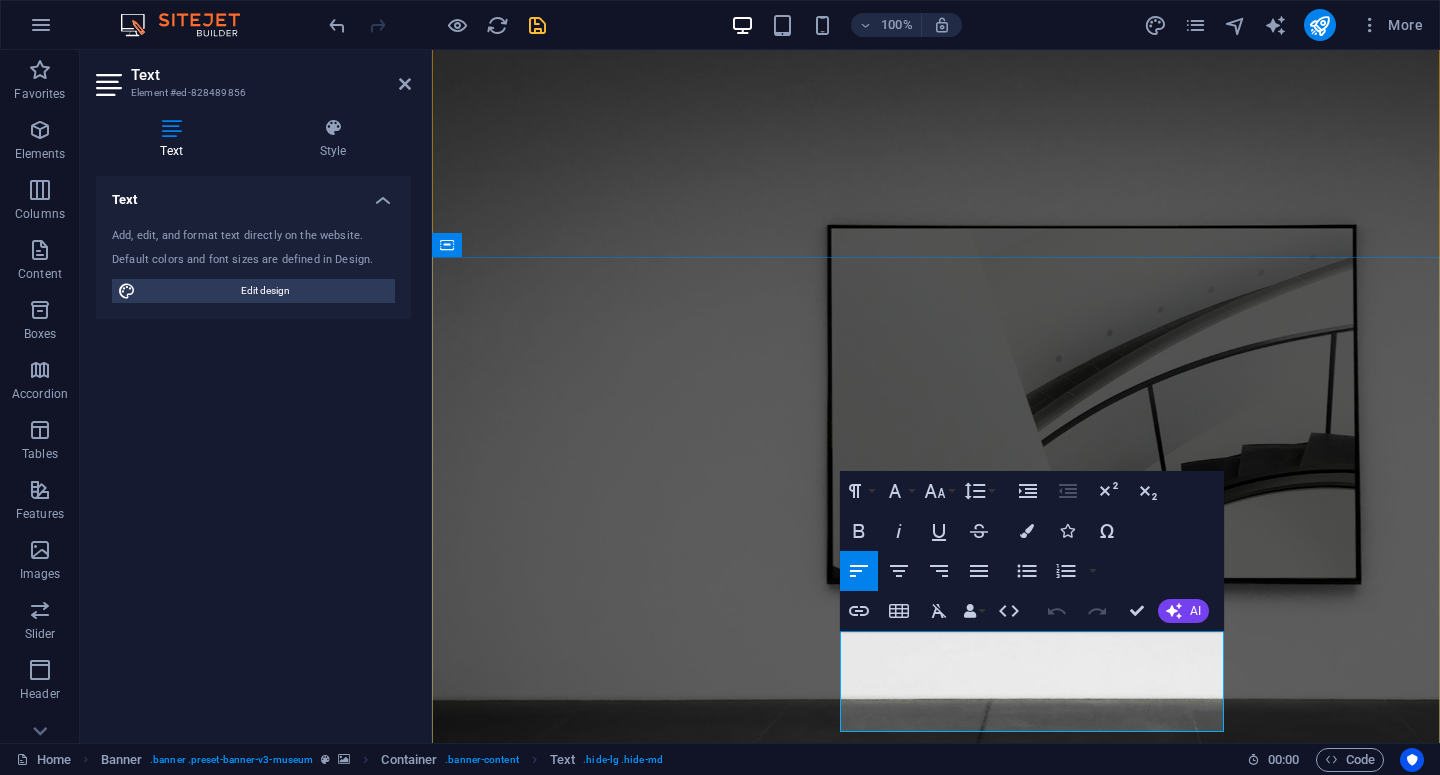 click on "We don’t just execute — we also build our own tools to make campaign management faster, clearer, and more efficient for brands." at bounding box center (936, 1460) 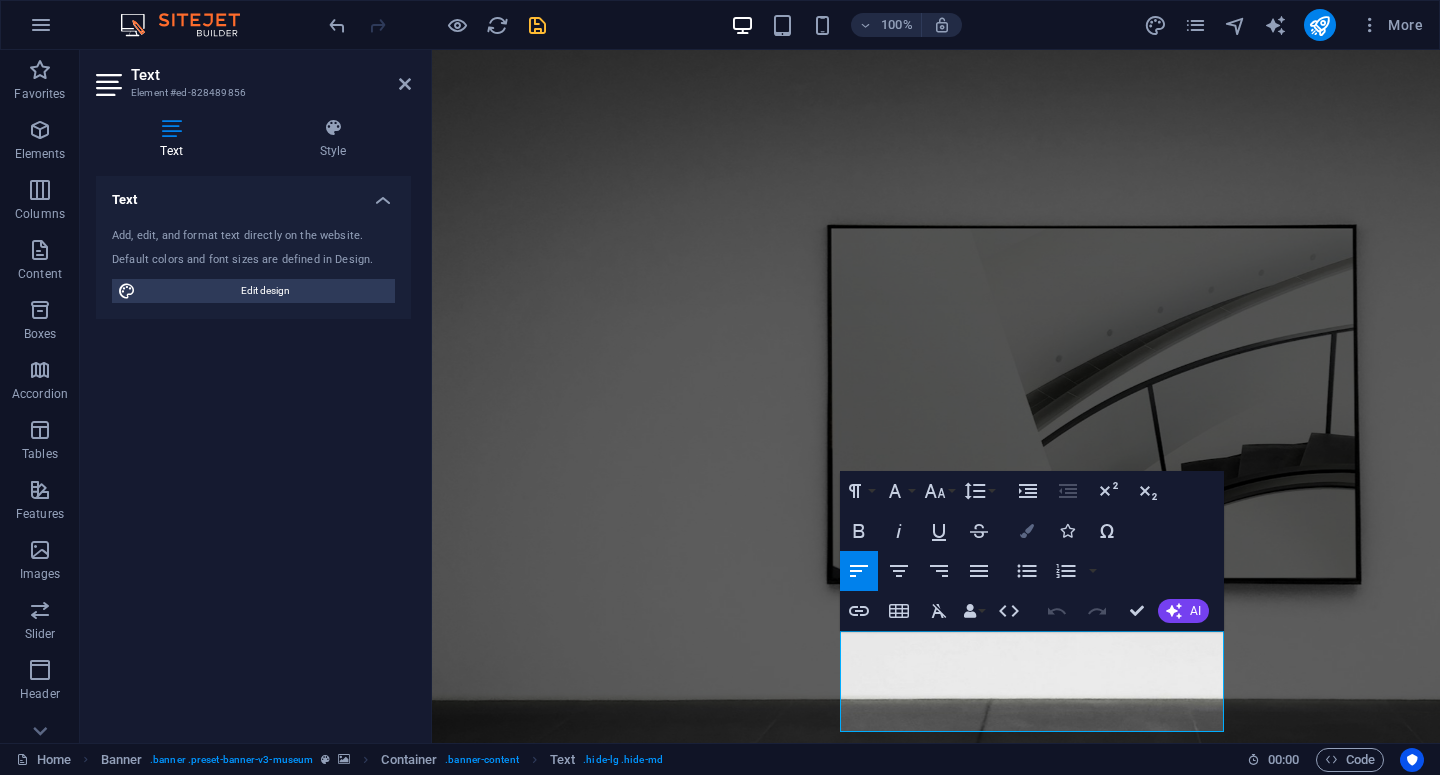 click at bounding box center (1027, 531) 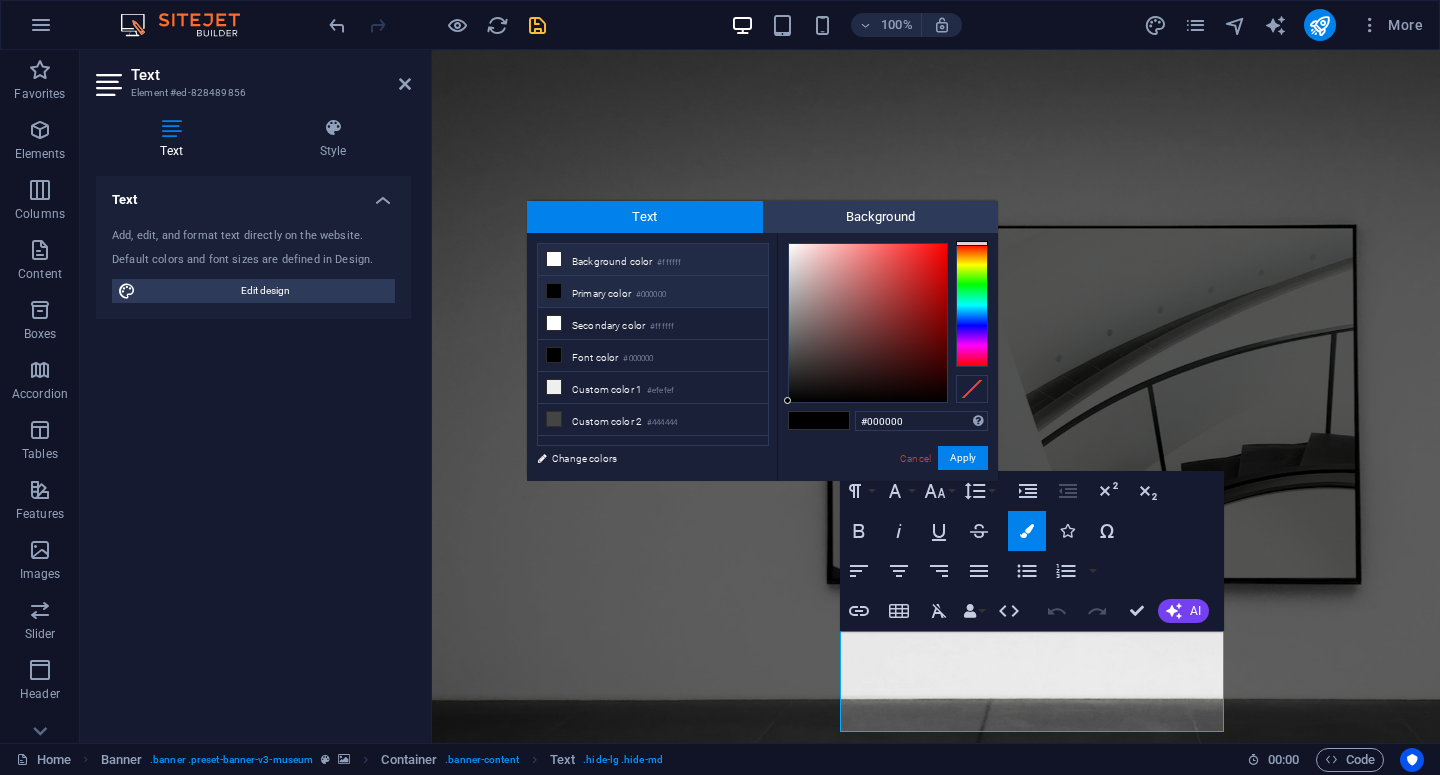 click on "Background color
#ffffff" at bounding box center (653, 260) 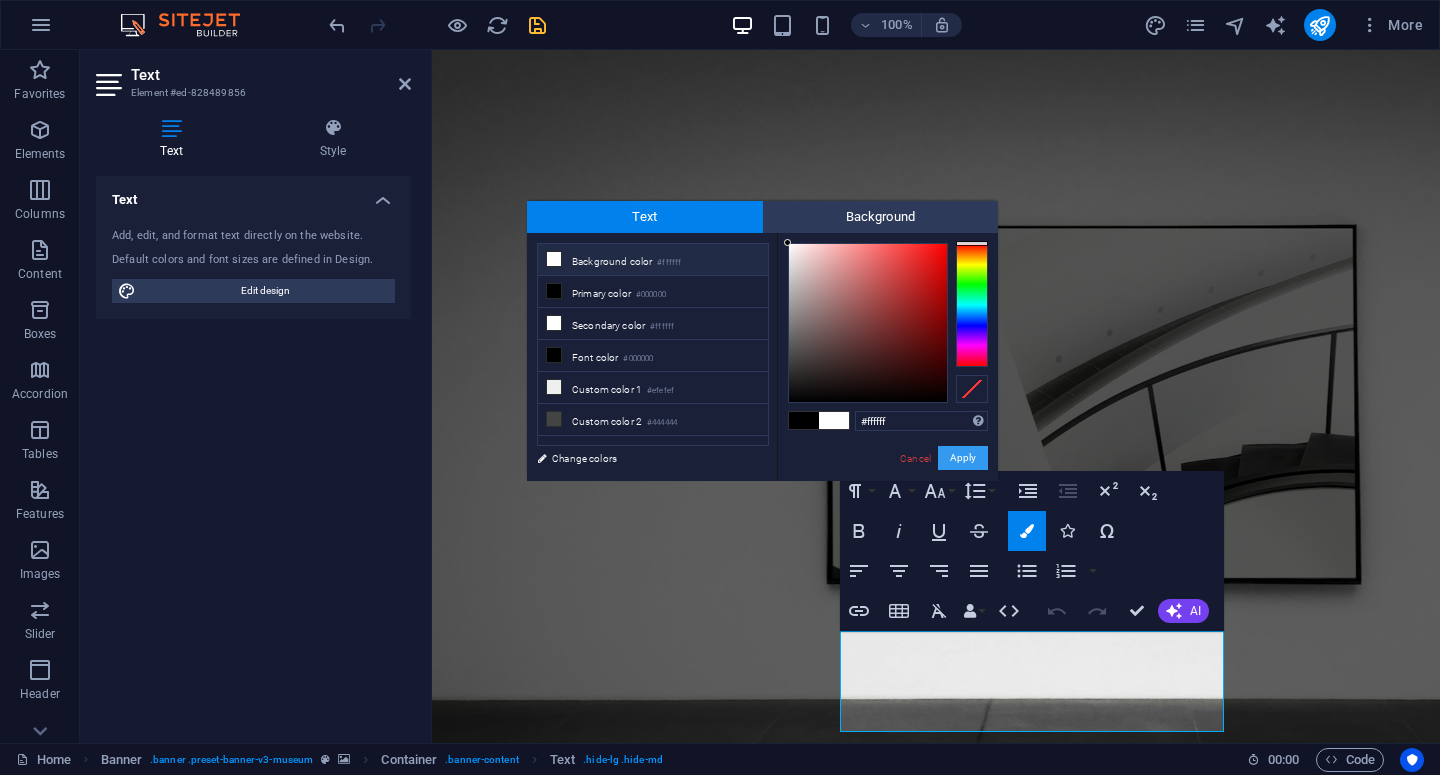click on "Apply" at bounding box center [963, 458] 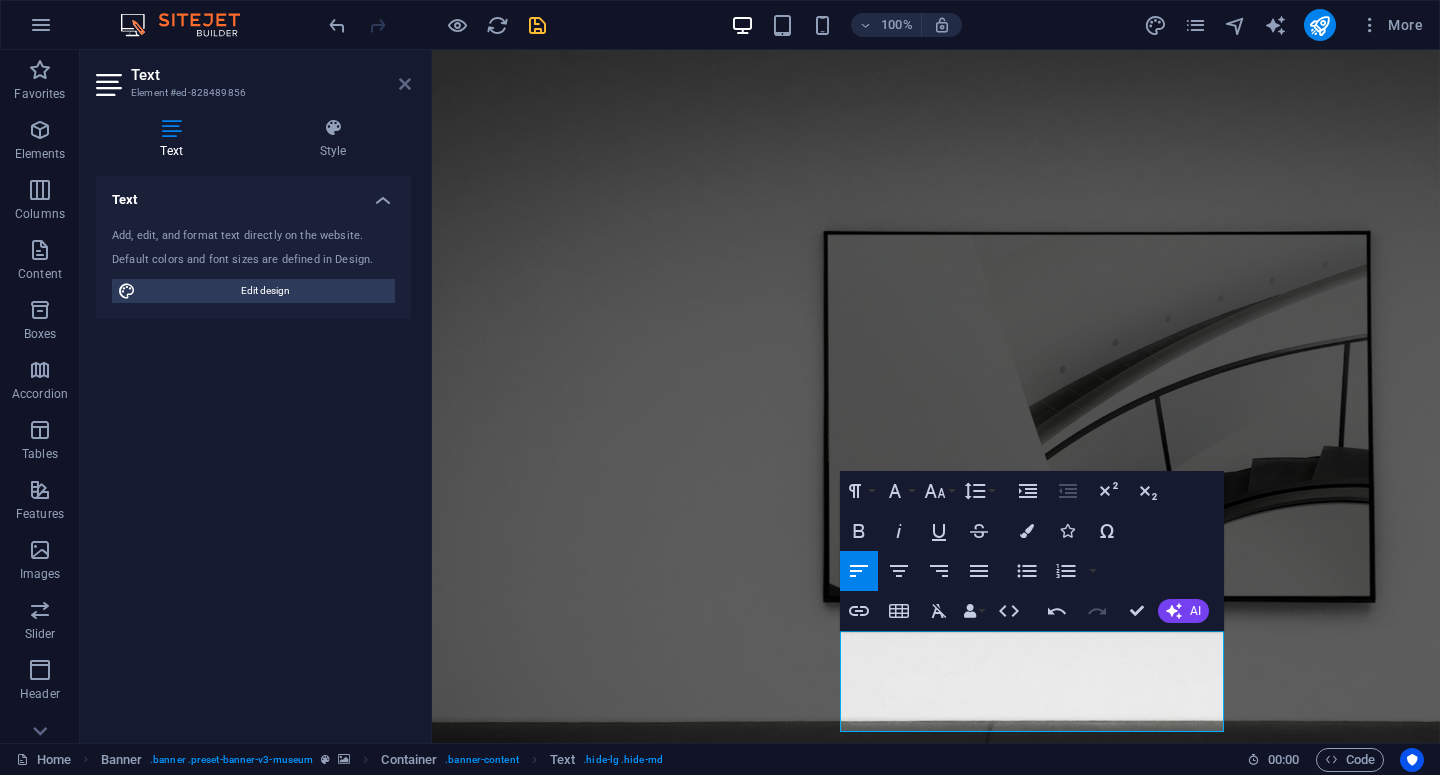 click at bounding box center [405, 84] 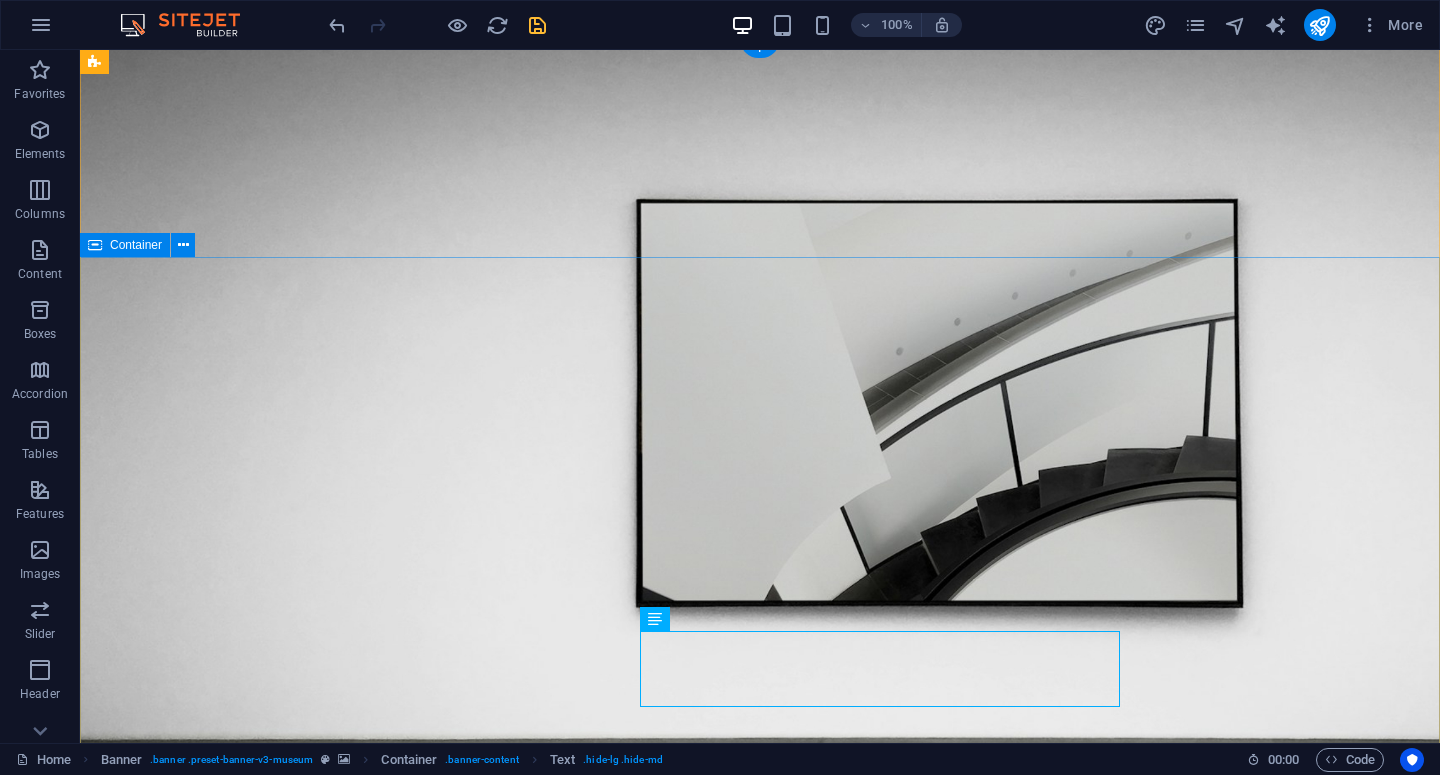 click on "“Campaign Brief, But Smarter.” SnapFlow is a digital agency specializing in KOL (Key Opinion Leader) campaigns and digital marketing activations. We don’t just execute — we also build our own tools to make campaign management faster, clearer, and more efficient for brands." at bounding box center (760, 1321) 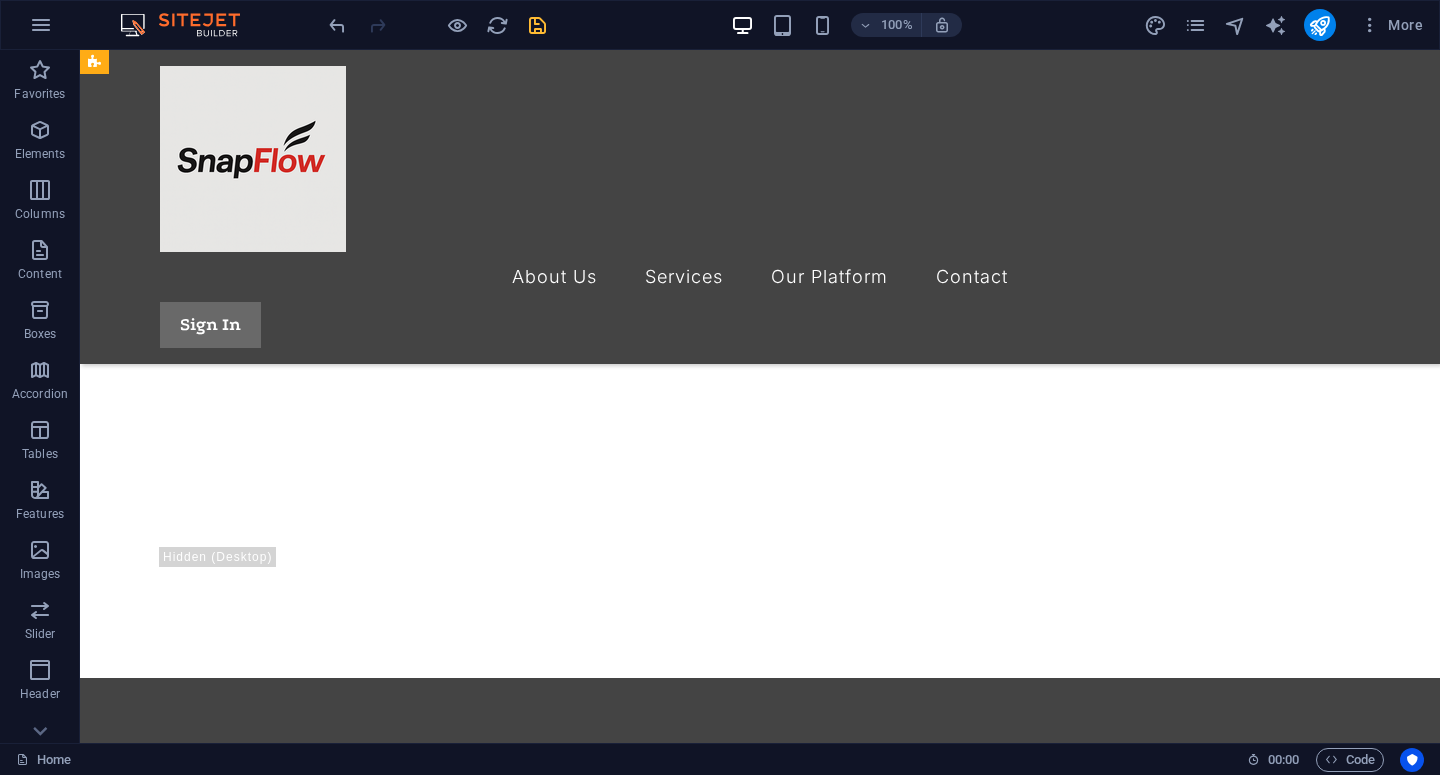 scroll, scrollTop: 780, scrollLeft: 0, axis: vertical 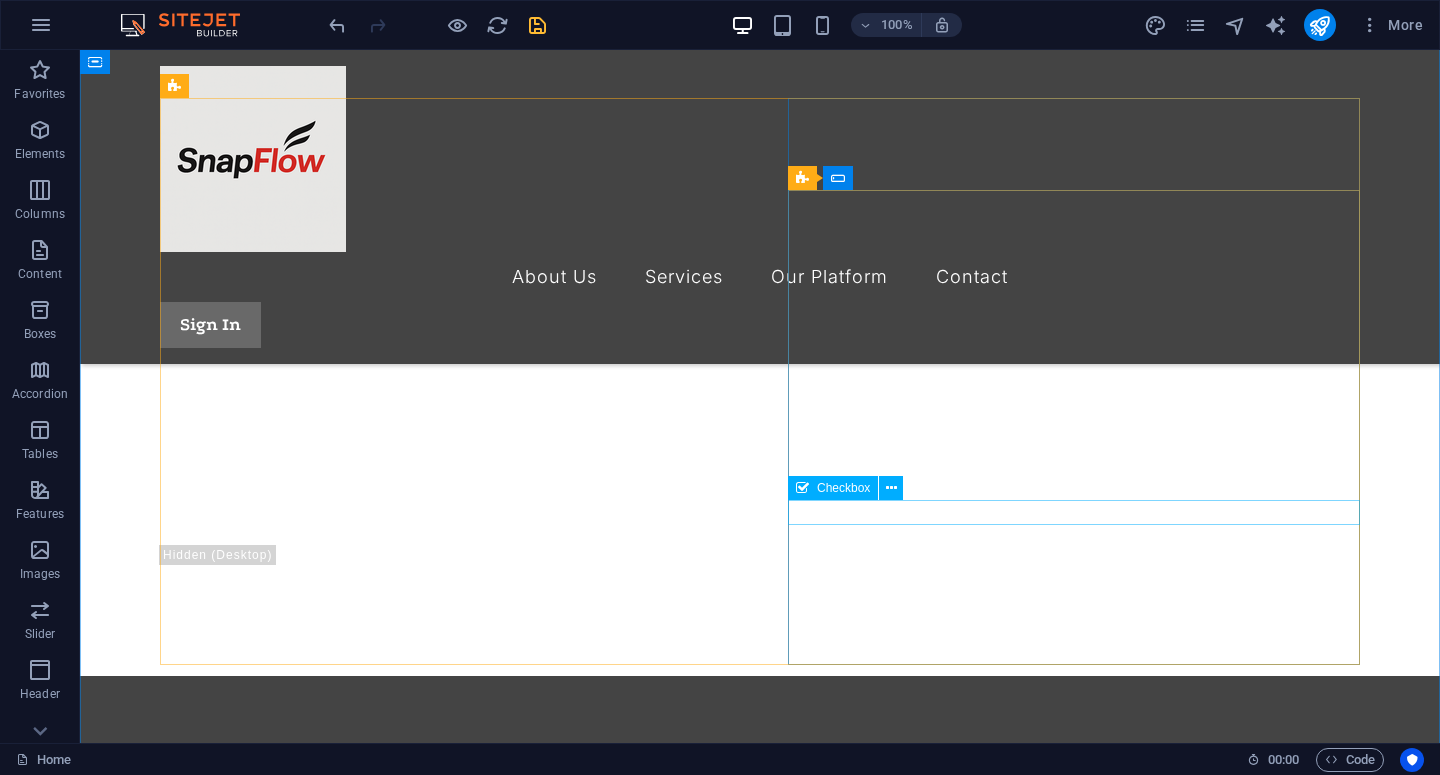 click on "I have read and understand the privacy policy." at bounding box center (760, 1227) 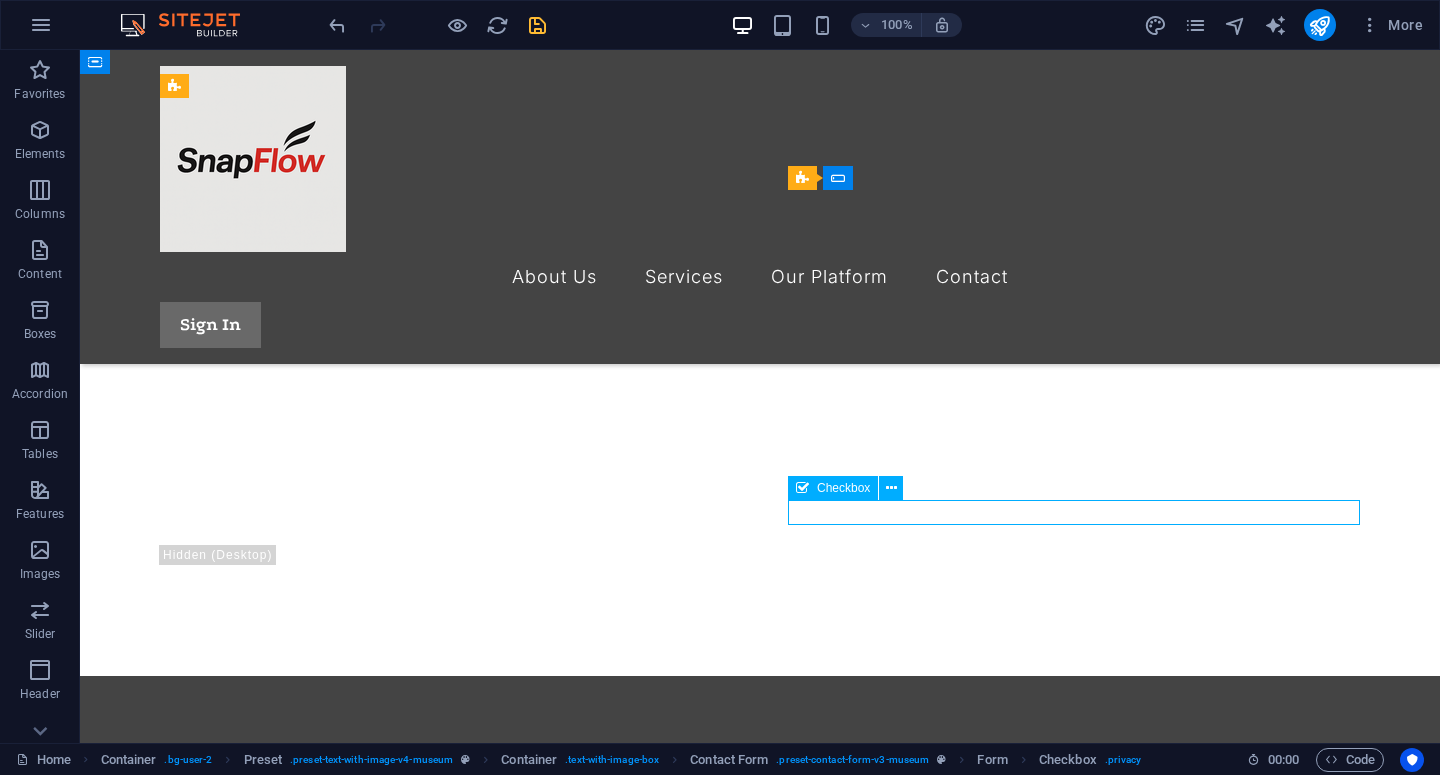 click on "I have read and understand the privacy policy." at bounding box center (760, 1227) 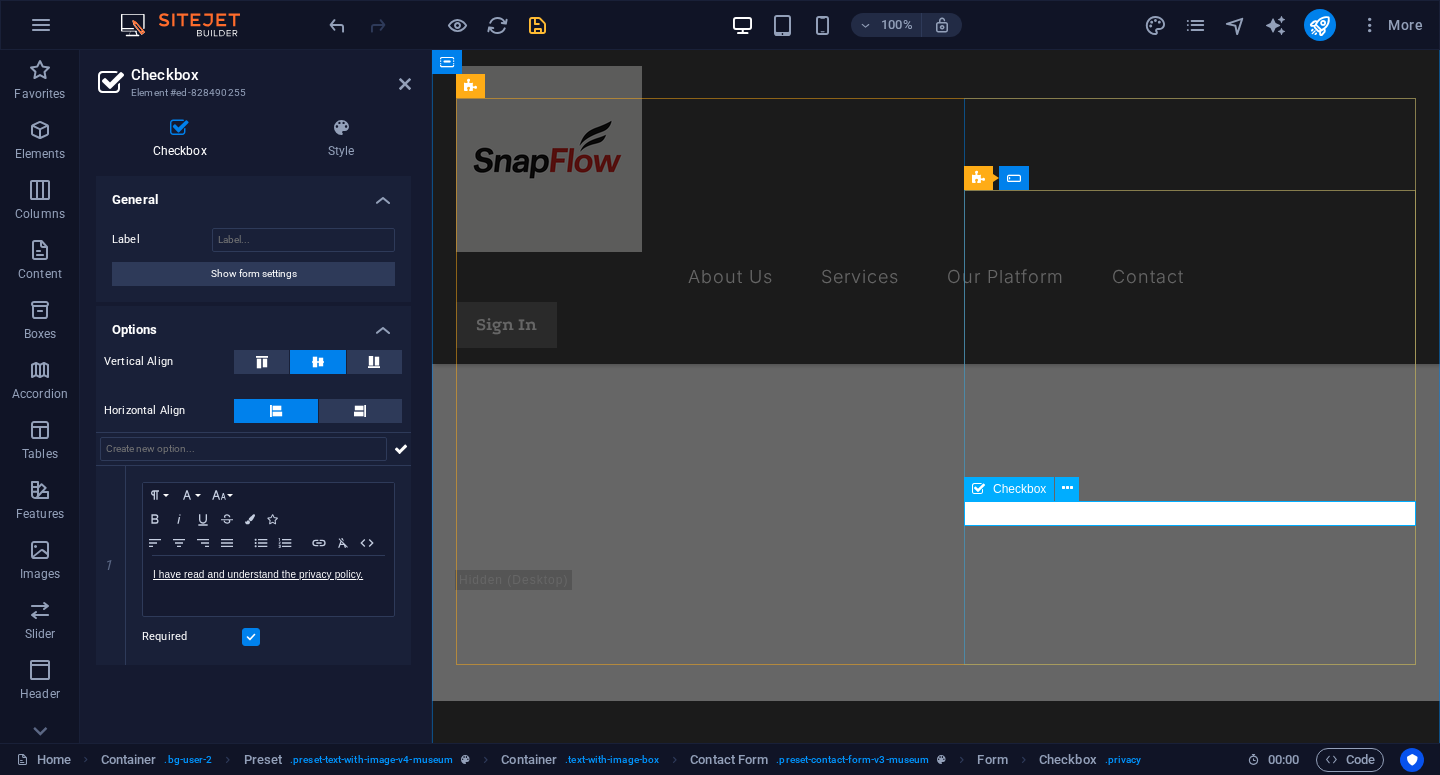 click on "I have read and understand the privacy policy." at bounding box center [936, 1252] 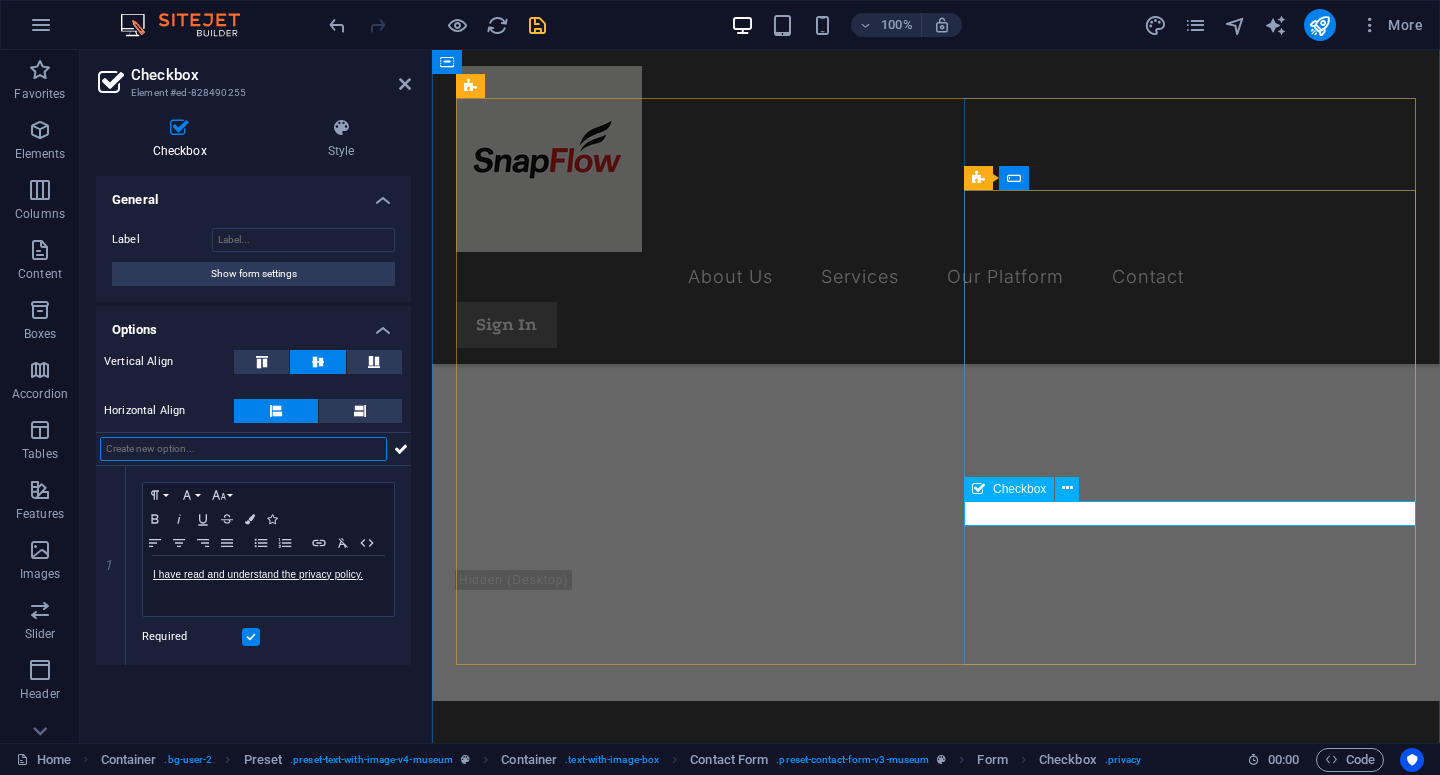 click on "I have read and understand the privacy policy." at bounding box center (936, 1252) 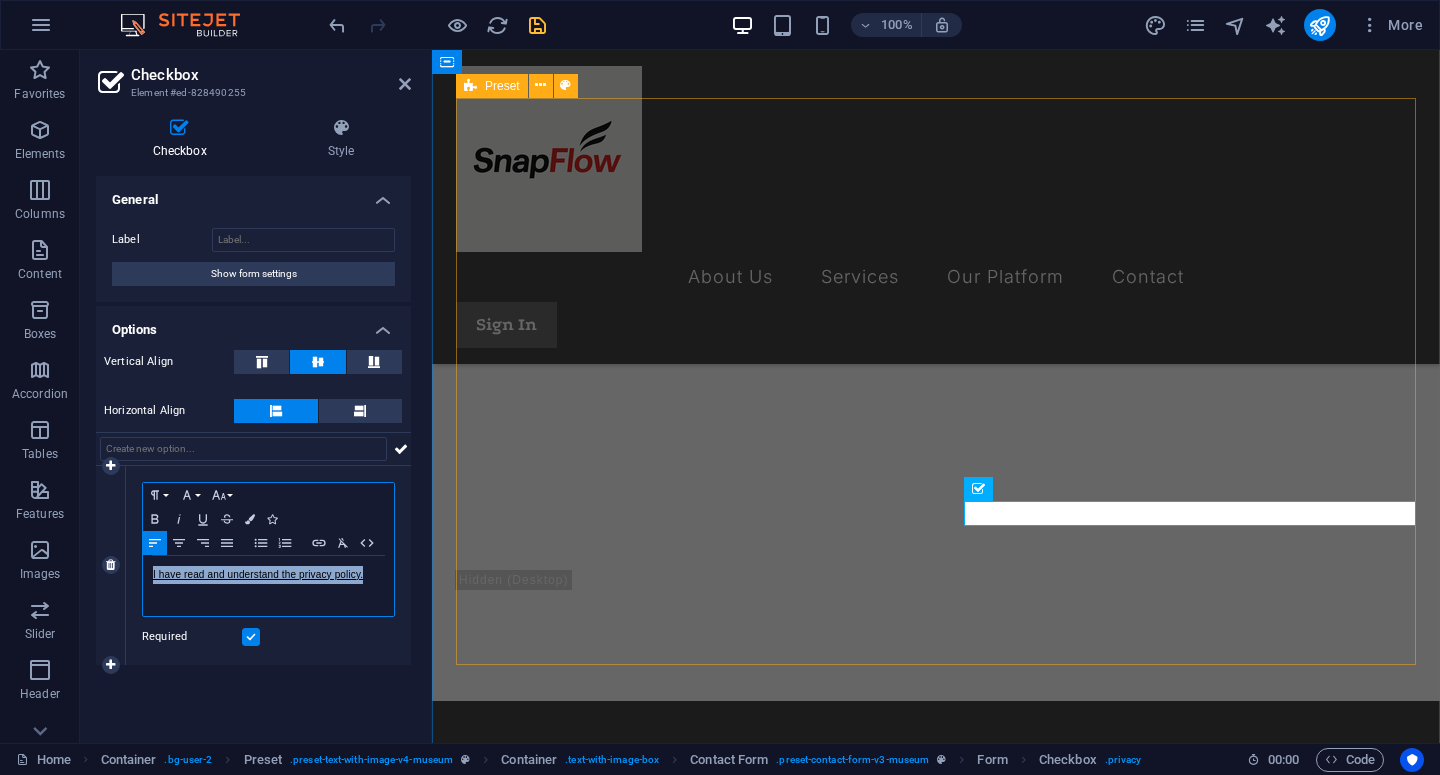 drag, startPoint x: 371, startPoint y: 579, endPoint x: 139, endPoint y: 575, distance: 232.03448 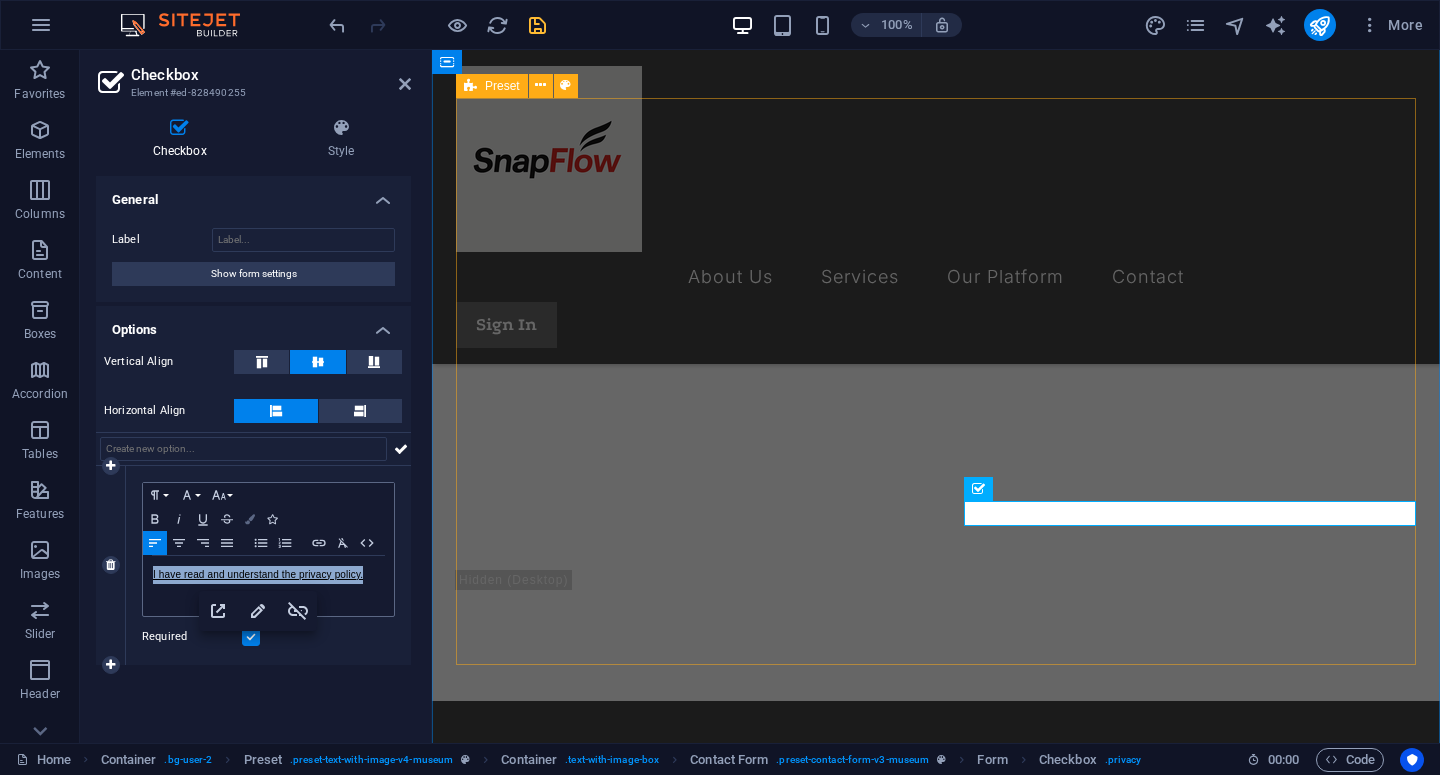 click at bounding box center (250, 519) 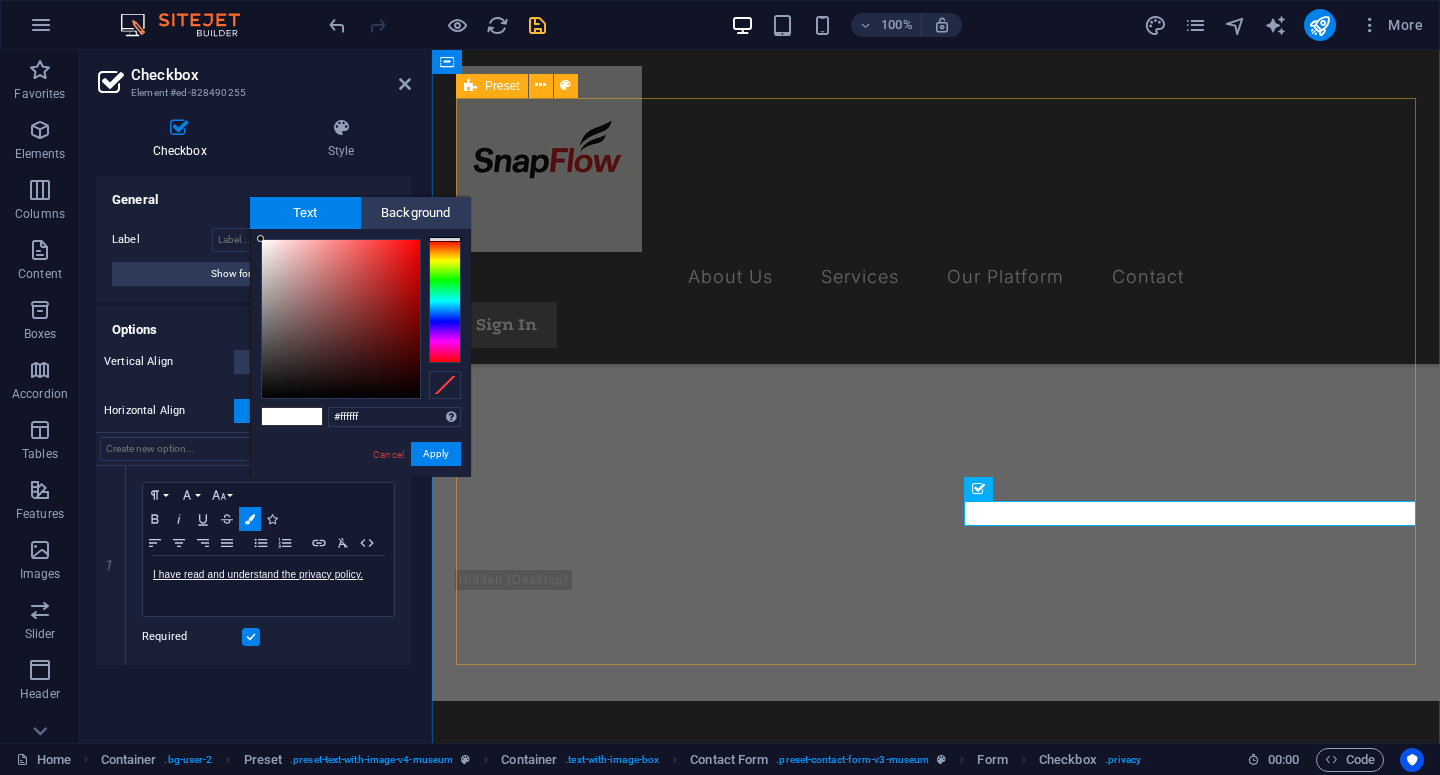 click at bounding box center [277, 416] 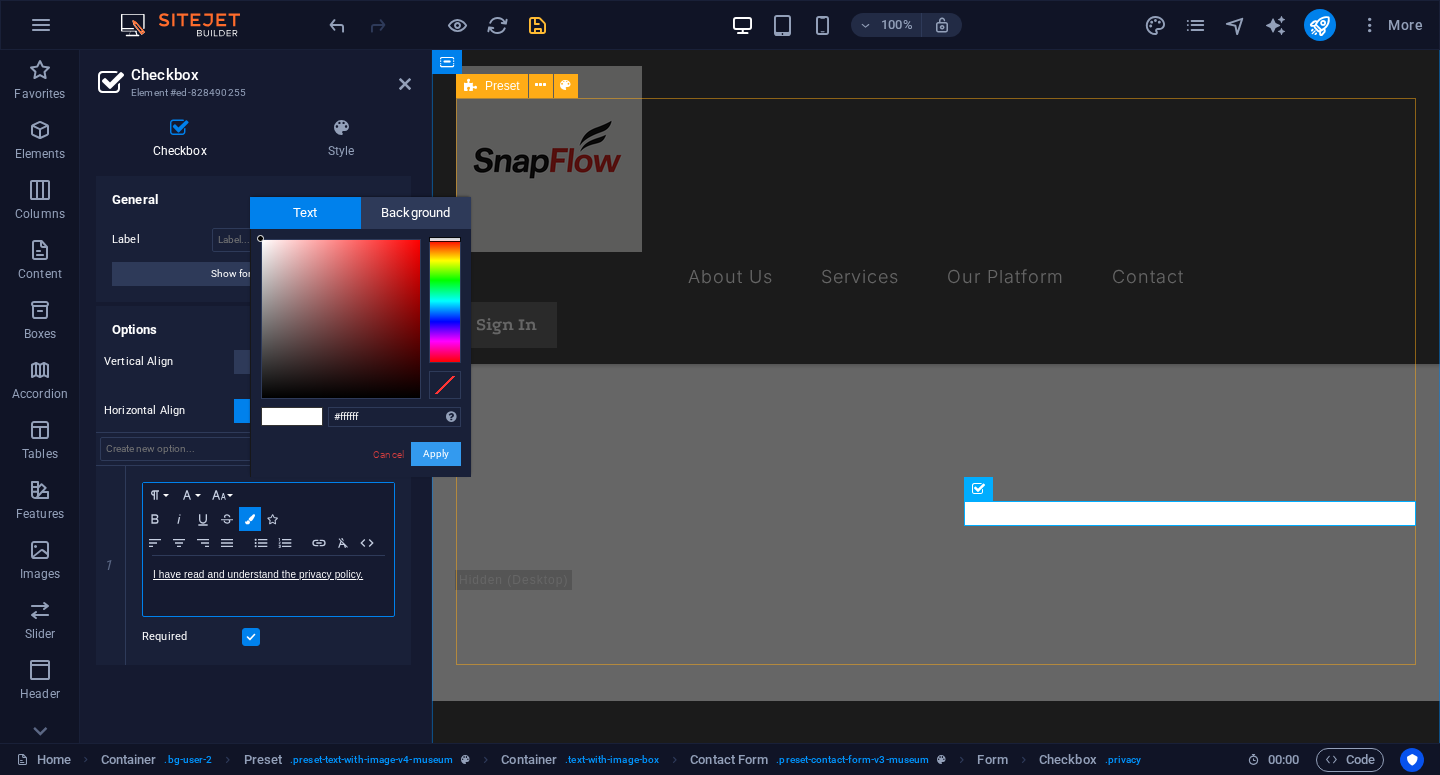 click on "Apply" at bounding box center [436, 454] 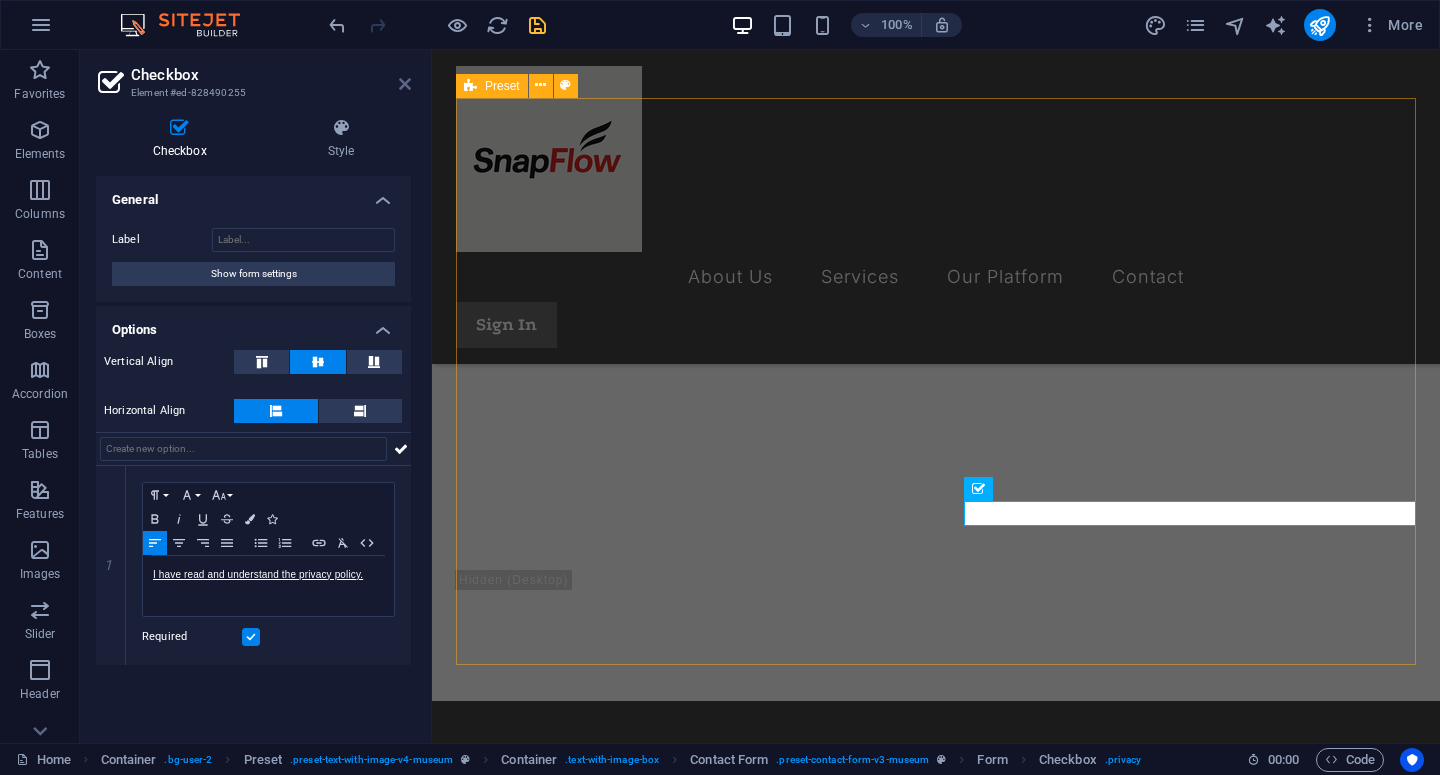 click at bounding box center (405, 84) 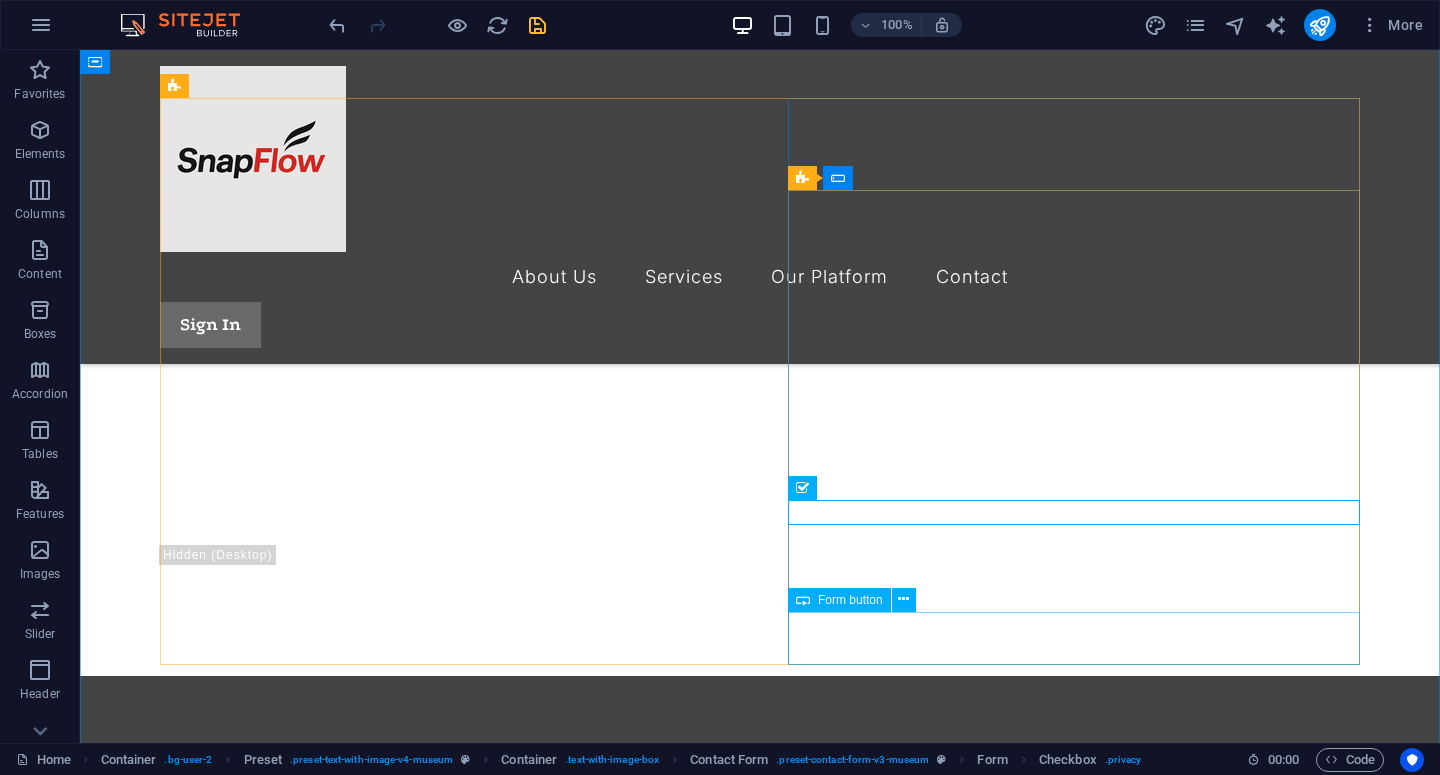 scroll, scrollTop: 760, scrollLeft: 0, axis: vertical 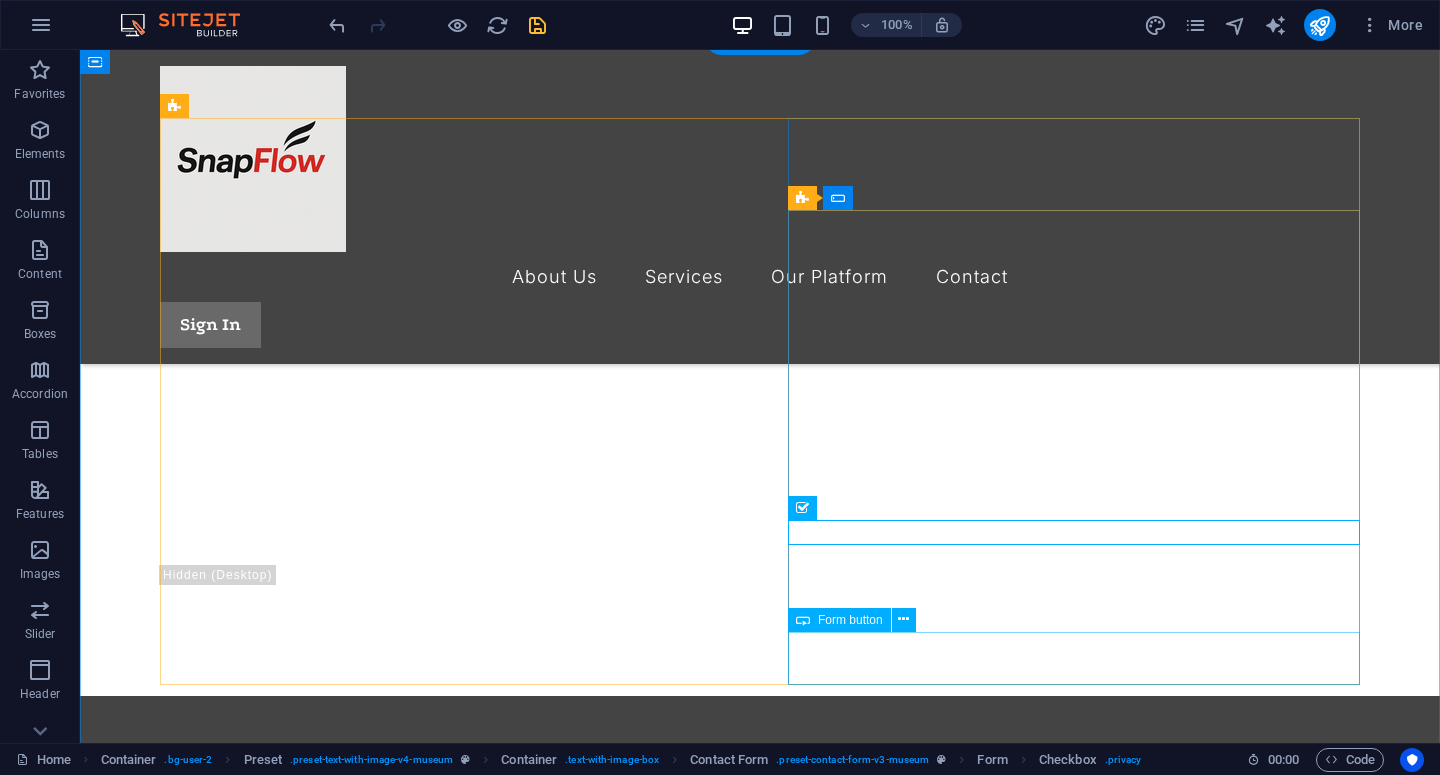 click on "Submit message" at bounding box center [760, 1397] 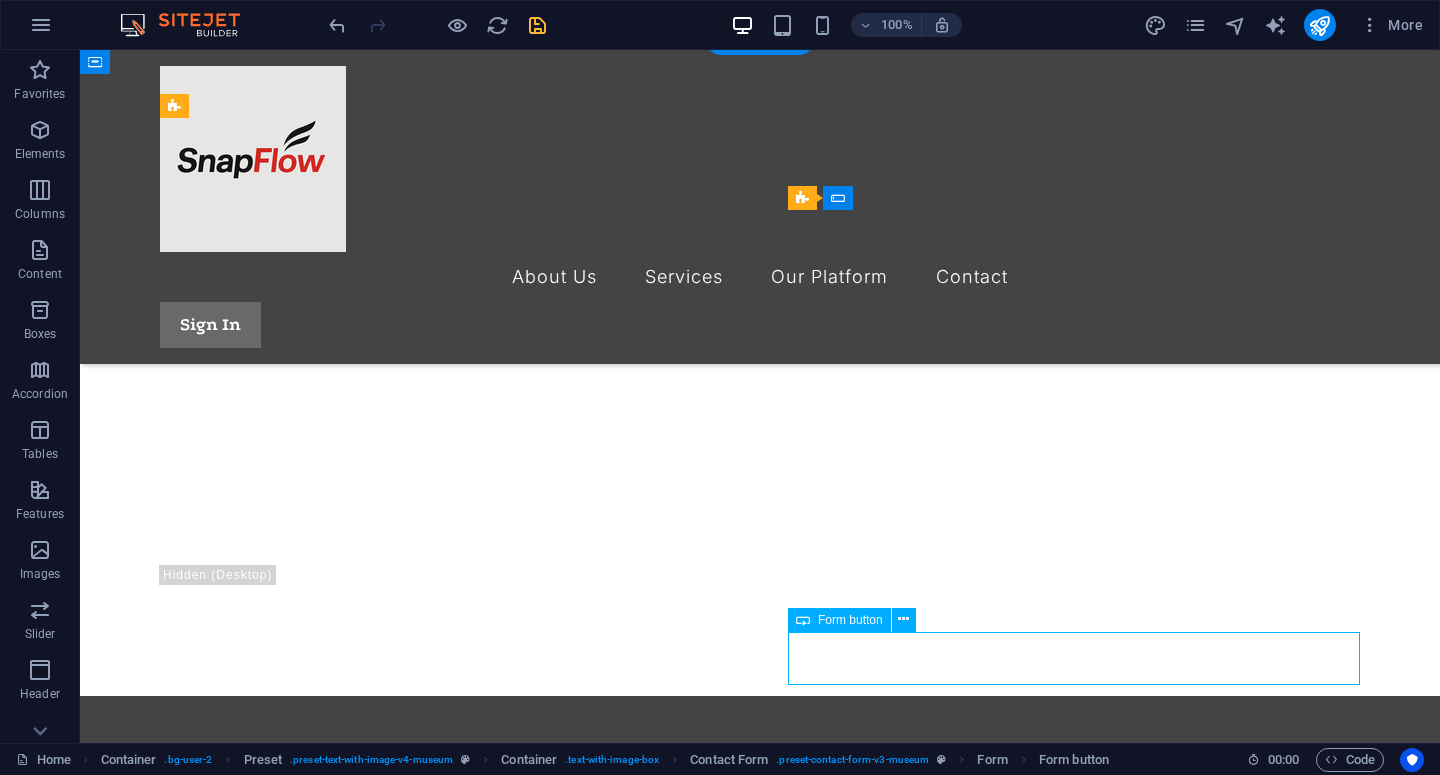 click on "Submit message" at bounding box center (760, 1397) 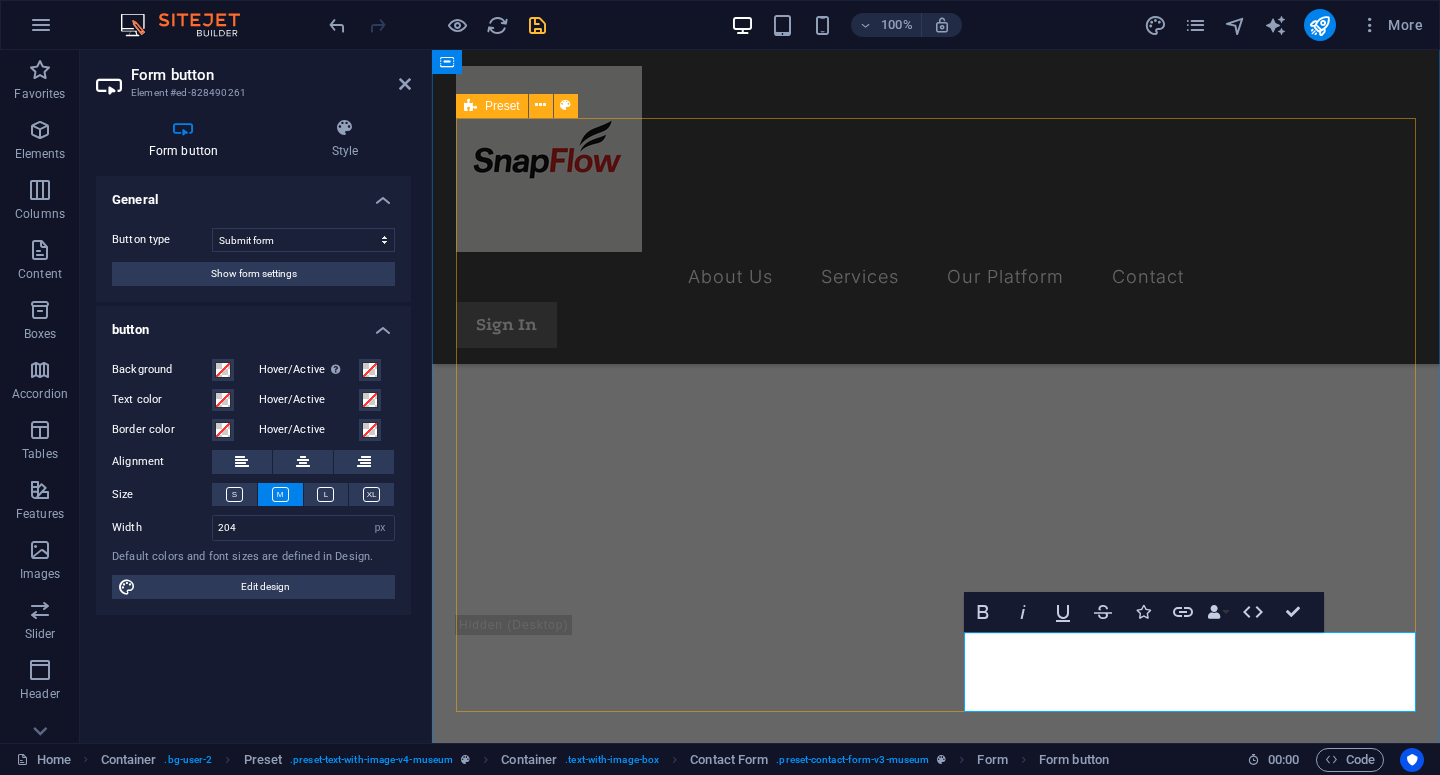 scroll, scrollTop: 785, scrollLeft: 0, axis: vertical 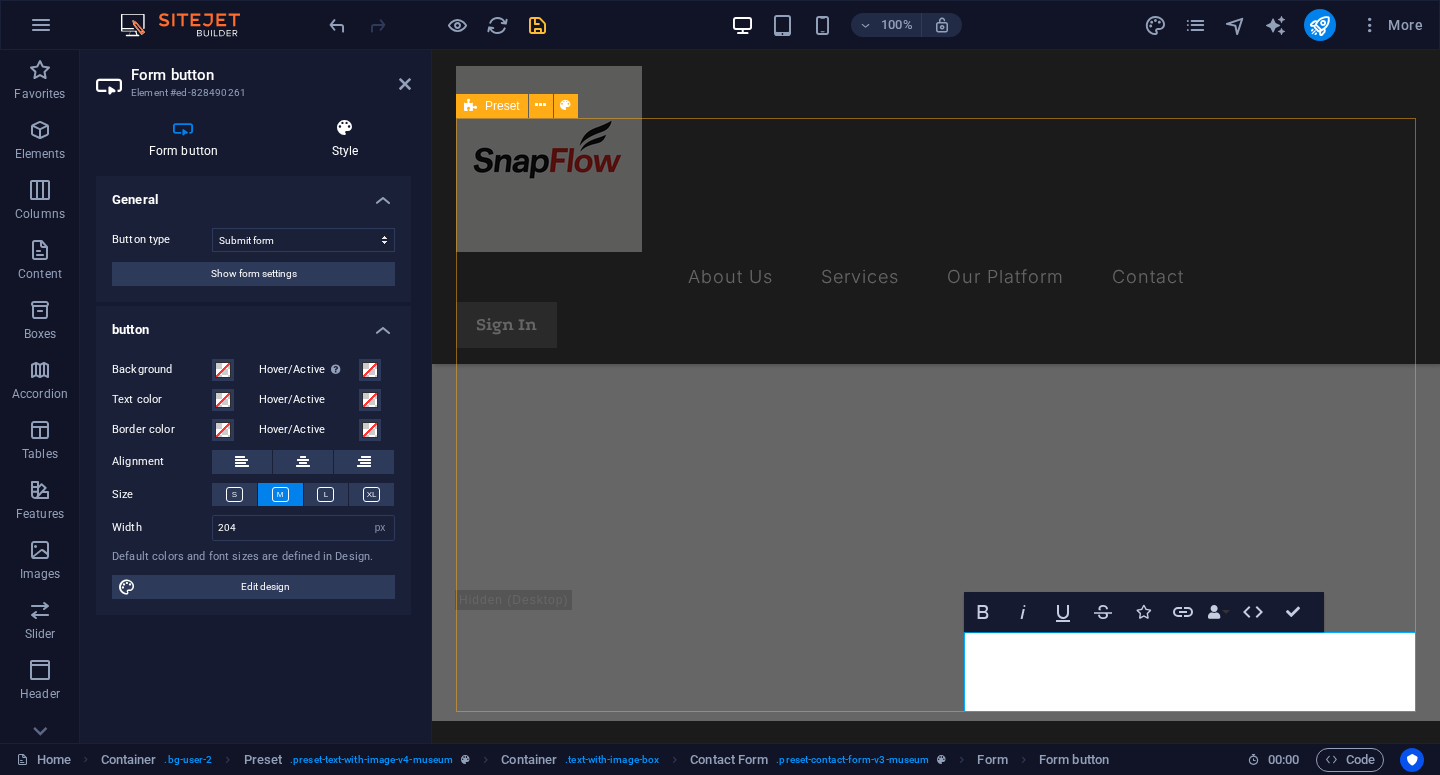 click at bounding box center (345, 128) 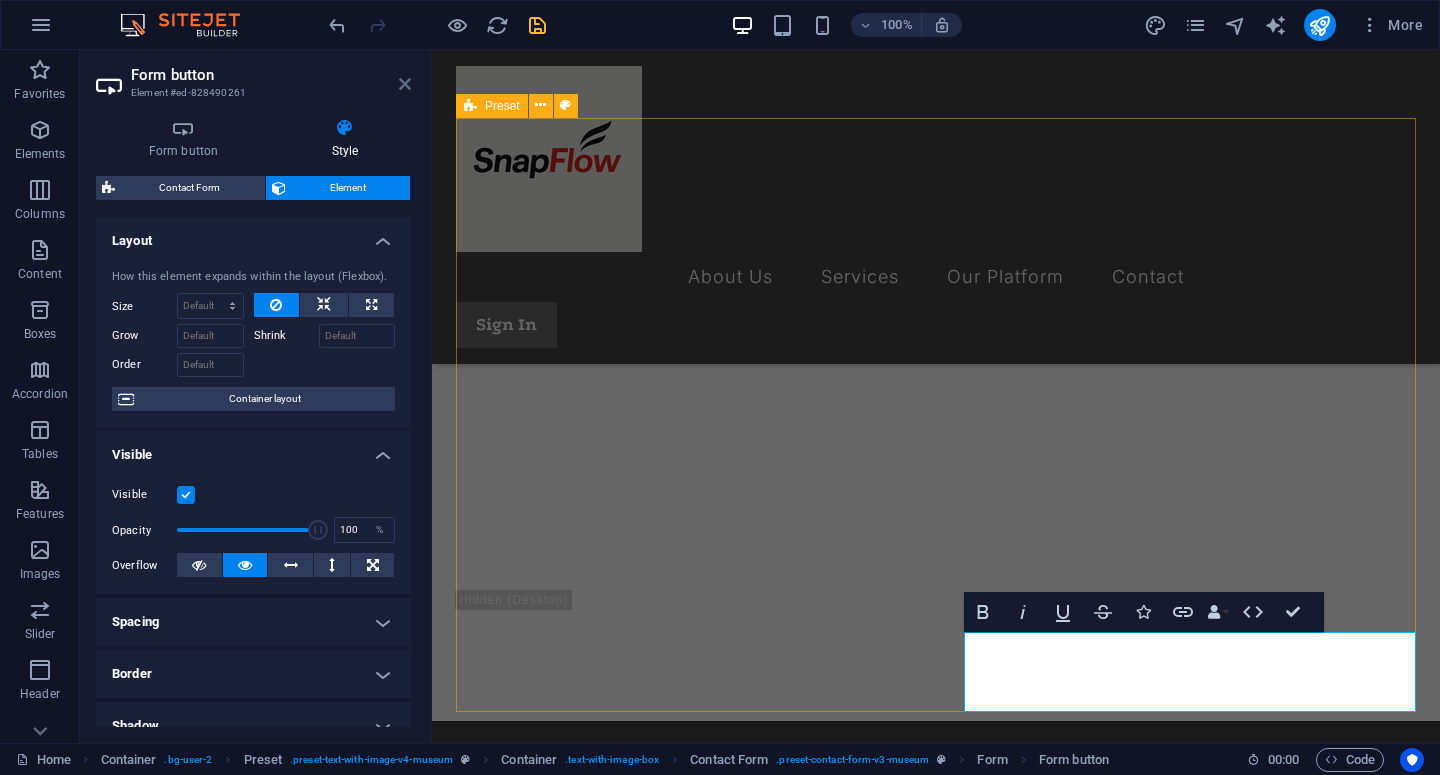 click at bounding box center [405, 84] 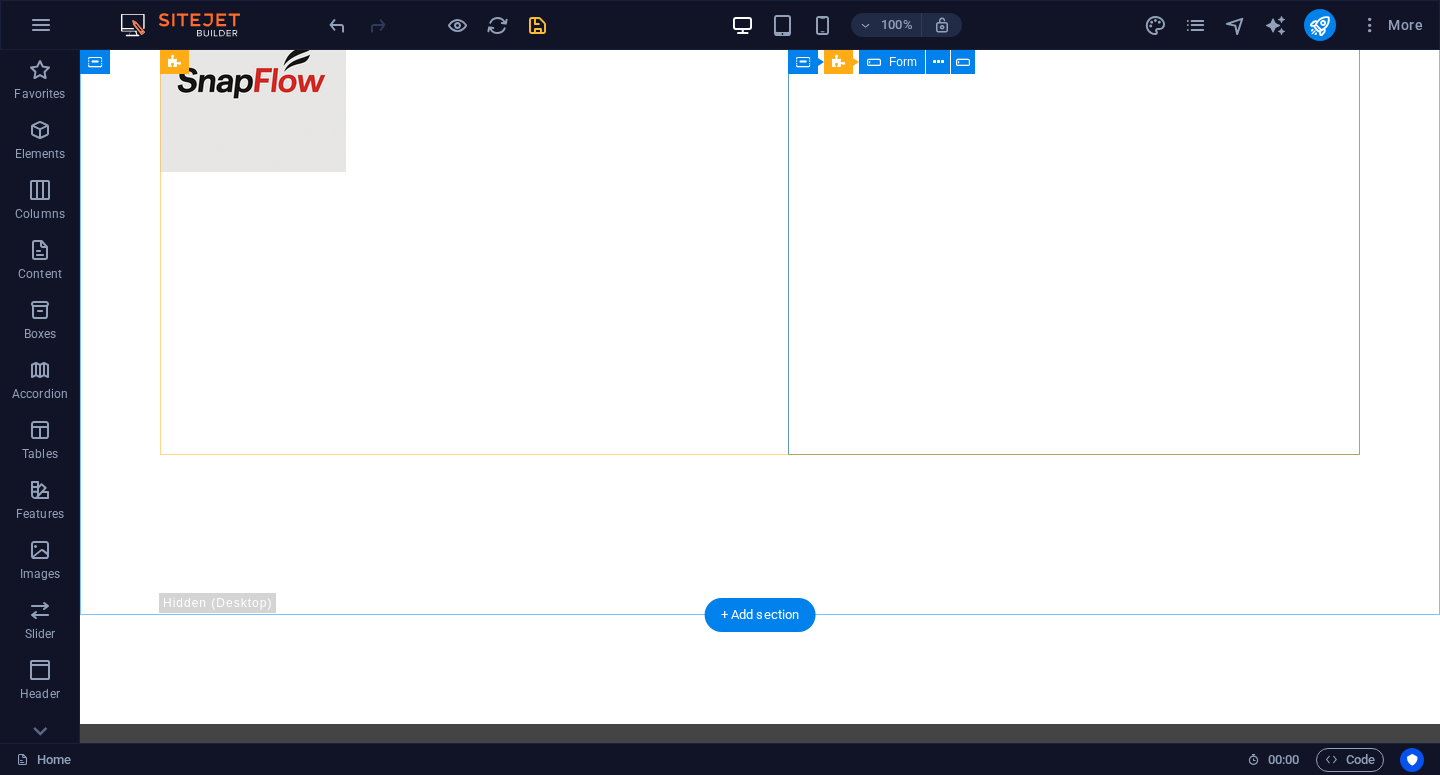 scroll, scrollTop: 0, scrollLeft: 0, axis: both 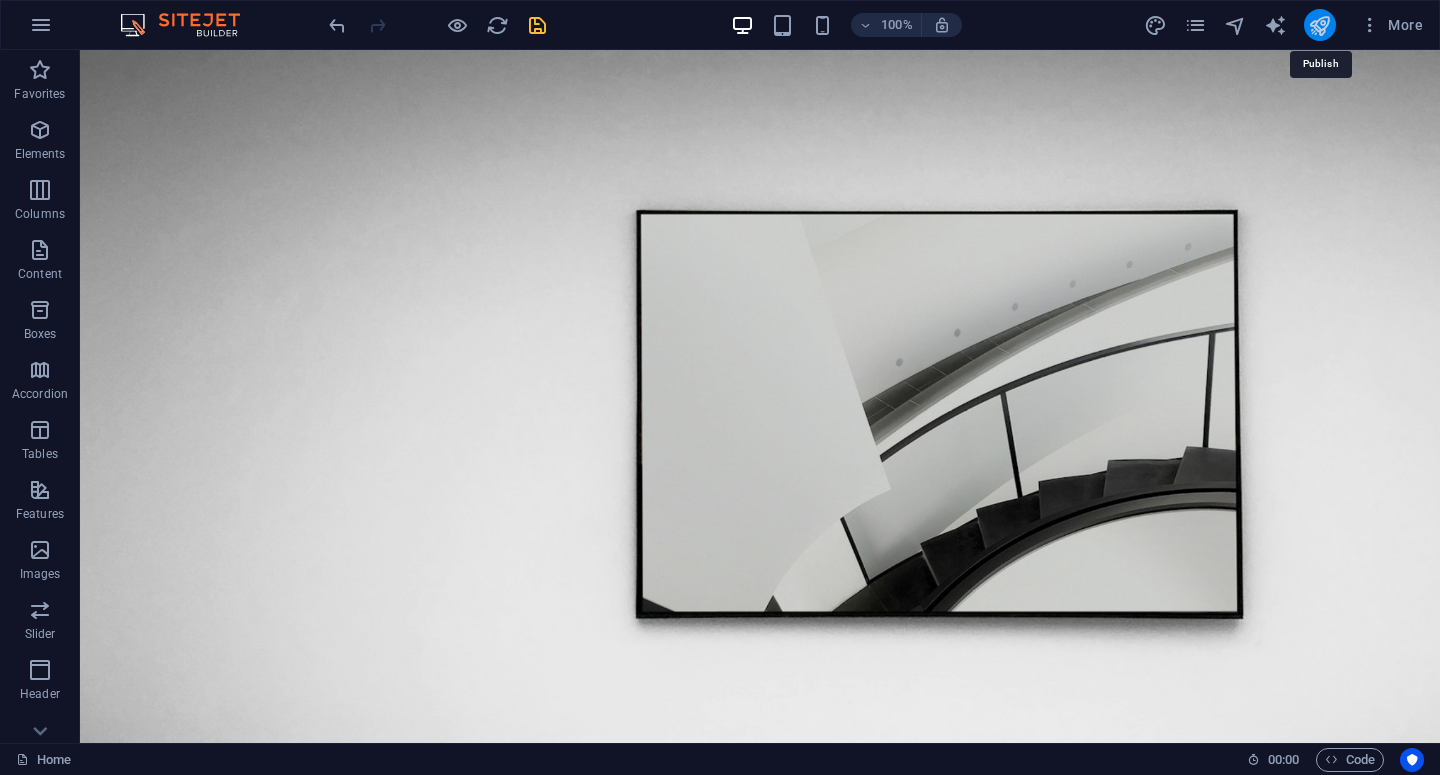 click at bounding box center (1319, 25) 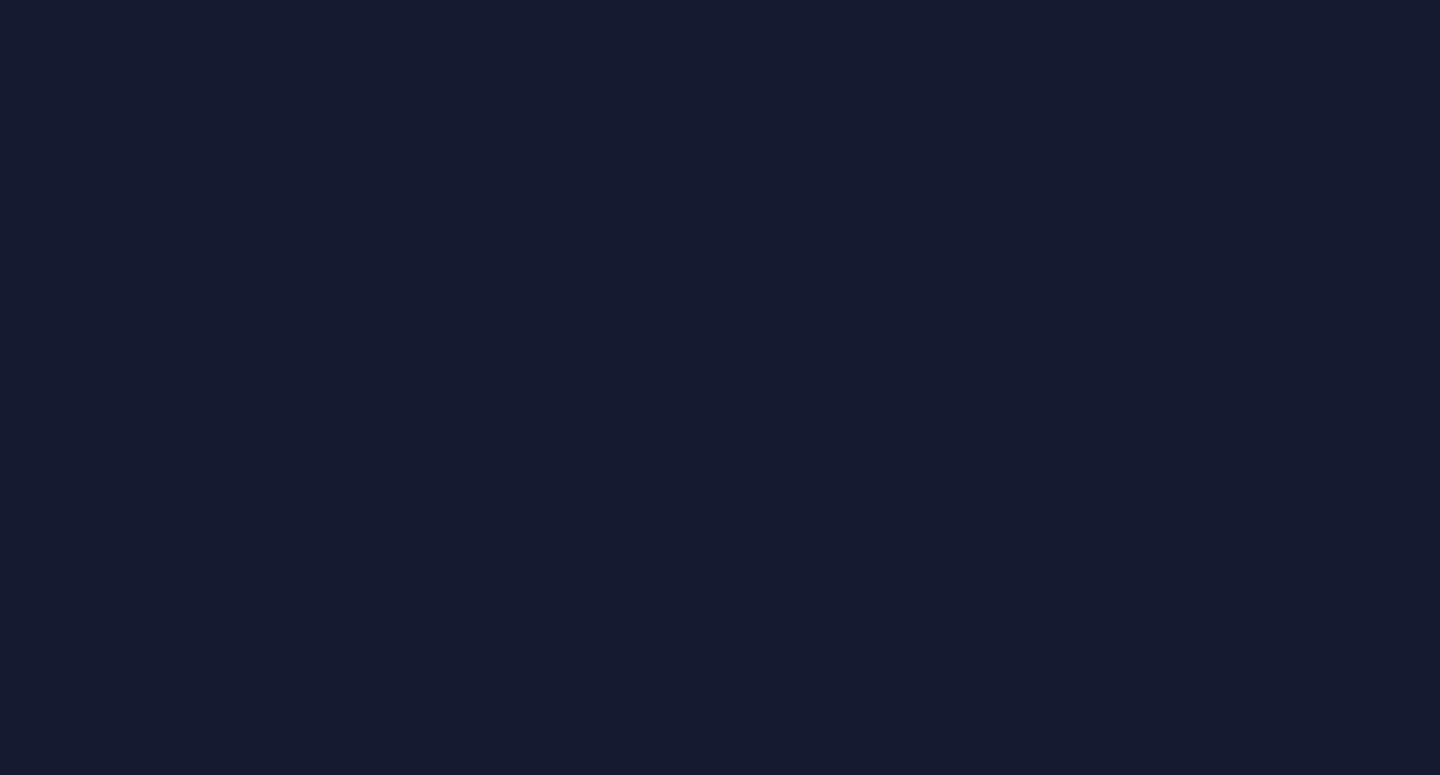 scroll, scrollTop: 0, scrollLeft: 0, axis: both 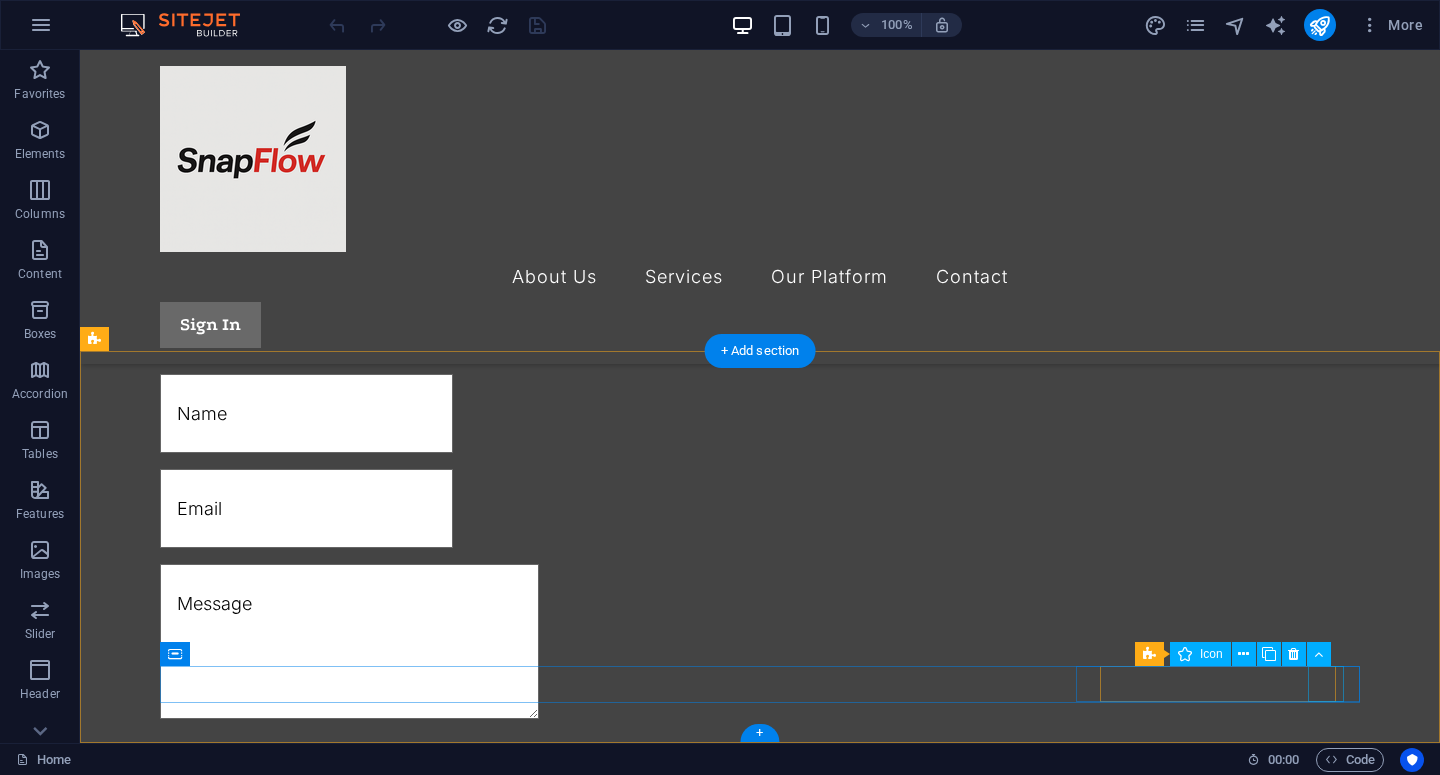 click at bounding box center [764, 2500] 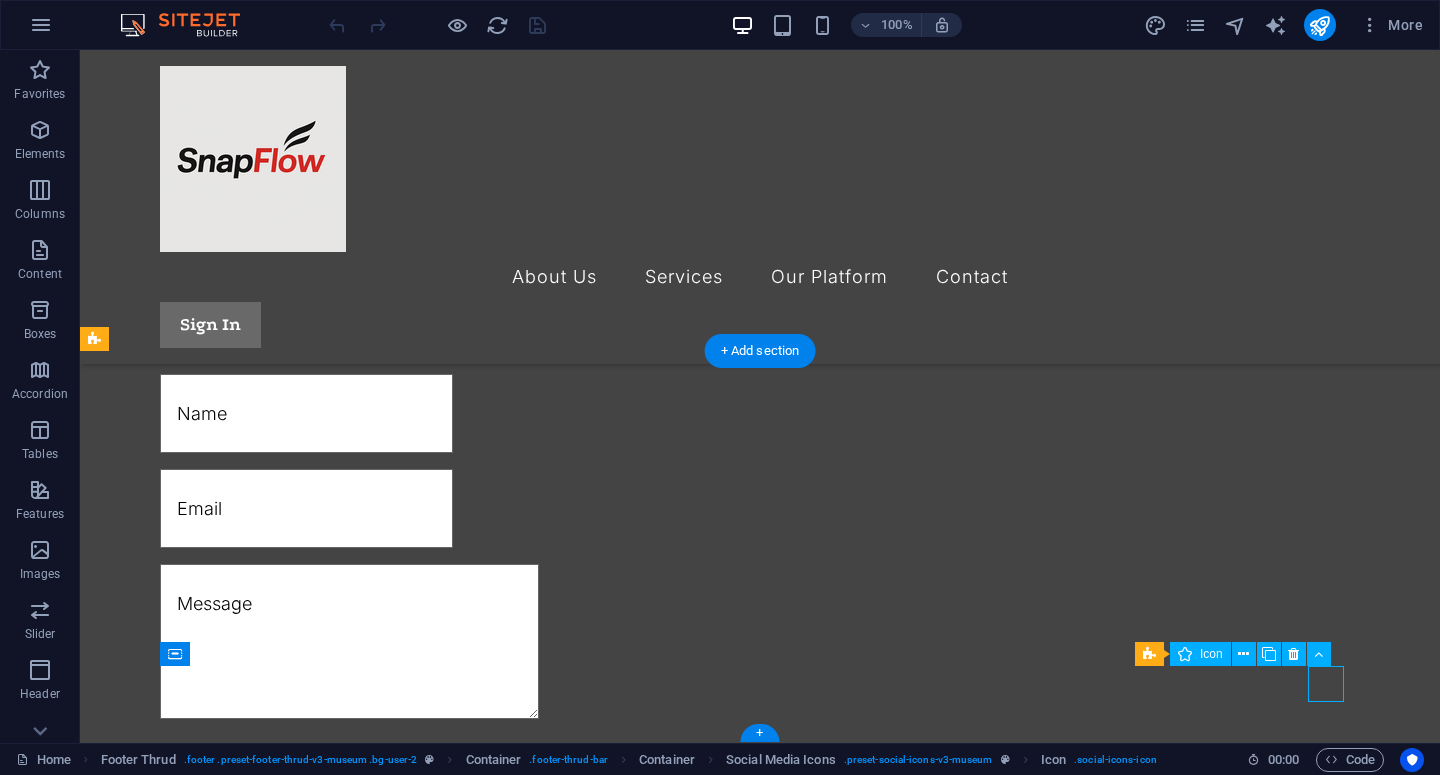 click at bounding box center (764, 2500) 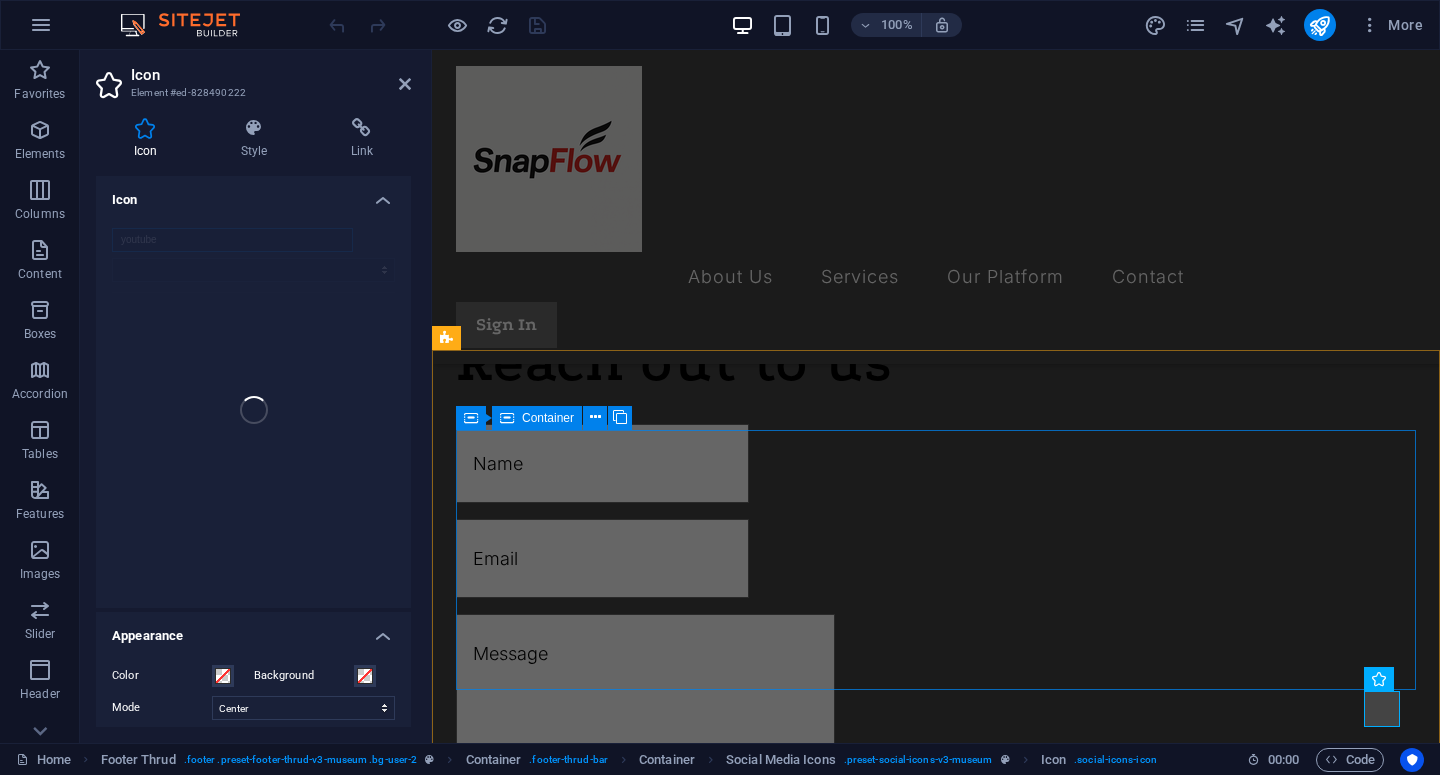 scroll, scrollTop: 1280, scrollLeft: 0, axis: vertical 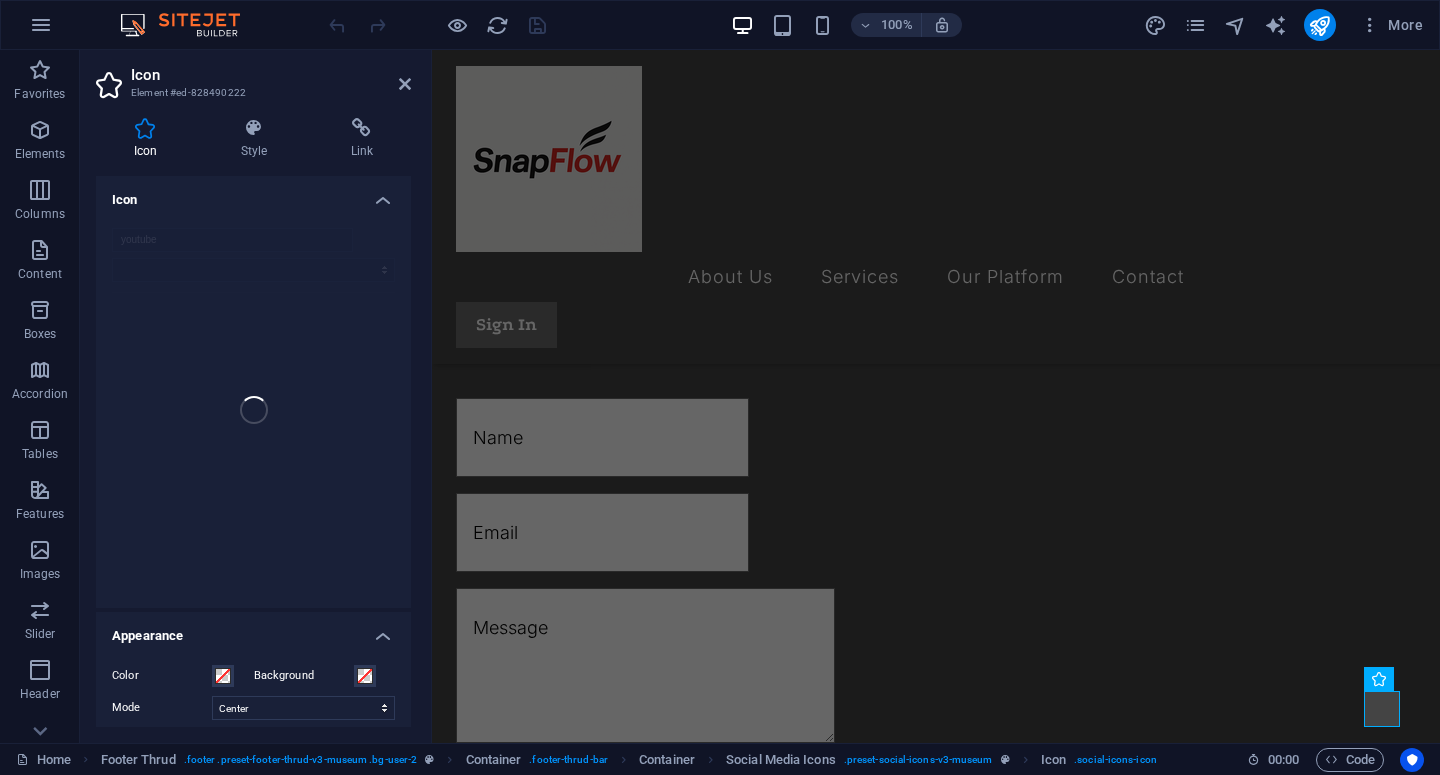 click on "youtube" at bounding box center [253, 410] 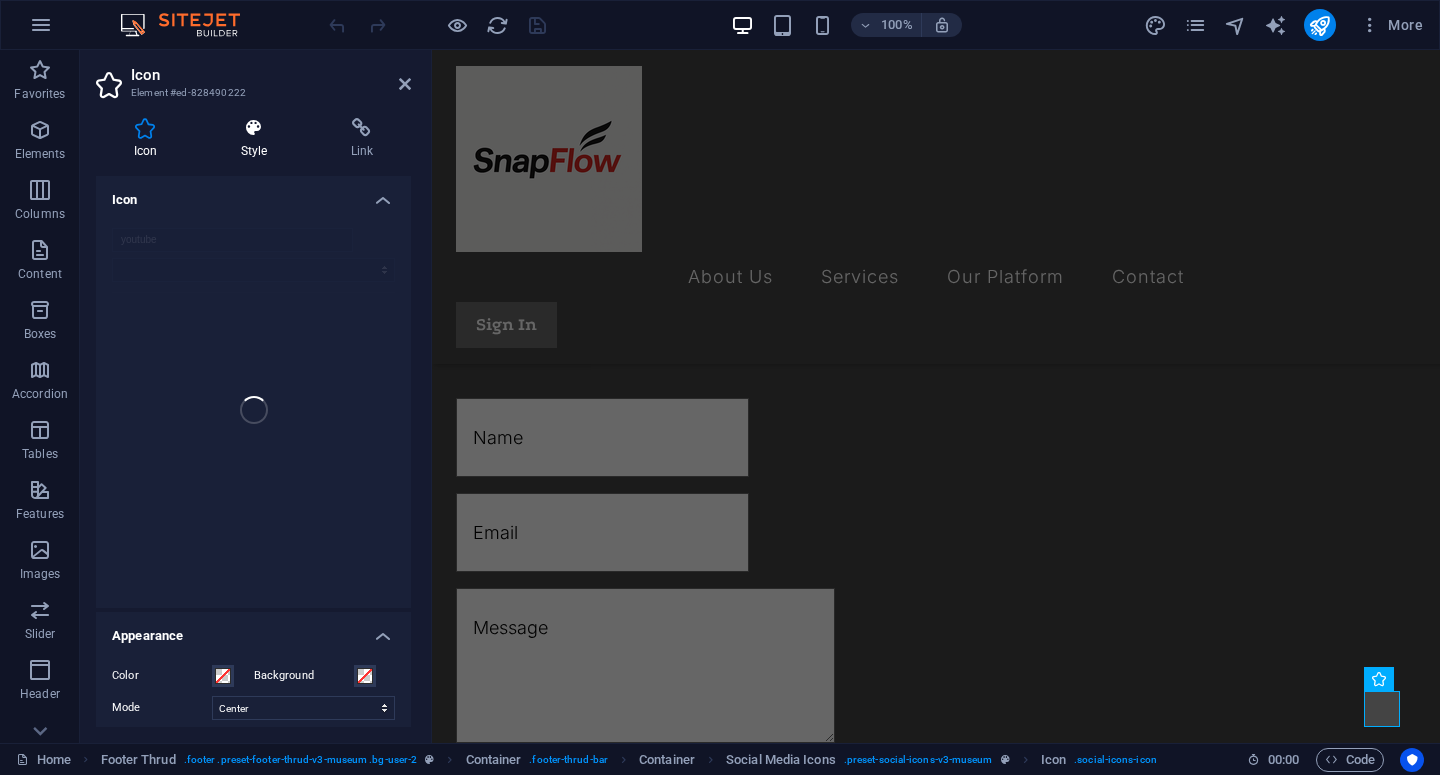 click on "Style" at bounding box center (258, 139) 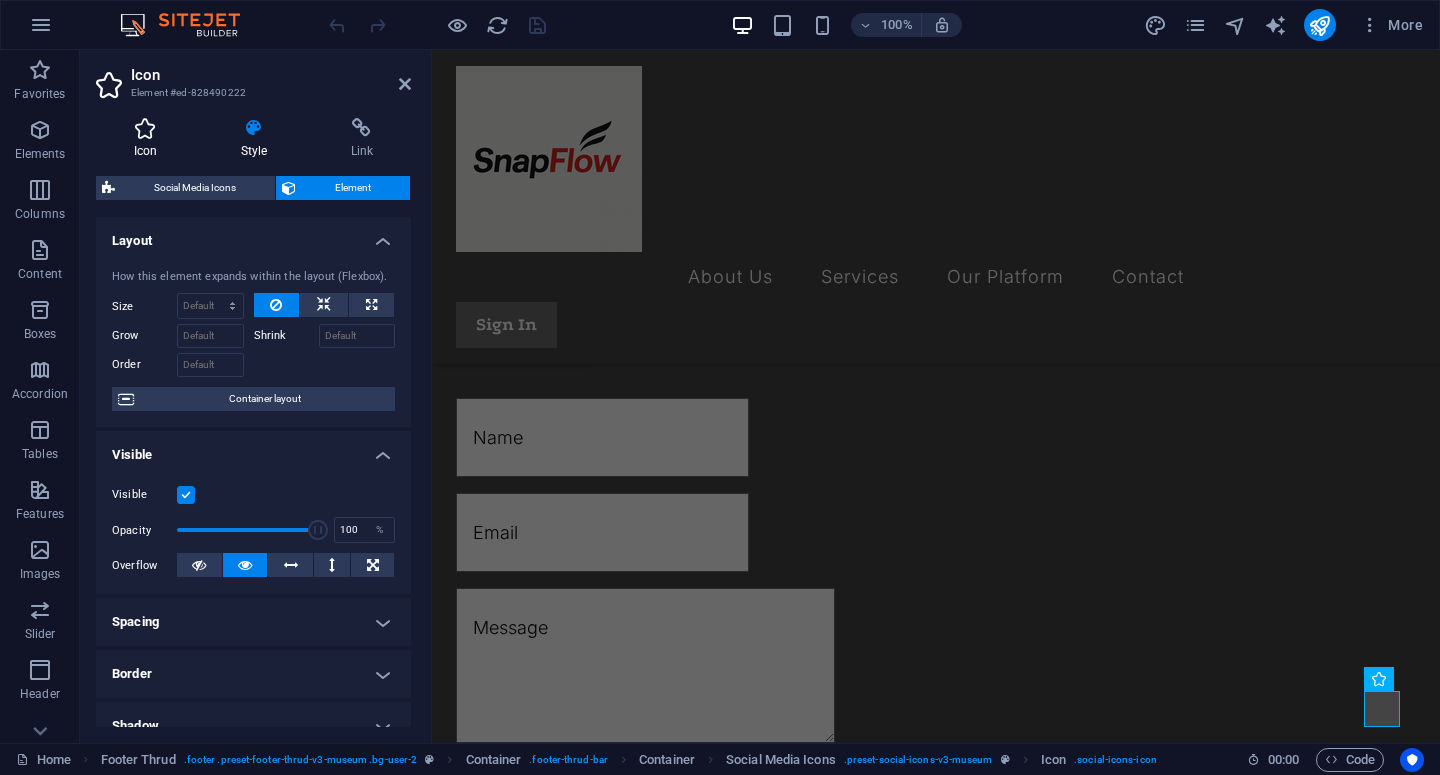 click at bounding box center (145, 128) 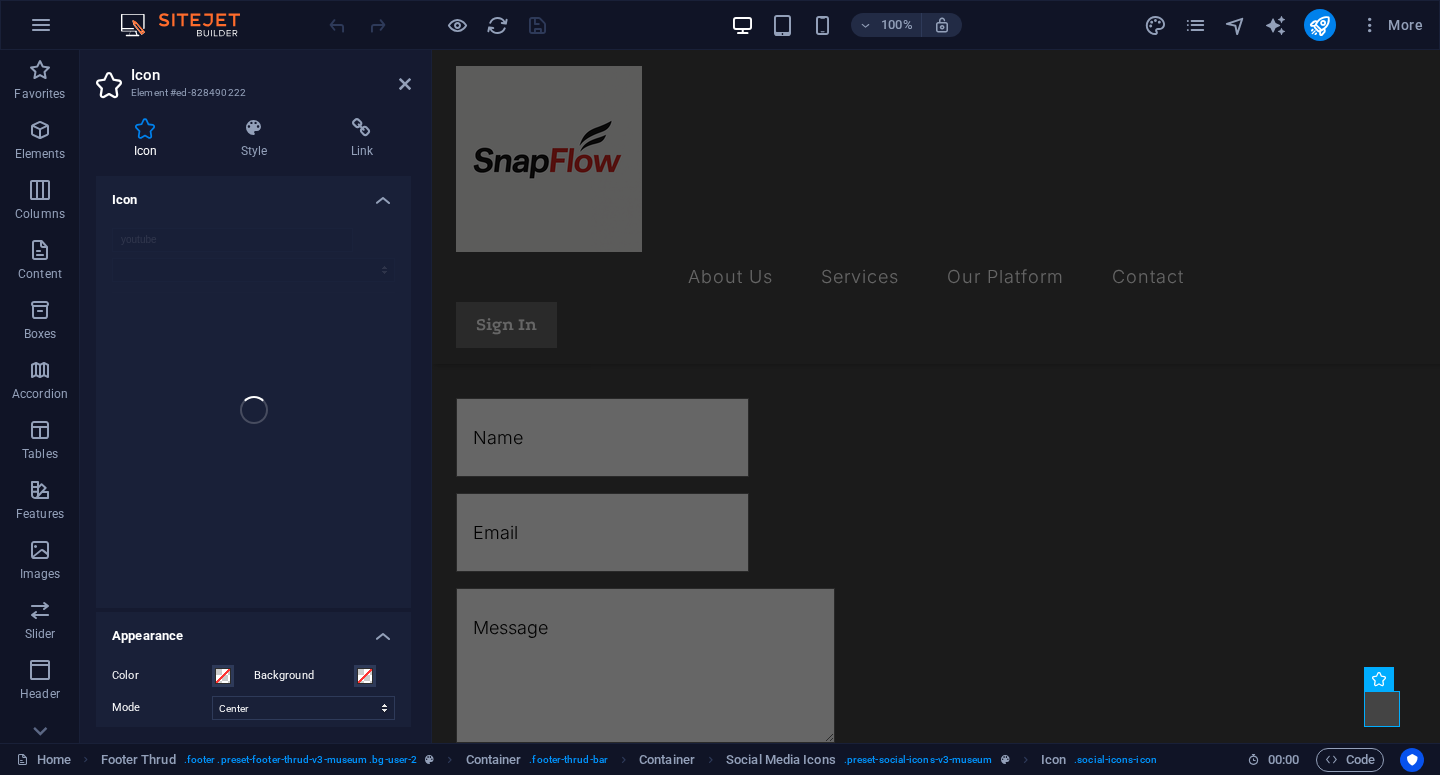 click on "Icon" at bounding box center (253, 194) 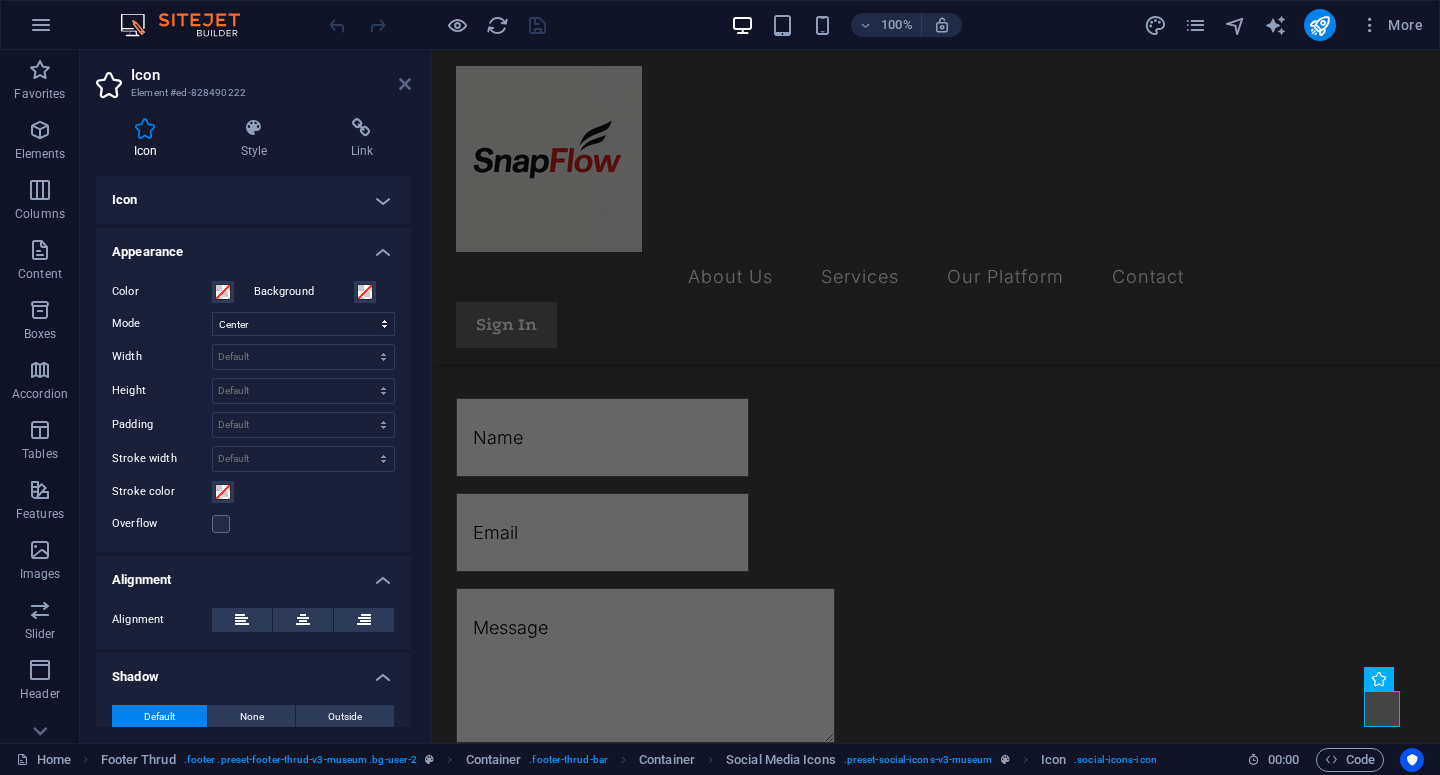 click at bounding box center [405, 84] 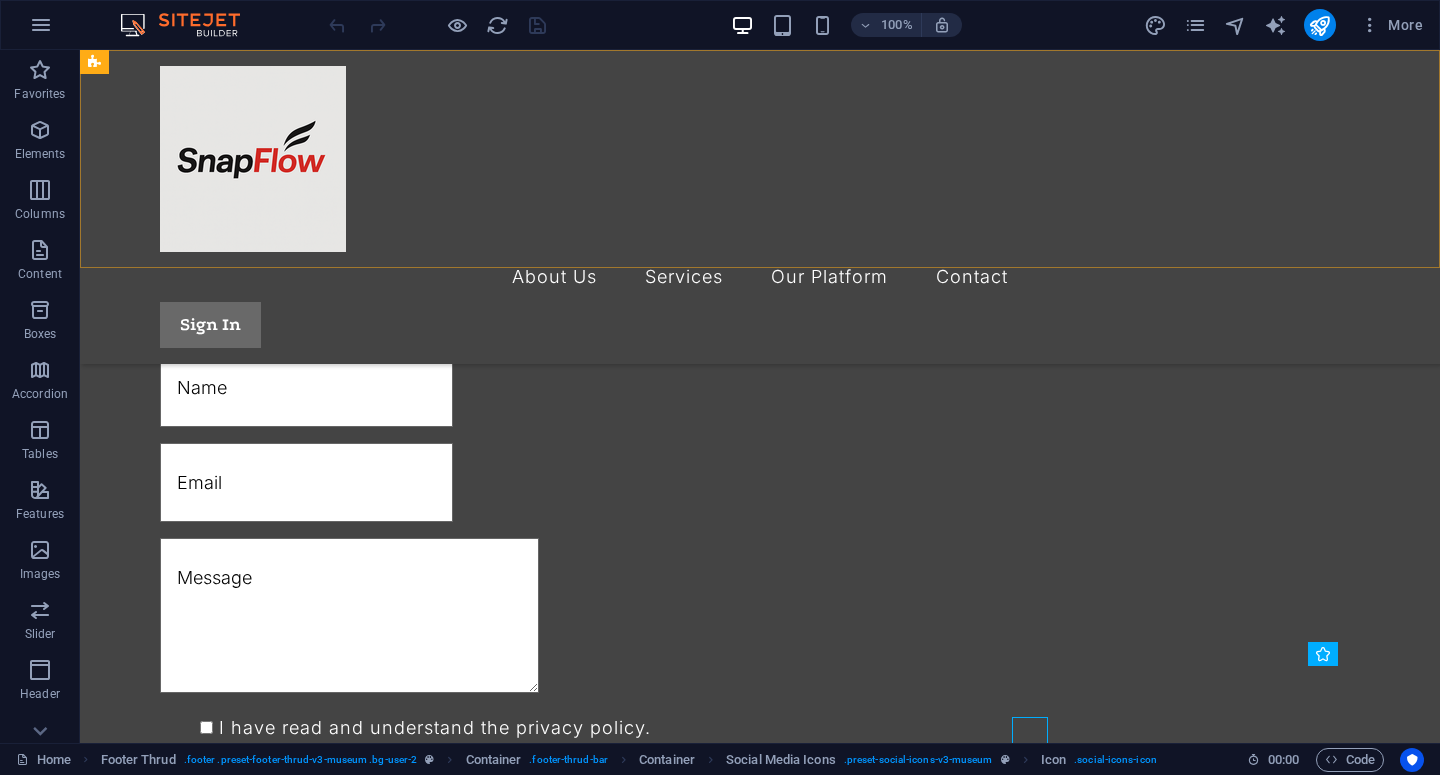 scroll, scrollTop: 1254, scrollLeft: 0, axis: vertical 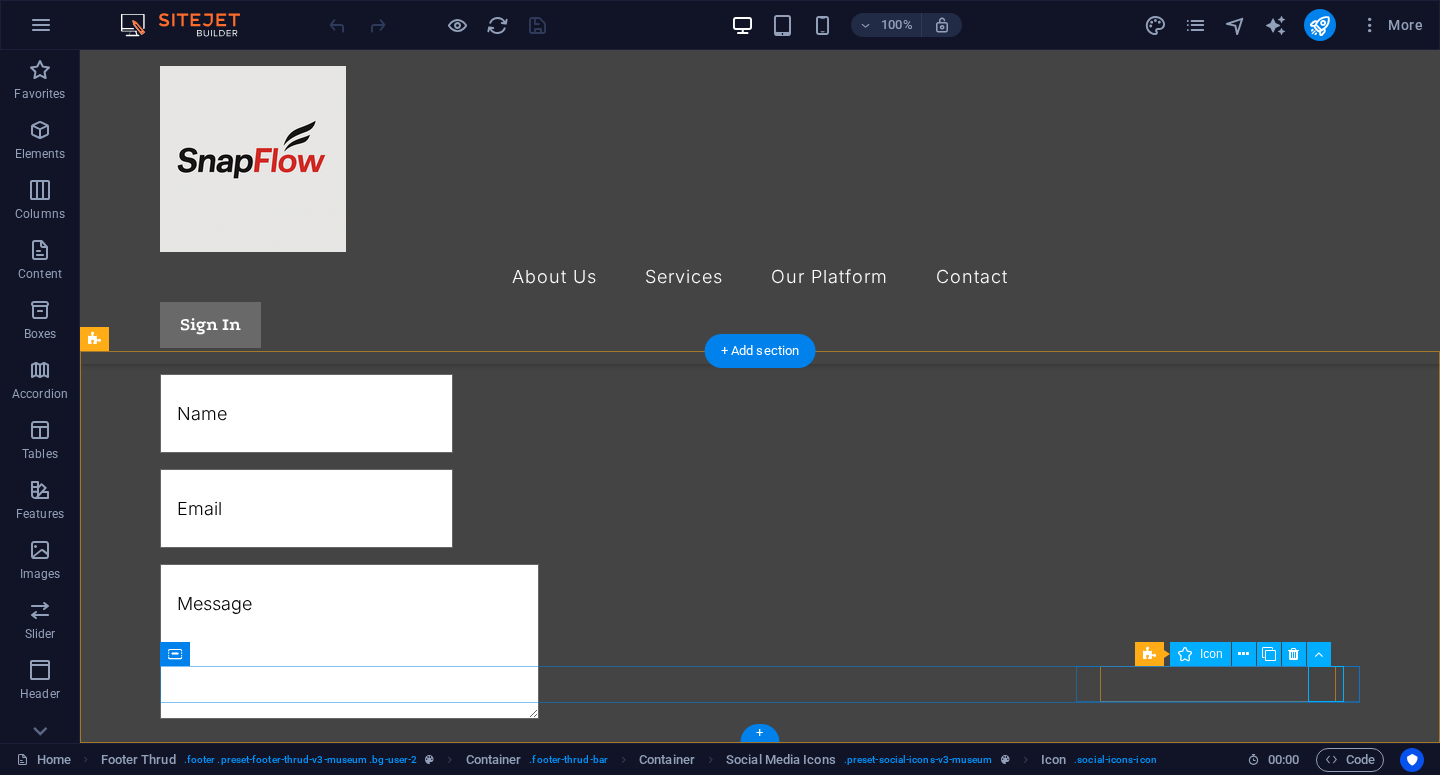 click at bounding box center [764, 2500] 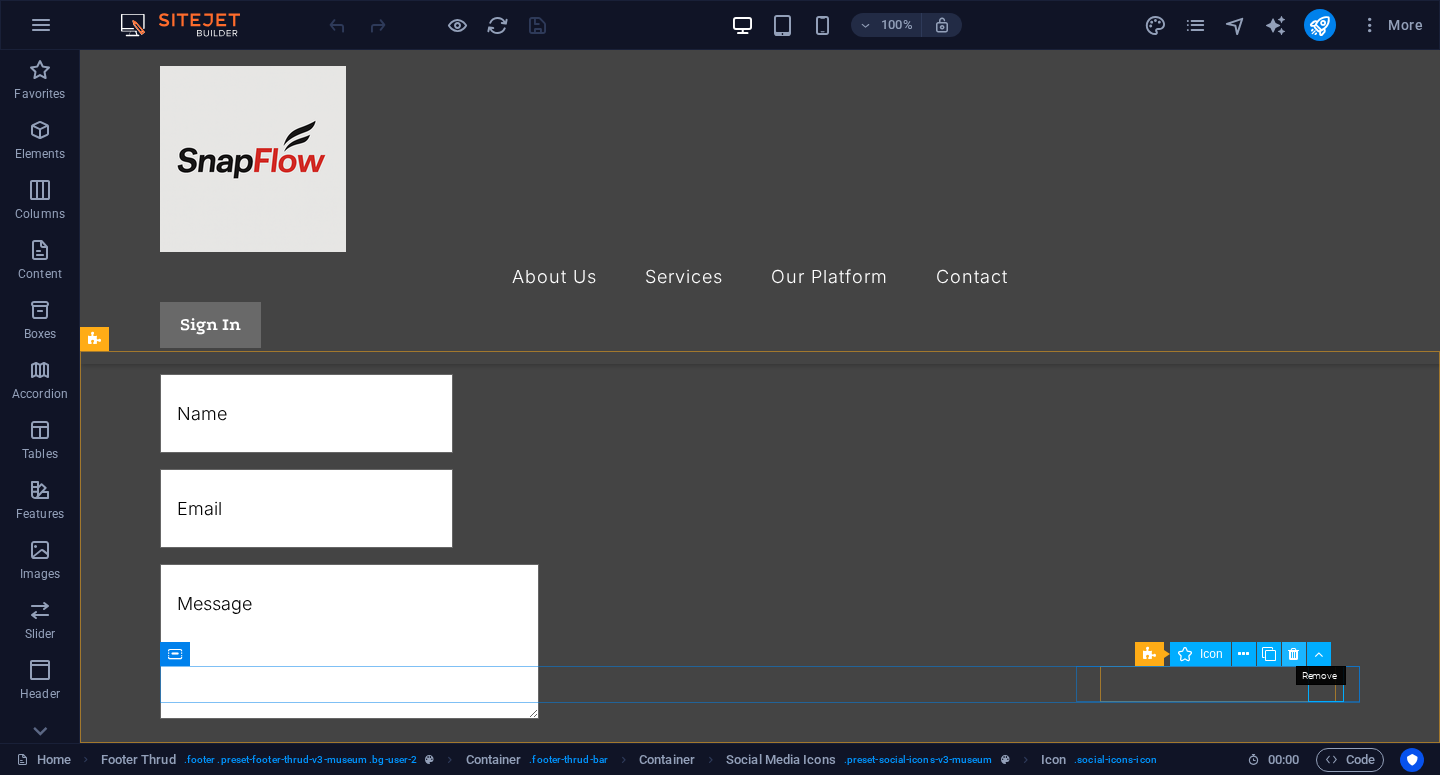 click at bounding box center [1293, 654] 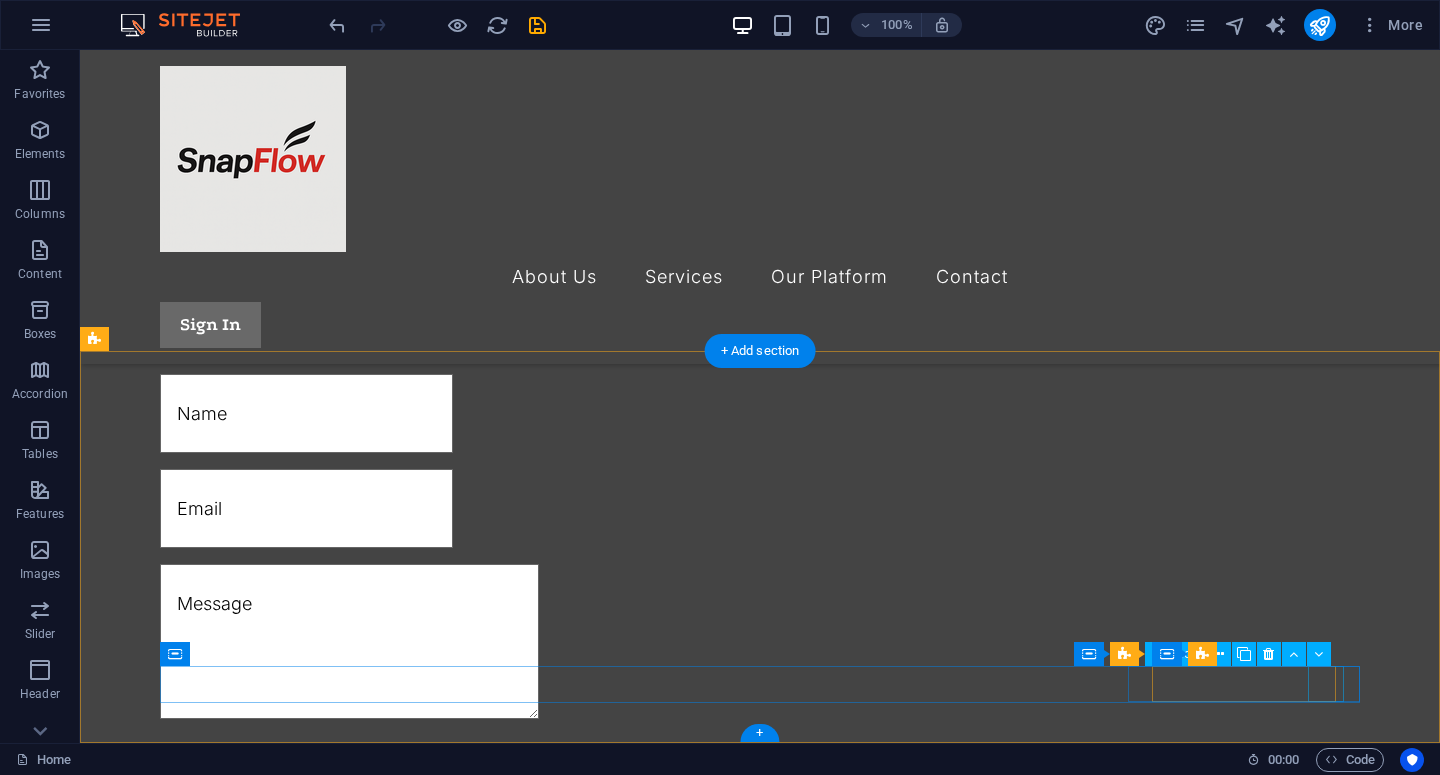 click at bounding box center (764, 2456) 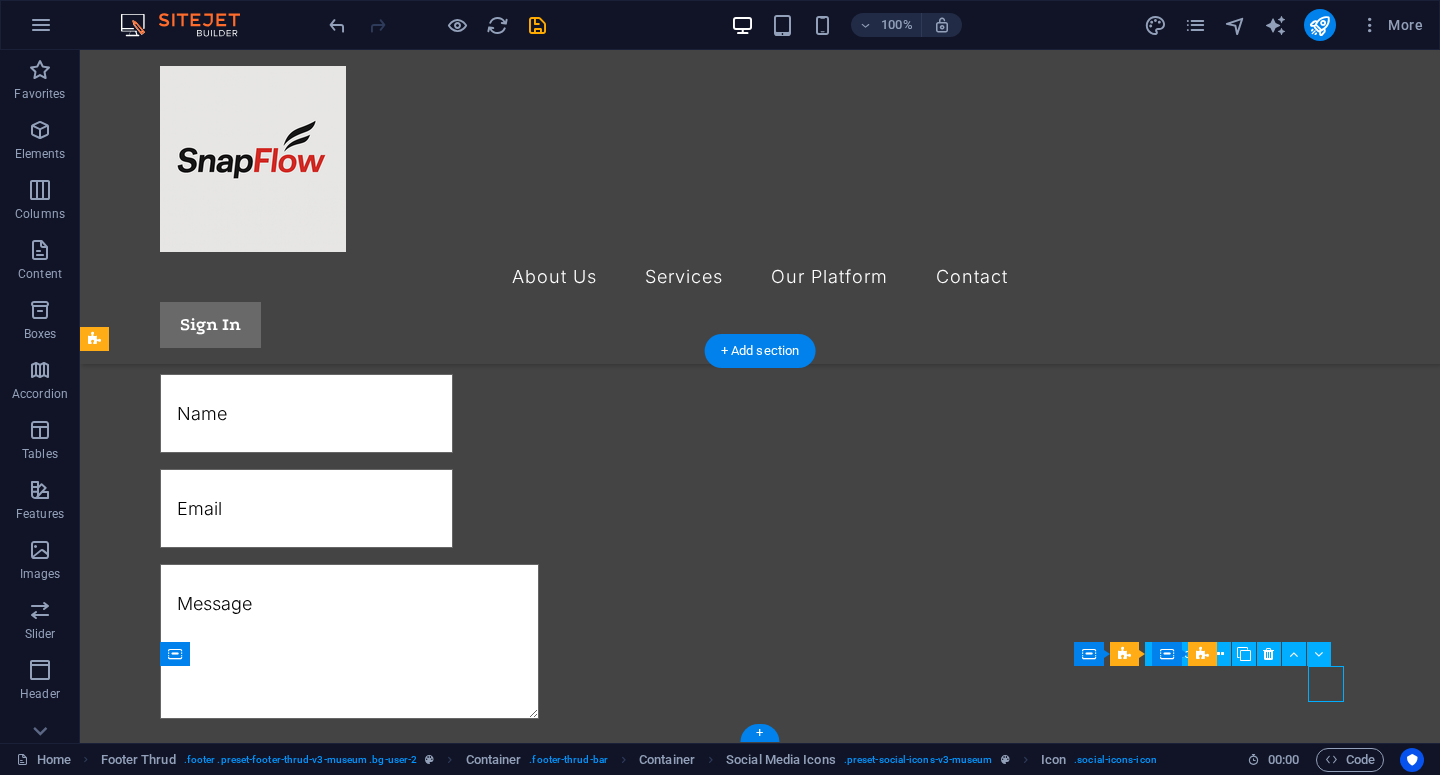 click at bounding box center (764, 2456) 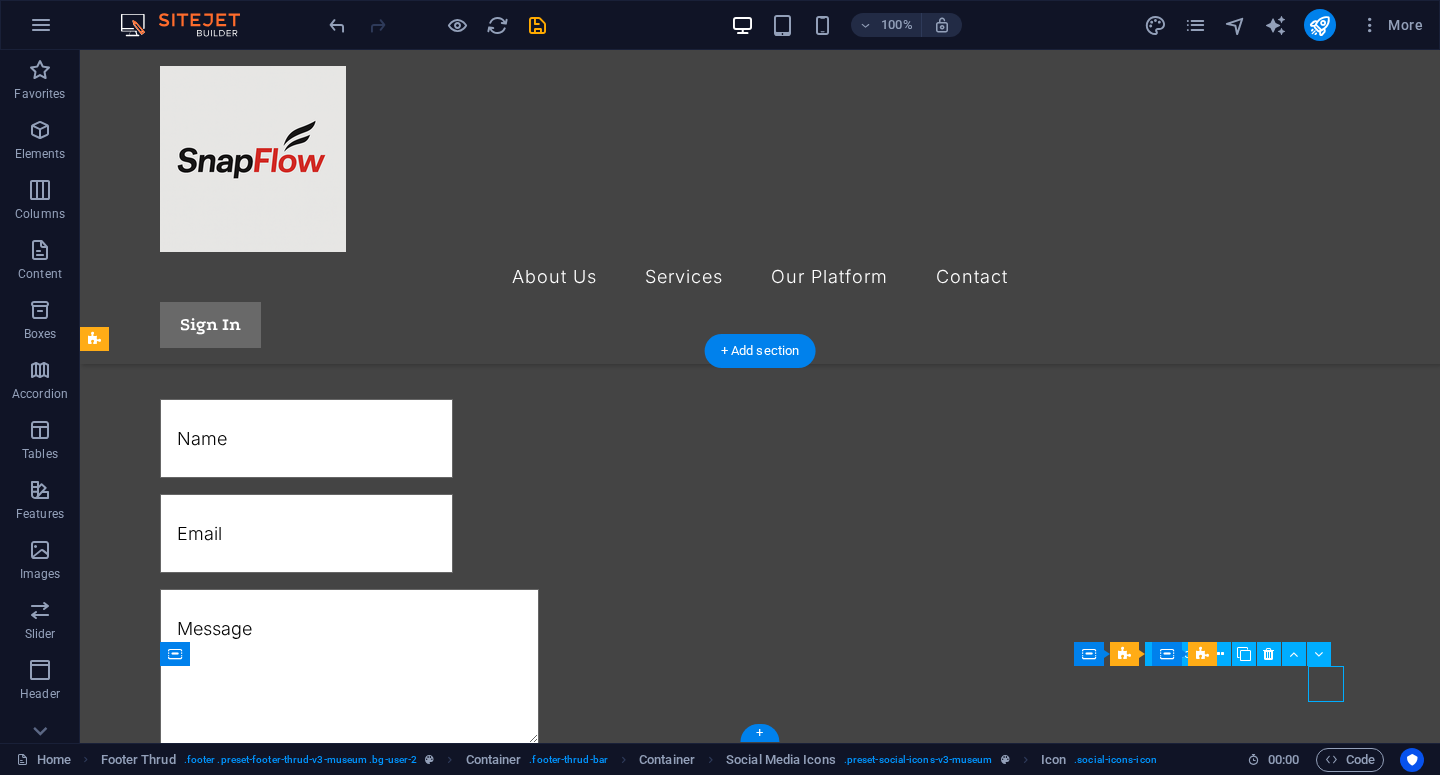 select on "xMidYMid" 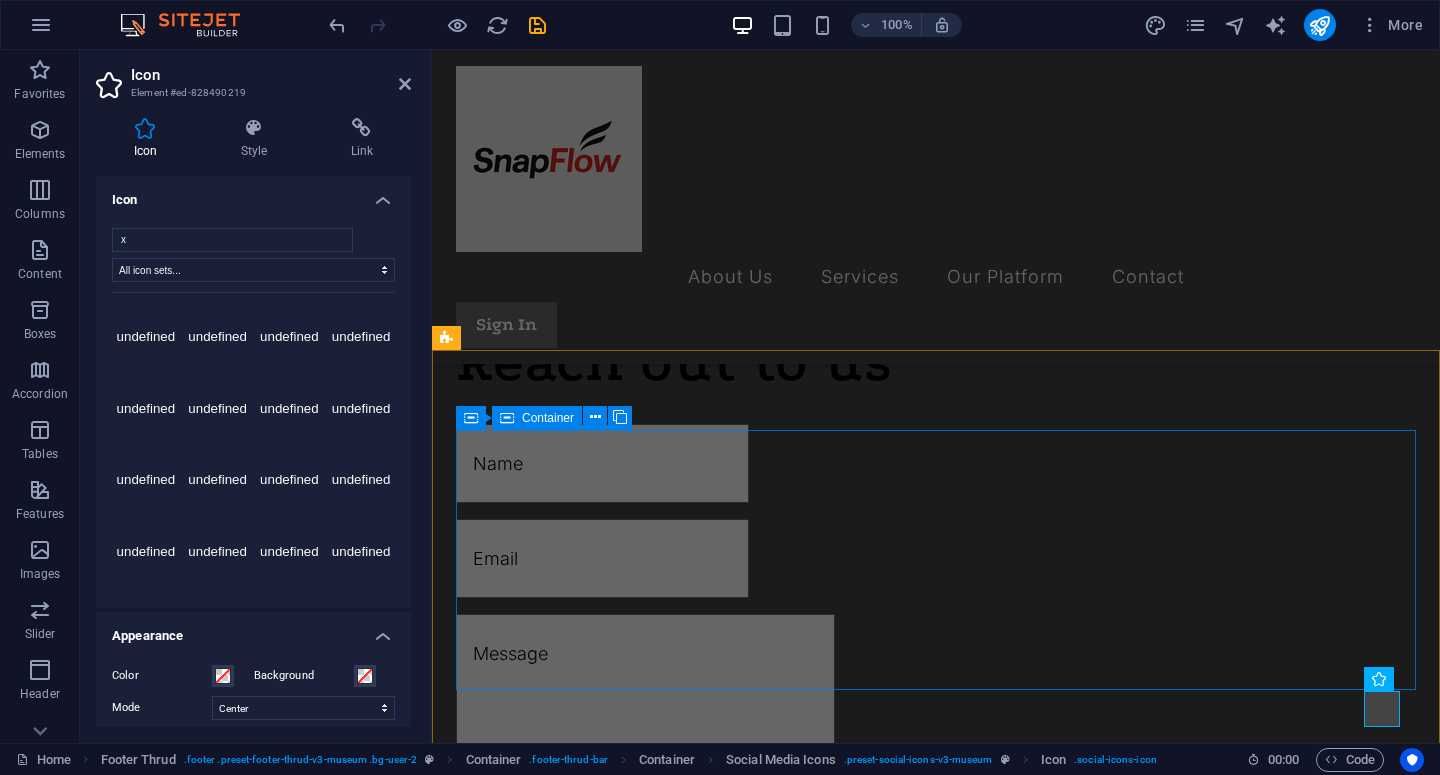 scroll, scrollTop: 1280, scrollLeft: 0, axis: vertical 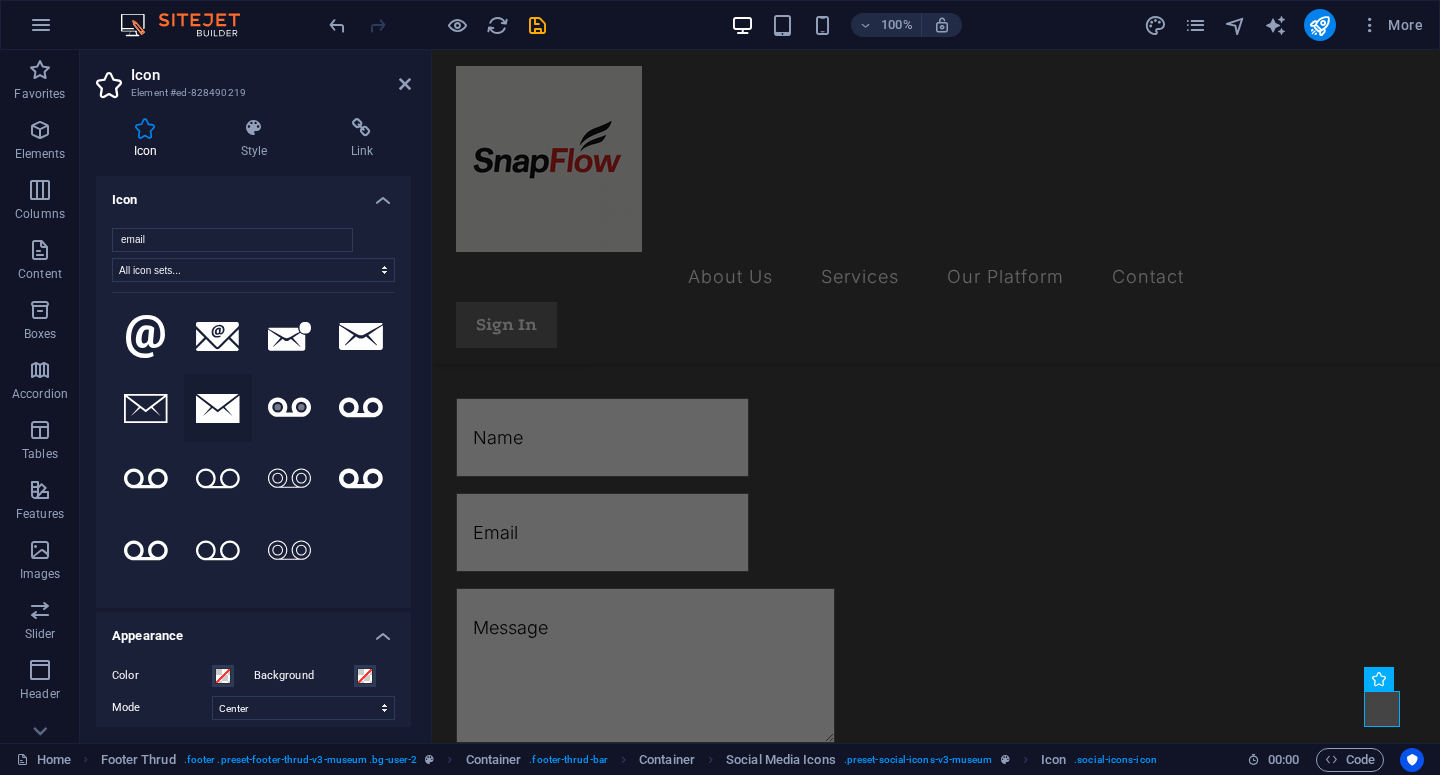 type on "email" 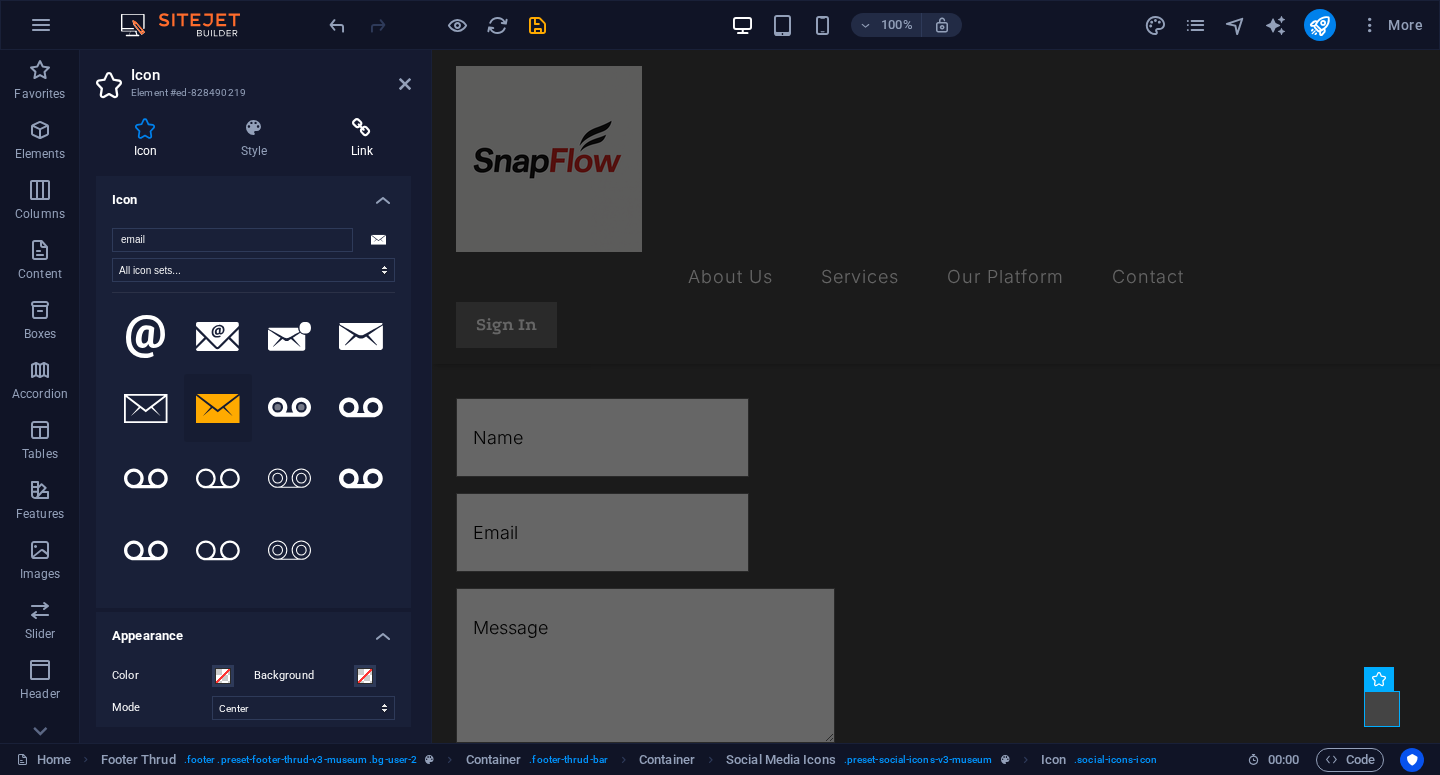 click on "Link" at bounding box center (362, 139) 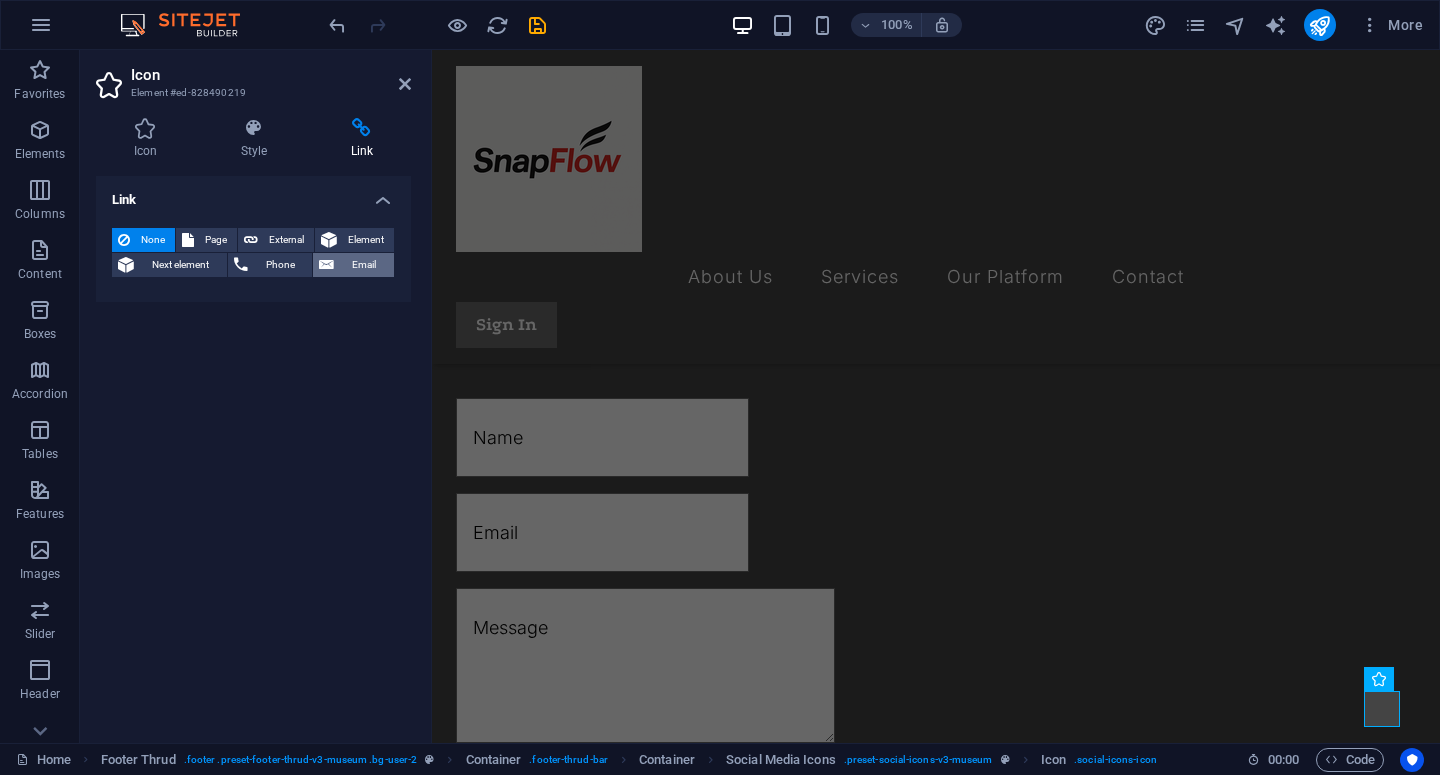 click on "Email" at bounding box center [364, 265] 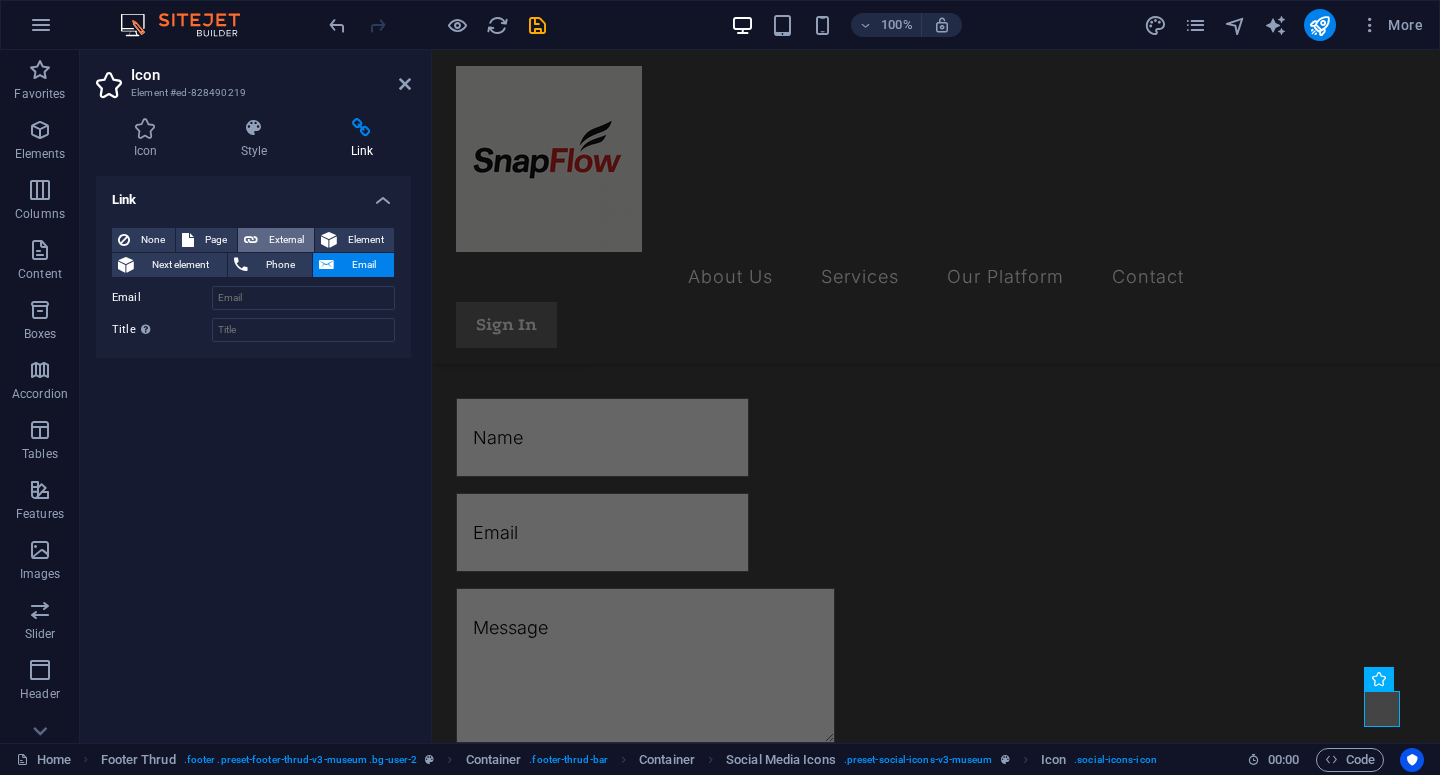 click on "External" at bounding box center [286, 240] 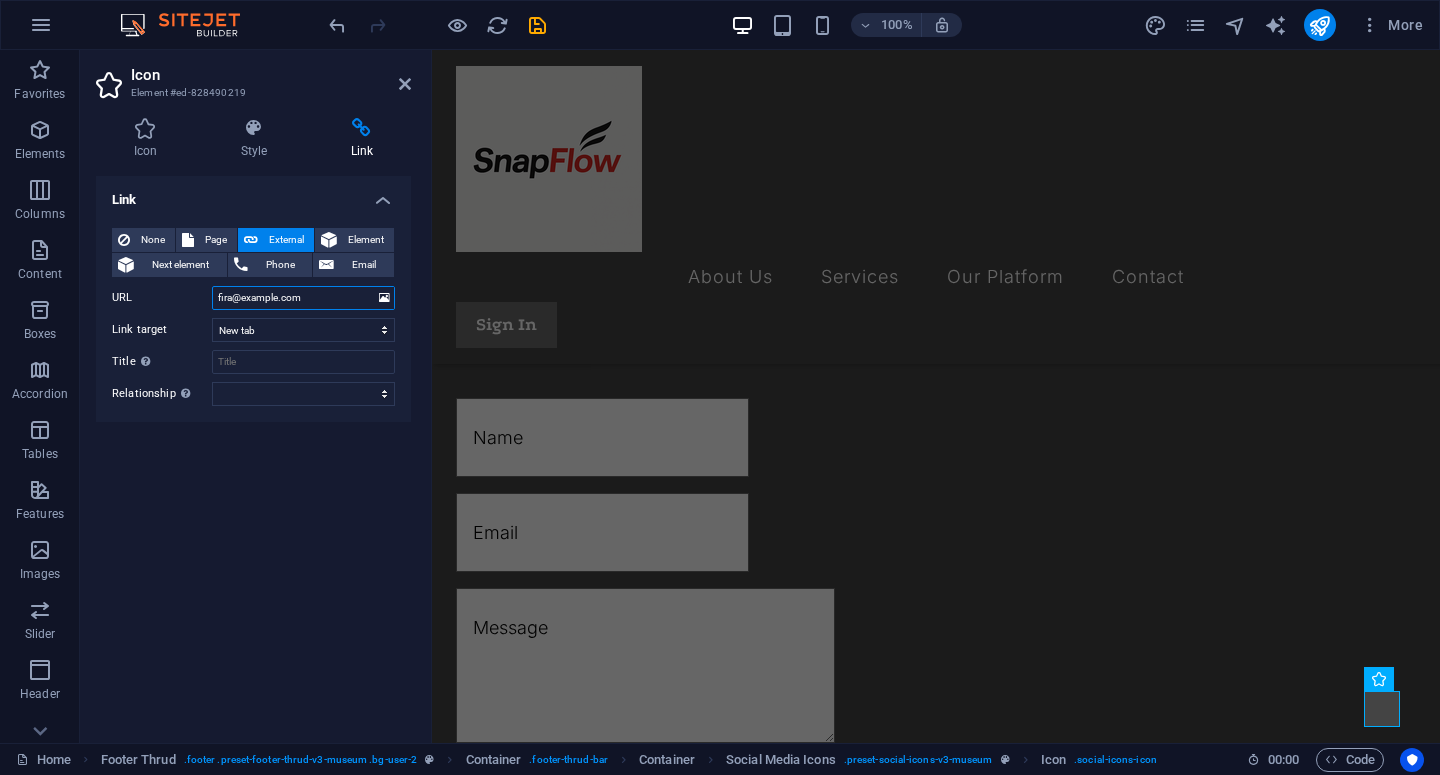 type on "[EMAIL]" 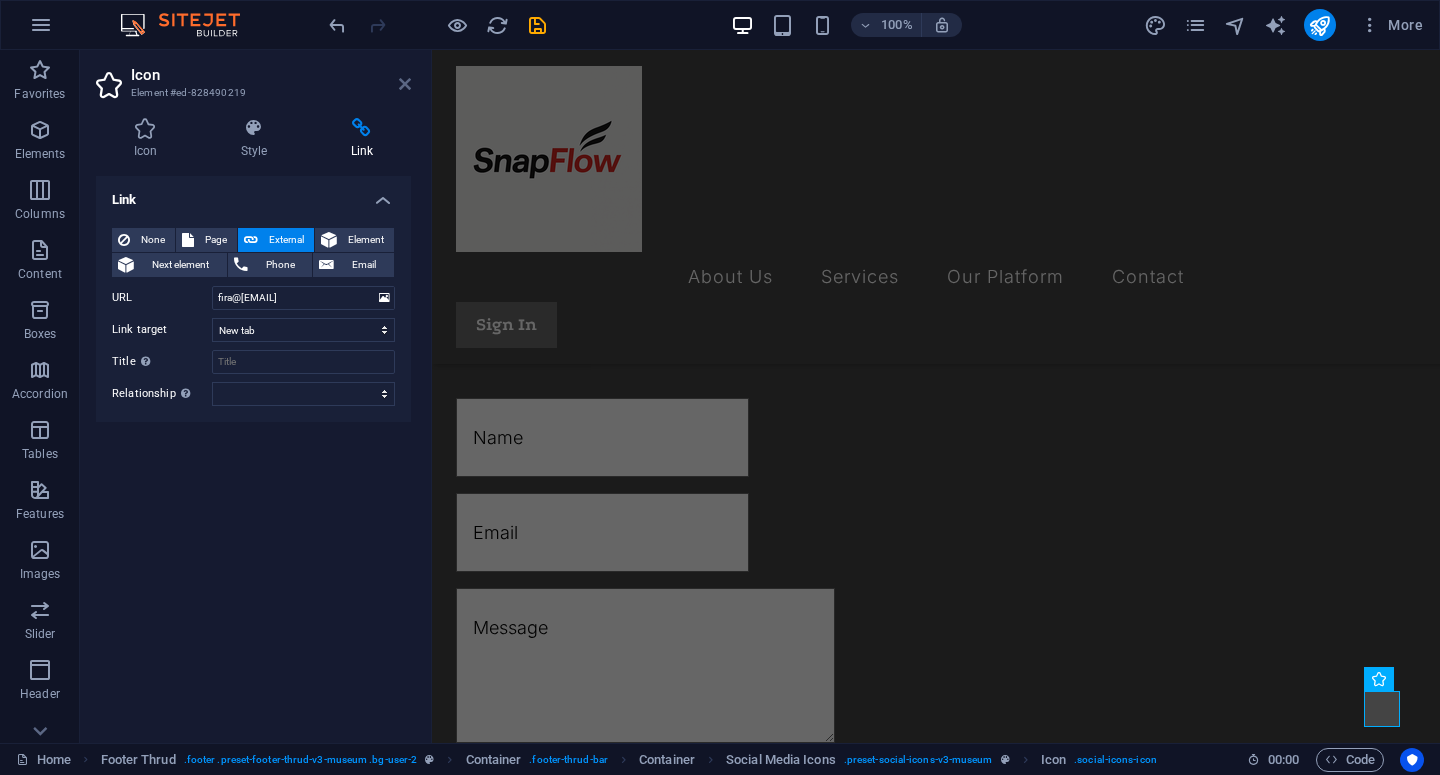 click at bounding box center (405, 84) 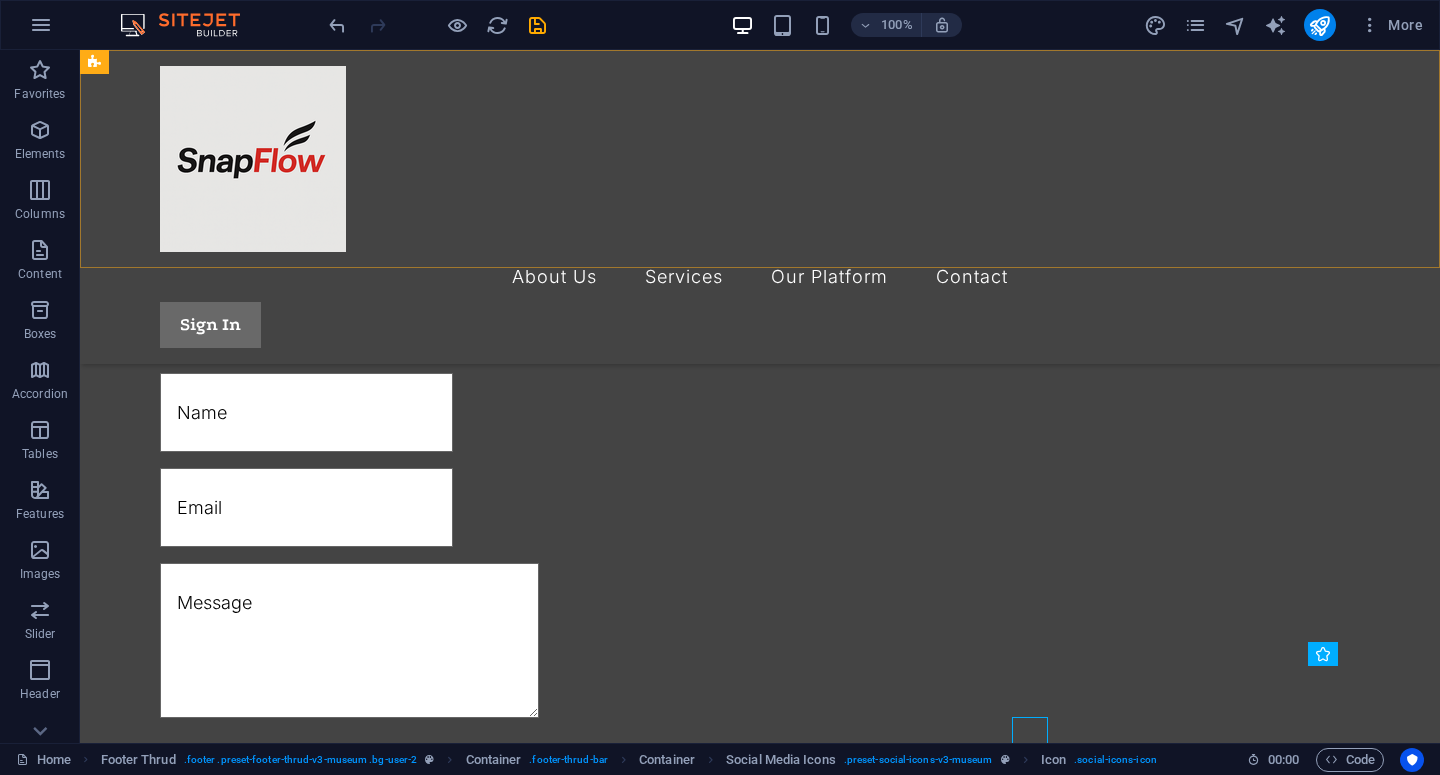 scroll, scrollTop: 1254, scrollLeft: 0, axis: vertical 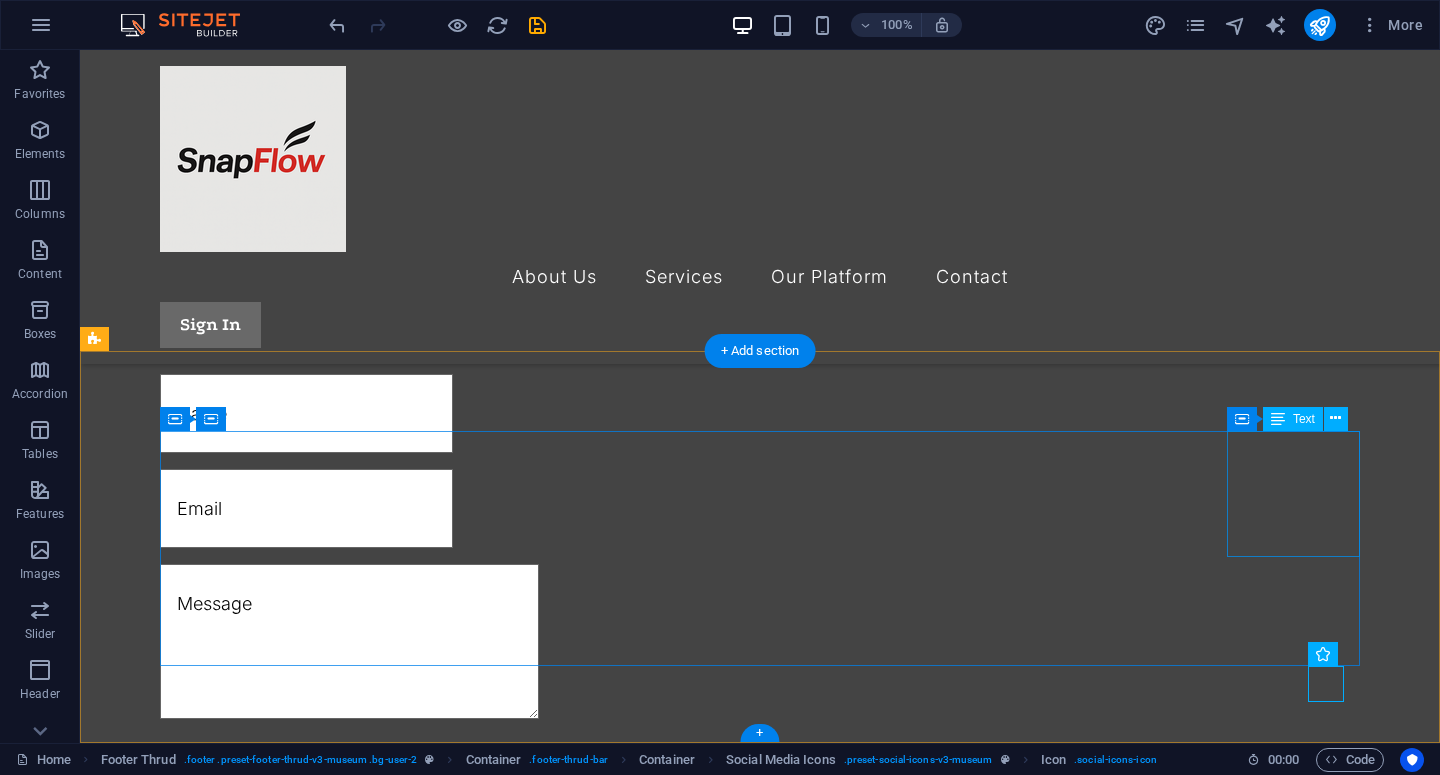 click on "BSD City, IDN.
+6287809050602
10AM-8PM" at bounding box center [760, 2206] 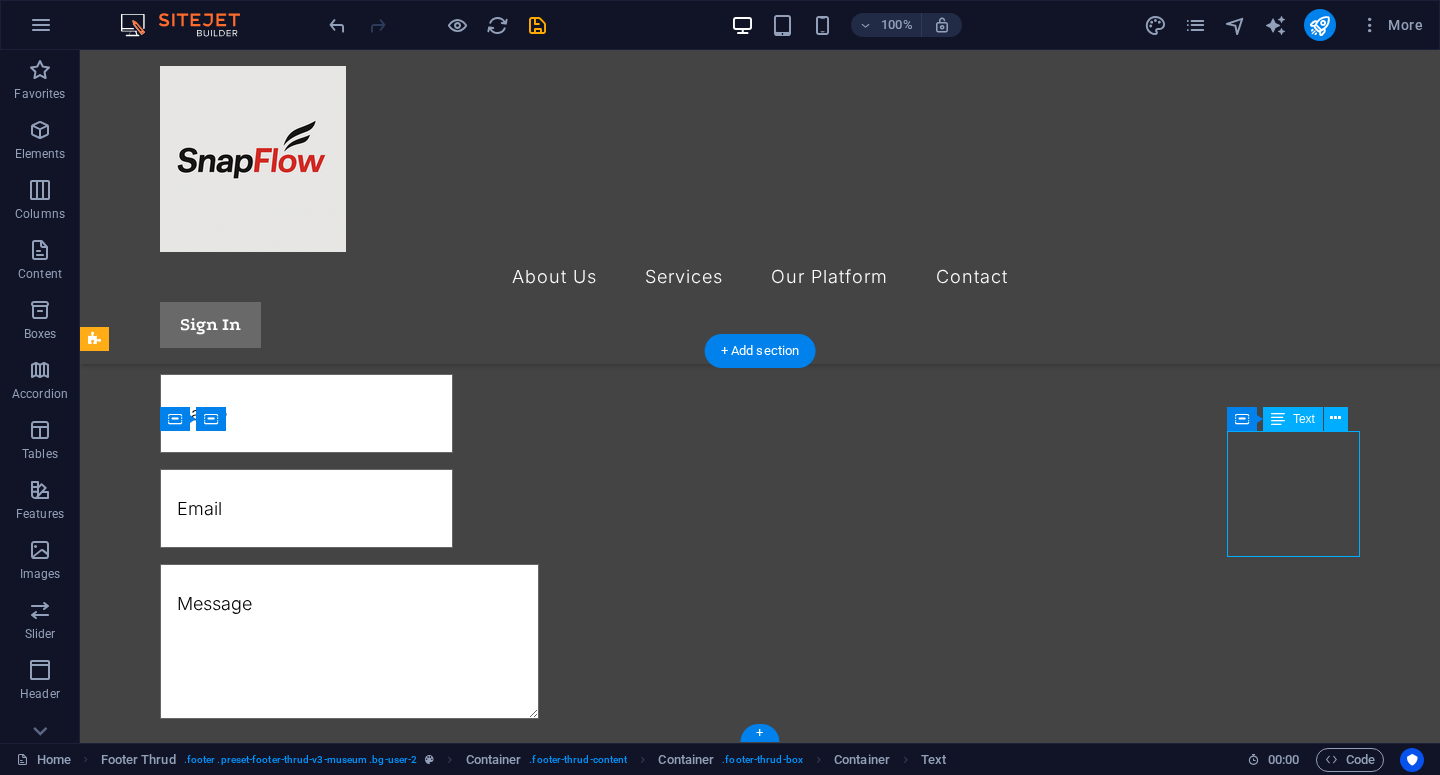click on "BSD City, IDN.
+6287809050602
10AM-8PM" at bounding box center (760, 2206) 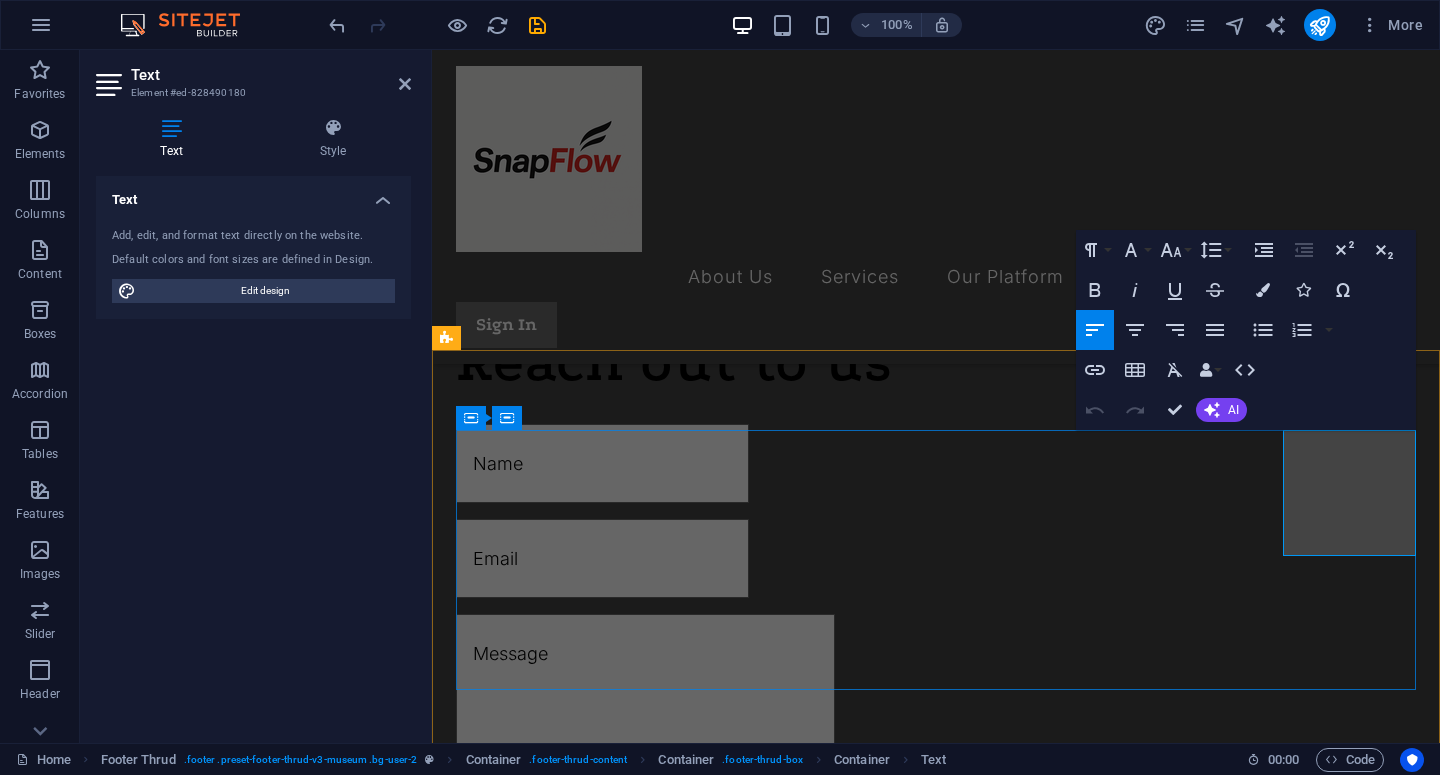 scroll, scrollTop: 1280, scrollLeft: 0, axis: vertical 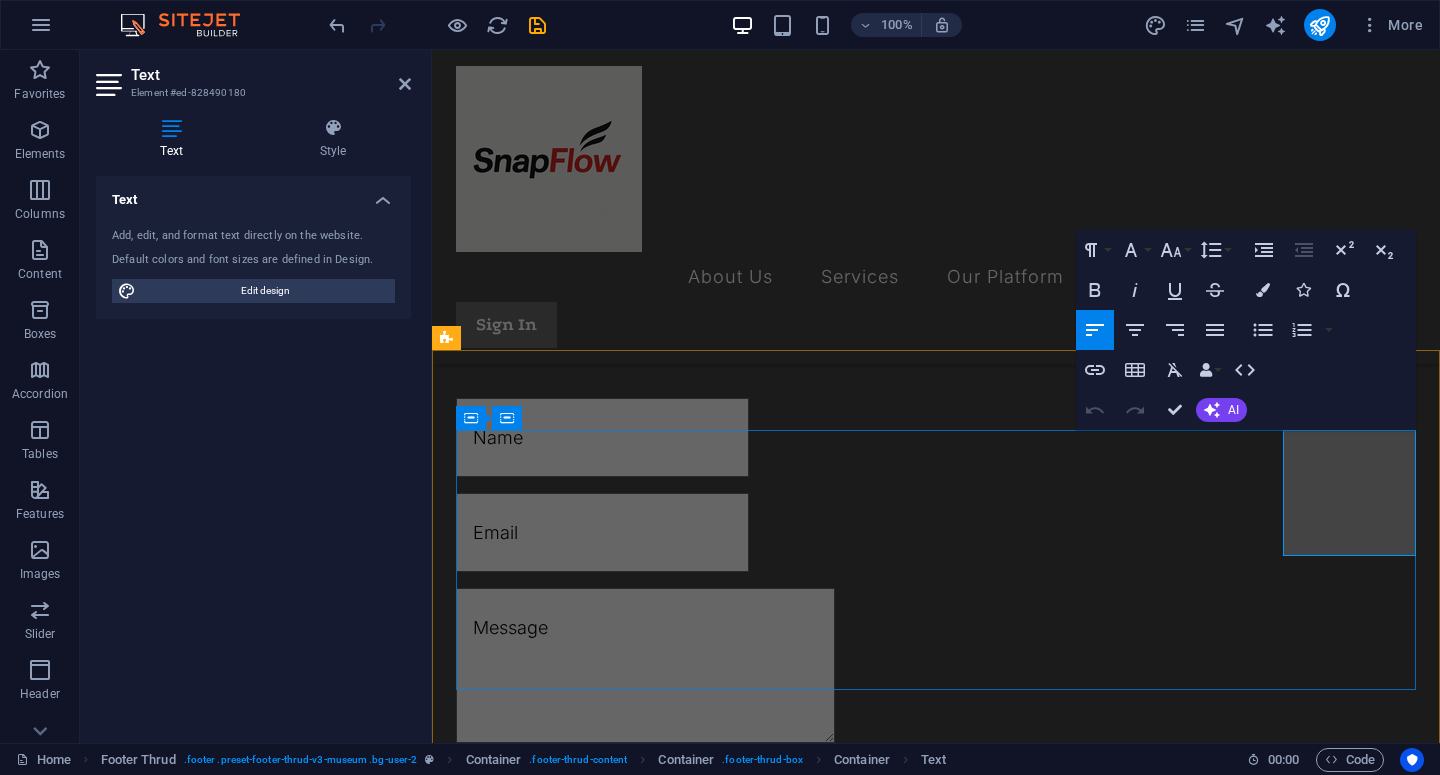 click on "+6287809050602" at bounding box center (559, 2230) 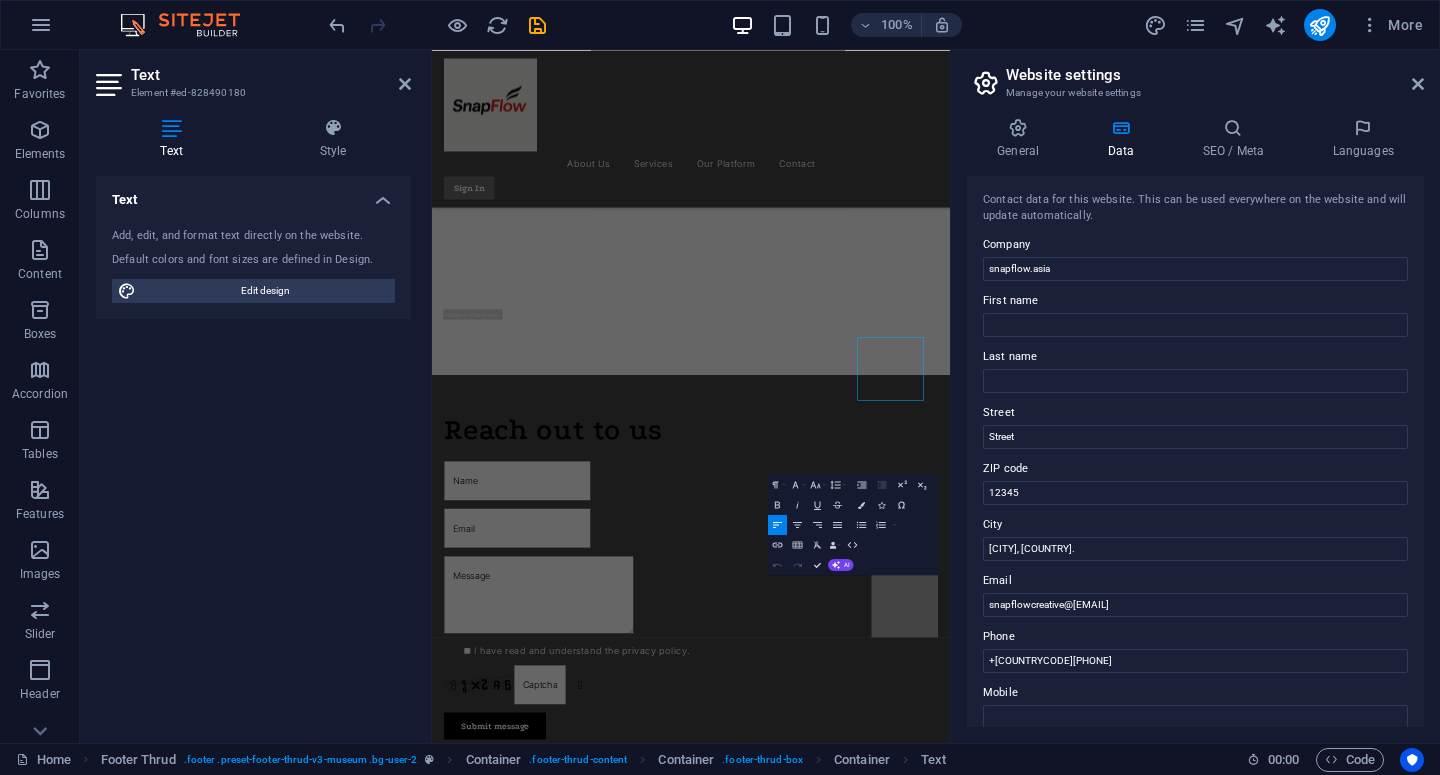 scroll, scrollTop: 1086, scrollLeft: 0, axis: vertical 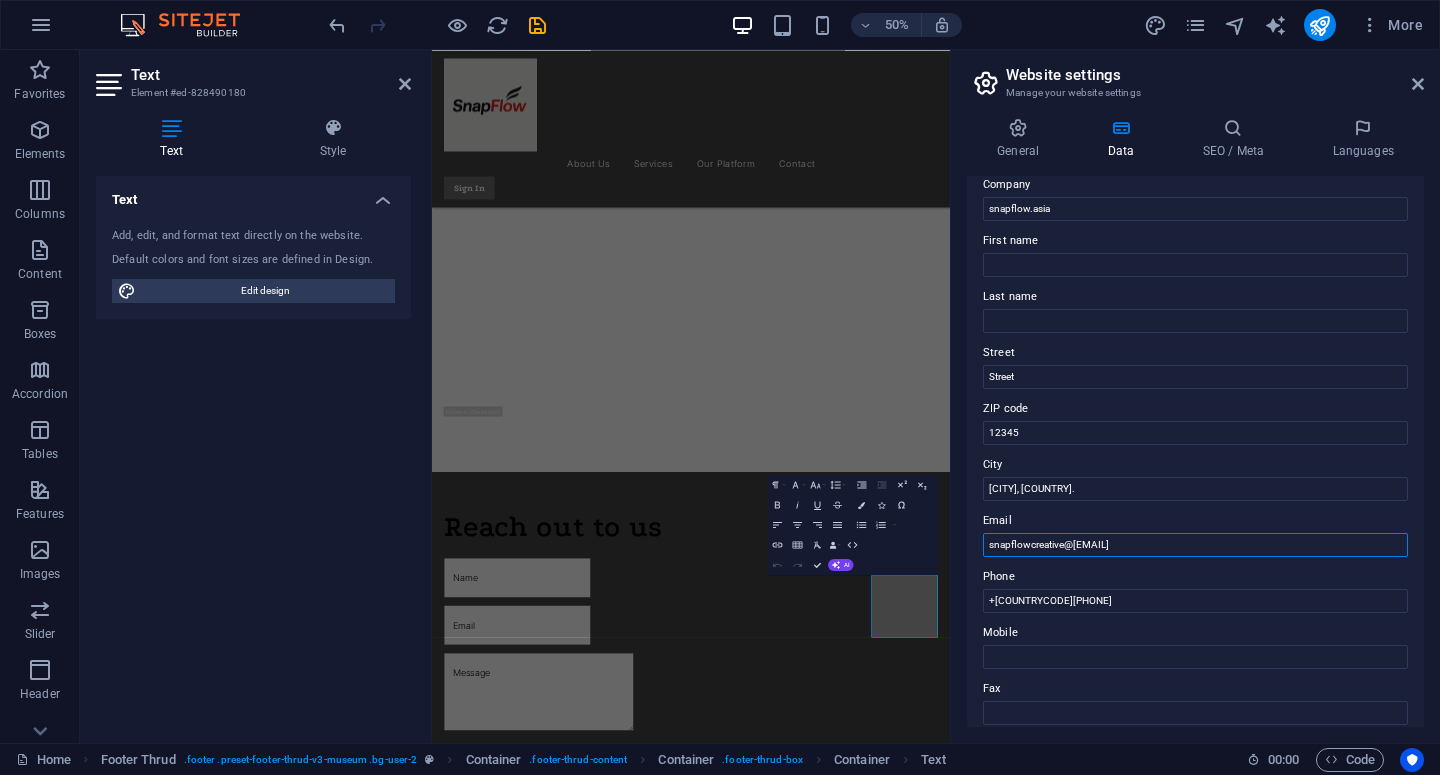 drag, startPoint x: 1144, startPoint y: 542, endPoint x: 970, endPoint y: 537, distance: 174.07182 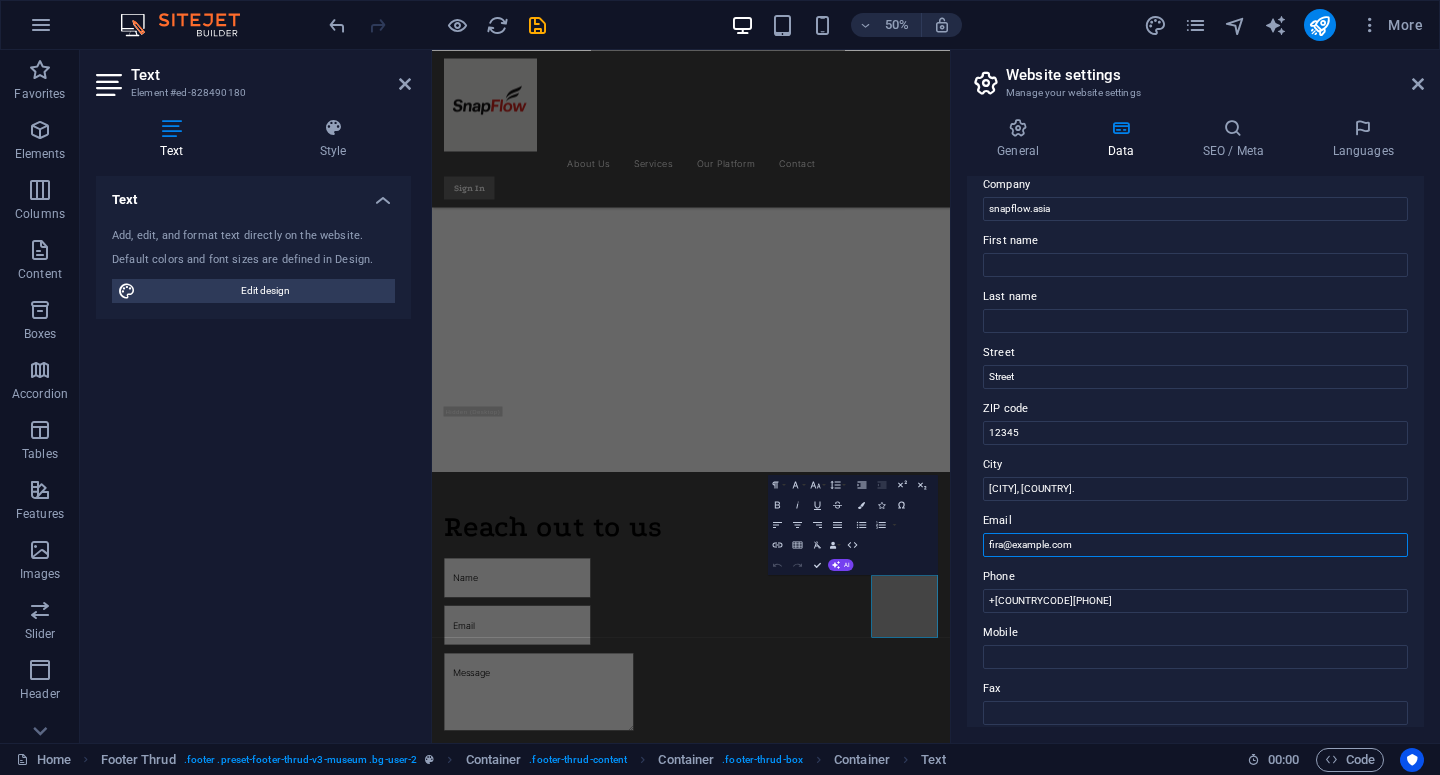 type on "[EMAIL]" 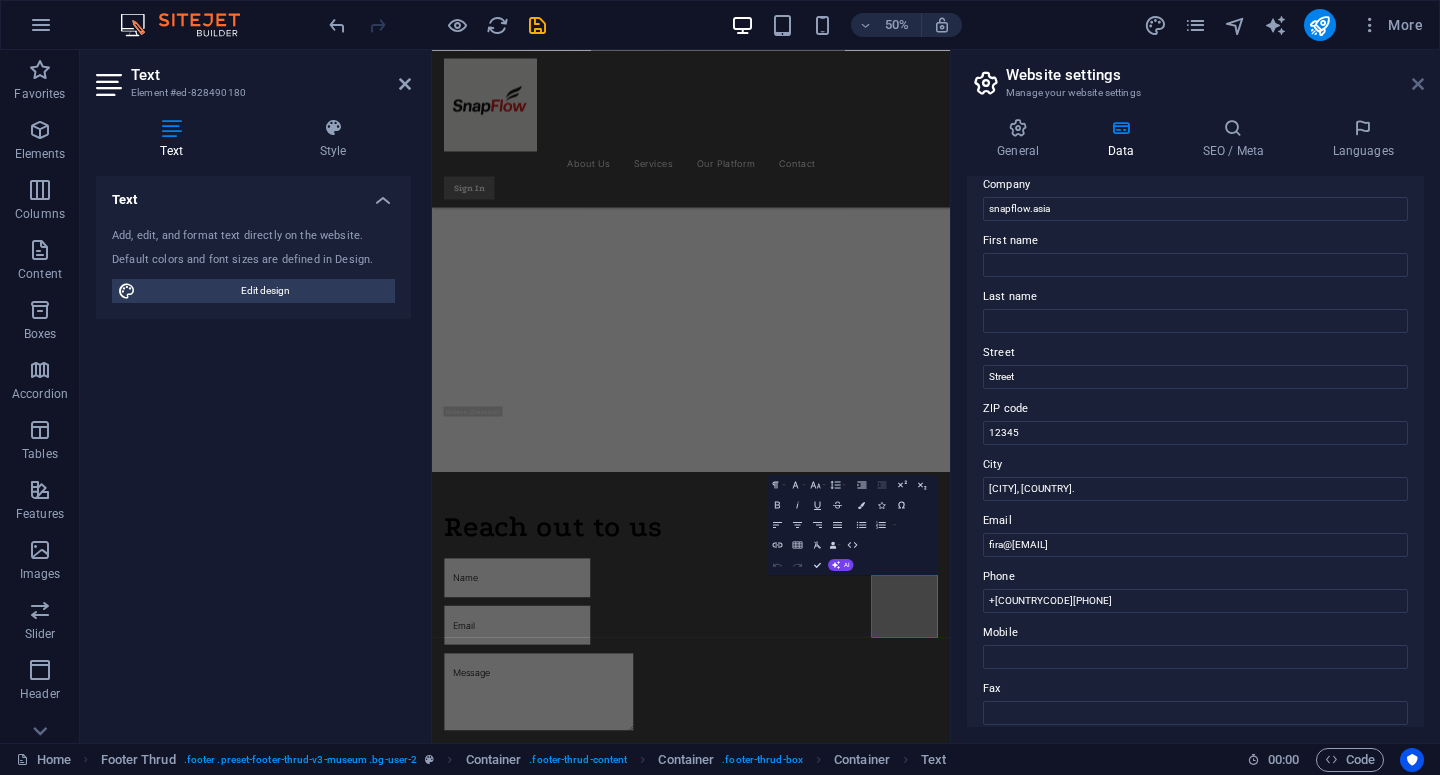 click at bounding box center [1418, 84] 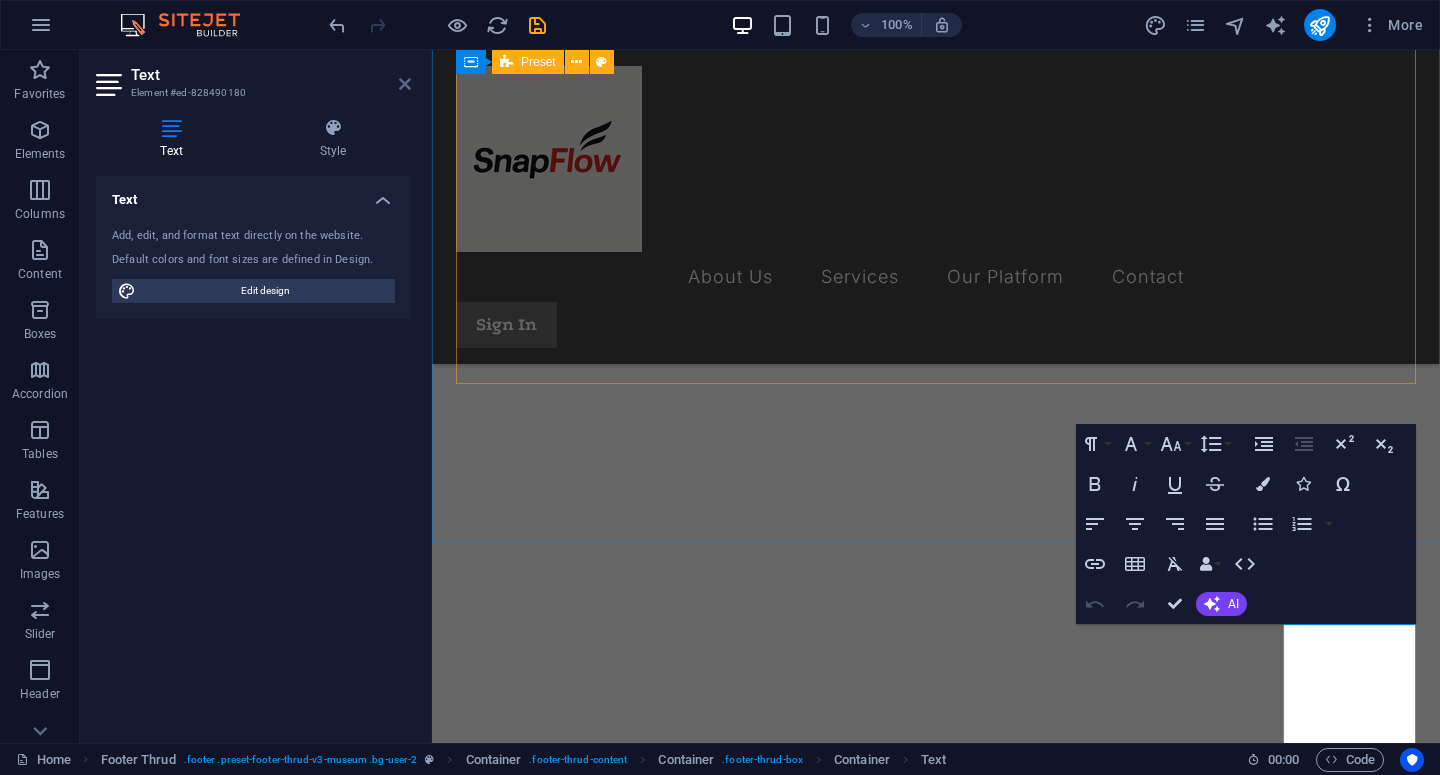 click at bounding box center [405, 84] 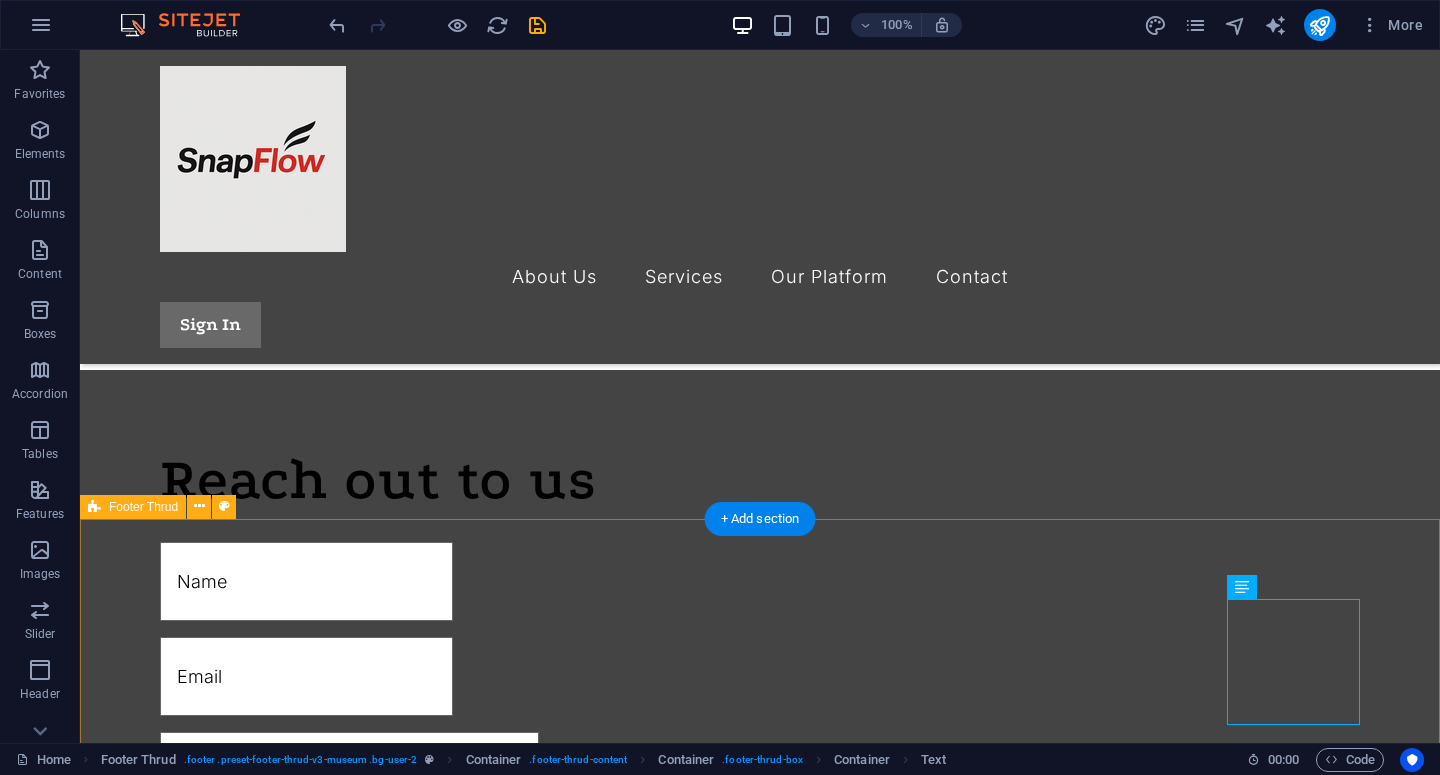 scroll, scrollTop: 1254, scrollLeft: 0, axis: vertical 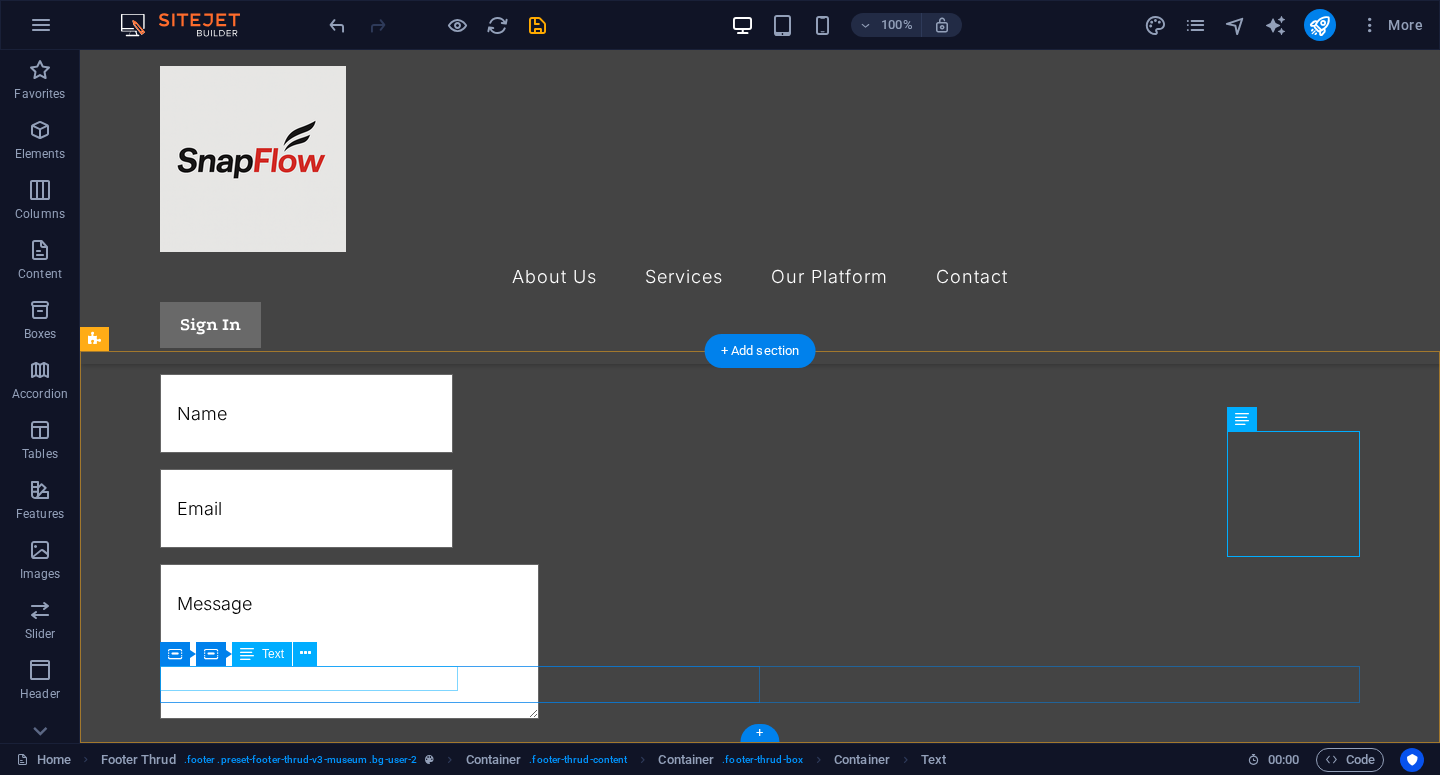 click on "snapflow.asia" at bounding box center [821, 2281] 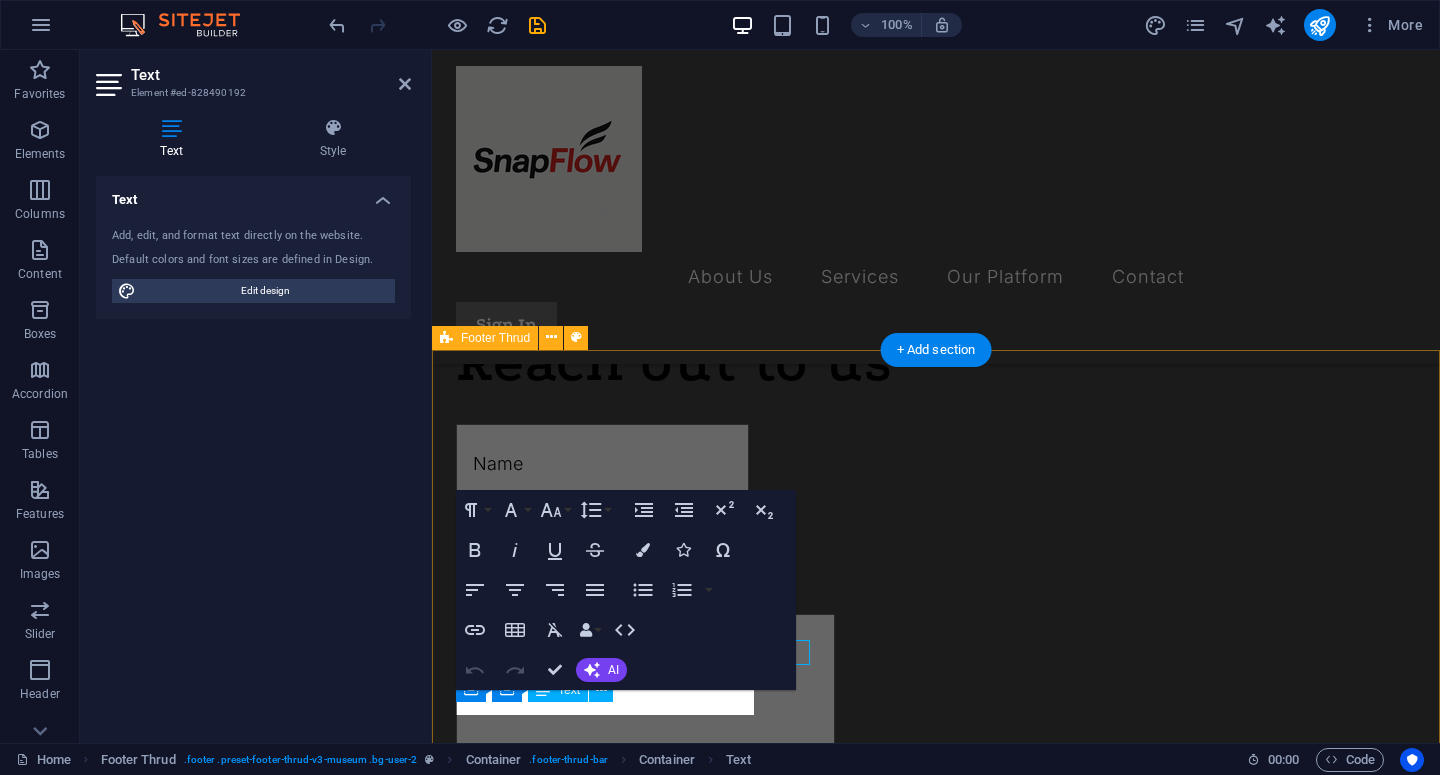 scroll, scrollTop: 1280, scrollLeft: 0, axis: vertical 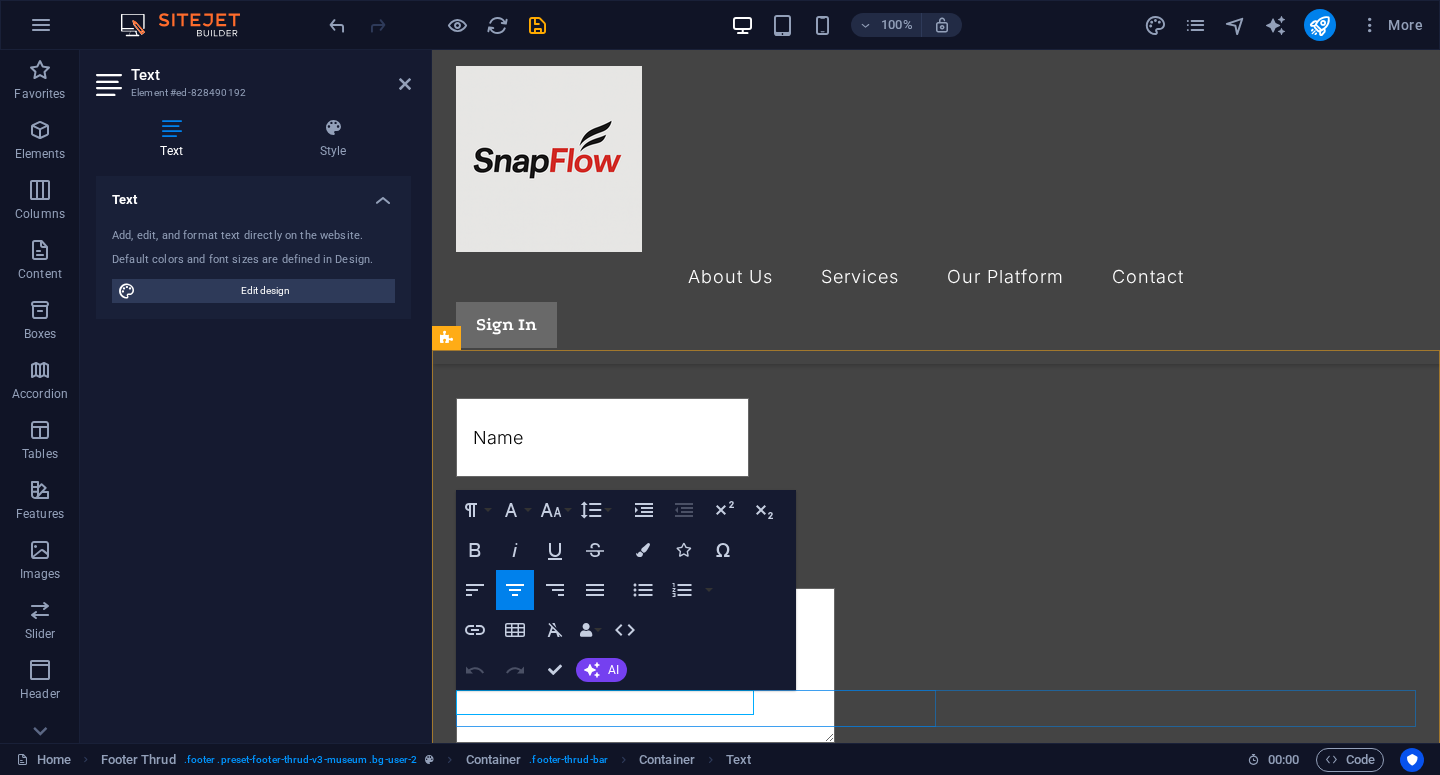 click on "snapflow.asia" at bounding box center (997, 2305) 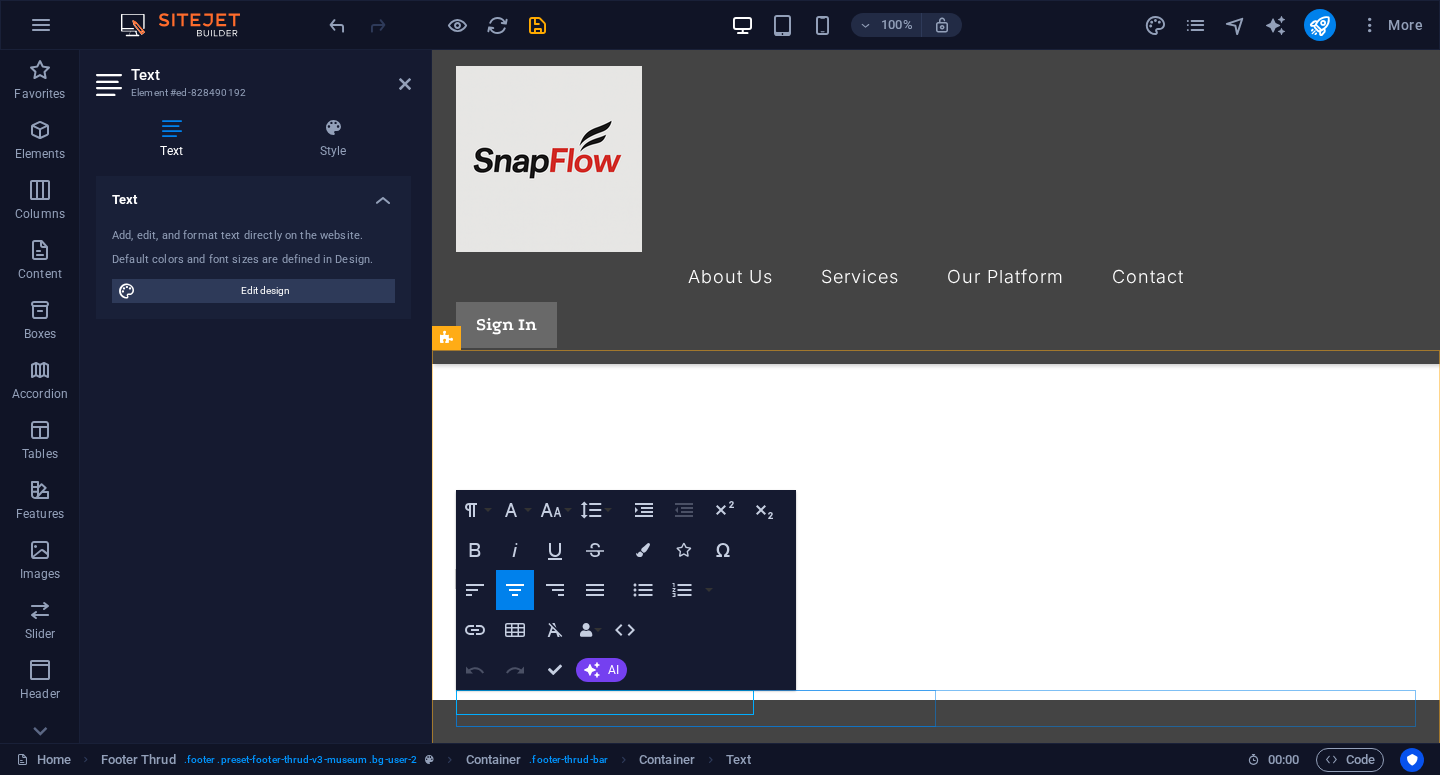 scroll, scrollTop: 1086, scrollLeft: 0, axis: vertical 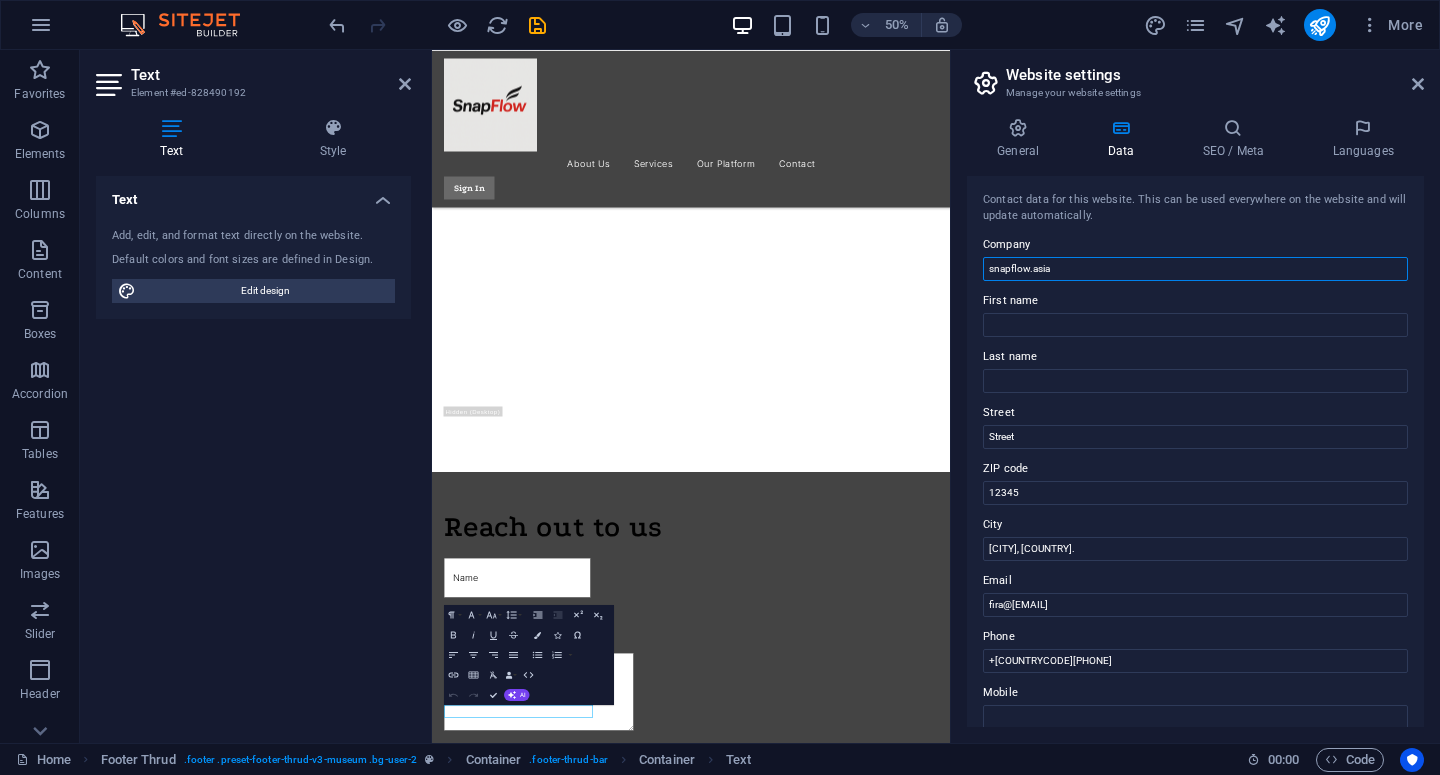 click on "snapflow.asia" at bounding box center (1195, 269) 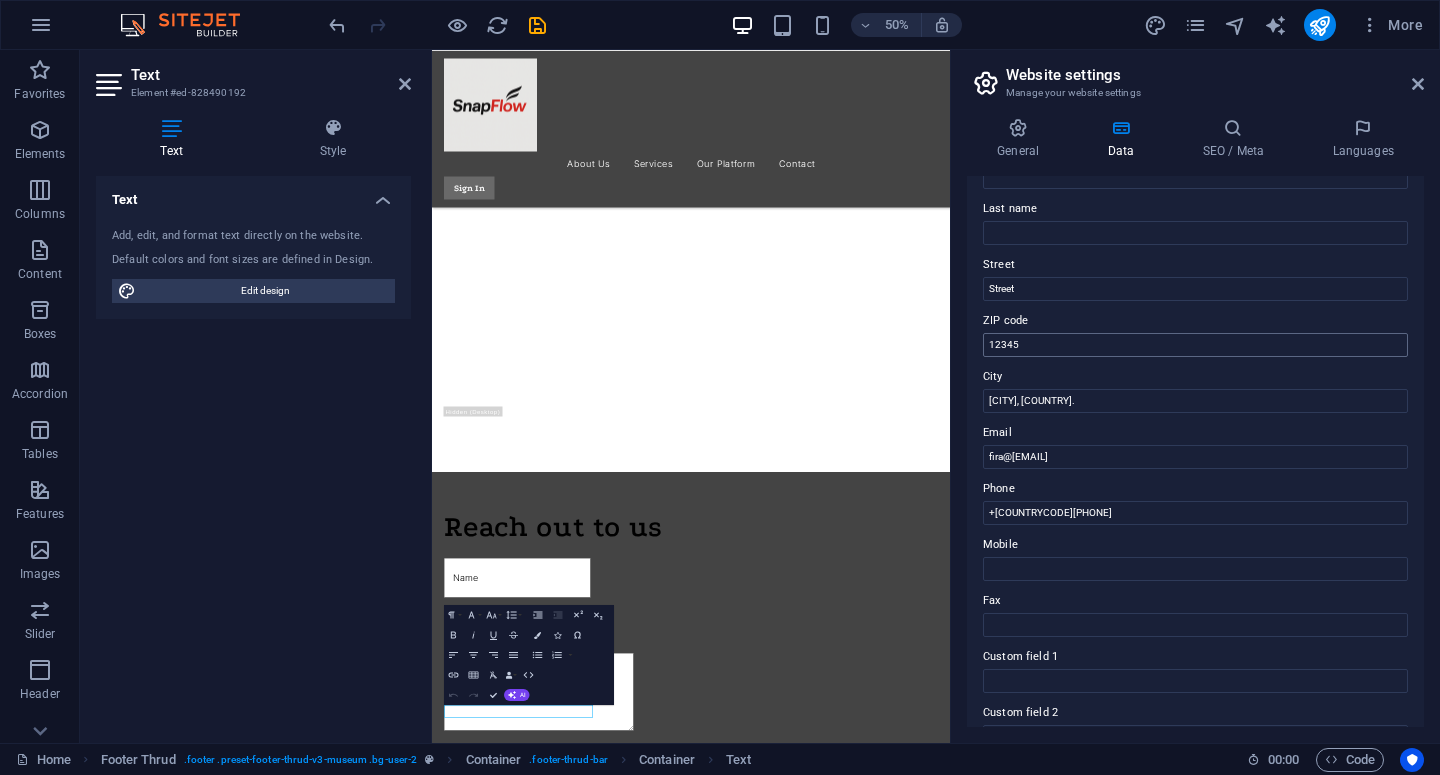 scroll, scrollTop: 0, scrollLeft: 0, axis: both 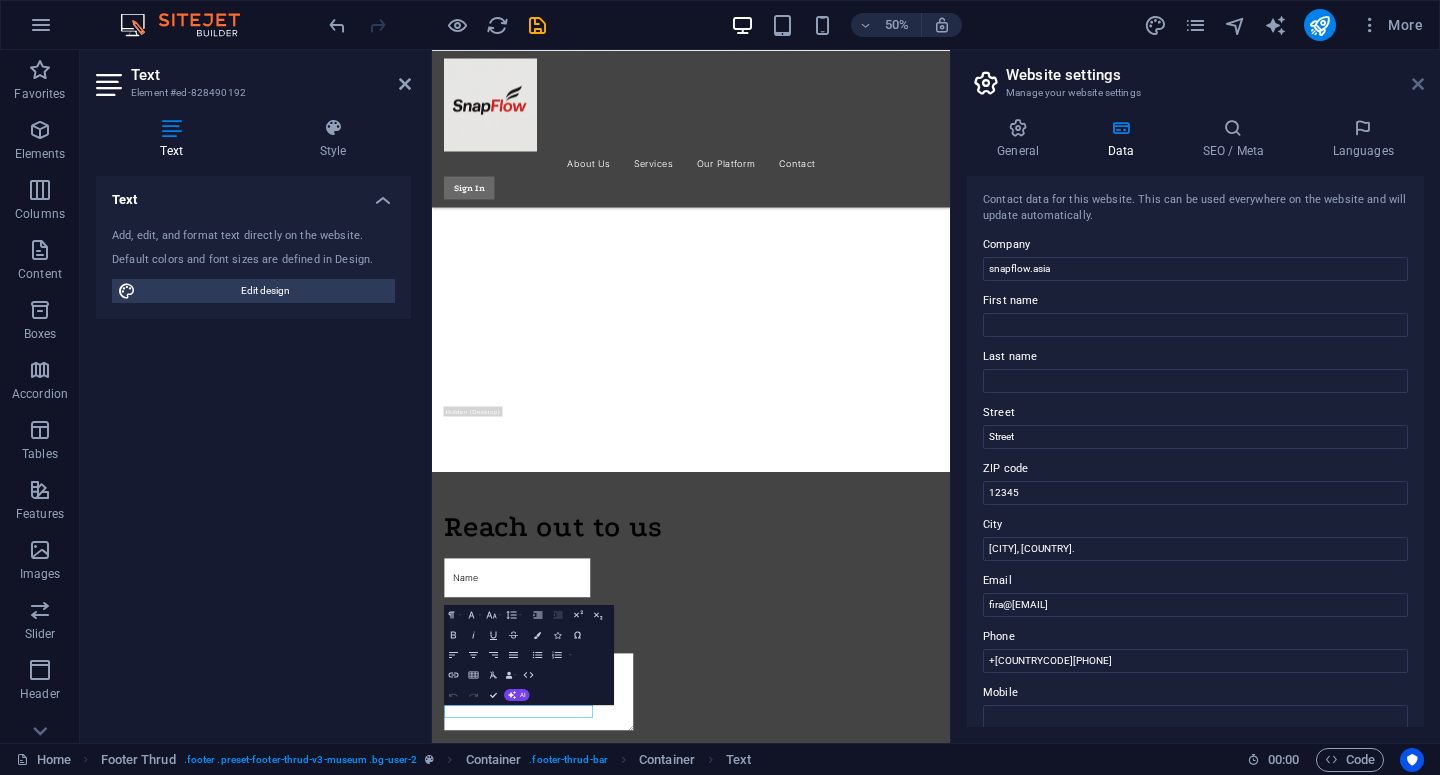 click at bounding box center [1418, 84] 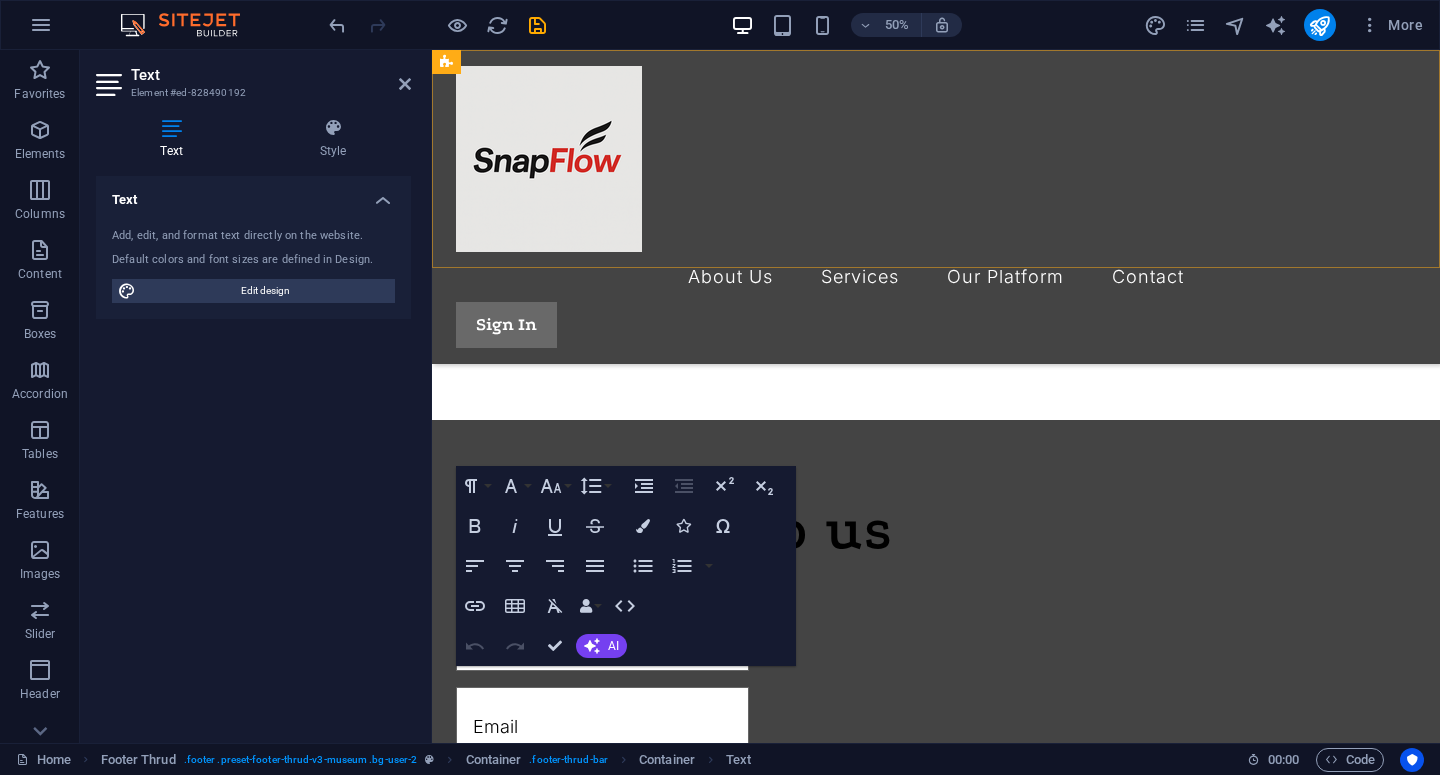 scroll, scrollTop: 1304, scrollLeft: 0, axis: vertical 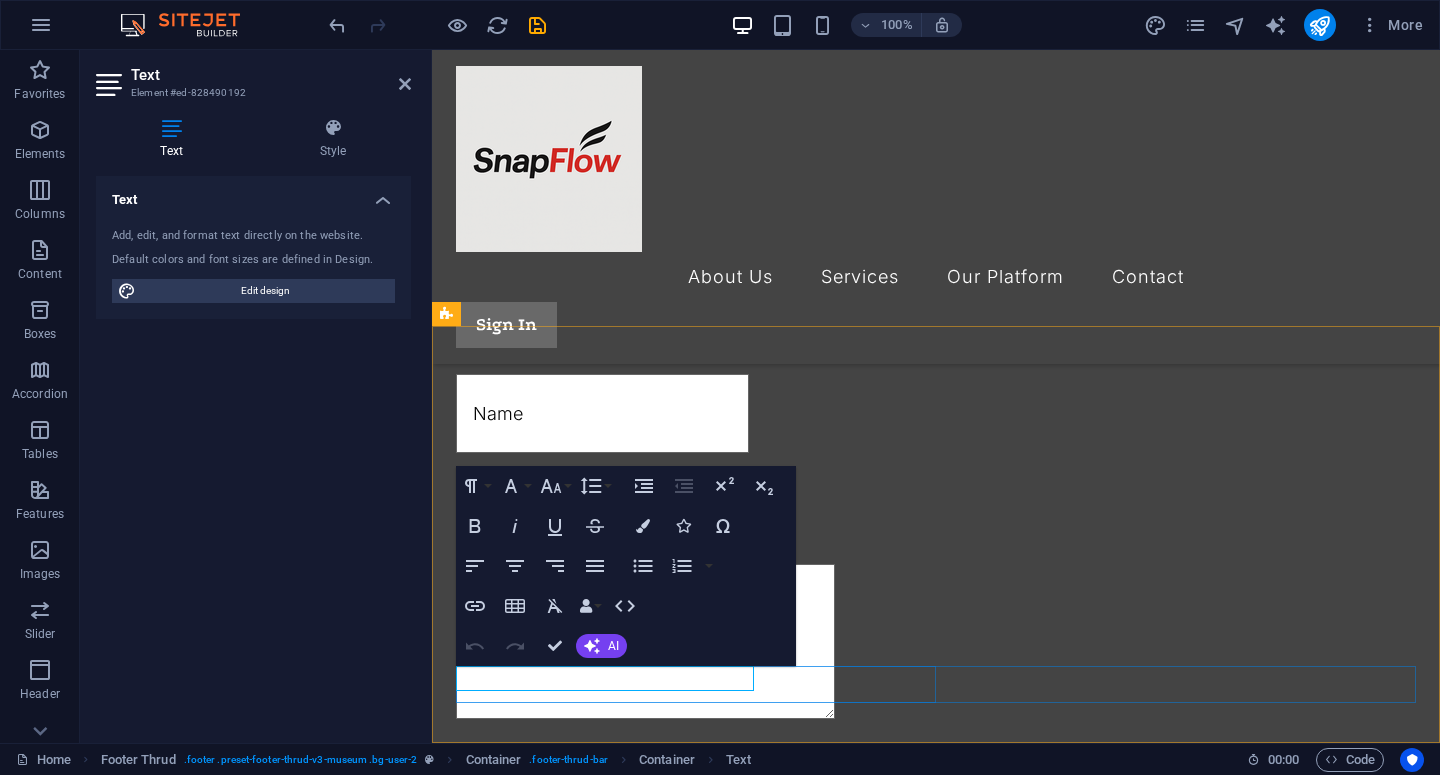 click on "snapflow.asia" at bounding box center (997, 2281) 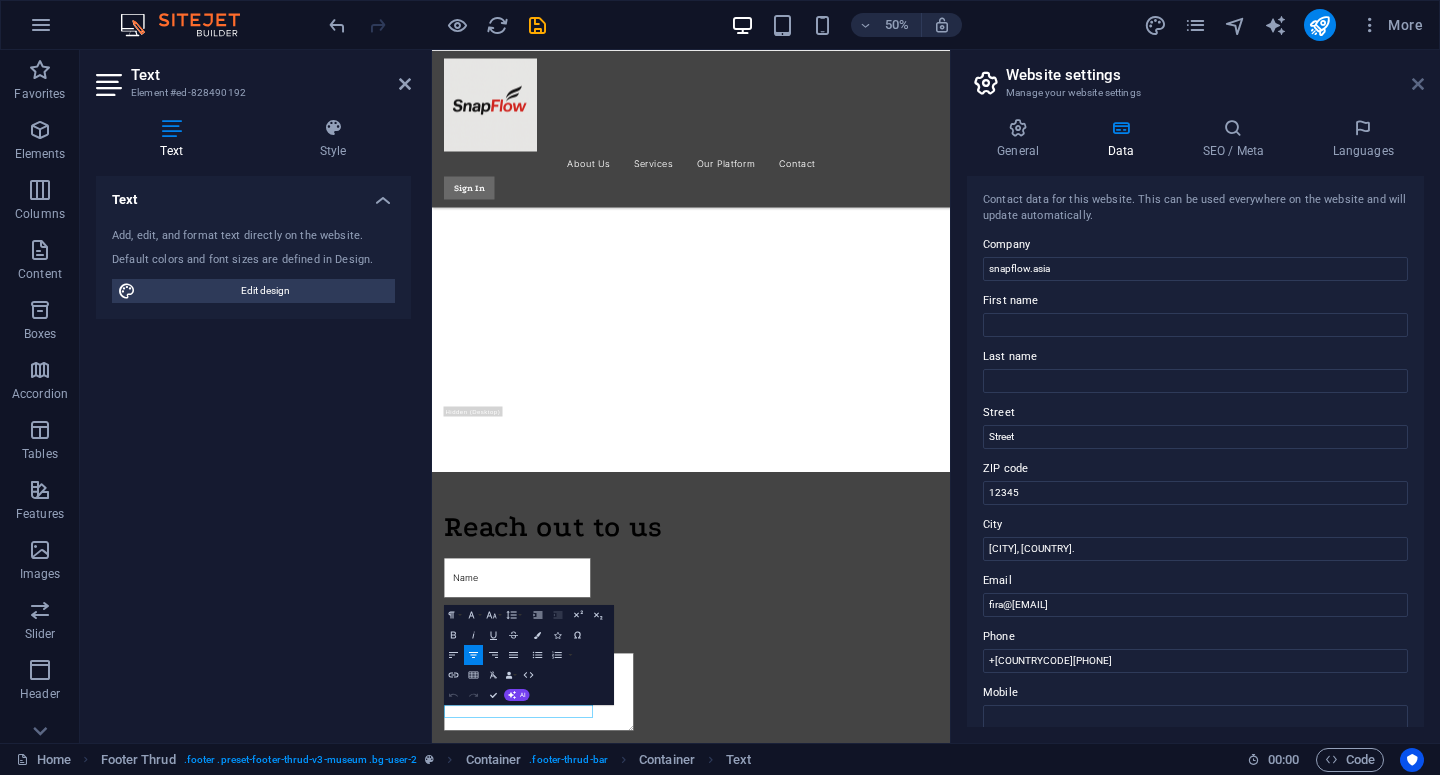 click at bounding box center (1418, 84) 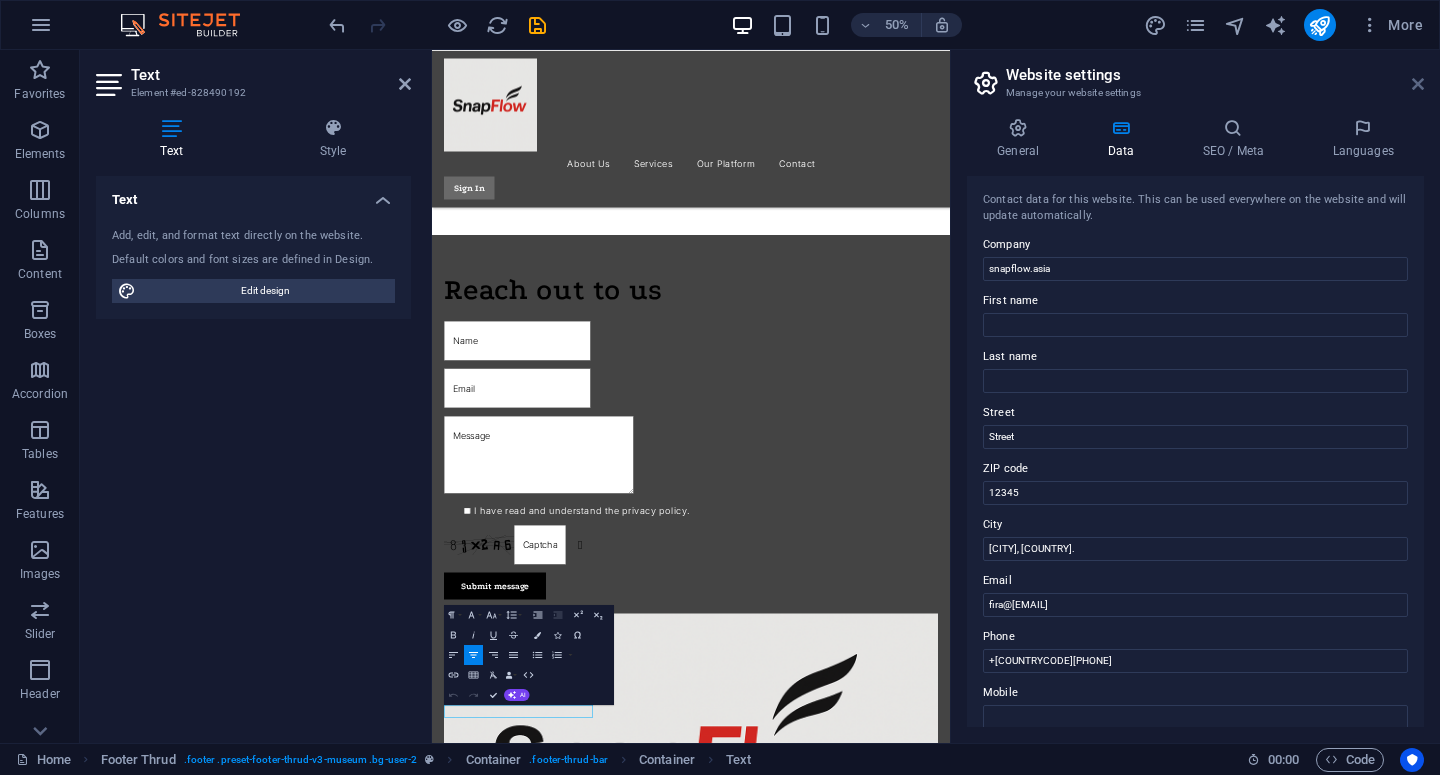 scroll, scrollTop: 1304, scrollLeft: 0, axis: vertical 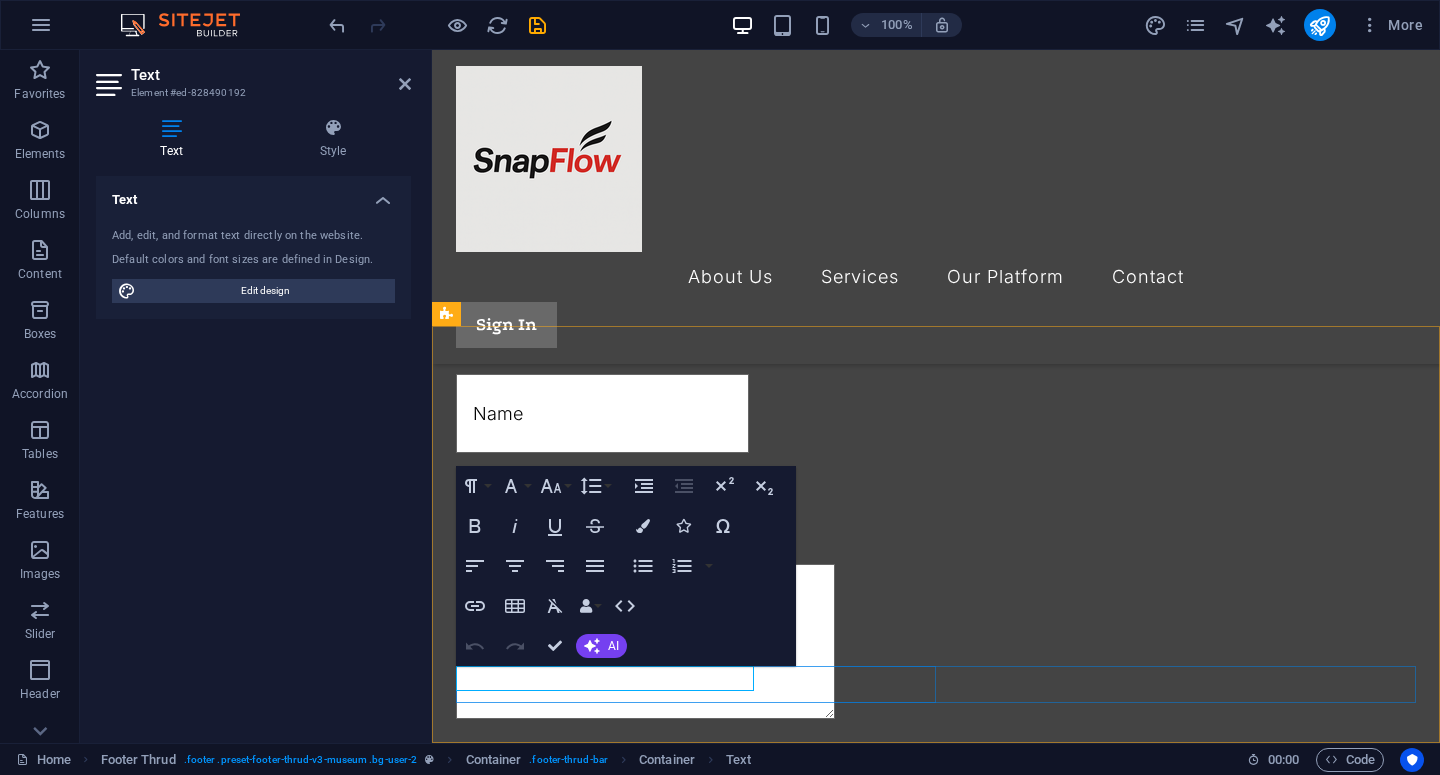 click on "All rights reserved." at bounding box center [858, 2282] 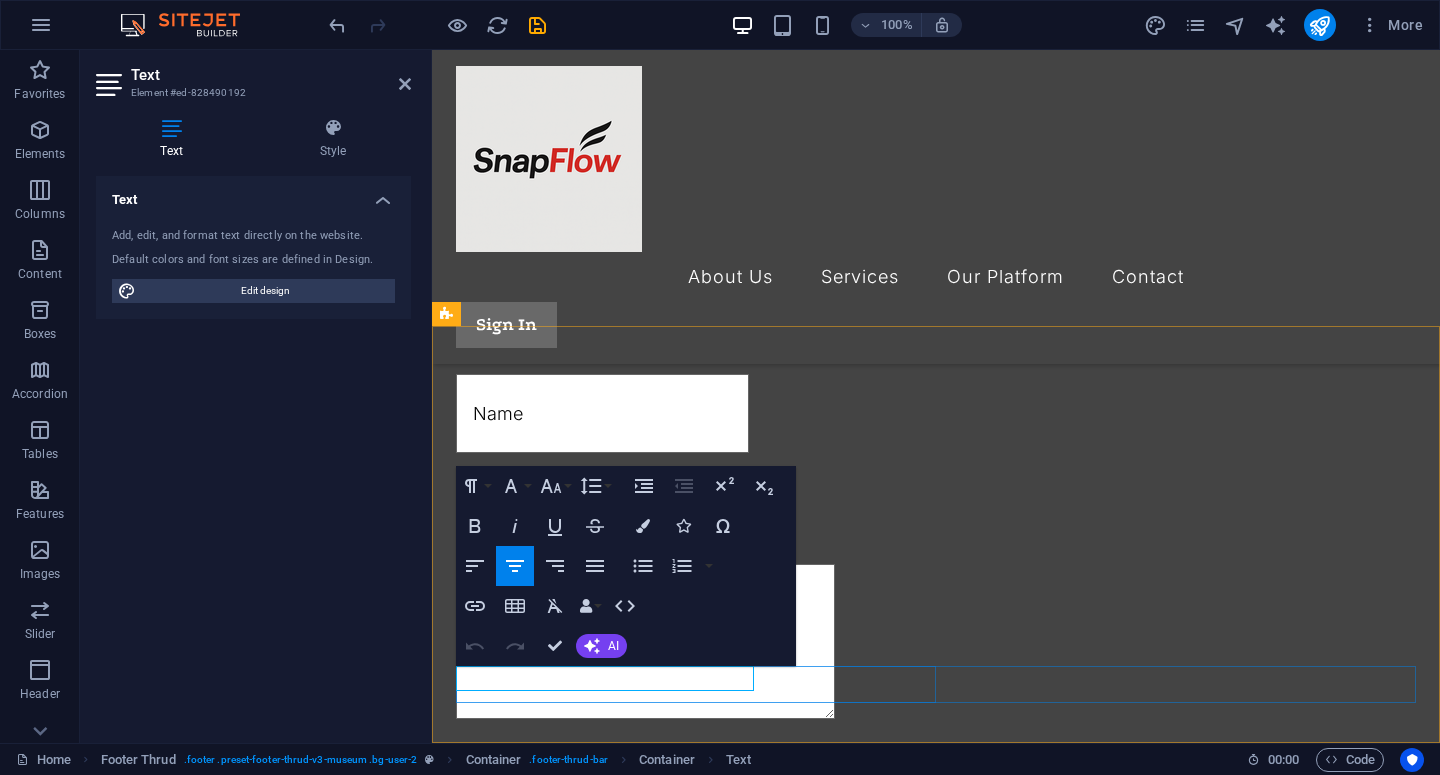 click on "All rights reserved." at bounding box center (858, 2282) 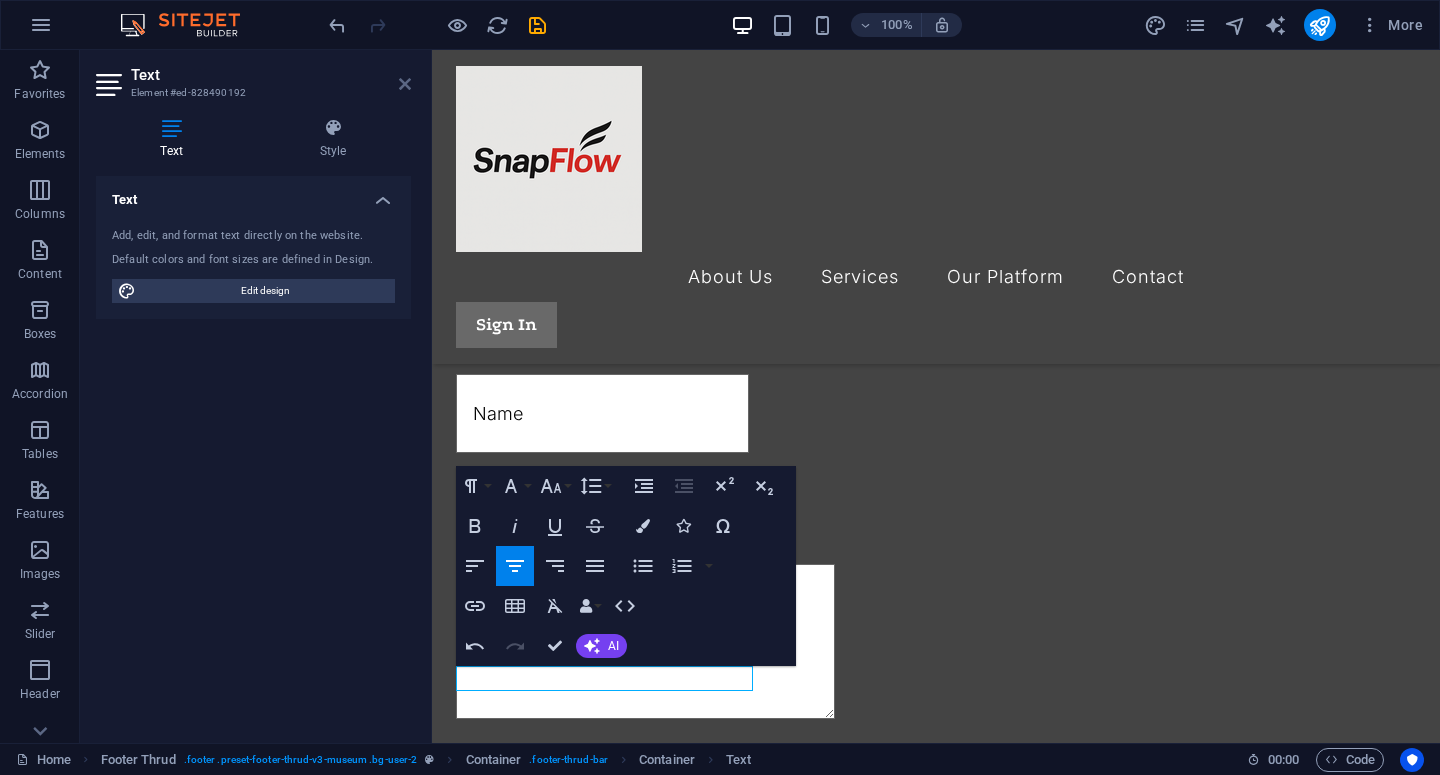 click at bounding box center [405, 84] 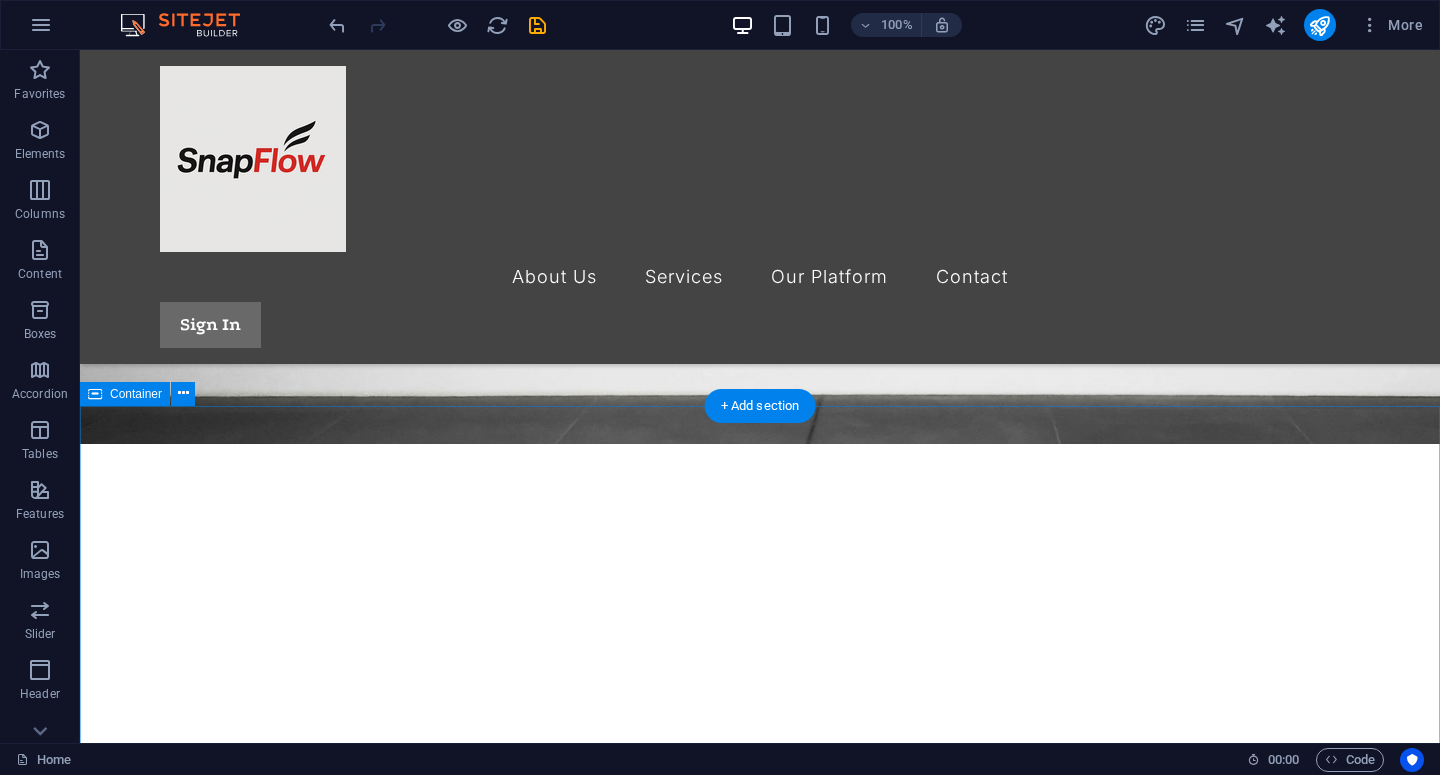 scroll, scrollTop: 346, scrollLeft: 0, axis: vertical 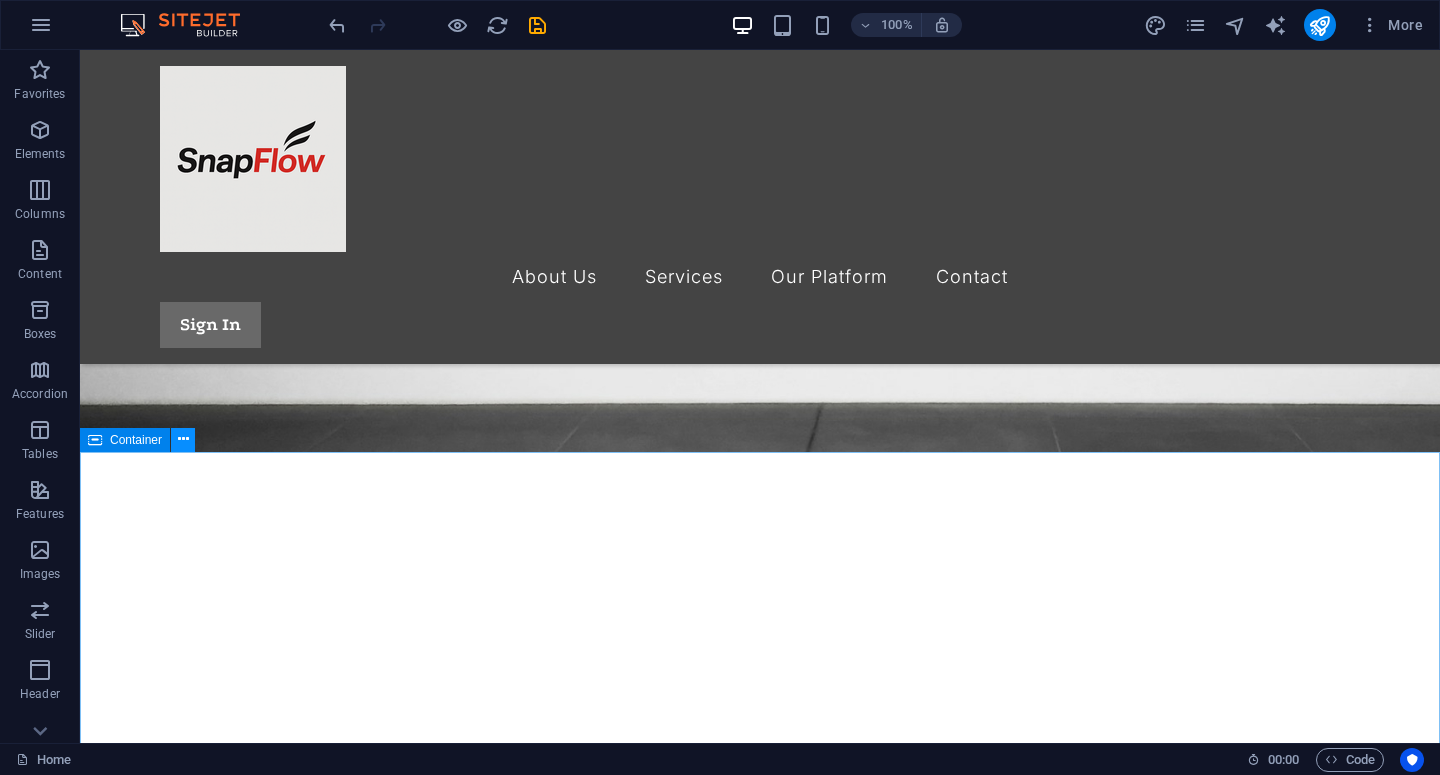 click at bounding box center [183, 440] 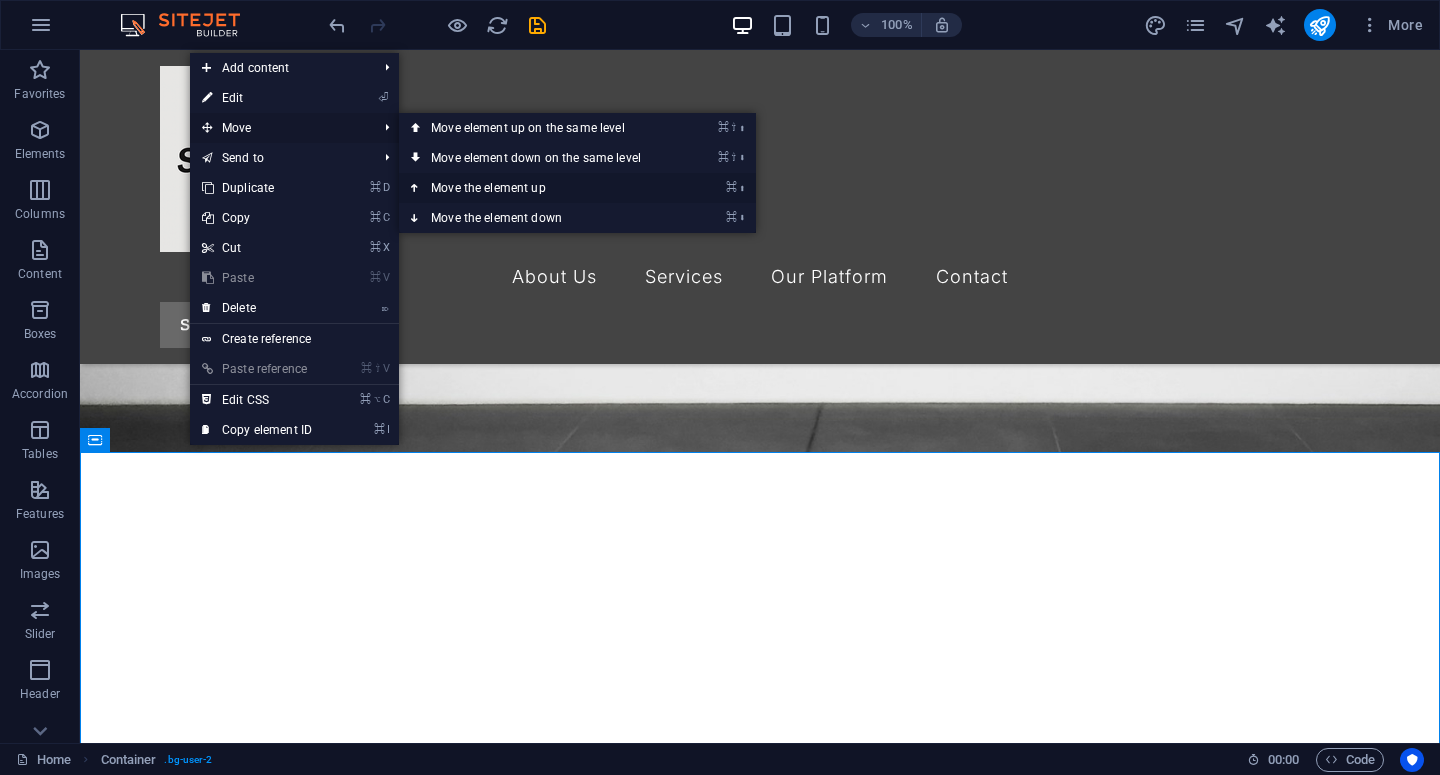 click on "⌘ ⬆  Move the element up" at bounding box center (540, 188) 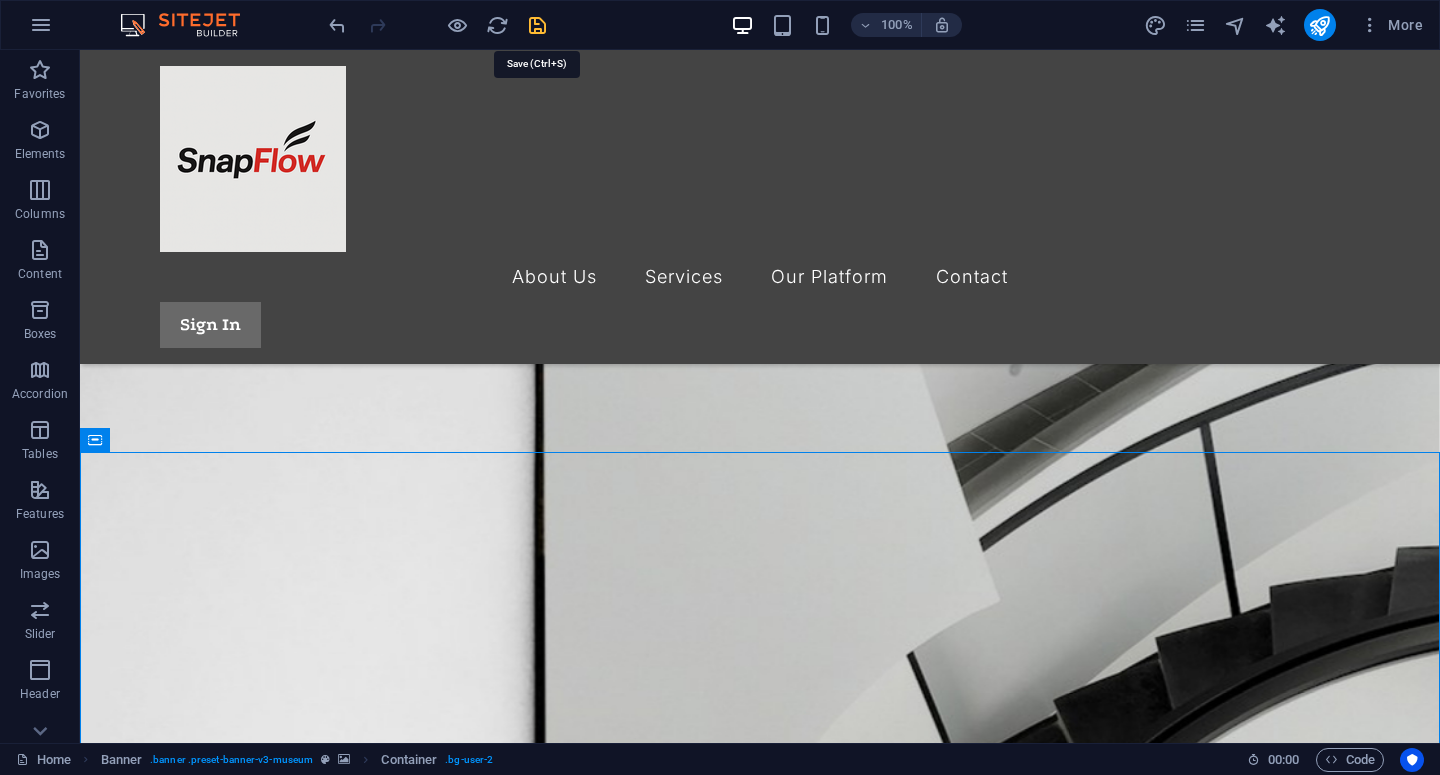 click at bounding box center (537, 25) 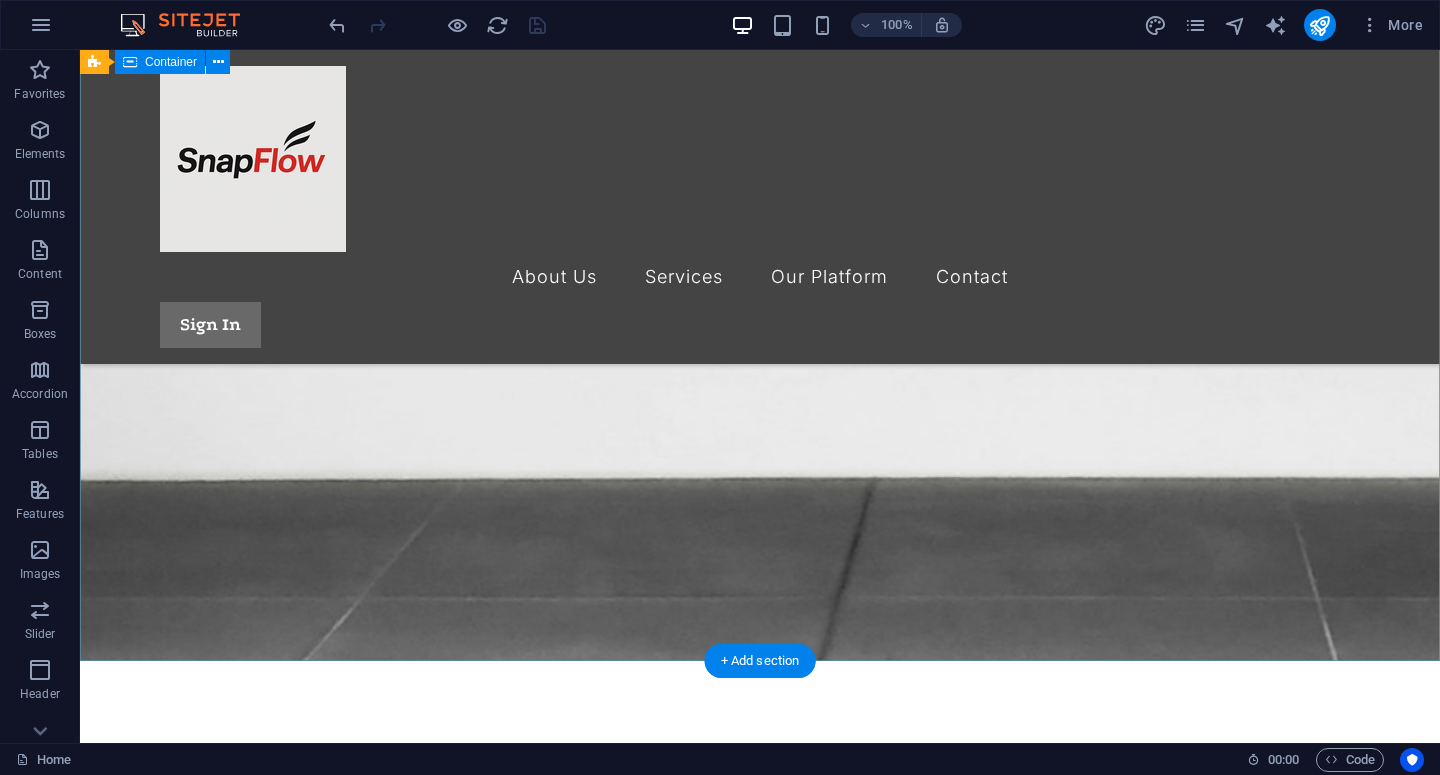 scroll, scrollTop: 1136, scrollLeft: 0, axis: vertical 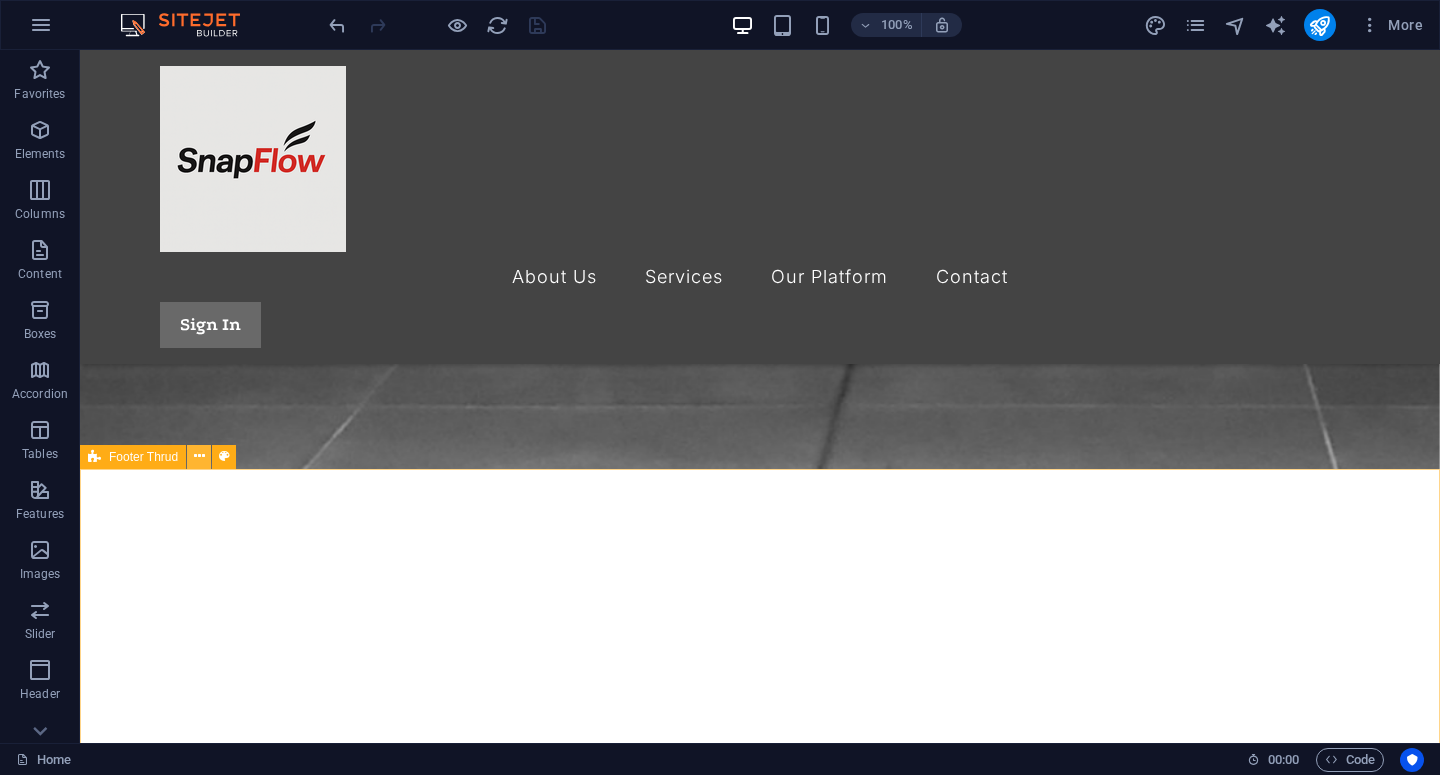 click at bounding box center [199, 456] 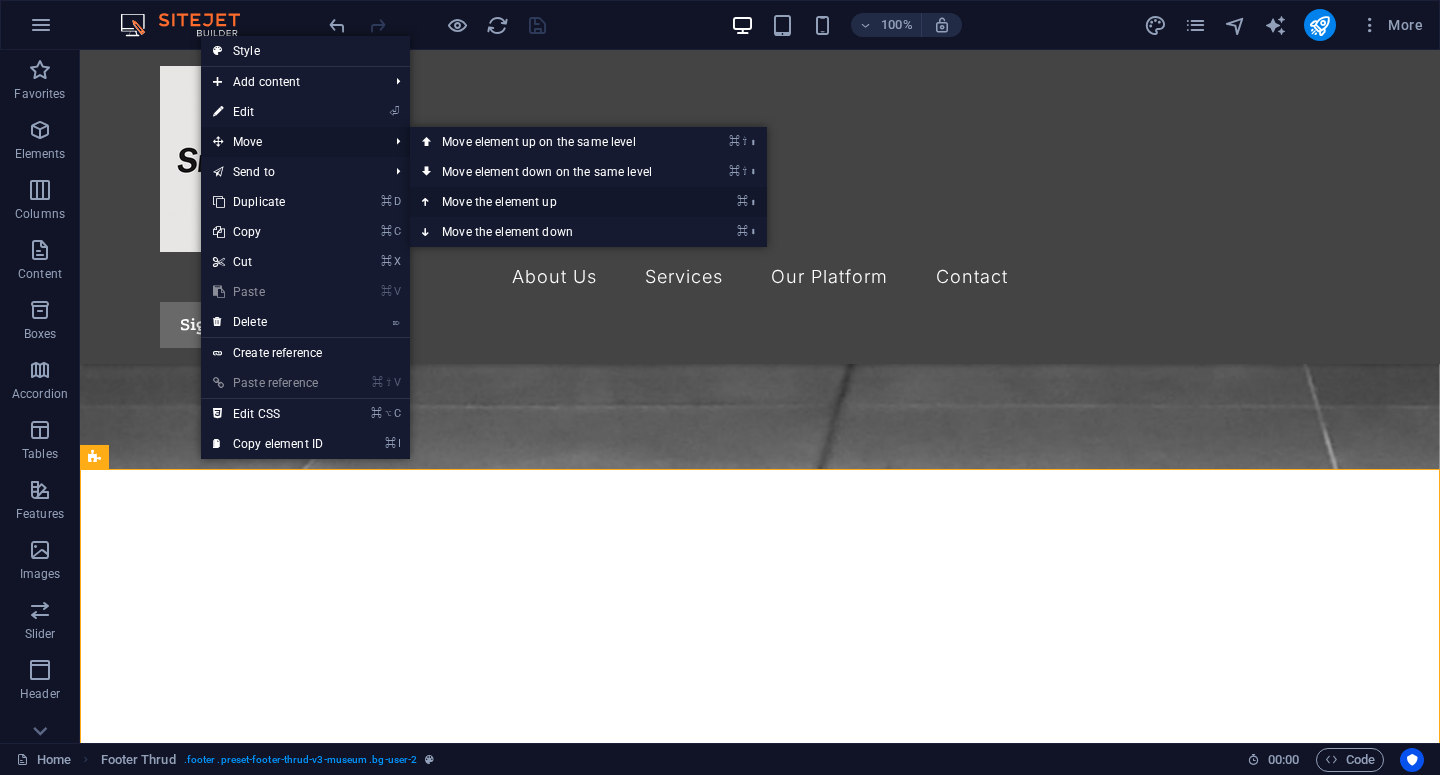 click on "⌘ ⬆  Move the element up" at bounding box center [551, 202] 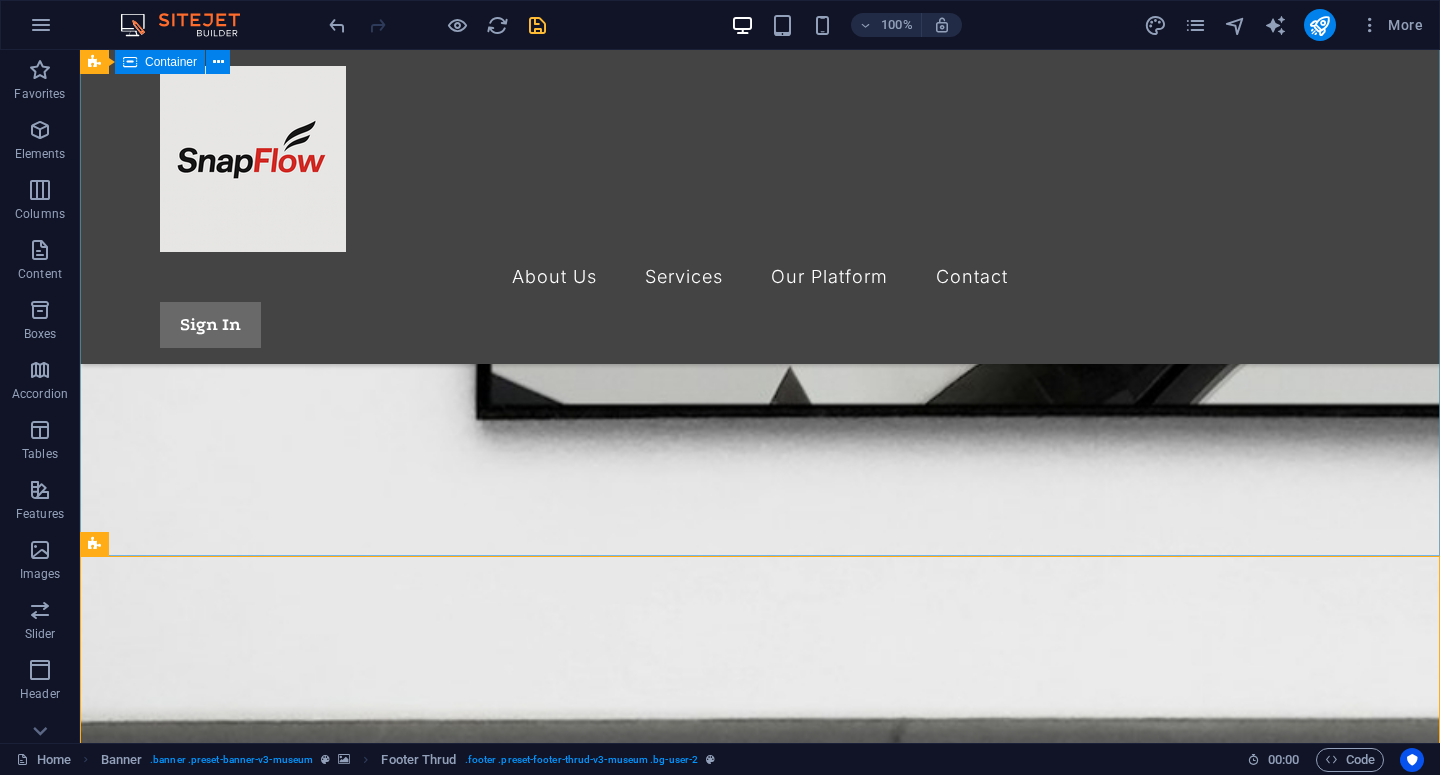 scroll, scrollTop: 1050, scrollLeft: 0, axis: vertical 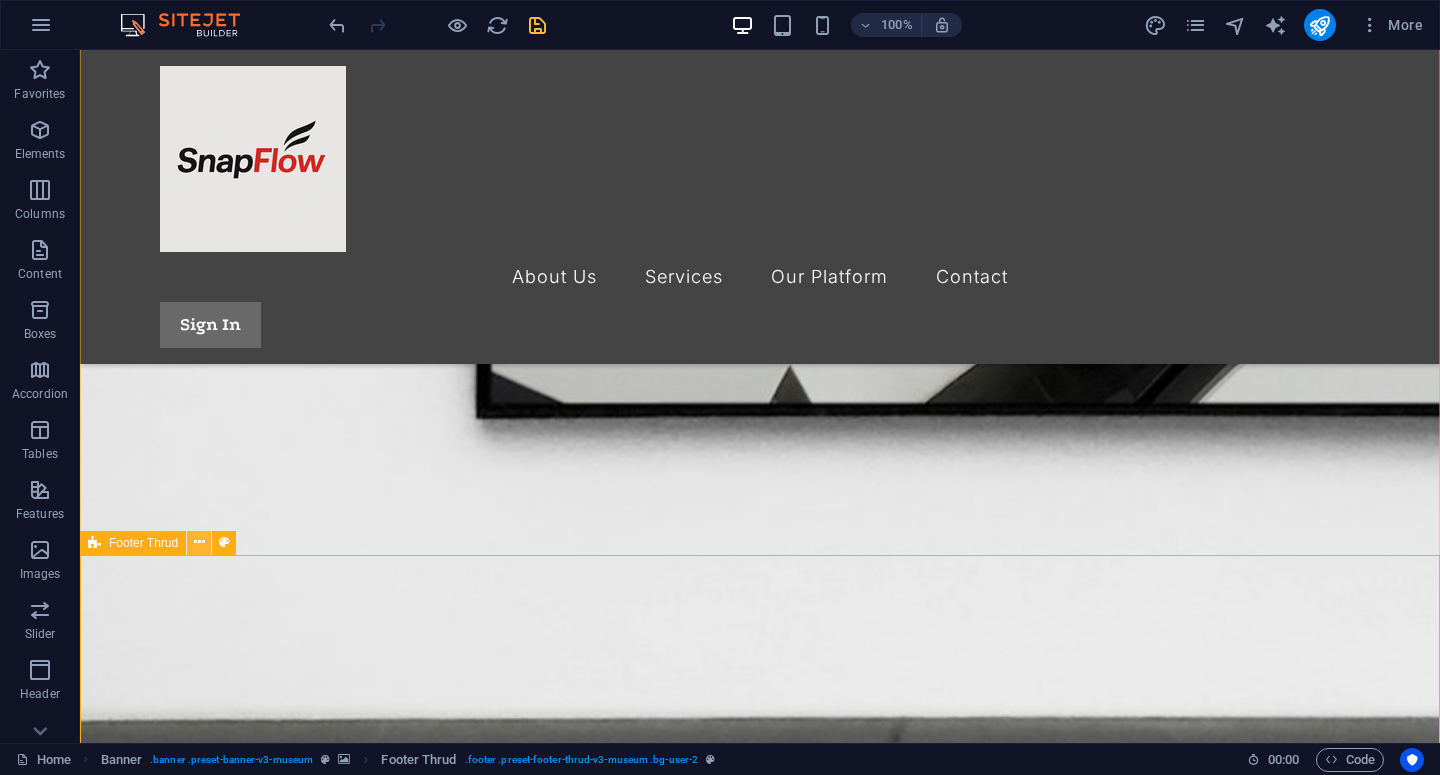 click at bounding box center (199, 542) 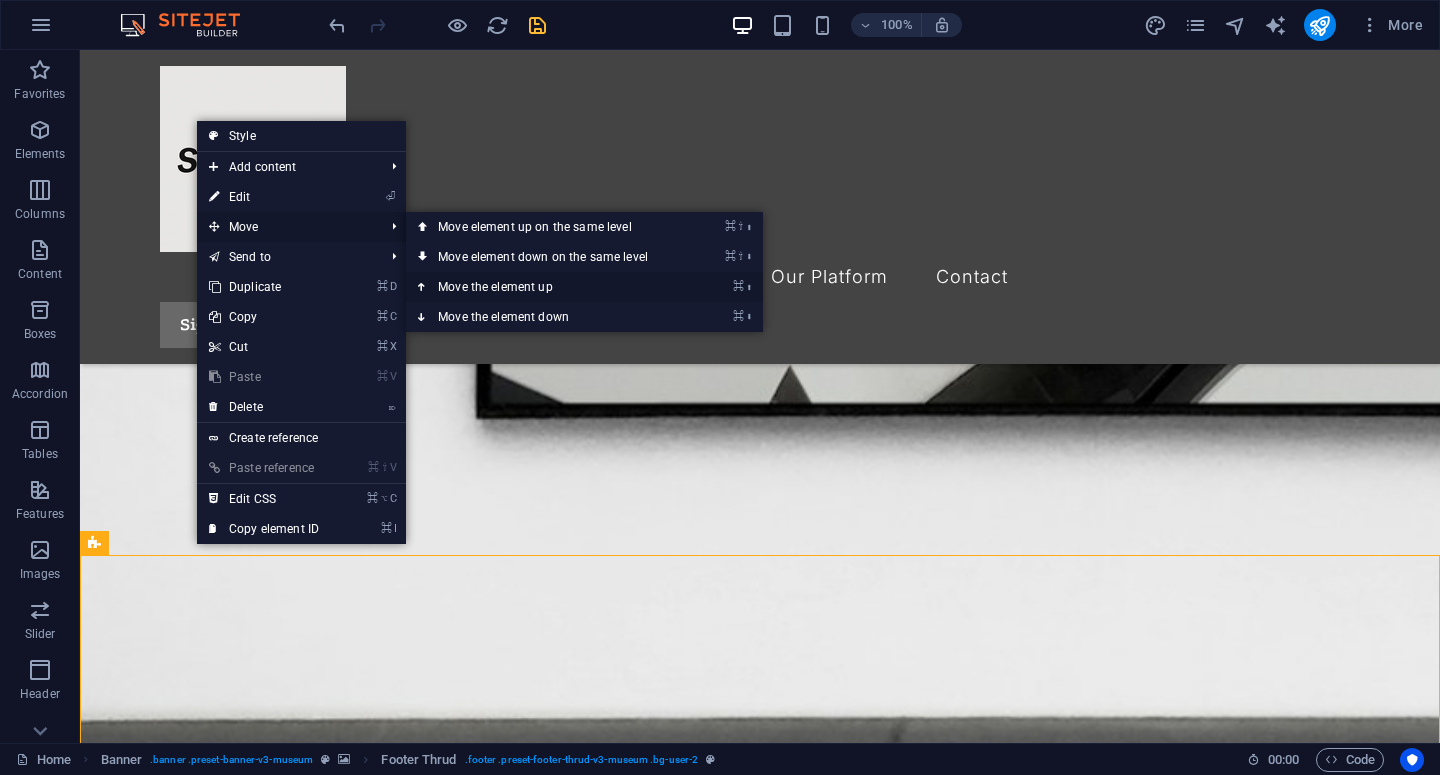 click on "⌘ ⬆  Move the element up" at bounding box center (547, 287) 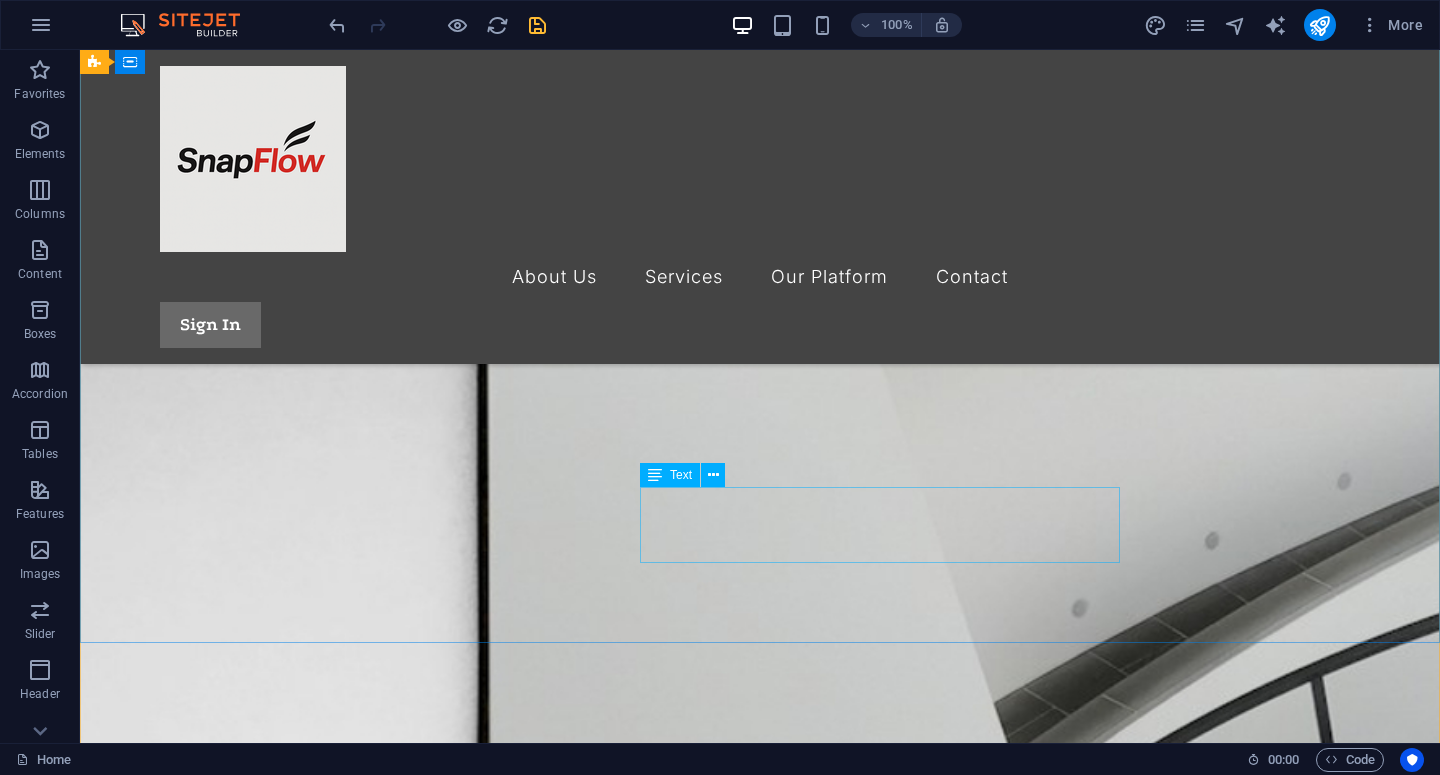 scroll, scrollTop: 0, scrollLeft: 0, axis: both 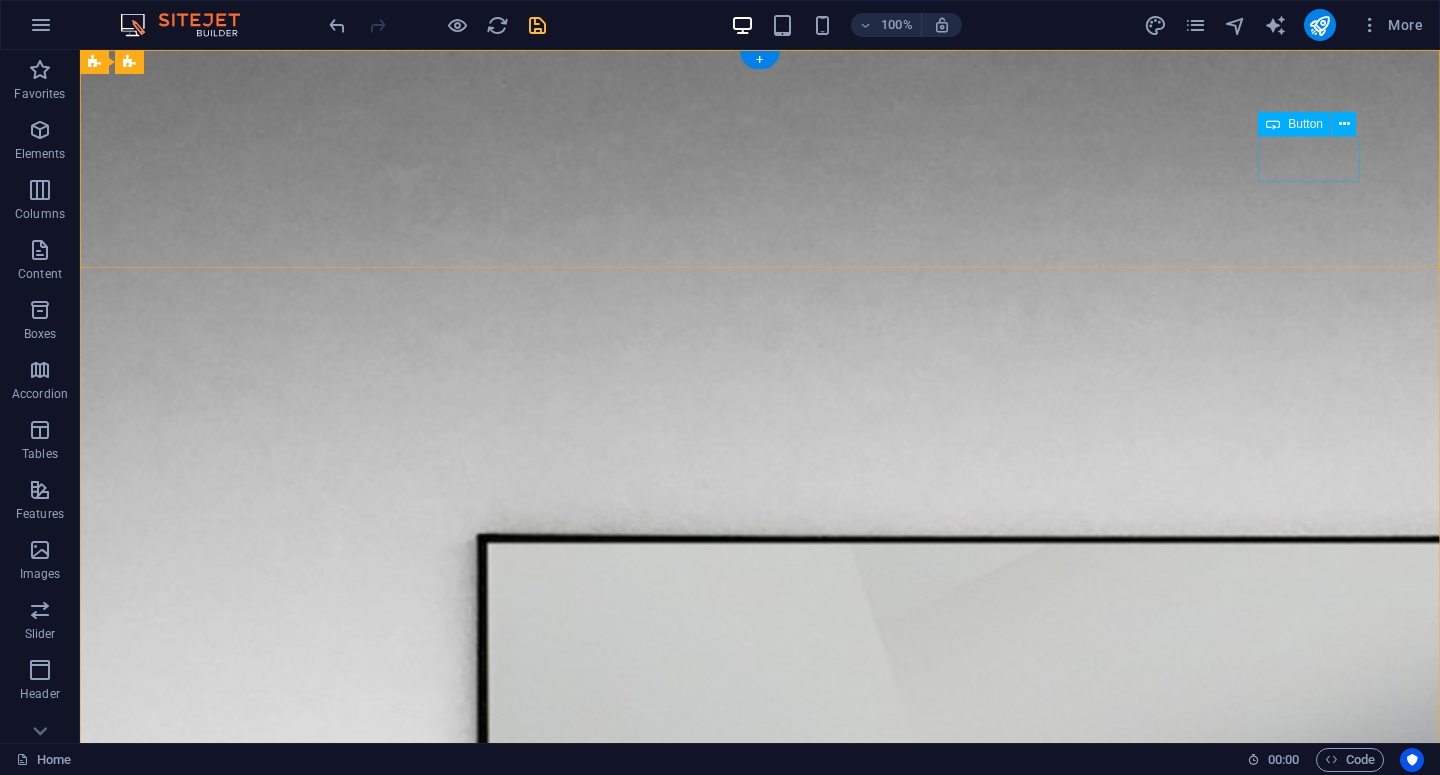 click on "Sign In" at bounding box center [760, 2272] 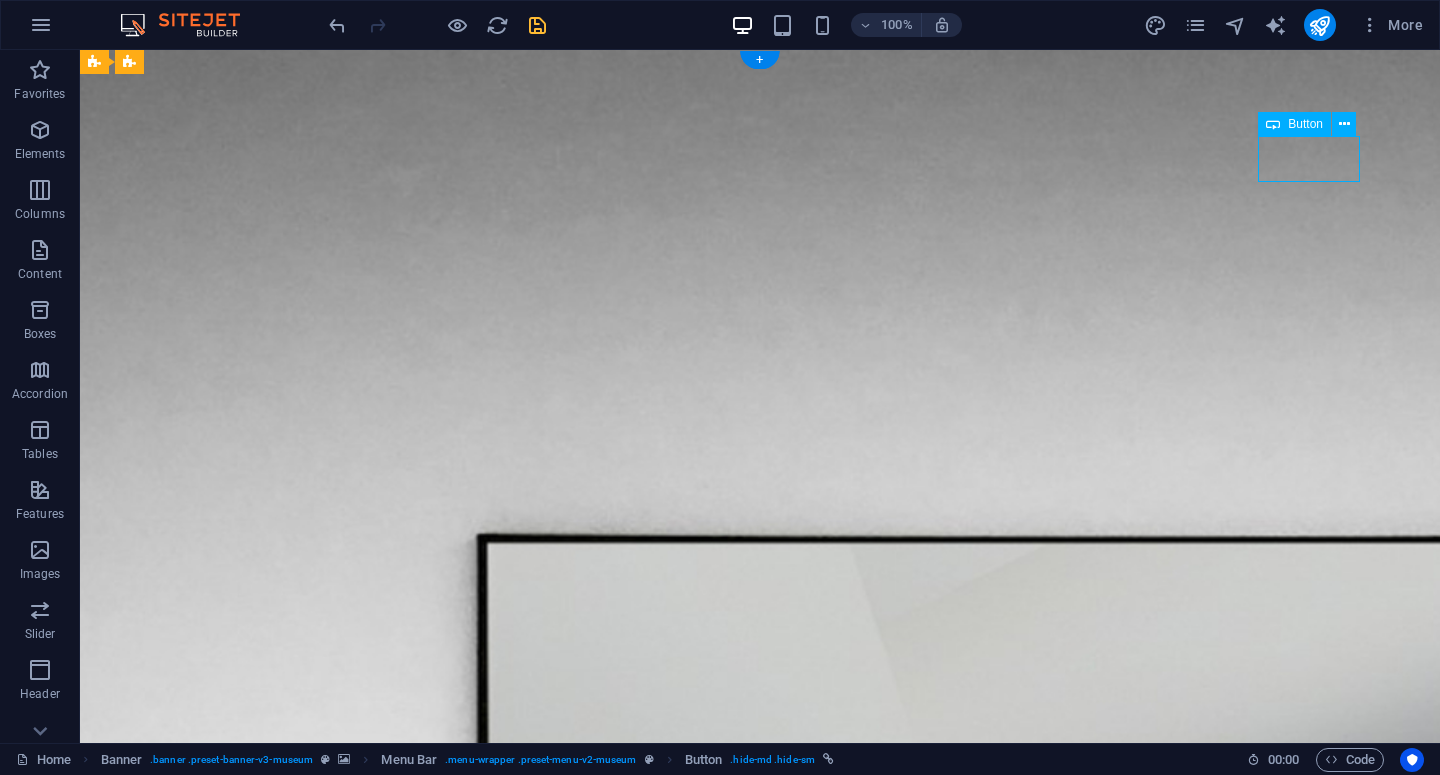 click on "Sign In" at bounding box center [760, 2272] 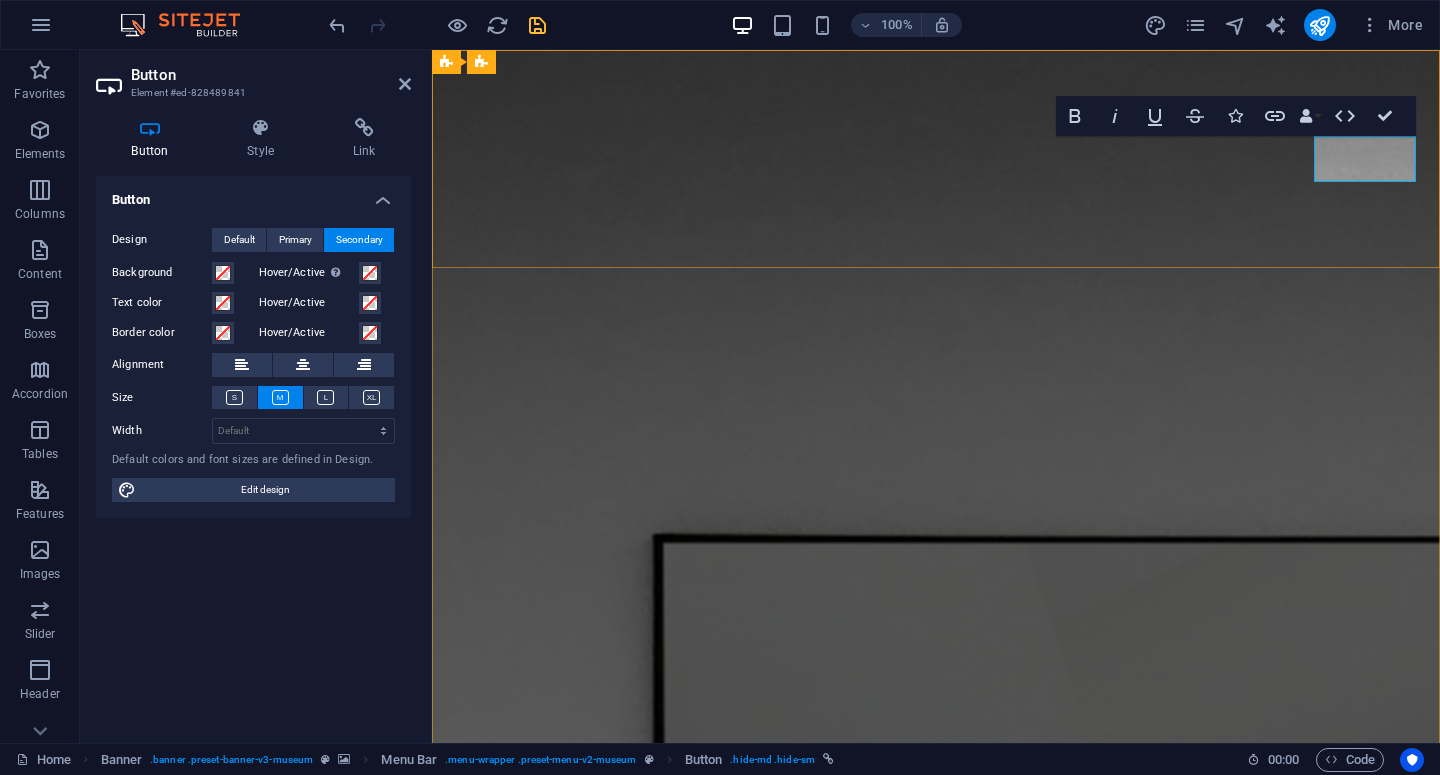 type 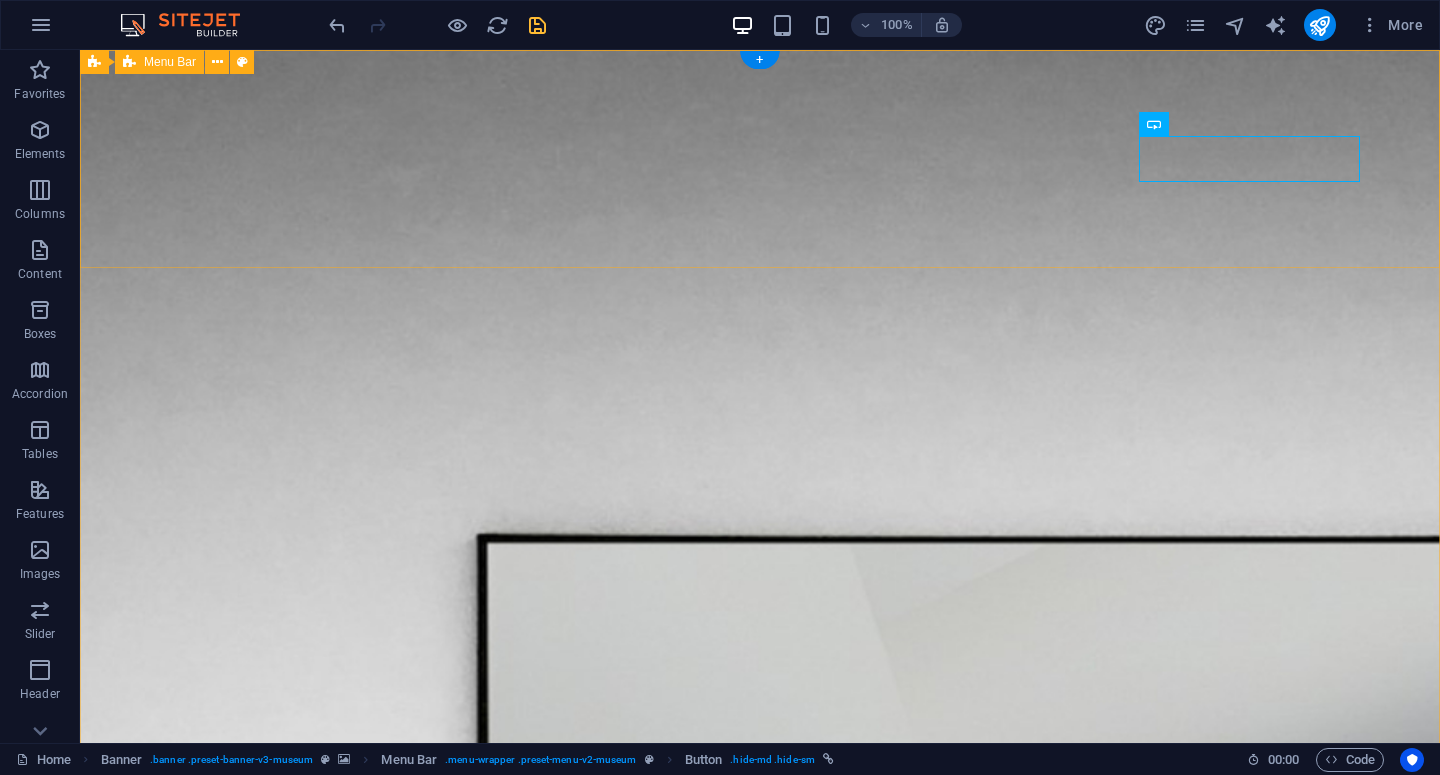 click on "About Us Services Our Platform Contact Explore Our Platform" at bounding box center (760, 2154) 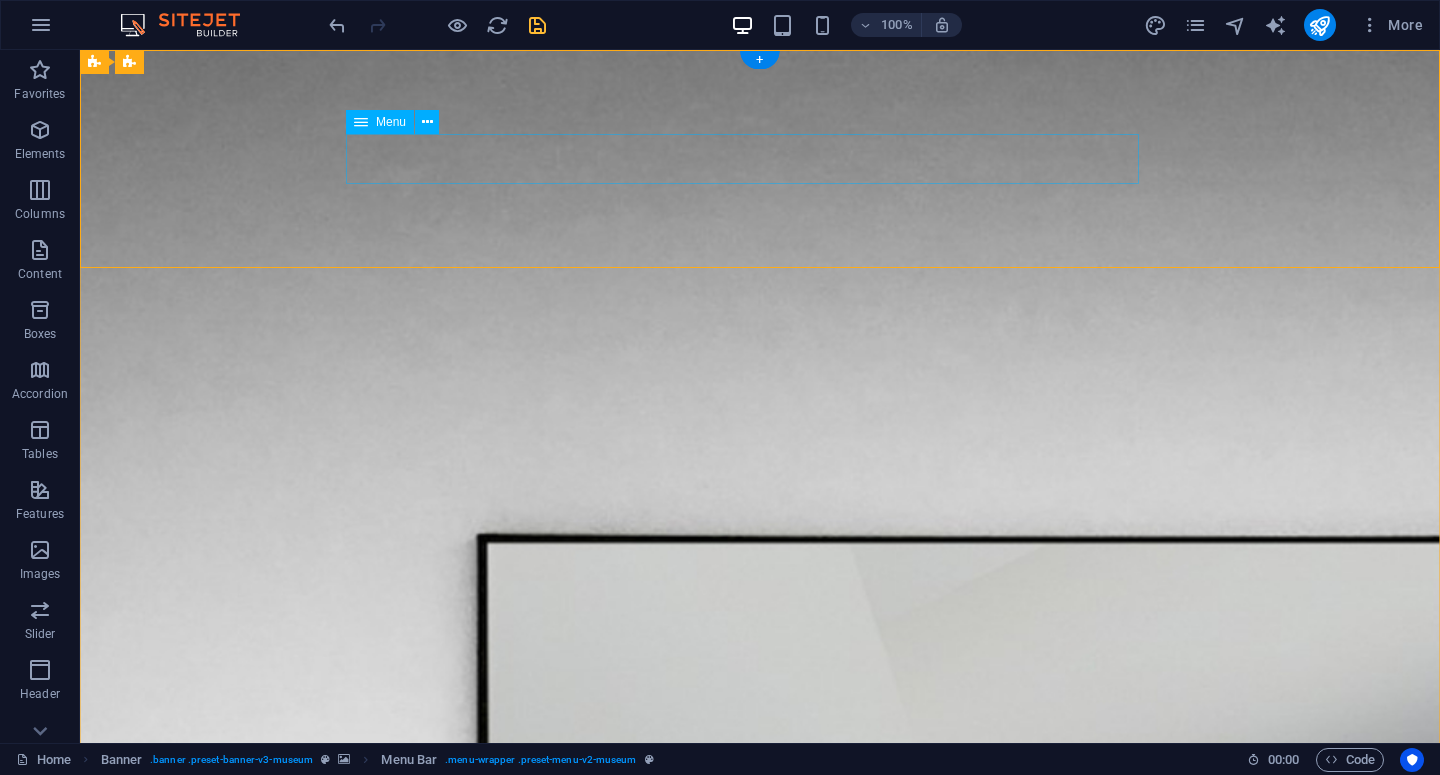 click on "About Us Services Our Platform Contact" at bounding box center (760, 2224) 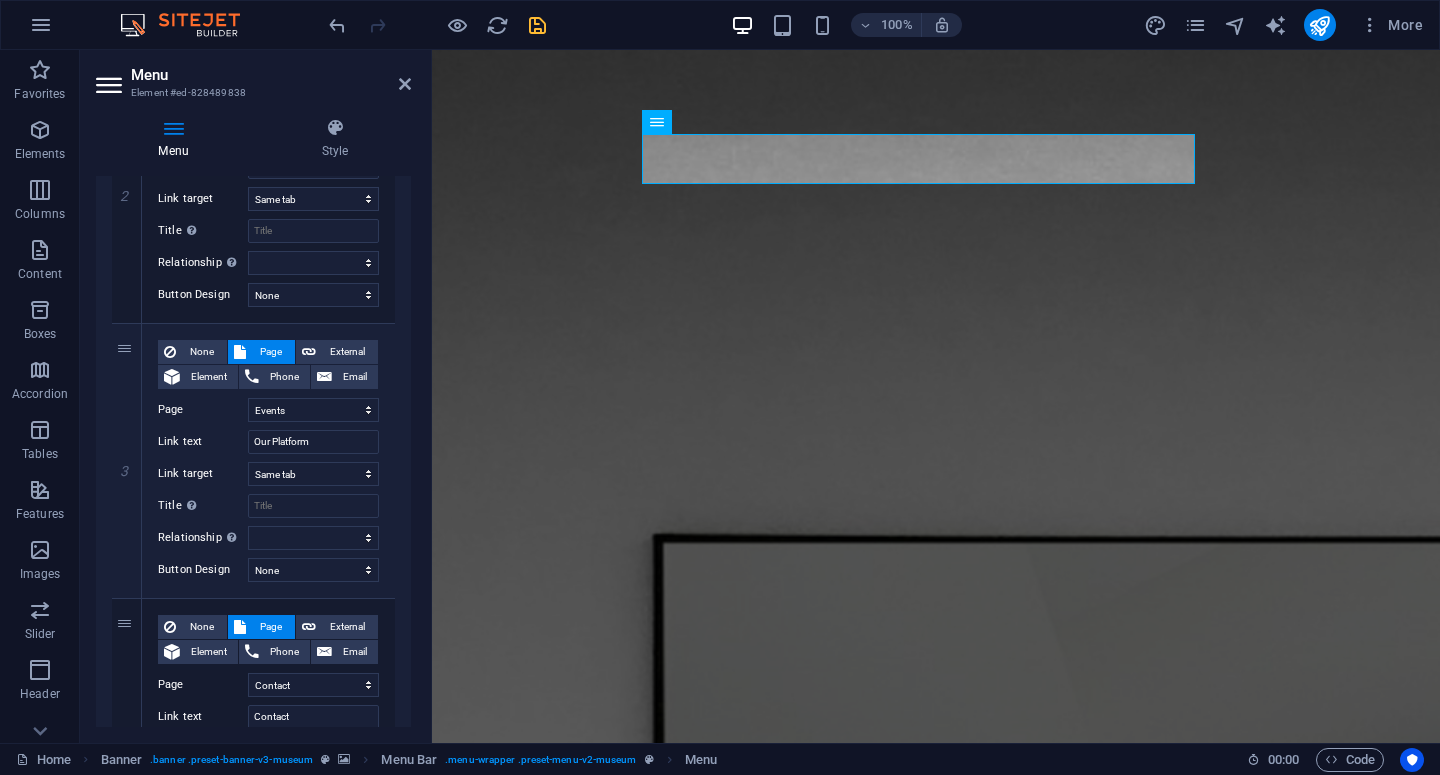 scroll, scrollTop: 794, scrollLeft: 0, axis: vertical 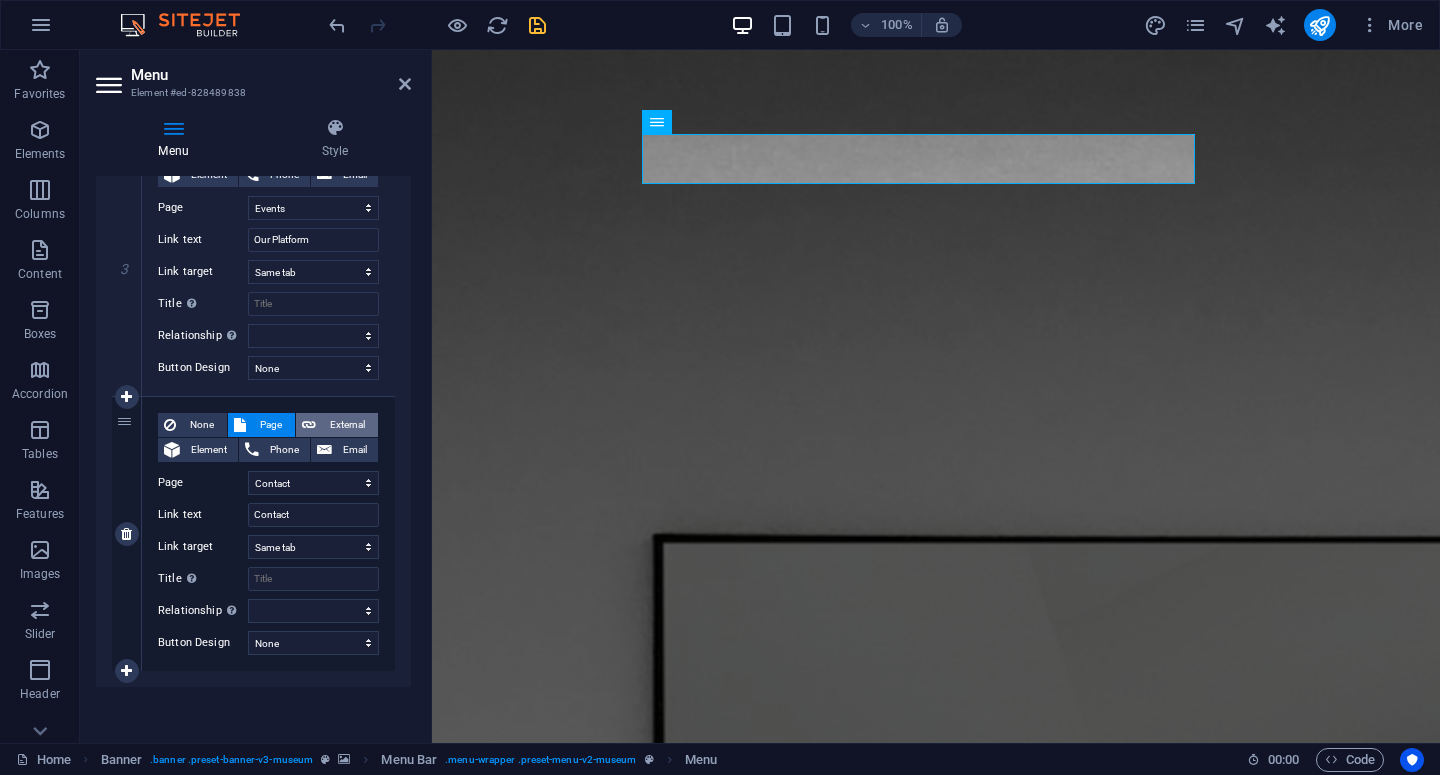 click on "External" at bounding box center (347, 425) 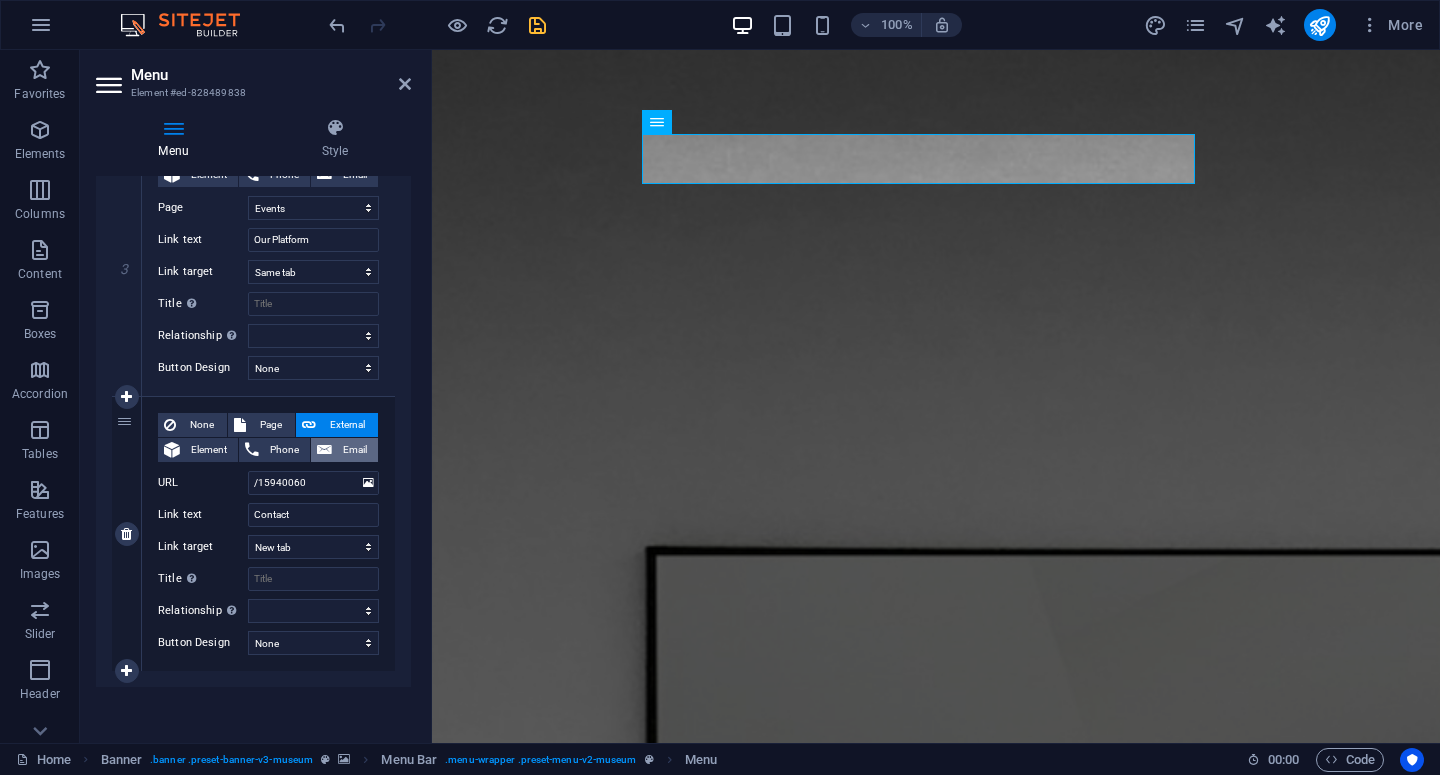click on "Email" at bounding box center (355, 450) 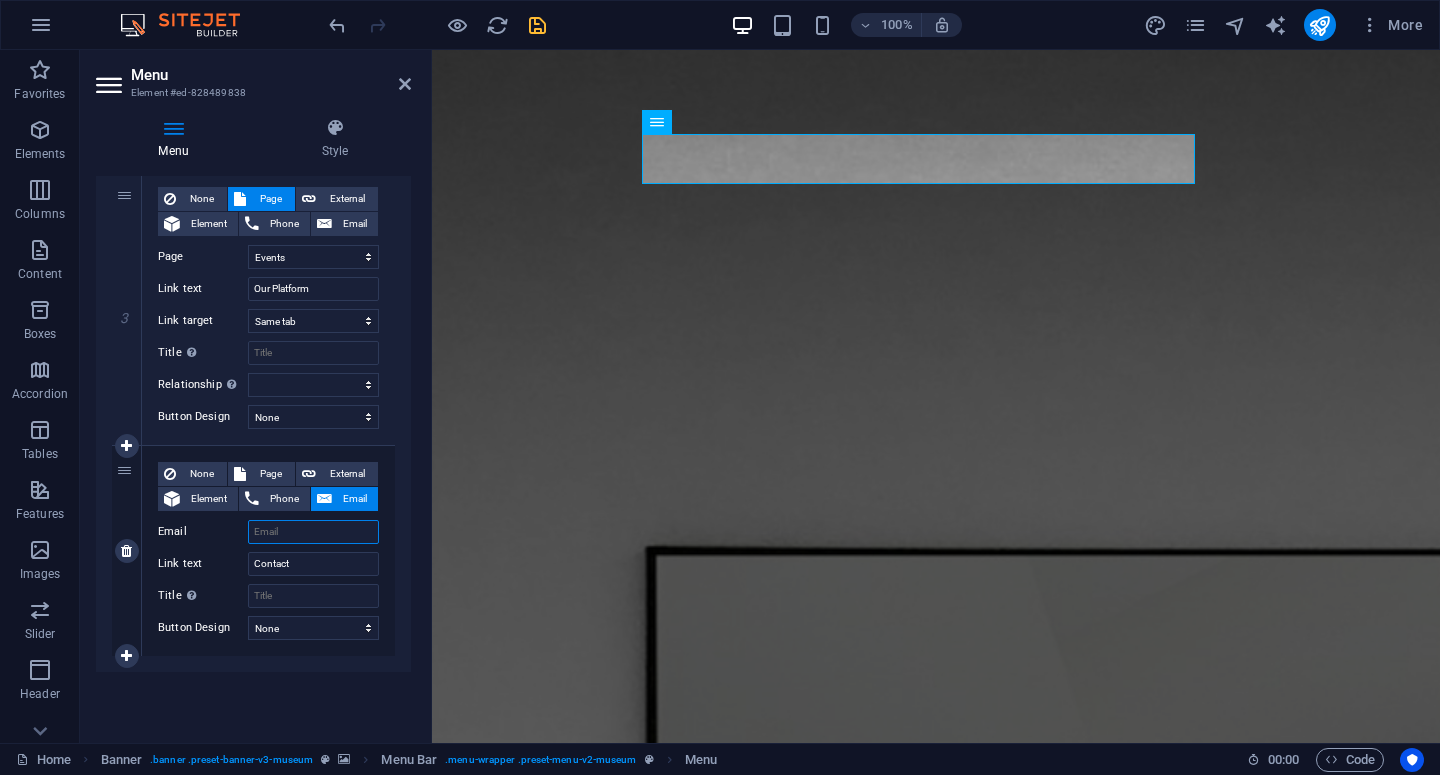 scroll, scrollTop: 745, scrollLeft: 0, axis: vertical 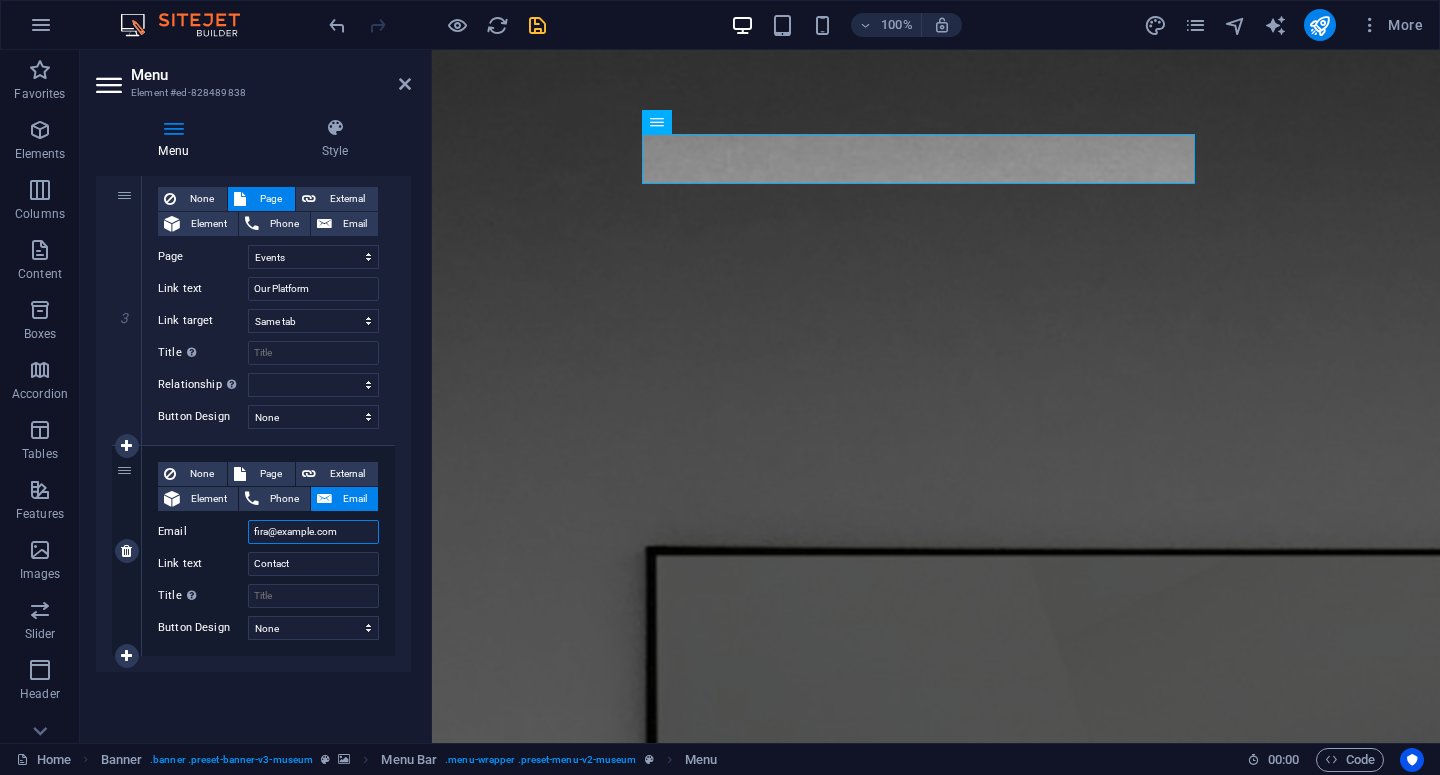 type on "[EMAIL]" 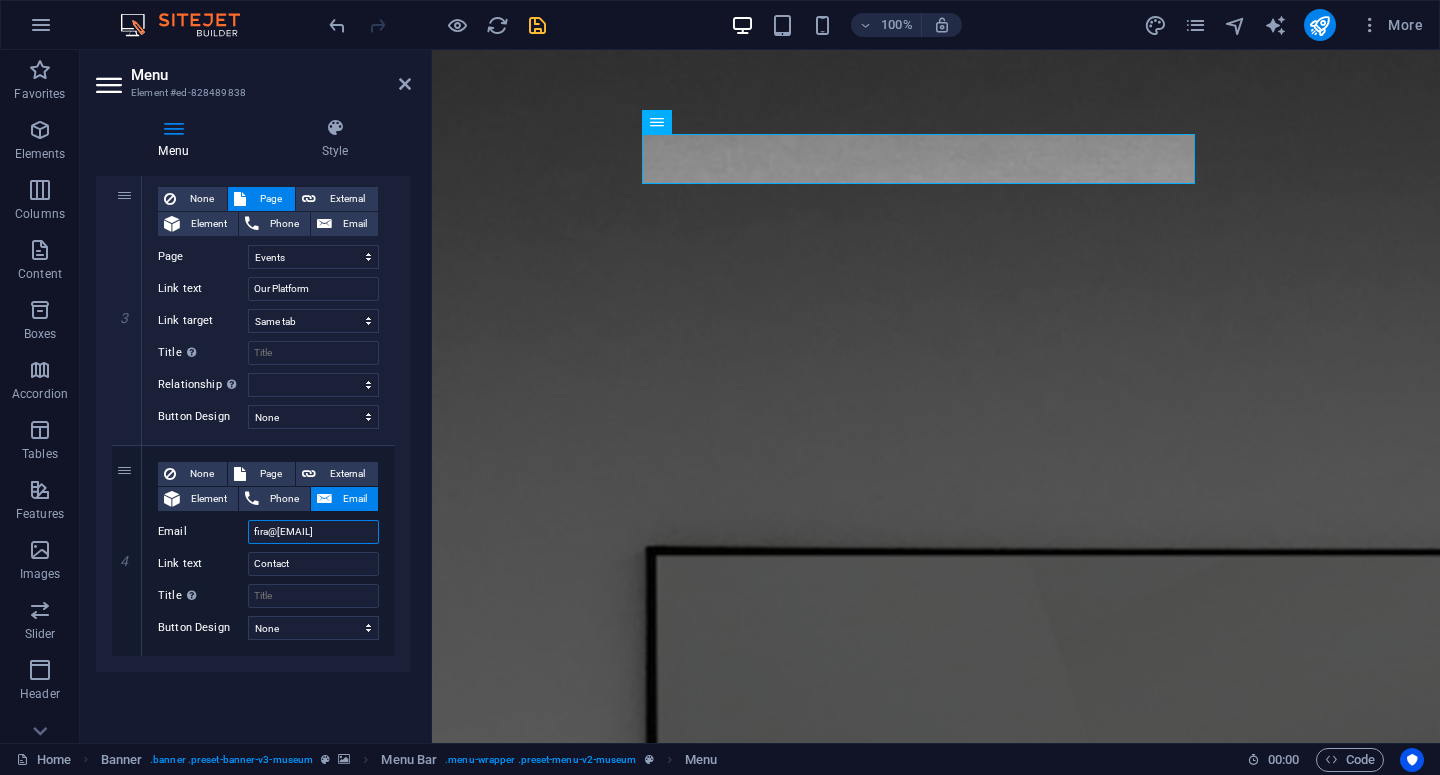select 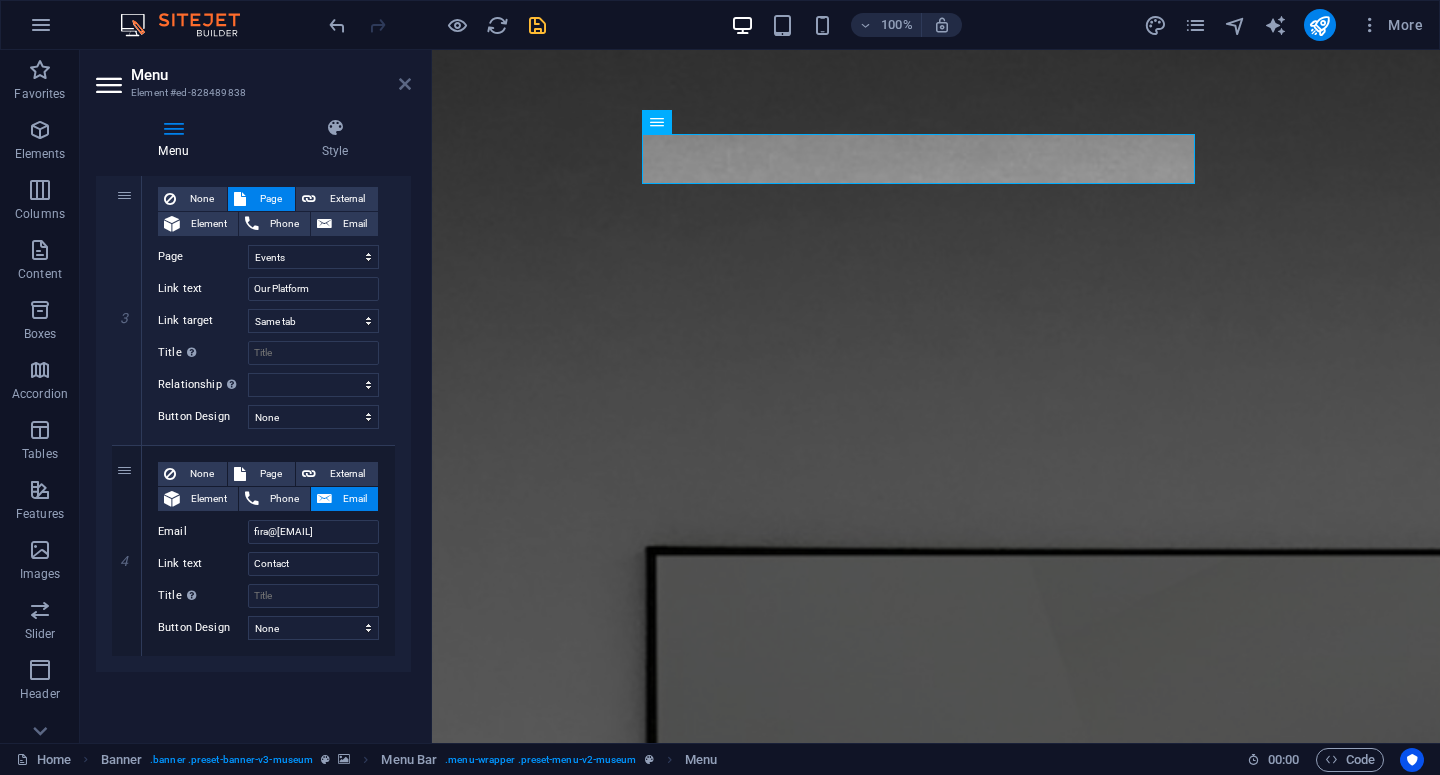 click at bounding box center (405, 84) 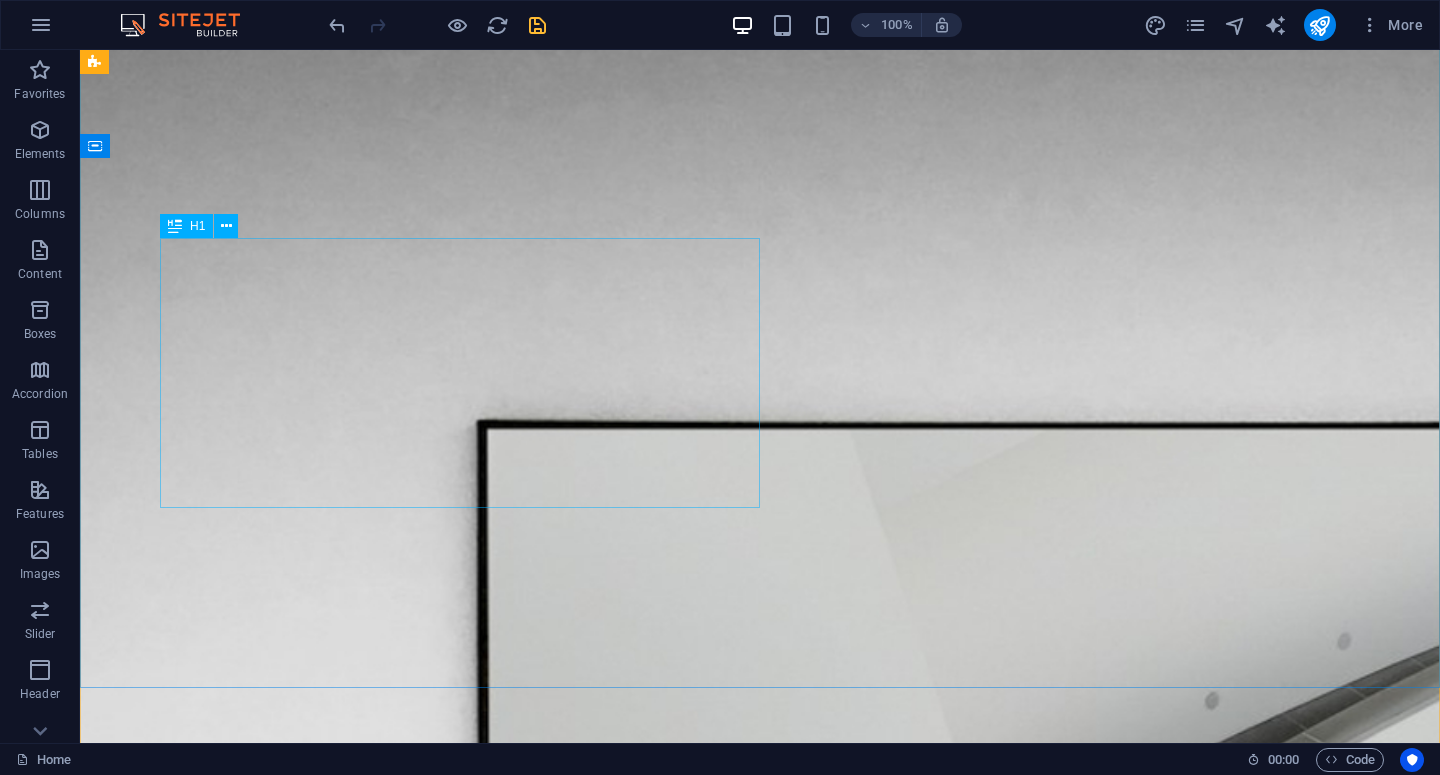 scroll, scrollTop: 110, scrollLeft: 0, axis: vertical 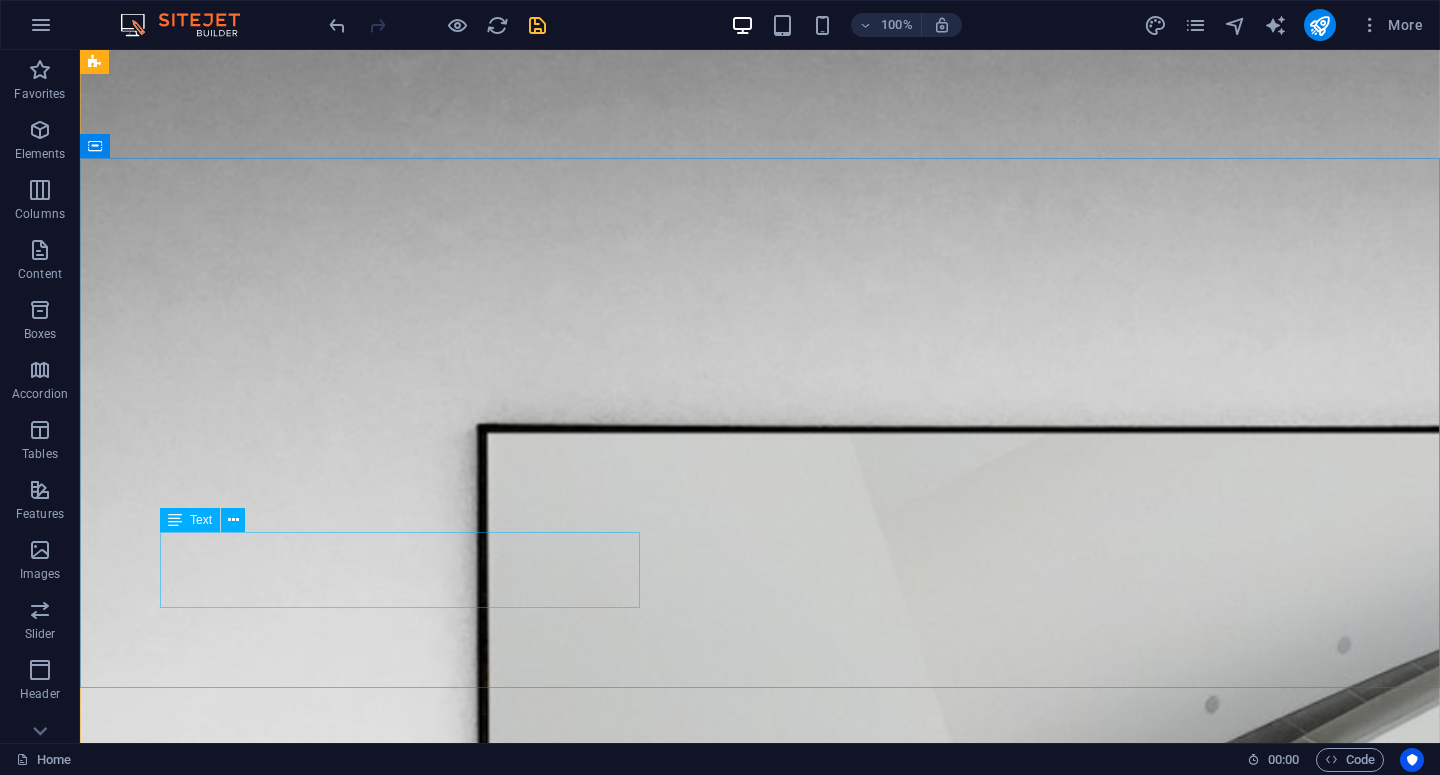 click on "SnapFlow is a digital agency specializing in KOL (Key Opinion Leader) campaigns and digital marketing activations." at bounding box center (760, 2497) 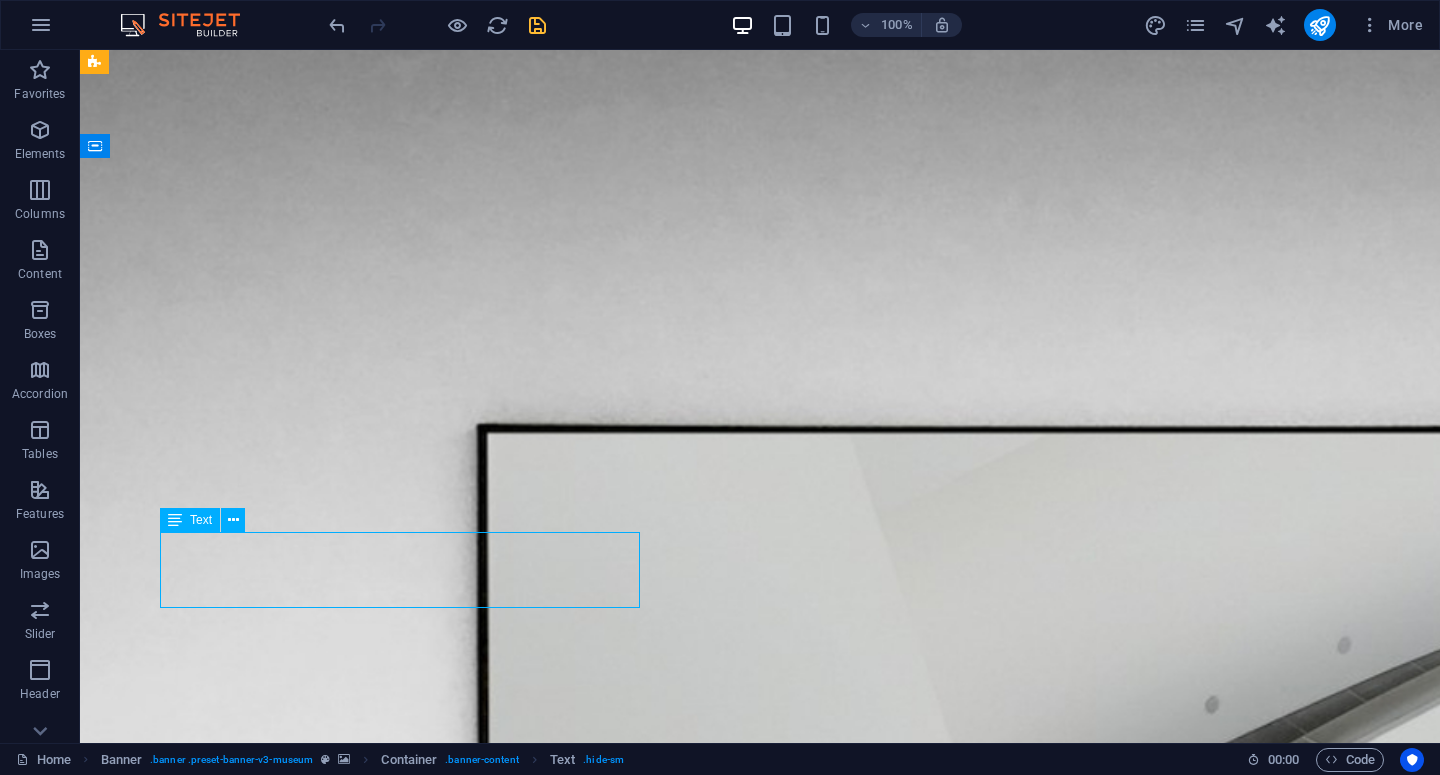 click on "SnapFlow is a digital agency specializing in KOL (Key Opinion Leader) campaigns and digital marketing activations." at bounding box center [760, 2497] 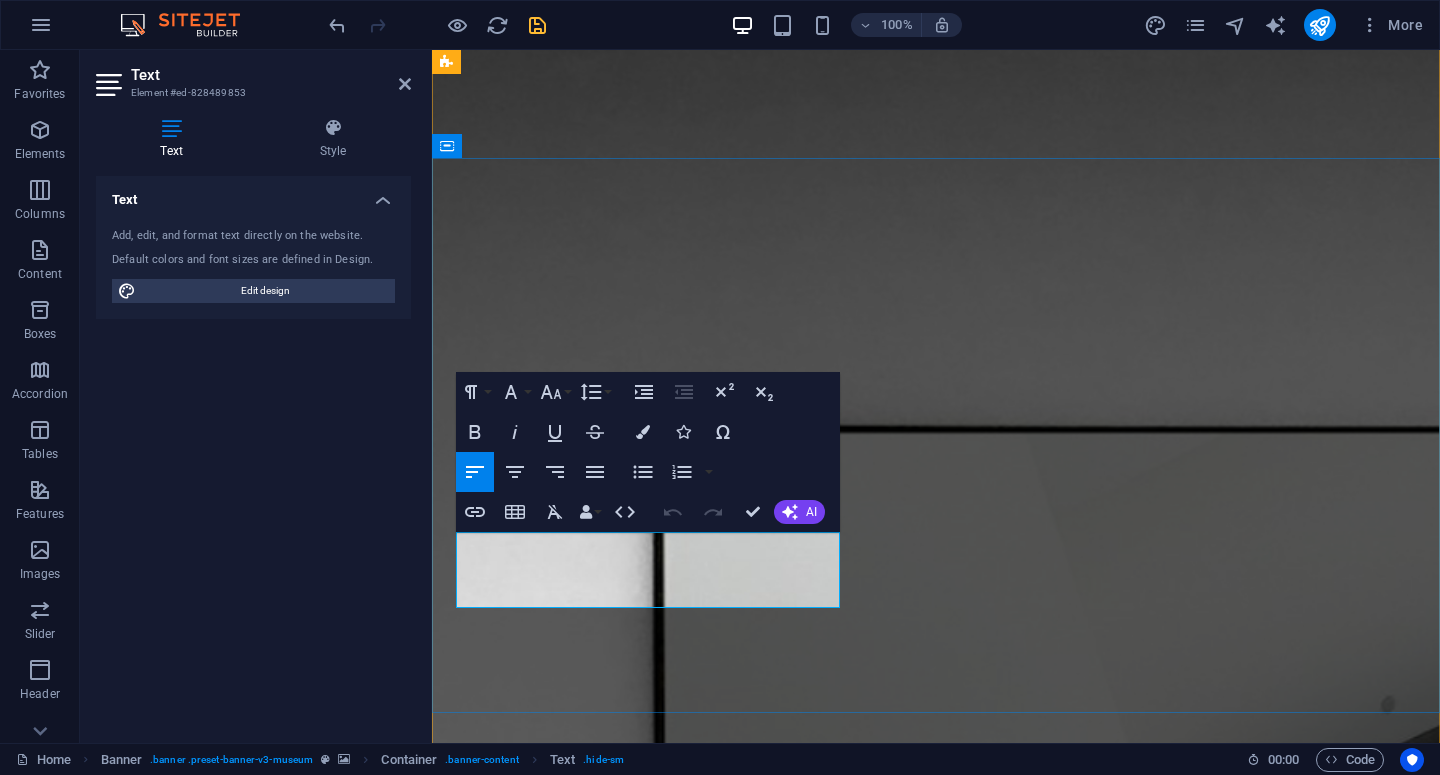 drag, startPoint x: 726, startPoint y: 573, endPoint x: 478, endPoint y: 572, distance: 248.00201 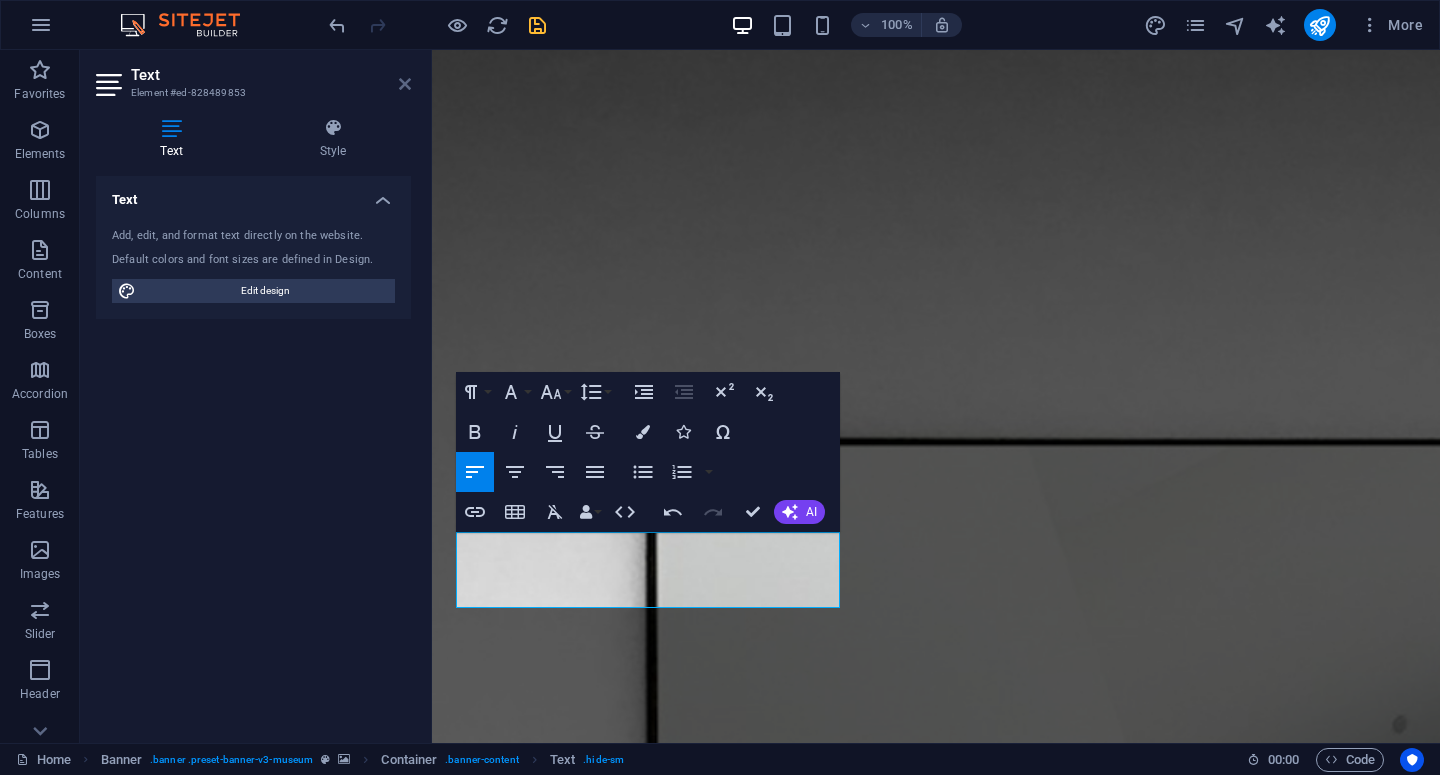 click at bounding box center (405, 84) 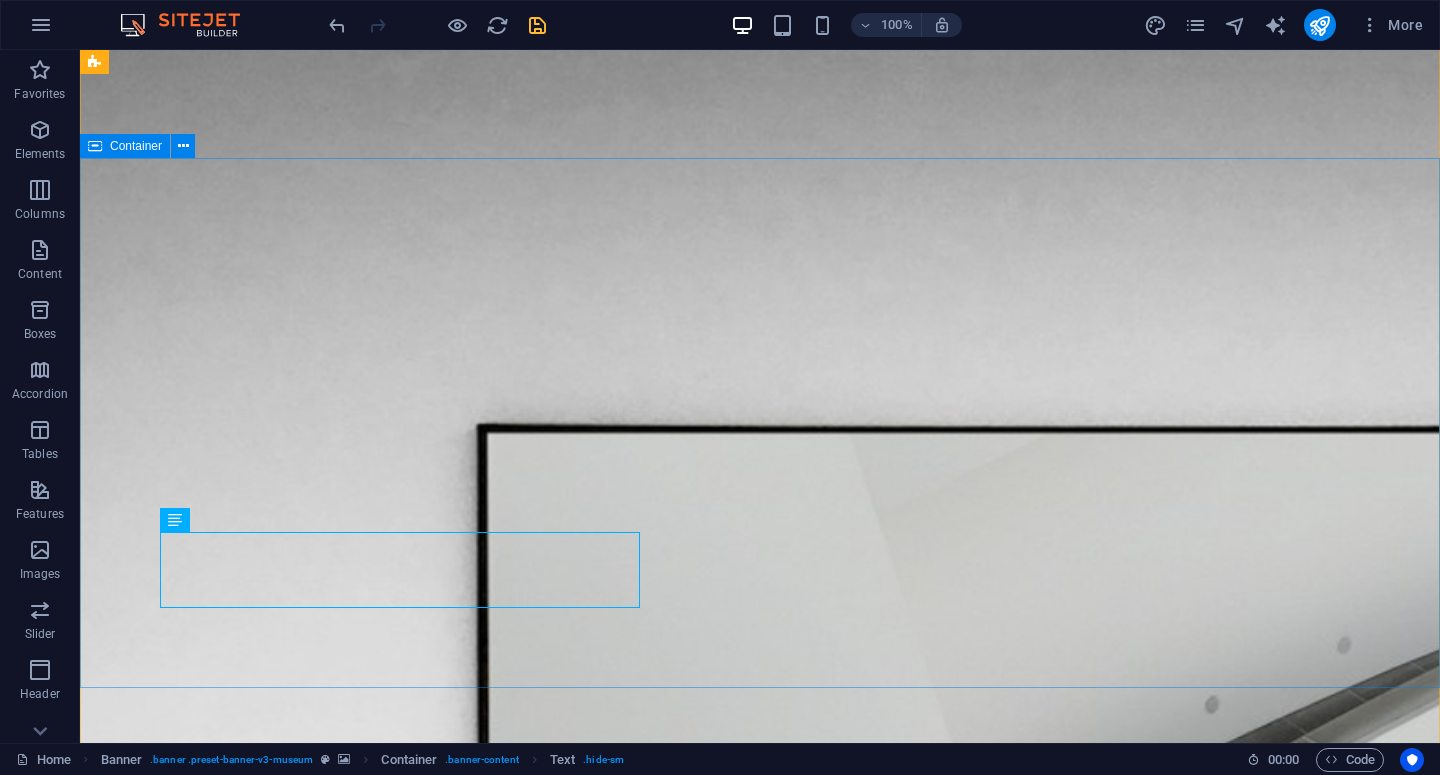 scroll, scrollTop: 0, scrollLeft: 0, axis: both 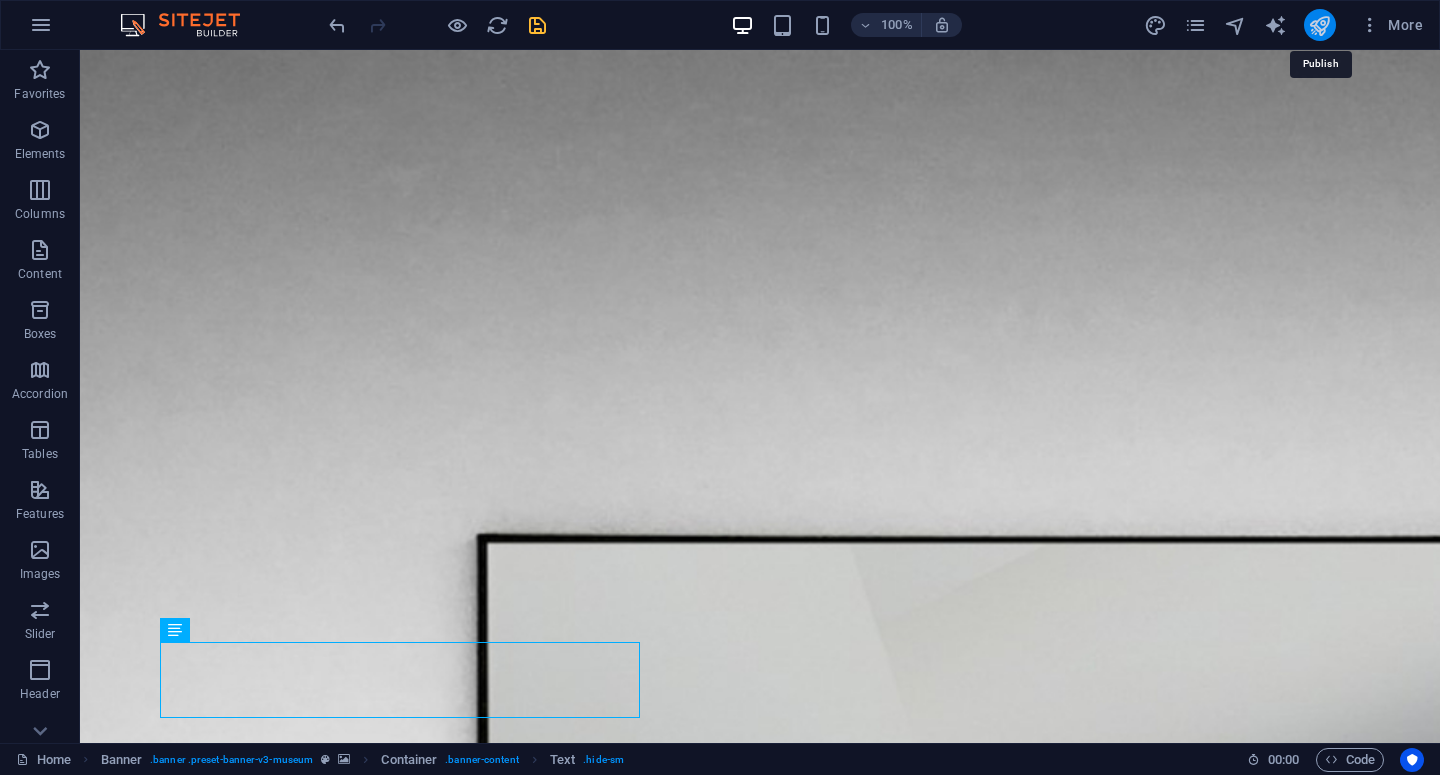 click at bounding box center (1319, 25) 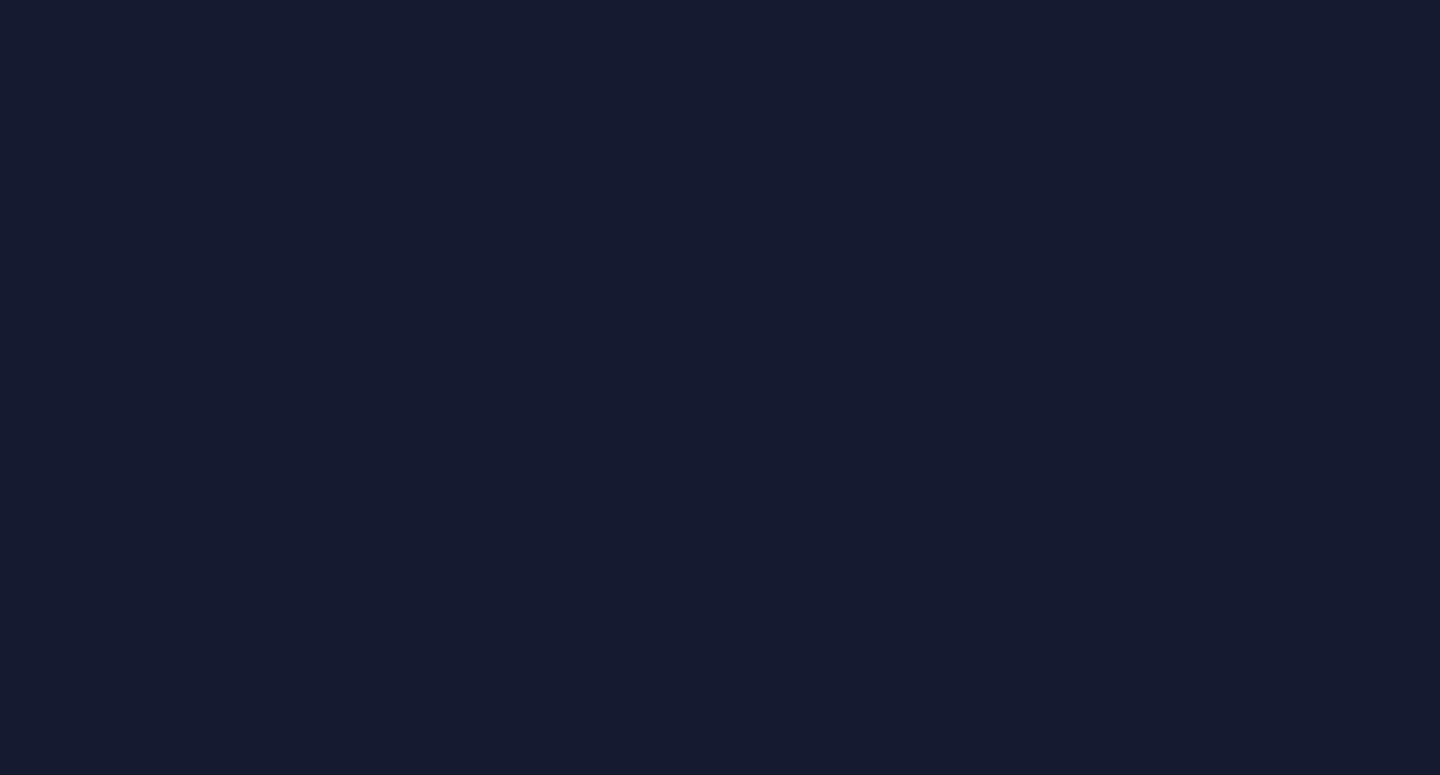 scroll, scrollTop: 0, scrollLeft: 0, axis: both 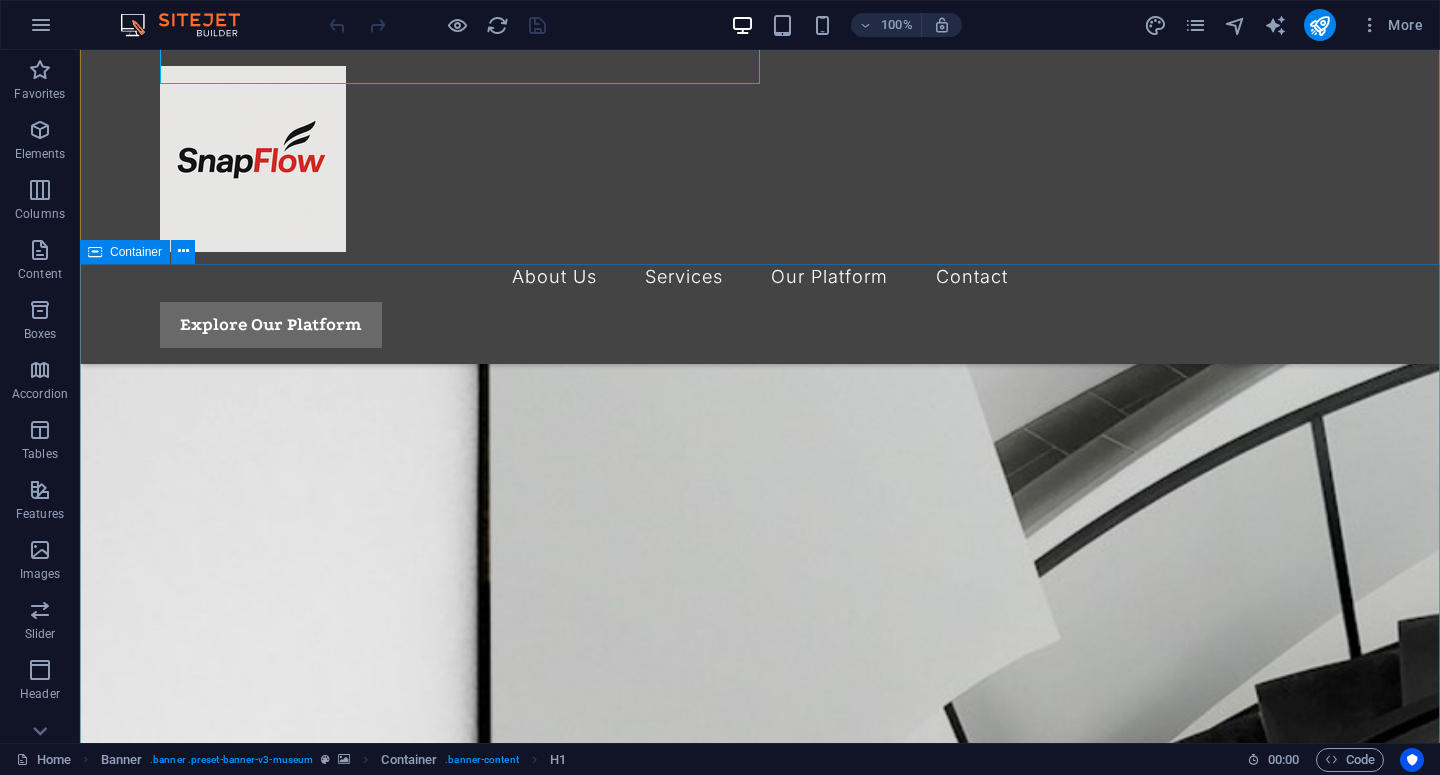 click on "Reach out to us   I have read and understand the privacy policy. Unreadable? Load new Submit message Drop content here or  Add elements  Paste clipboard “Campaign Brief, but Smarter..” BSD City, IDN.
+6287809050602
10AM-8PM fira@snapflow.asia    snapflow.asia" at bounding box center [760, 3277] 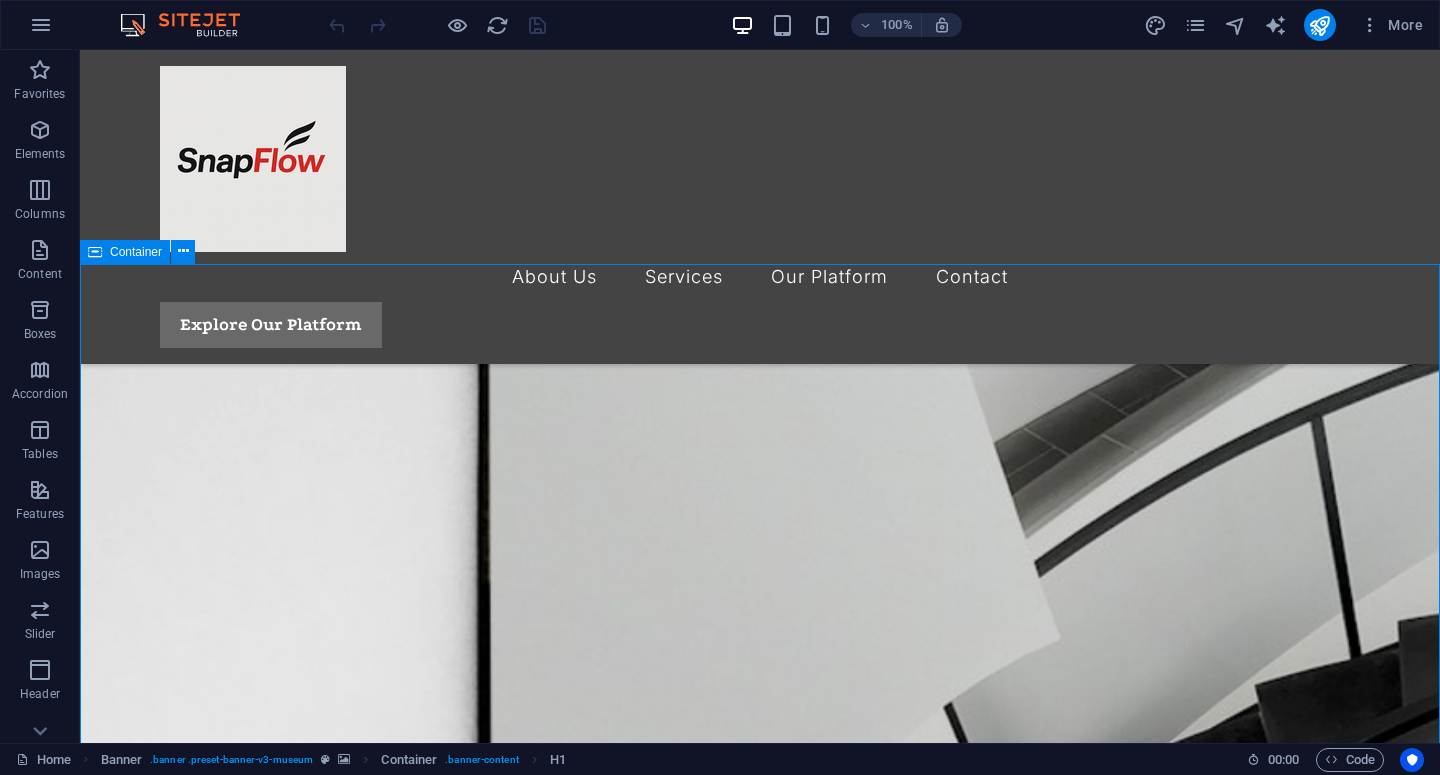 click on "Reach out to us   I have read and understand the privacy policy. Unreadable? Load new Submit message Drop content here or  Add elements  Paste clipboard “Campaign Brief, but Smarter..” BSD City, IDN.
+6287809050602
10AM-8PM fira@snapflow.asia    snapflow.asia" at bounding box center [760, 3277] 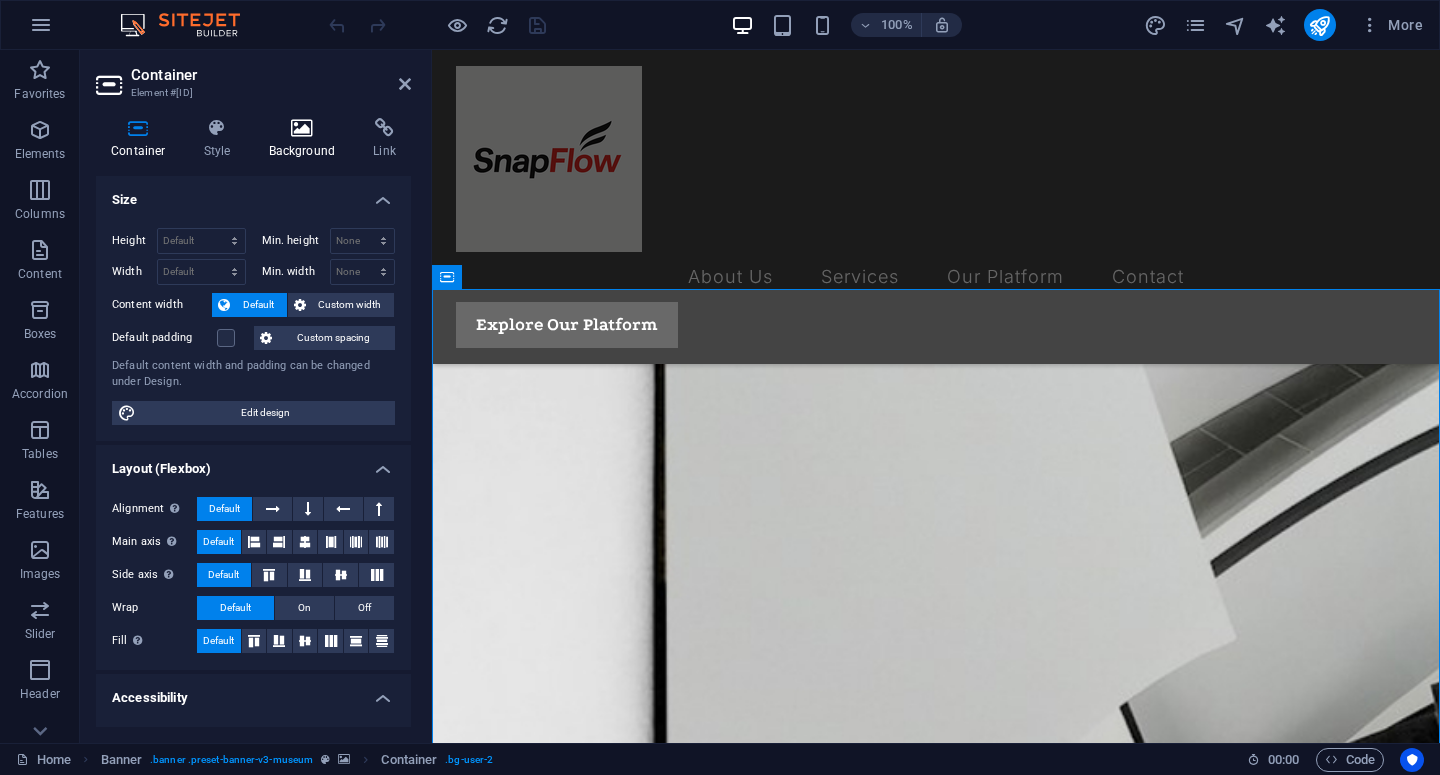 click at bounding box center (302, 128) 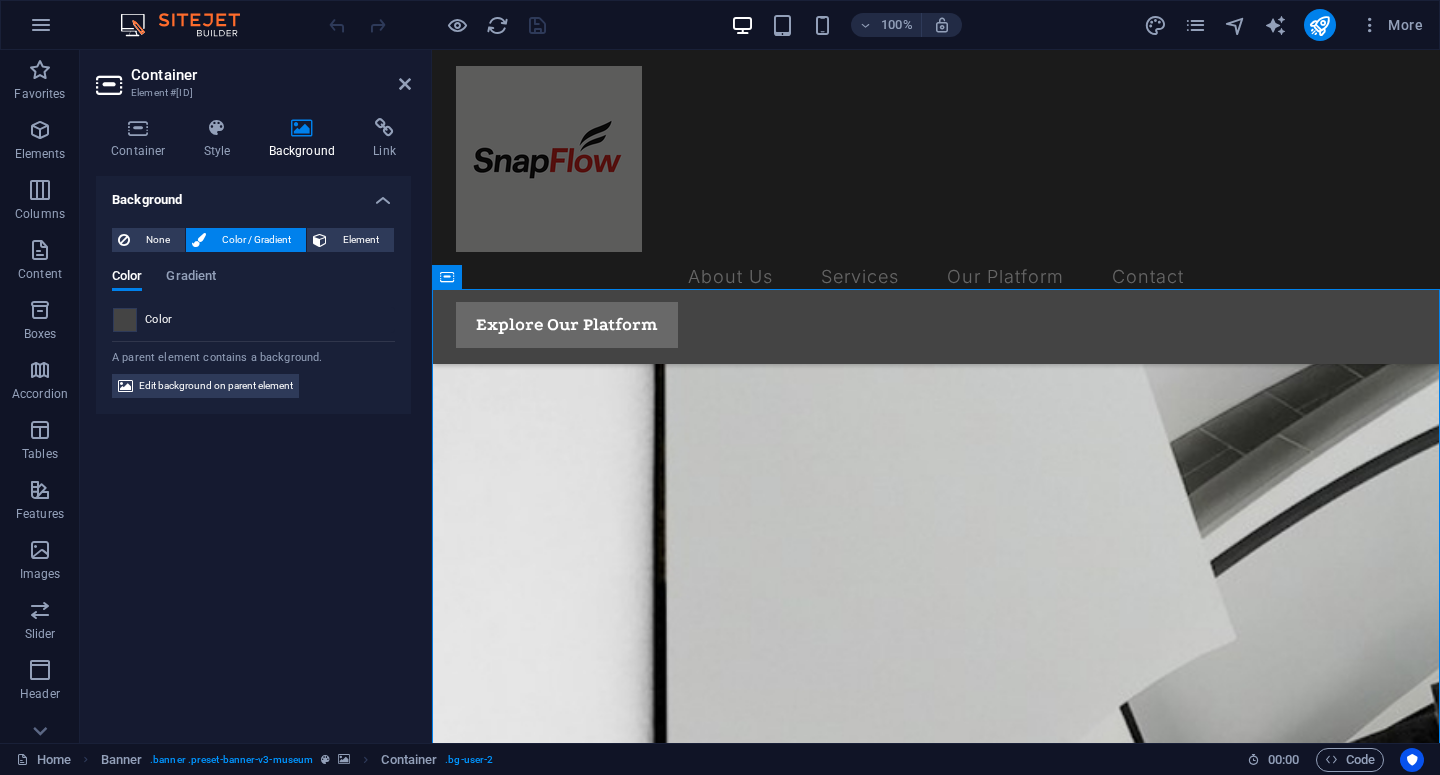 click at bounding box center [125, 320] 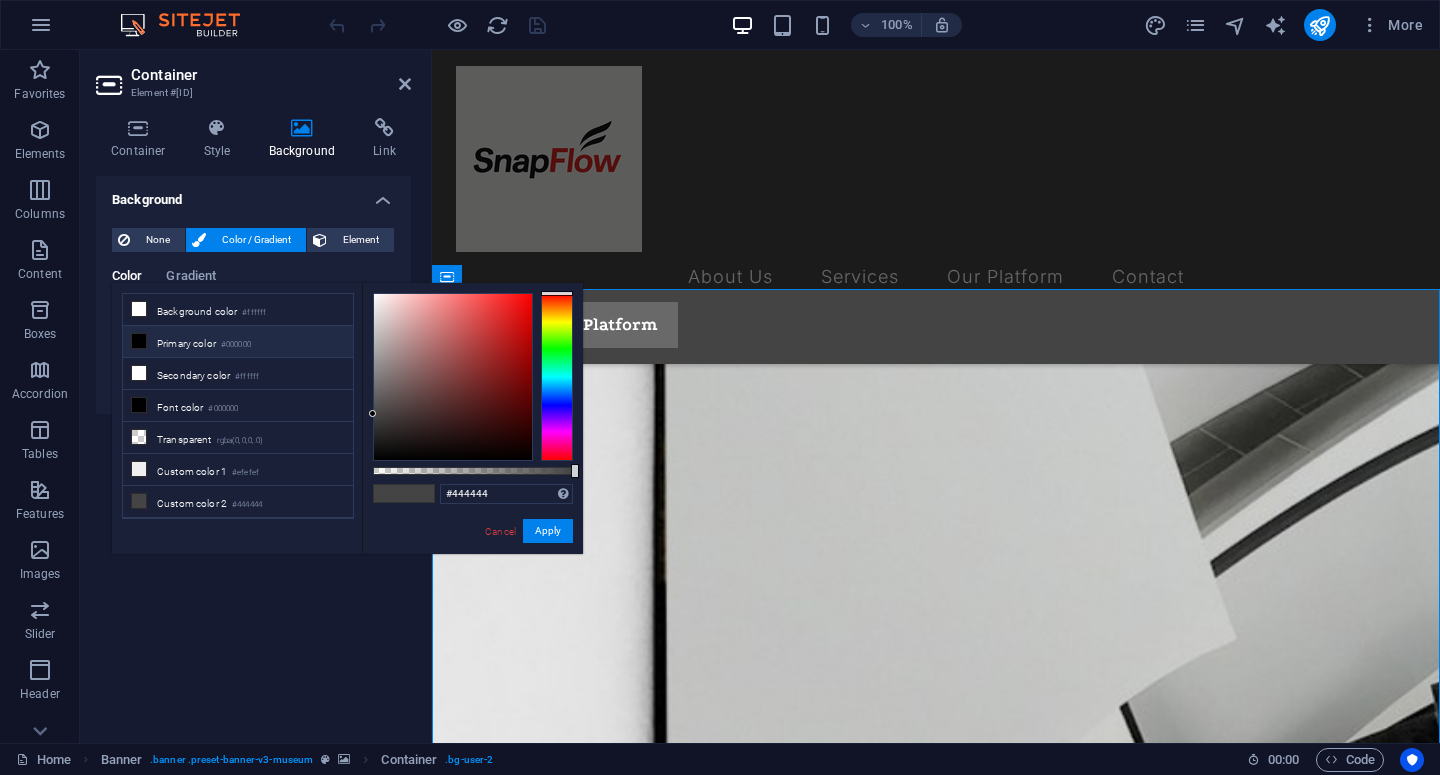 click at bounding box center (453, 377) 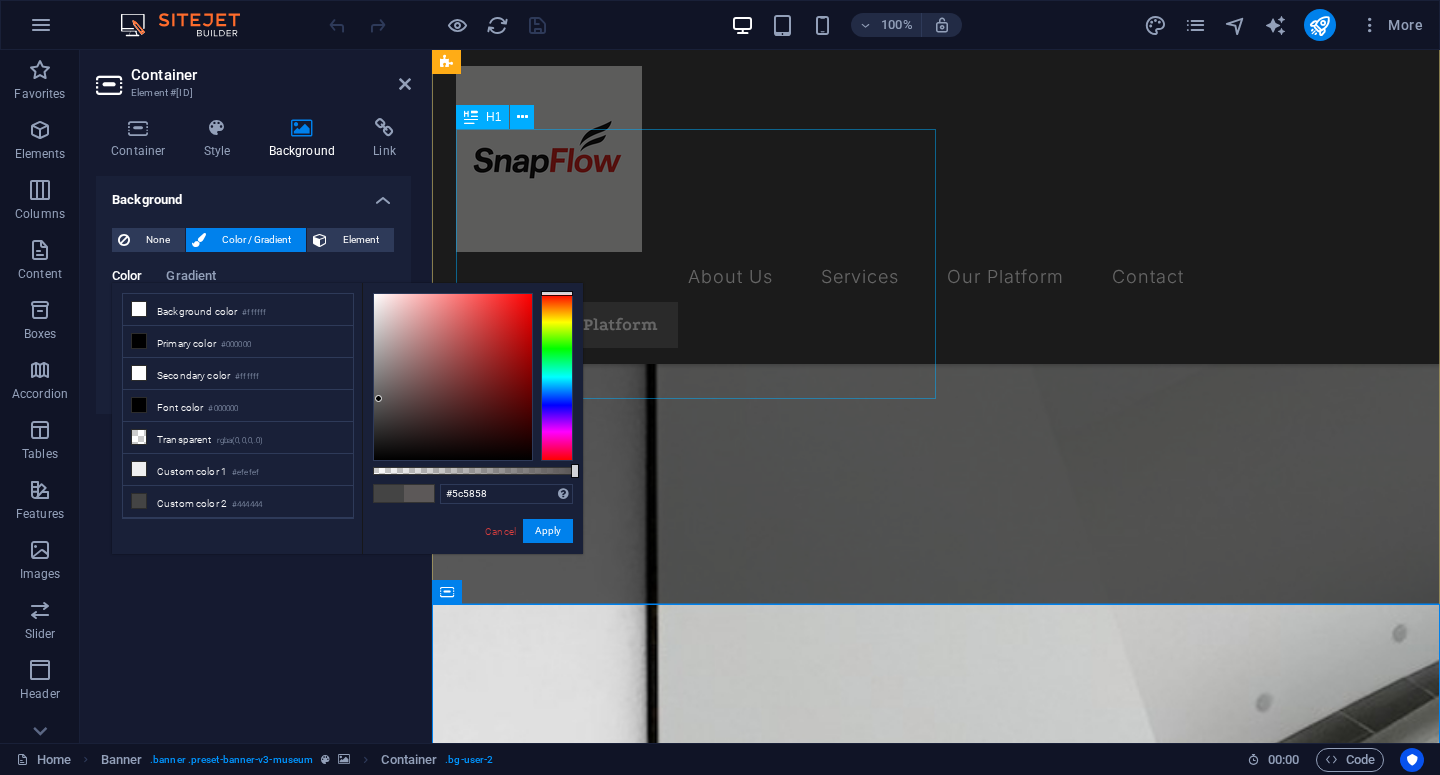 scroll, scrollTop: 299, scrollLeft: 0, axis: vertical 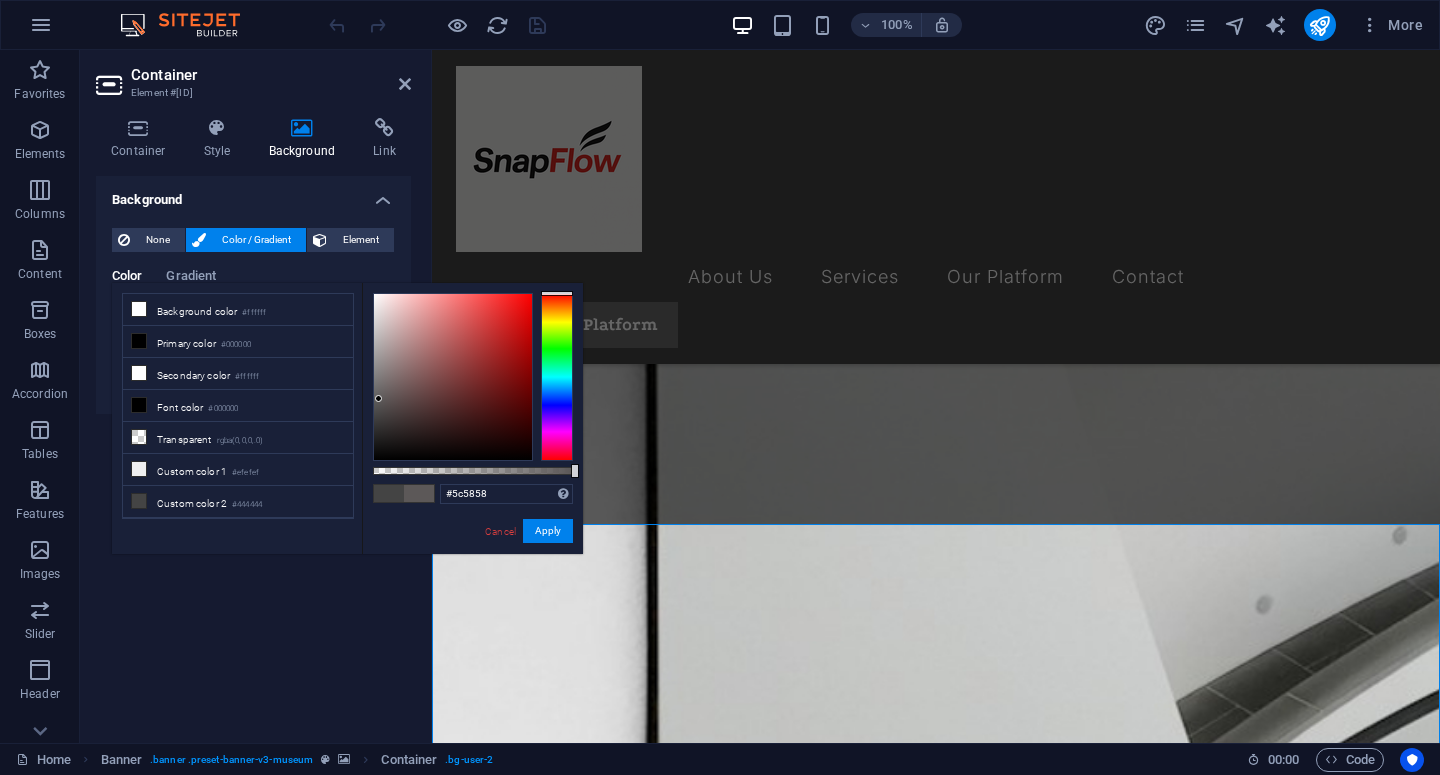 click at bounding box center [453, 377] 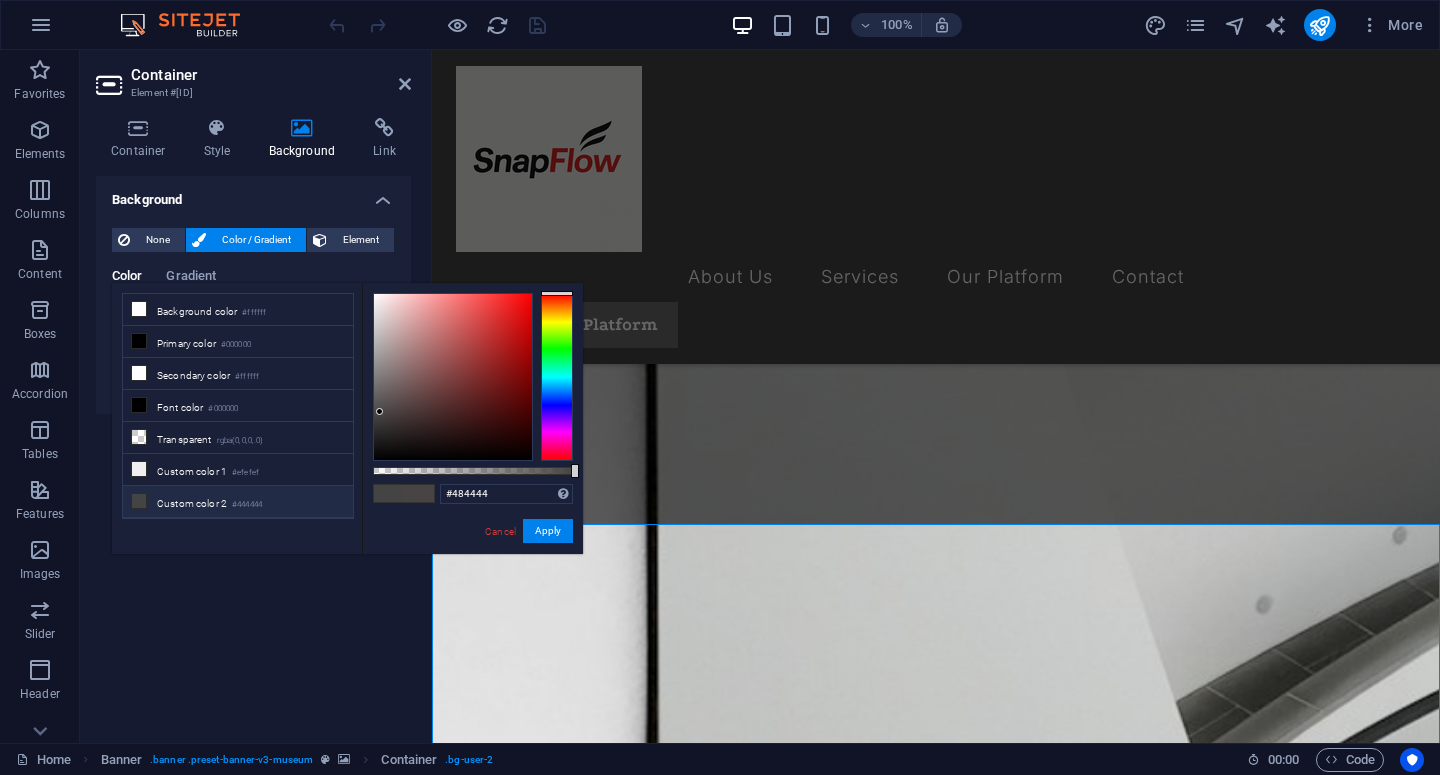 click on "Custom color 2
#444444" at bounding box center [238, 502] 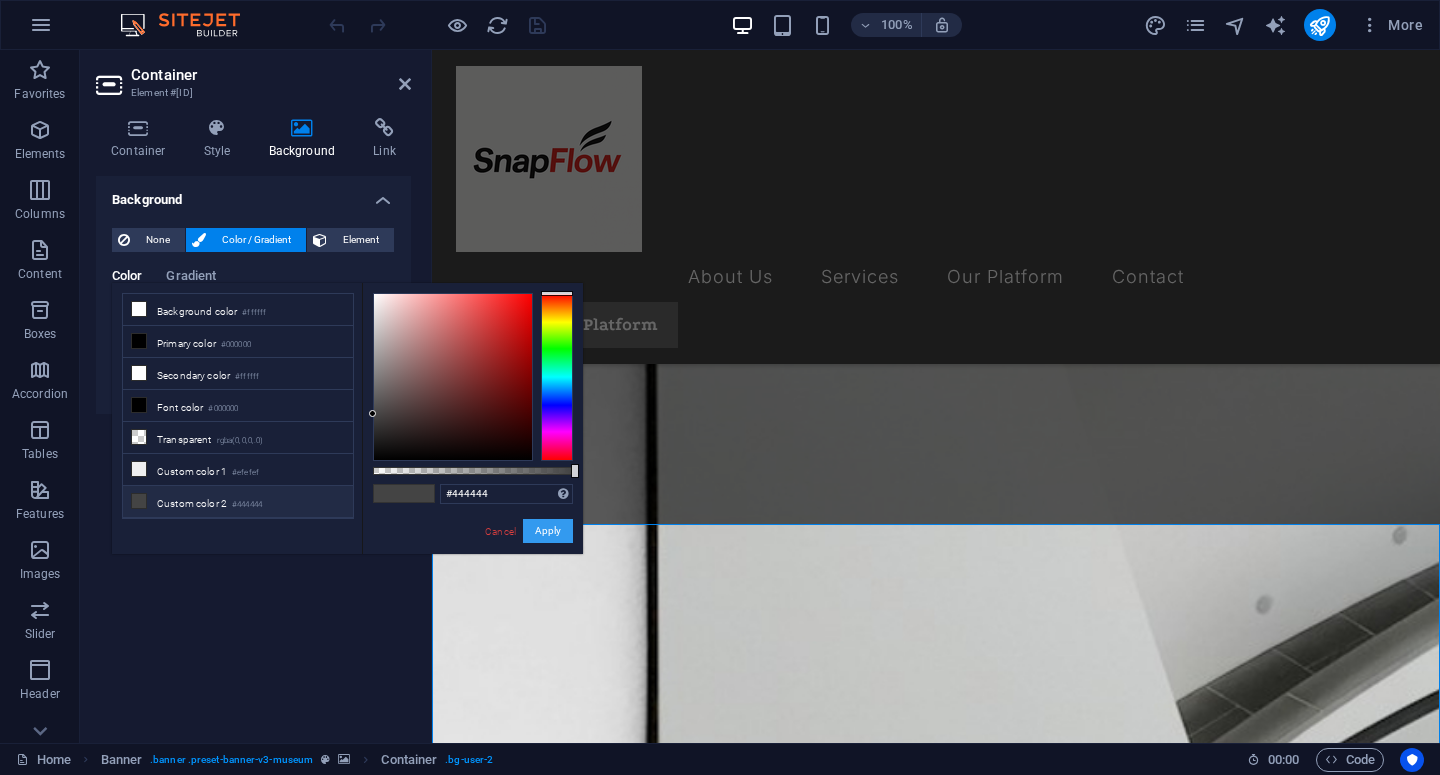 click on "Apply" at bounding box center [548, 531] 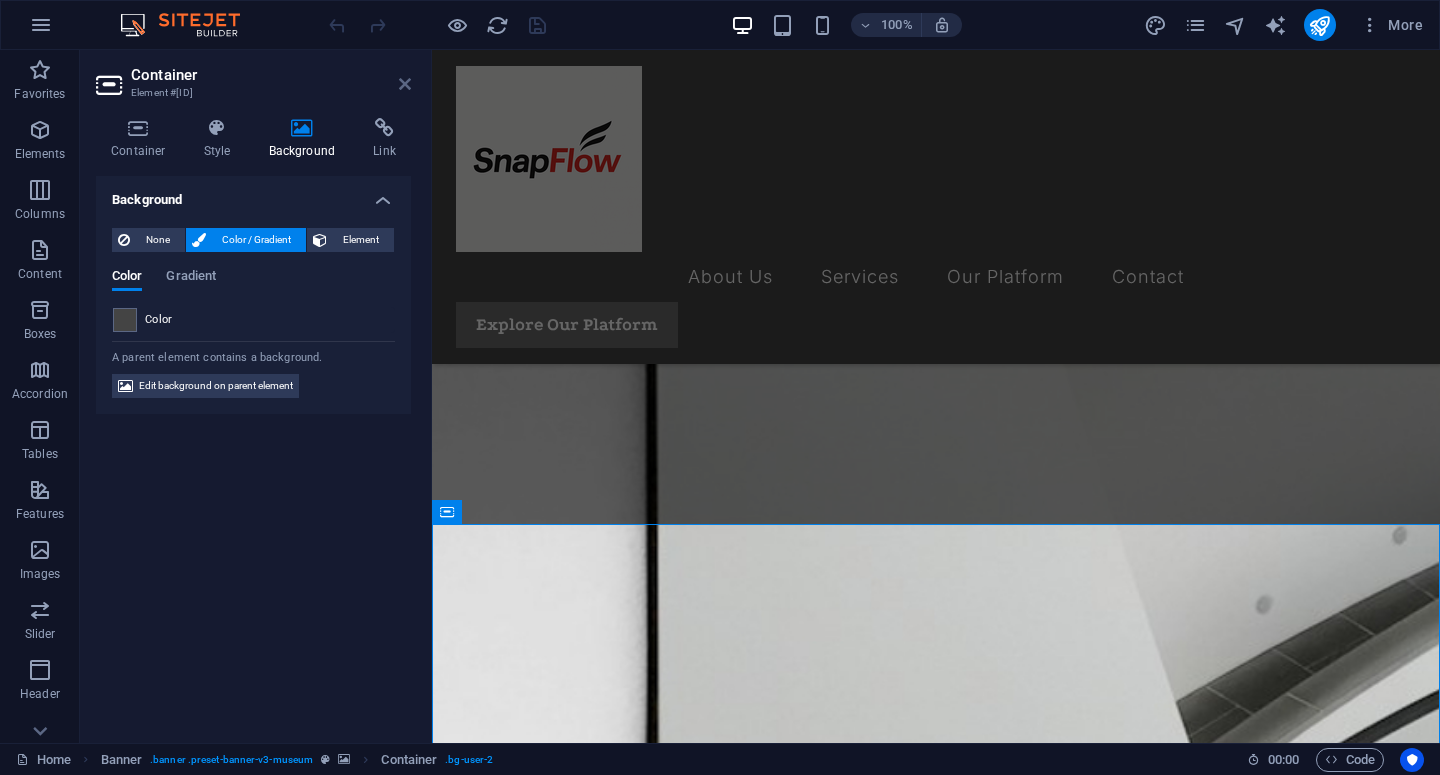 click at bounding box center [405, 84] 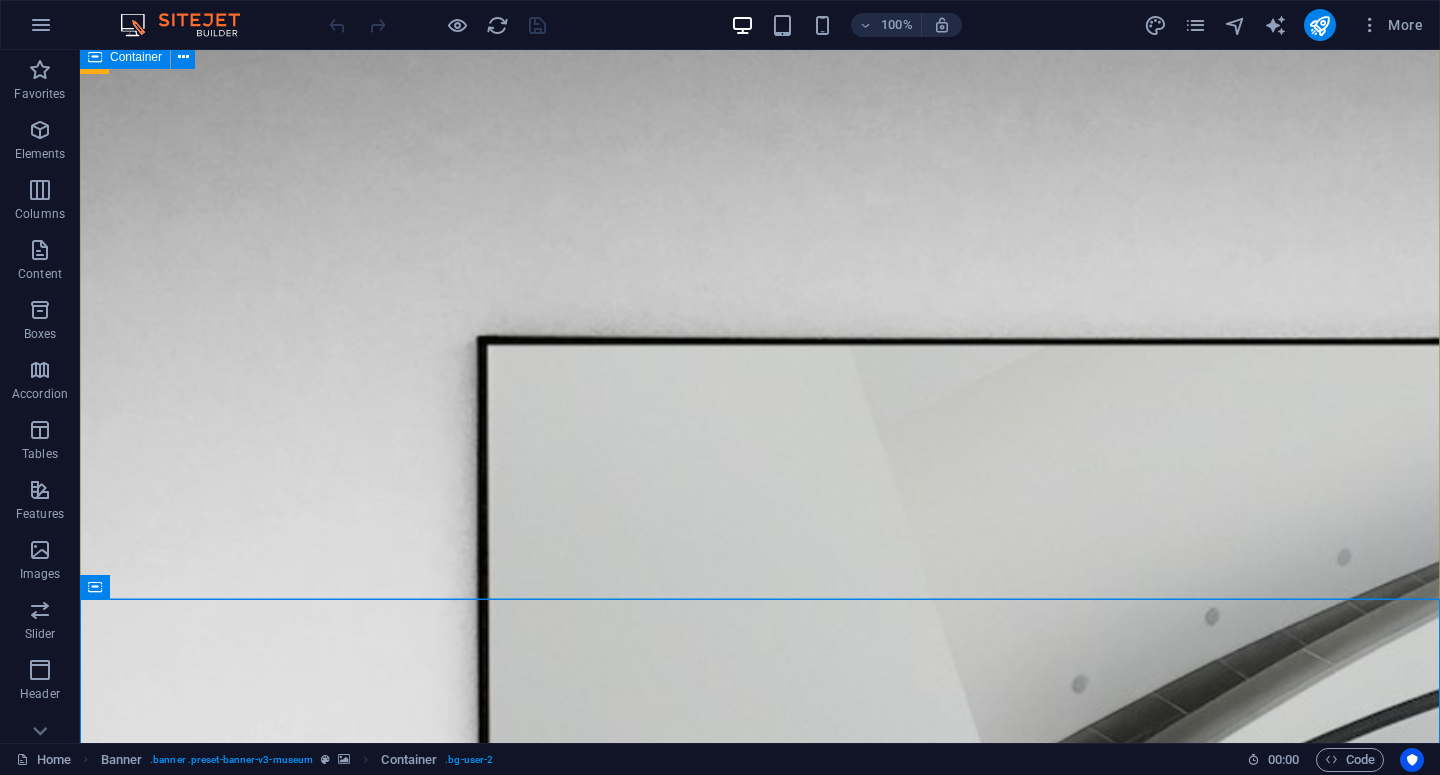scroll, scrollTop: 199, scrollLeft: 0, axis: vertical 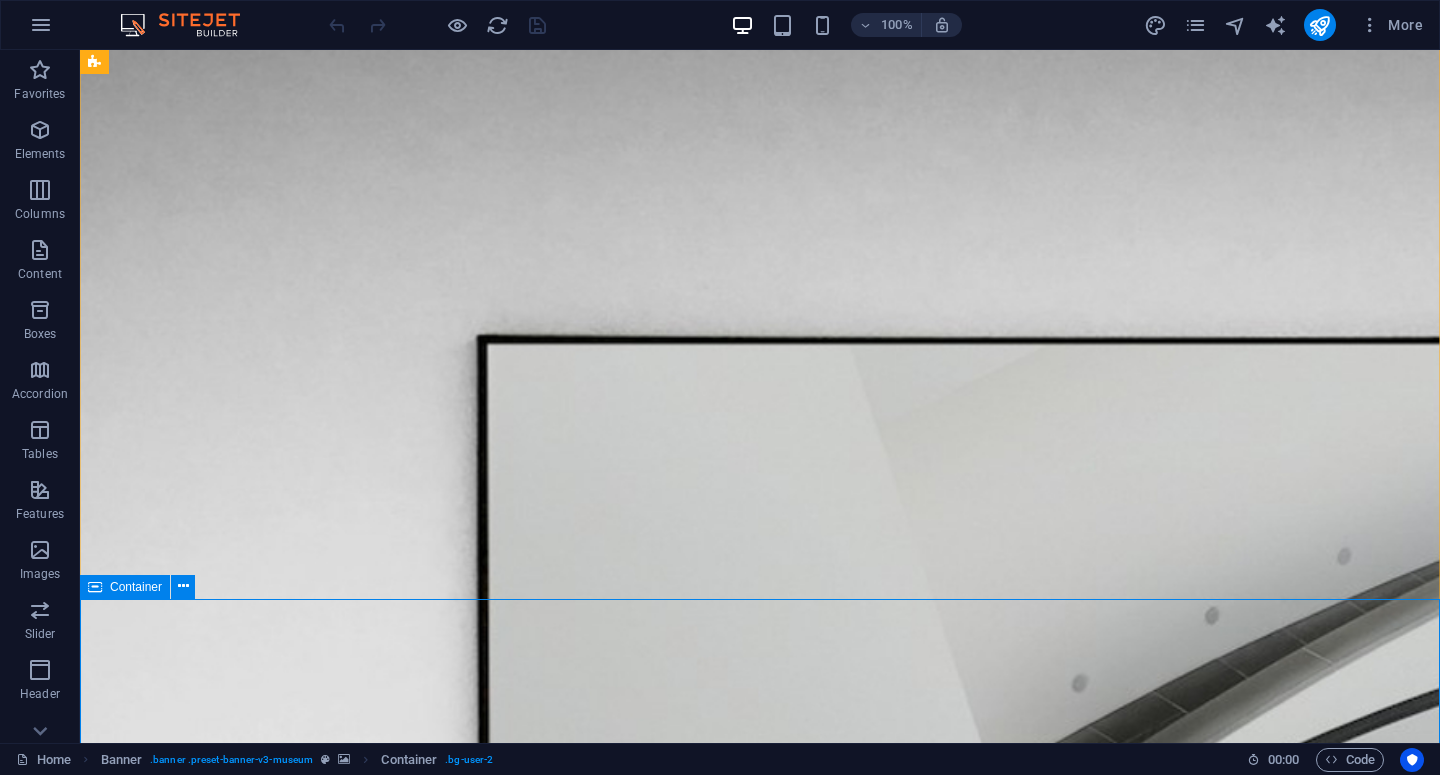 click on "Reach out to us   I have read and understand the privacy policy. Unreadable? Load new Submit message Drop content here or  Add elements  Paste clipboard “Campaign Brief, but Smarter..” BSD City, IDN.
+6287809050602
10AM-8PM fira@snapflow.asia    snapflow.asia" at bounding box center [760, 3708] 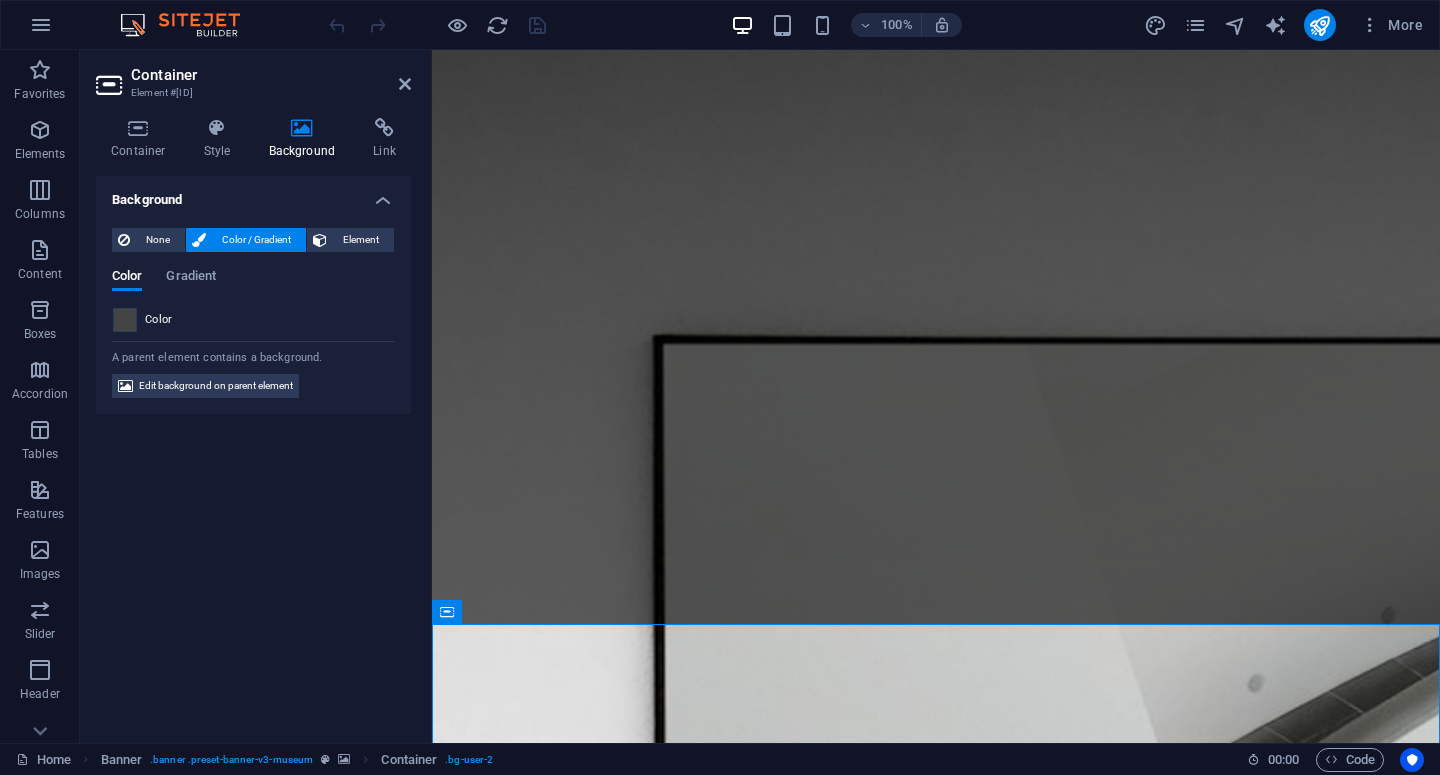 click at bounding box center [125, 320] 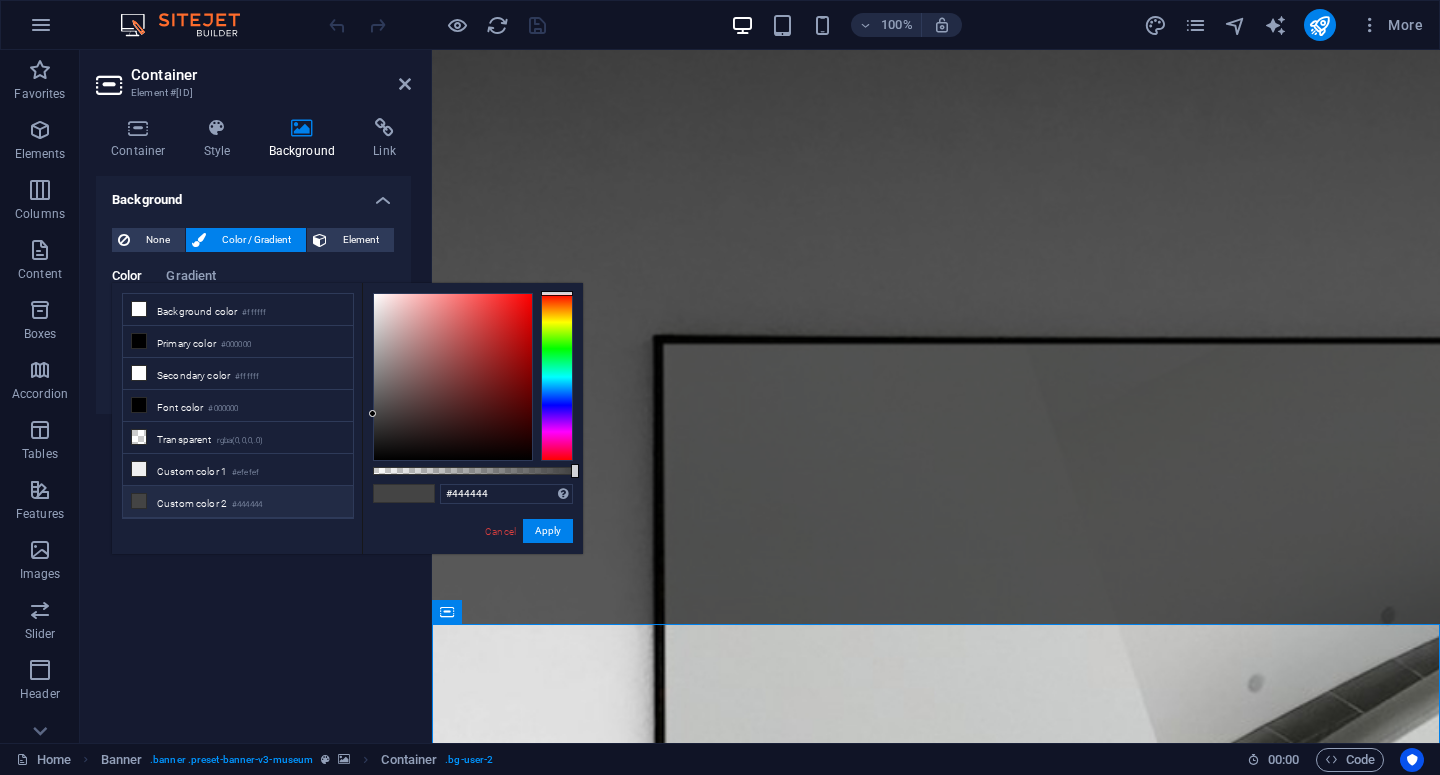 click at bounding box center [453, 377] 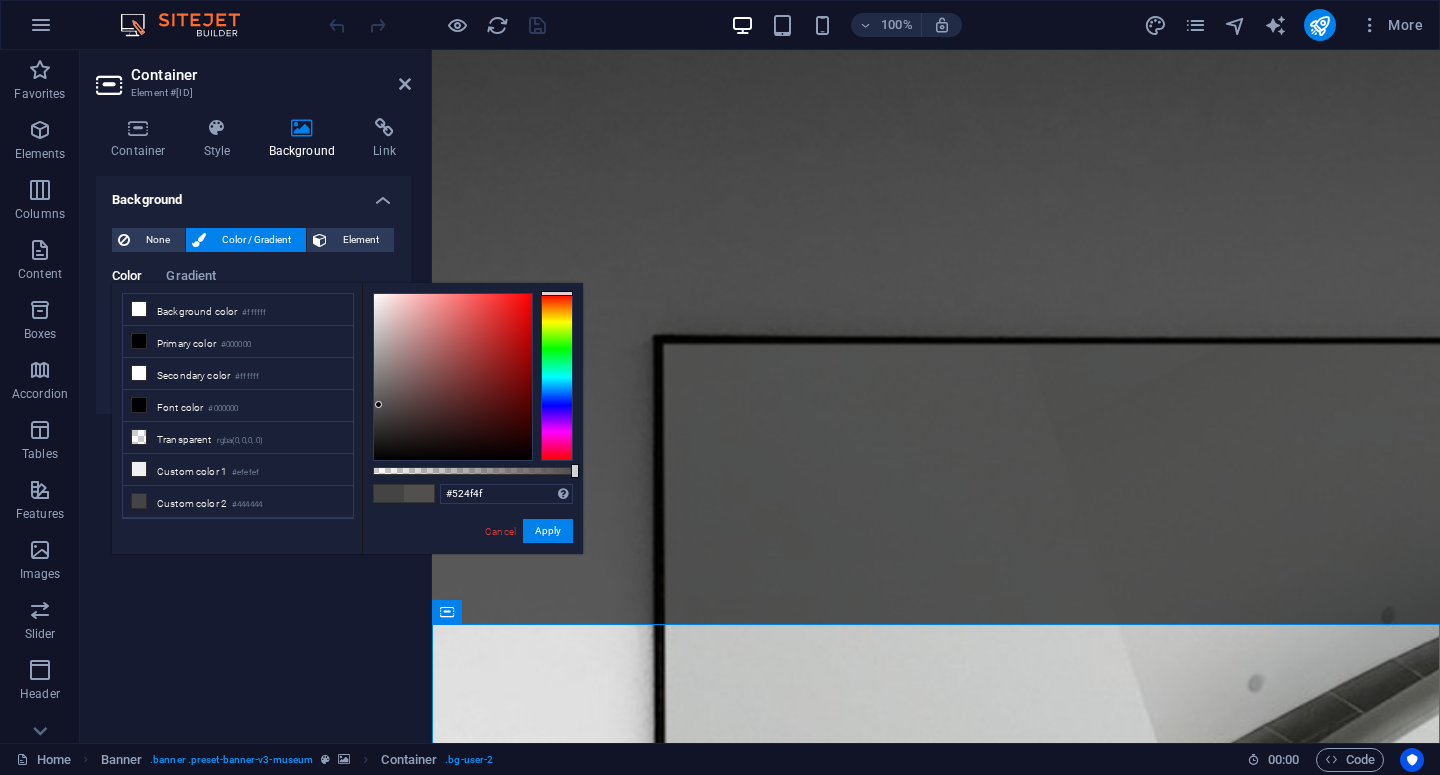click at bounding box center (453, 377) 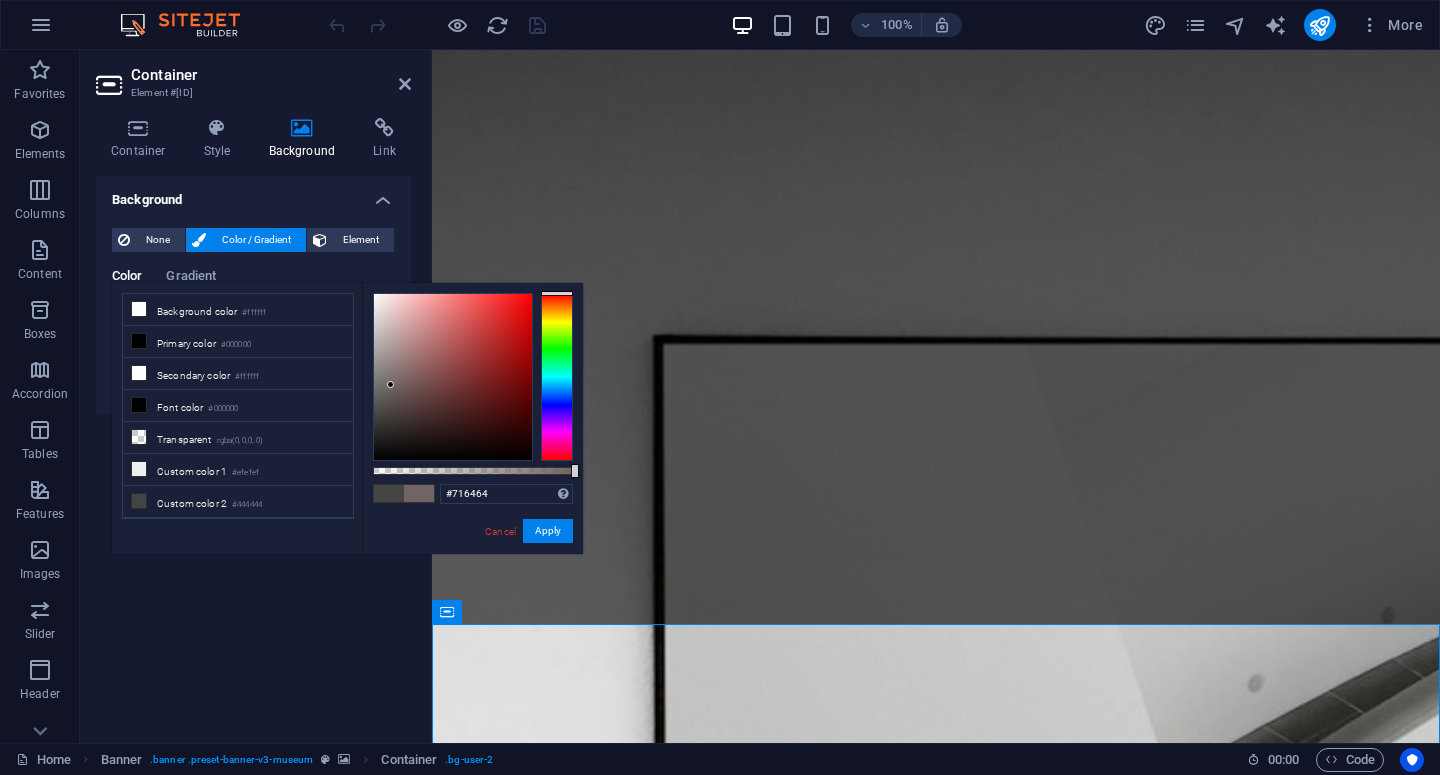 click at bounding box center [453, 377] 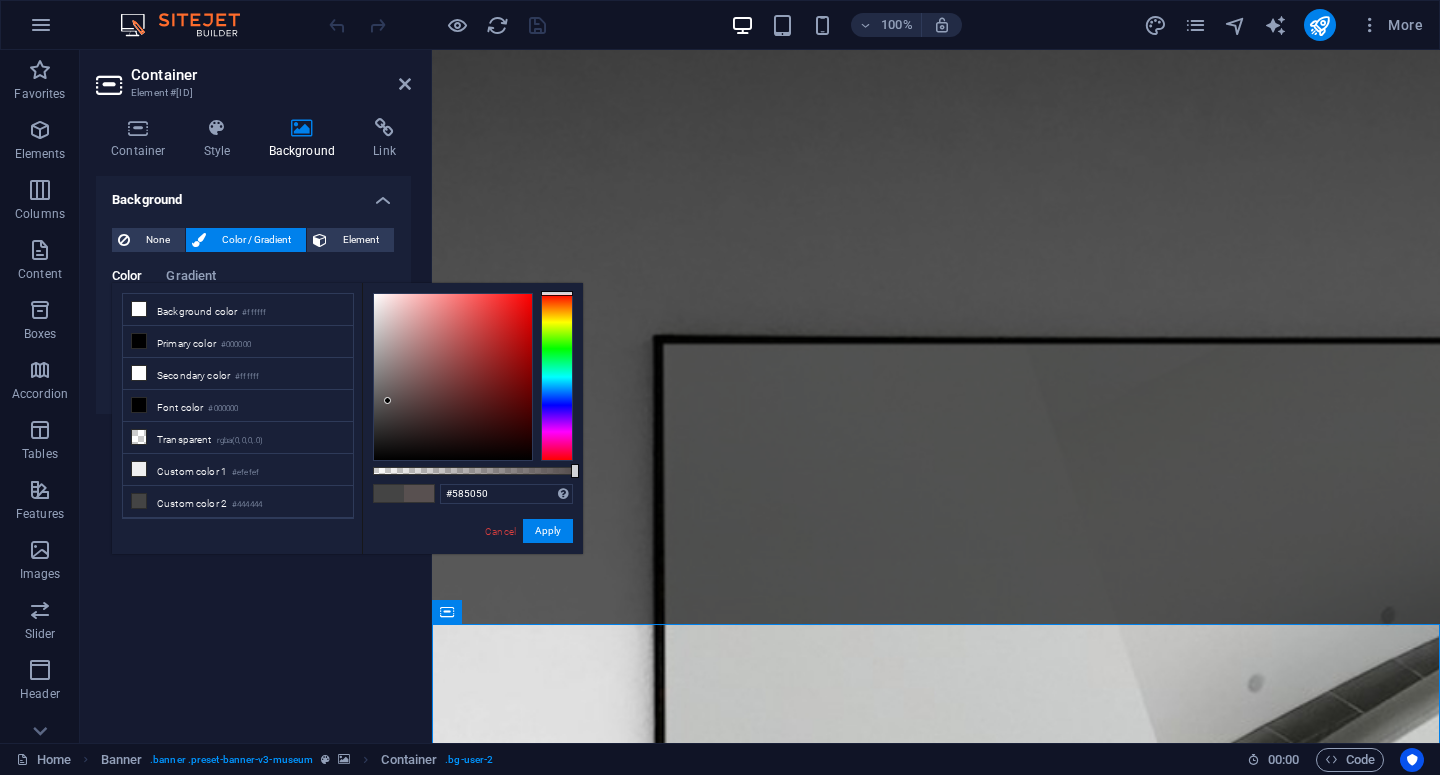 click at bounding box center (453, 377) 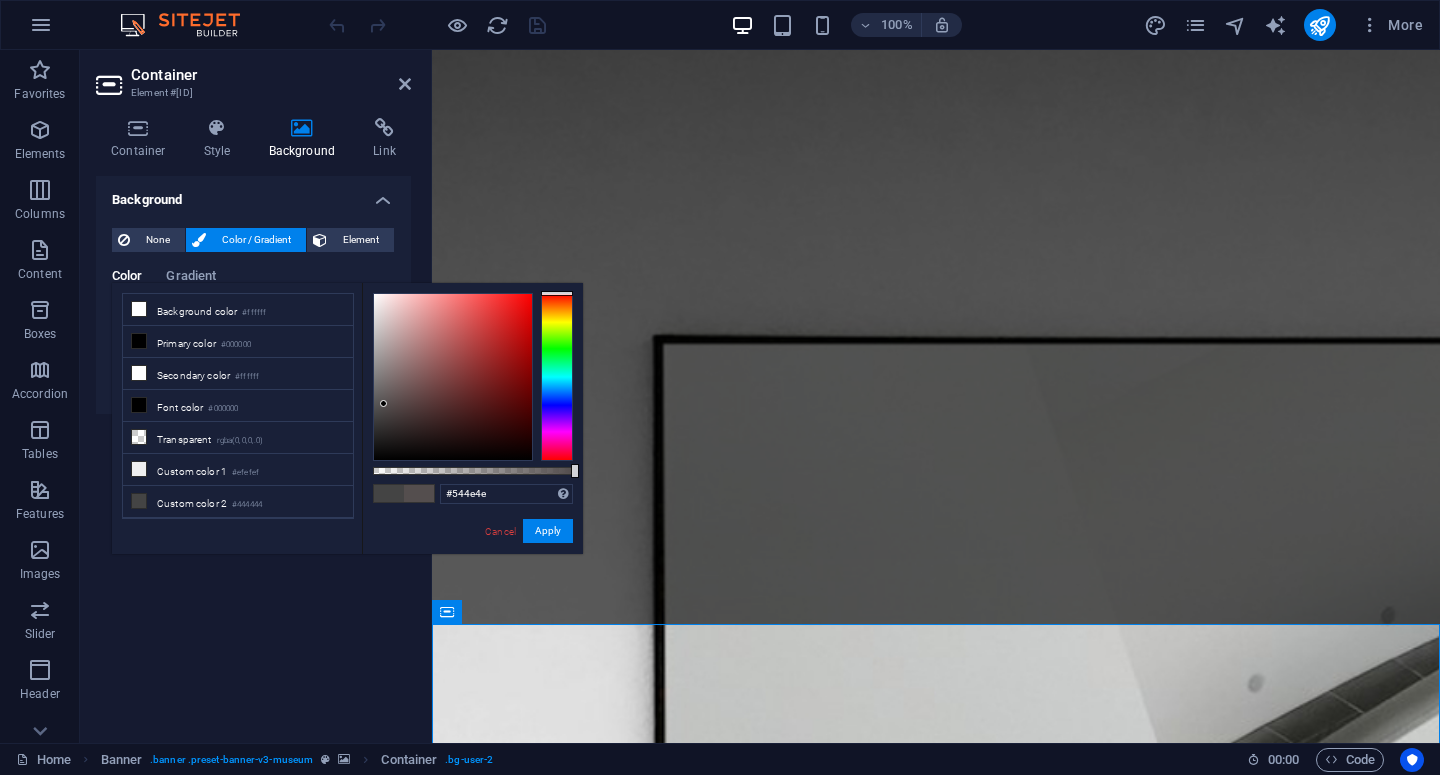 click at bounding box center [453, 377] 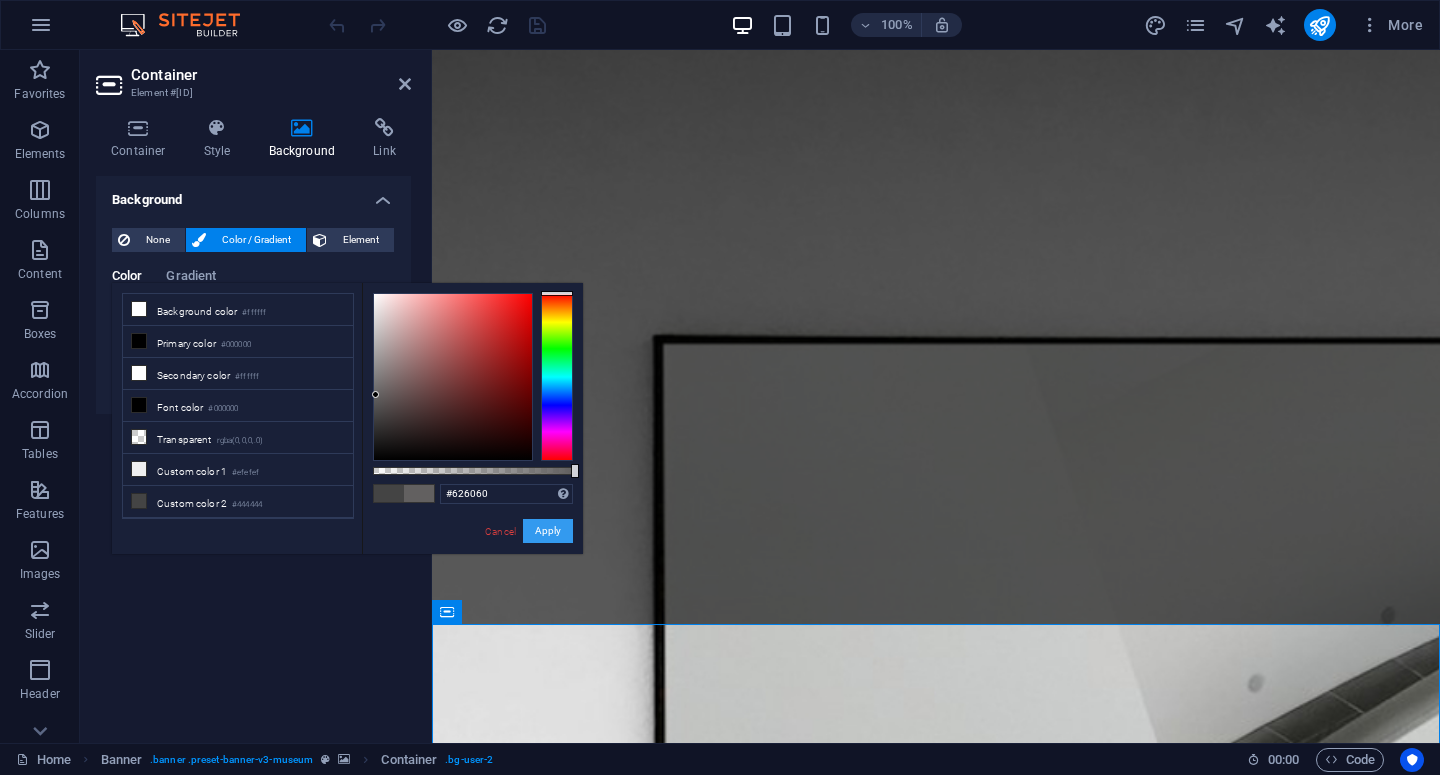 click on "Apply" at bounding box center [548, 531] 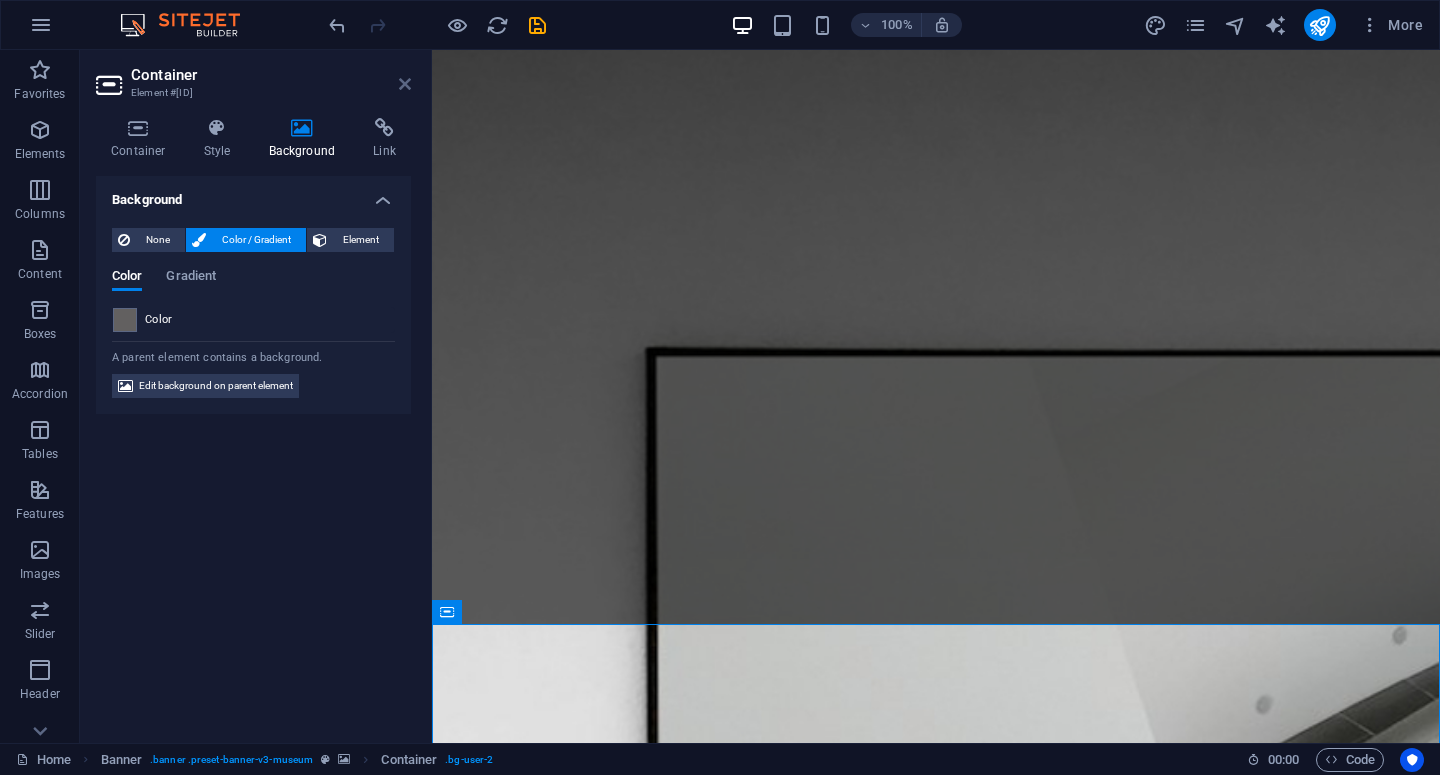 click at bounding box center [405, 84] 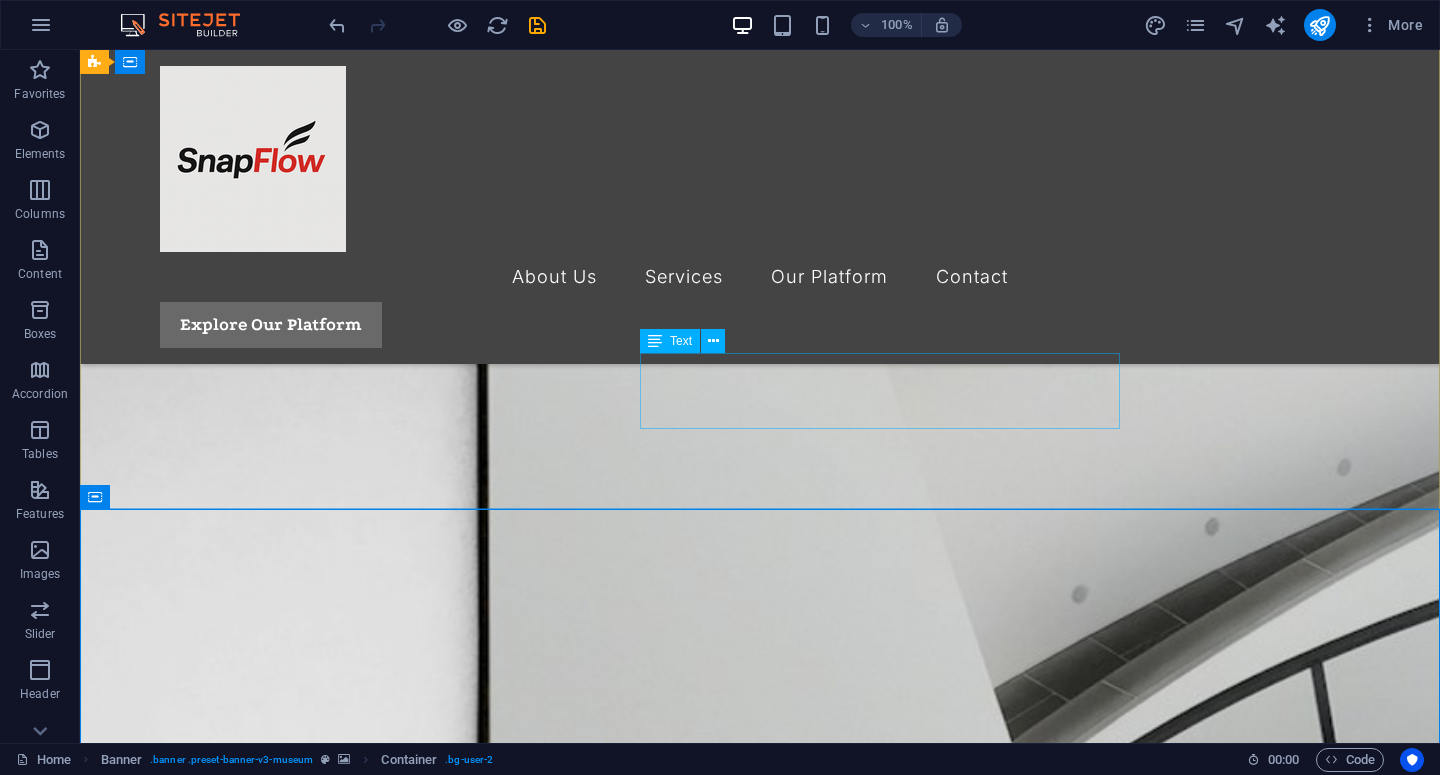scroll, scrollTop: 293, scrollLeft: 0, axis: vertical 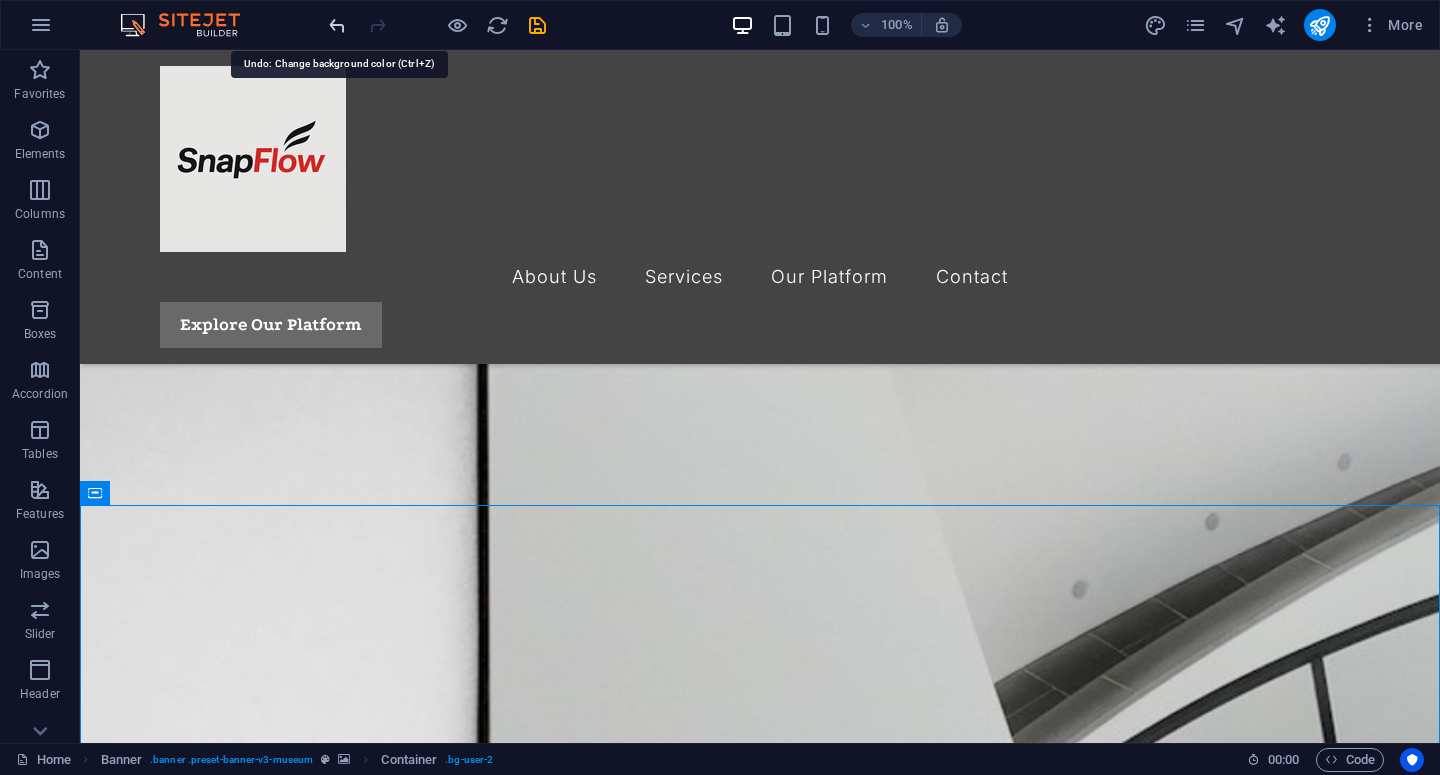 click at bounding box center (337, 25) 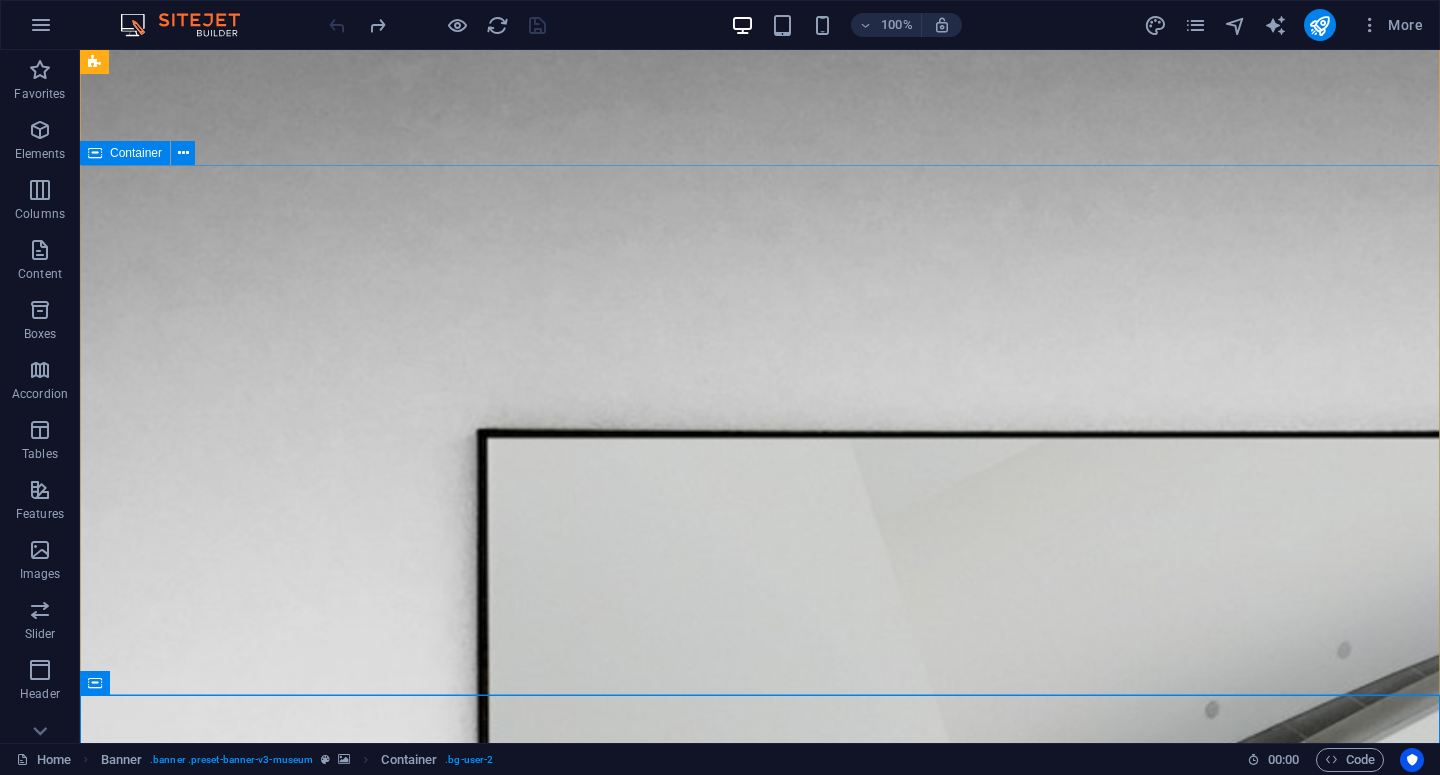 scroll, scrollTop: 103, scrollLeft: 0, axis: vertical 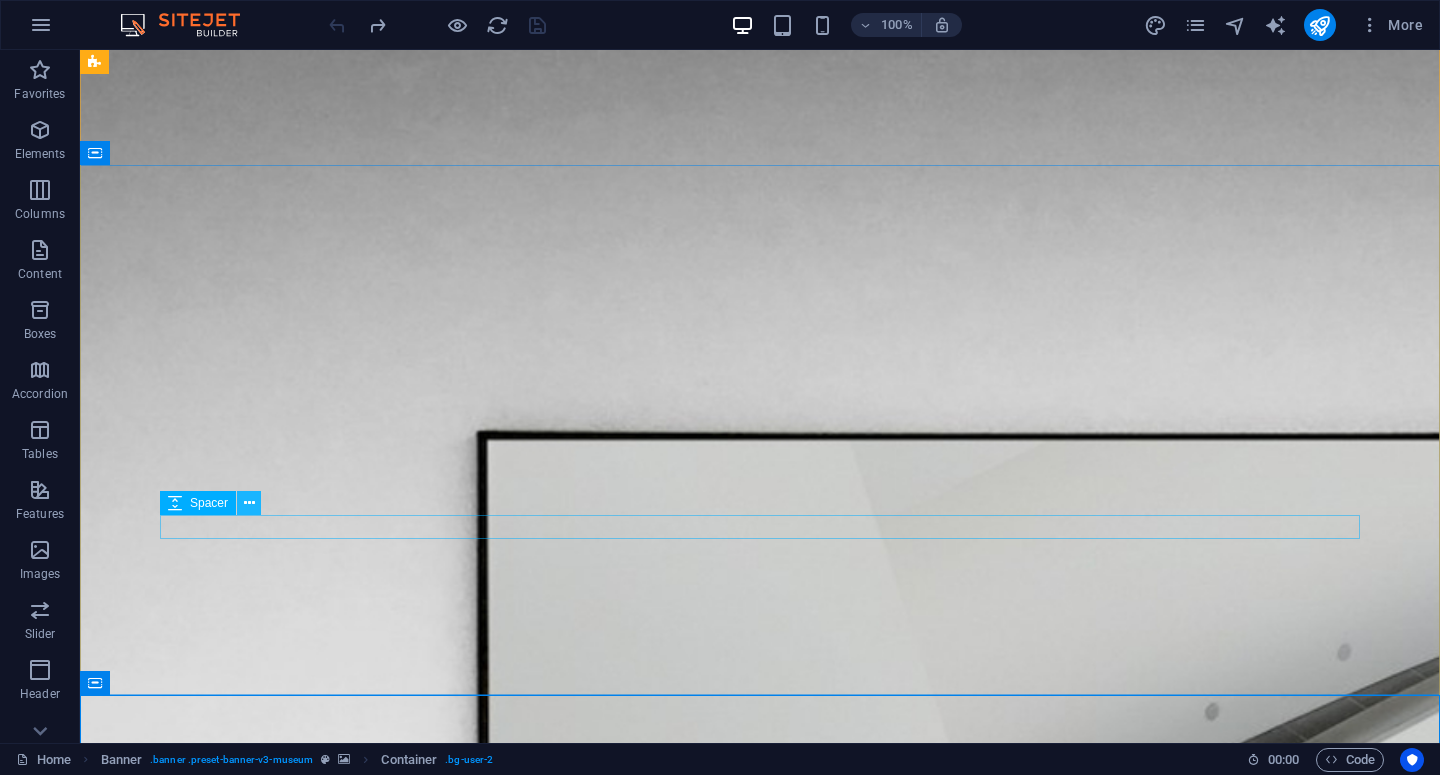 click at bounding box center (249, 503) 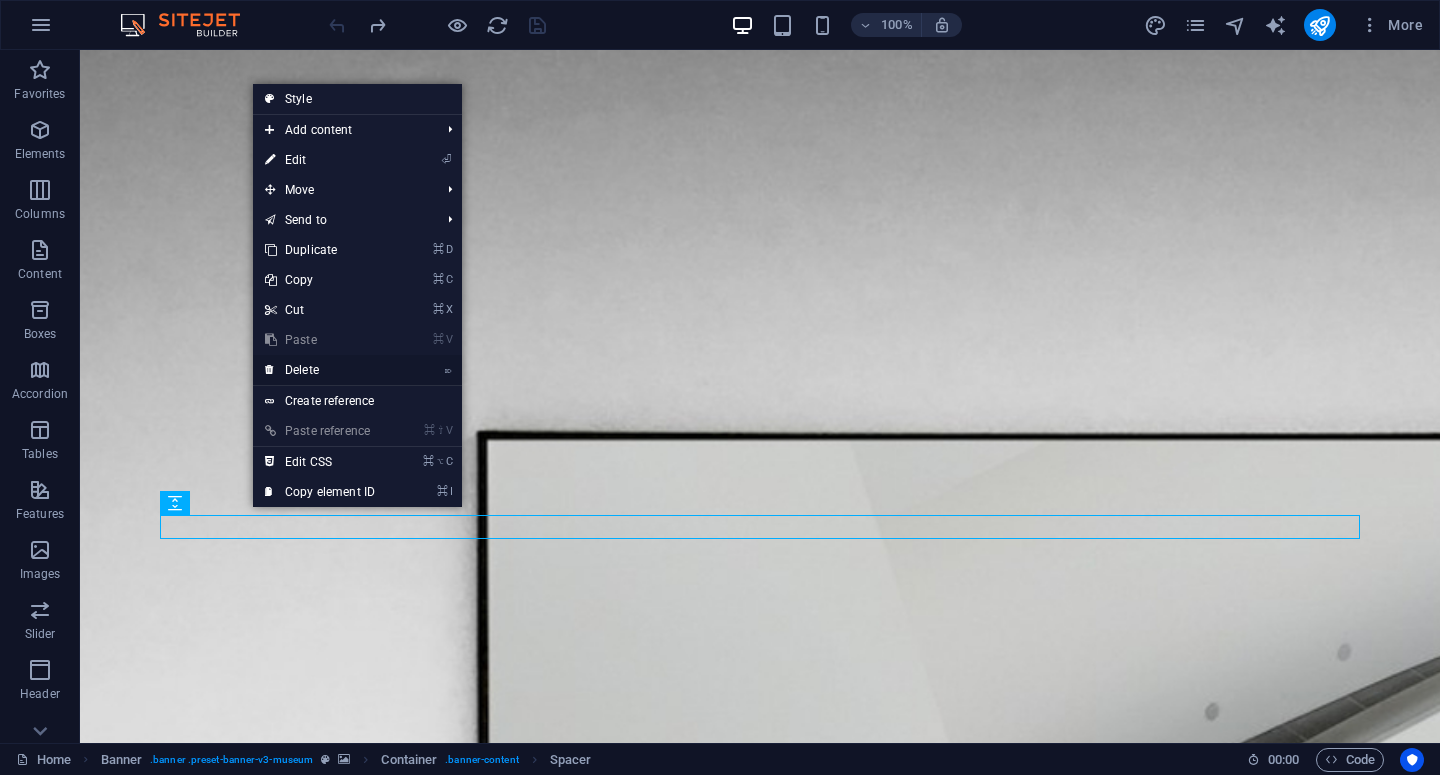 click on "⌦  Delete" at bounding box center [320, 370] 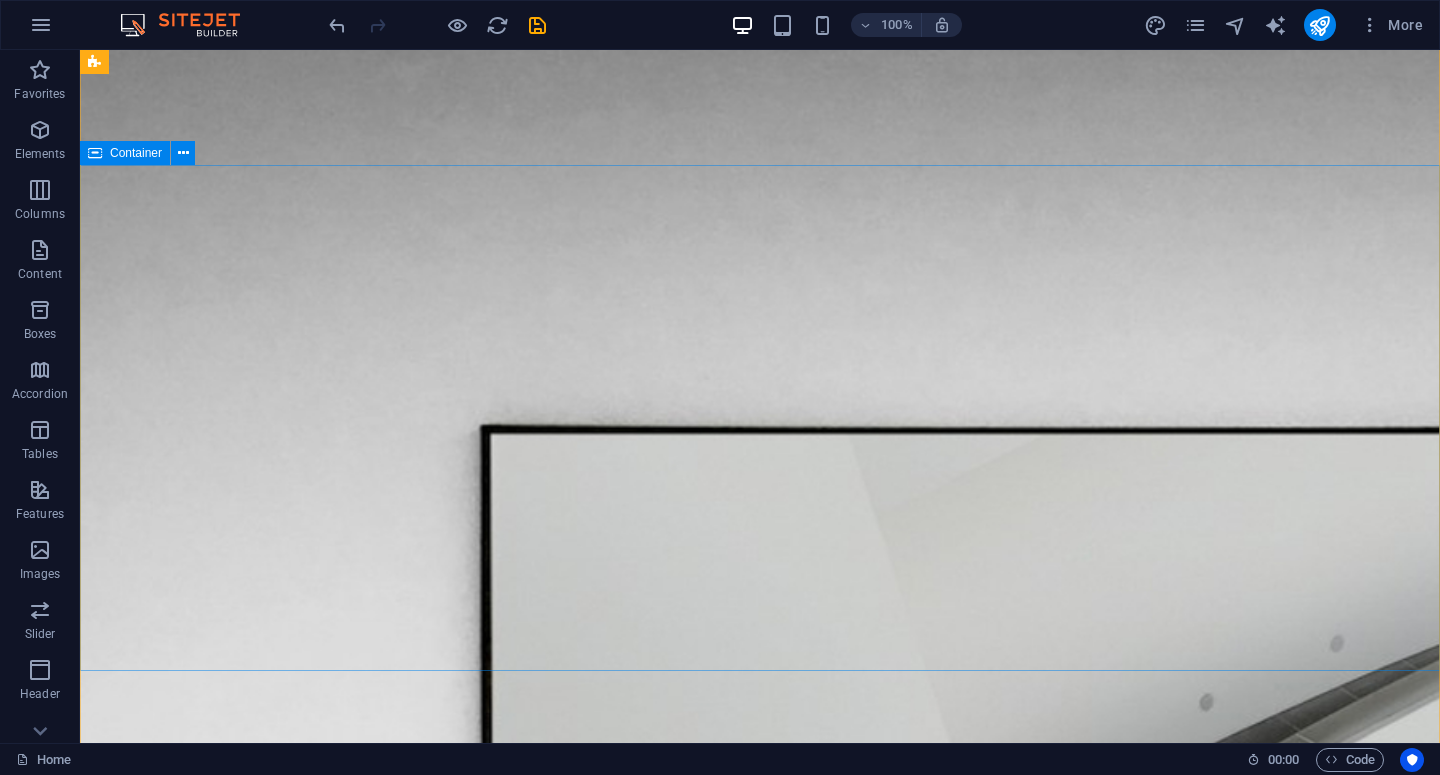 click on "“Campaign Brief, But Smarter.” SnapFlow is a digital agency specializing in influencer campaigns and digital marketing activations. We don’t just execute — we also build our own tools to make campaign management faster, clearer, and more efficient for brands." at bounding box center (760, 2392) 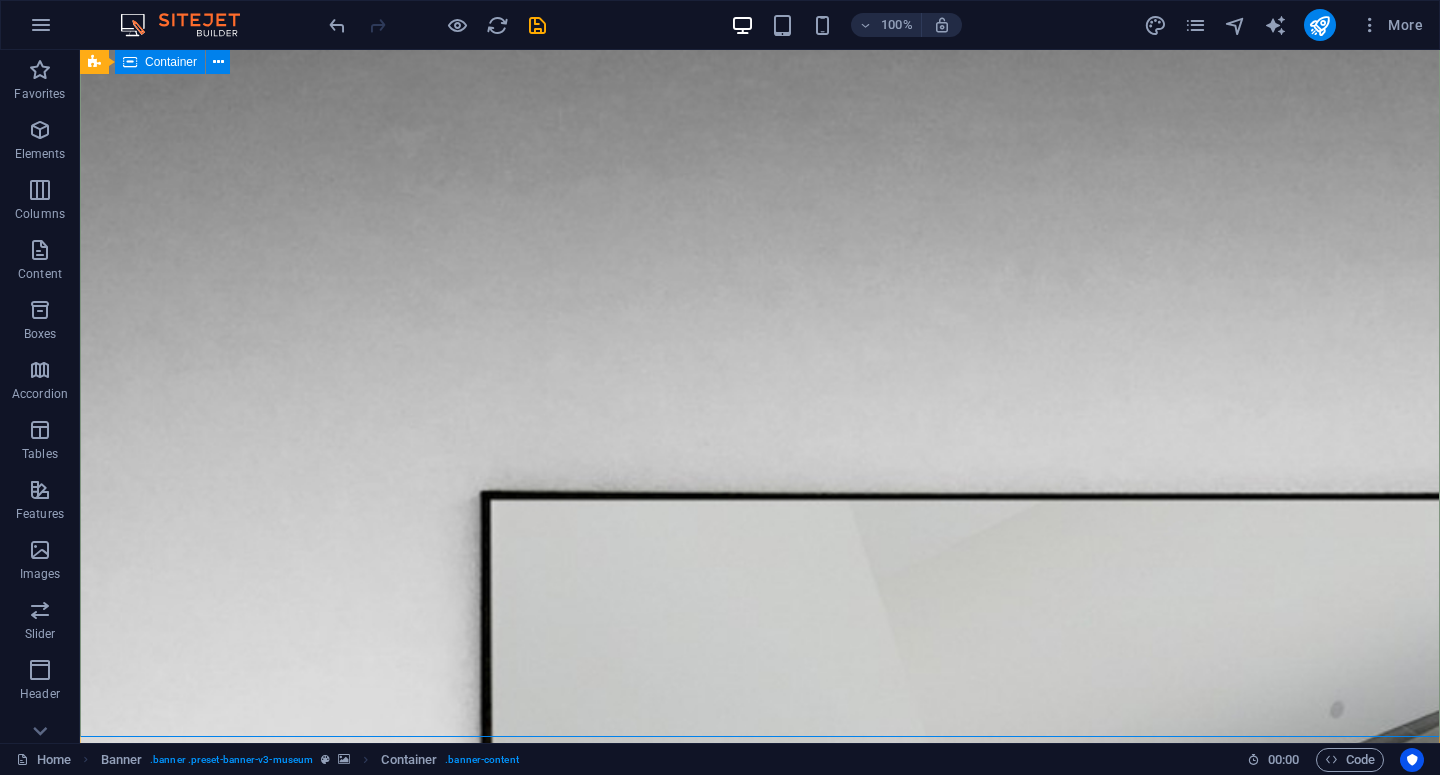 scroll, scrollTop: 2, scrollLeft: 0, axis: vertical 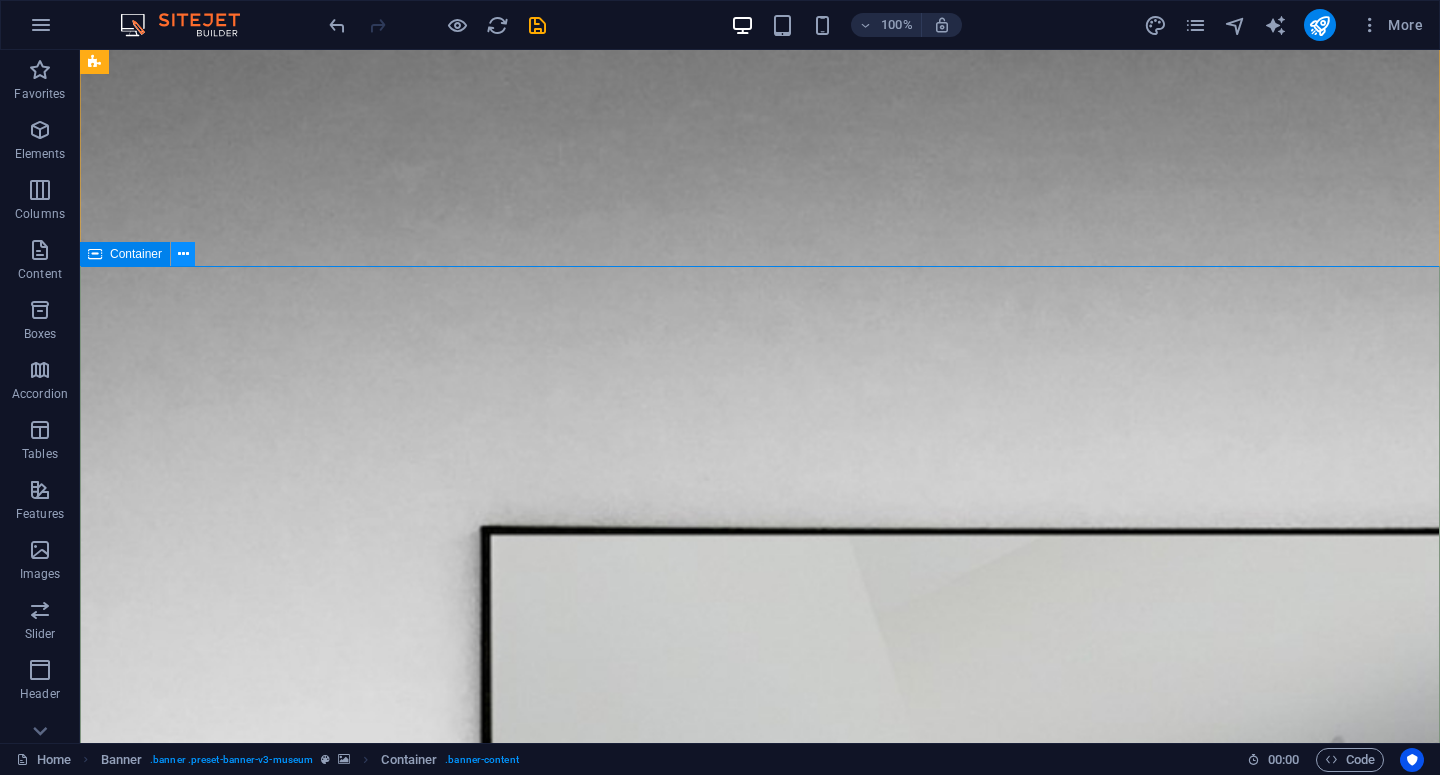 click at bounding box center [183, 254] 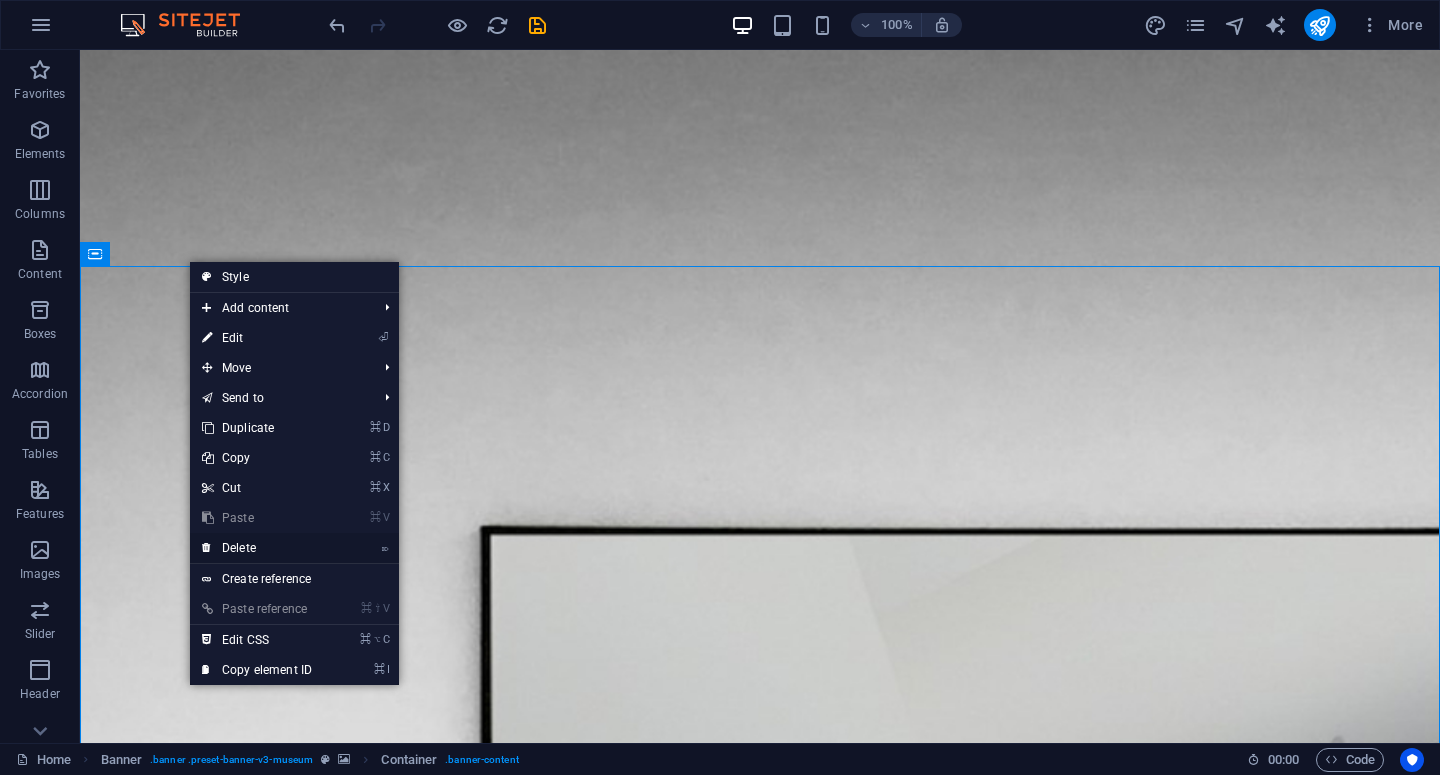 click on "⌦  Delete" at bounding box center [257, 548] 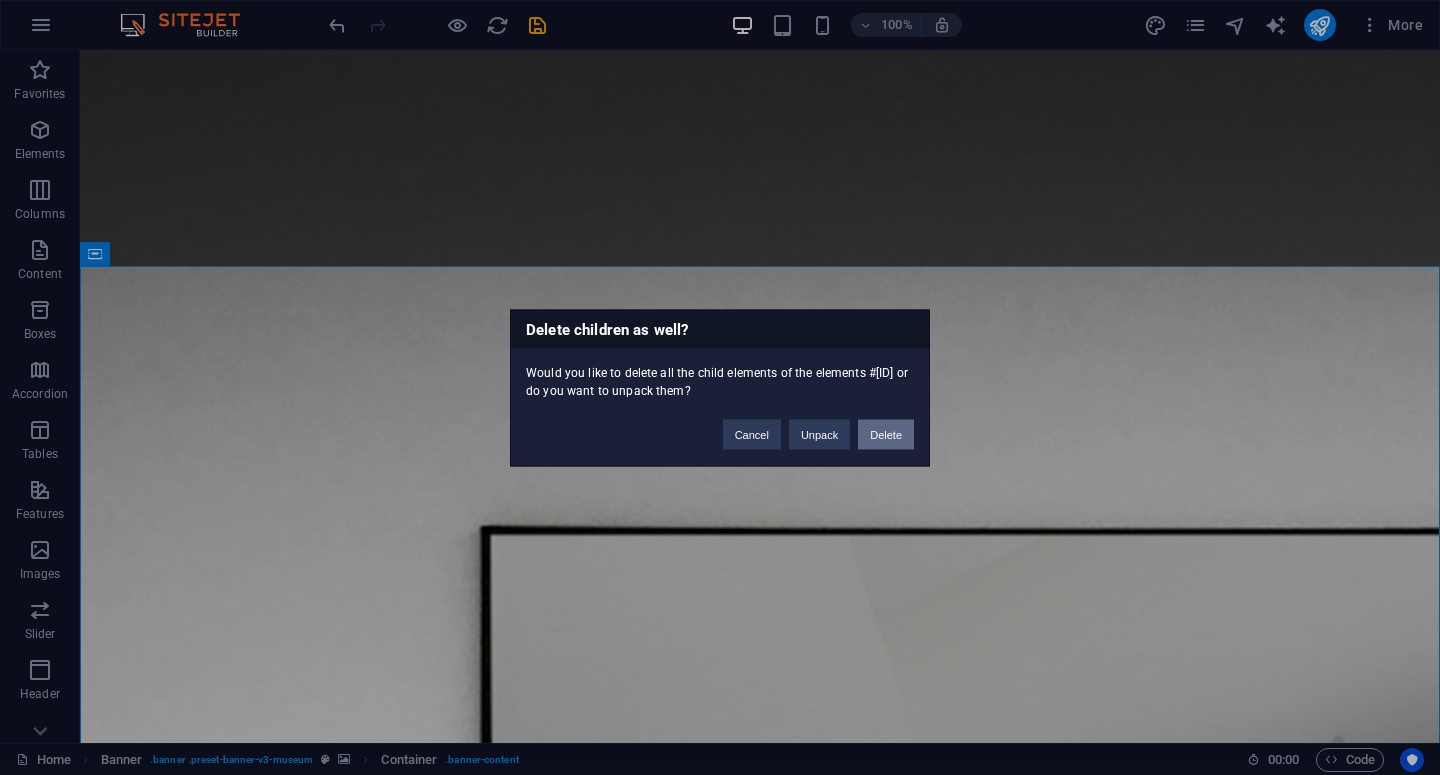 click on "Delete" at bounding box center (886, 434) 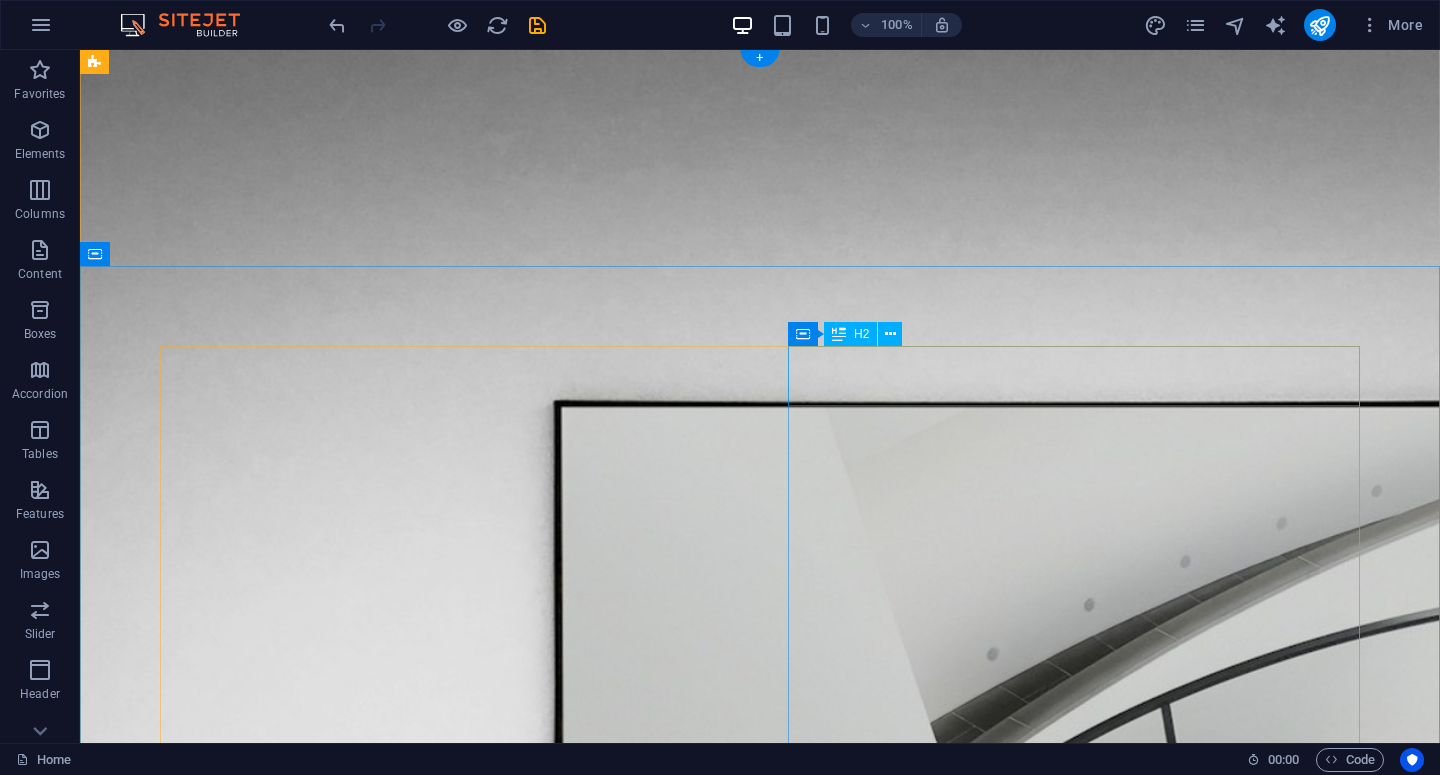 scroll, scrollTop: 0, scrollLeft: 0, axis: both 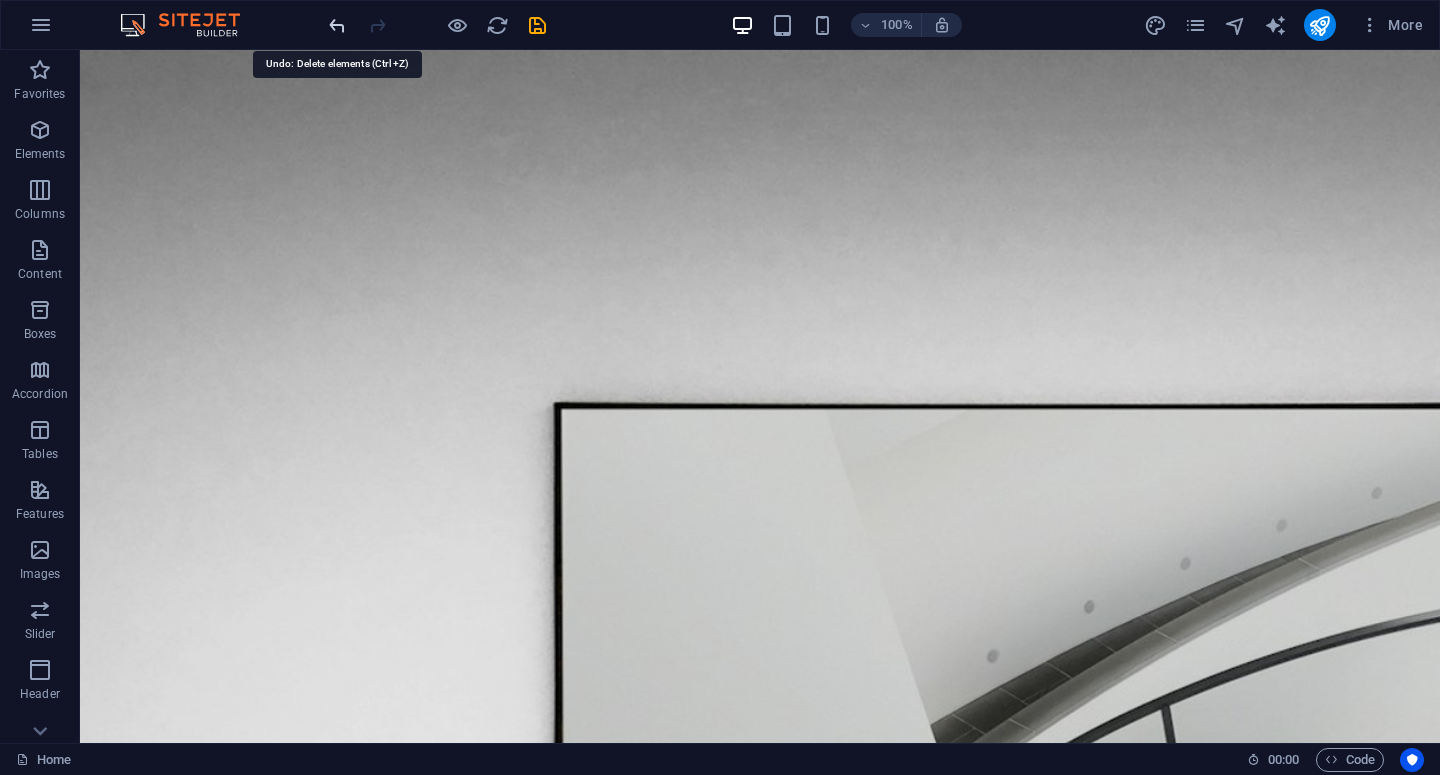 click at bounding box center (337, 25) 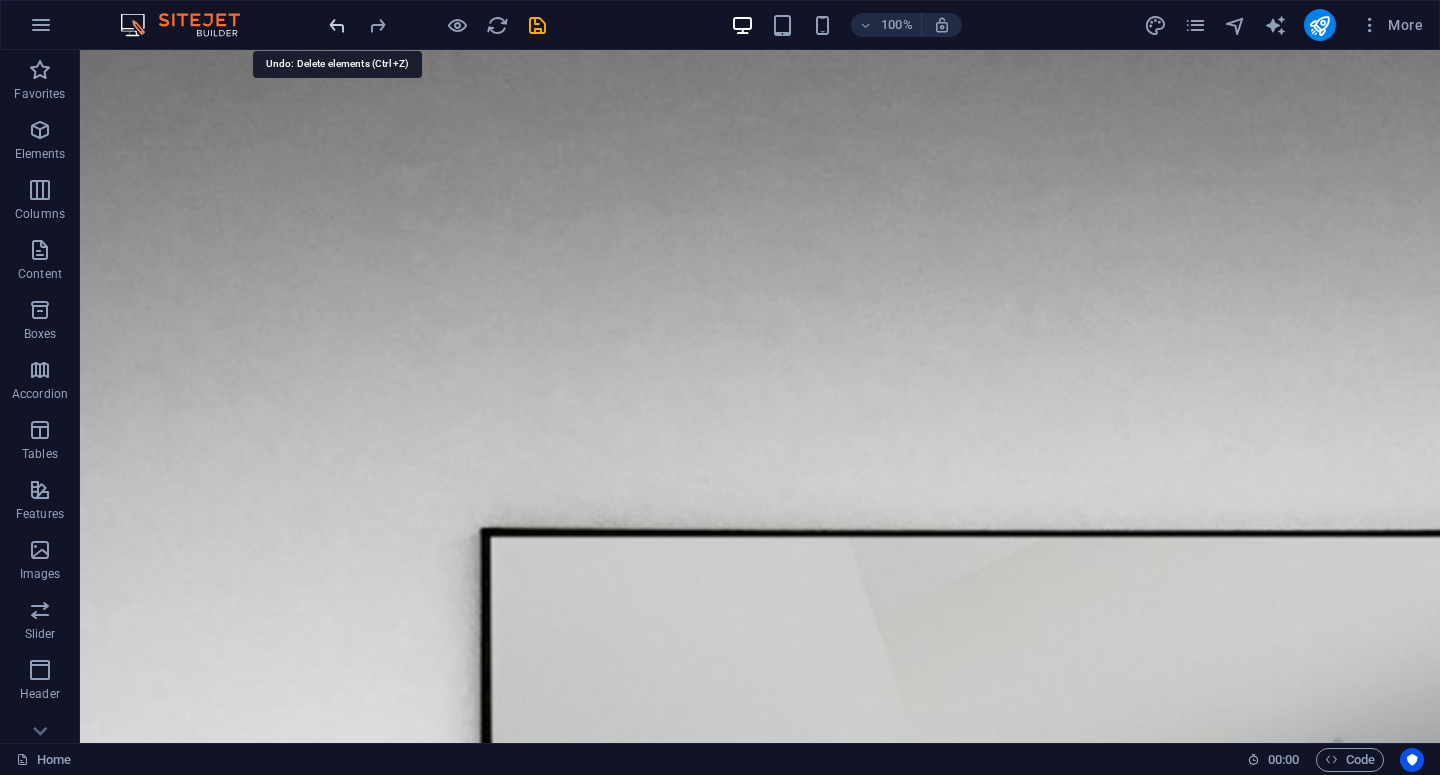 click at bounding box center [337, 25] 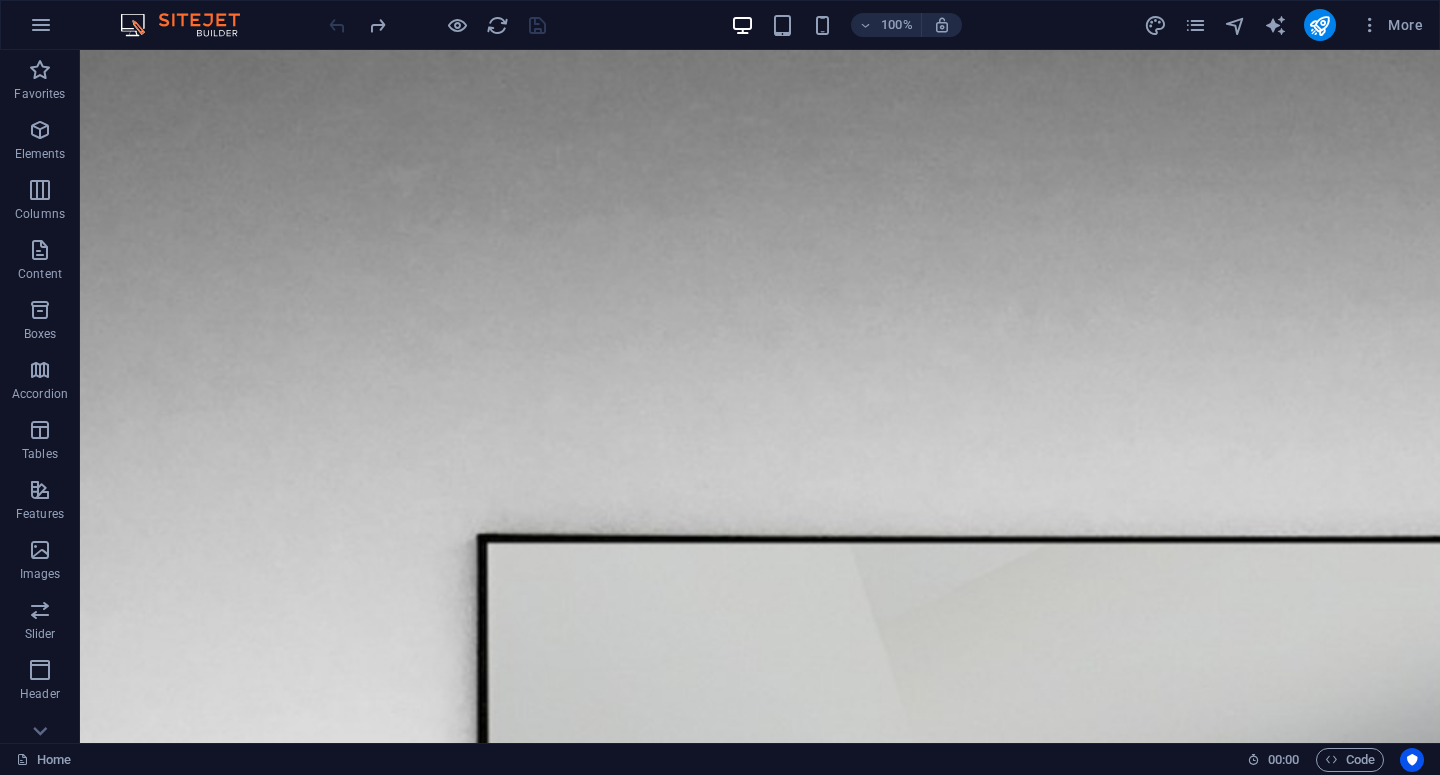 click at bounding box center (437, 25) 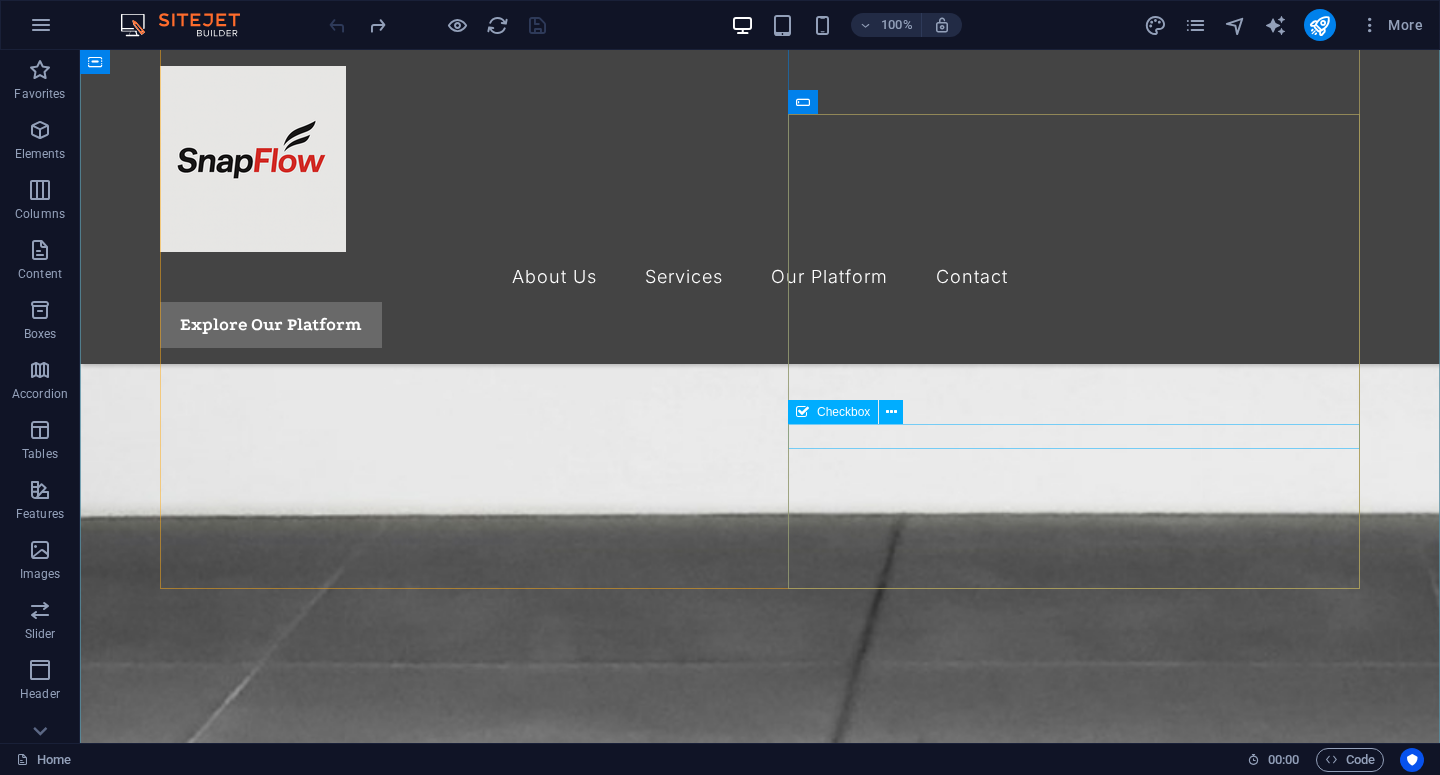 scroll, scrollTop: 0, scrollLeft: 0, axis: both 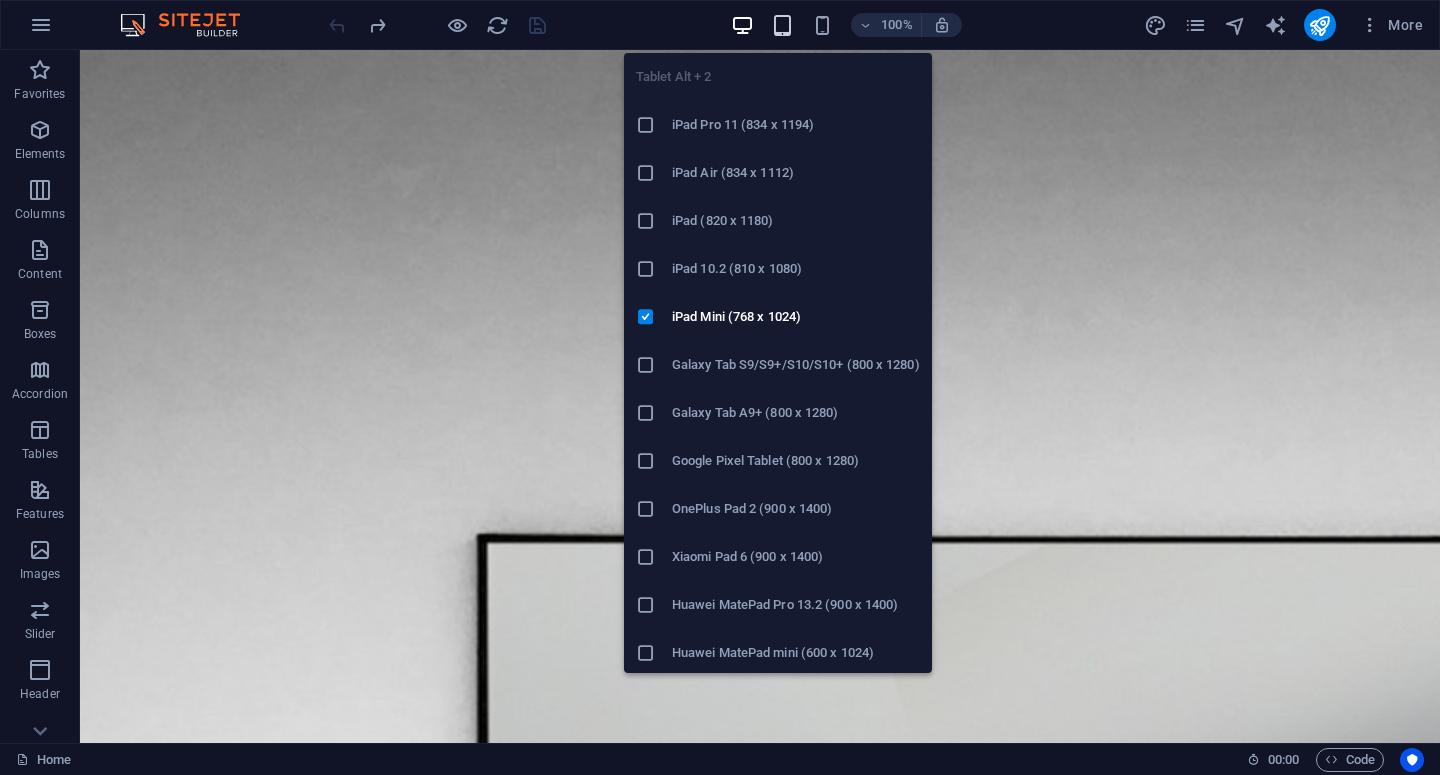 click at bounding box center (782, 25) 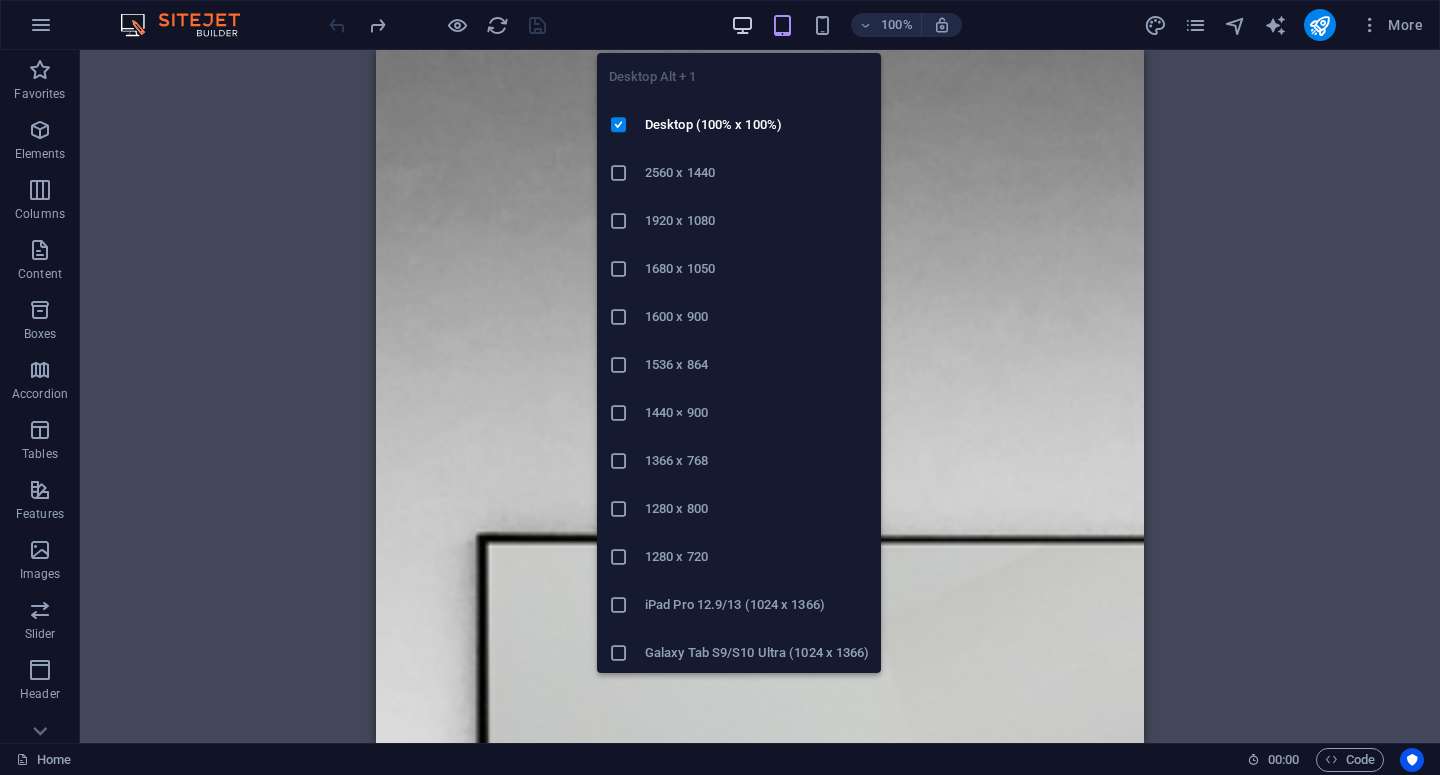 click at bounding box center [742, 25] 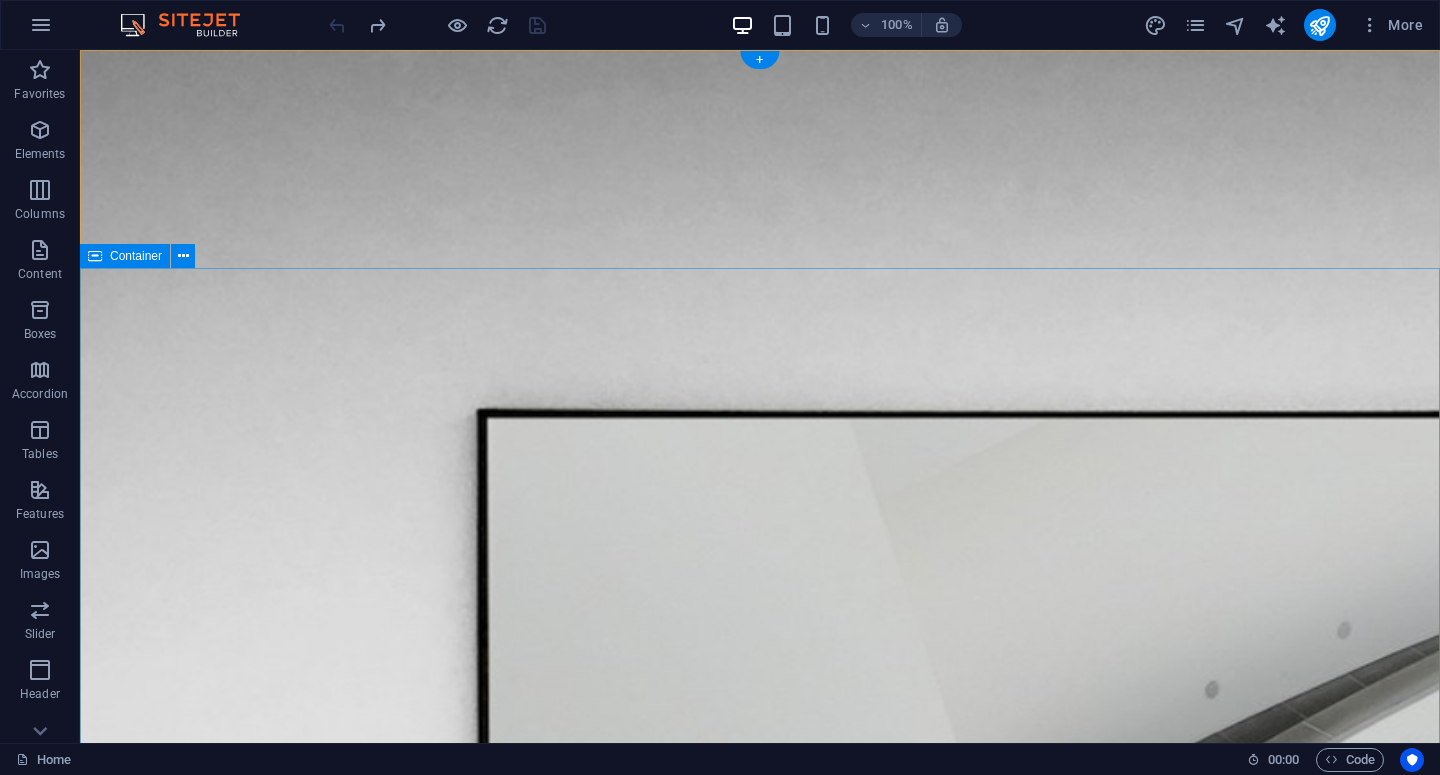 scroll, scrollTop: 162, scrollLeft: 0, axis: vertical 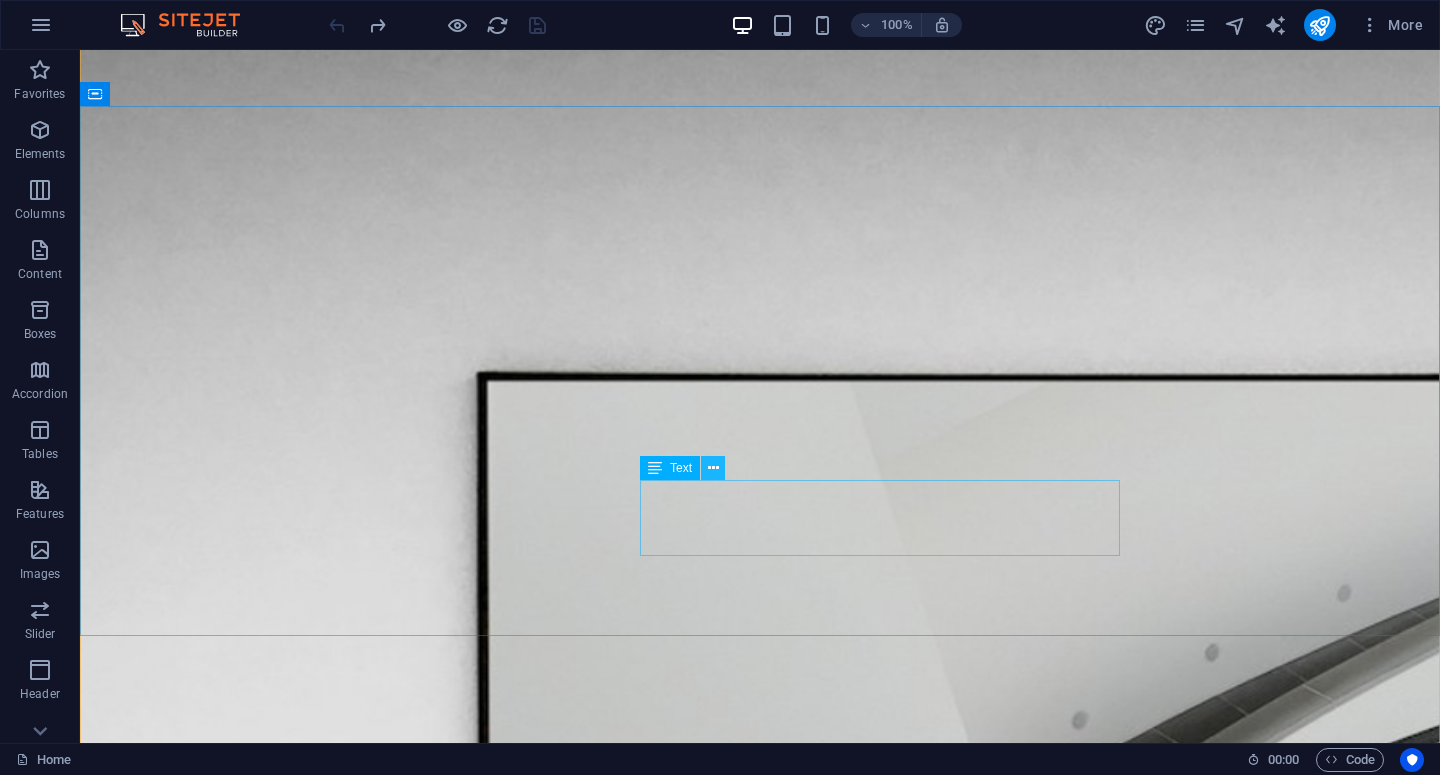click at bounding box center [713, 468] 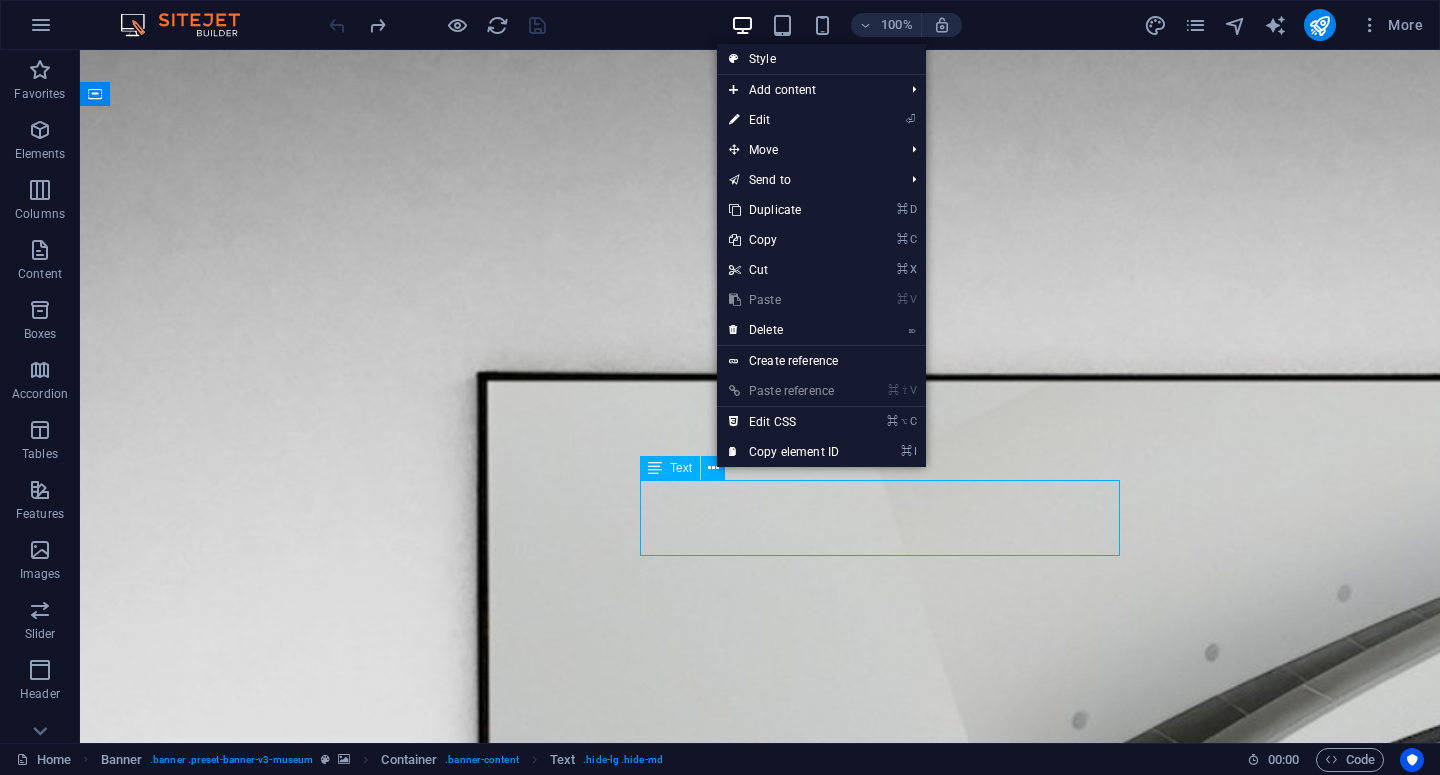click on "Text" at bounding box center (681, 468) 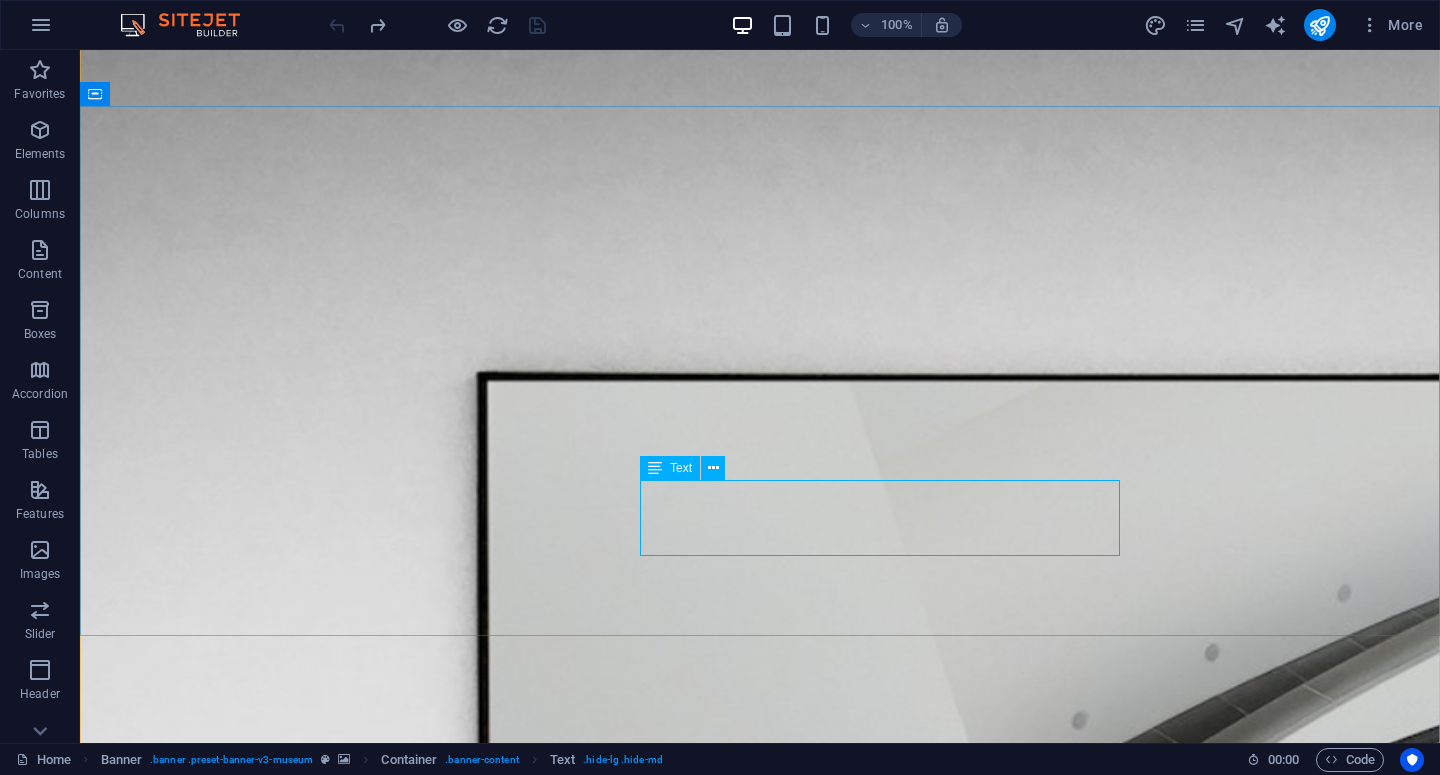 click on "We don’t just execute — we also build our own tools to make campaign management faster, clearer, and more efficient for brands." at bounding box center [760, 2483] 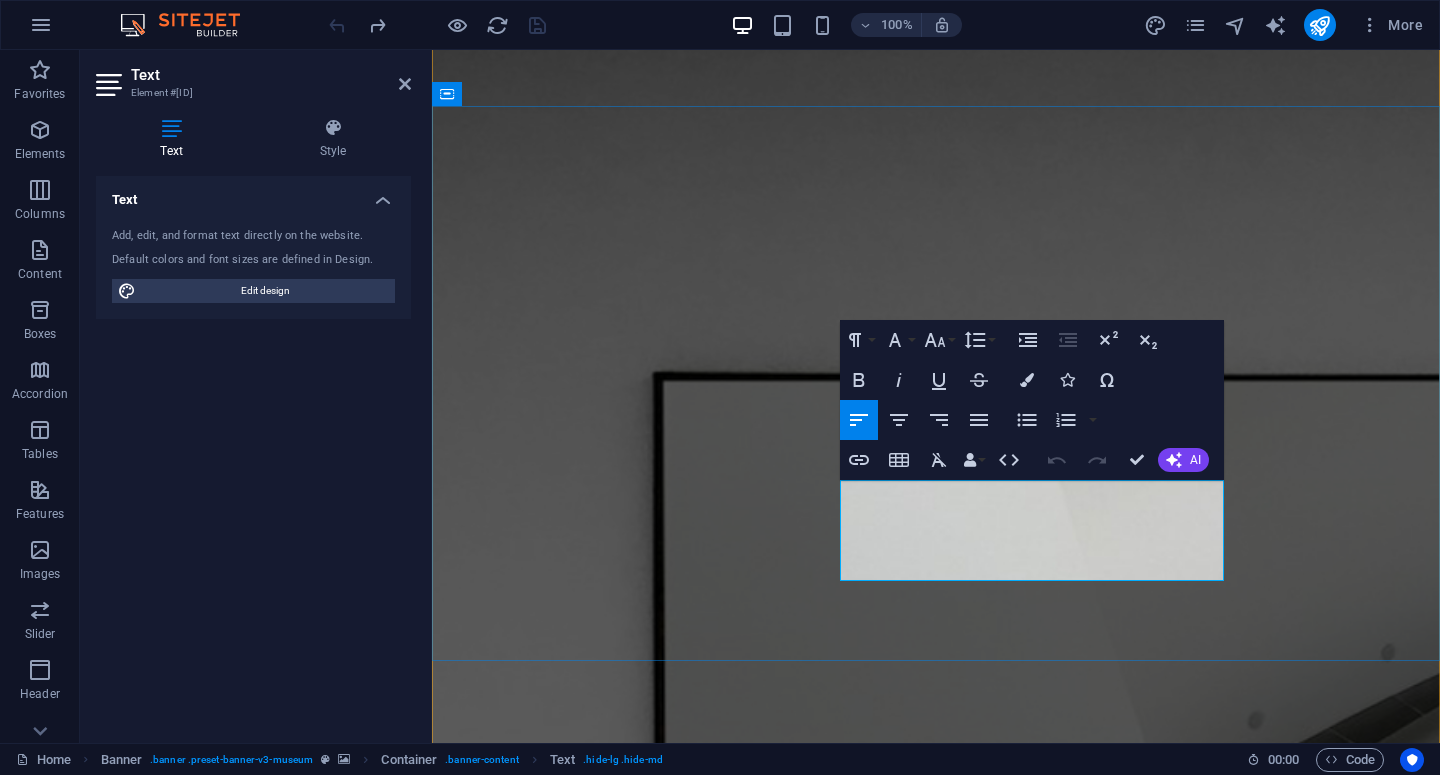 click on "We don’t just execute — we also build our own tools to make campaign management faster, clearer, and more efficient for brands." at bounding box center (919, 2483) 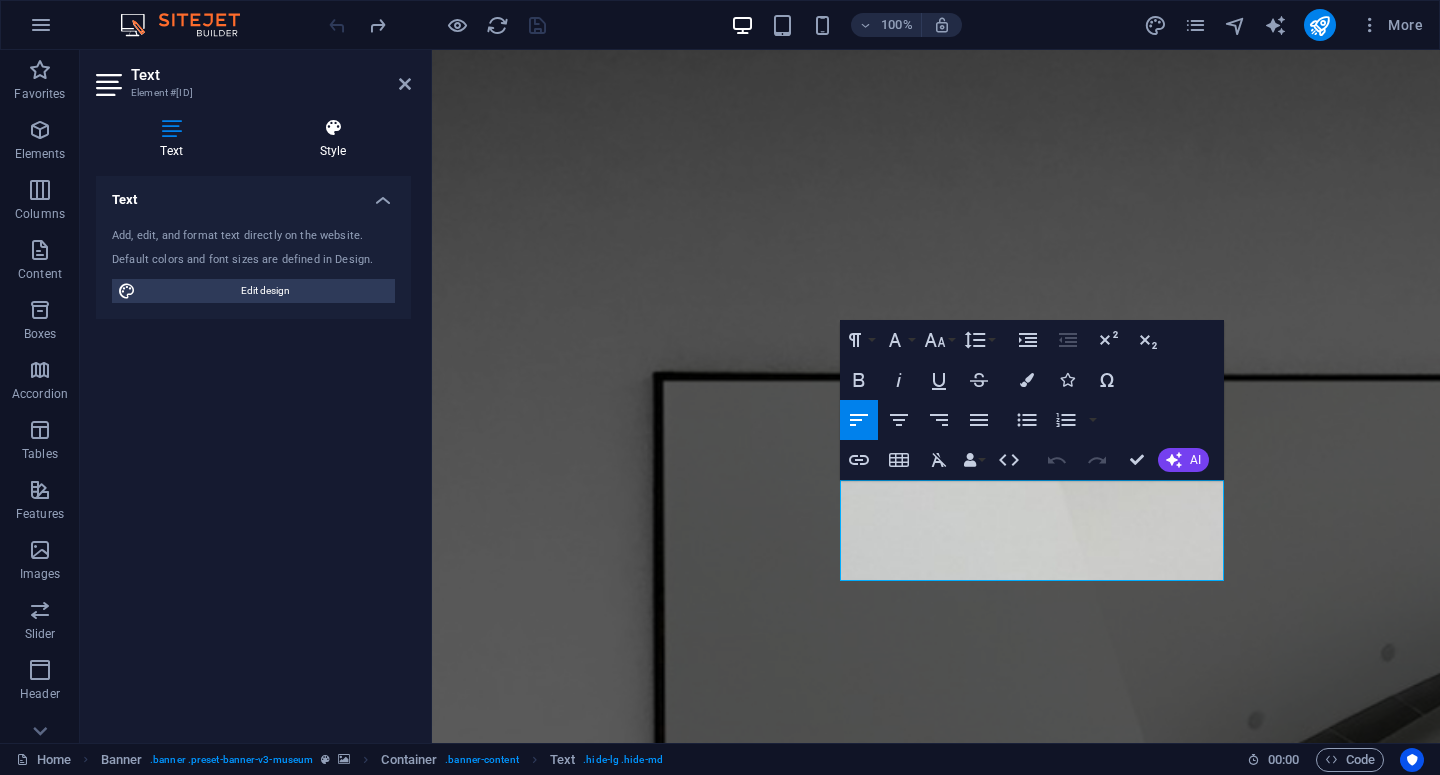 click on "Style" at bounding box center (333, 139) 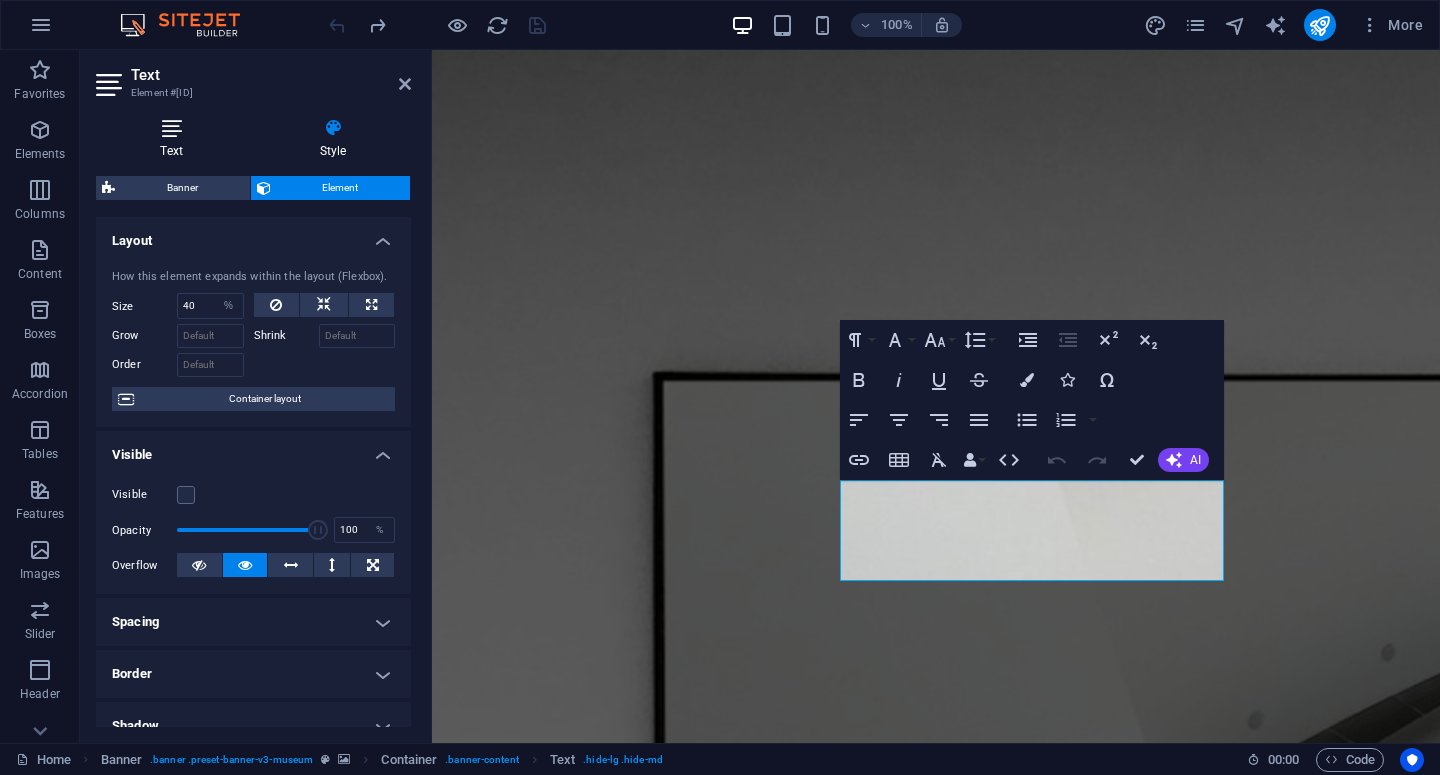 click on "Text" at bounding box center (175, 139) 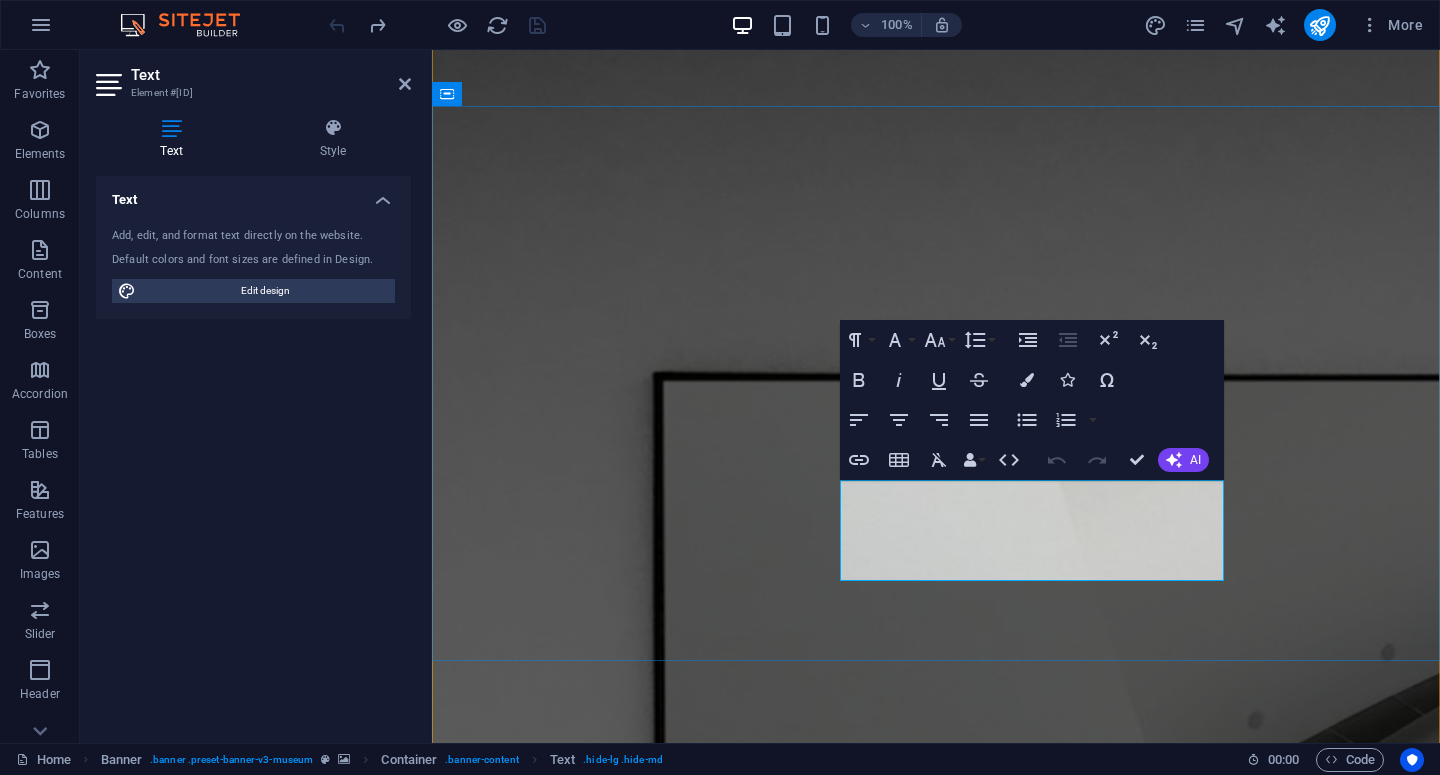 click on "We don’t just execute — we also build our own tools to make campaign management faster, clearer, and more efficient for brands." at bounding box center (936, 2483) 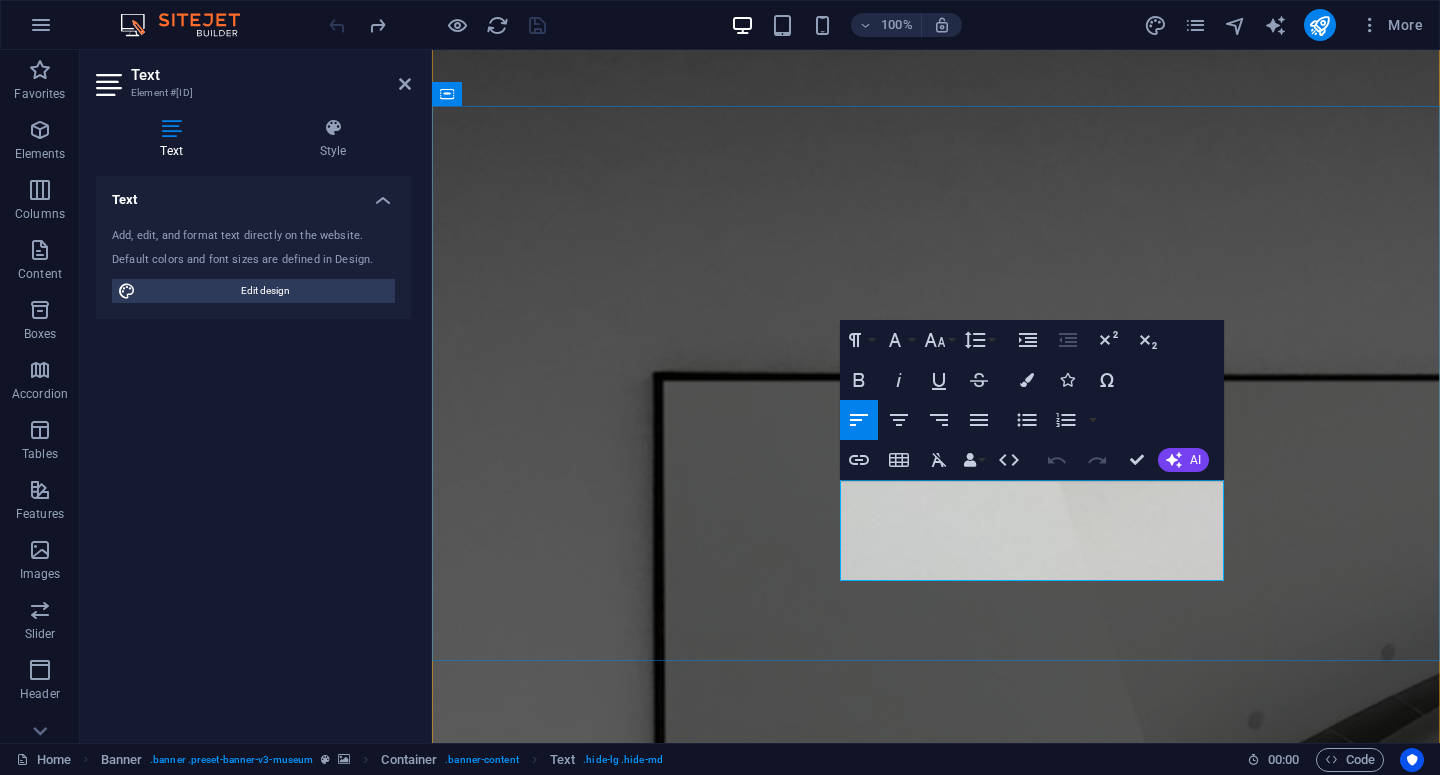 drag, startPoint x: 1034, startPoint y: 567, endPoint x: 841, endPoint y: 498, distance: 204.96341 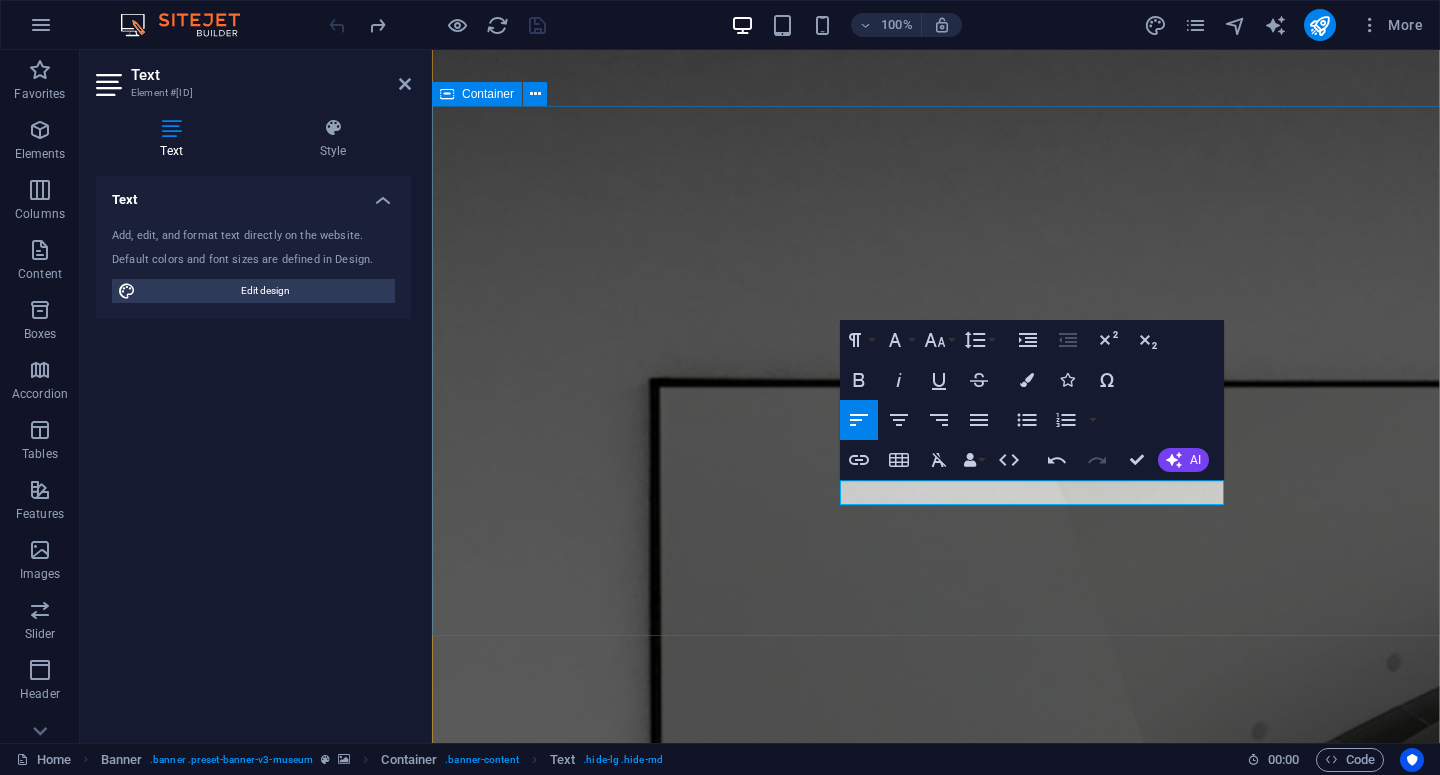click on "“Campaign Brief, But Smarter.” SnapFlow is a digital agency specializing in influencer campaigns and digital marketing activations." at bounding box center (936, 2381) 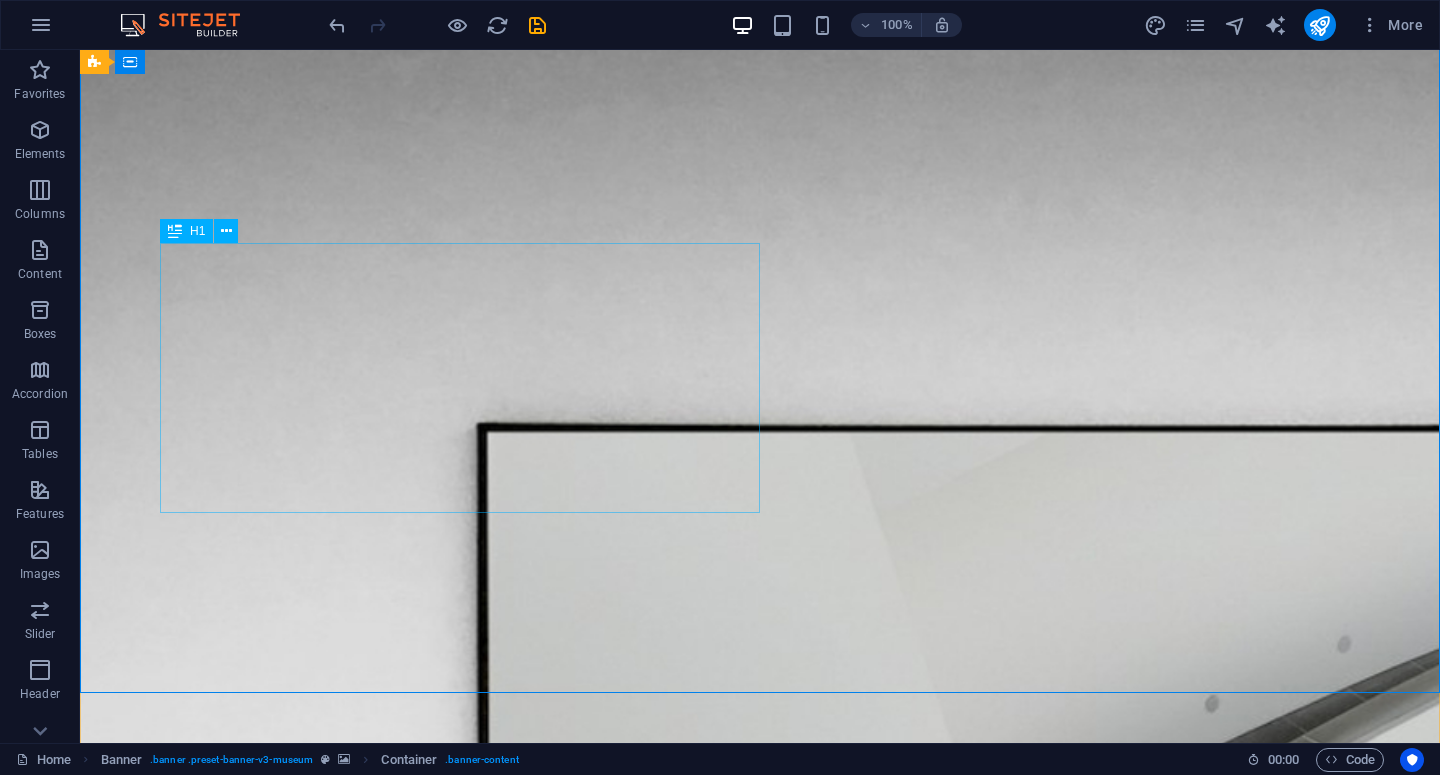 scroll, scrollTop: 117, scrollLeft: 0, axis: vertical 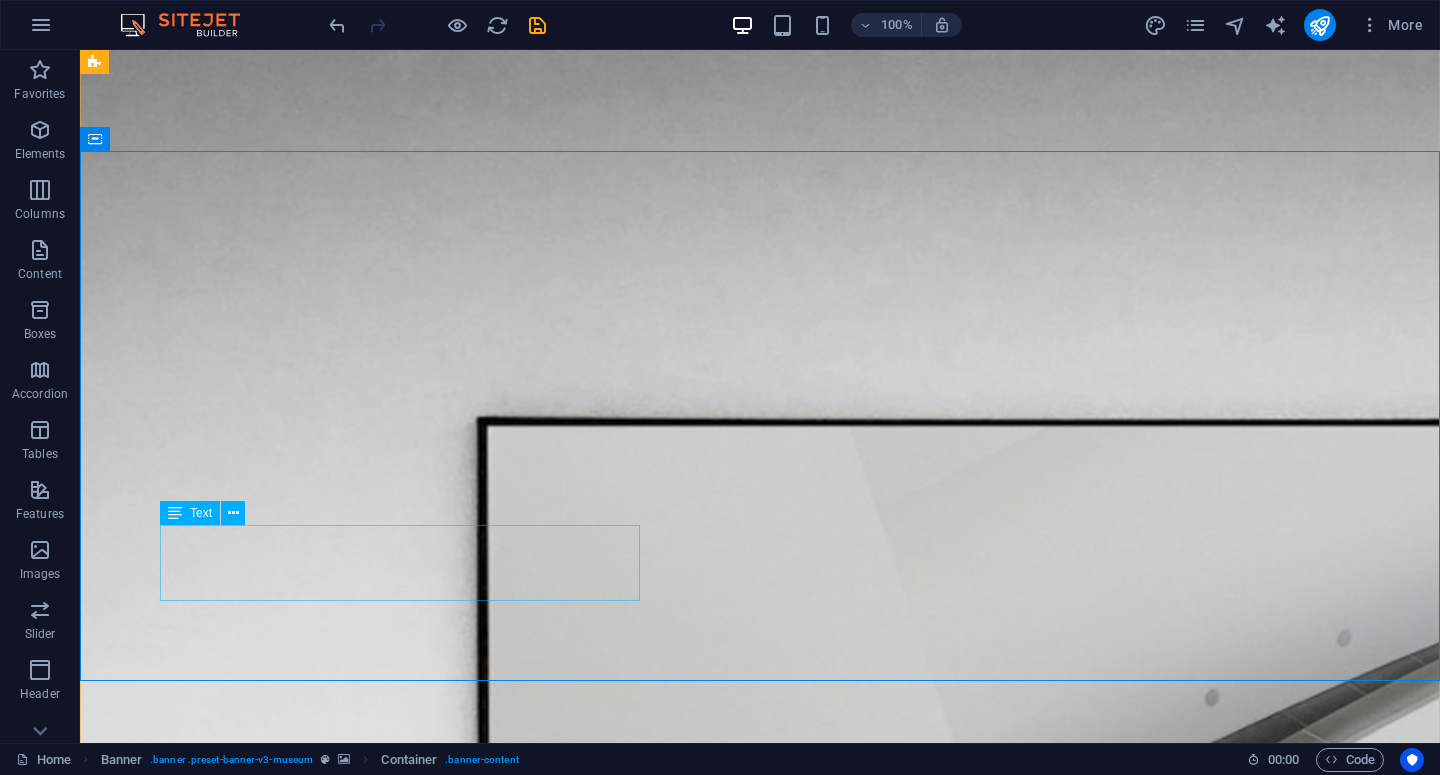click on "SnapFlow is a digital agency specializing in influencer campaigns and digital marketing activations." at bounding box center [760, 2490] 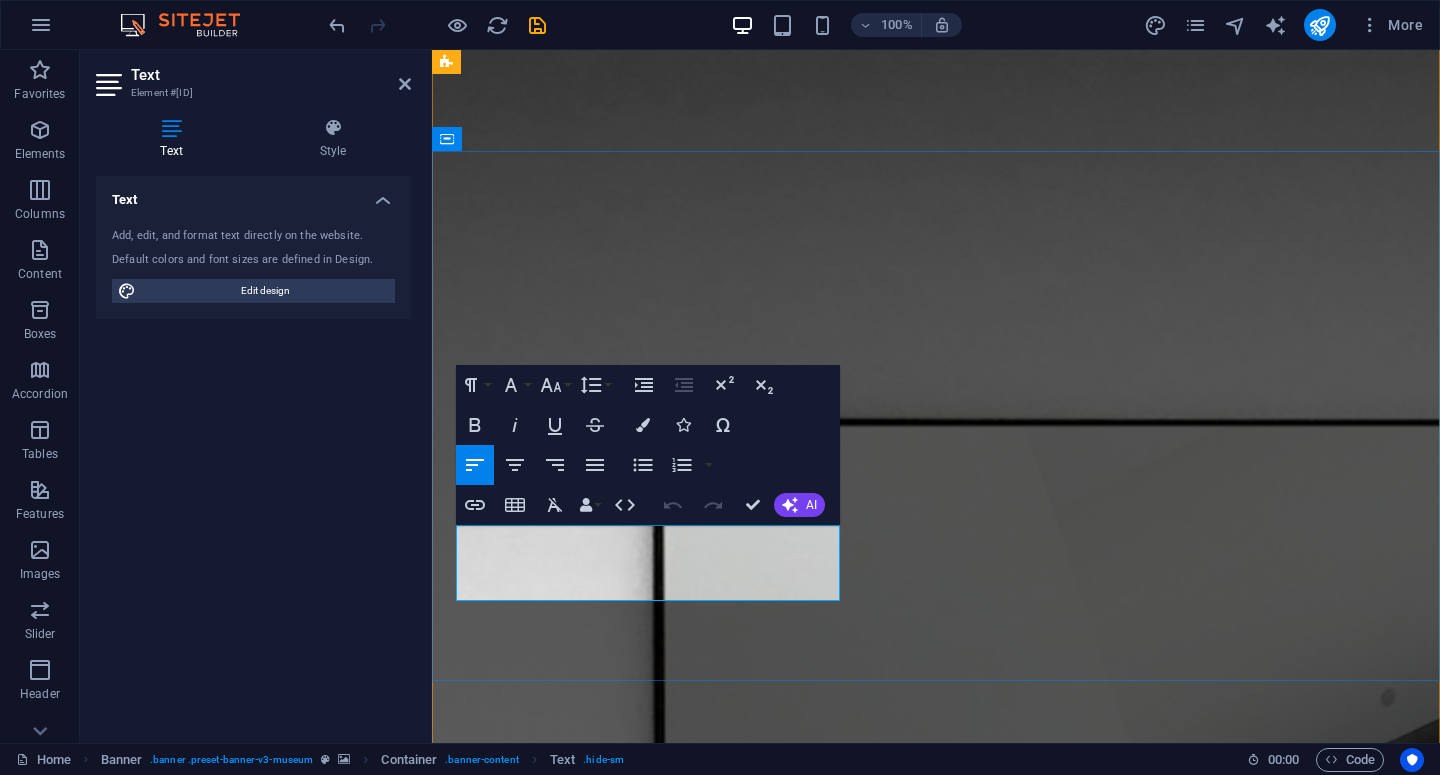 click on "SnapFlow is a digital agency specializing in influencer campaigns and digital marketing activations." at bounding box center [936, 2490] 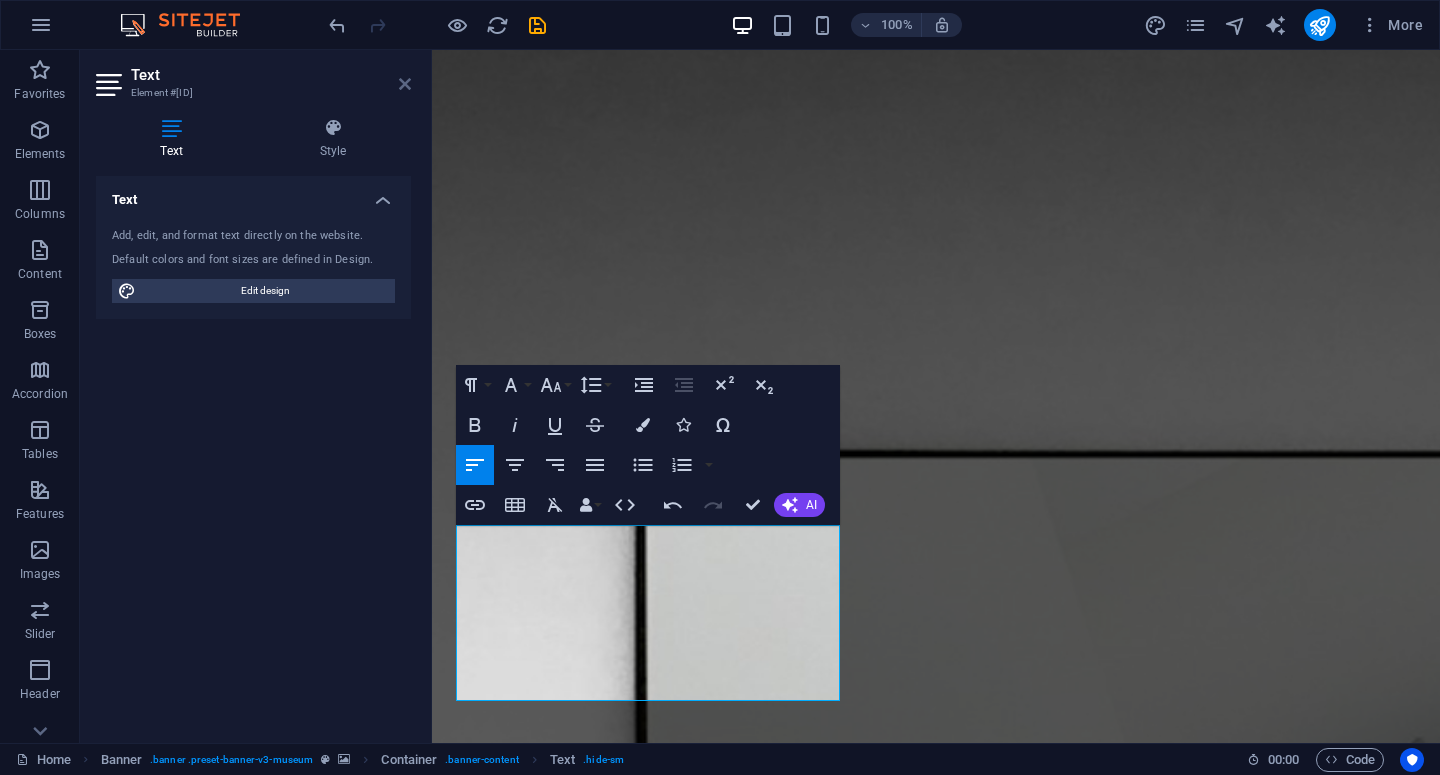 click at bounding box center [405, 84] 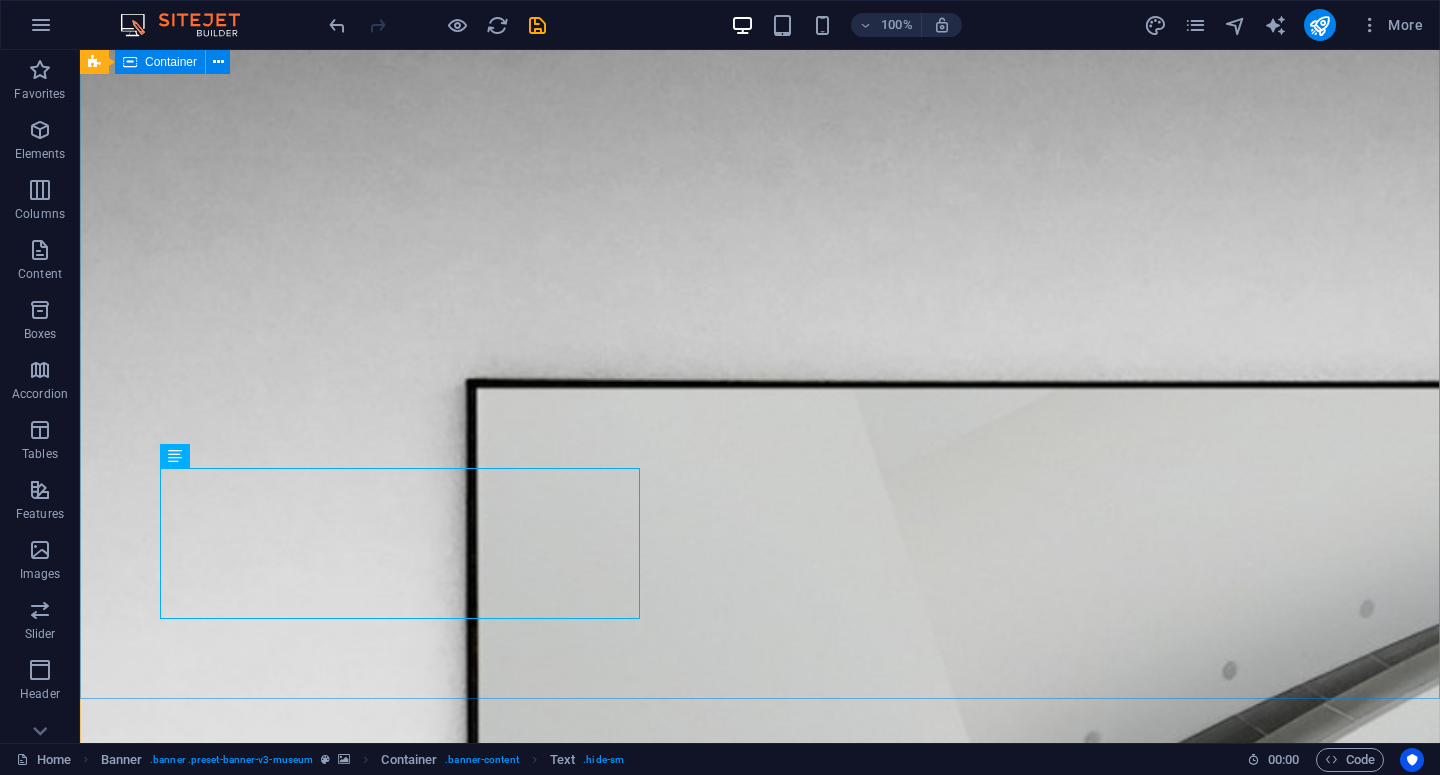 scroll, scrollTop: 0, scrollLeft: 0, axis: both 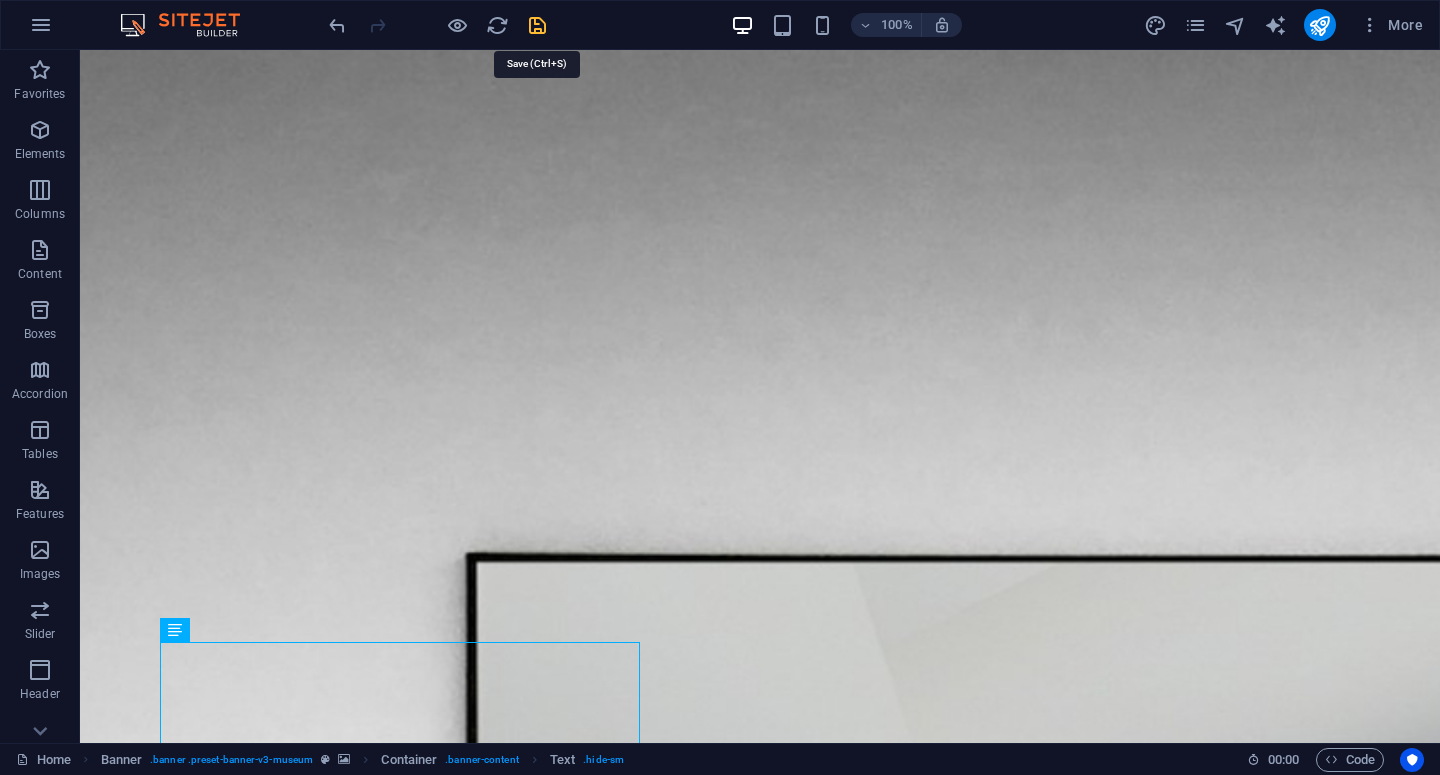 click at bounding box center (537, 25) 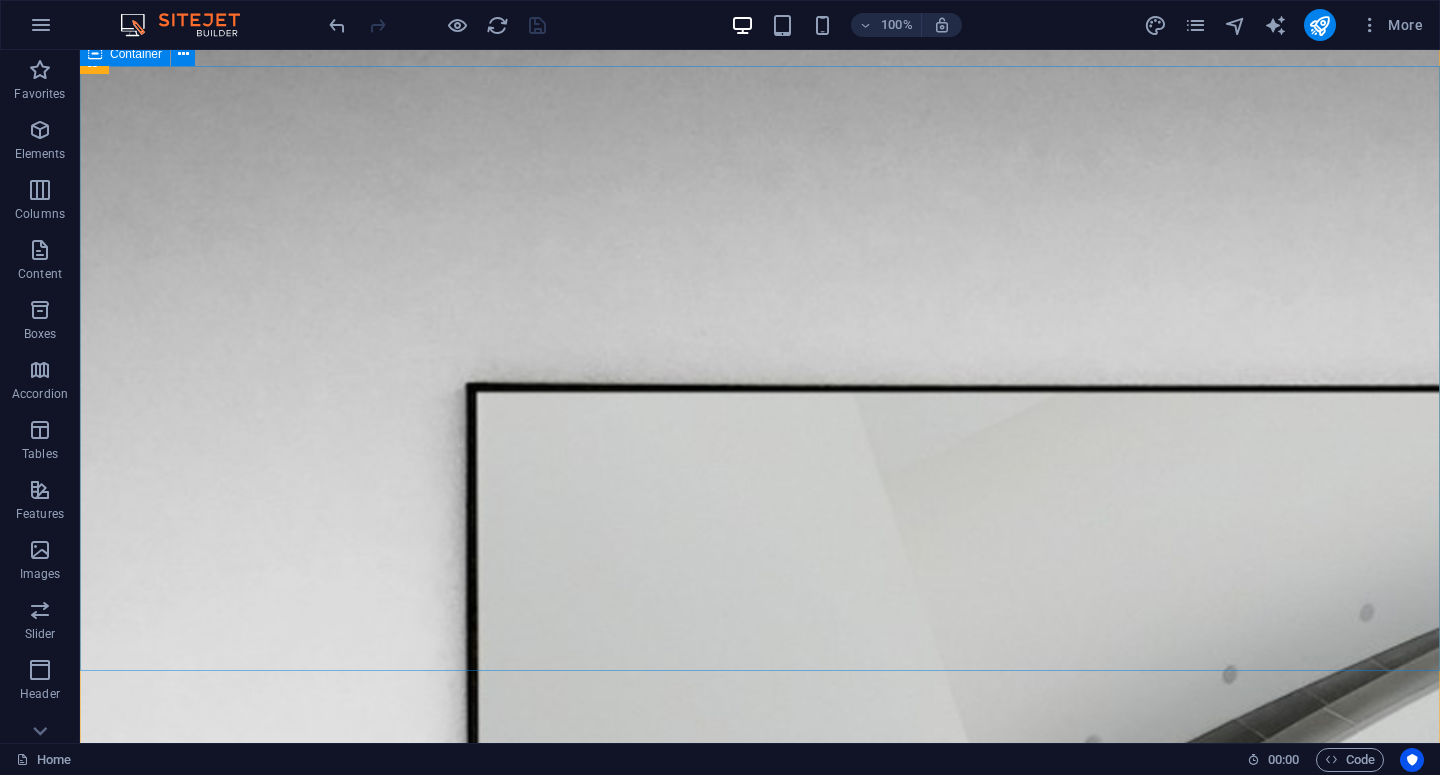 scroll, scrollTop: 204, scrollLeft: 0, axis: vertical 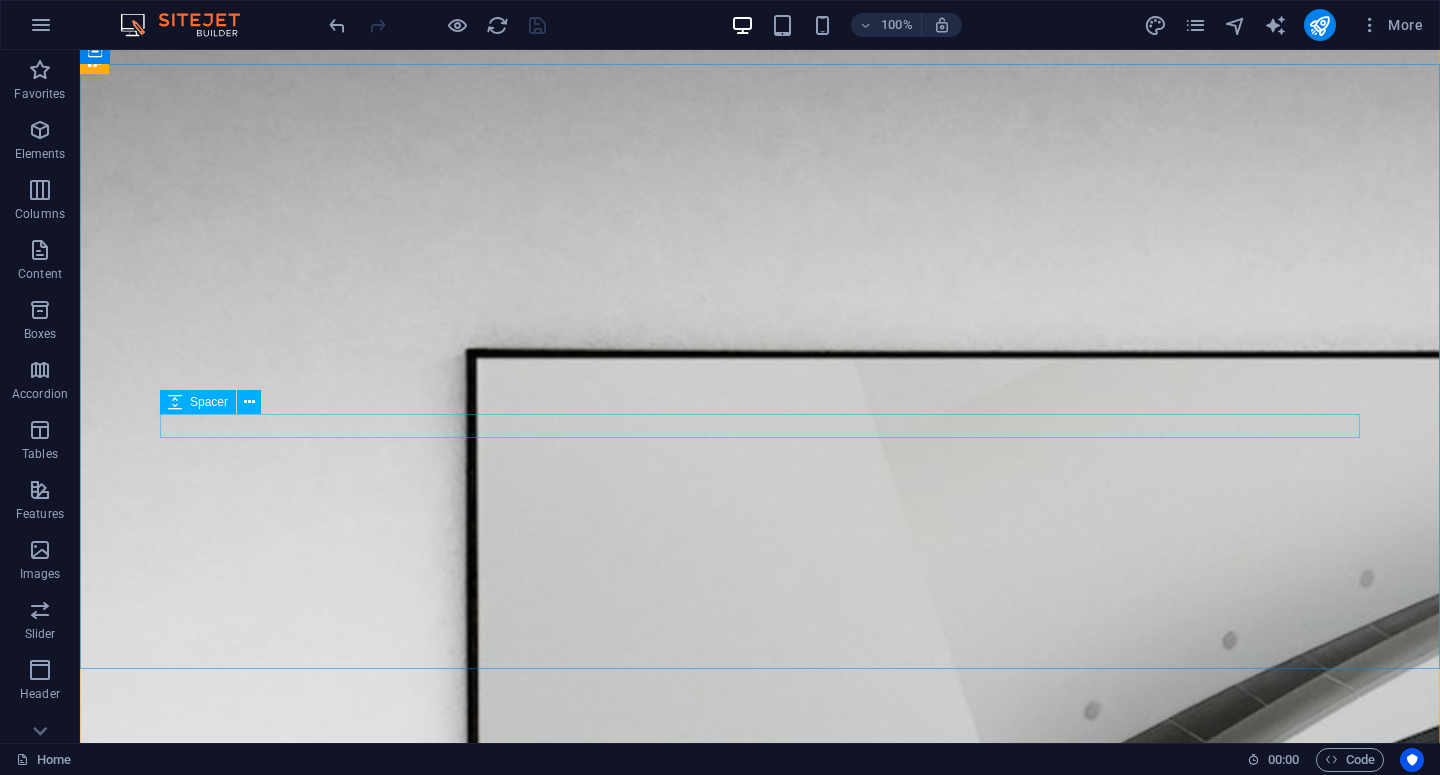 click at bounding box center (760, 2455) 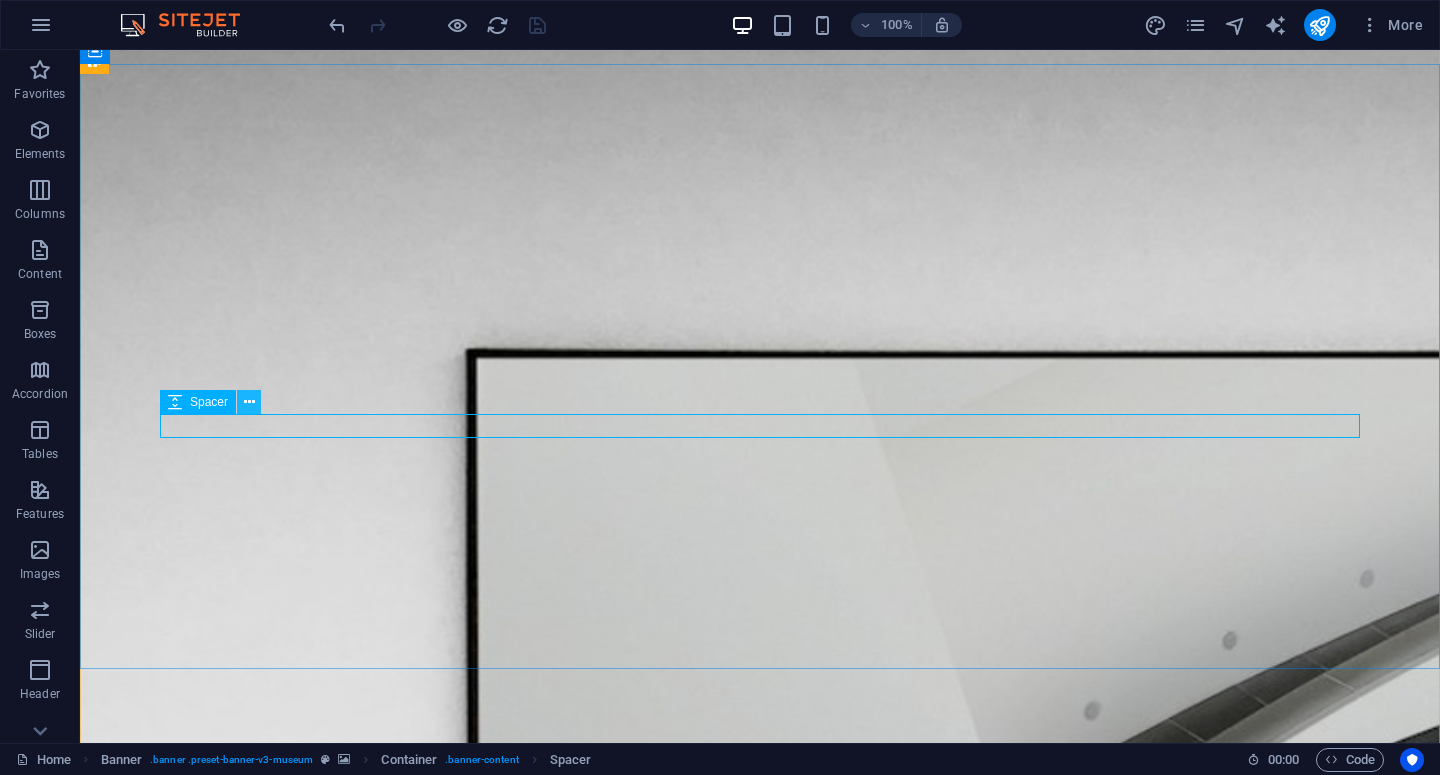click at bounding box center [249, 402] 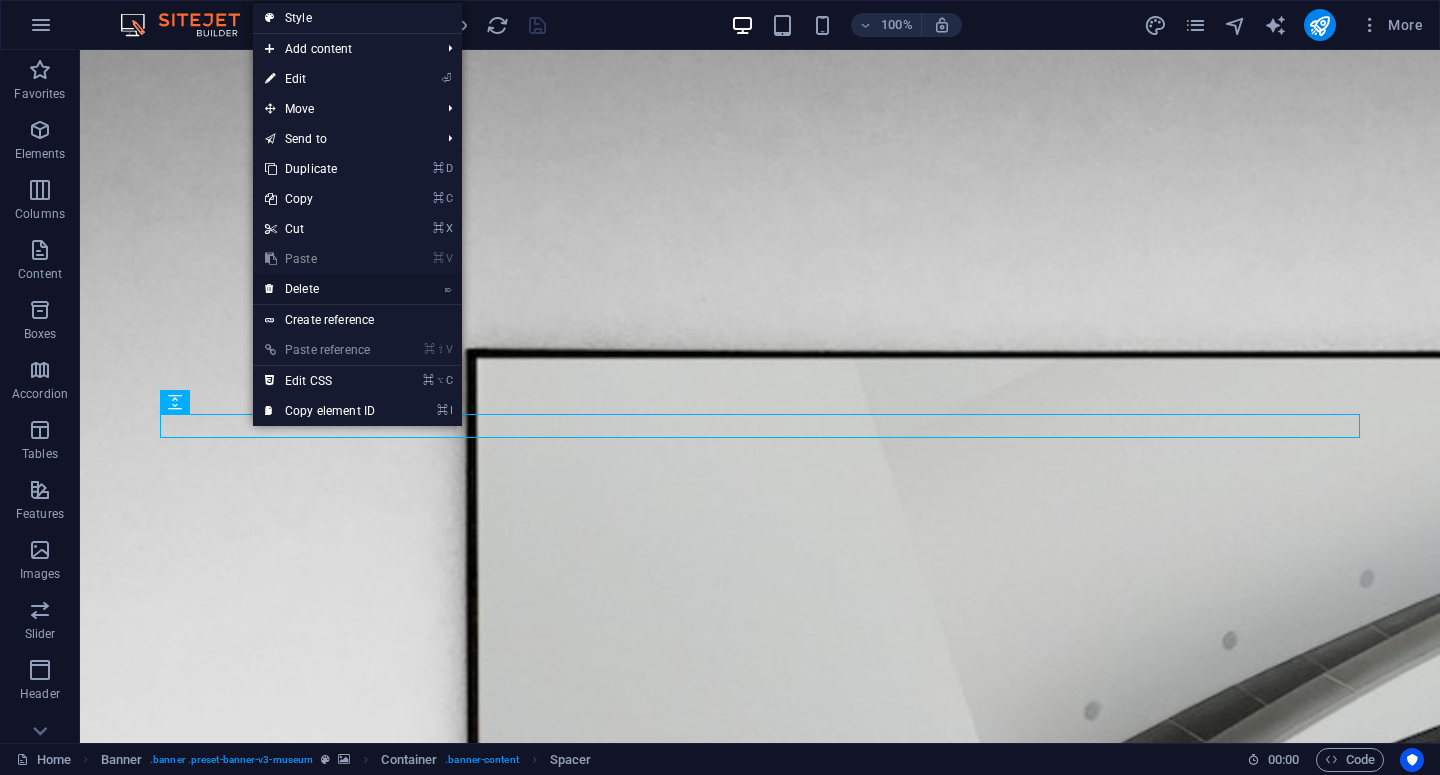 click on "⌦  Delete" at bounding box center (320, 289) 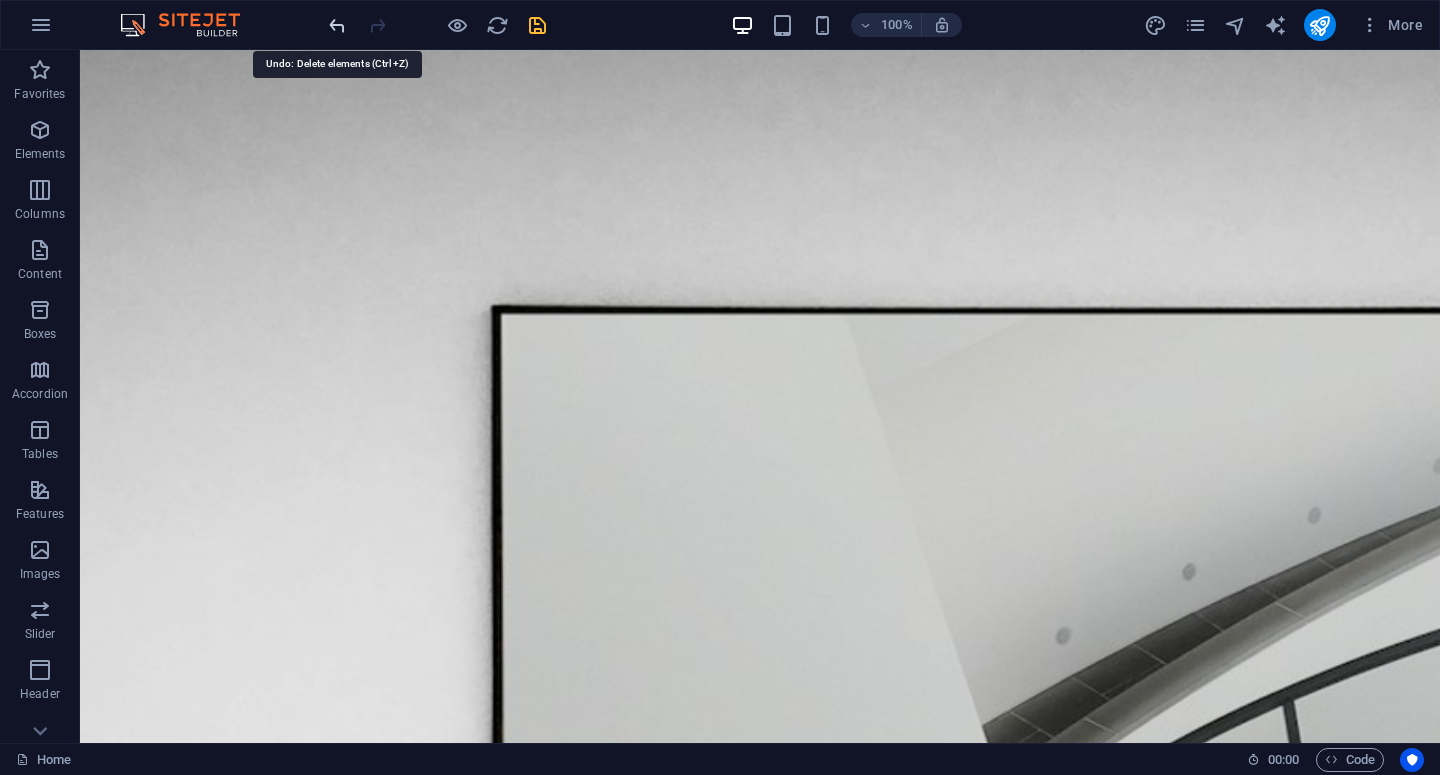 click at bounding box center (337, 25) 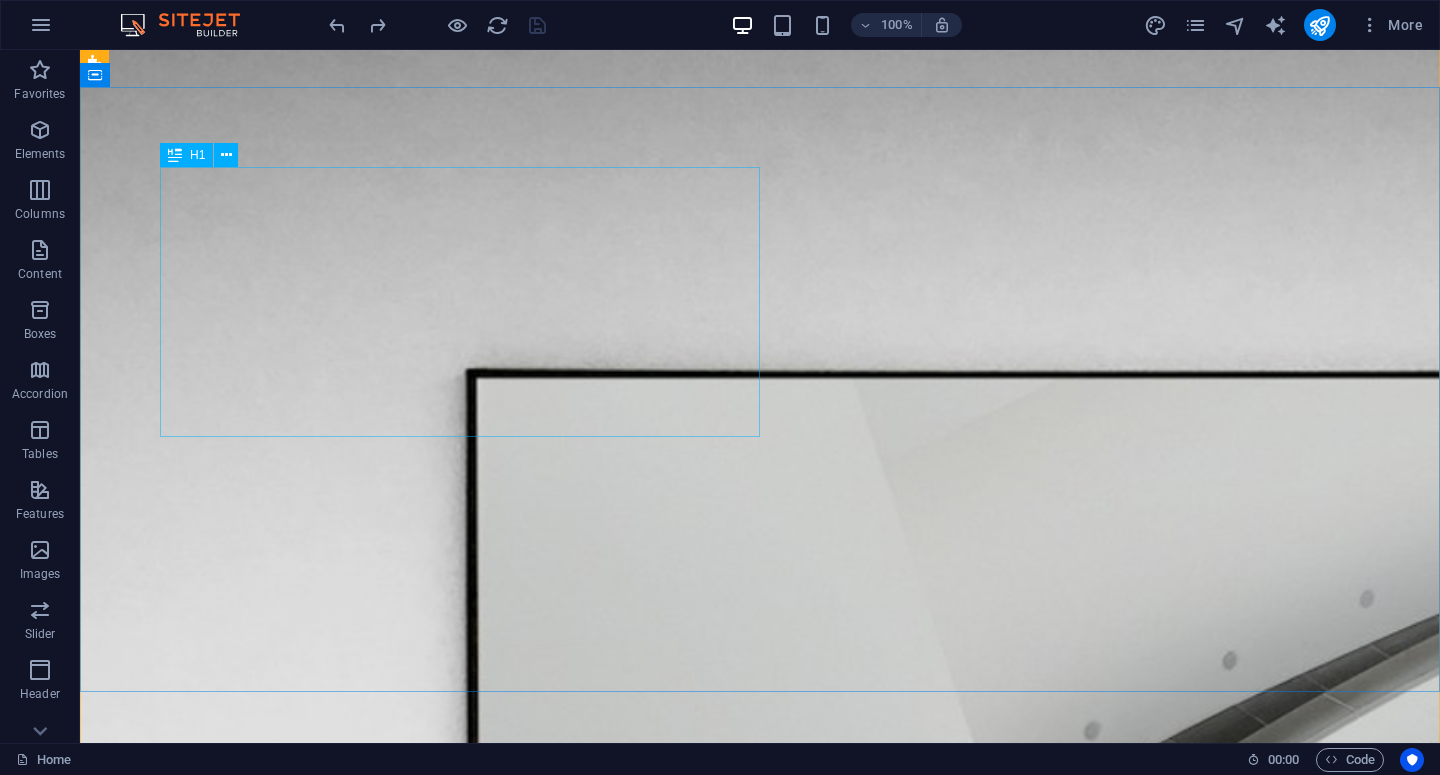 scroll, scrollTop: 185, scrollLeft: 0, axis: vertical 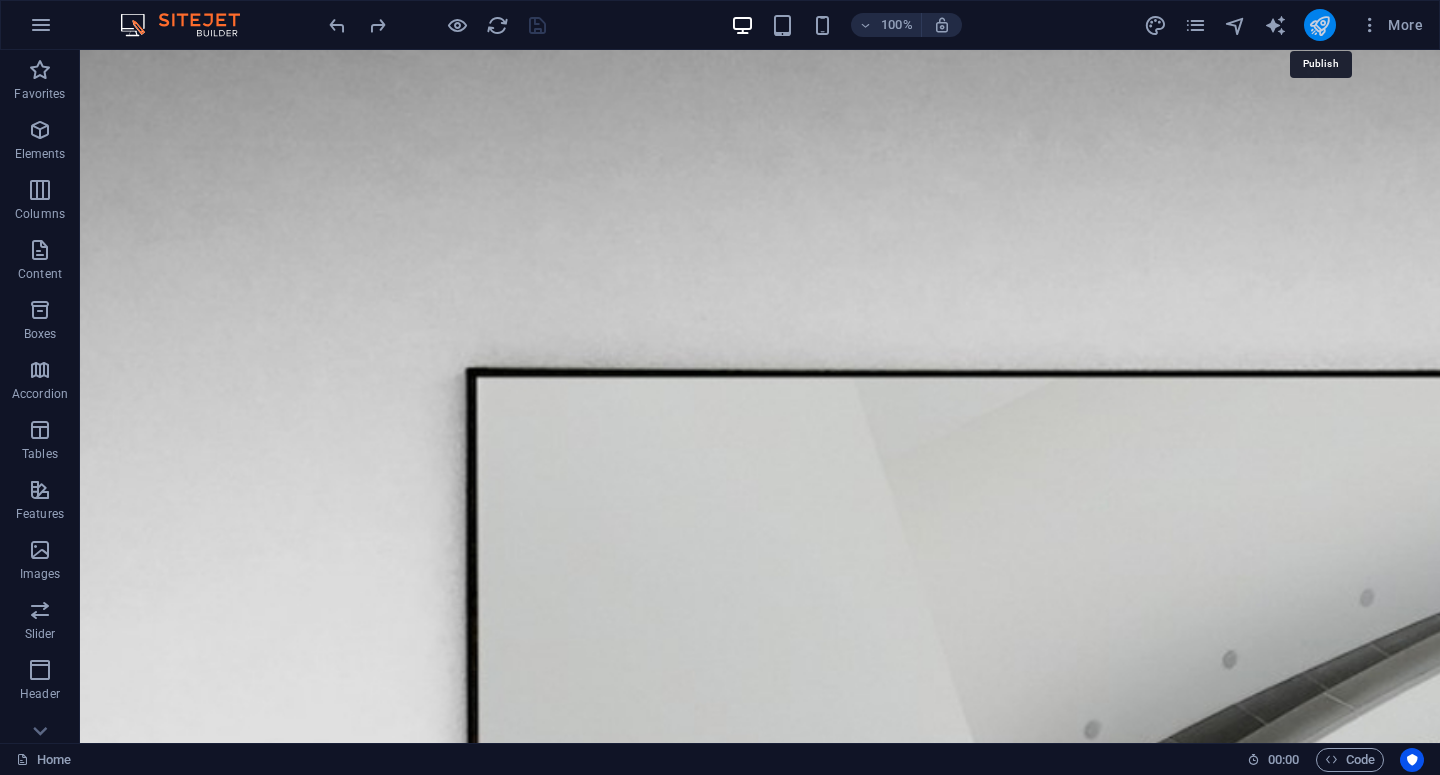 click at bounding box center (1319, 25) 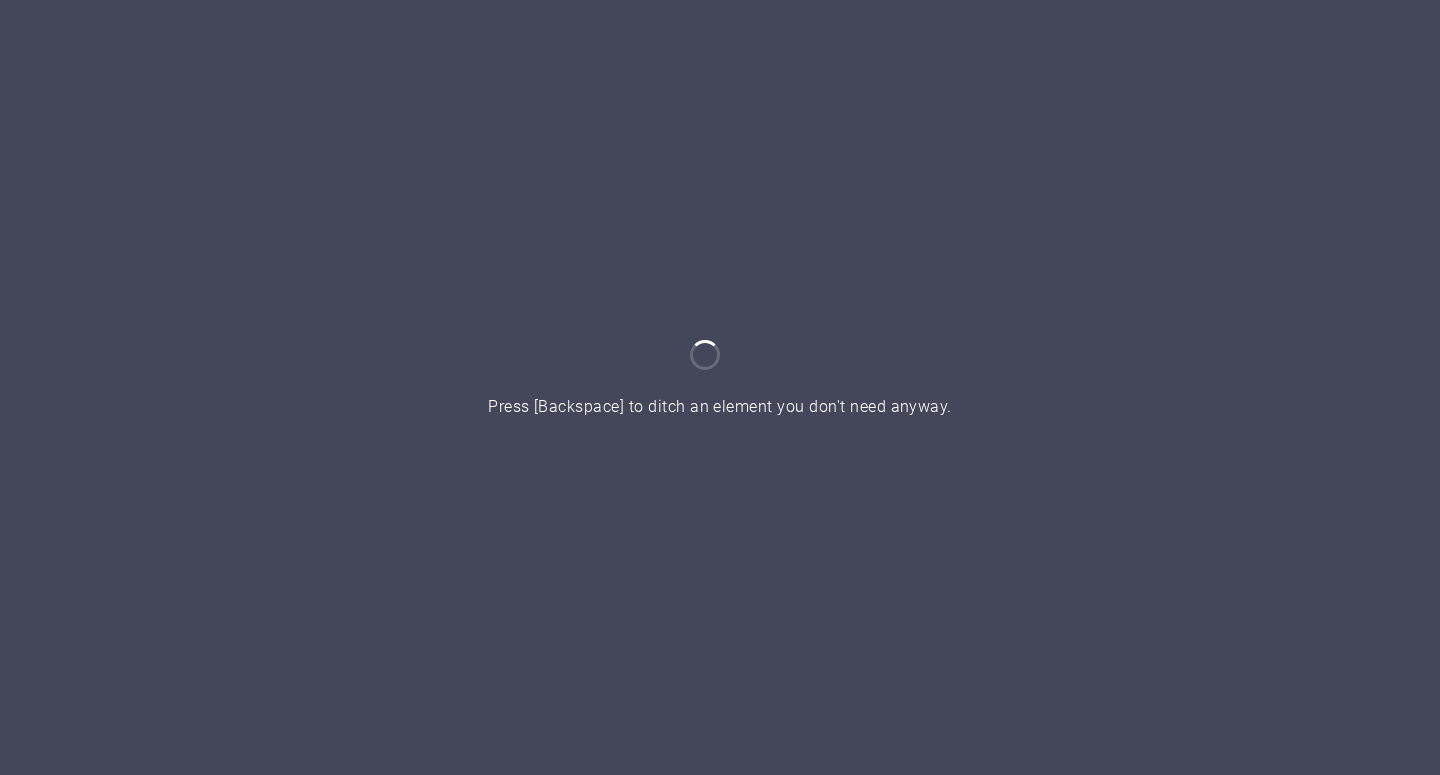 scroll, scrollTop: 0, scrollLeft: 0, axis: both 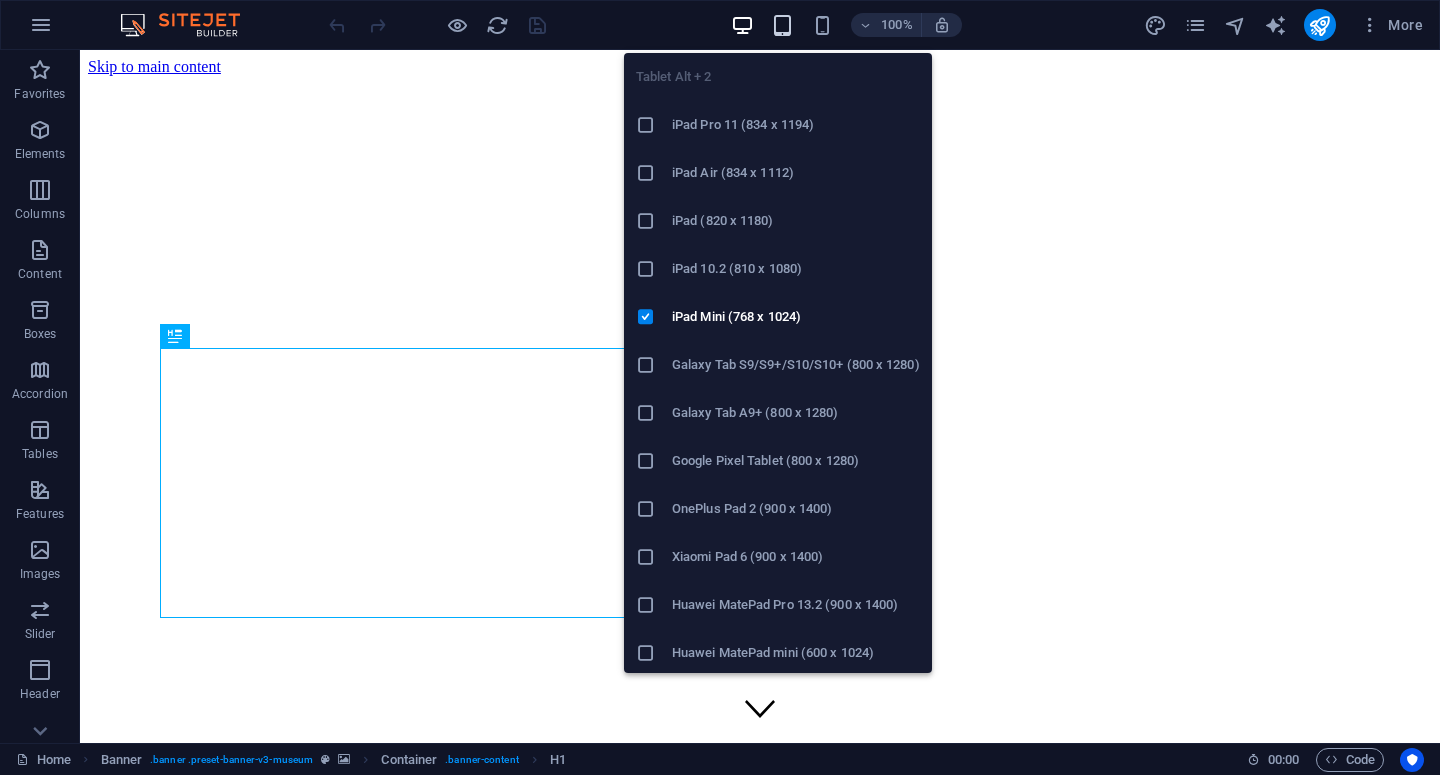 click at bounding box center (782, 25) 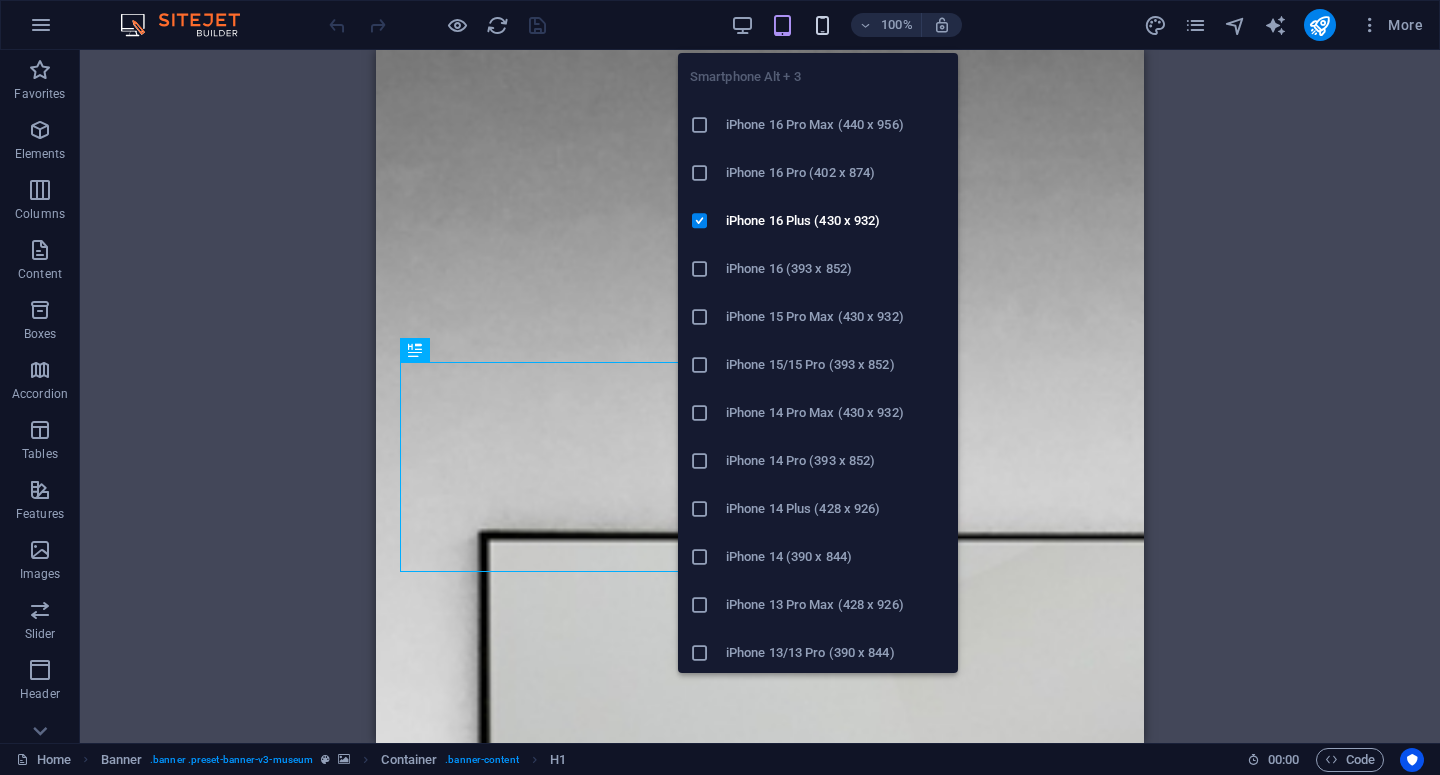 click at bounding box center [822, 25] 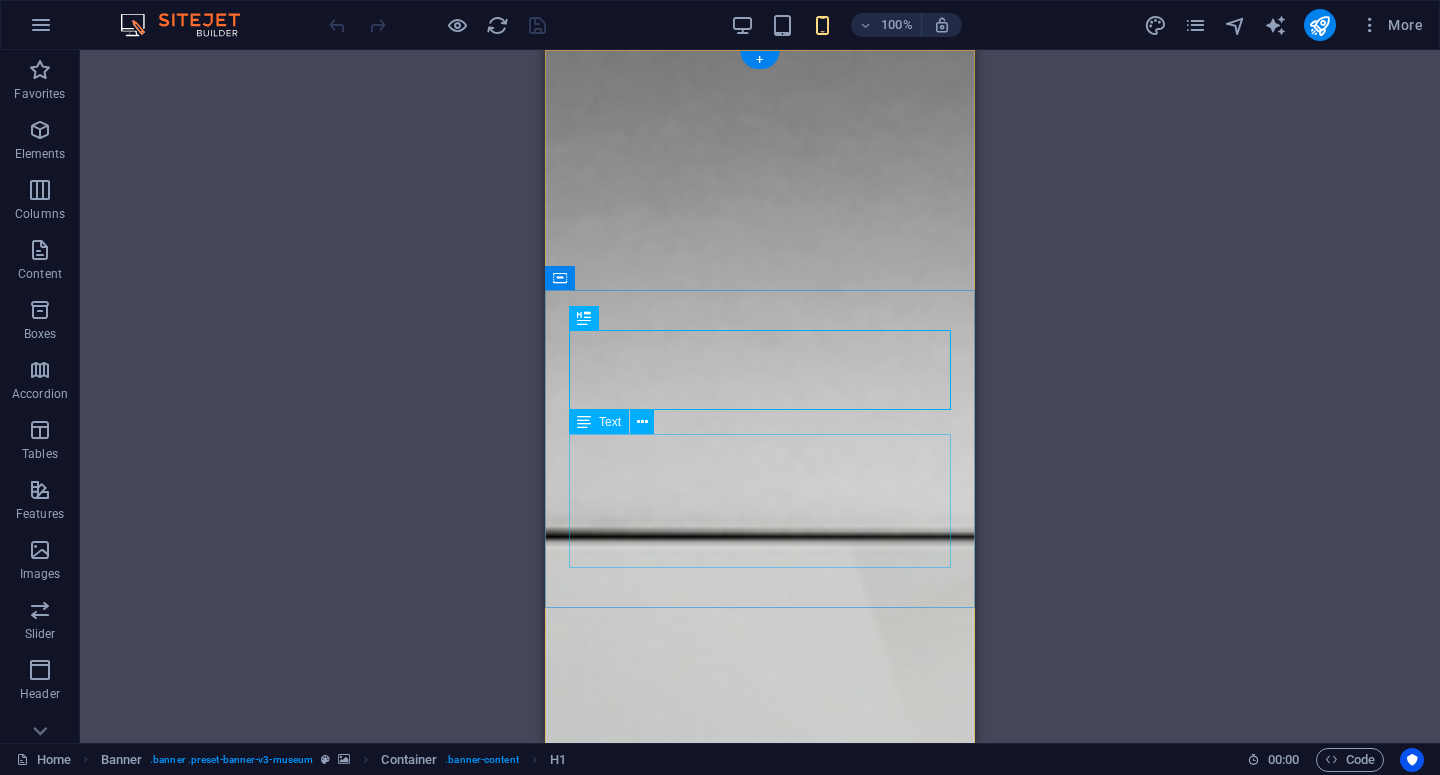 click on "SnapFlow is a digital agency specializing in influencer campaigns and digital marketing activations. We don’t just execute — we also build our own tools to make campaign management faster, clearer, and more efficient for brands." at bounding box center [760, 2480] 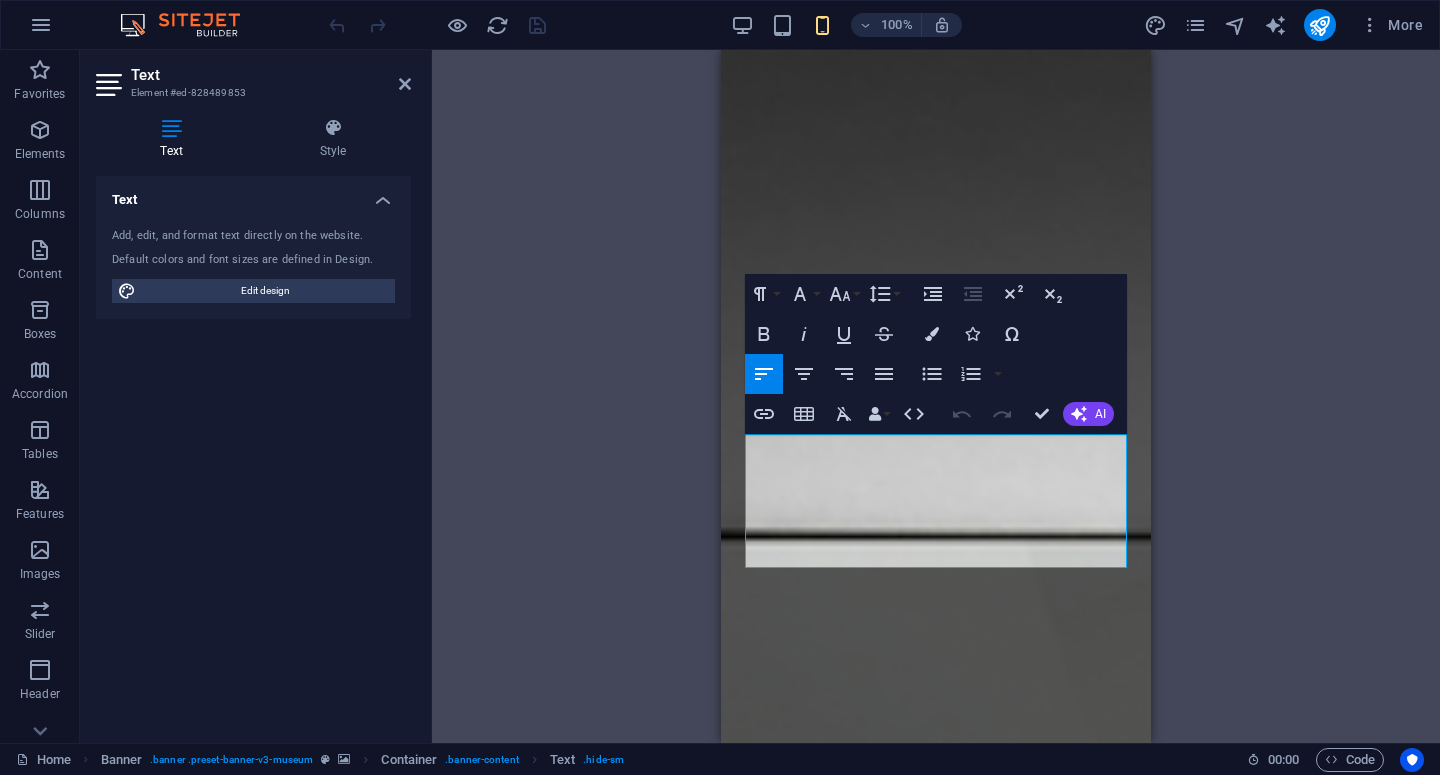 click on "Drag here to replace the existing content. Press “Ctrl” if you want to create a new element.
H1   Banner   Container   Banner   Menu Bar   Menu   Text Paragraph Format Normal Heading 1 Heading 2 Heading 3 Heading 4 Heading 5 Heading 6 Code Font Family Arial Georgia Impact Tahoma Times New Roman Verdana Inter Podkova Font Size 8 9 10 11 12 14 18 24 30 36 48 60 72 96 Line Height Default Single 1.15 1.5 Double Increase Indent Decrease Indent Superscript Subscript Bold Italic Underline Strikethrough Colors Icons Special Characters Align Left Align Center Align Right Align Justify Unordered List   Default Circle Disc Square    Ordered List   Default Lower Alpha Lower Greek Lower Roman Upper Alpha Upper Roman    Insert Link Insert Table Clear Formatting Data Bindings Company First name Last name Street ZIP code City Email Phone Mobile Fax Custom field 1 Custom field 2 Custom field 3 Custom field 4 Custom field 5 Custom field 6 HTML Undo Redo Confirm (⌘+⏎) AI Improve Make shorter" at bounding box center [936, 396] 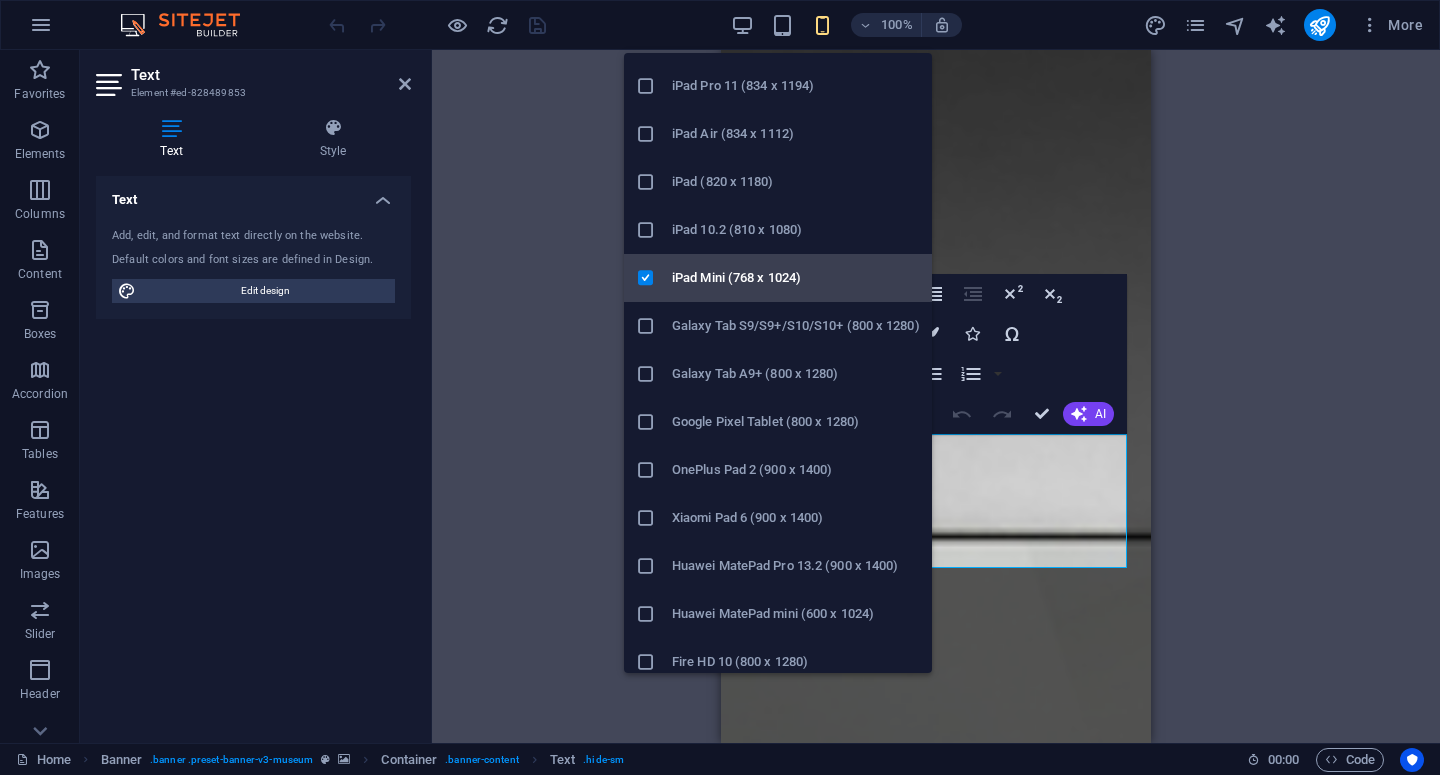 scroll, scrollTop: 29, scrollLeft: 0, axis: vertical 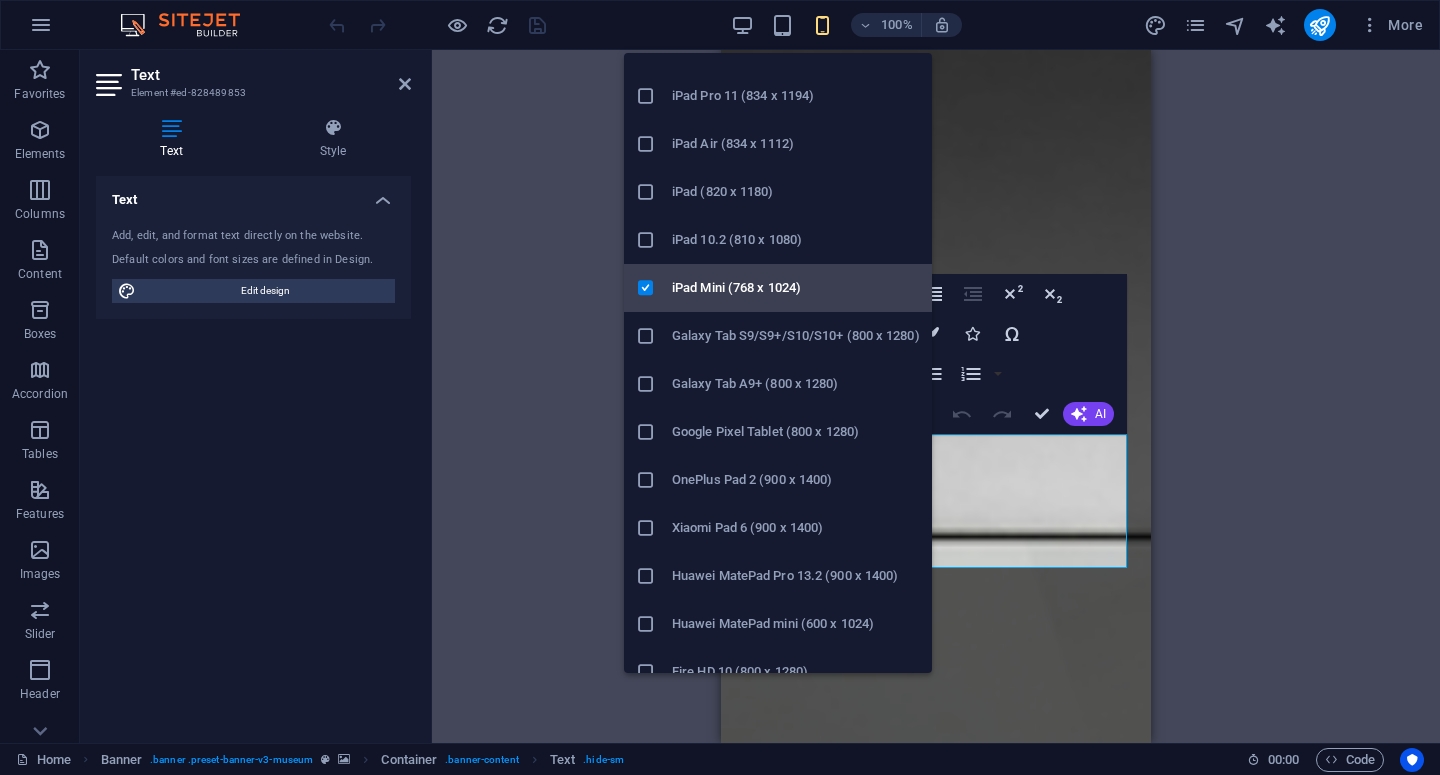 click on "iPad Mini (768 x 1024)" at bounding box center (796, 288) 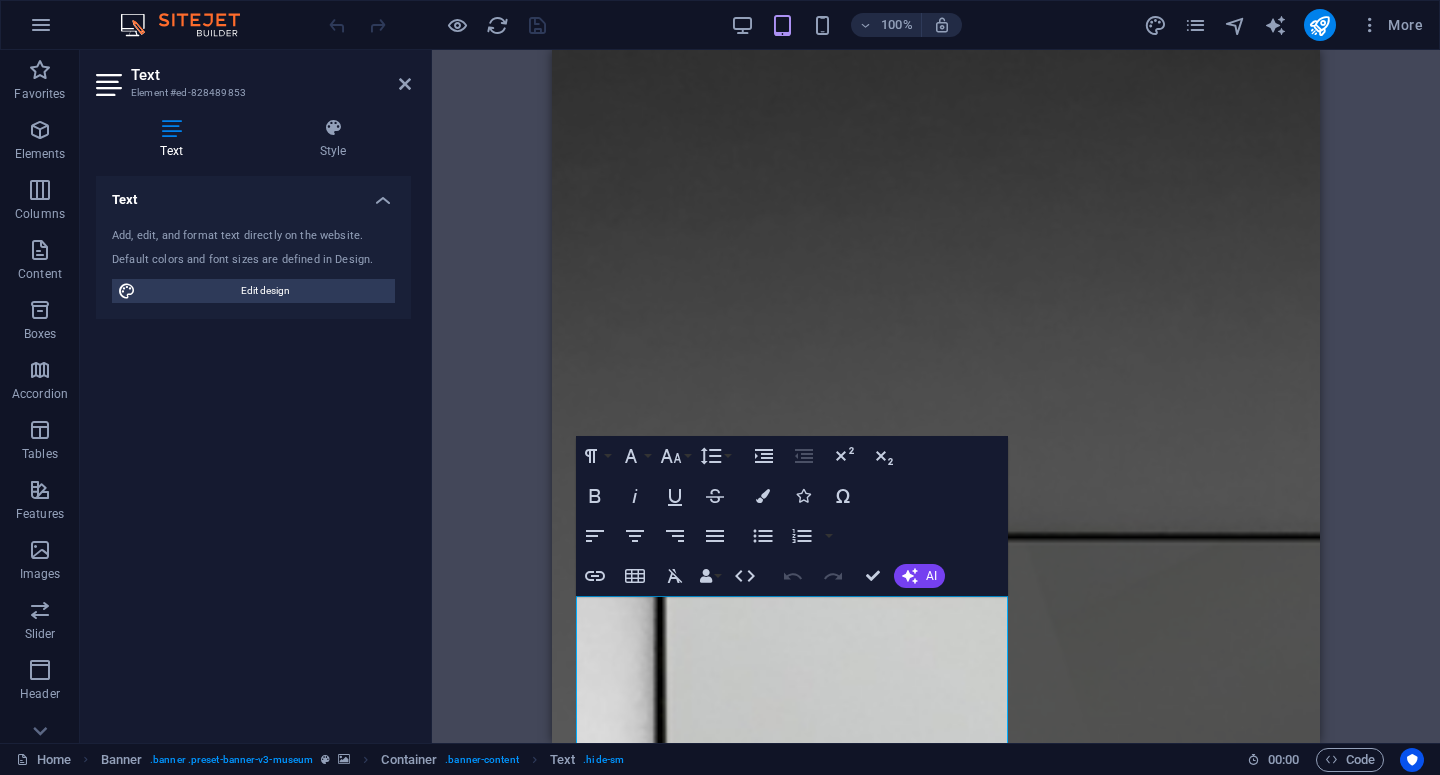 click on "Drag here to replace the existing content. Press “Ctrl” if you want to create a new element.
H1   Banner   Container   Banner   Menu Bar   Menu   Text Paragraph Format Normal Heading 1 Heading 2 Heading 3 Heading 4 Heading 5 Heading 6 Code Font Family Arial Georgia Impact Tahoma Times New Roman Verdana Inter Podkova Font Size 8 9 10 11 12 14 18 24 30 36 48 60 72 96 Line Height Default Single 1.15 1.5 Double Increase Indent Decrease Indent Superscript Subscript Bold Italic Underline Strikethrough Colors Icons Special Characters Align Left Align Center Align Right Align Justify Unordered List   Default Circle Disc Square    Ordered List   Default Lower Alpha Lower Greek Lower Roman Upper Alpha Upper Roman    Insert Link Insert Table Clear Formatting Data Bindings Company First name Last name Street ZIP code City Email Phone Mobile Fax Custom field 1 Custom field 2 Custom field 3 Custom field 4 Custom field 5 Custom field 6 HTML Undo Redo Confirm (⌘+⏎) AI Improve Make shorter" at bounding box center (936, 396) 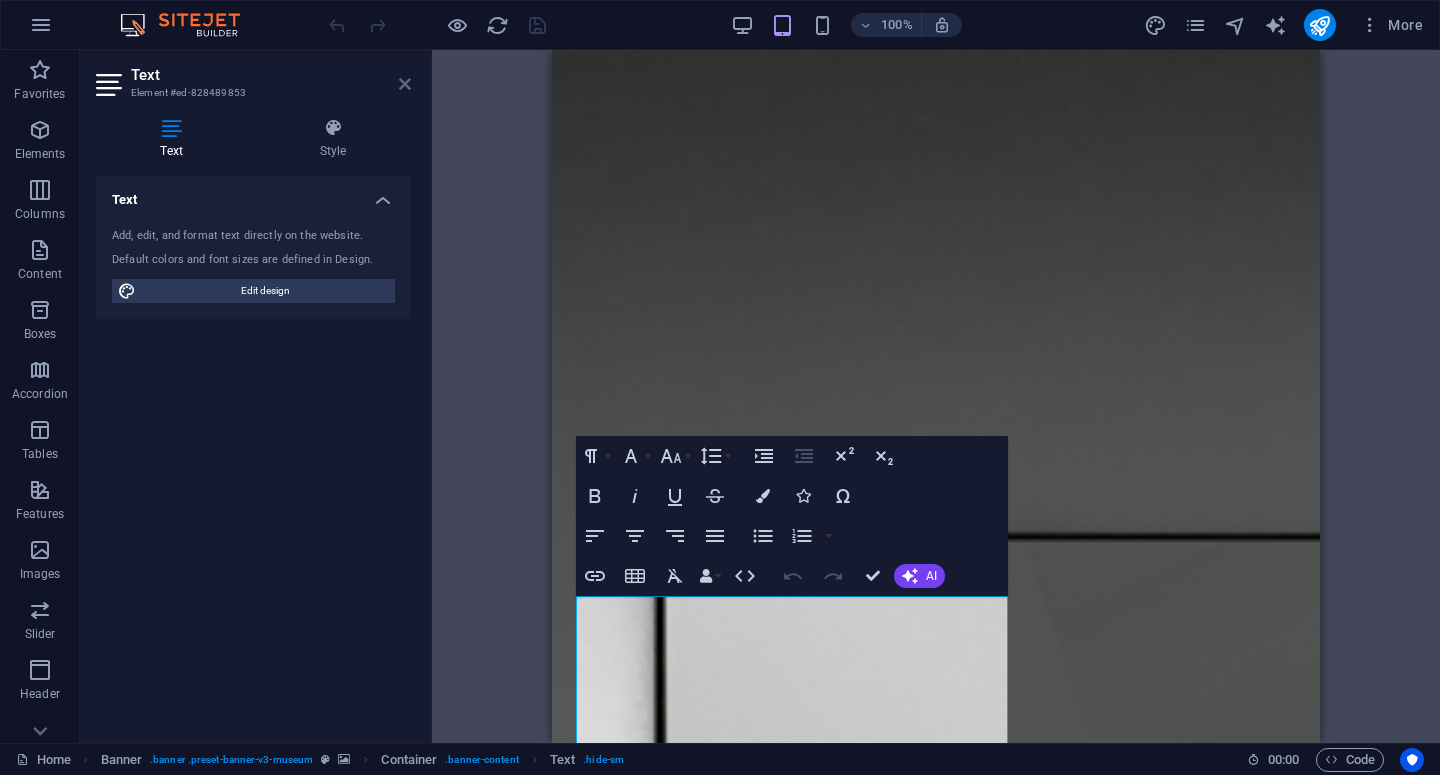 click at bounding box center (405, 84) 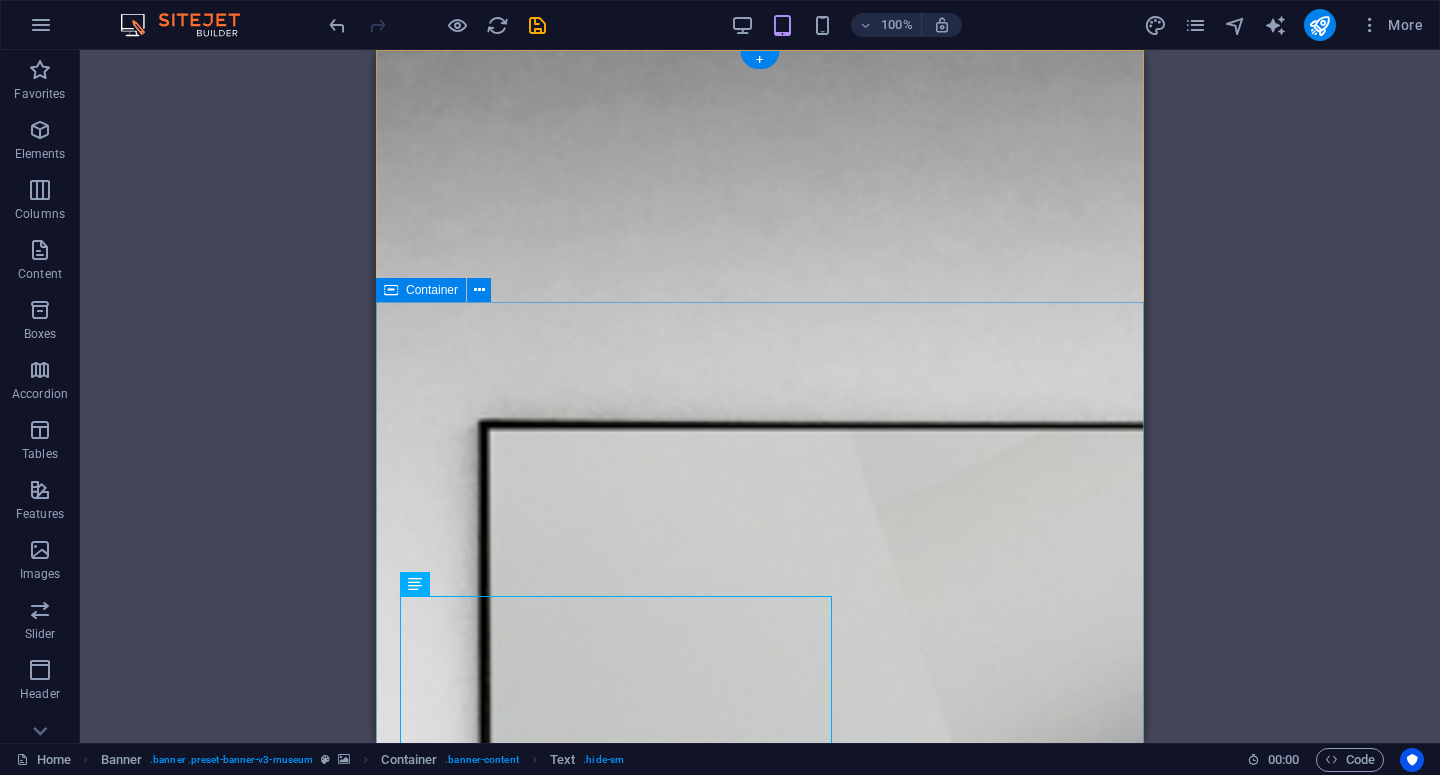 scroll, scrollTop: 129, scrollLeft: 0, axis: vertical 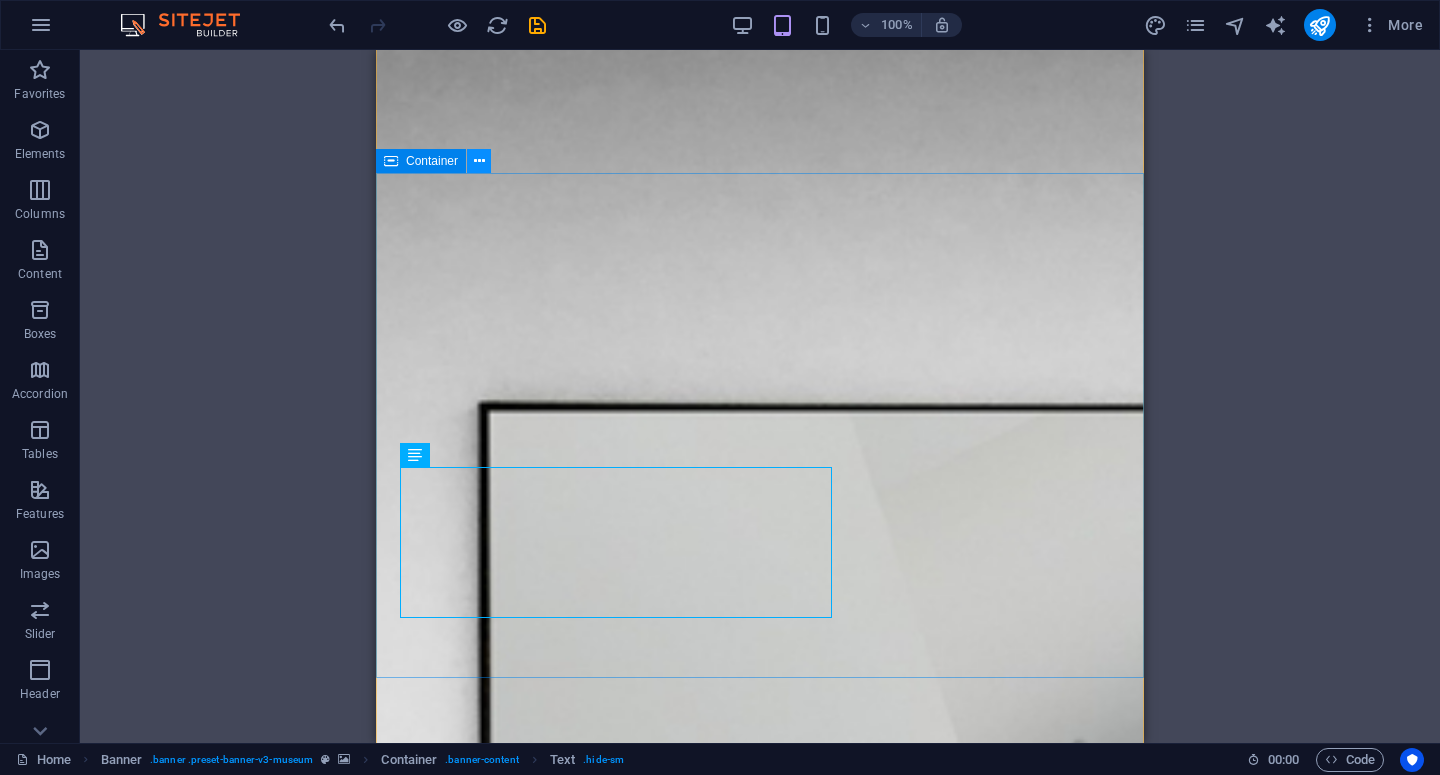 click at bounding box center (479, 161) 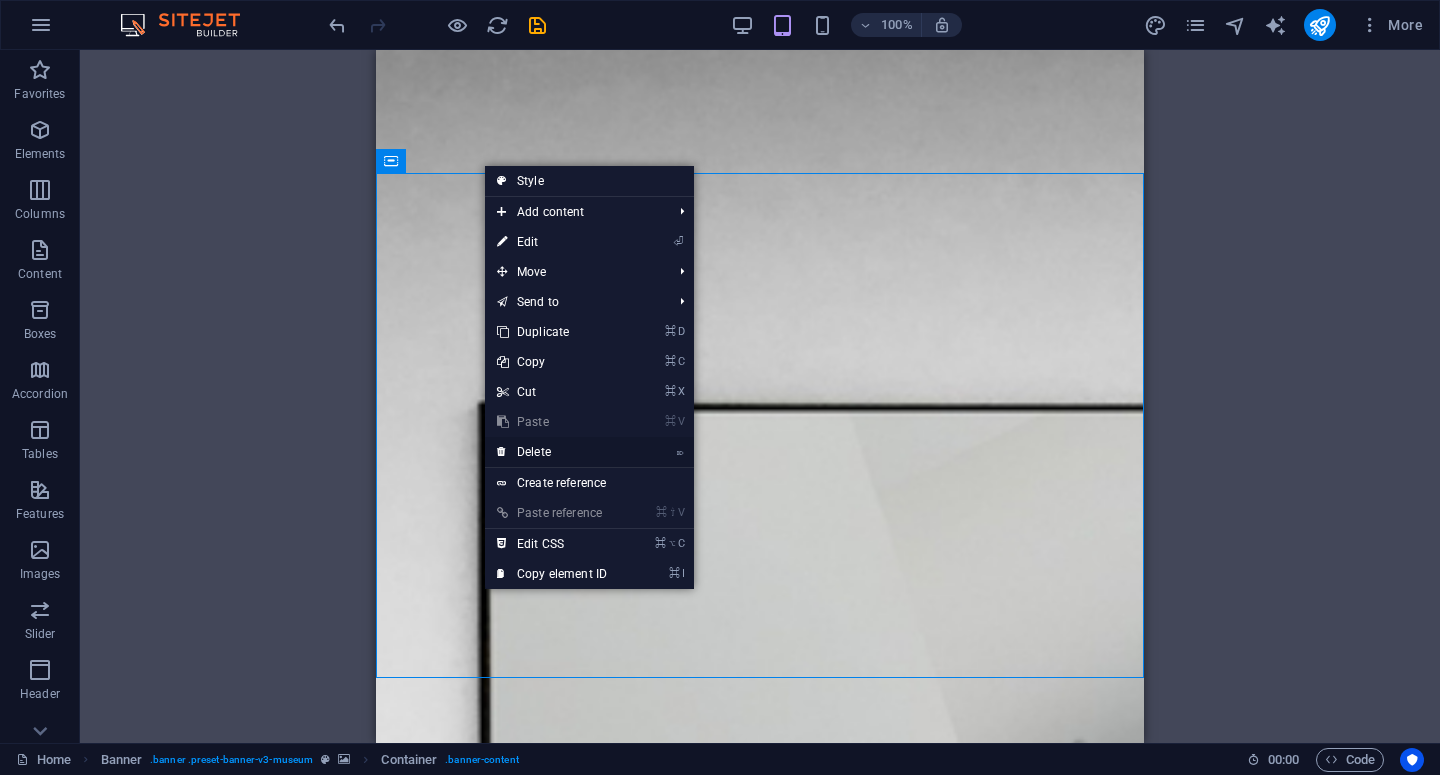 click on "⌦  Delete" at bounding box center (552, 452) 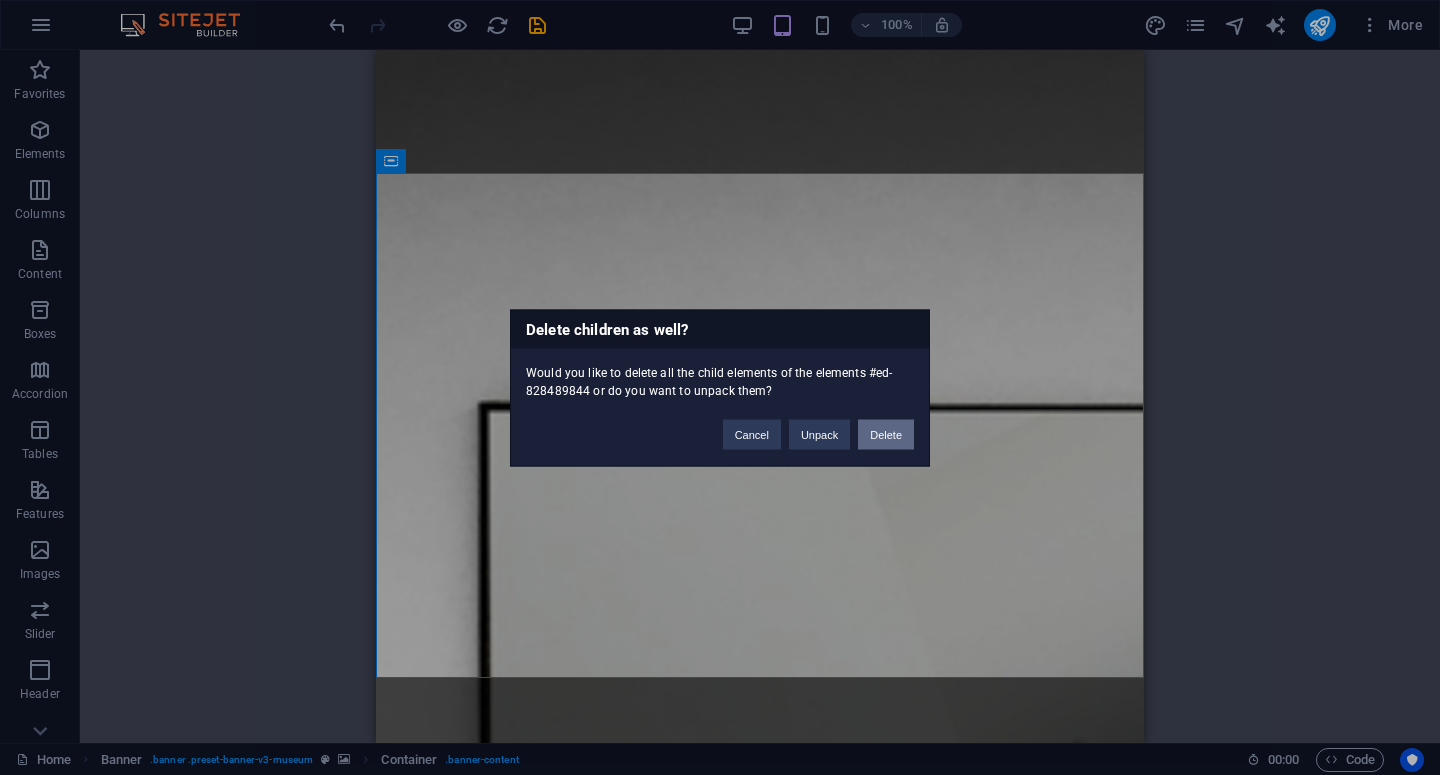 click on "Delete" at bounding box center [886, 434] 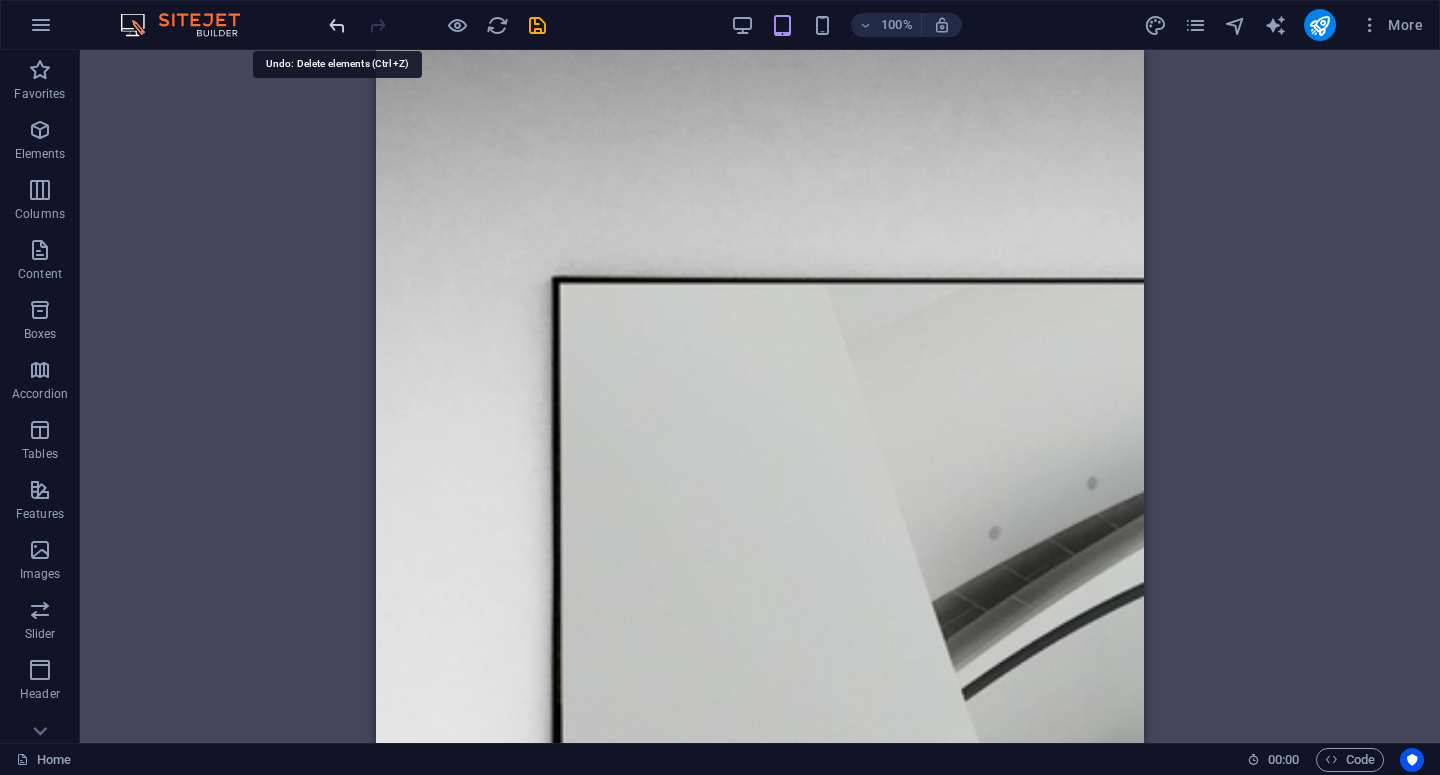 click at bounding box center [337, 25] 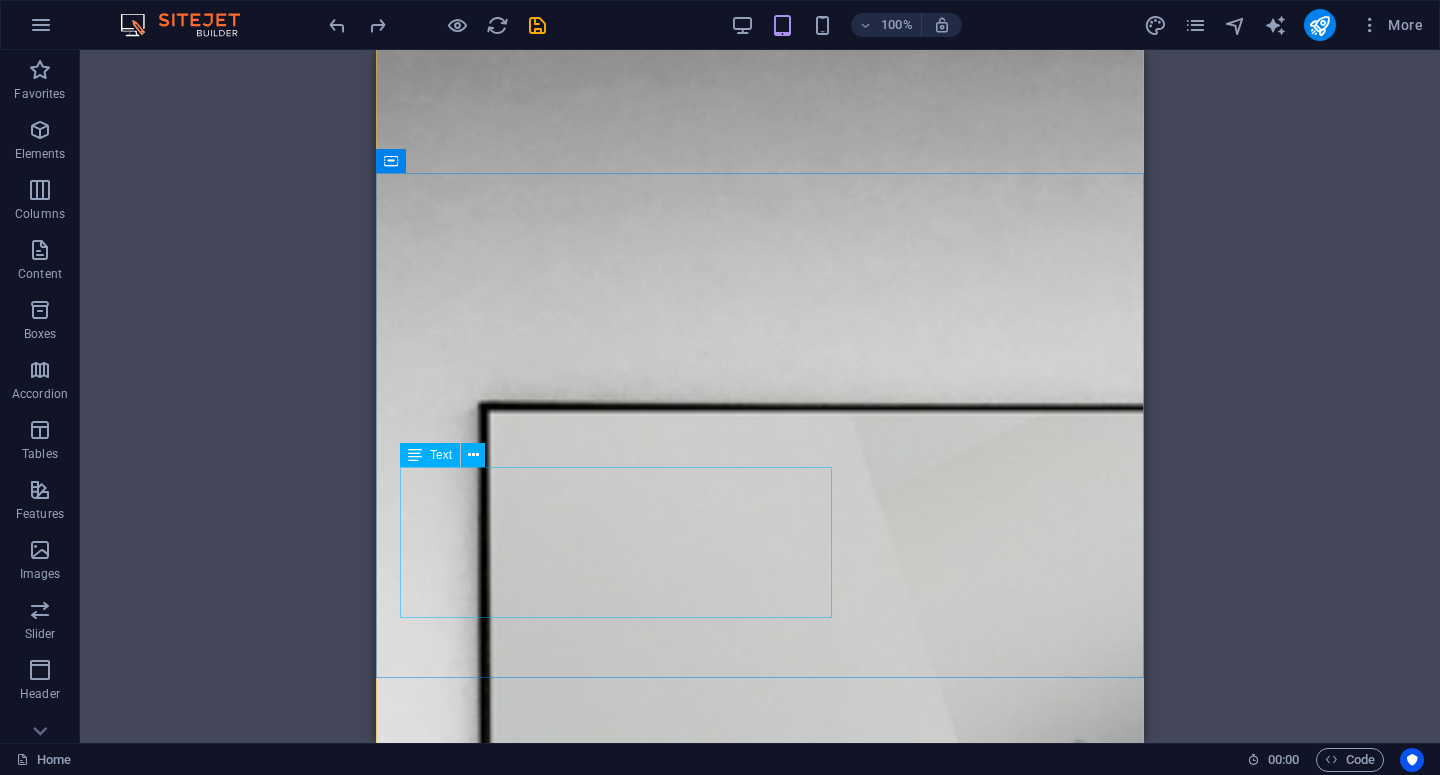 click on "SnapFlow is a digital agency specializing in influencer campaigns and digital marketing activations. We don’t just execute — we also build our own tools to make campaign management faster, clearer, and more efficient for brands." at bounding box center [760, 2433] 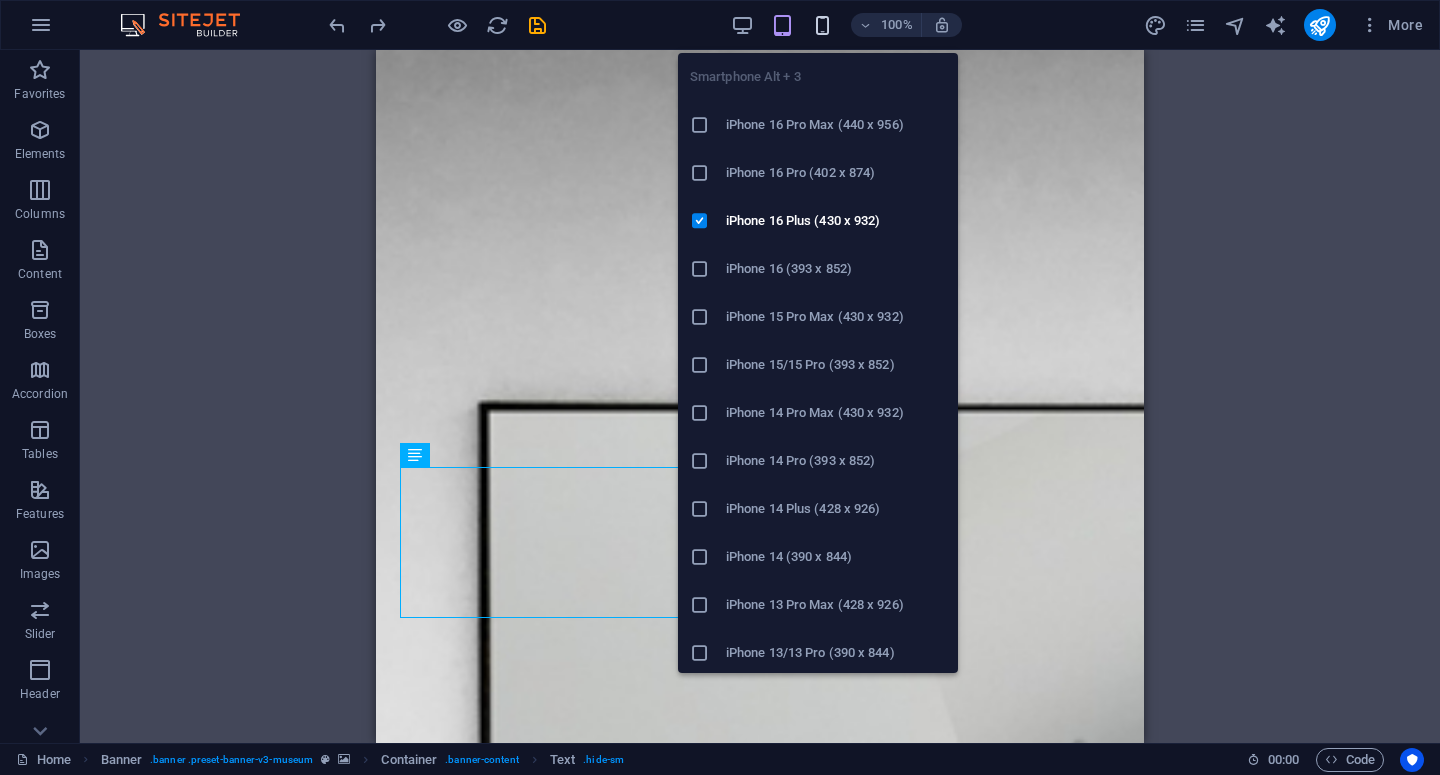 click at bounding box center (822, 25) 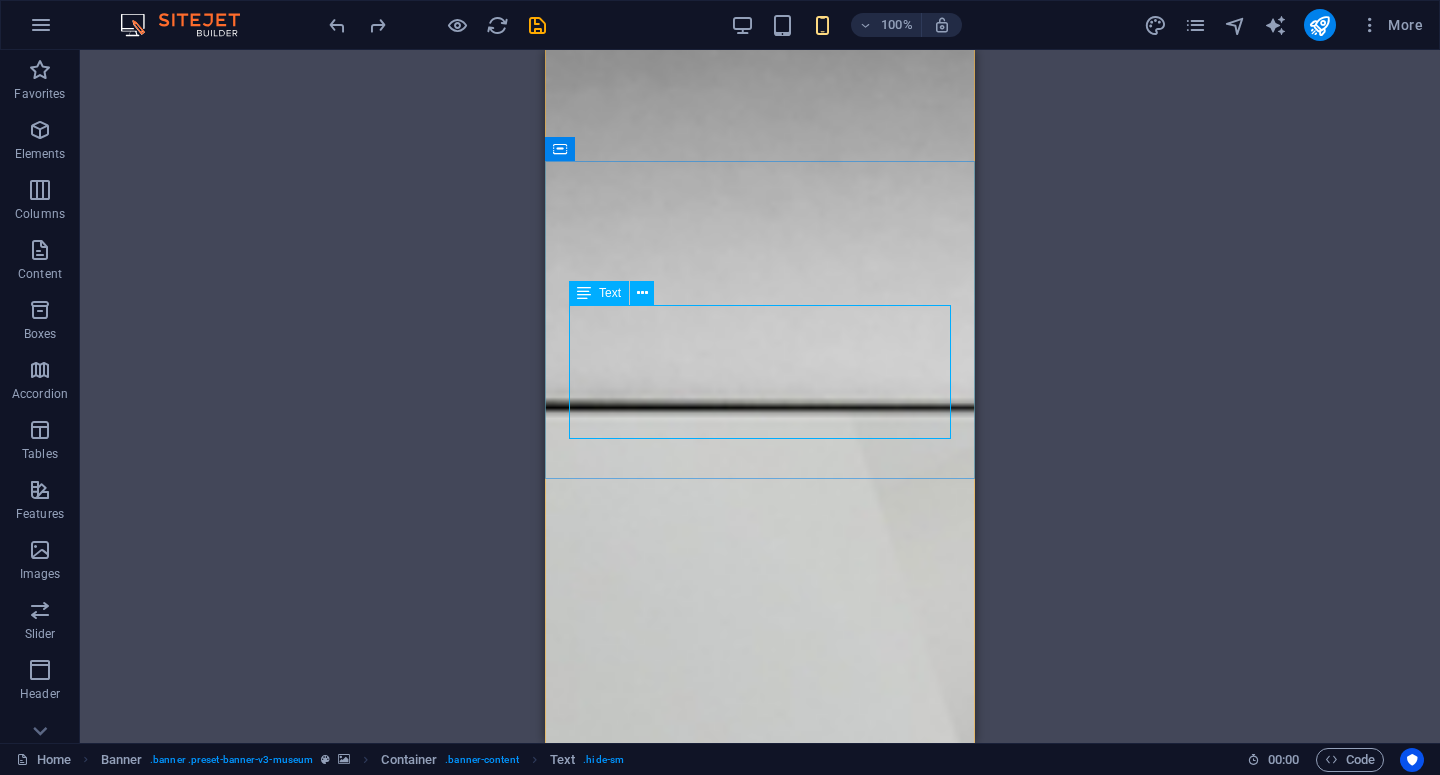 click on "SnapFlow is a digital agency specializing in influencer campaigns and digital marketing activations. We don’t just execute — we also build our own tools to make campaign management faster, clearer, and more efficient for brands." at bounding box center [760, 2351] 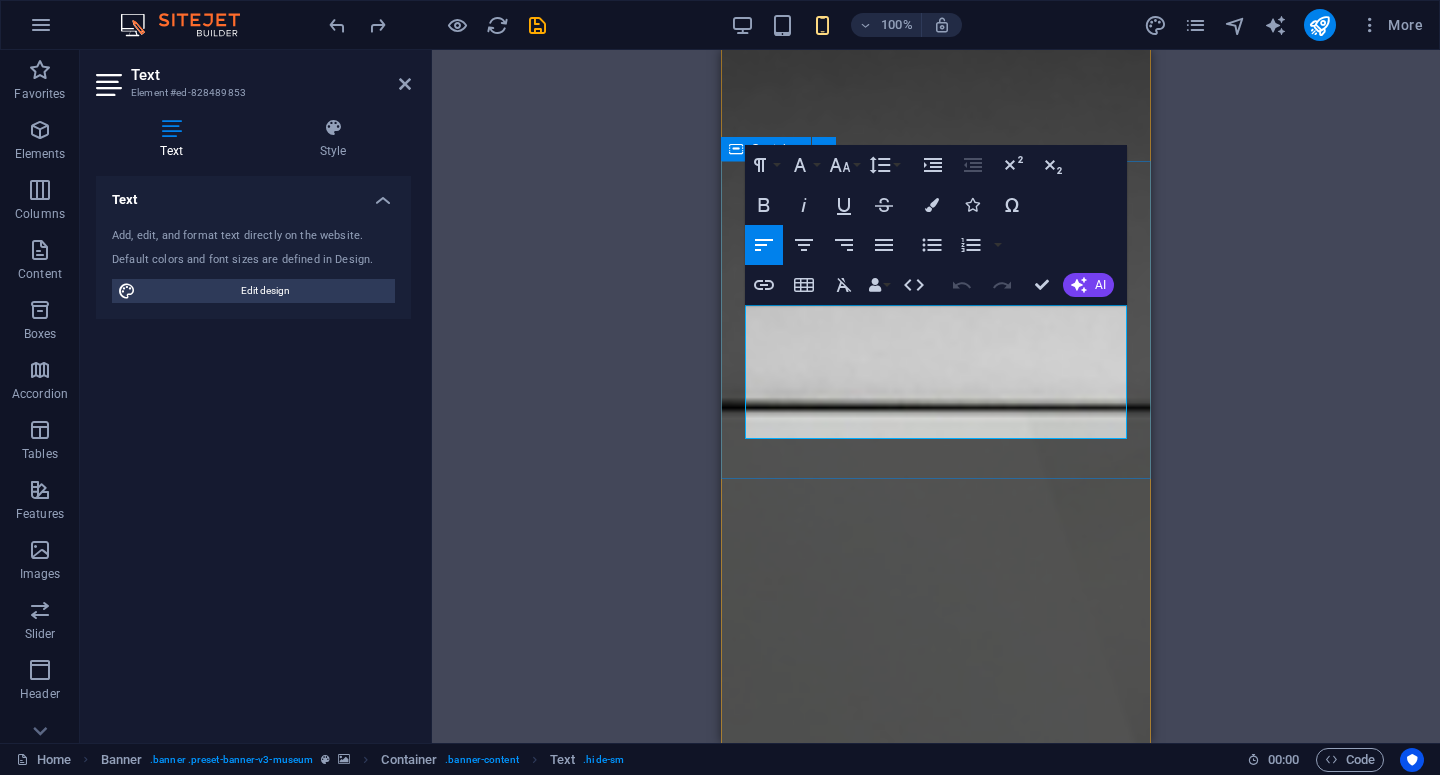 drag, startPoint x: 1118, startPoint y: 428, endPoint x: 741, endPoint y: 317, distance: 393.00128 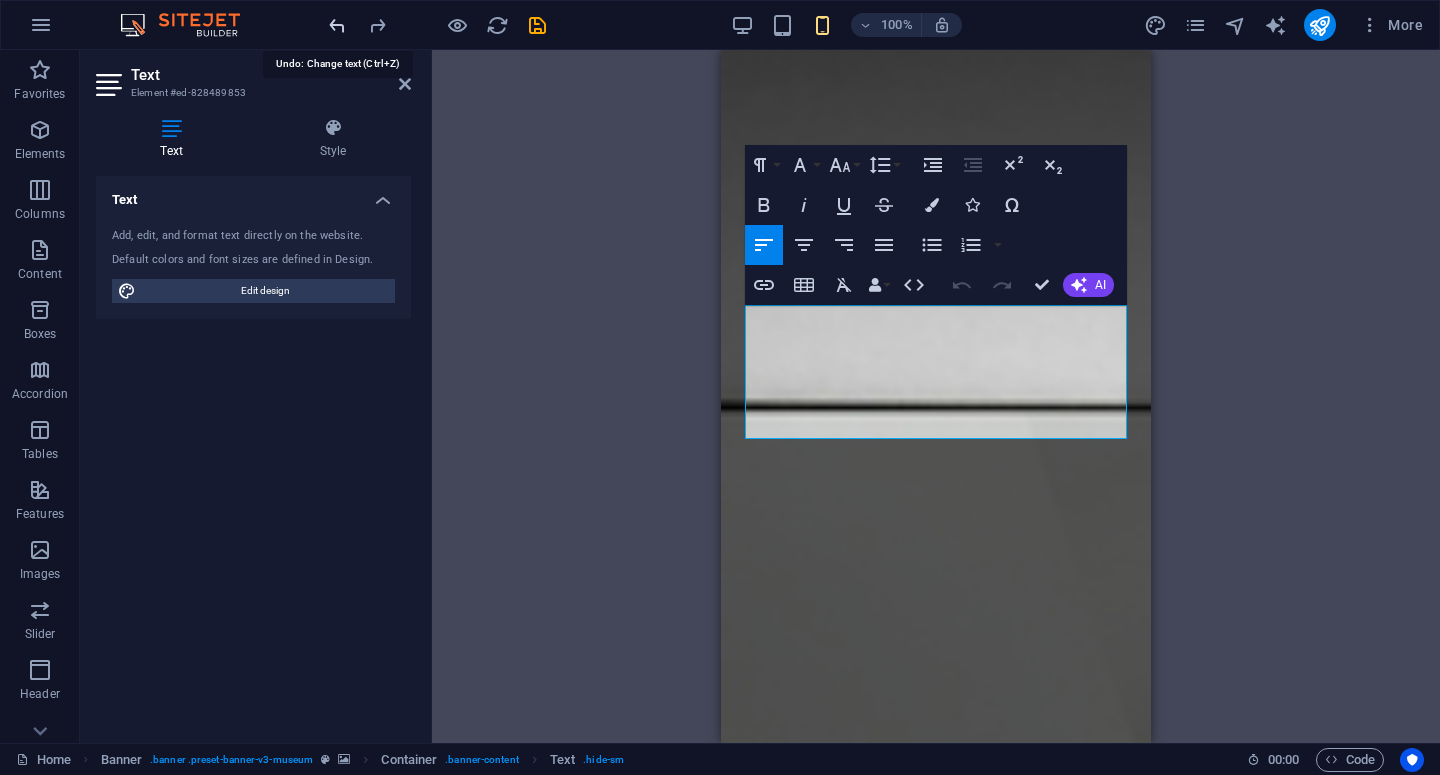 click at bounding box center (337, 25) 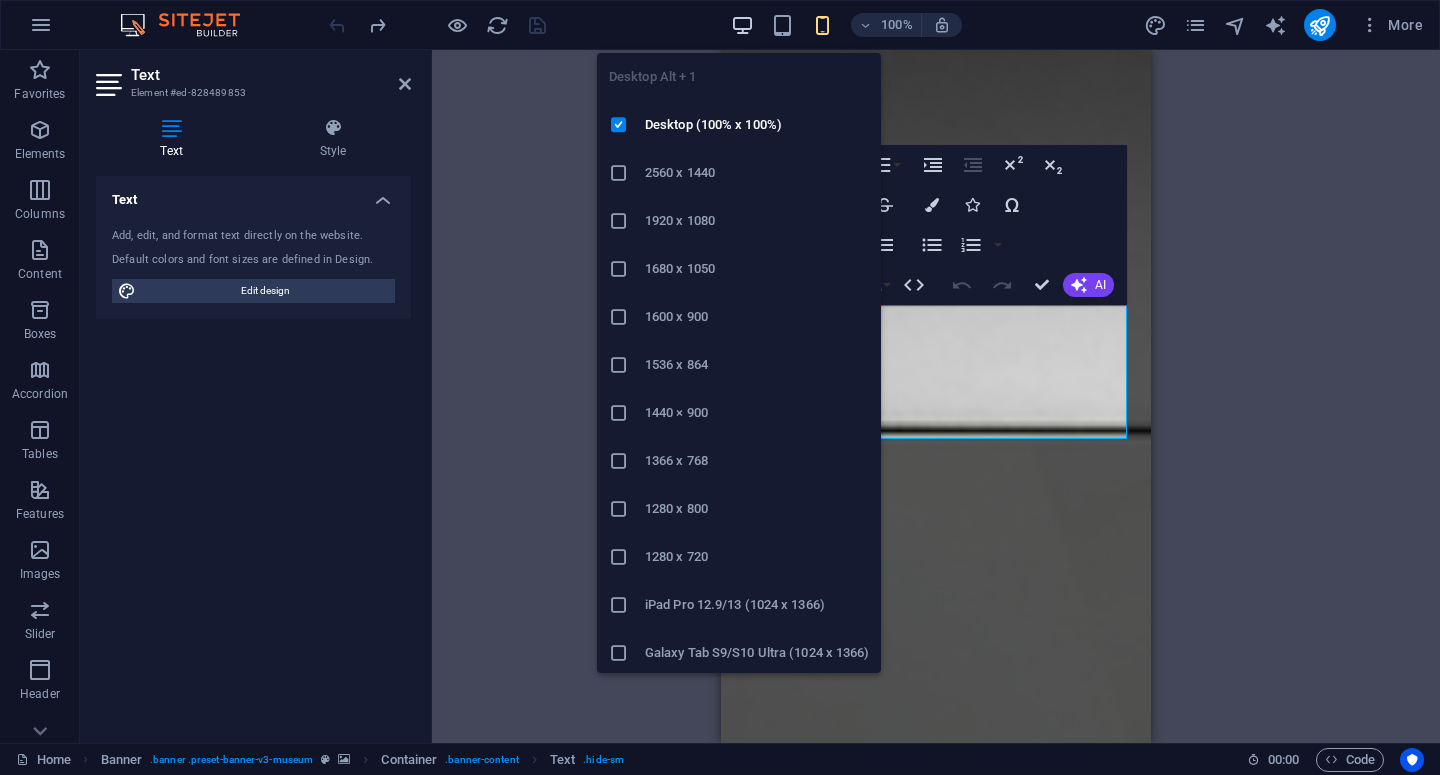 click at bounding box center [742, 25] 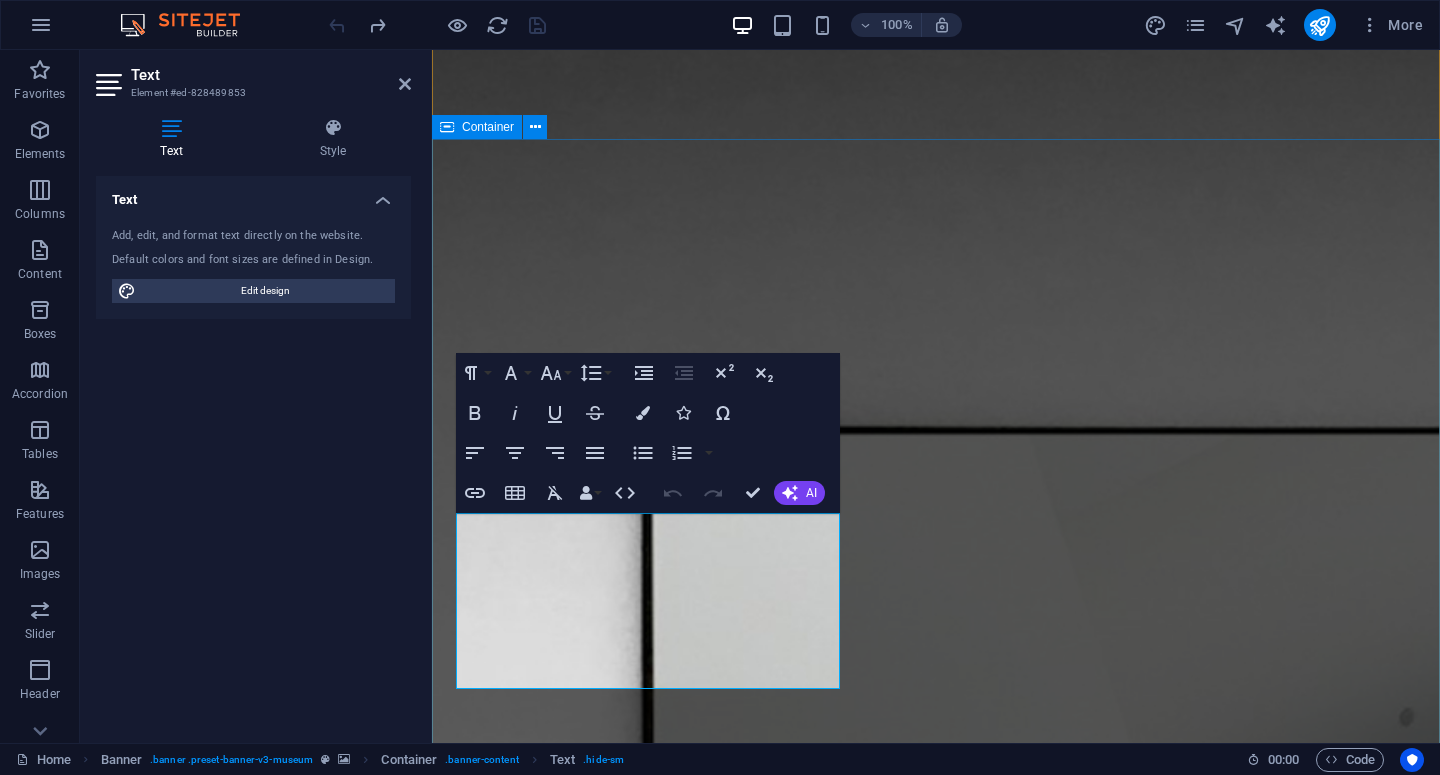 click on "“Campaign Brief, But Smarter.” SnapFlow is a digital agency specializing in influencer campaigns and digital marketing activations. We don’t just execute — we also build our own tools to make campaign management faster, clearer, and more efficient for brands." at bounding box center [936, 2482] 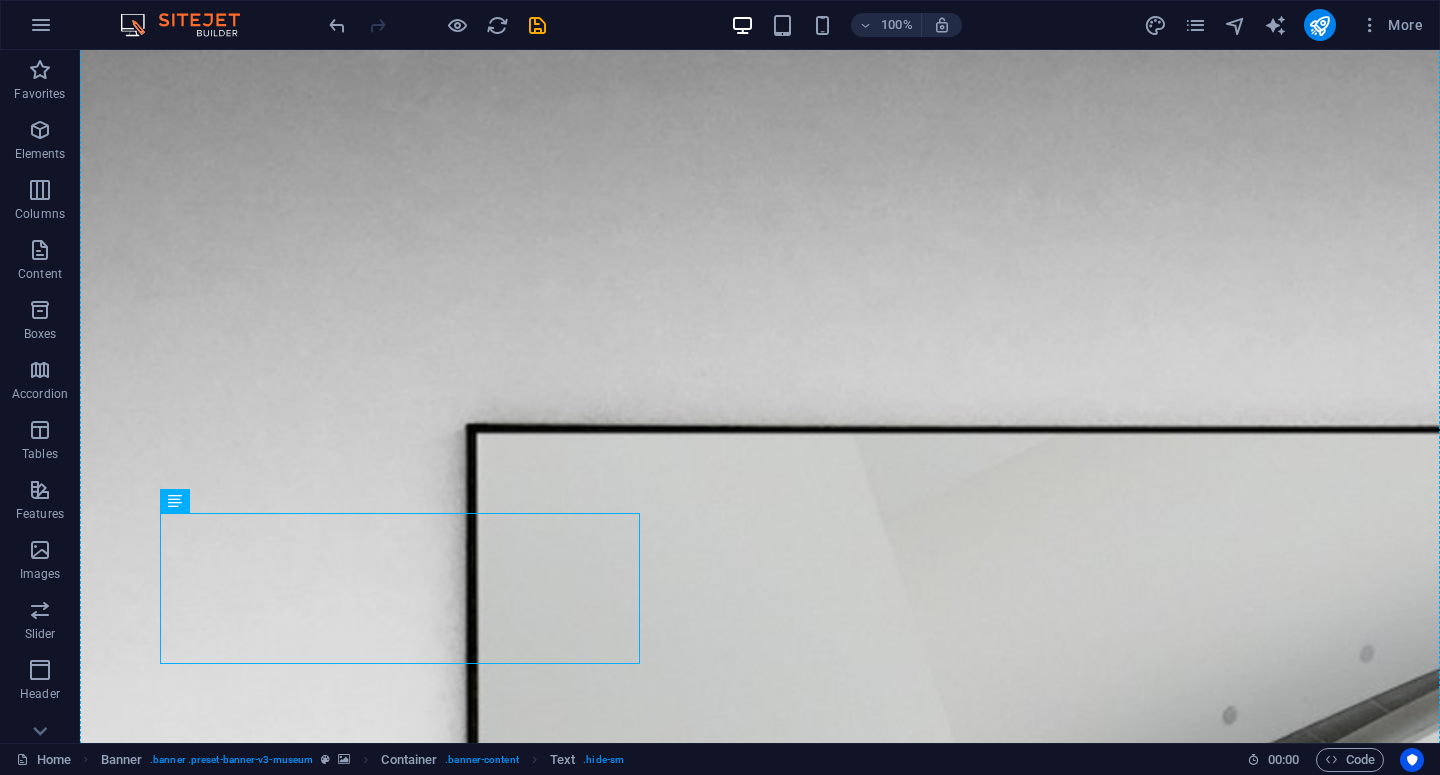 drag, startPoint x: 418, startPoint y: 564, endPoint x: 935, endPoint y: 307, distance: 577.3543 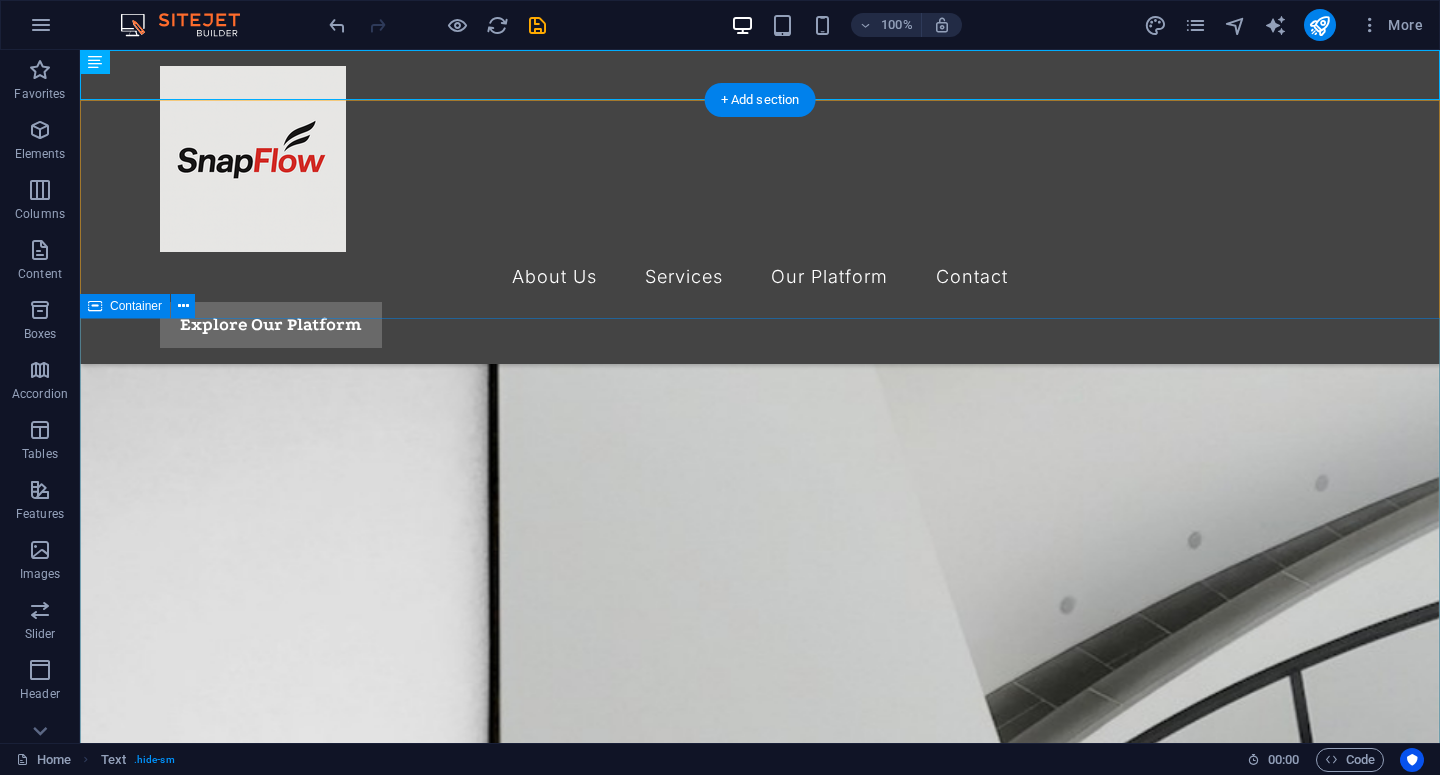 scroll, scrollTop: 332, scrollLeft: 0, axis: vertical 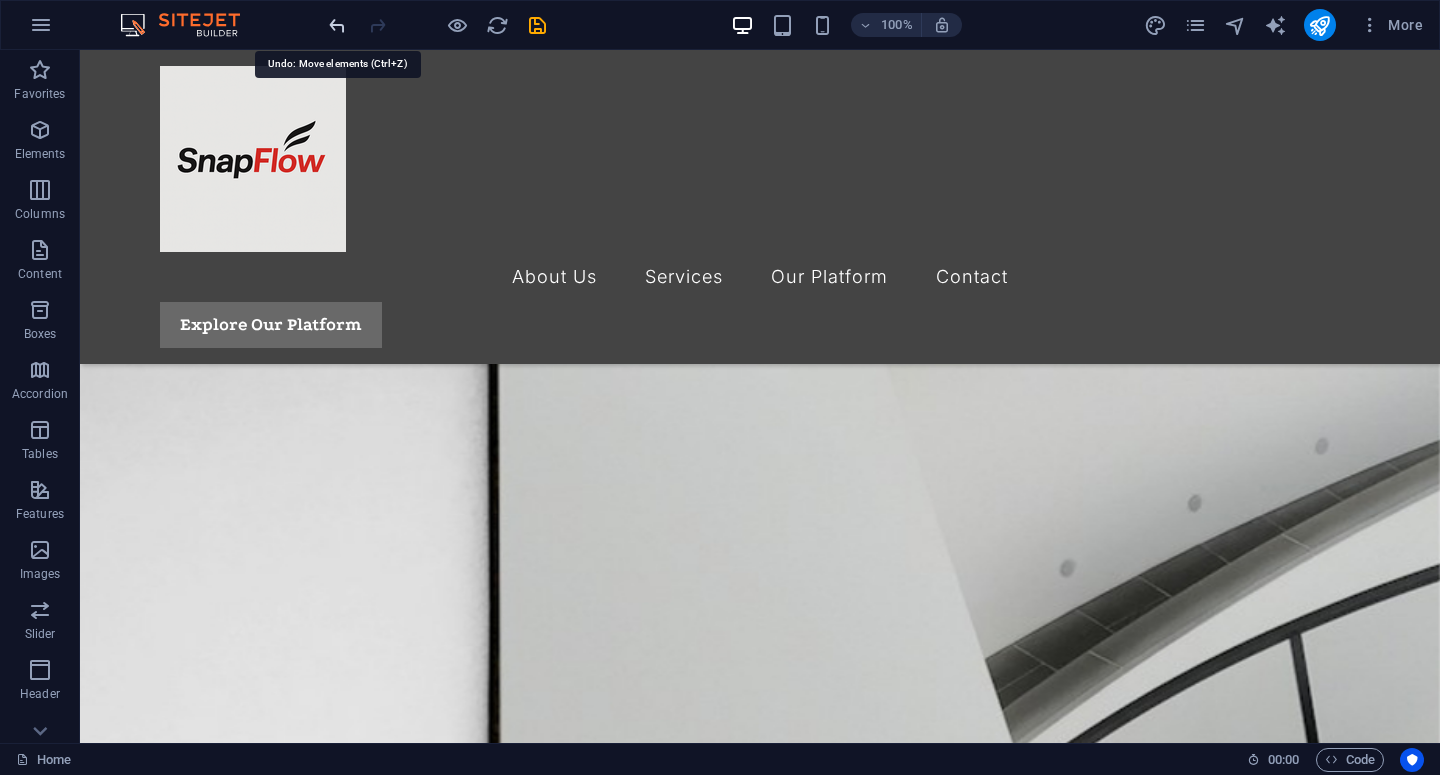 click at bounding box center (337, 25) 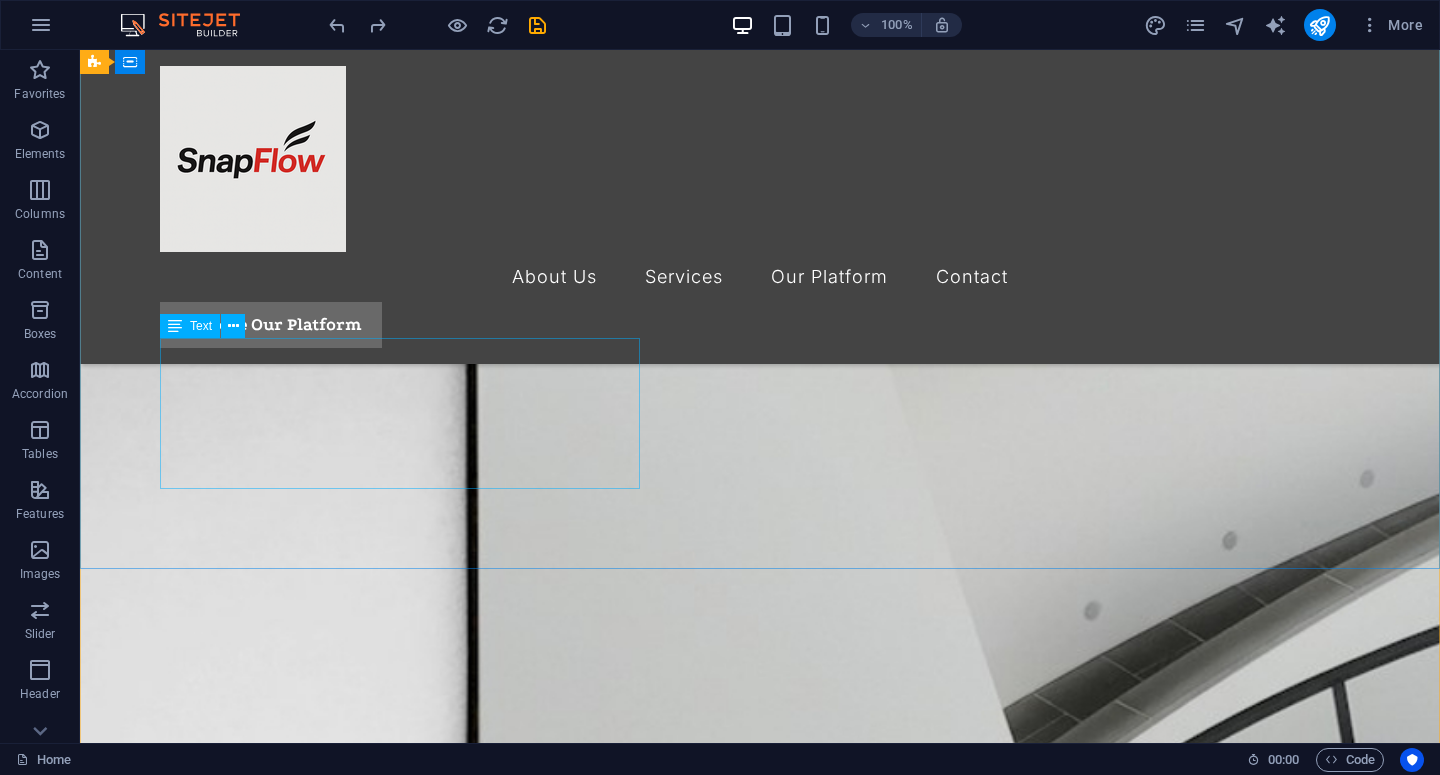 scroll, scrollTop: 305, scrollLeft: 0, axis: vertical 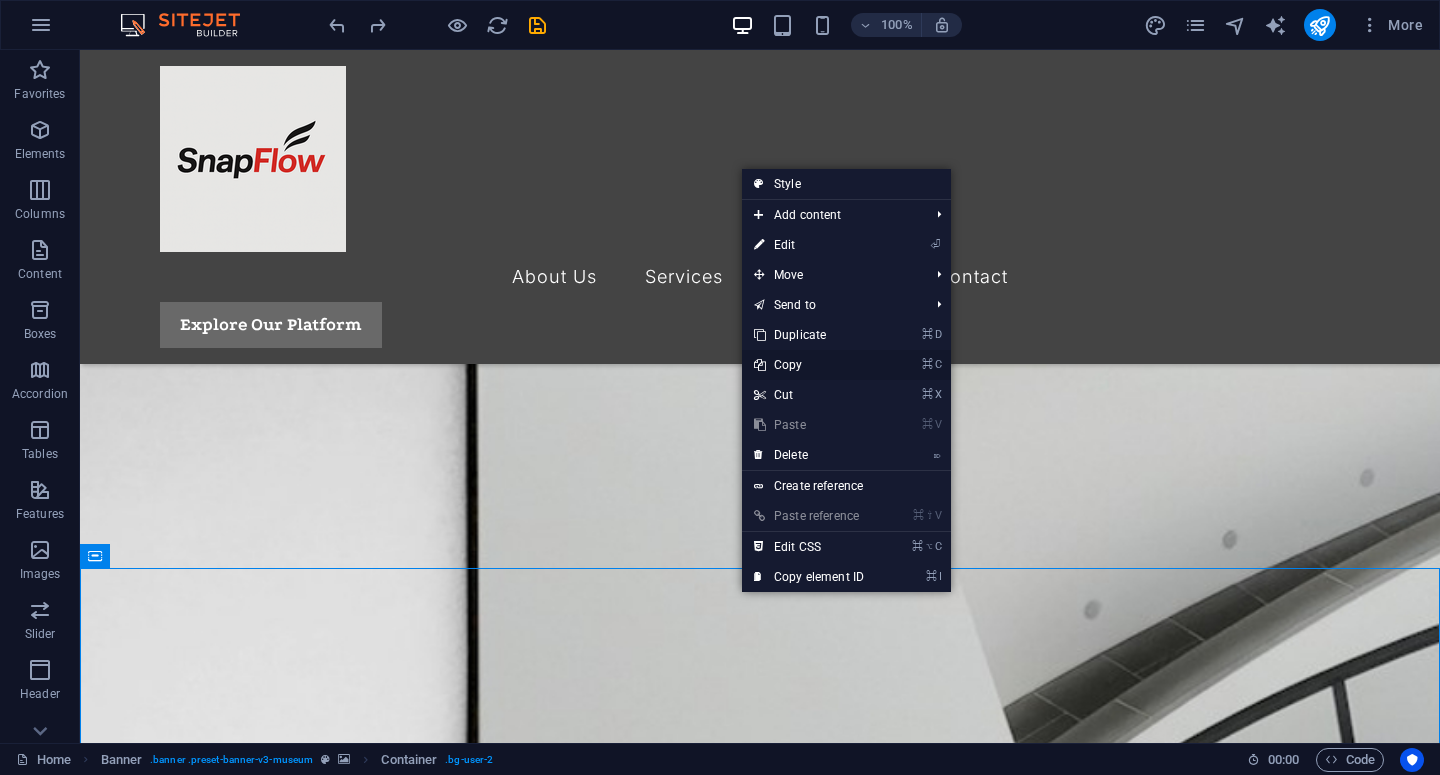 click on "⌘ C  Copy" at bounding box center (809, 365) 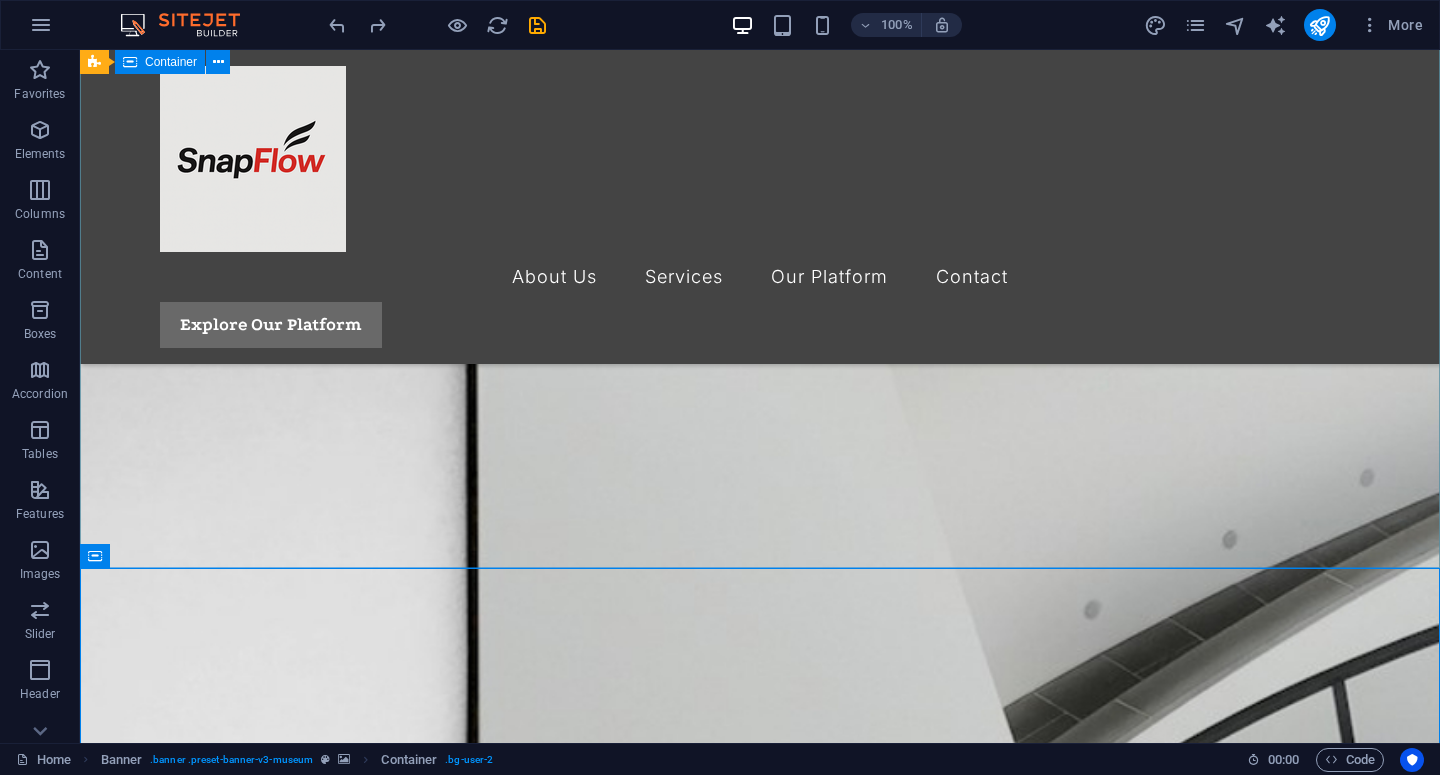 click on "“Campaign Brief, But Smarter.” SnapFlow is a digital agency specializing in influencer campaigns and digital marketing activations. We don’t just execute — we also build our own tools to make campaign management faster, clearer, and more efficient for brands." at bounding box center [760, 2097] 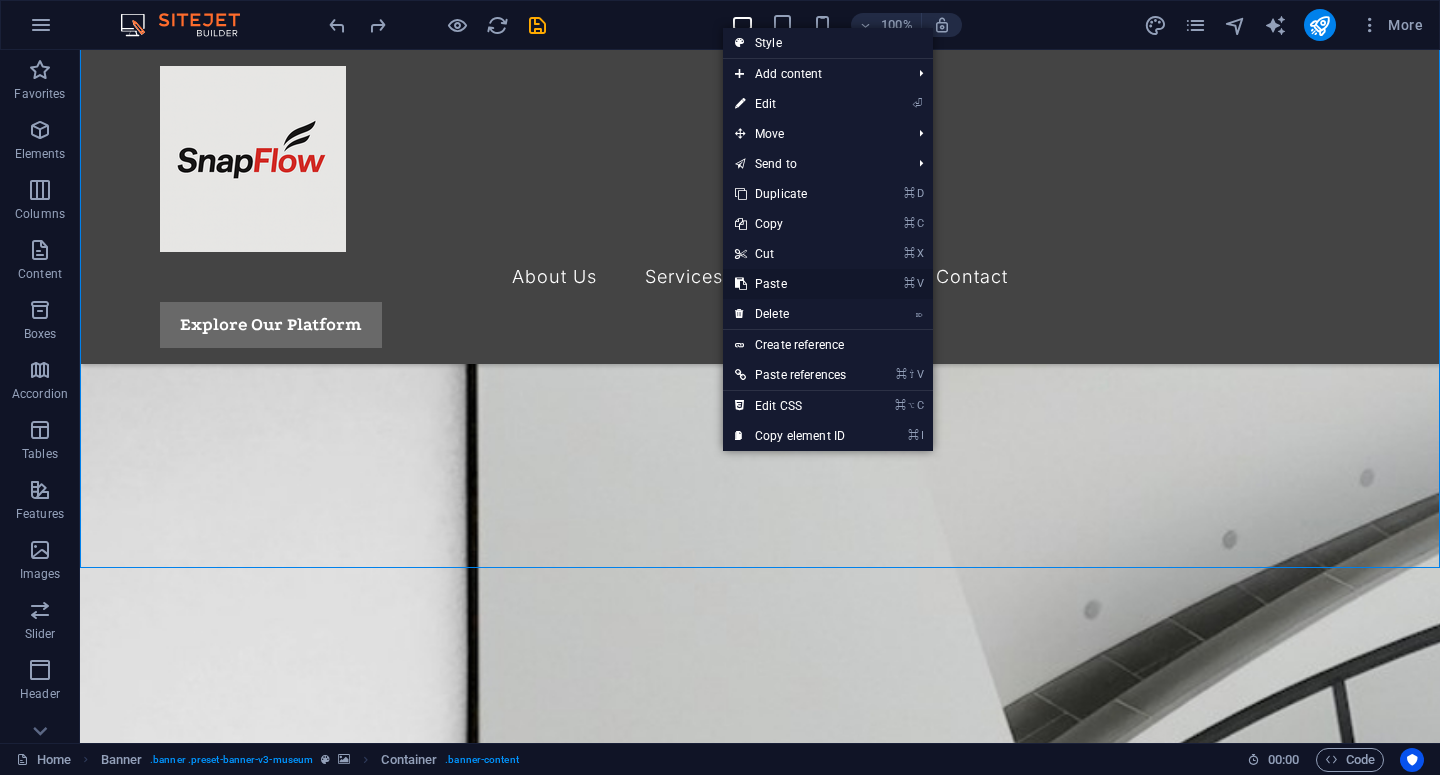 click on "⌘ V  Paste" at bounding box center (790, 284) 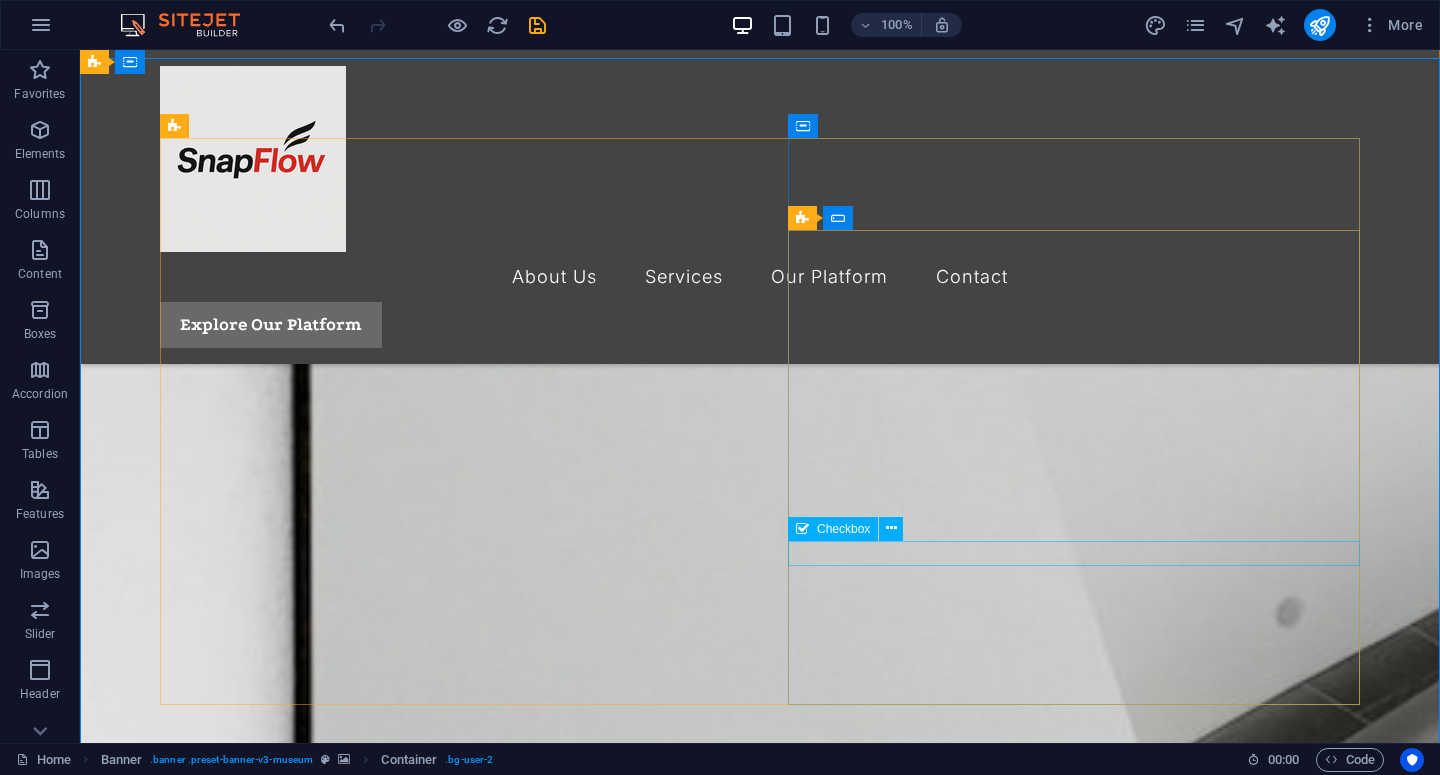 scroll, scrollTop: 802, scrollLeft: 0, axis: vertical 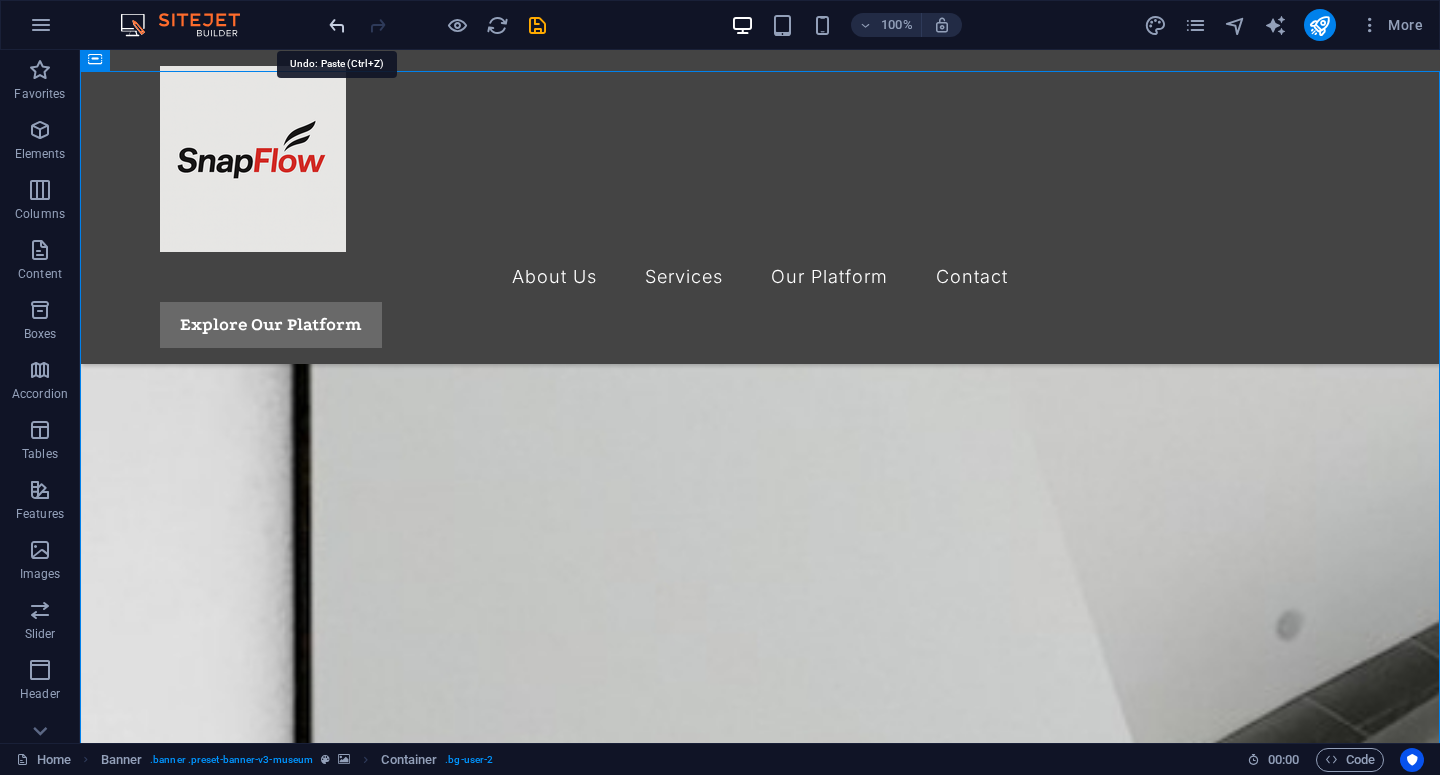 click at bounding box center (337, 25) 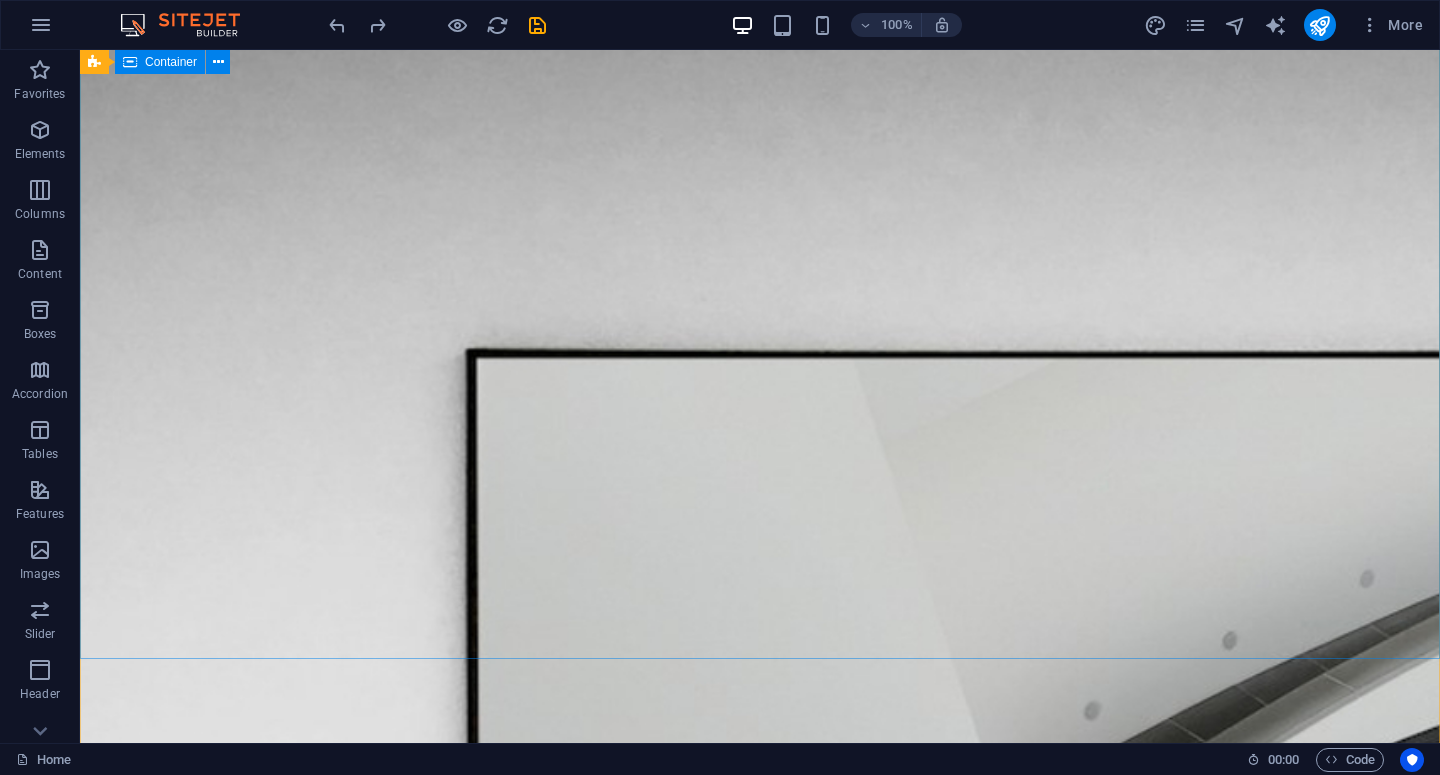 scroll, scrollTop: 203, scrollLeft: 0, axis: vertical 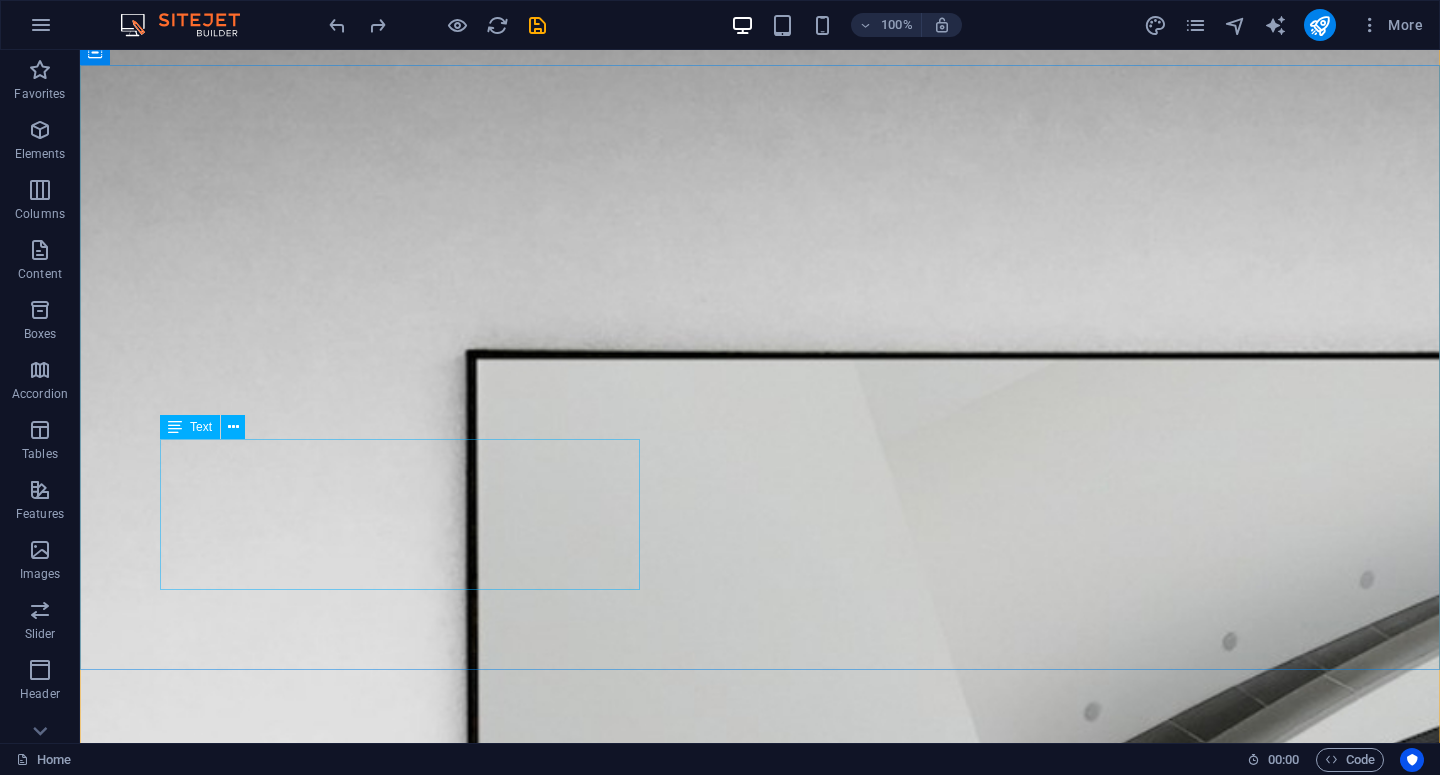 click on "SnapFlow is a digital agency specializing in influencer campaigns and digital marketing activations. We don’t just execute — we also build our own tools to make campaign management faster, clearer, and more efficient for brands." at bounding box center (760, 2506) 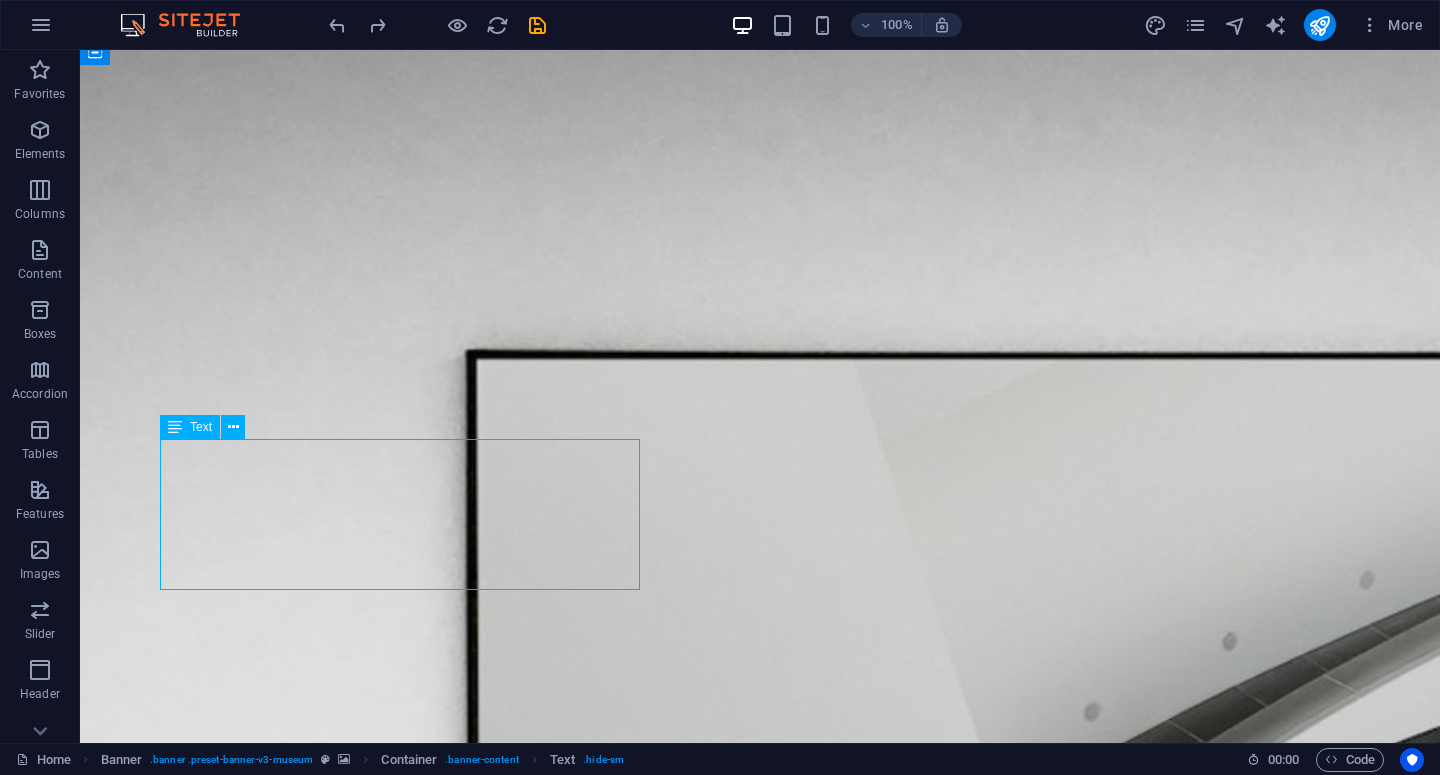 click on "SnapFlow is a digital agency specializing in influencer campaigns and digital marketing activations. We don’t just execute — we also build our own tools to make campaign management faster, clearer, and more efficient for brands." at bounding box center [760, 2506] 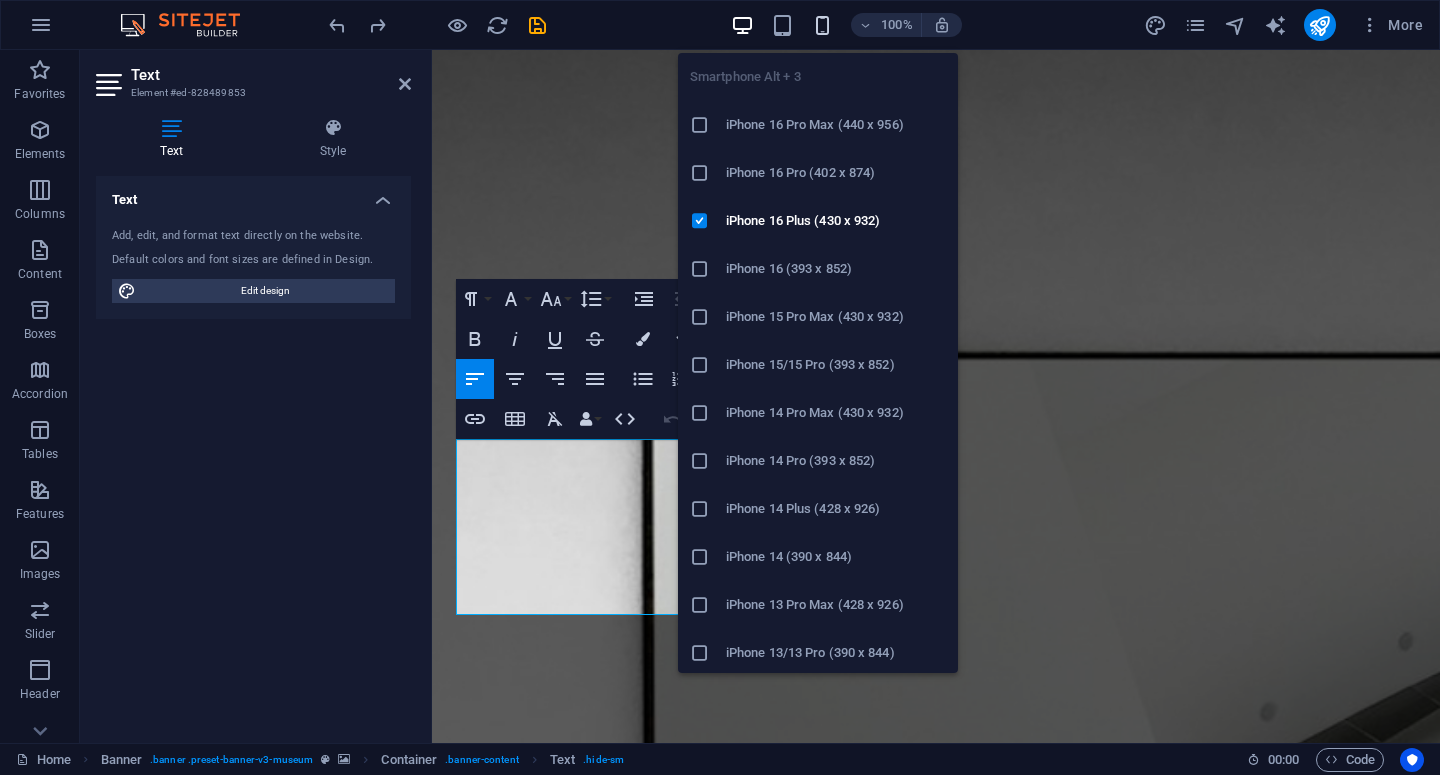 click at bounding box center (822, 25) 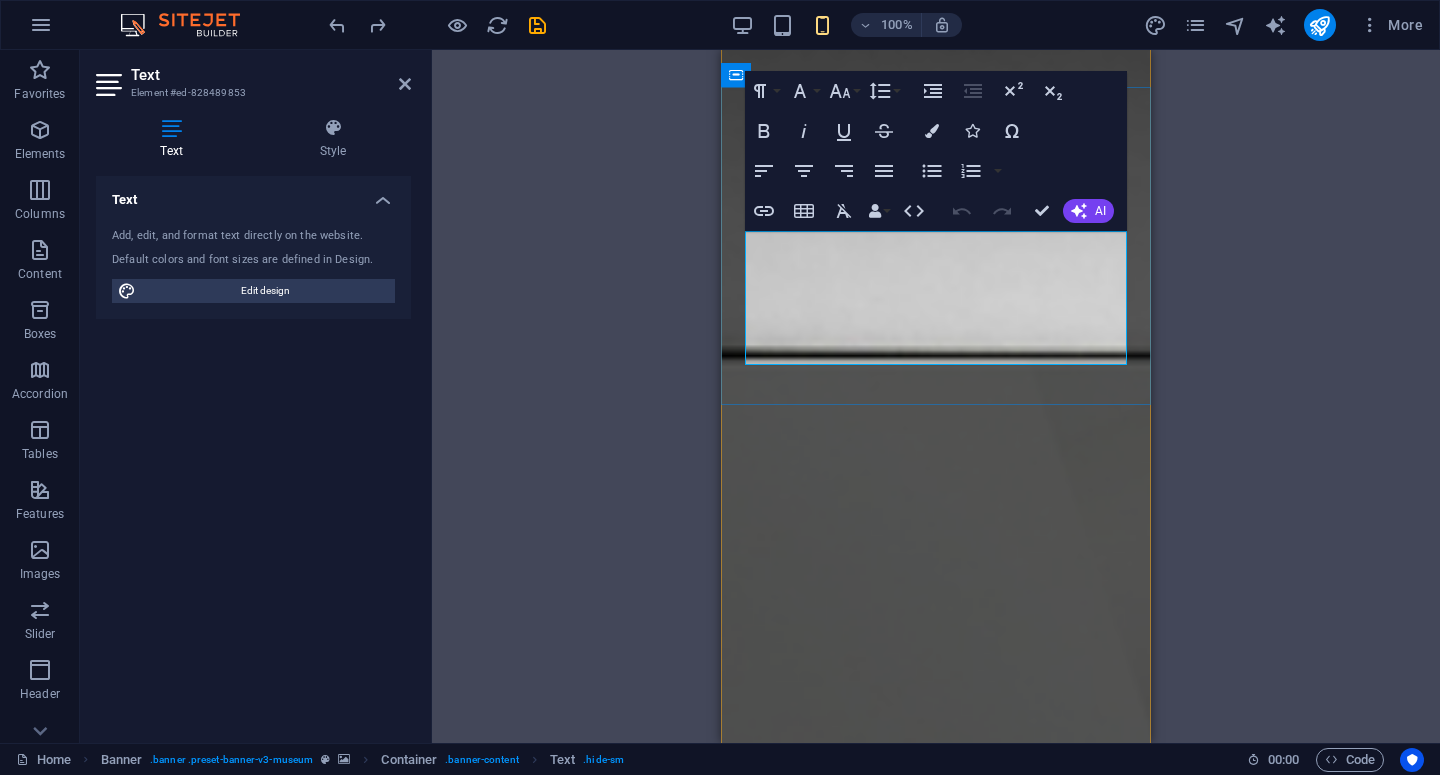 click on "We don’t just execute — we also build our own tools to make campaign management faster, clearer, and more efficient for brands." at bounding box center [922, 2397] 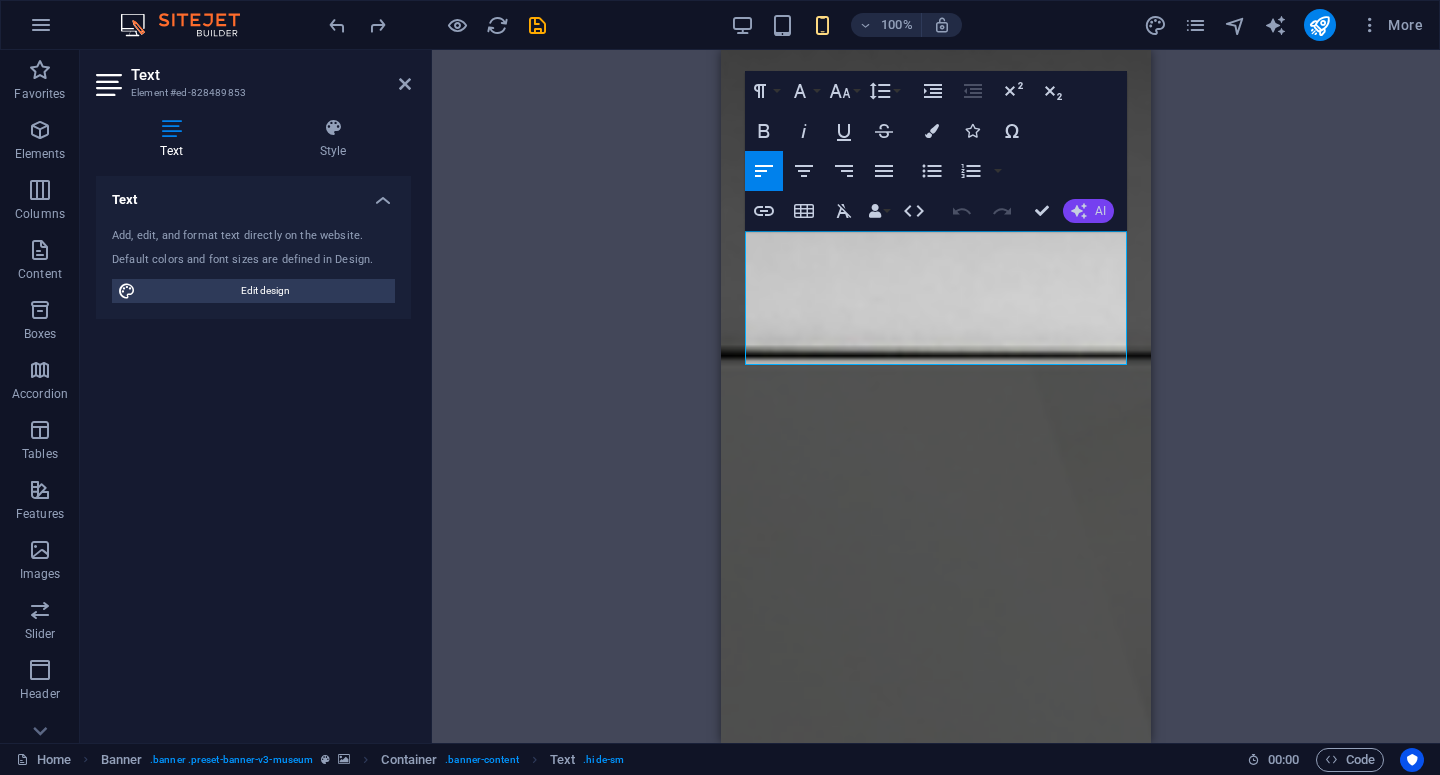 click on "AI" at bounding box center (1088, 211) 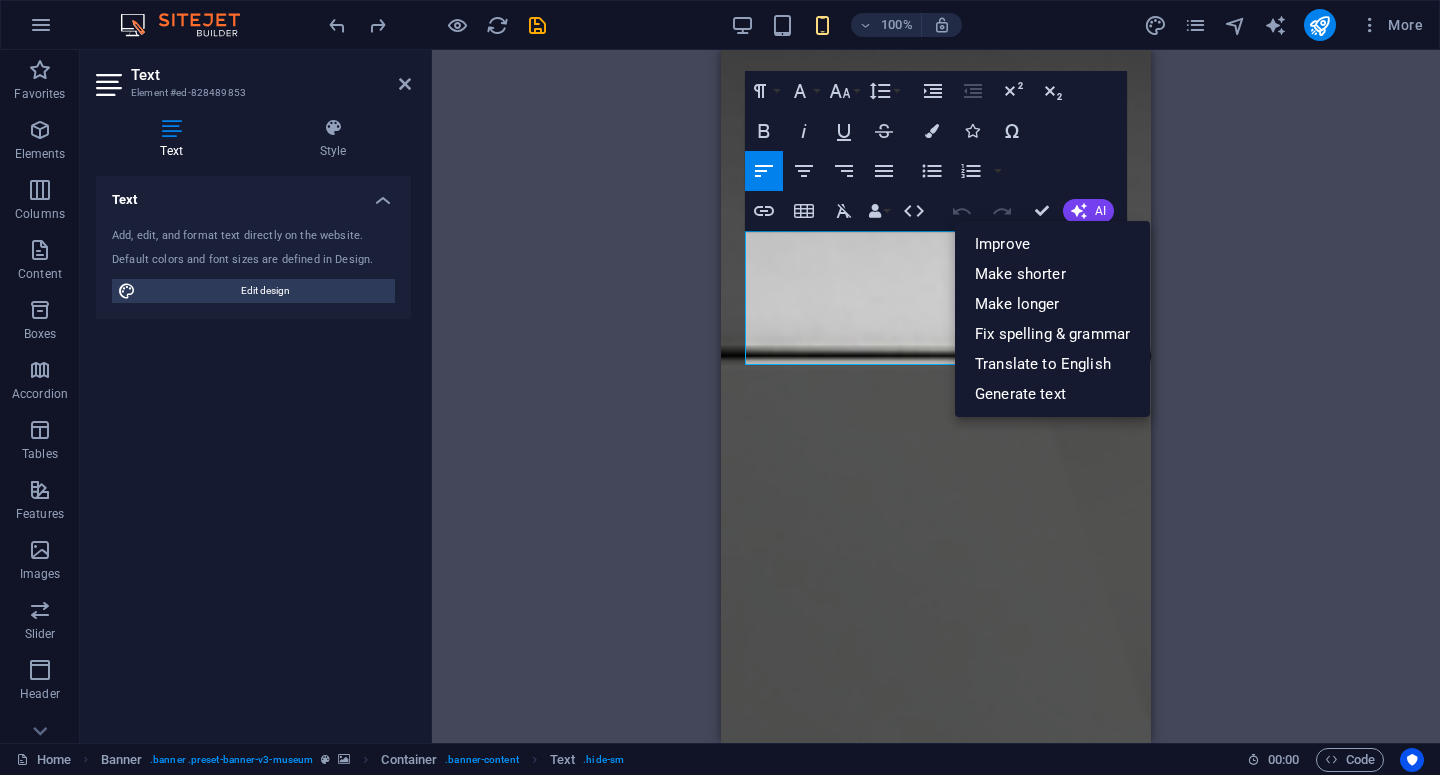click on "Drag here to replace the existing content. Press “Ctrl” if you want to create a new element.
H1   Banner   Container   Banner   Menu Bar   Menu   Text   Placeholder   Container   Container   Banner   Logo   Spacer   Button   Contact Form   Form   Input   Container   Contact Form   Form   Container   Spacer   Container   Email   Contact Form   Contact Form   Form   Textarea   Captcha   Form button   Footer Thrud   Container   Container   Container   Container   Checkbox   Textarea Paragraph Format Normal Heading 1 Heading 2 Heading 3 Heading 4 Heading 5 Heading 6 Code Font Family Arial Georgia Impact Tahoma Times New Roman Verdana Inter Podkova Font Size 8 9 10 11 12 14 18 24 30 36 48 60 72 96 Line Height Default Single 1.15 1.5 Double Increase Indent Decrease Indent Superscript Subscript Bold Italic Underline Strikethrough Colors Icons Special Characters Align Left Align Center Align Right Align Justify Unordered List   Default Circle Disc Square    Ordered List" at bounding box center [936, 396] 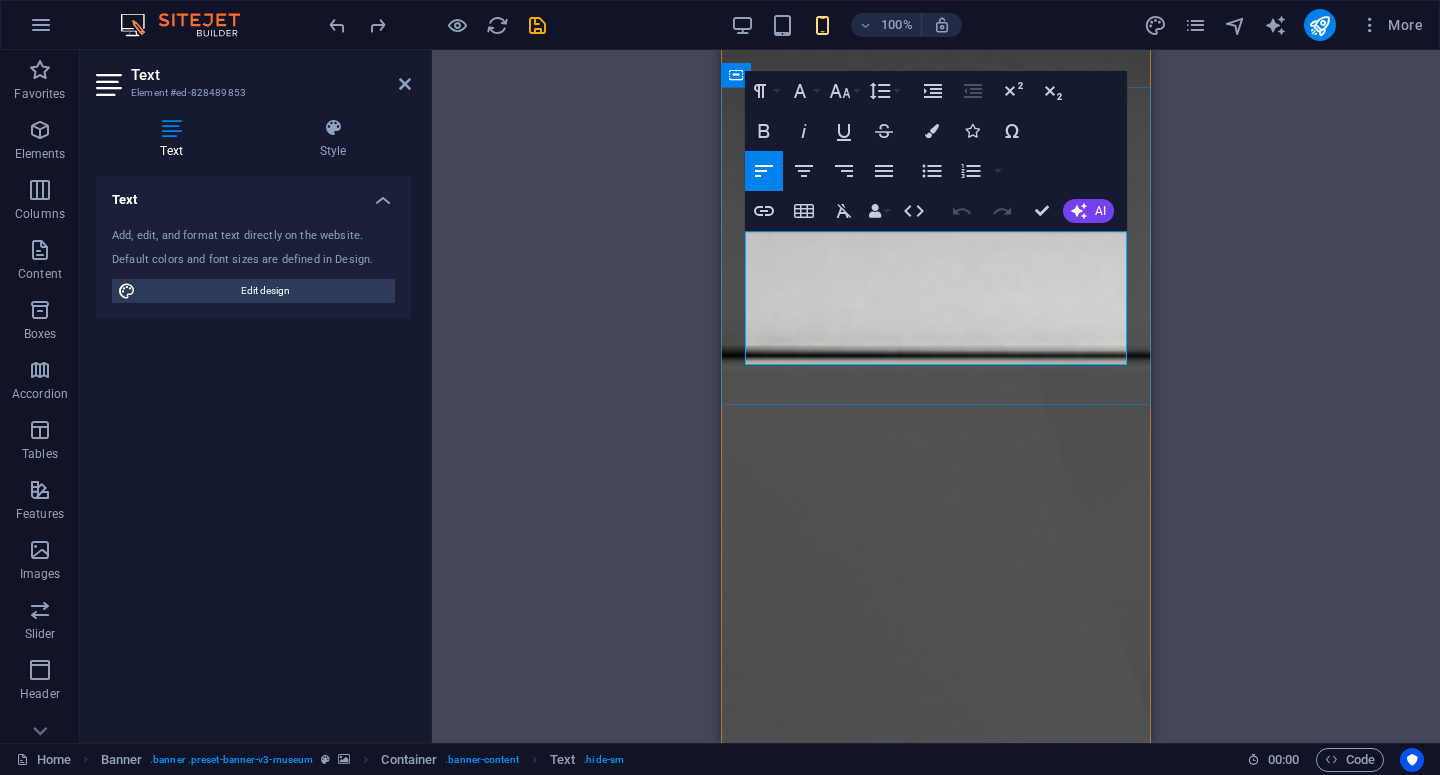 drag, startPoint x: 1103, startPoint y: 334, endPoint x: 797, endPoint y: 280, distance: 310.72818 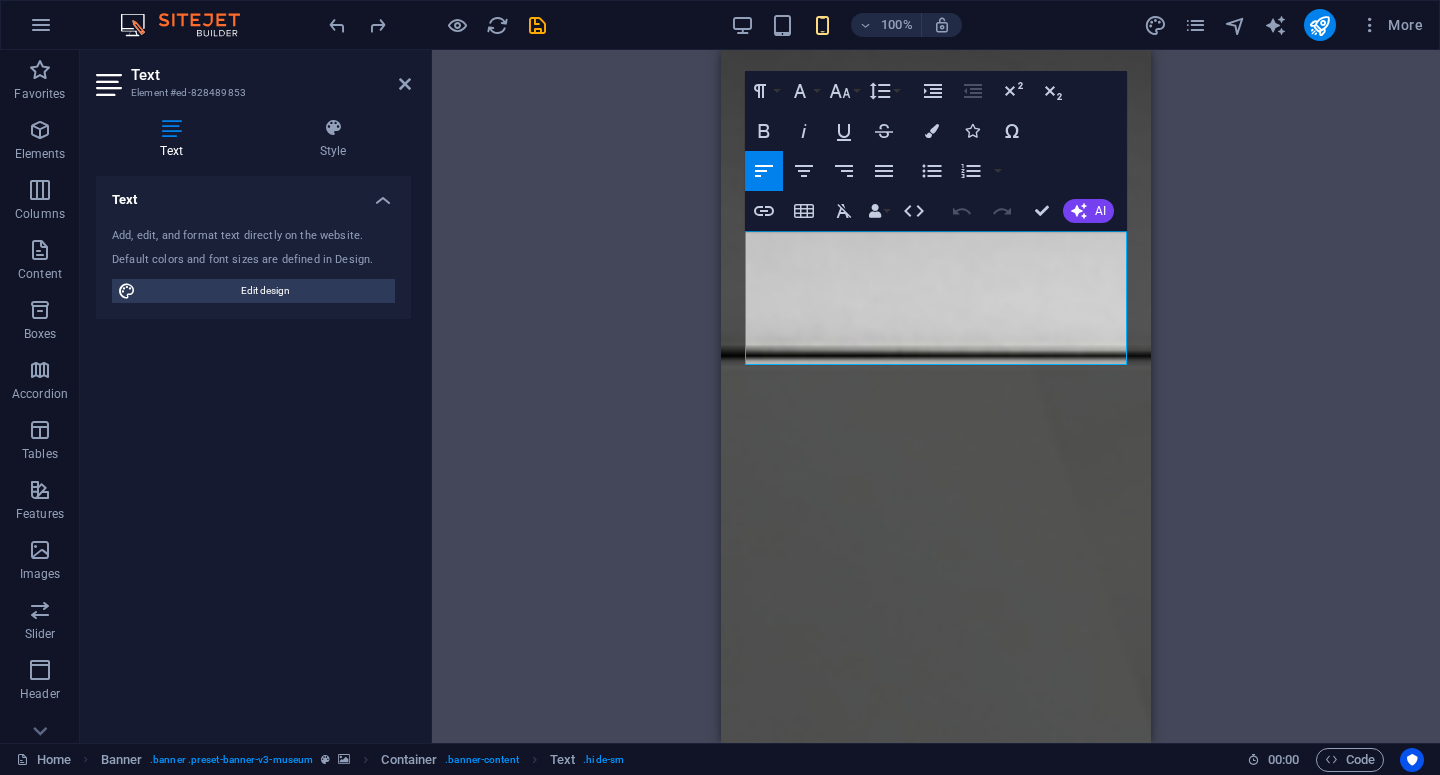 click on "Drag here to replace the existing content. Press “Ctrl” if you want to create a new element.
H1   Banner   Container   Banner   Menu Bar   Menu   Text   Placeholder   Container   Container   Banner   Logo   Spacer   Button   Contact Form   Form   Input   Container   Contact Form   Form   Container   Spacer   Container   Email   Contact Form   Contact Form   Form   Textarea   Captcha   Form button   Footer Thrud   Container   Container   Container   Container   Checkbox   Textarea Paragraph Format Normal Heading 1 Heading 2 Heading 3 Heading 4 Heading 5 Heading 6 Code Font Family Arial Georgia Impact Tahoma Times New Roman Verdana Inter Podkova Font Size 8 9 10 11 12 14 18 24 30 36 48 60 72 96 Line Height Default Single 1.15 1.5 Double Increase Indent Decrease Indent Superscript Subscript Bold Italic Underline Strikethrough Colors Icons Special Characters Align Left Align Center Align Right Align Justify Unordered List   Default Circle Disc Square    Ordered List" at bounding box center [936, 396] 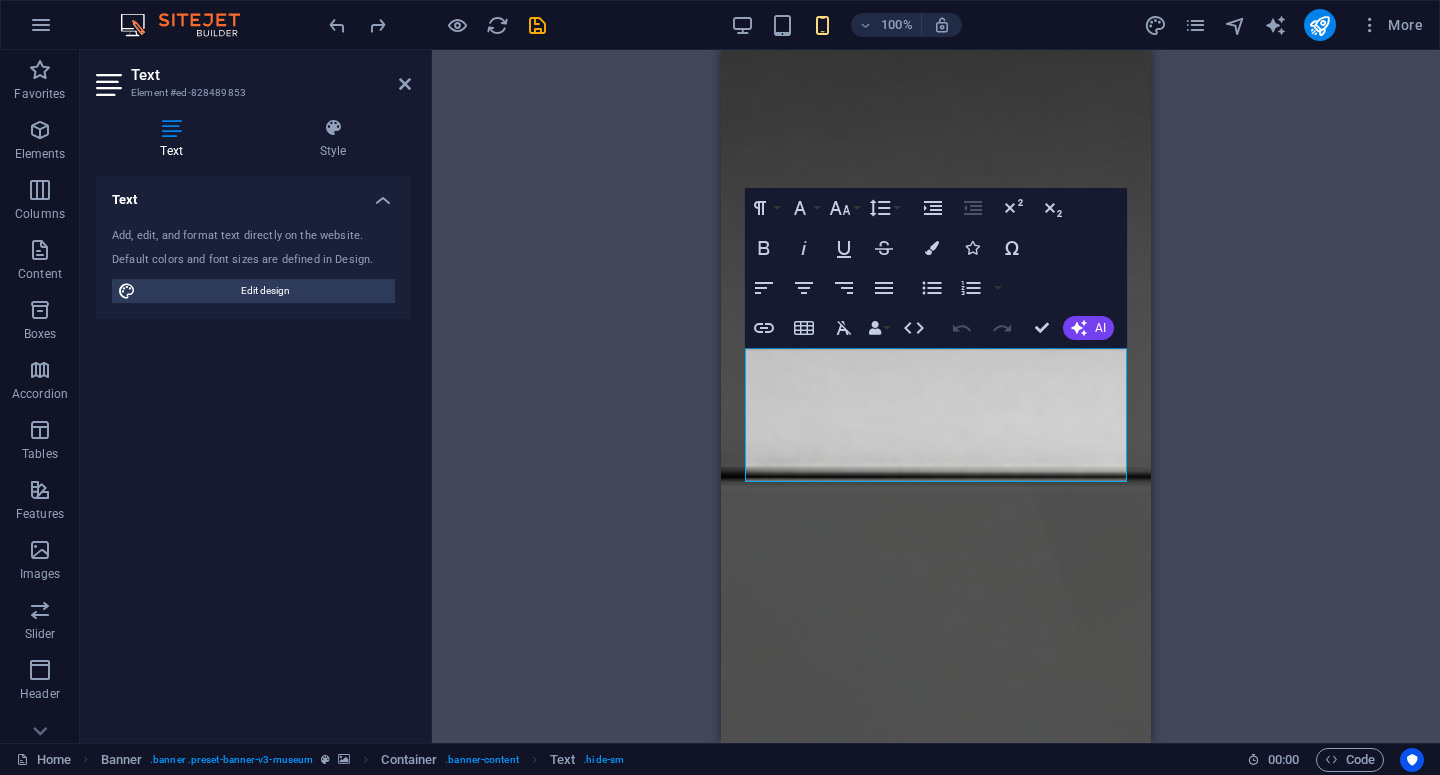 scroll, scrollTop: 84, scrollLeft: 0, axis: vertical 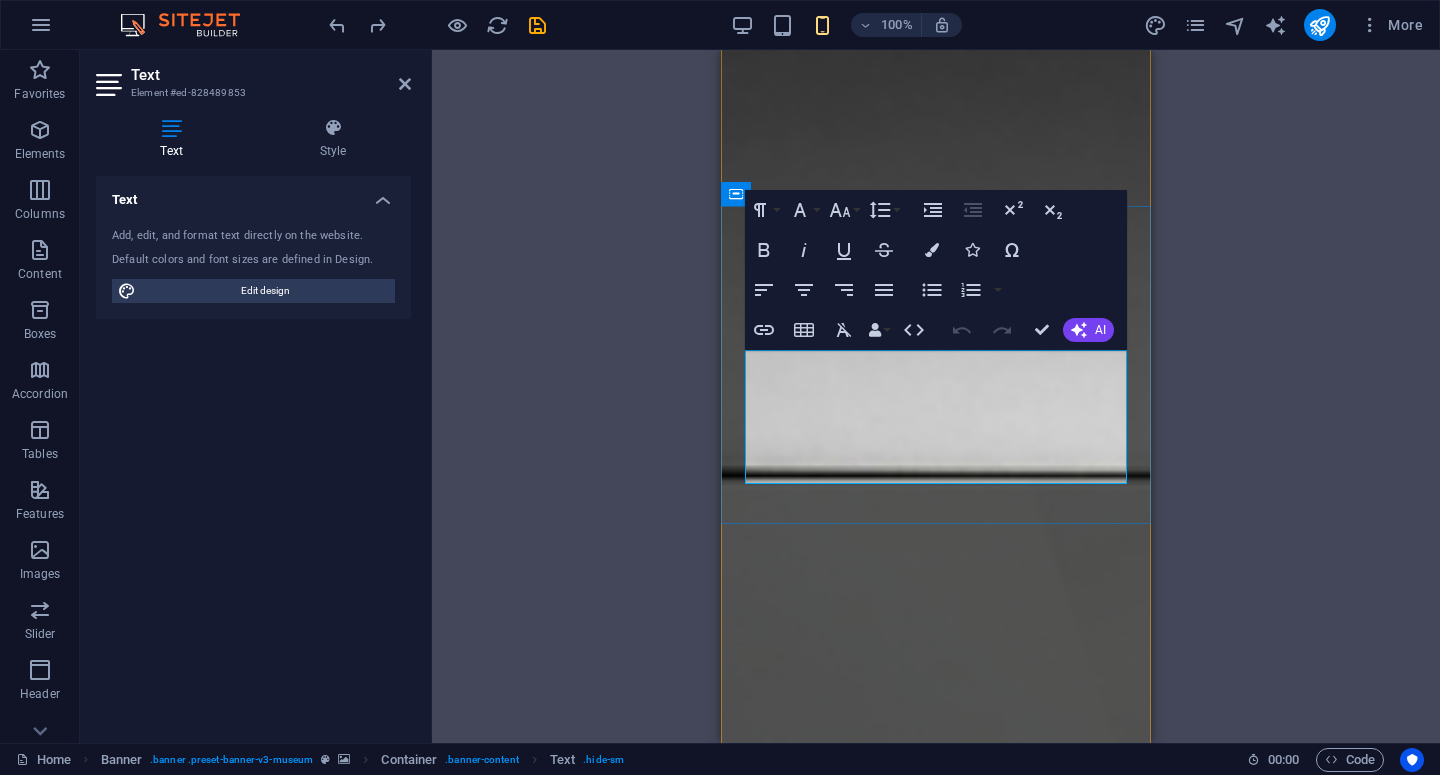click on "SnapFlow is a digital agency specializing in influencer campaigns and digital marketing activations." at bounding box center (930, 2442) 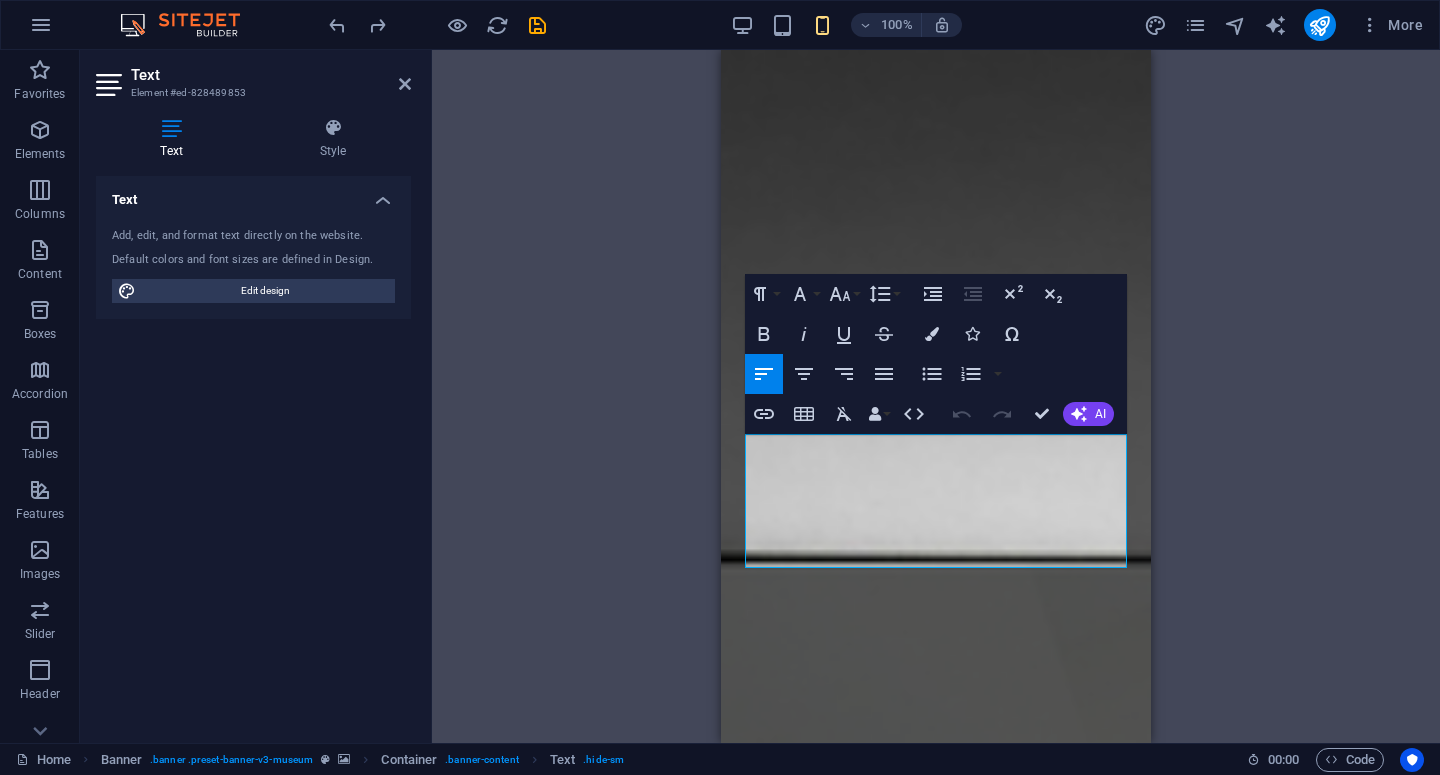 scroll, scrollTop: 1, scrollLeft: 0, axis: vertical 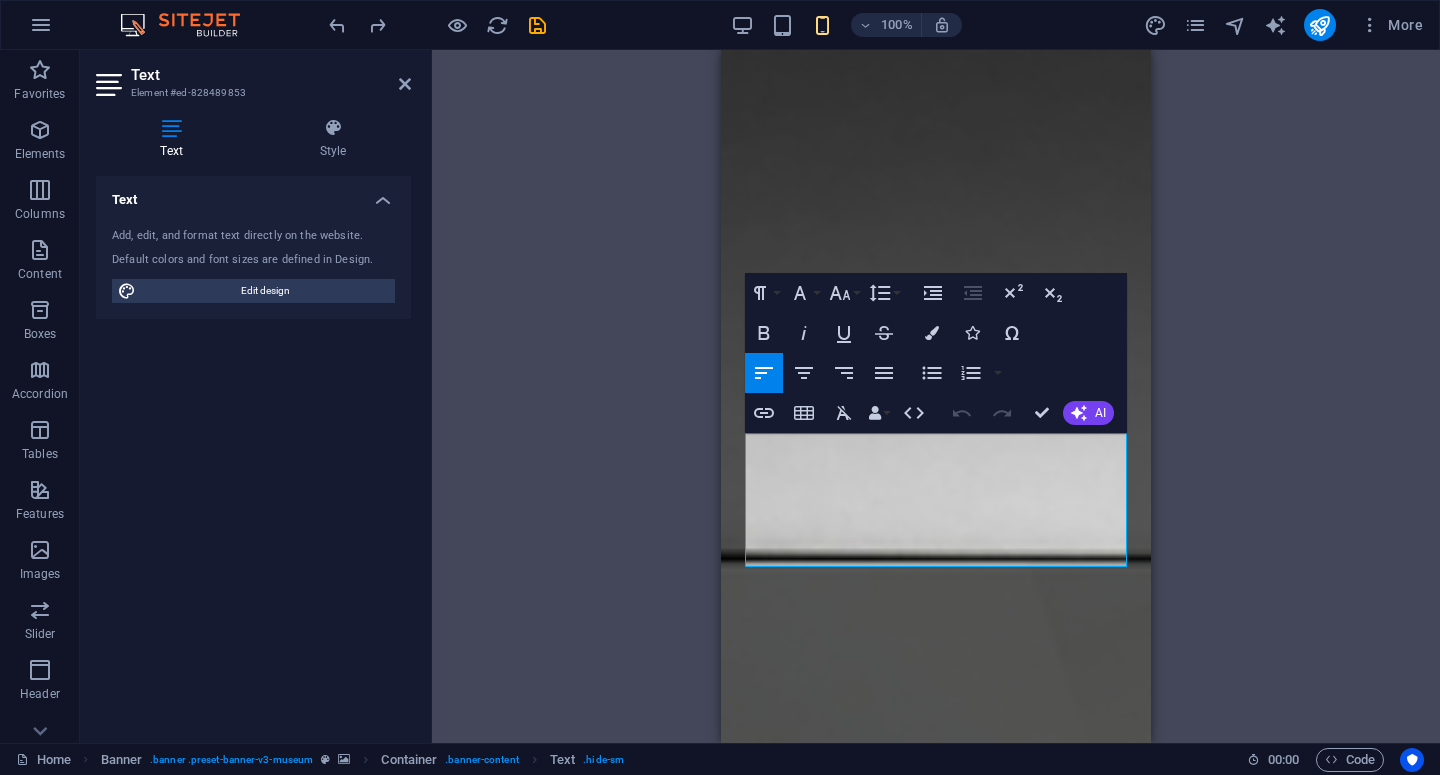 click on "Drag here to replace the existing content. Press “Ctrl” if you want to create a new element.
H1   Banner   Container   Banner   Menu Bar   Menu   Text   Placeholder   Container   Container   Banner   Logo   Spacer   Button   Contact Form   Form   Input   Container   Contact Form   Form   Container   Spacer   Container   Email   Contact Form   Contact Form   Form   Textarea   Captcha   Form button   Footer Thrud   Container   Container   Container   Container   Checkbox   Textarea Paragraph Format Normal Heading 1 Heading 2 Heading 3 Heading 4 Heading 5 Heading 6 Code Font Family Arial Georgia Impact Tahoma Times New Roman Verdana Inter Podkova Font Size 8 9 10 11 12 14 18 24 30 36 48 60 72 96 Line Height Default Single 1.15 1.5 Double Increase Indent Decrease Indent Superscript Subscript Bold Italic Underline Strikethrough Colors Icons Special Characters Align Left Align Center Align Right Align Justify Unordered List   Default Circle Disc Square    Ordered List" at bounding box center [936, 396] 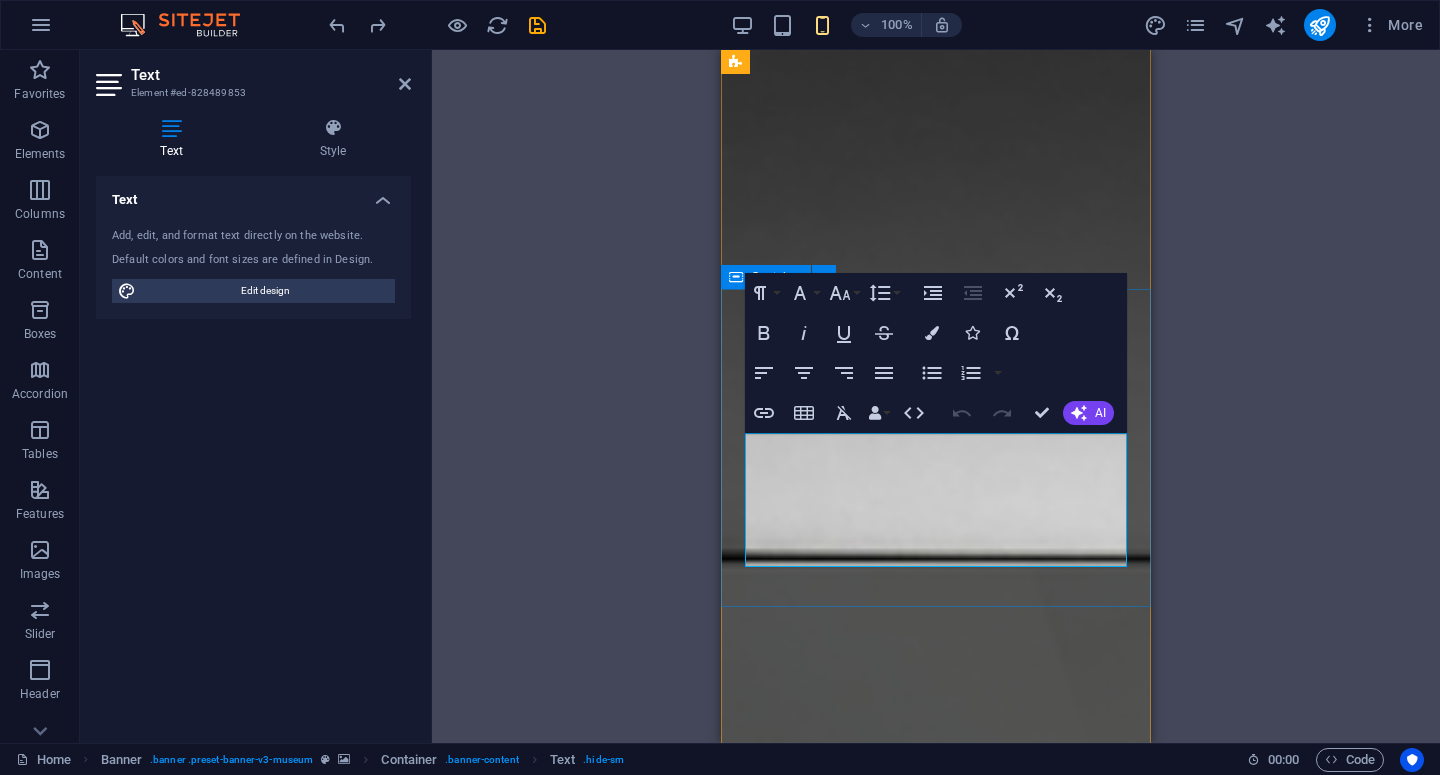 click on "“Campaign Brief, But Smarter.” SnapFlow is a digital agency specializing in influencer campaigns and digital marketing activations. We don’t just execute — we also build our own tools to make campaign management faster, clearer, and more efficient for brands." at bounding box center [936, 2518] 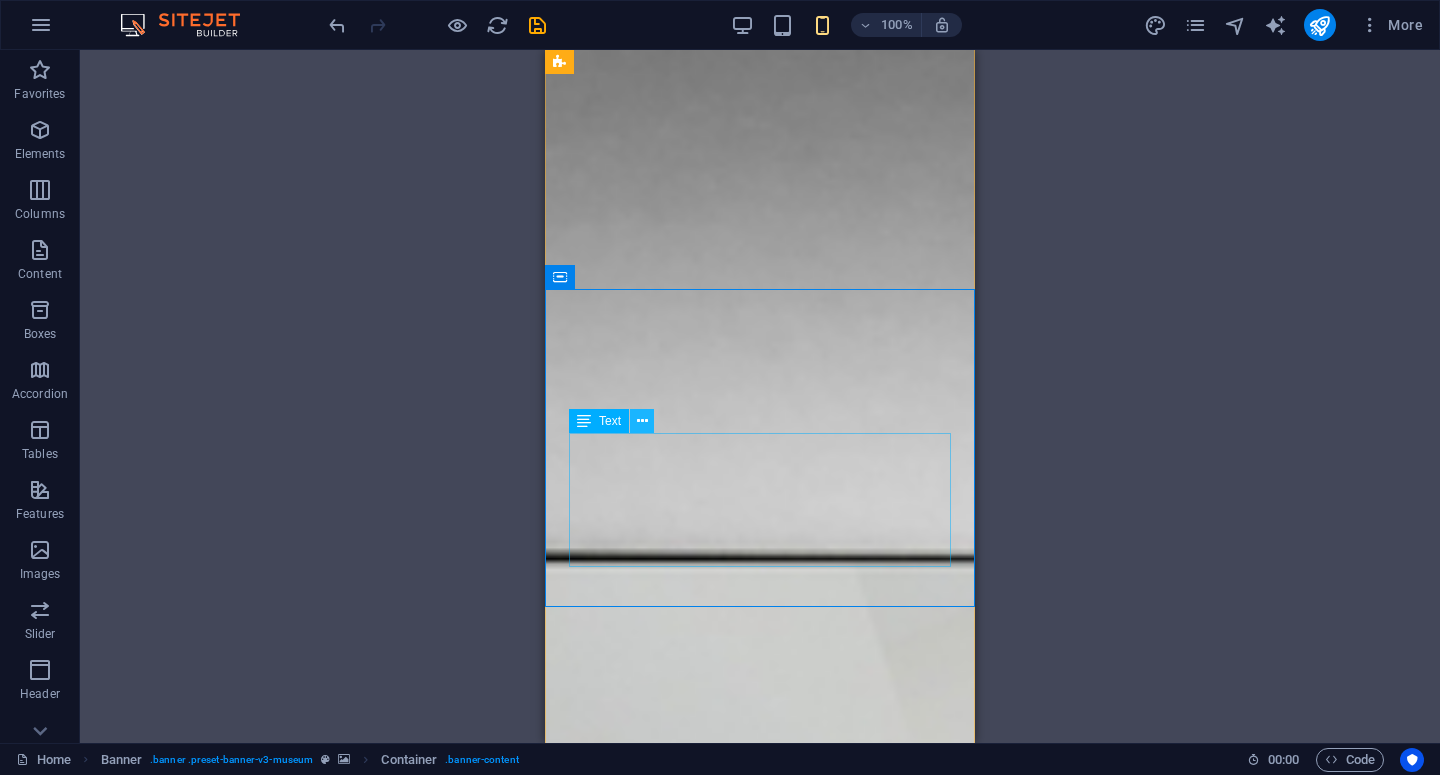 click at bounding box center [642, 421] 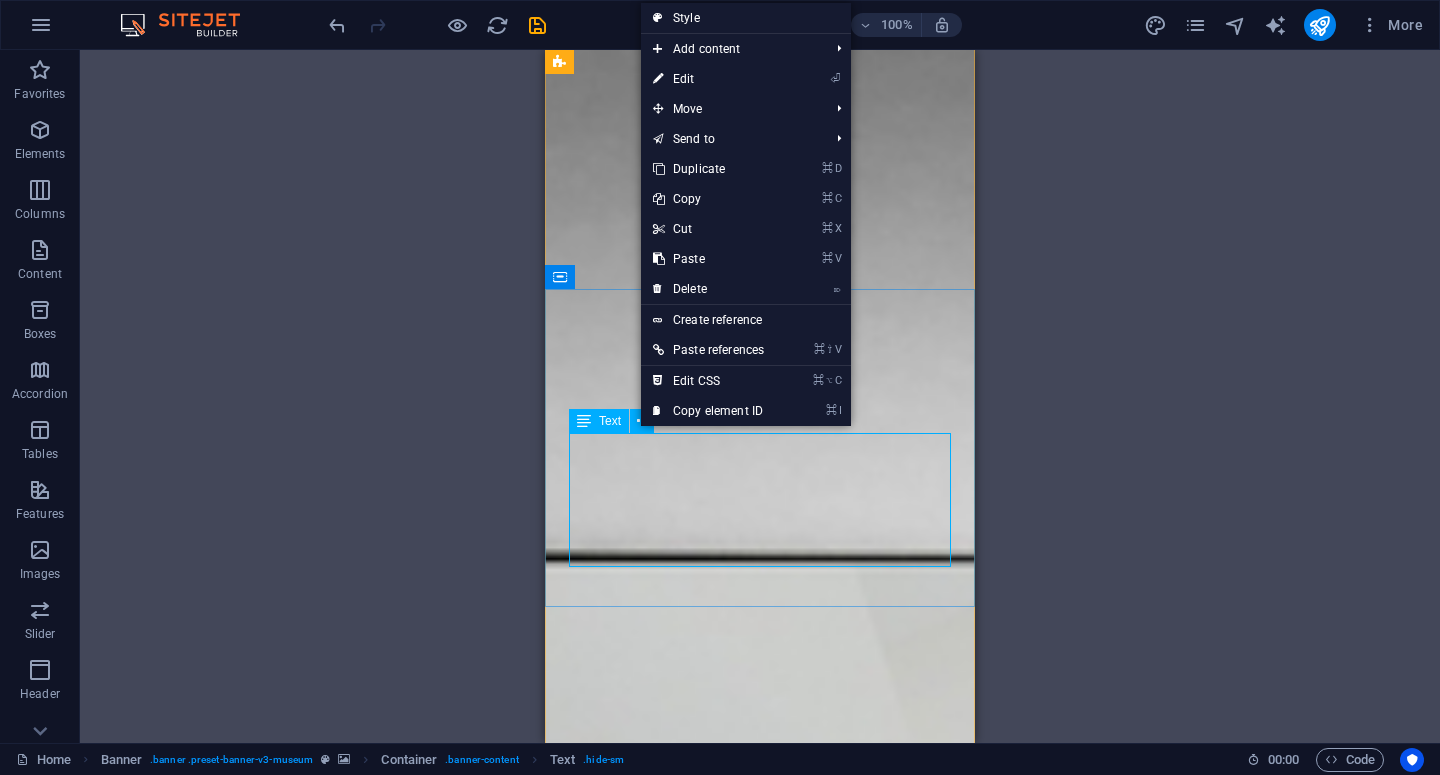 click on "SnapFlow is a digital agency specializing in influencer campaigns and digital marketing activations. We don’t just execute — we also build our own tools to make campaign management faster, clearer, and more efficient for brands." at bounding box center [760, 2570] 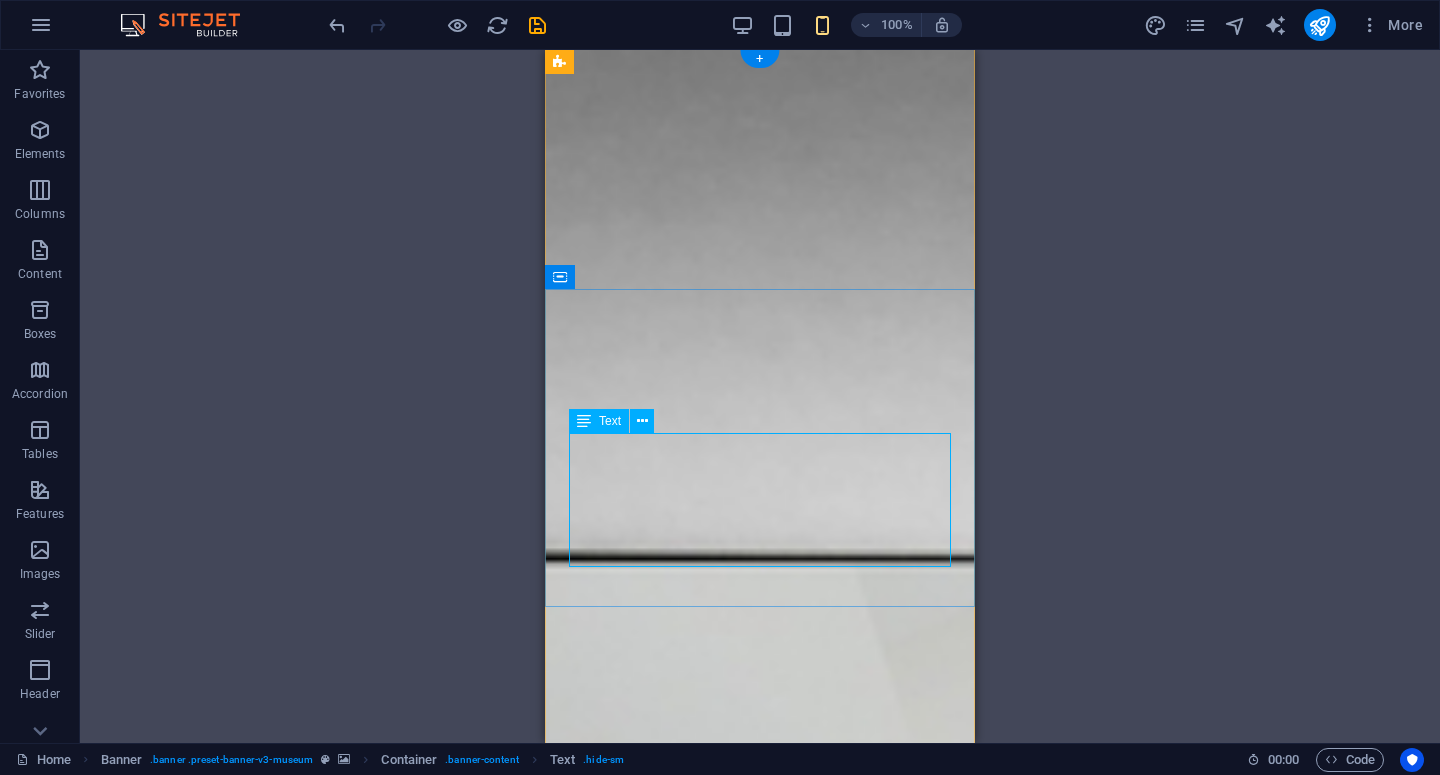 click on "SnapFlow is a digital agency specializing in influencer campaigns and digital marketing activations. We don’t just execute — we also build our own tools to make campaign management faster, clearer, and more efficient for brands." at bounding box center (760, 2570) 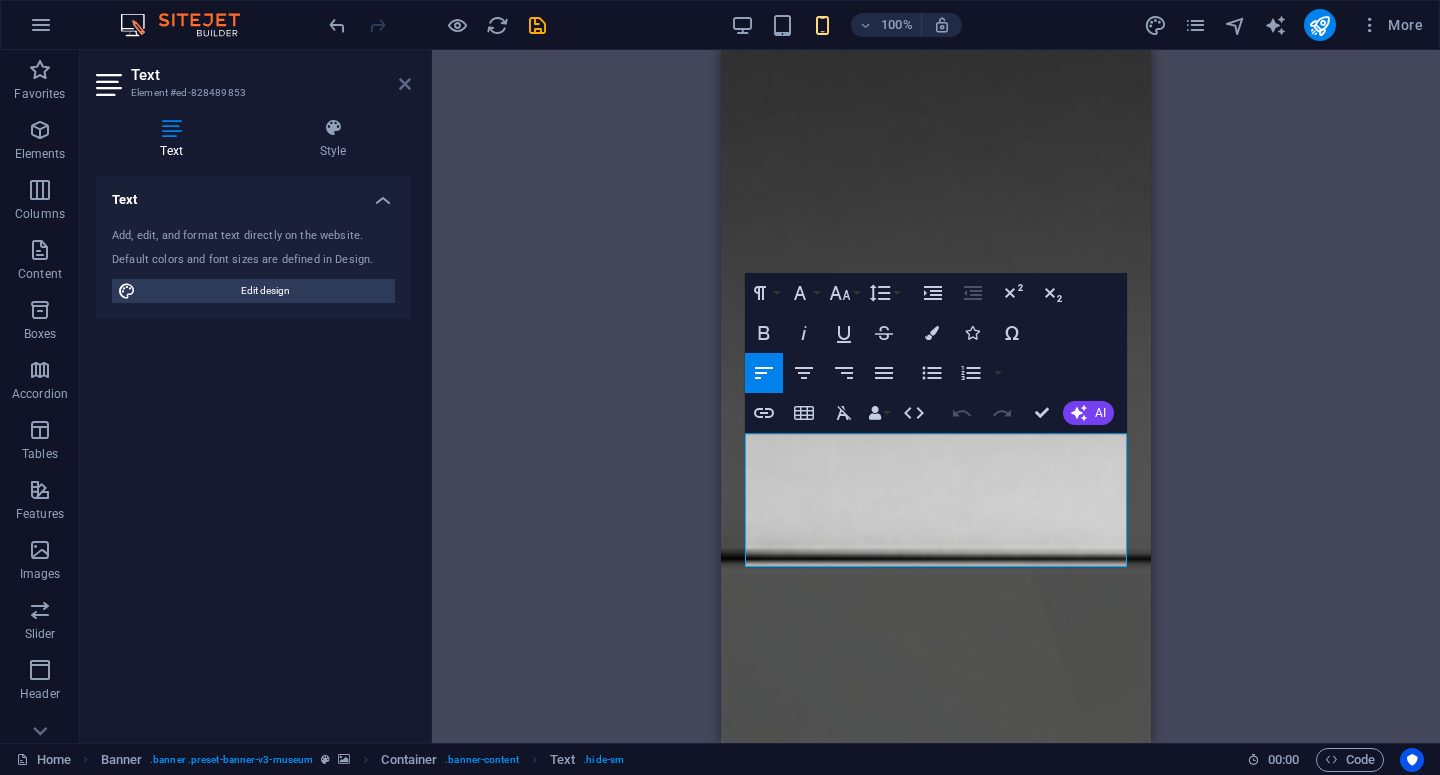 click at bounding box center [405, 84] 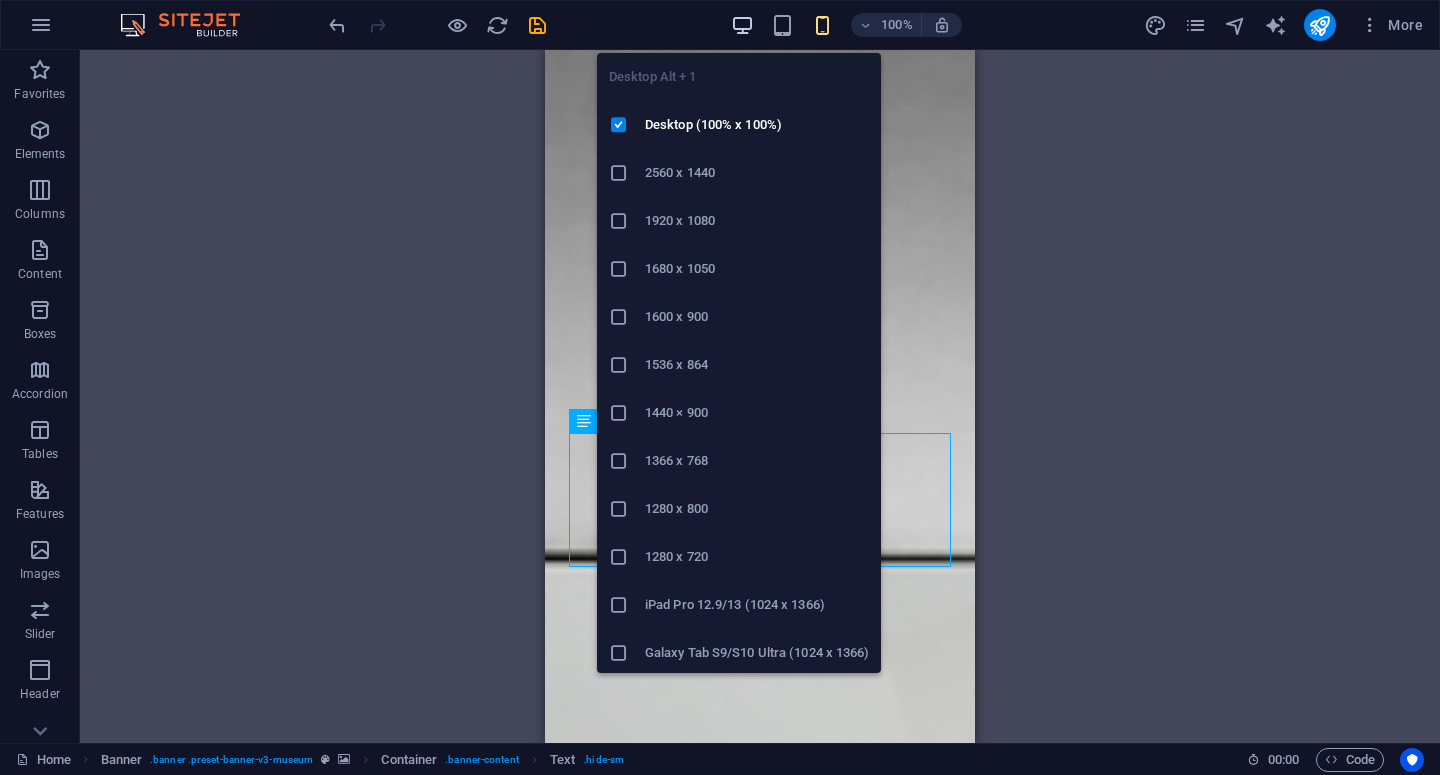 click at bounding box center (742, 25) 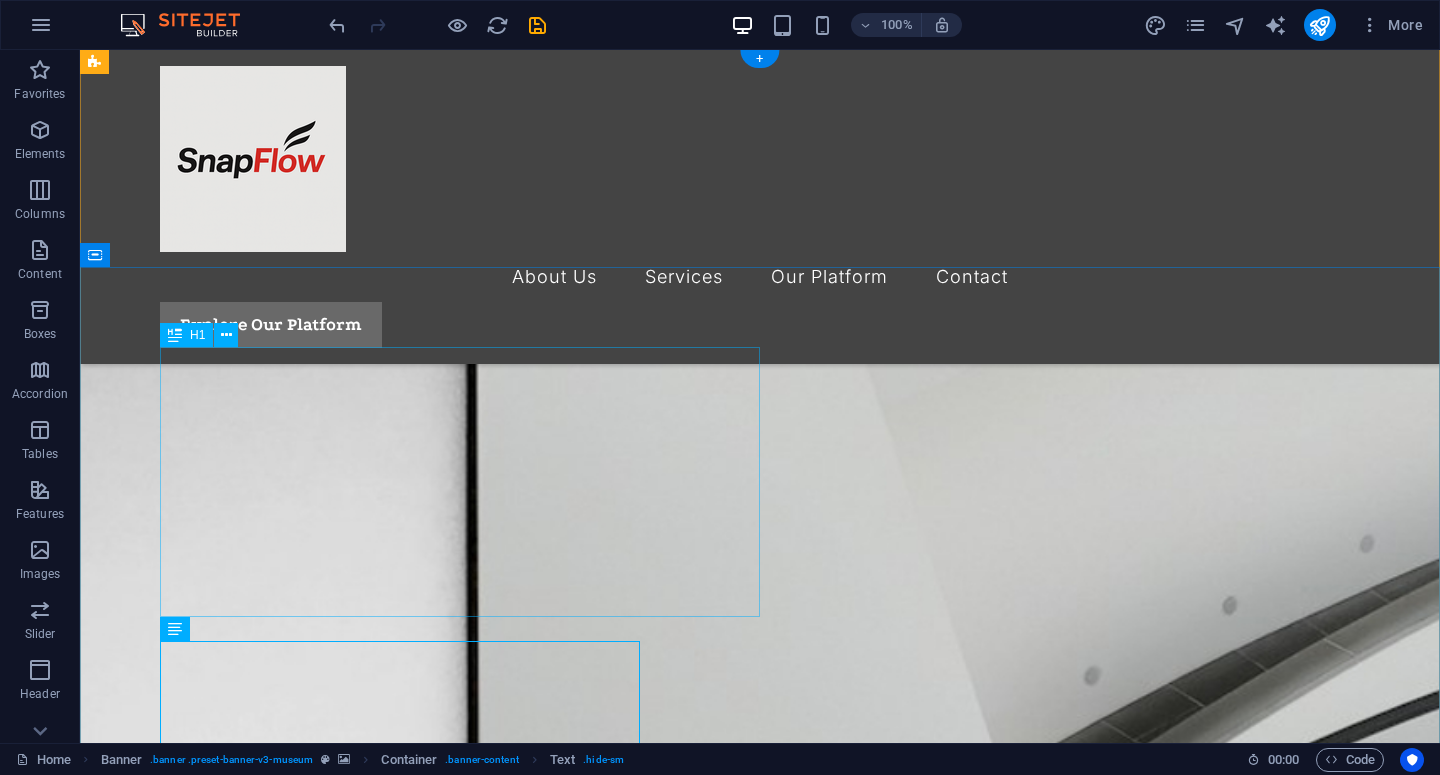 scroll, scrollTop: 258, scrollLeft: 0, axis: vertical 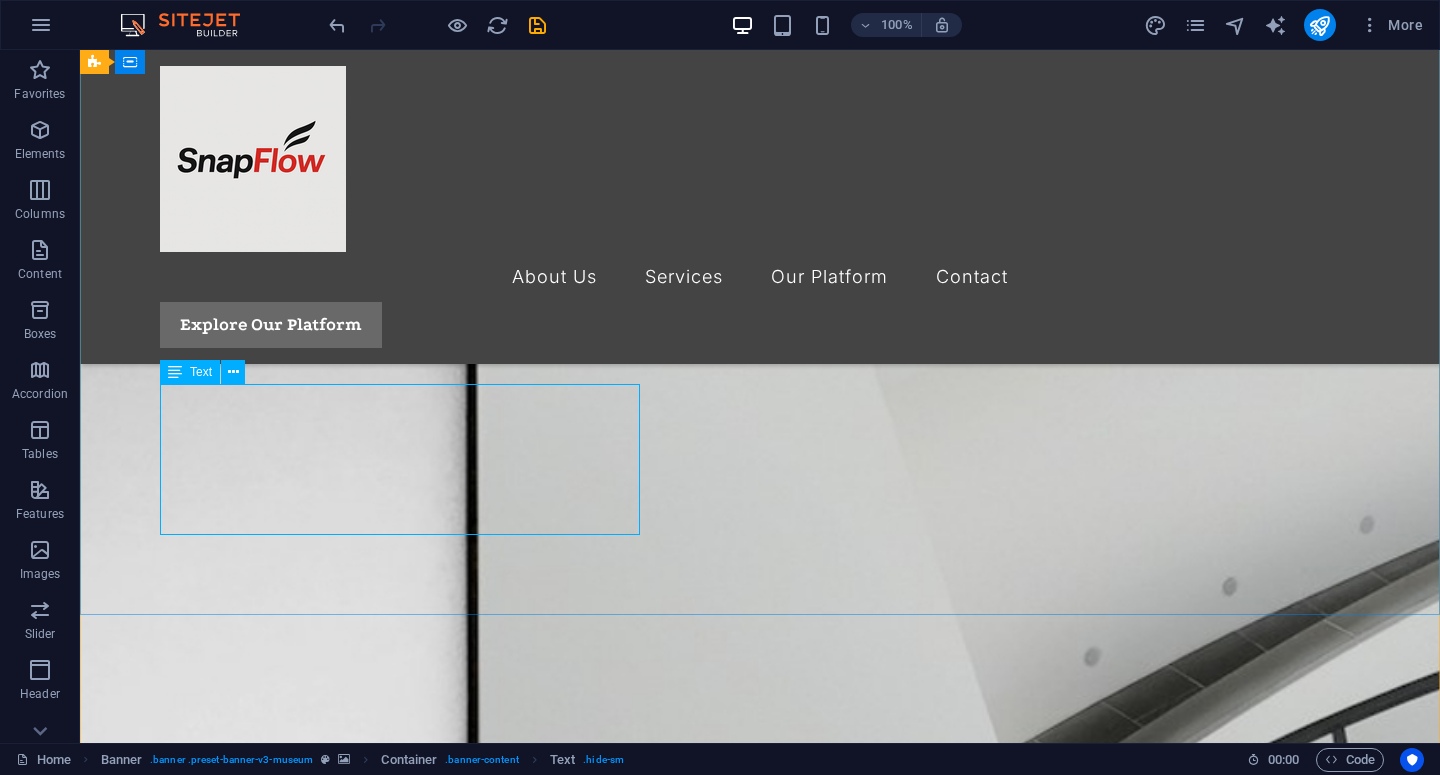 click on "SnapFlow is a digital agency specializing in influencer campaigns and digital marketing activations. We don’t just execute — we also build our own tools to make campaign management faster, clearer, and more efficient for brands." at bounding box center [760, 2355] 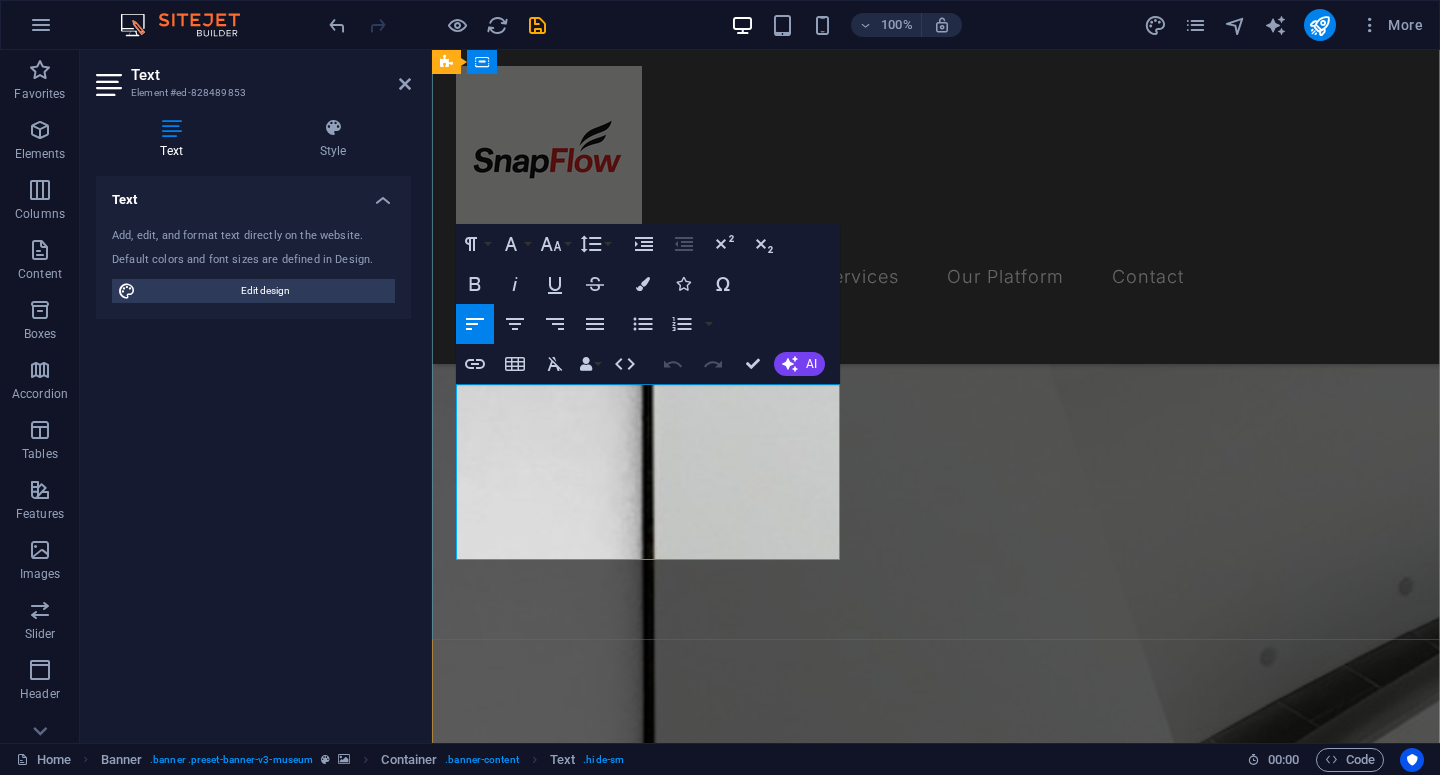 click on "We don’t just execute — we also build our own tools to make campaign management faster, clearer, and more efficient for brands." at bounding box center (936, 2367) 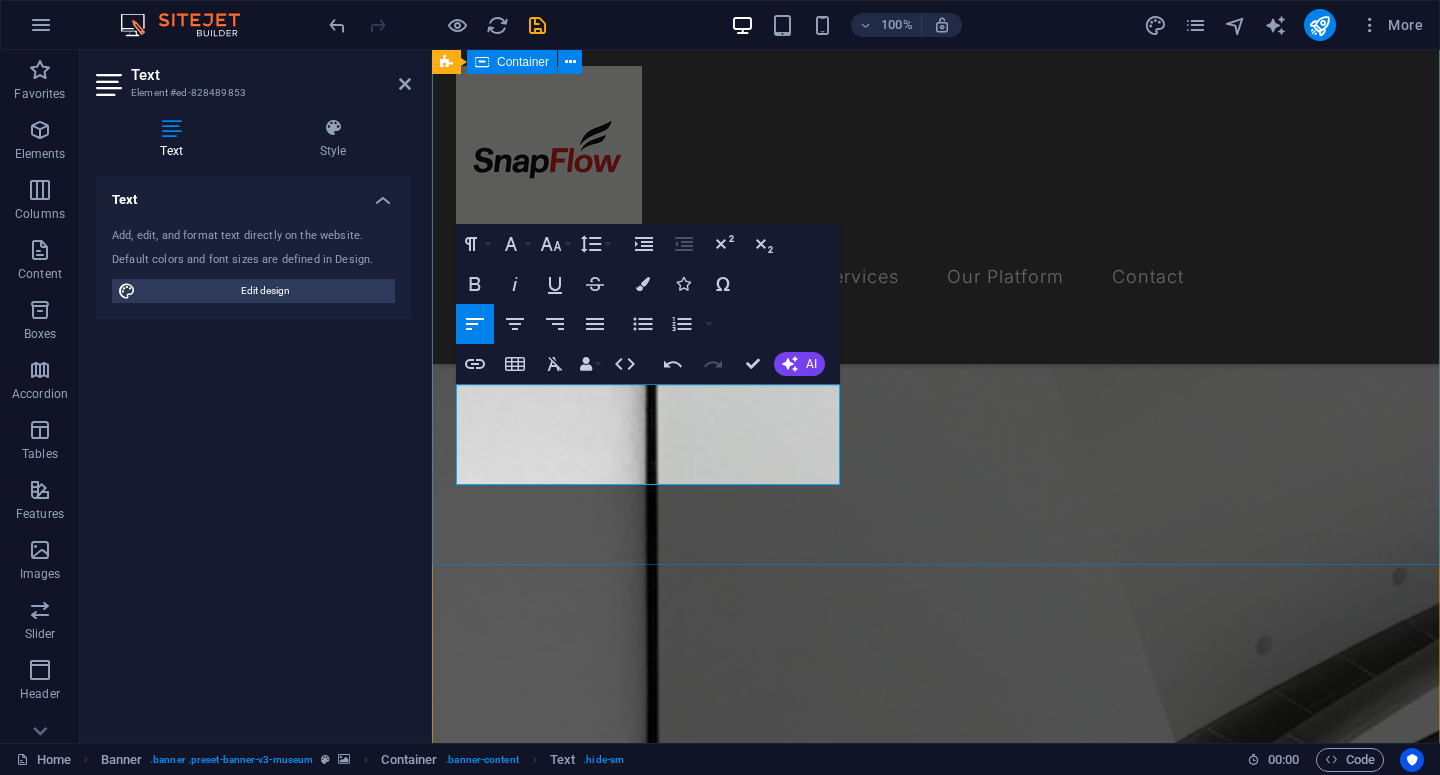 click on "“Campaign Brief, But Smarter.” SnapFlow is a digital agency specializing in influencer campaigns and digital marketing activations." at bounding box center (936, 2105) 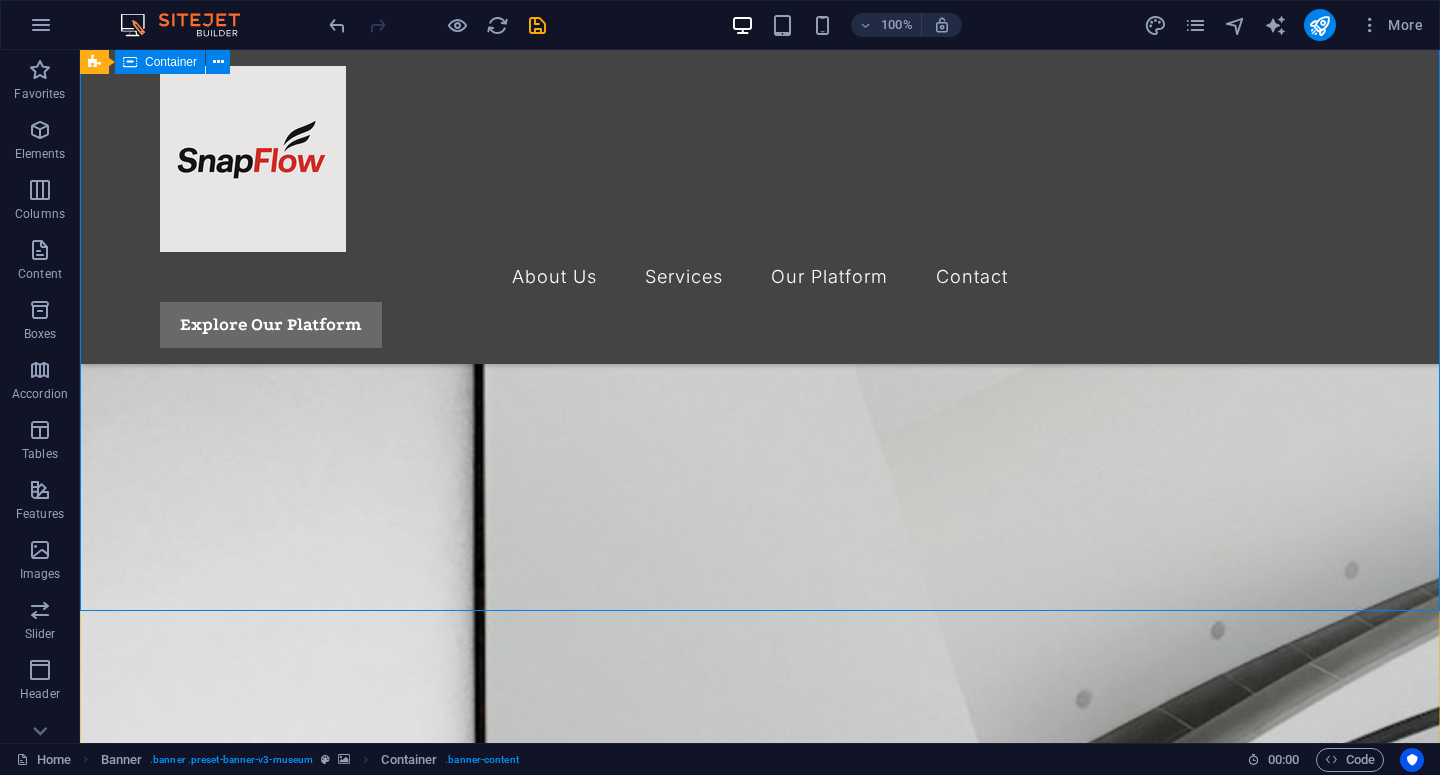 scroll, scrollTop: 190, scrollLeft: 0, axis: vertical 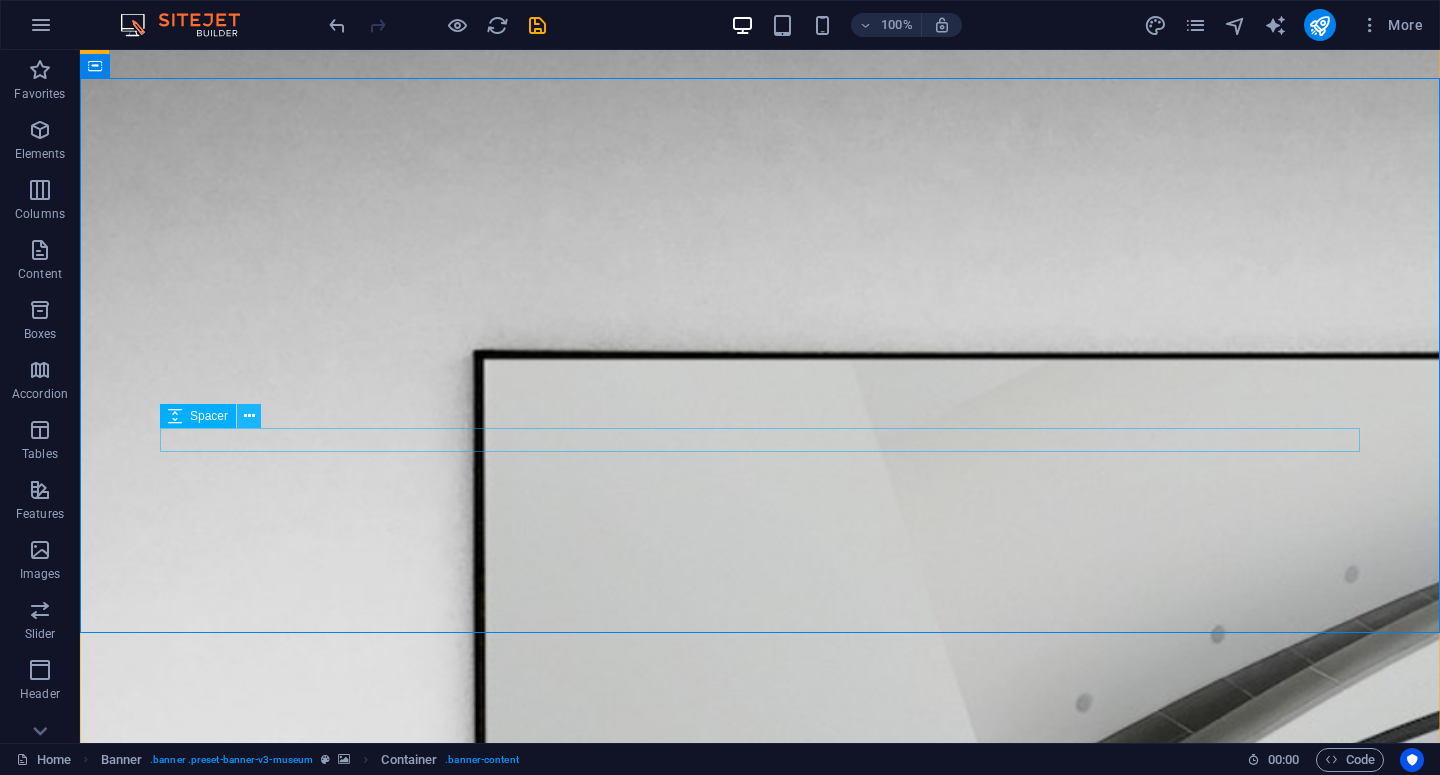click at bounding box center (249, 416) 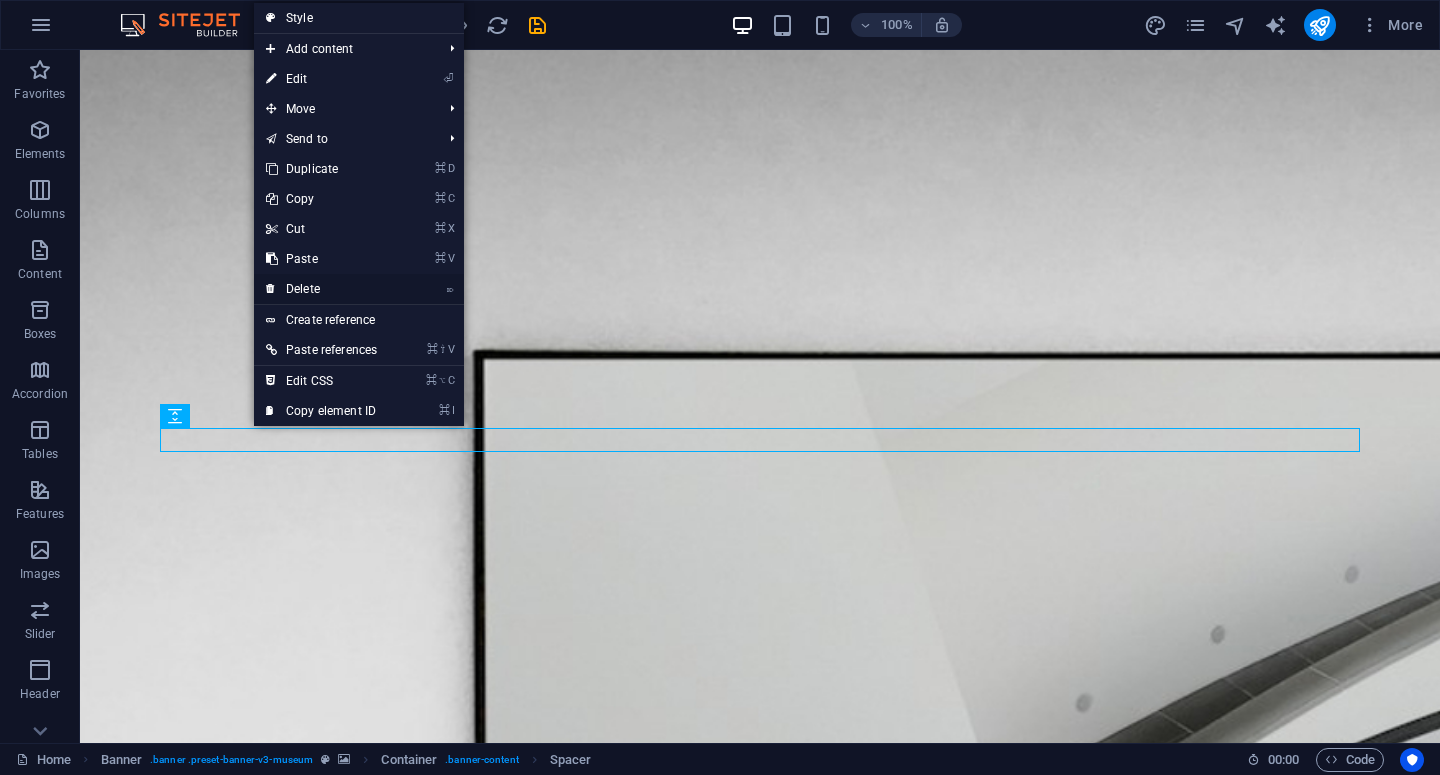 click on "⌦  Delete" at bounding box center [321, 289] 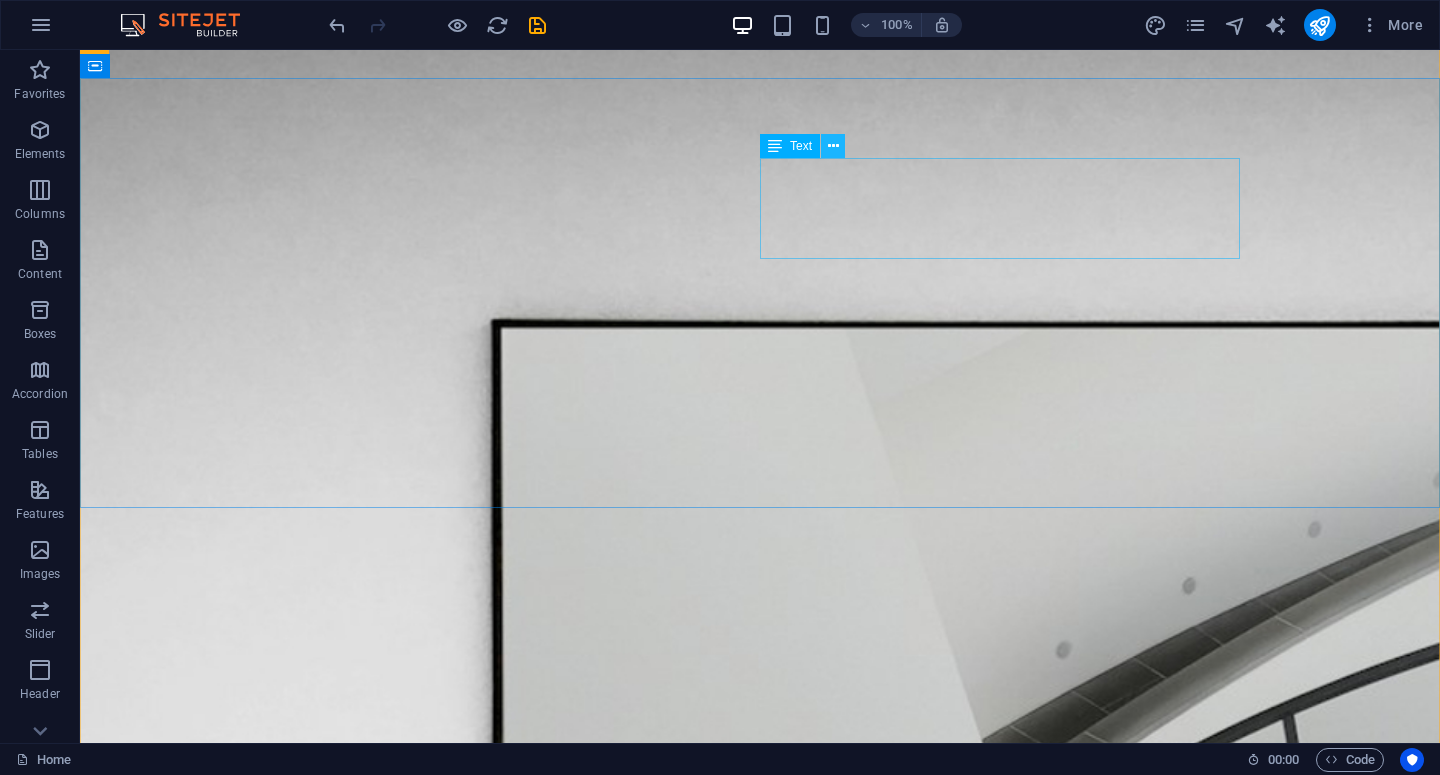 click at bounding box center [833, 146] 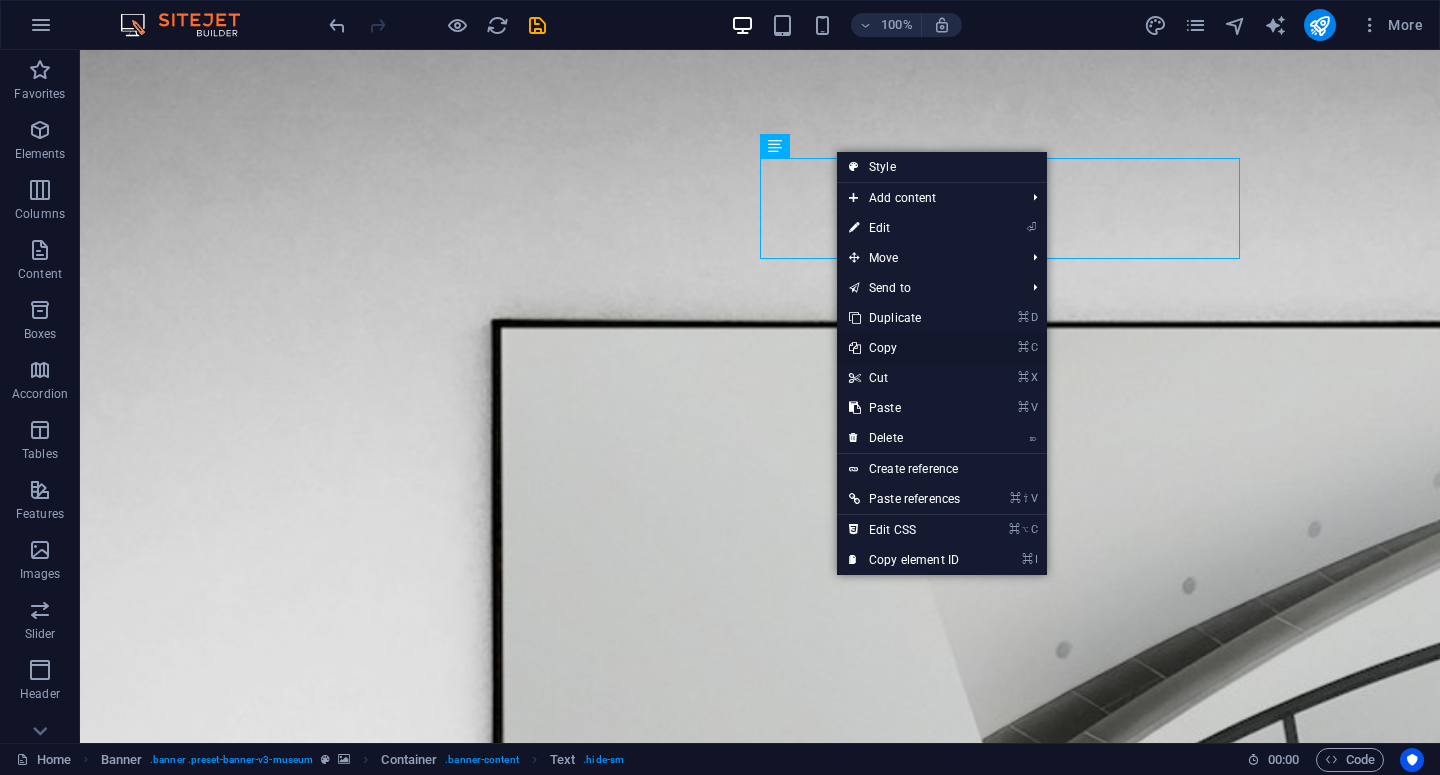 click on "⌘ C  Copy" at bounding box center [904, 348] 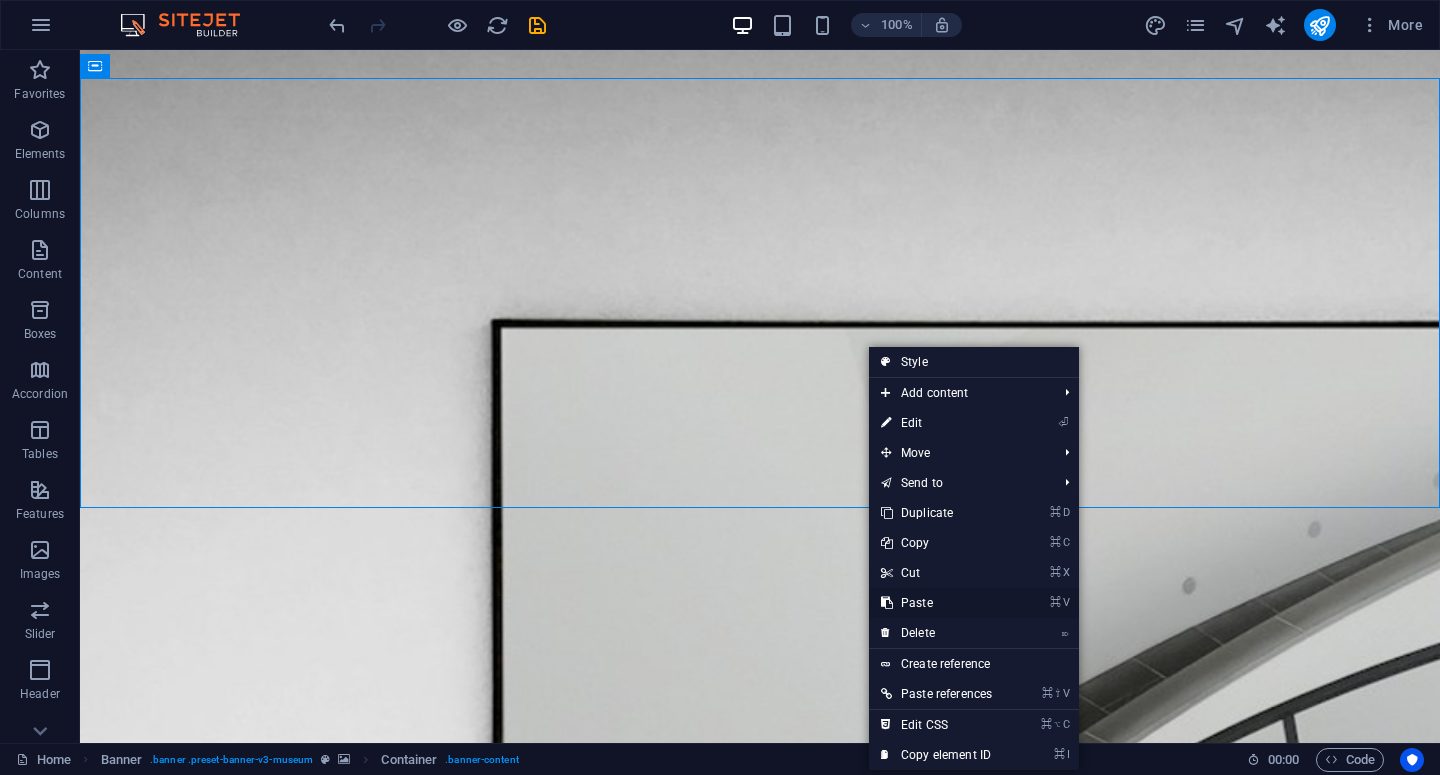 click on "⌘ V  Paste" at bounding box center (936, 603) 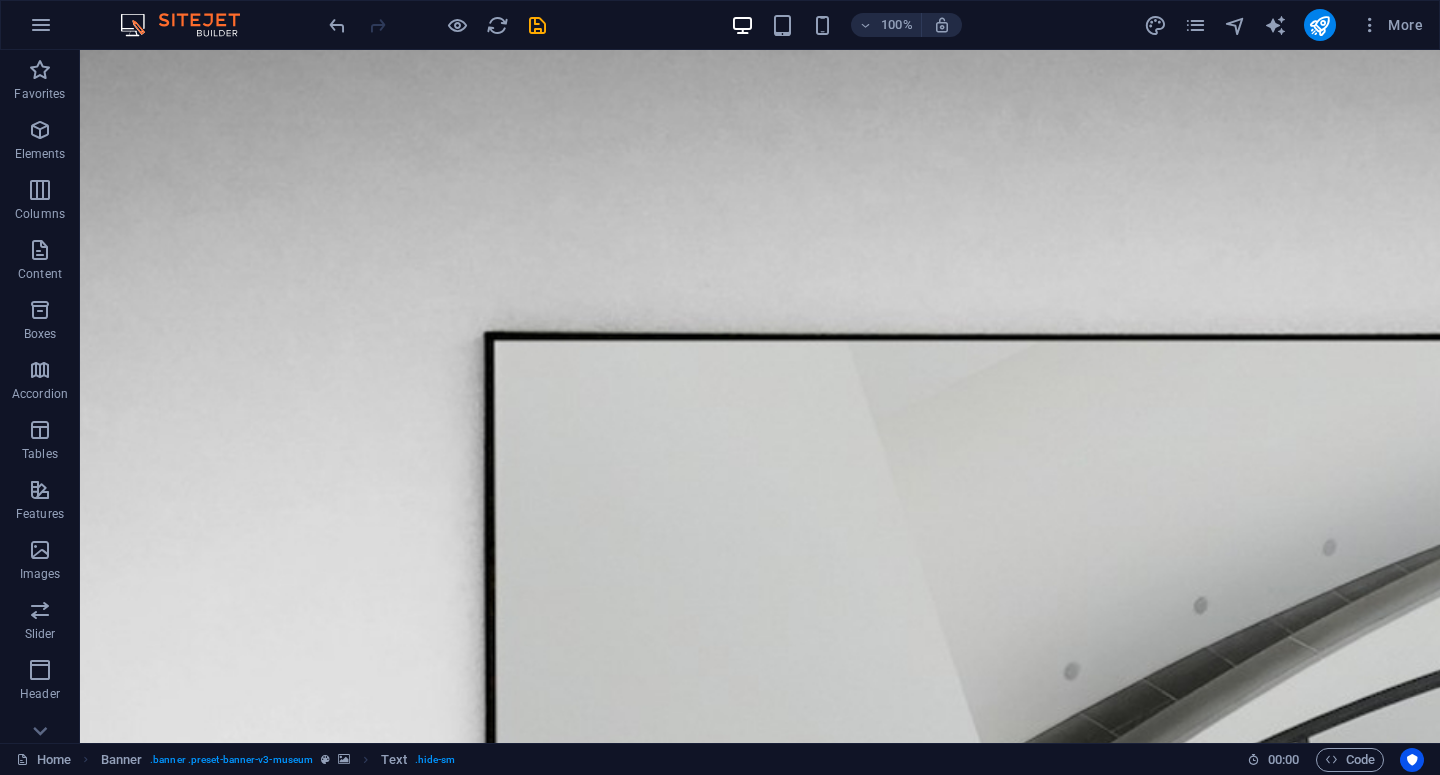 drag, startPoint x: 714, startPoint y: 526, endPoint x: 974, endPoint y: 384, distance: 296.2499 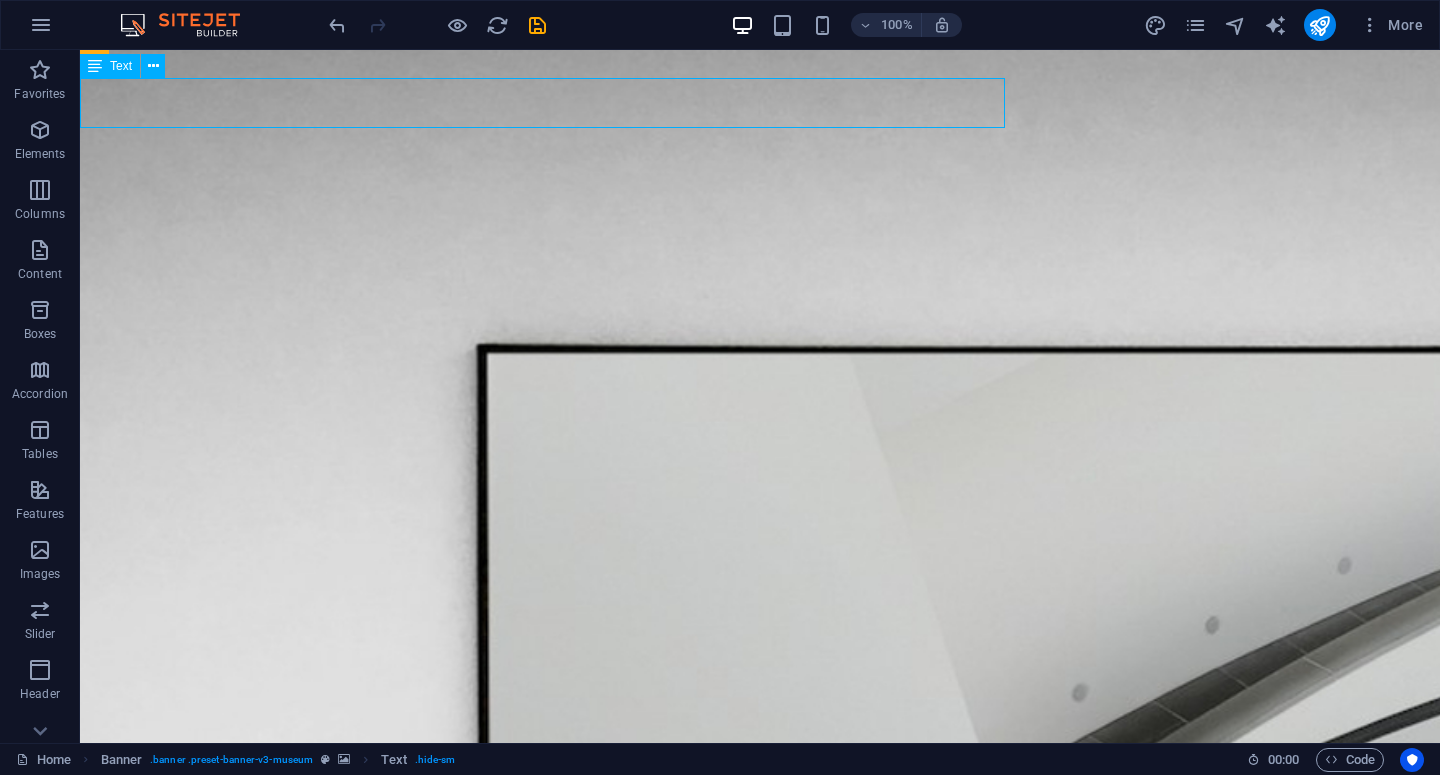 scroll, scrollTop: 184, scrollLeft: 0, axis: vertical 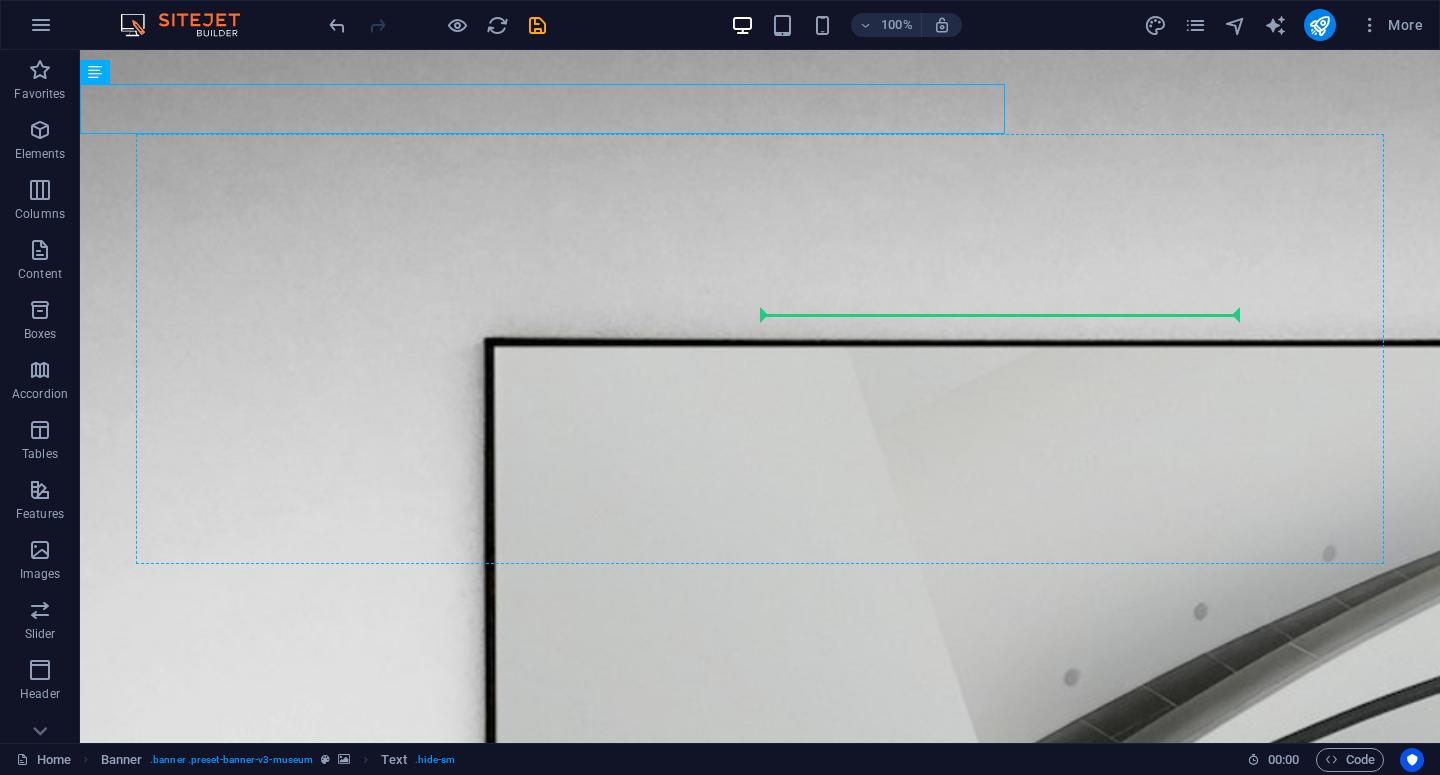 drag, startPoint x: 617, startPoint y: 110, endPoint x: 848, endPoint y: 302, distance: 300.37476 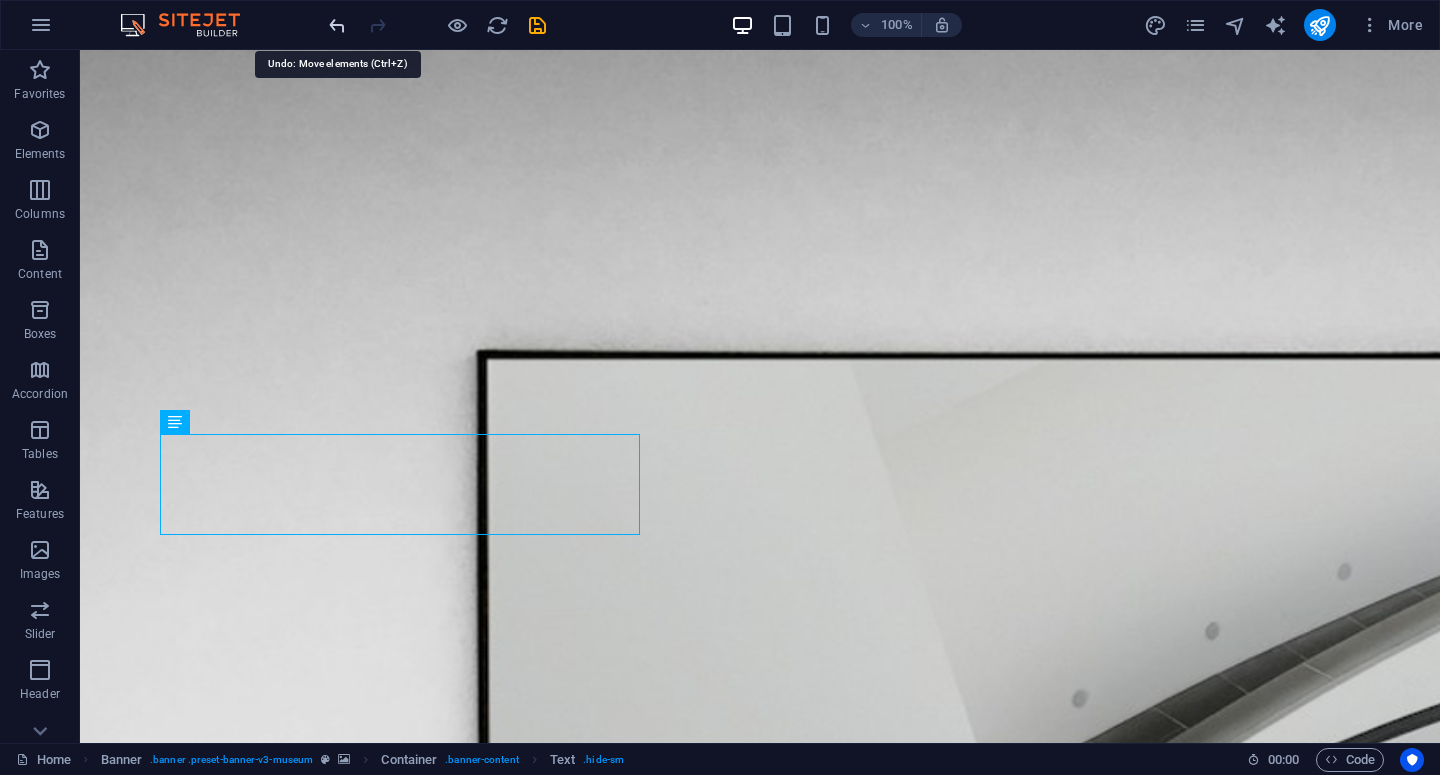 click at bounding box center (337, 25) 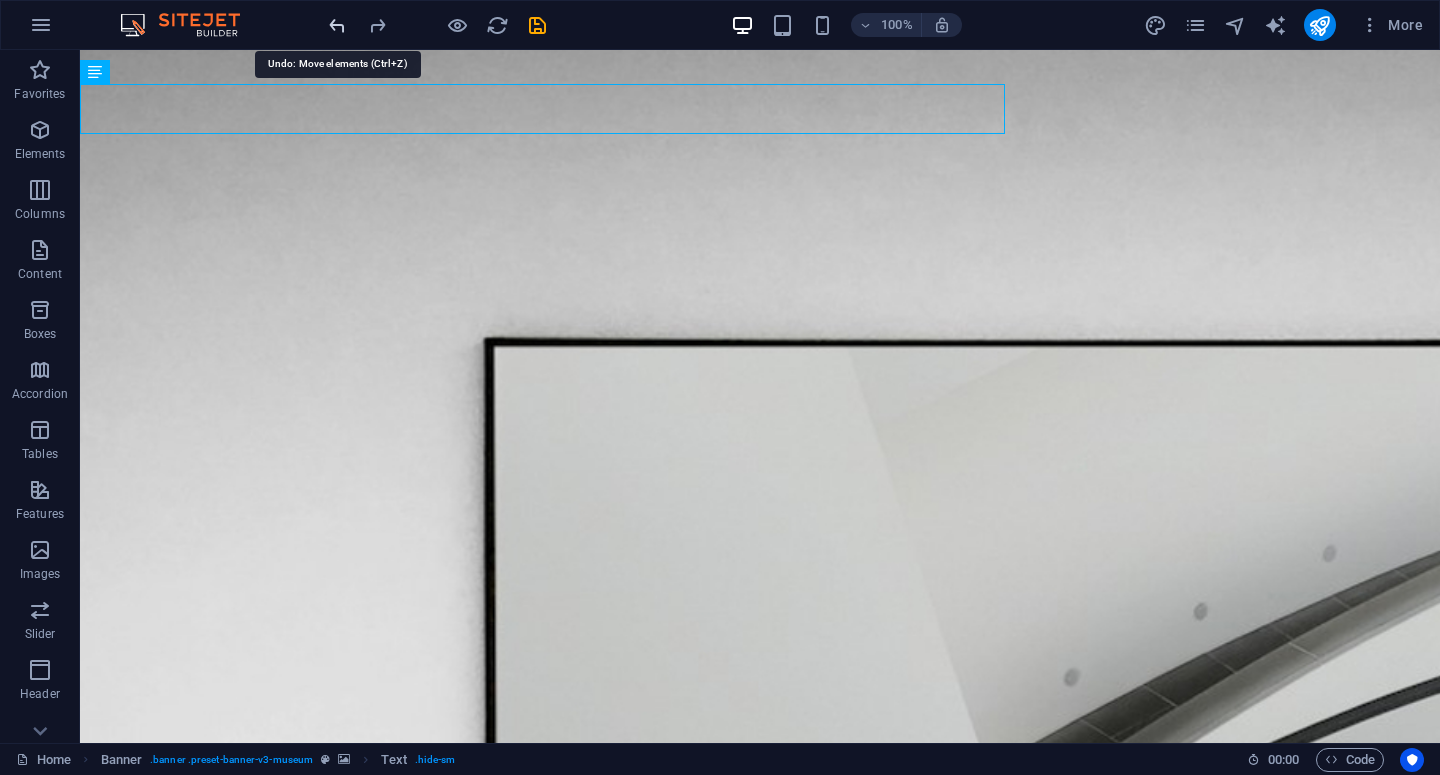 click at bounding box center [337, 25] 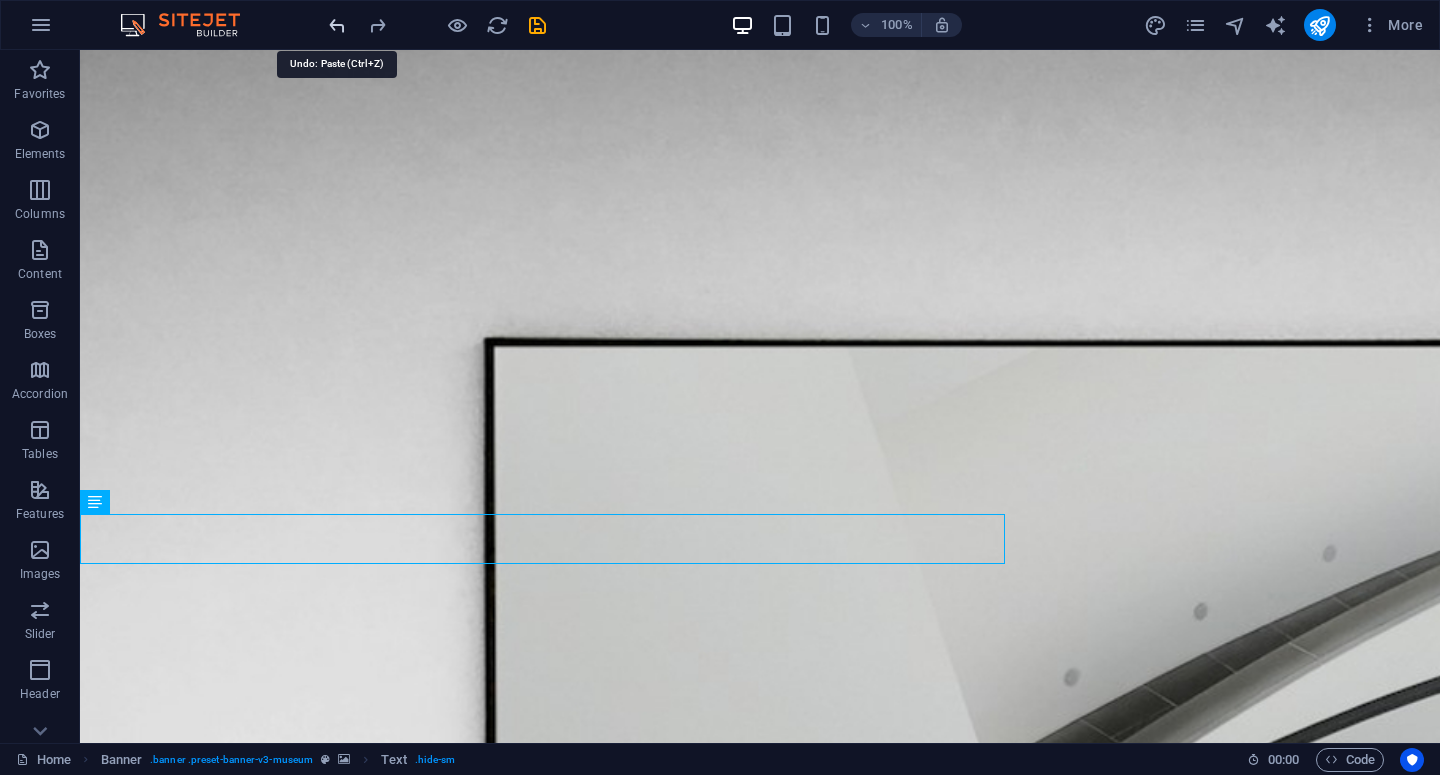 click at bounding box center (337, 25) 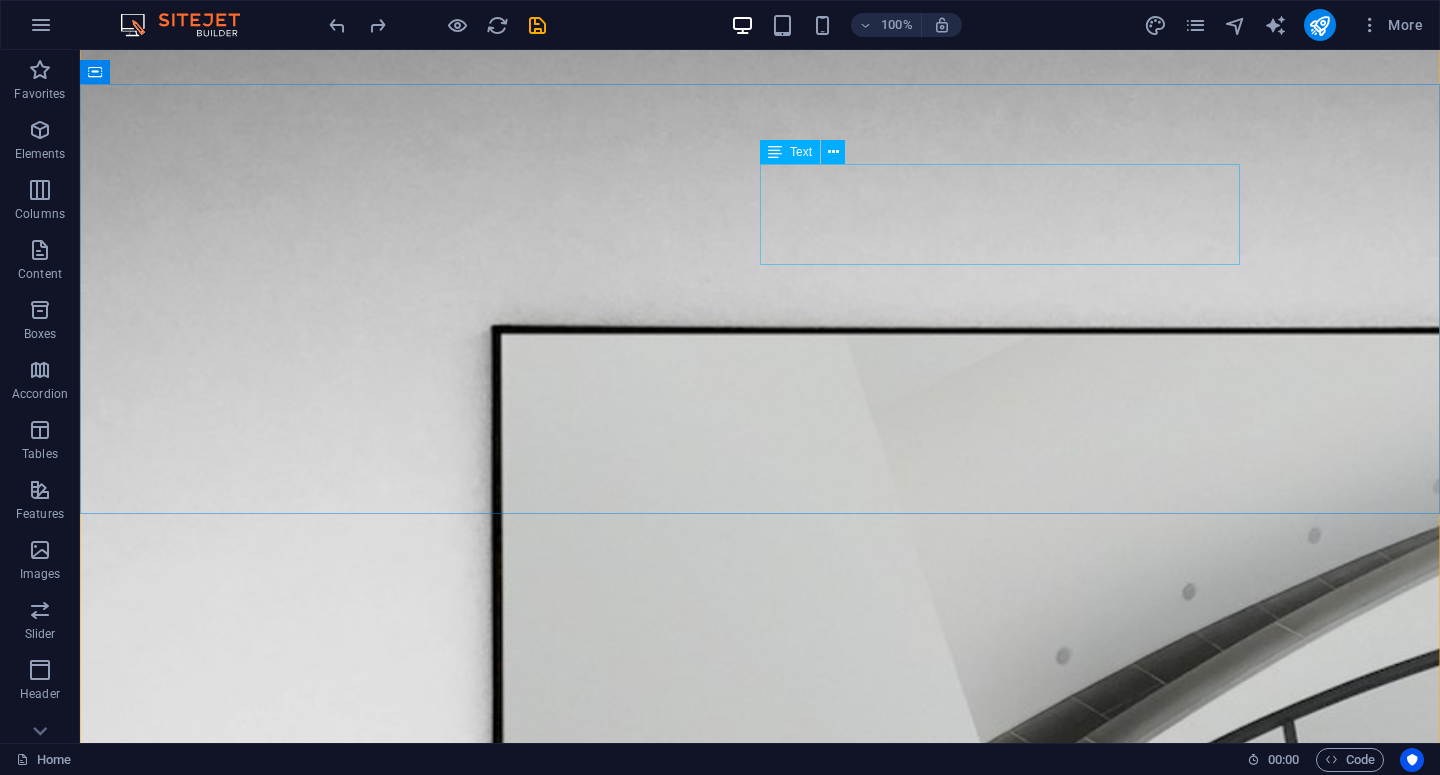 click on "SnapFlow is a digital agency specializing in influencer campaigns and digital marketing activations." at bounding box center (760, 2313) 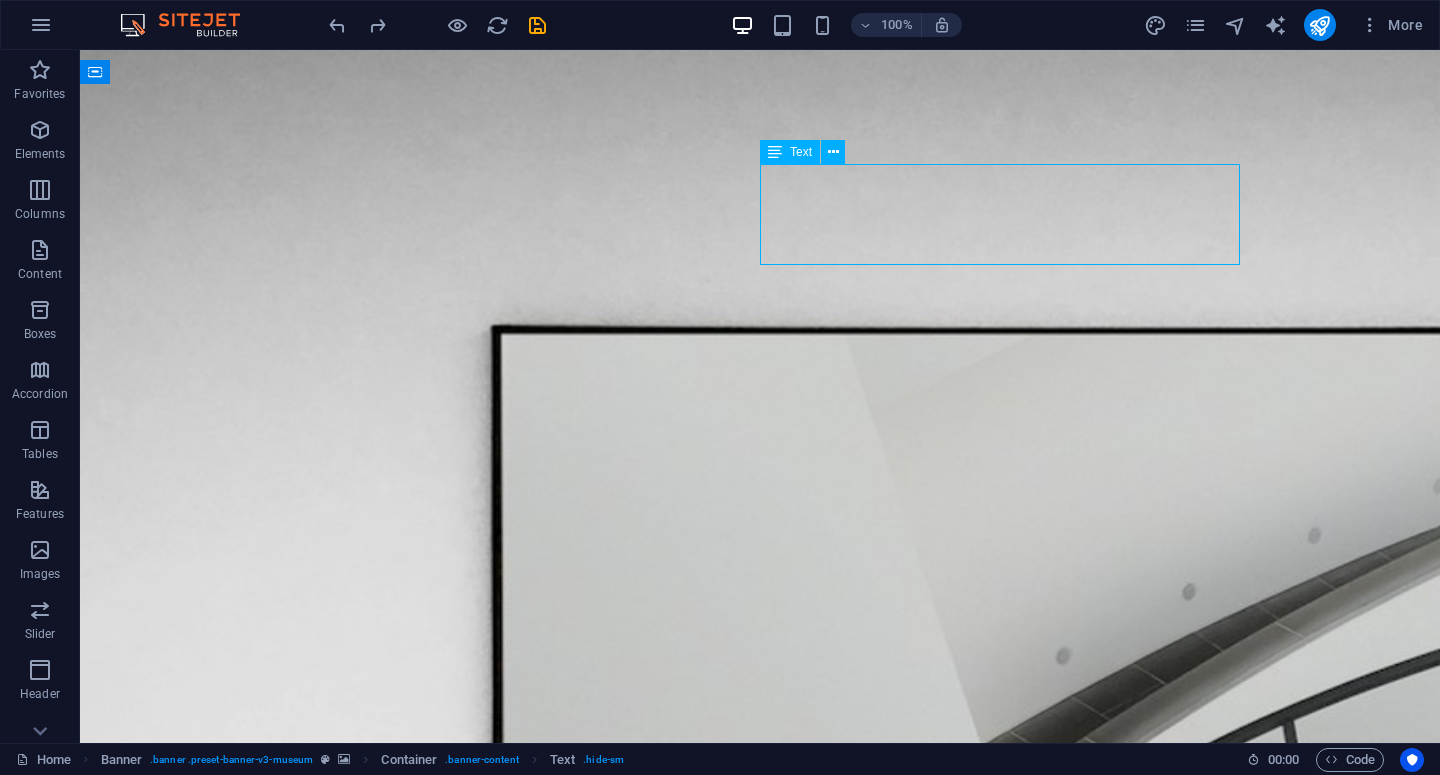 click on "SnapFlow is a digital agency specializing in influencer campaigns and digital marketing activations." at bounding box center (760, 2313) 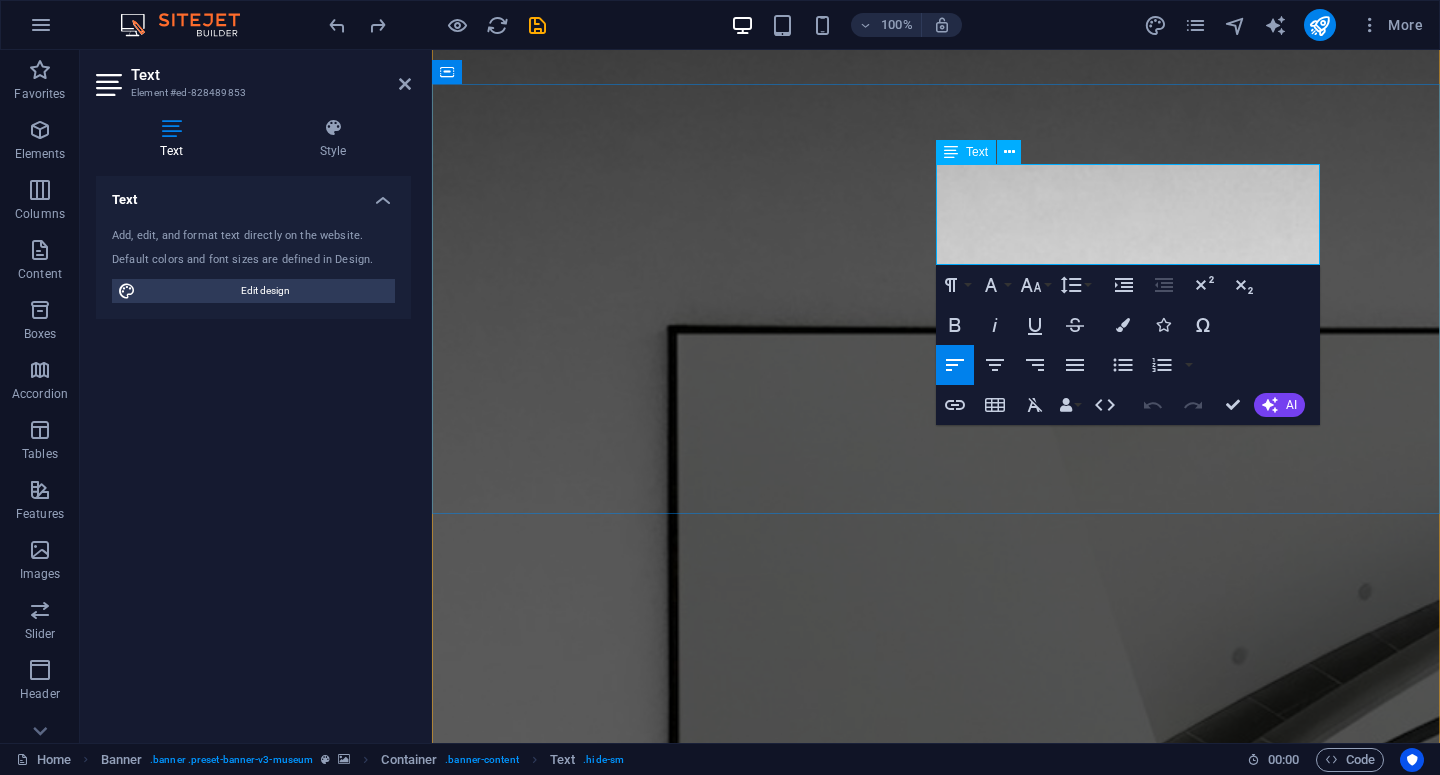 click on "SnapFlow is a digital agency specializing in influencer campaigns and digital marketing activations." at bounding box center (936, 2300) 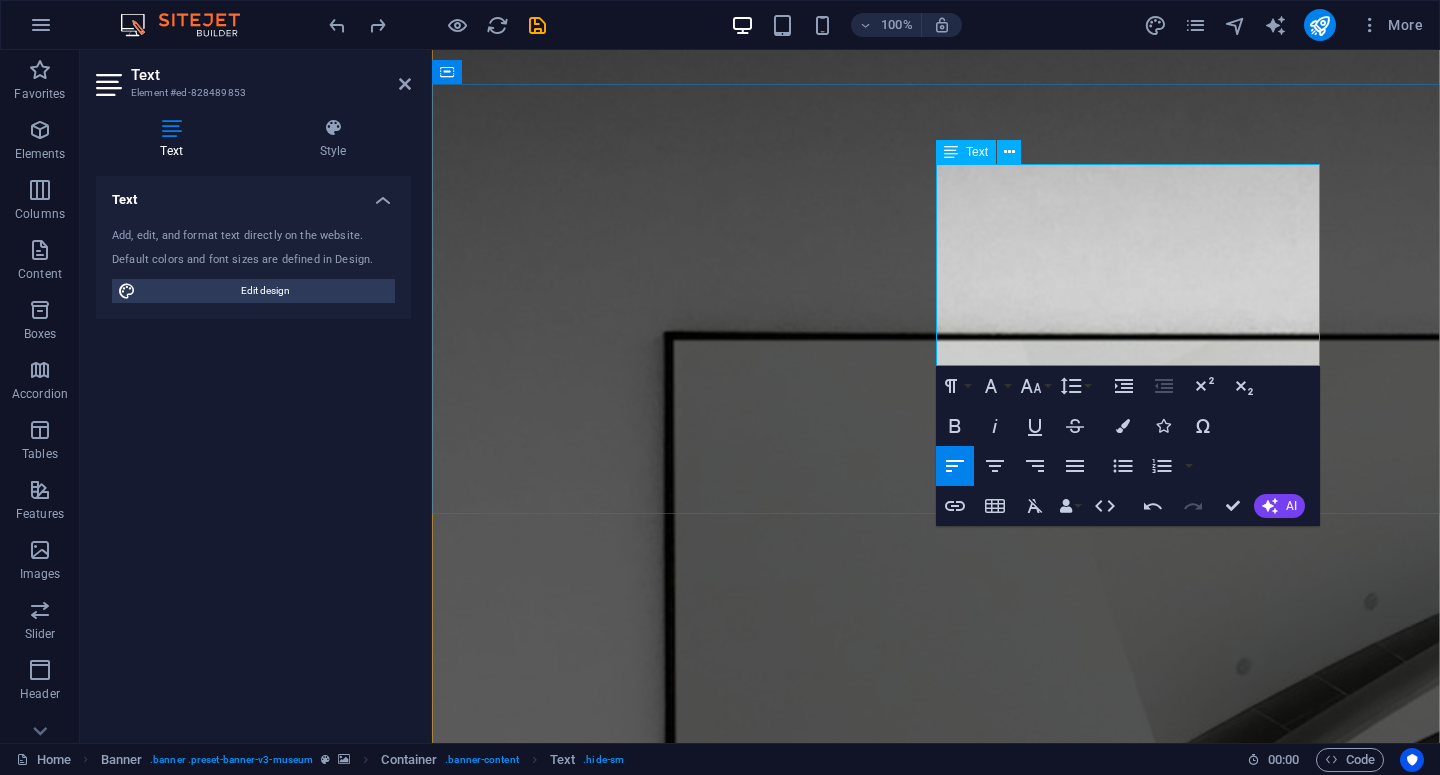 click on "We don’t just execute — we also build our own tools to make campaign management faster, clearer, and more efficient for brands." at bounding box center [919, 2363] 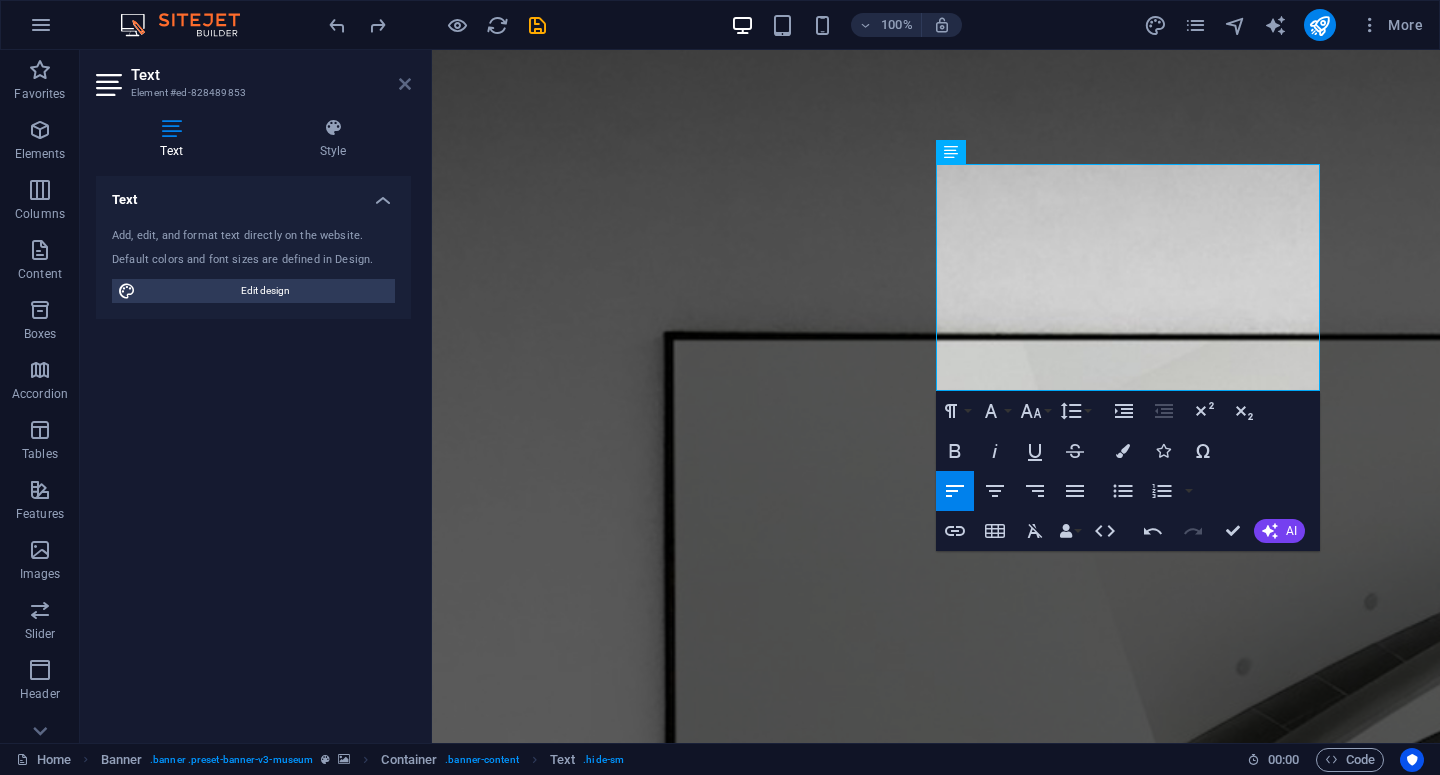 click at bounding box center (405, 84) 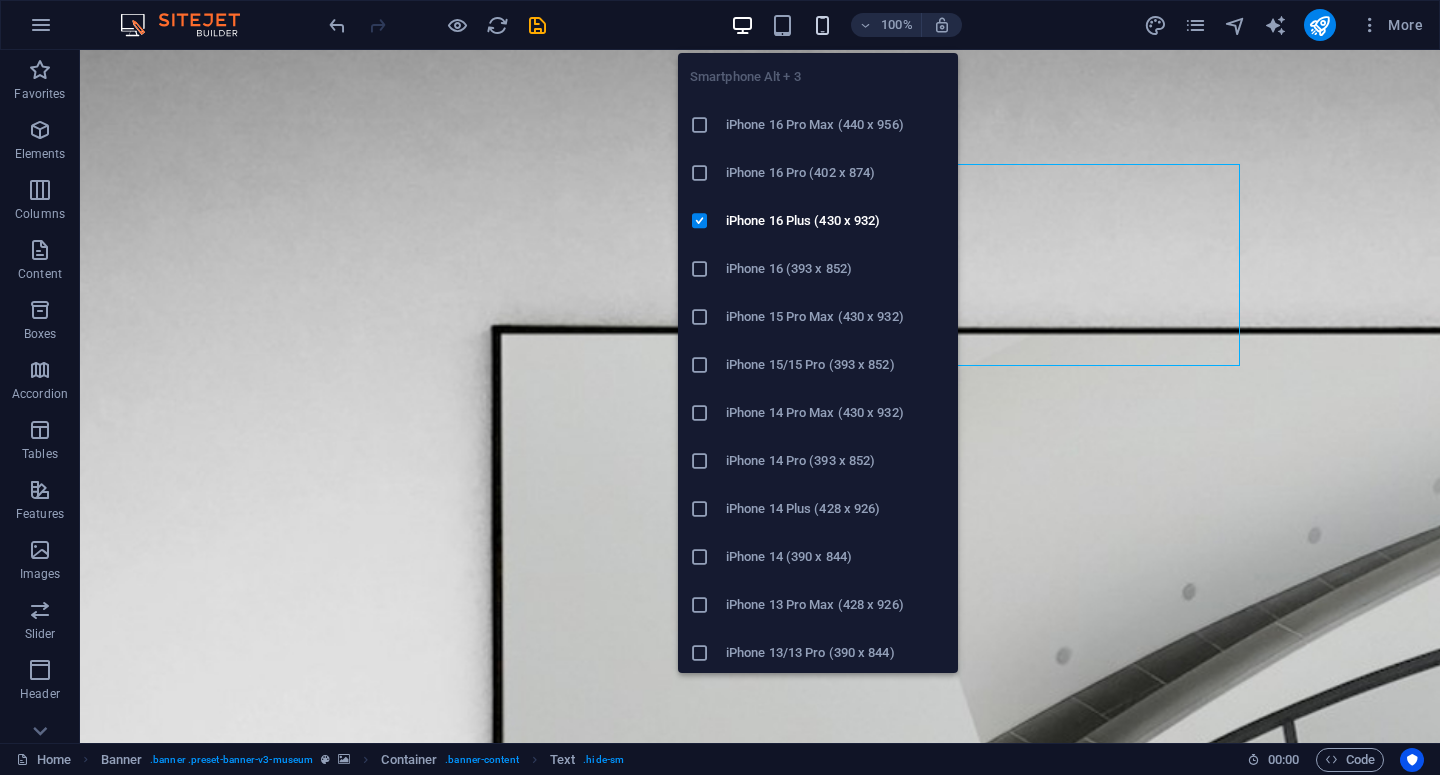 click at bounding box center (822, 25) 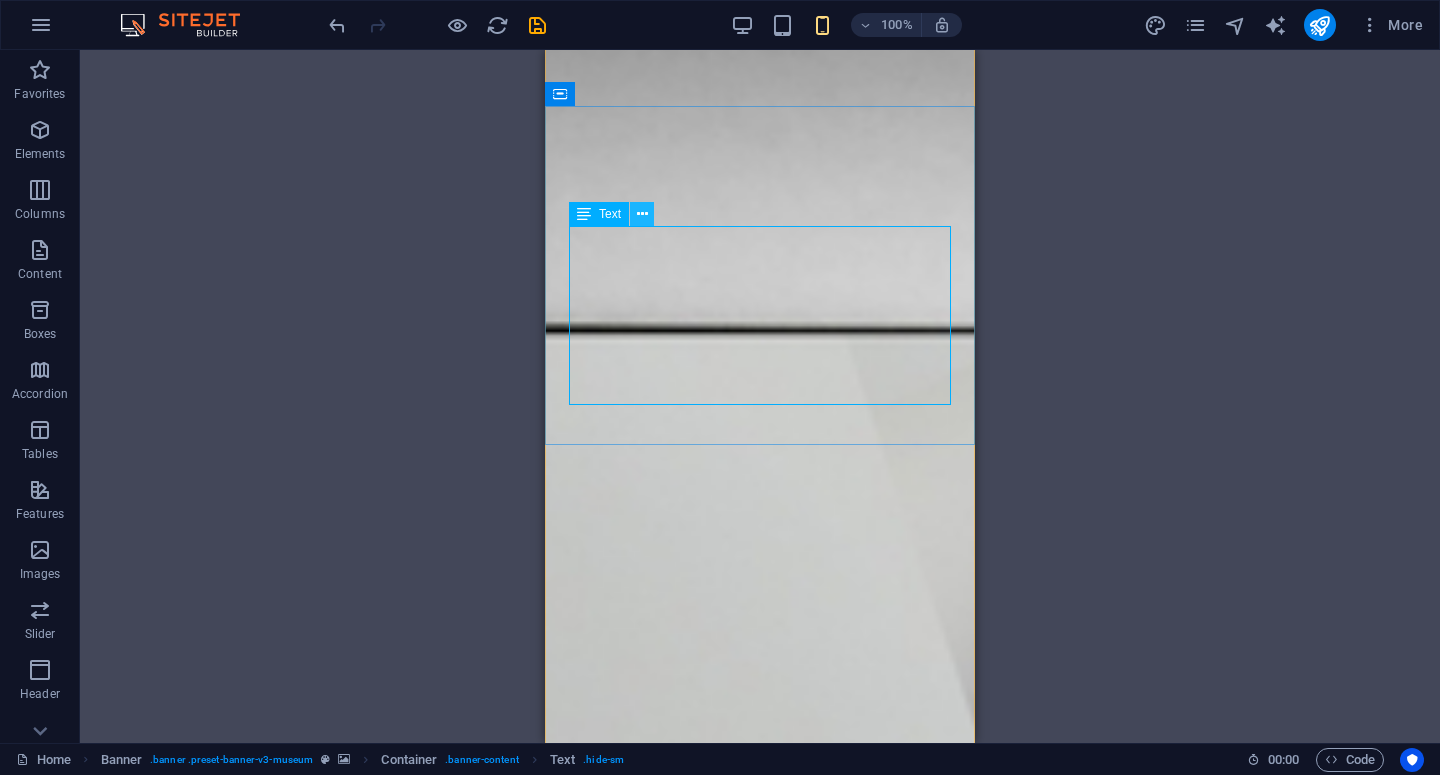 click at bounding box center (642, 214) 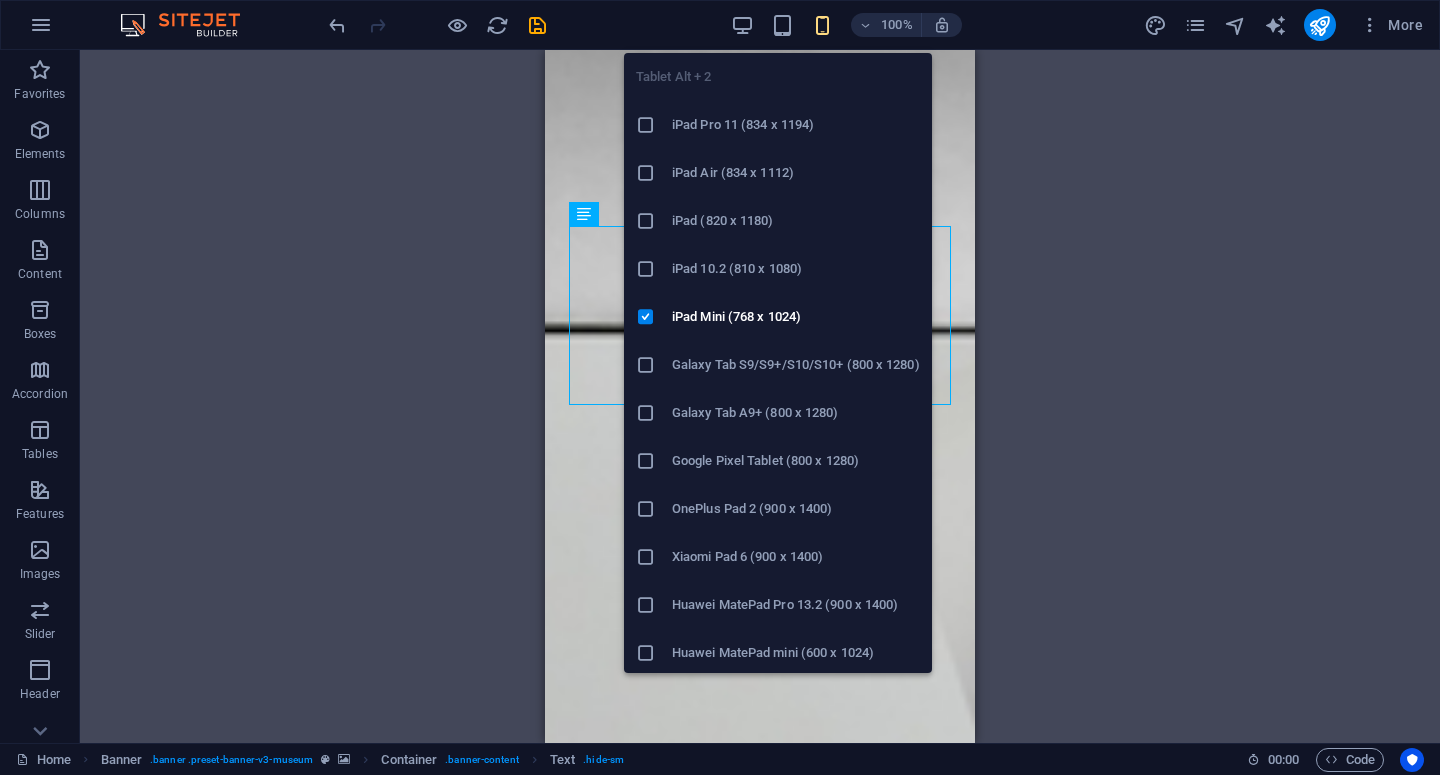 click on "Tablet Alt + 2 iPad Pro 11 (834 x 1194) iPad Air (834 x 1112) iPad (820 x 1180) iPad 10.2 (810 x 1080) iPad Mini (768 x 1024) Galaxy Tab S9/S9+/S10/S10+ (800 x 1280) Galaxy Tab A9+ (800 x 1280) Google Pixel Tablet (800 x 1280) OnePlus Pad 2 (900 x 1400) Xiaomi Pad 6 (900 x 1400) Huawei MatePad Pro 13.2 (900 x 1400) Huawei MatePad mini (600 x 1024) Fire HD 10 (800 x 1280) Fire HD 8 (600 x 1024)" at bounding box center (778, 355) 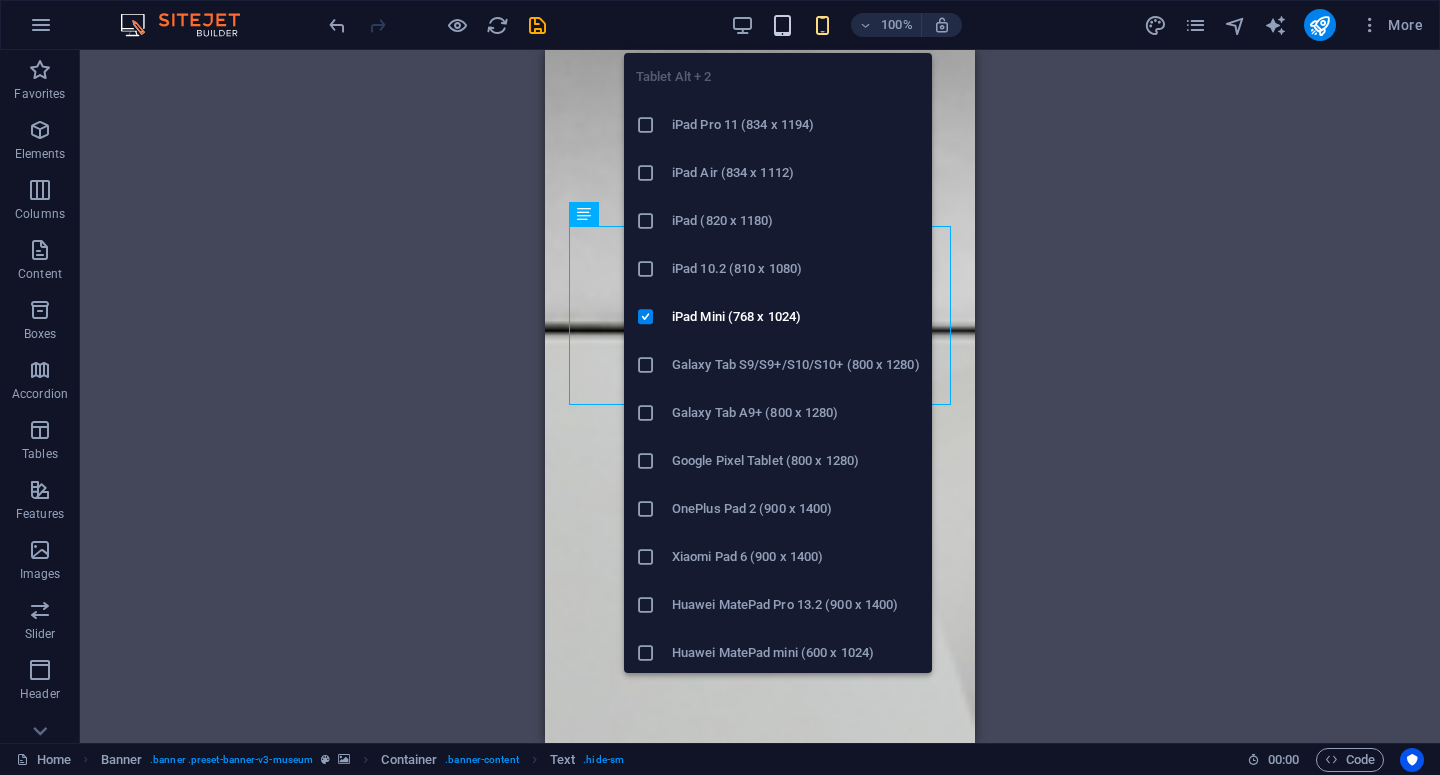 click at bounding box center [782, 25] 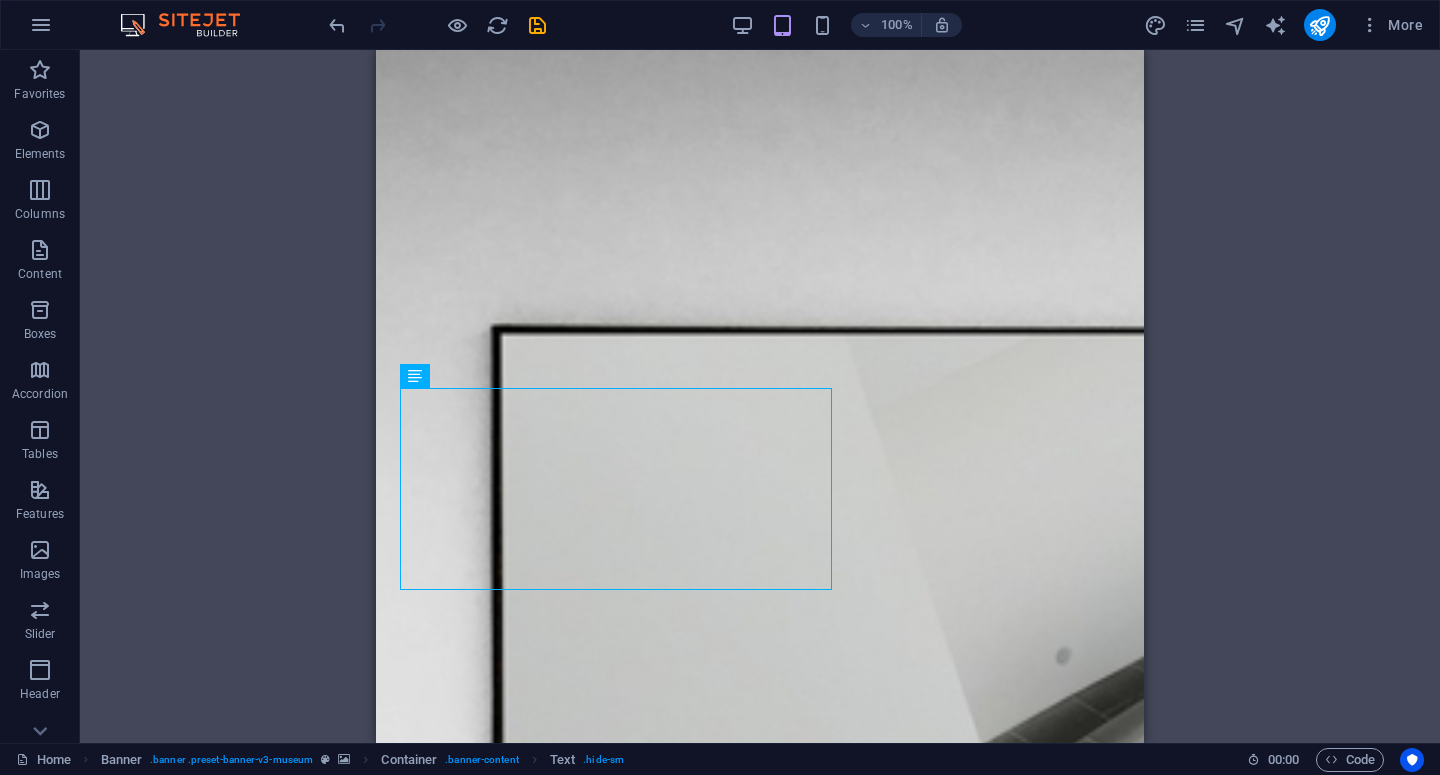 click on "Drag here to replace the existing content. Press “Ctrl” if you want to create a new element.
H1   Banner   Container   Banner   Menu Bar   Menu   Text   Placeholder   Container   Container   Banner   Logo   Spacer   Button   Contact Form   Form   Input   Container   Contact Form   Form   Container   Spacer   Container   Email   Contact Form   Contact Form   Form   Textarea   Captcha   Form button   Footer Thrud   Container   Container   Container   Container   Checkbox   Textarea   Container   Container   H2   Text   HTML" at bounding box center [760, 396] 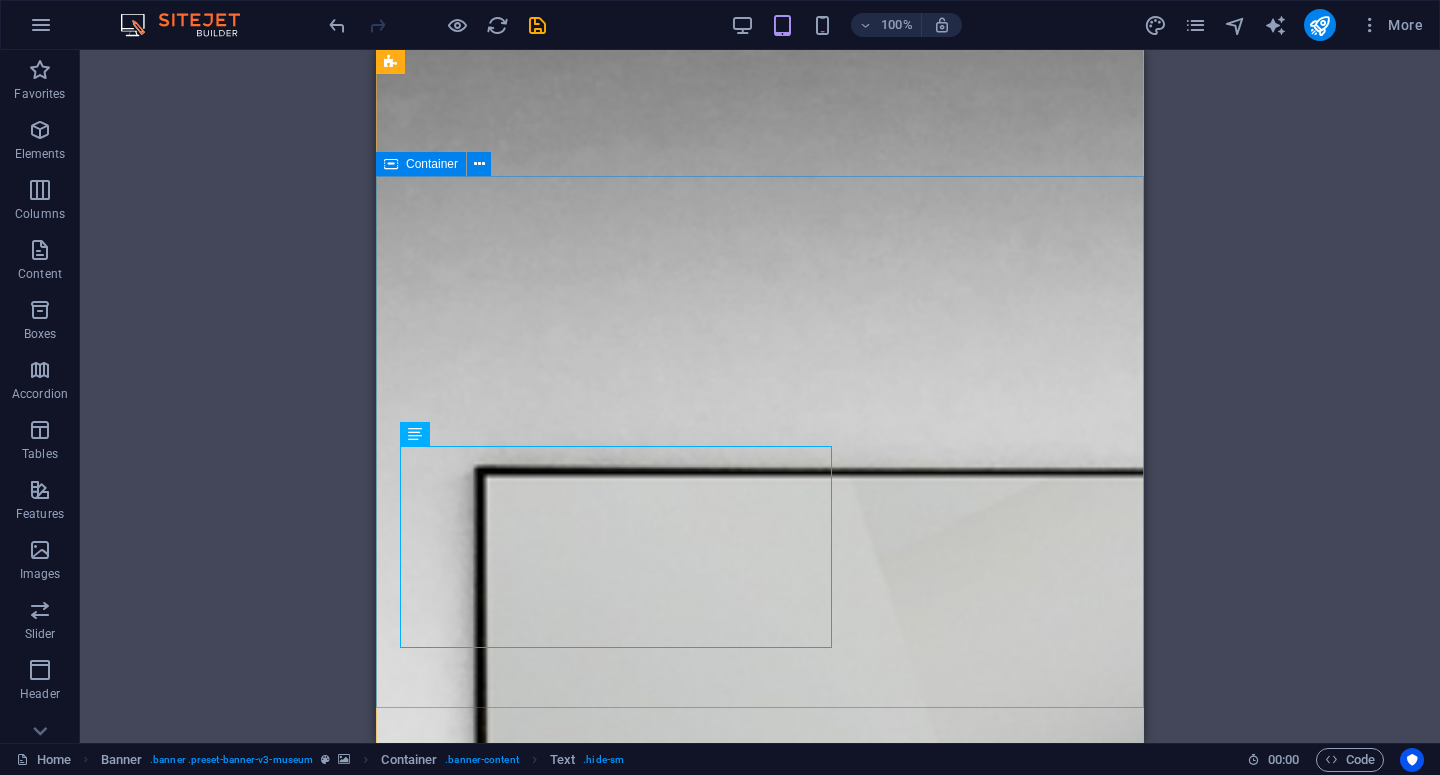 scroll, scrollTop: 77, scrollLeft: 0, axis: vertical 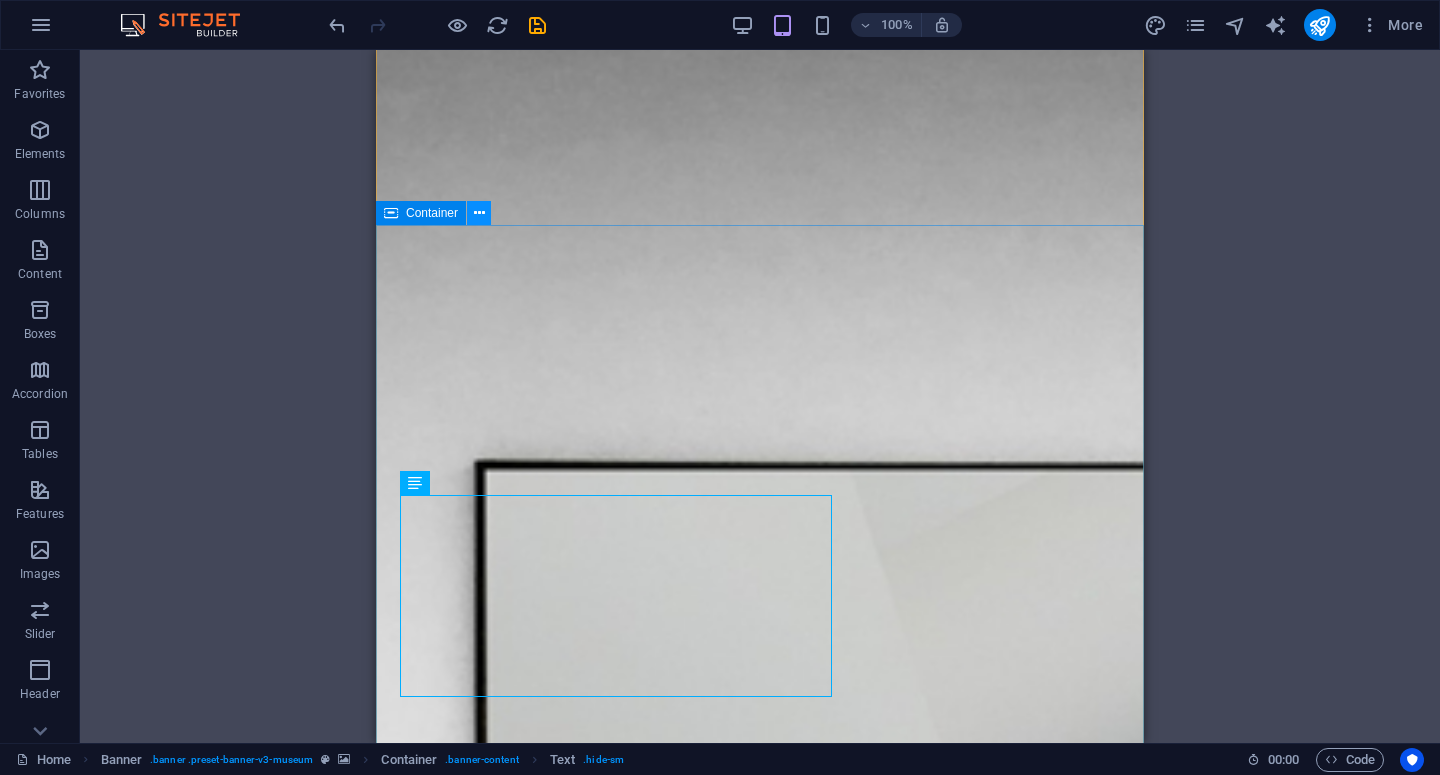 click at bounding box center (479, 213) 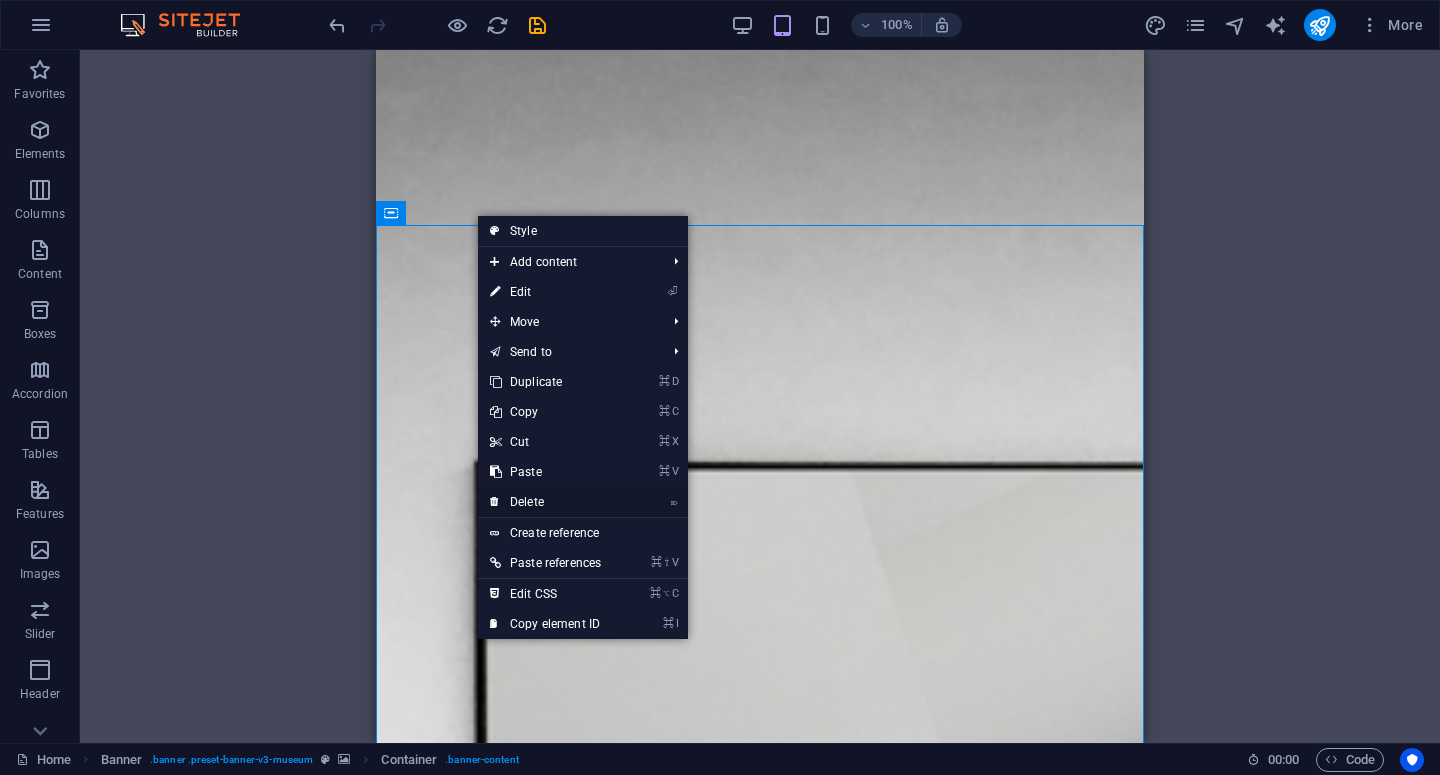 click on "⌦  Delete" at bounding box center [545, 502] 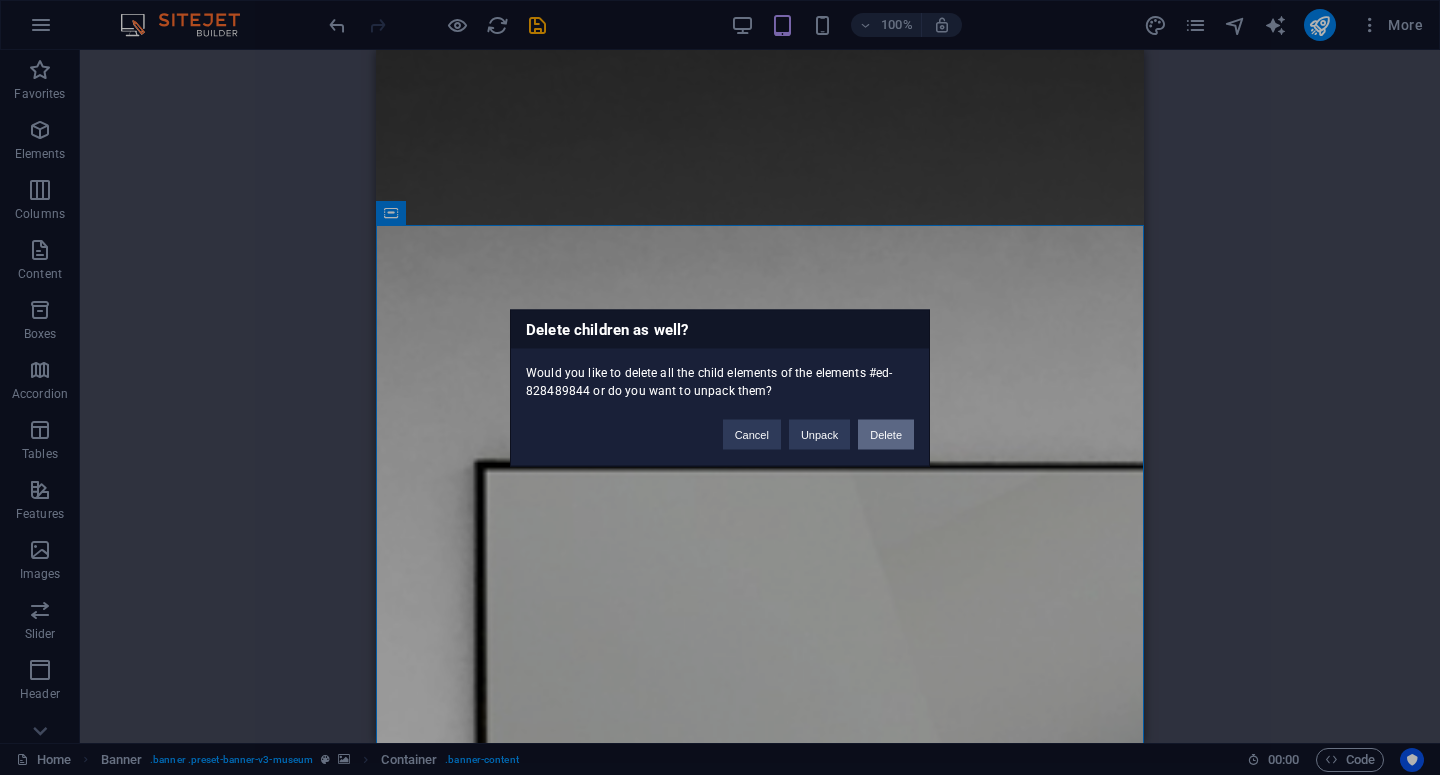 click on "Delete" at bounding box center (886, 434) 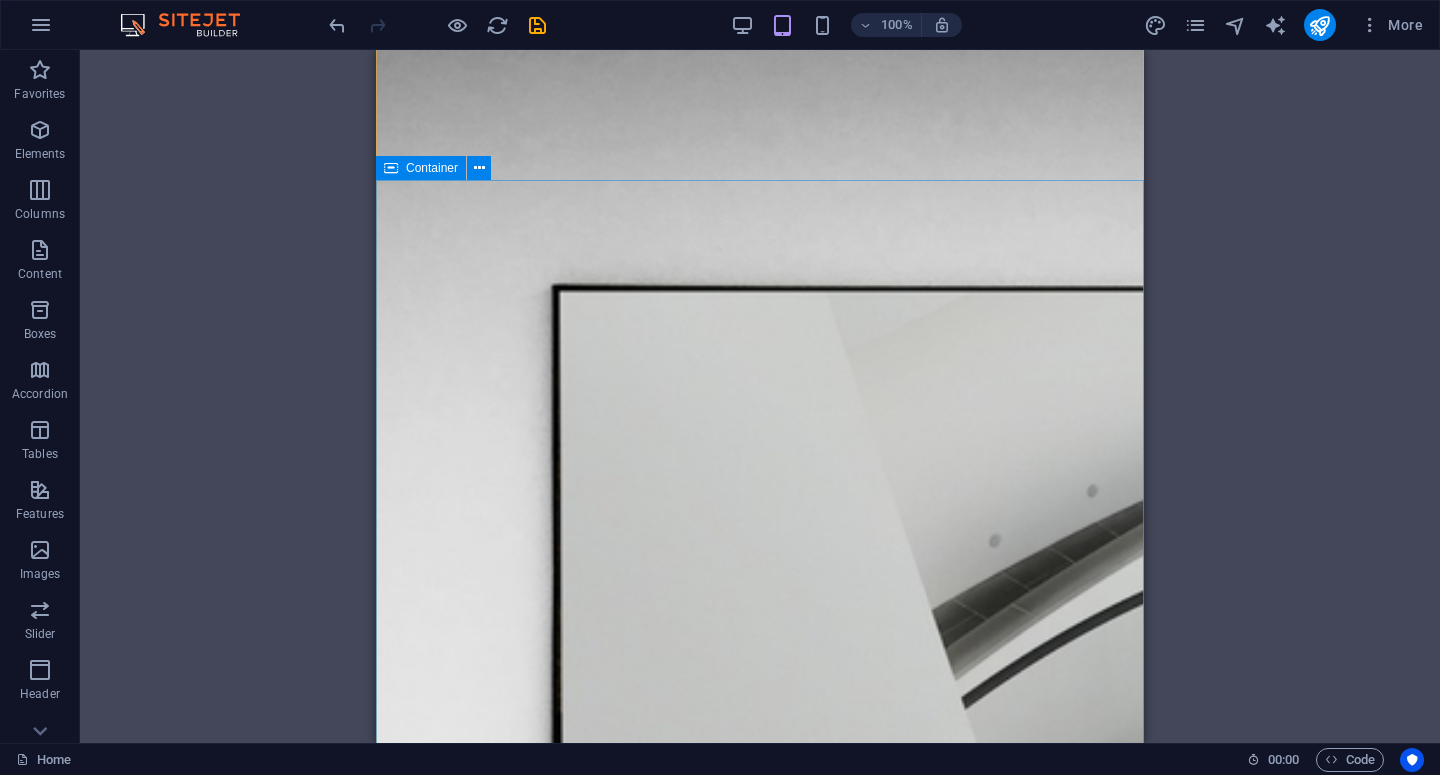 scroll, scrollTop: 124, scrollLeft: 0, axis: vertical 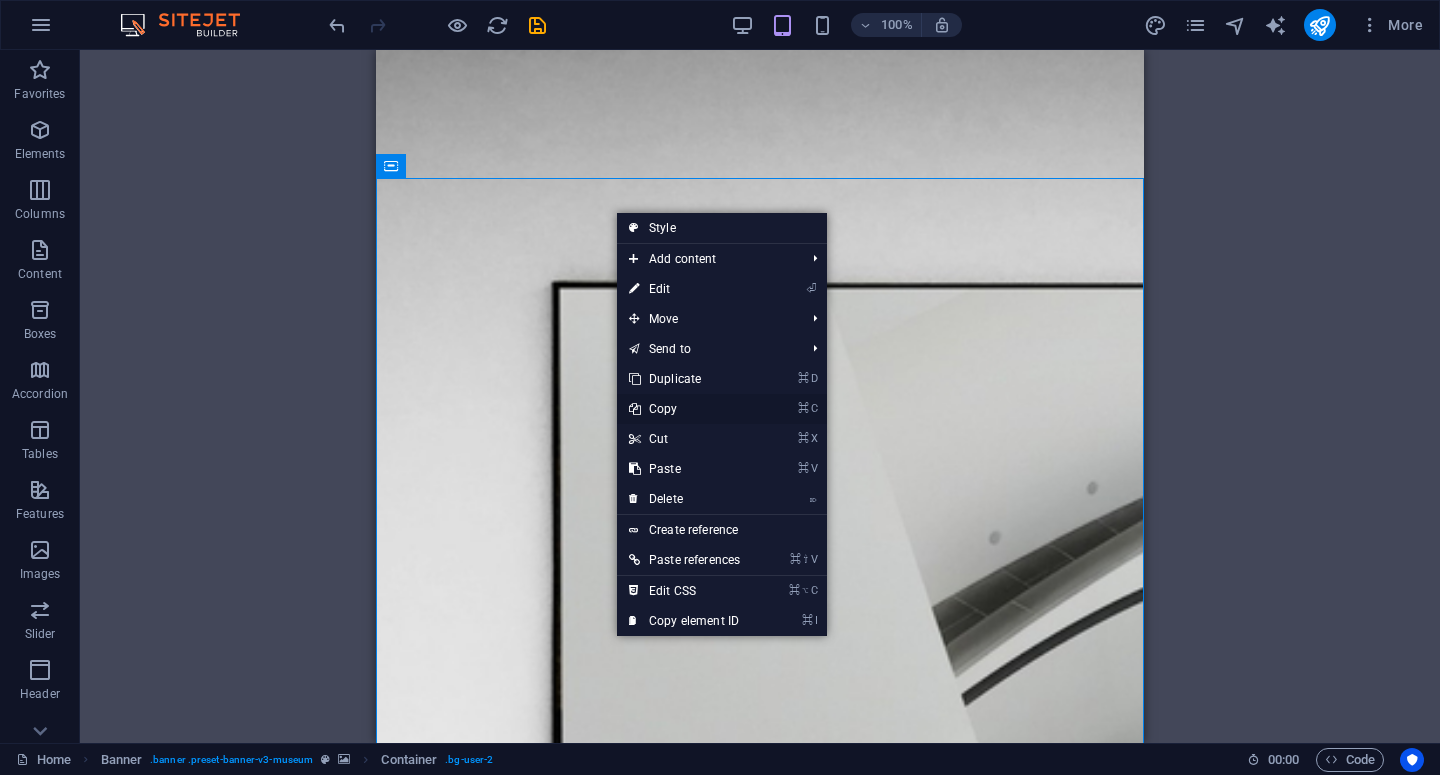 click on "⌘ C  Copy" at bounding box center [684, 409] 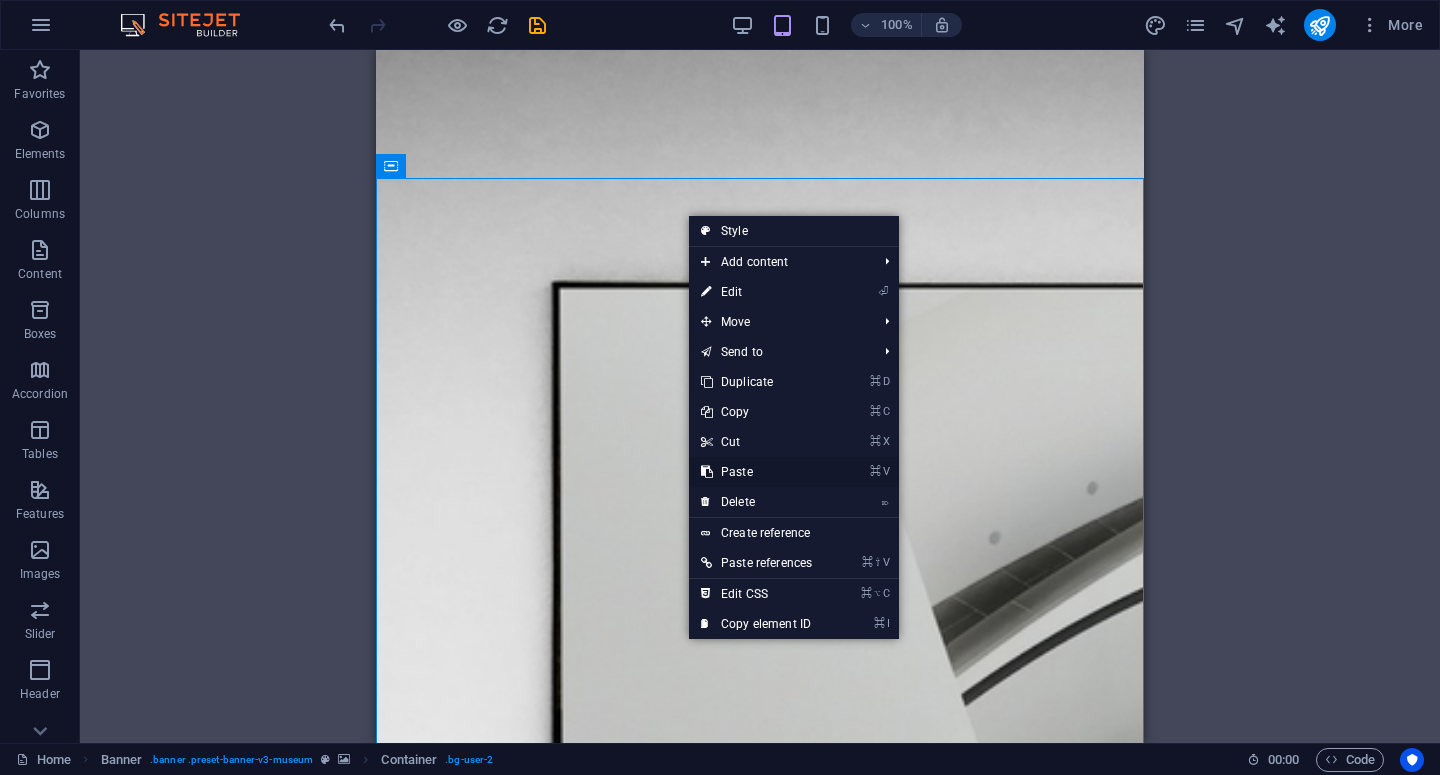 click on "⌘ V  Paste" at bounding box center (756, 472) 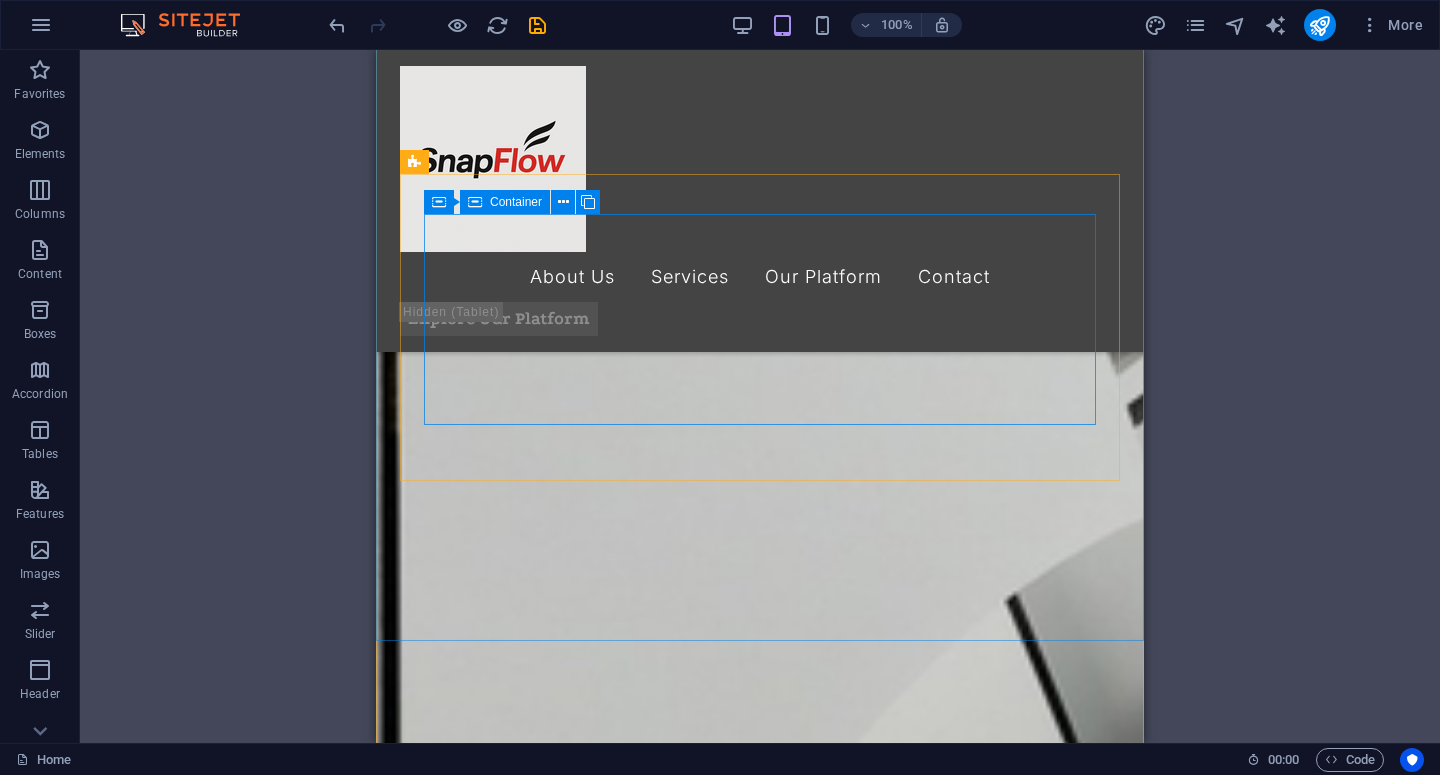 scroll, scrollTop: 1051, scrollLeft: 0, axis: vertical 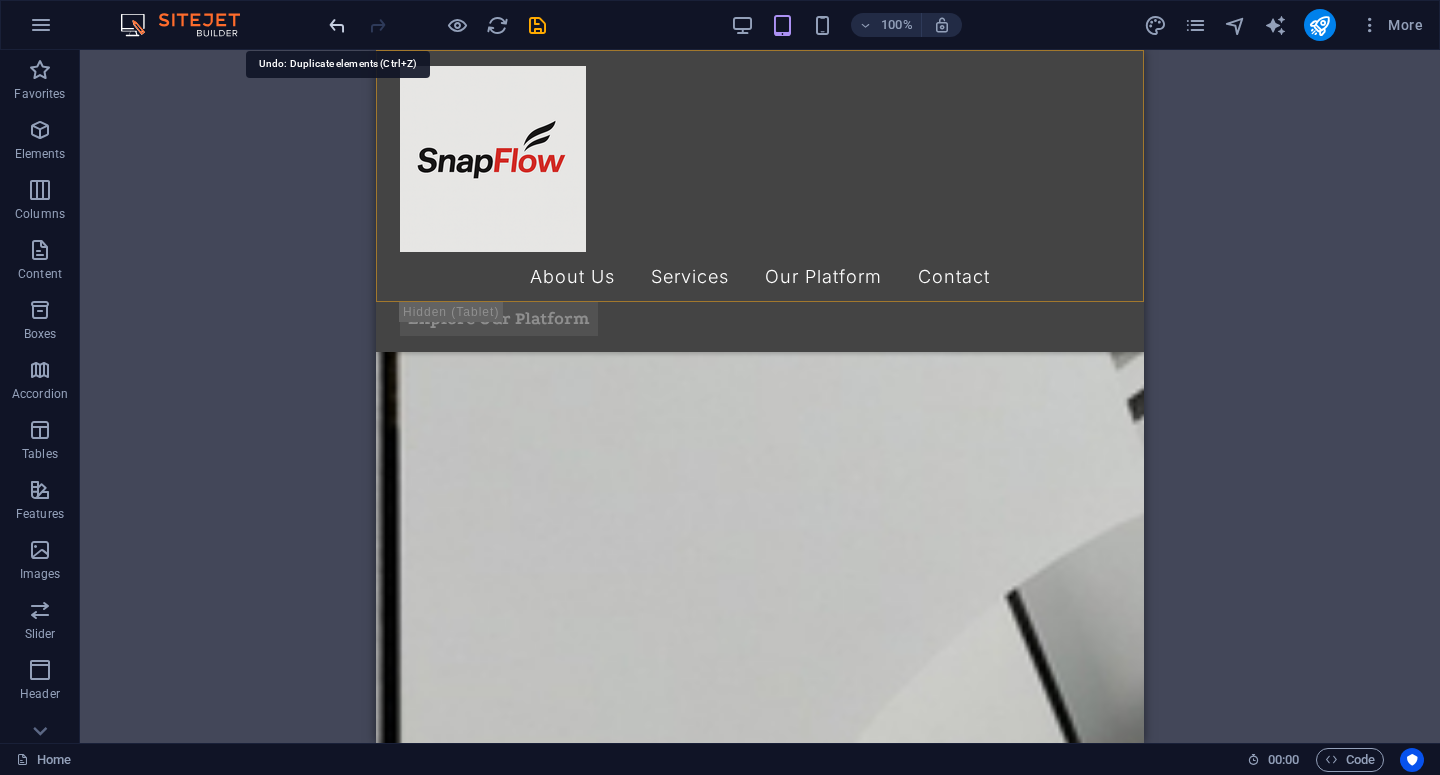 click at bounding box center [337, 25] 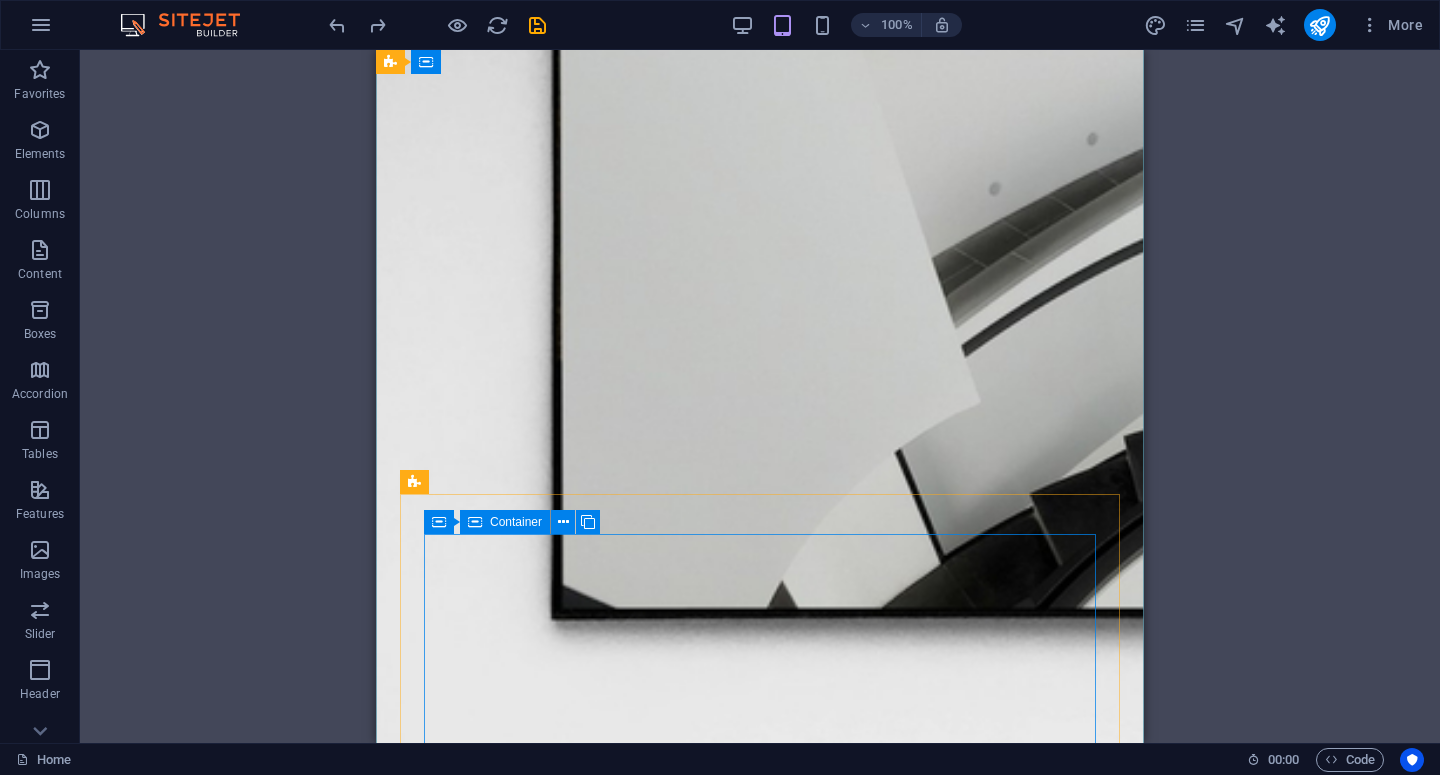 scroll, scrollTop: 0, scrollLeft: 0, axis: both 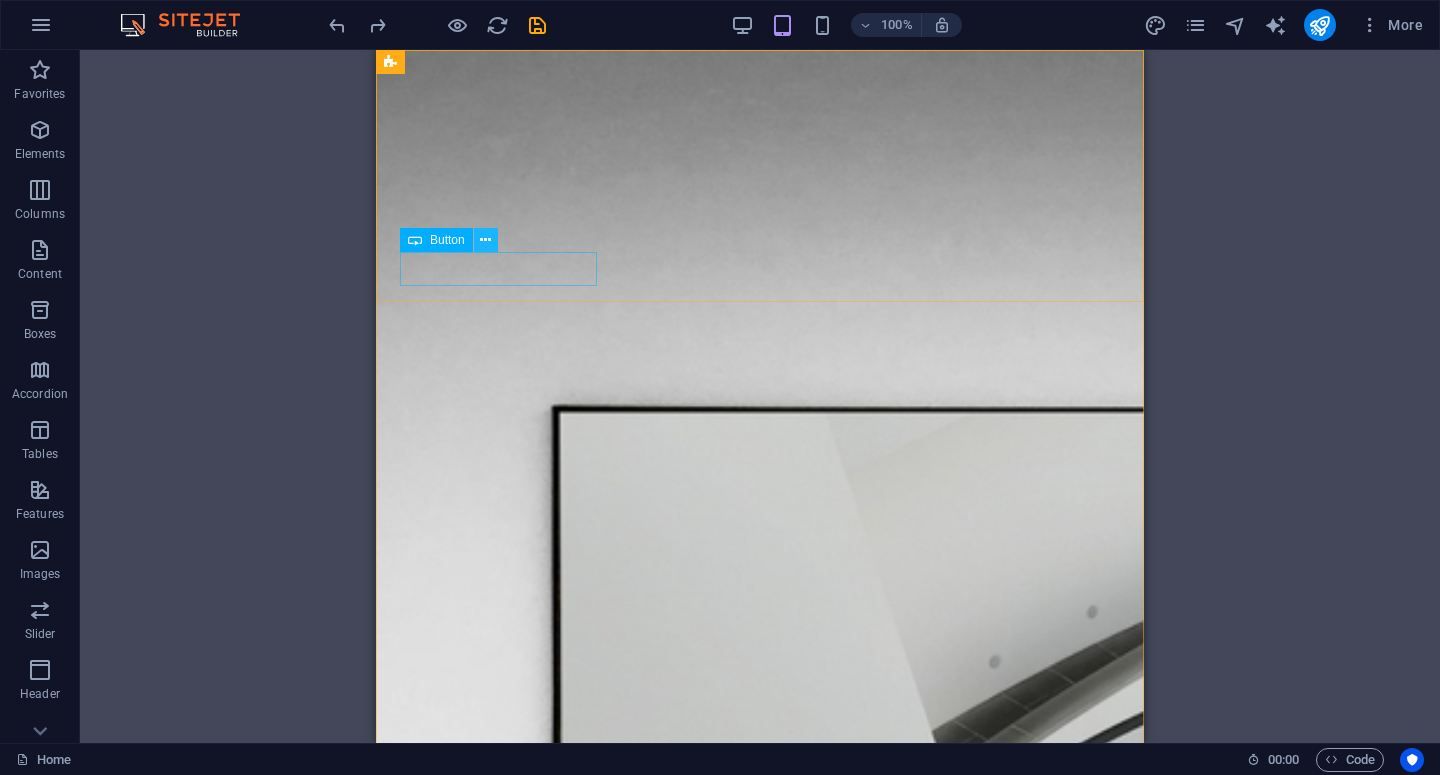 click at bounding box center (485, 240) 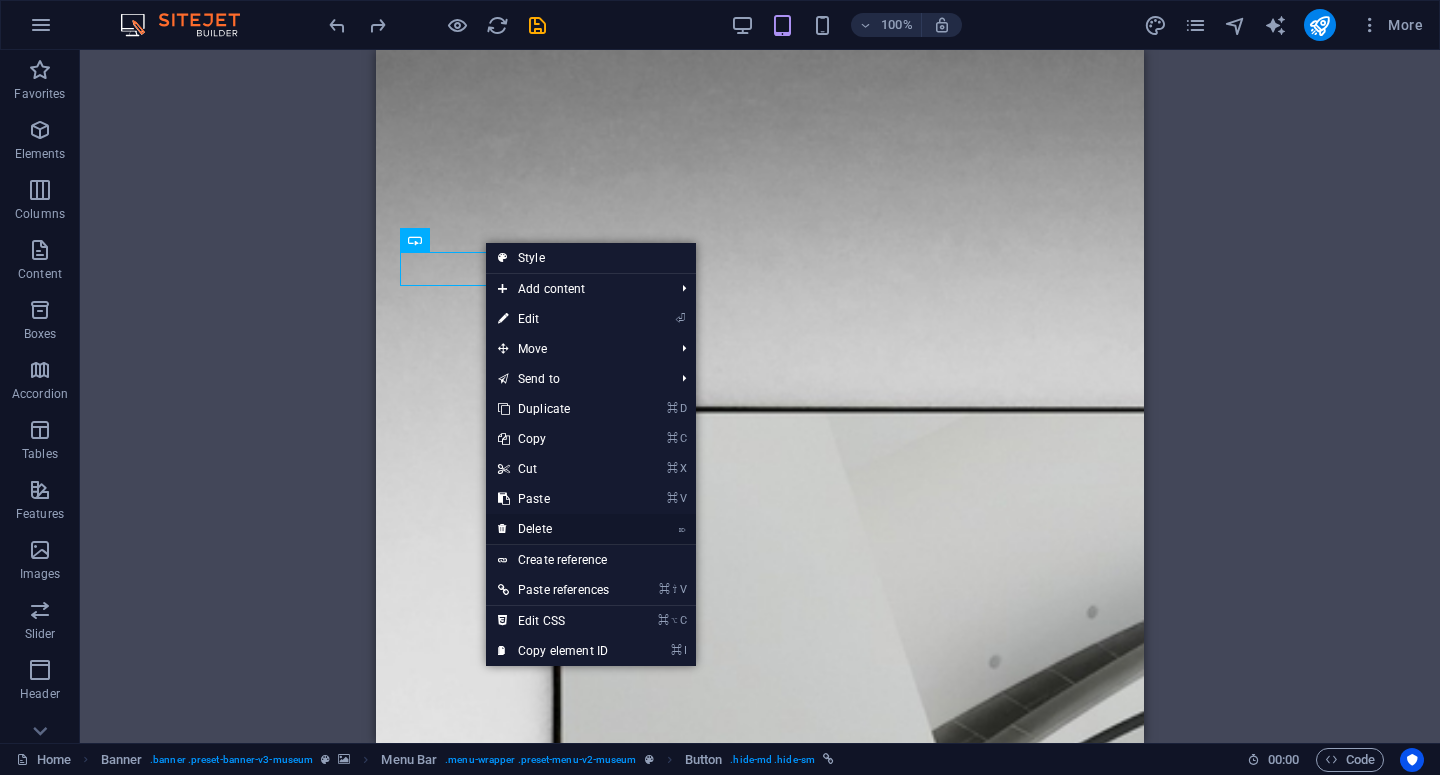 click on "⌦  Delete" at bounding box center (553, 529) 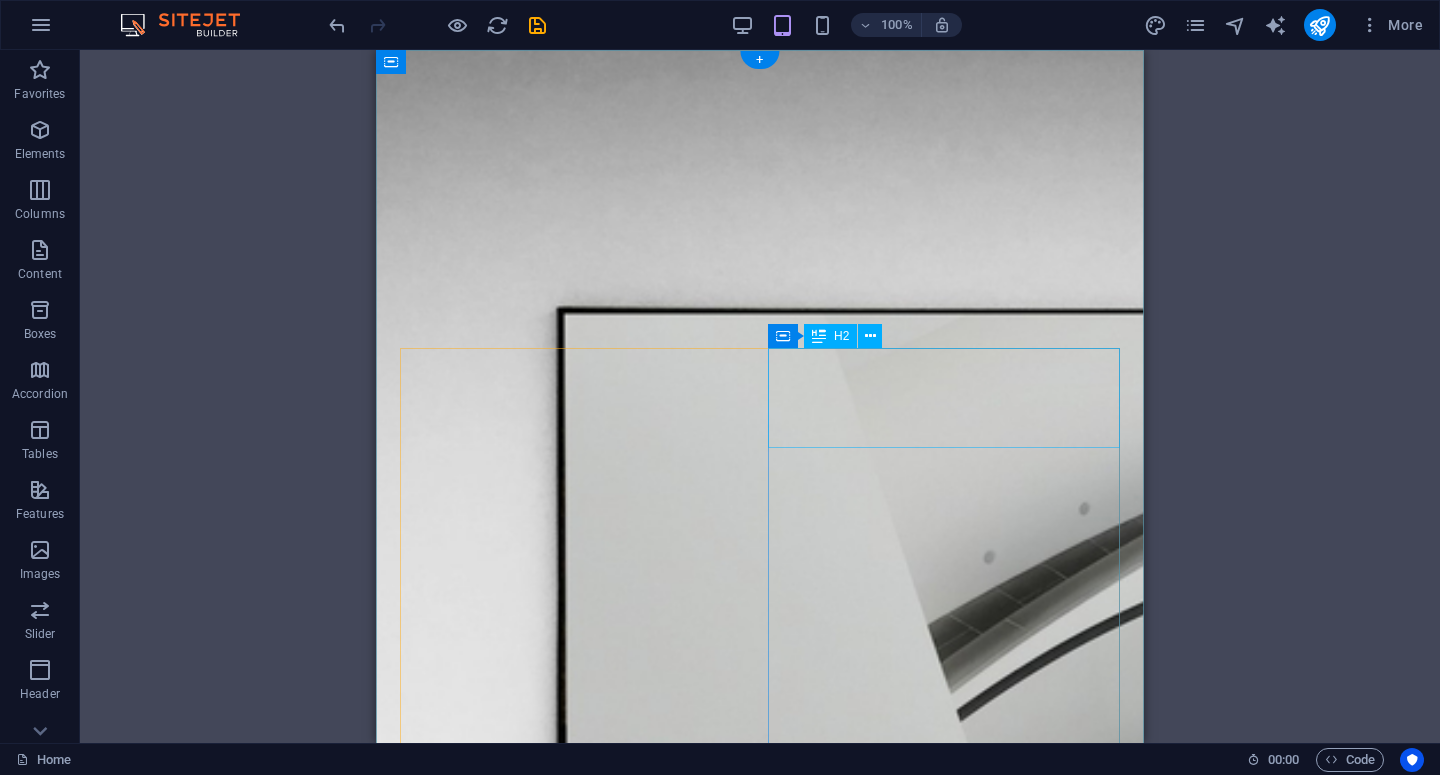 scroll, scrollTop: 1, scrollLeft: 0, axis: vertical 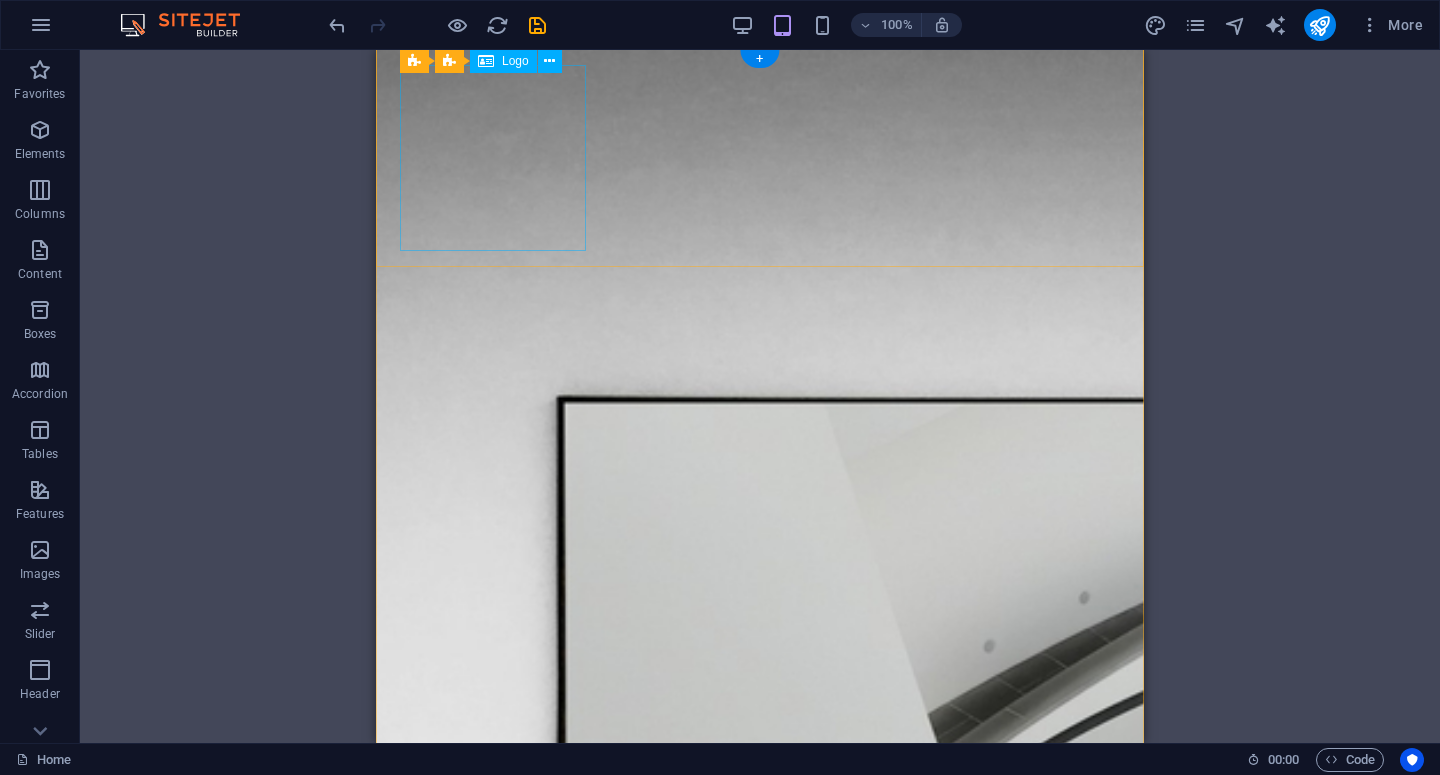 click at bounding box center [760, 1555] 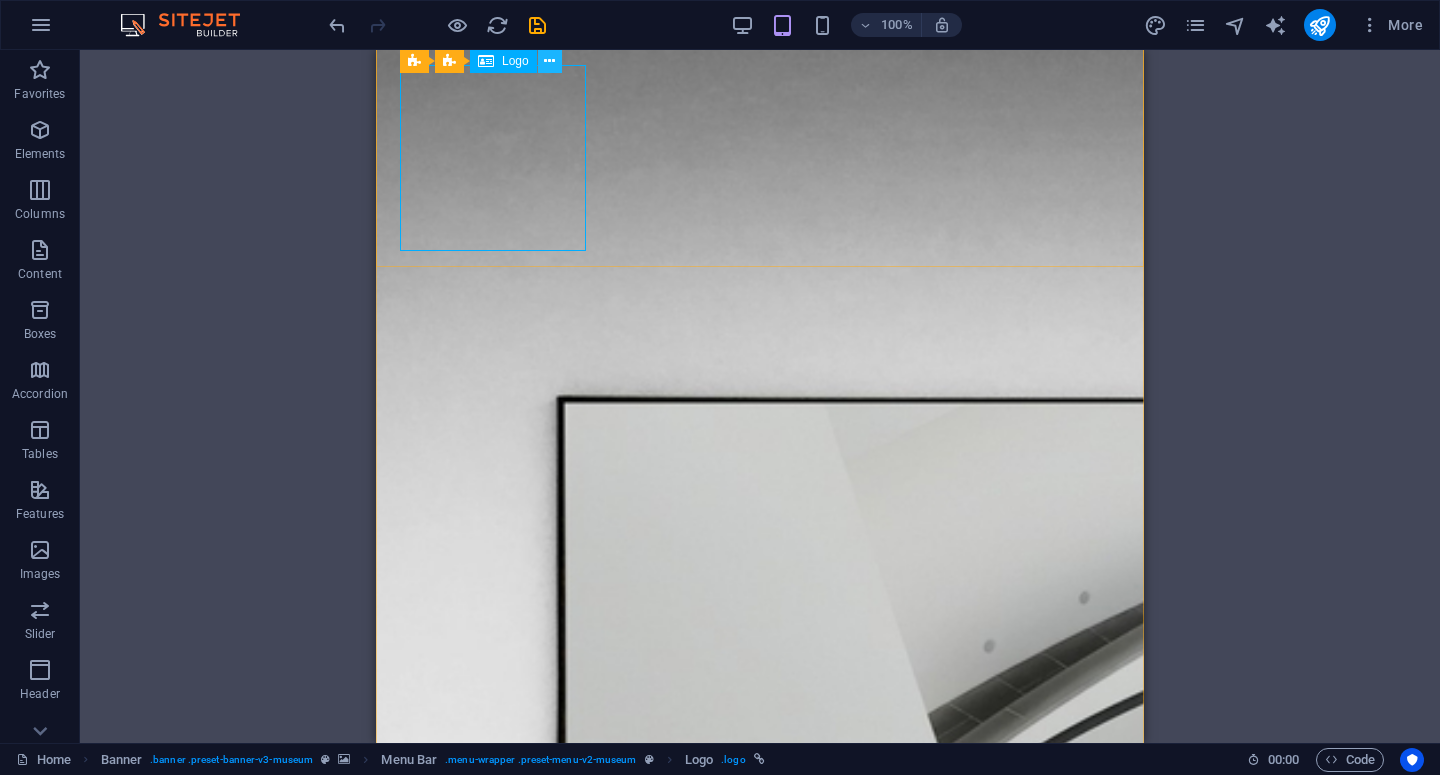 click at bounding box center (549, 61) 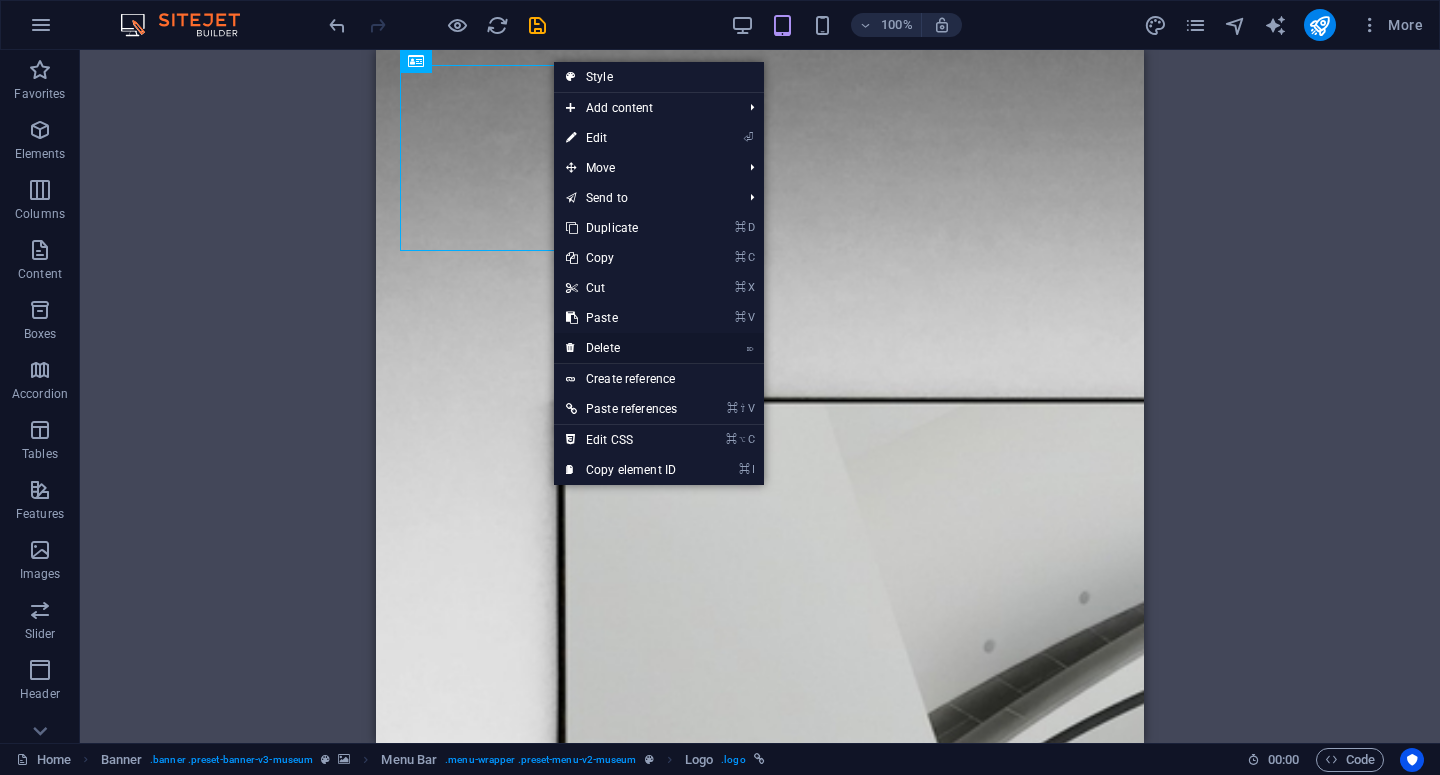 click on "⌦  Delete" at bounding box center (621, 348) 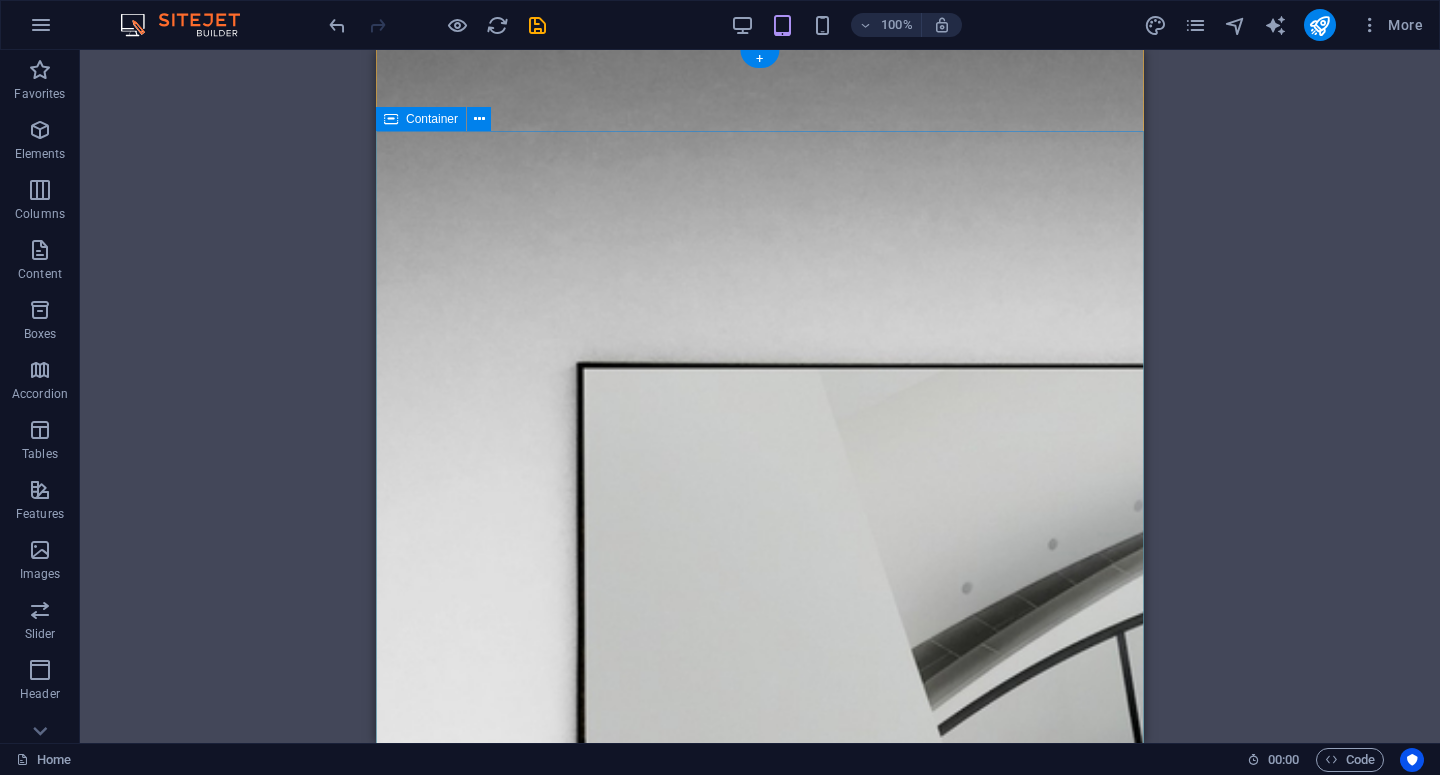 scroll, scrollTop: 0, scrollLeft: 0, axis: both 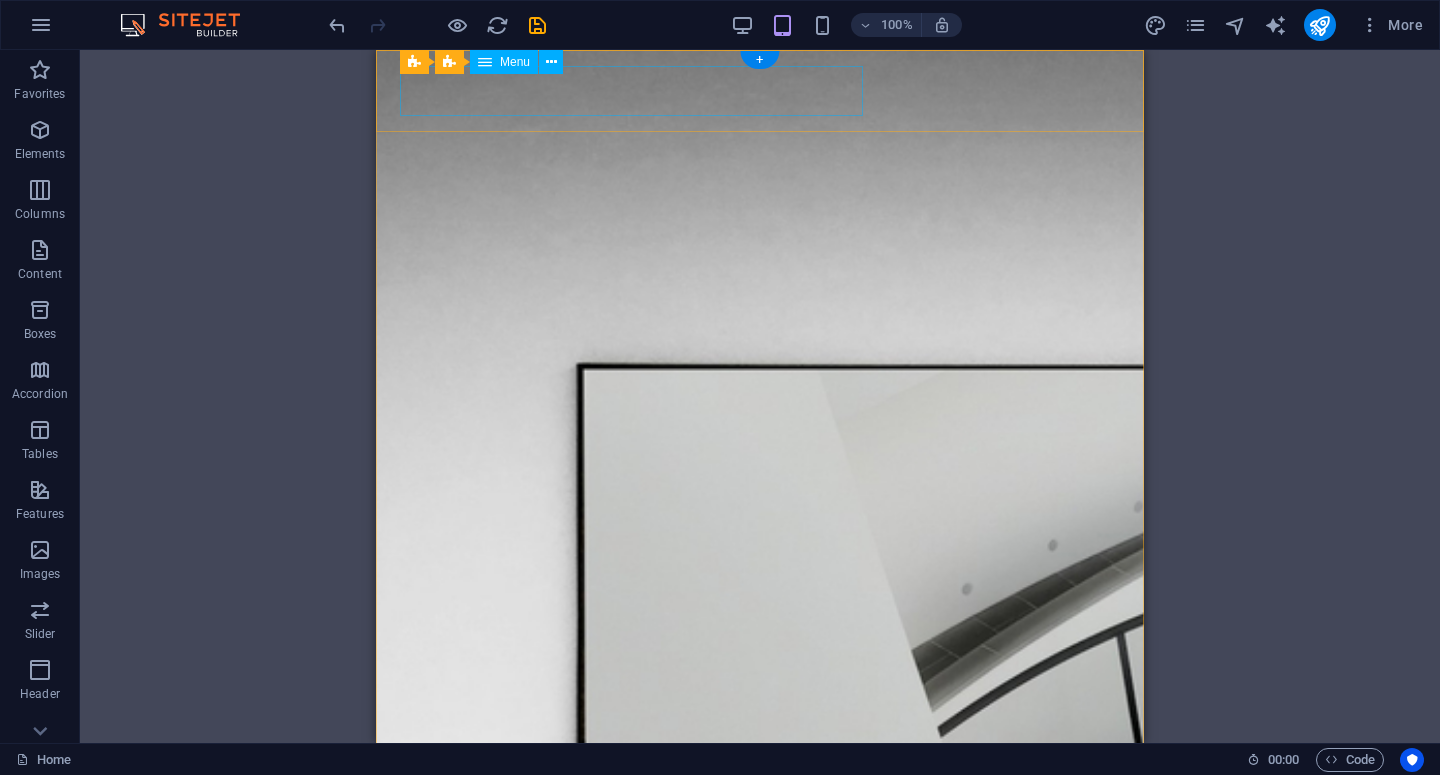 click on "About Us Services Our Platform Contact" at bounding box center [760, 1352] 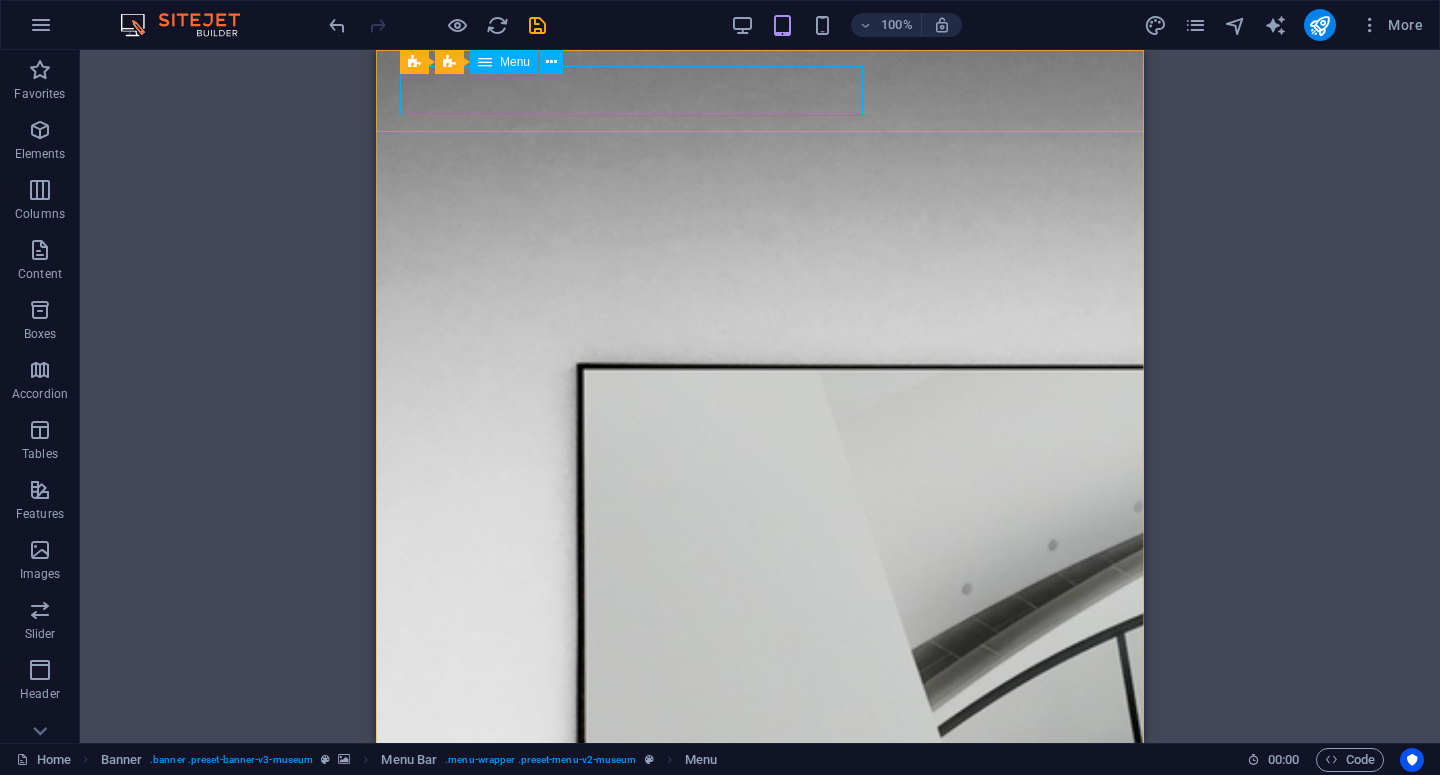 click on "Menu" at bounding box center (515, 62) 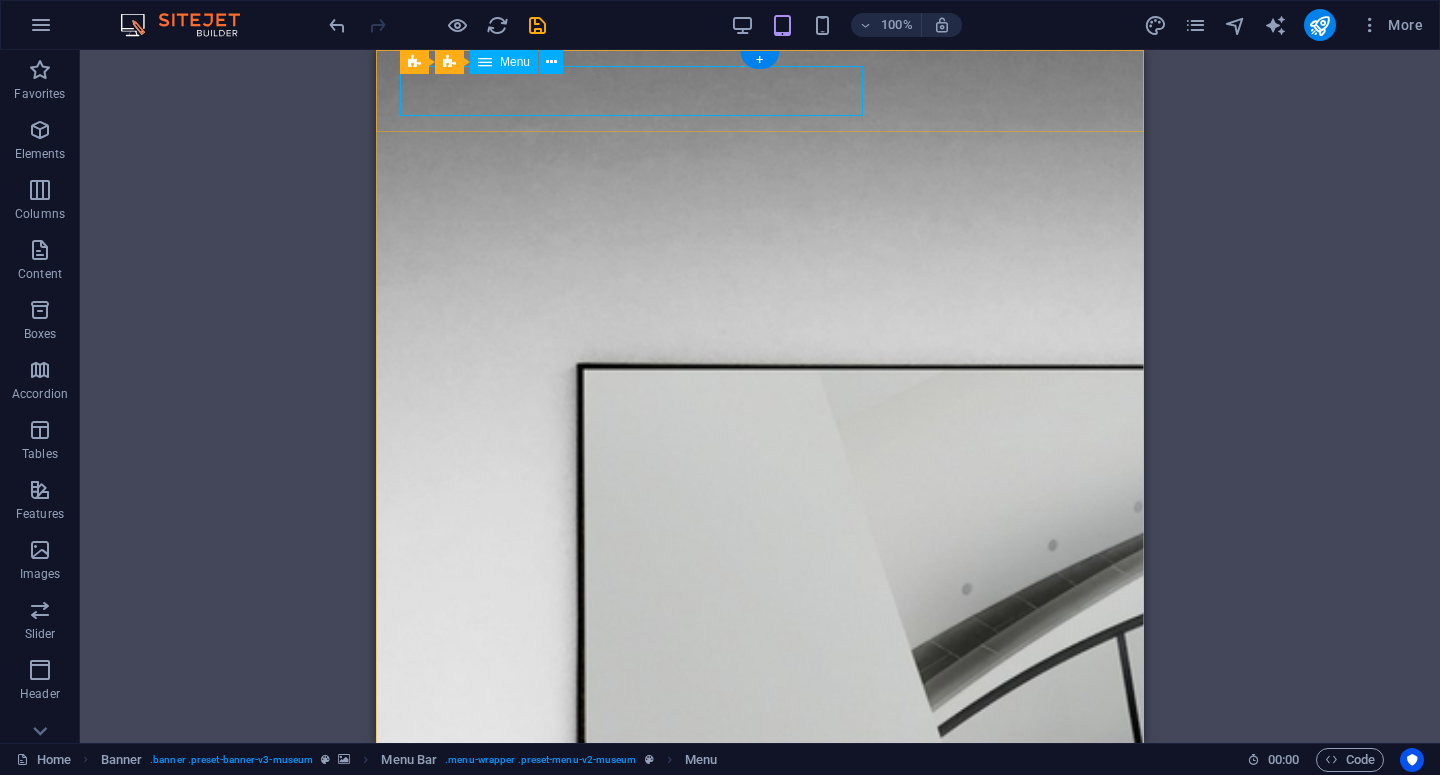 click on "About Us Services Our Platform Contact" at bounding box center (760, 1352) 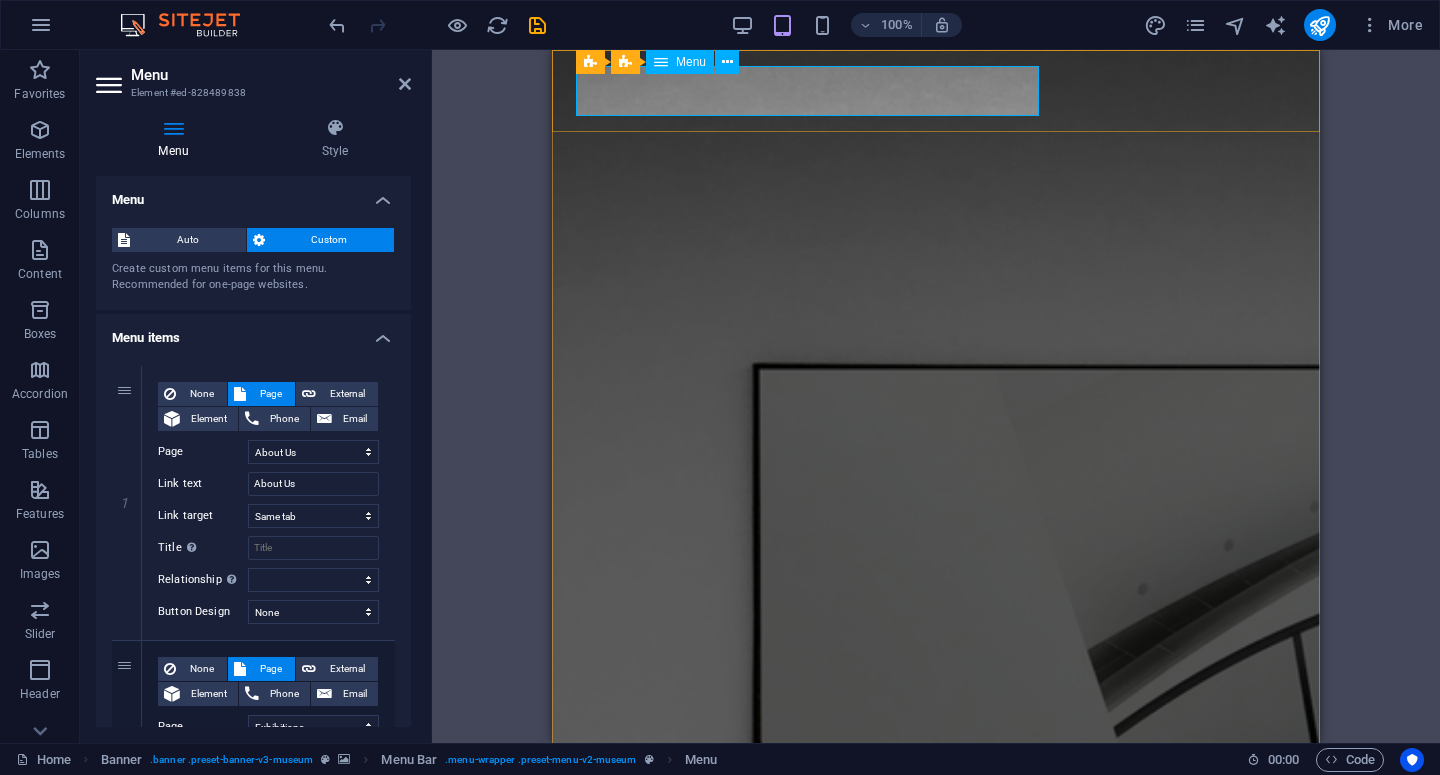 click on "About Us Services Our Platform Contact" at bounding box center [936, 1352] 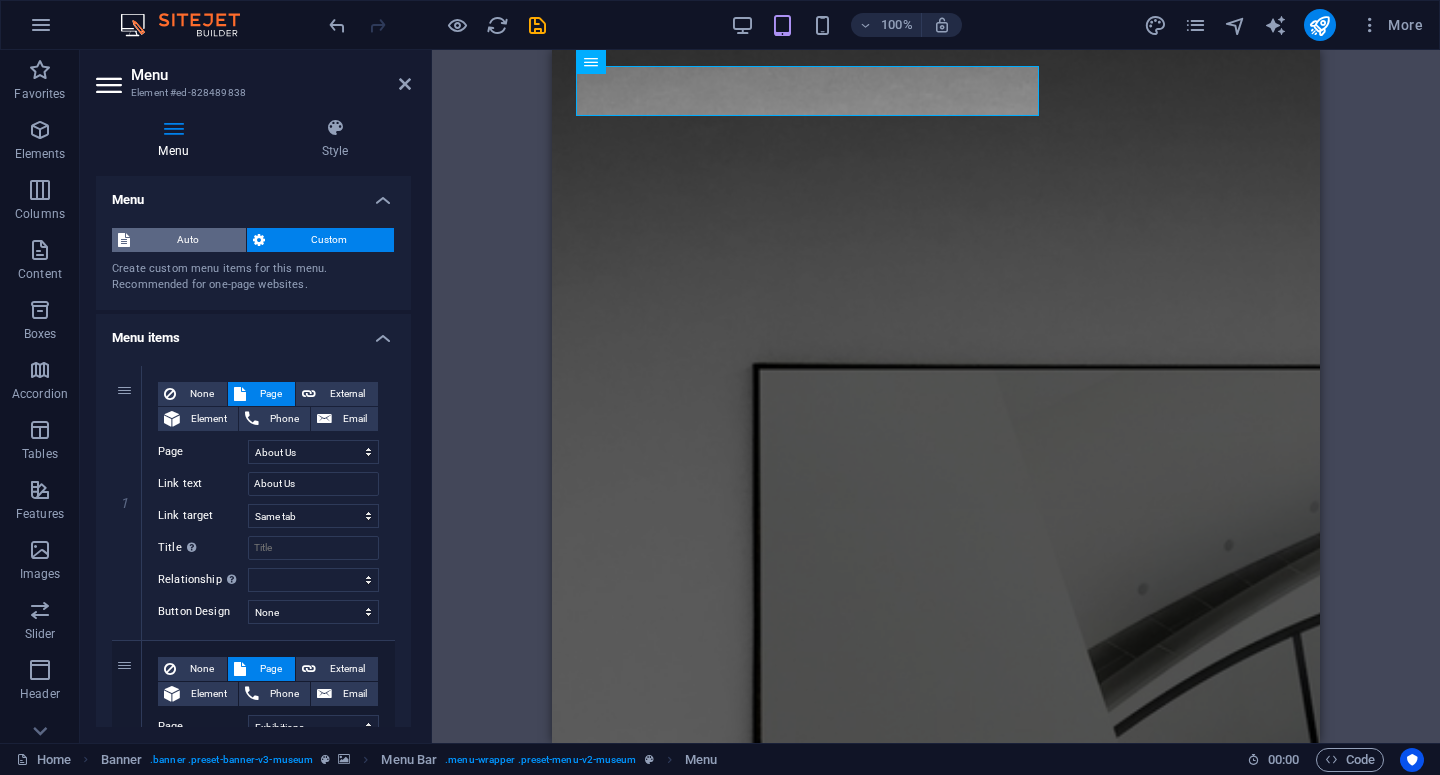 click on "Auto" at bounding box center [188, 240] 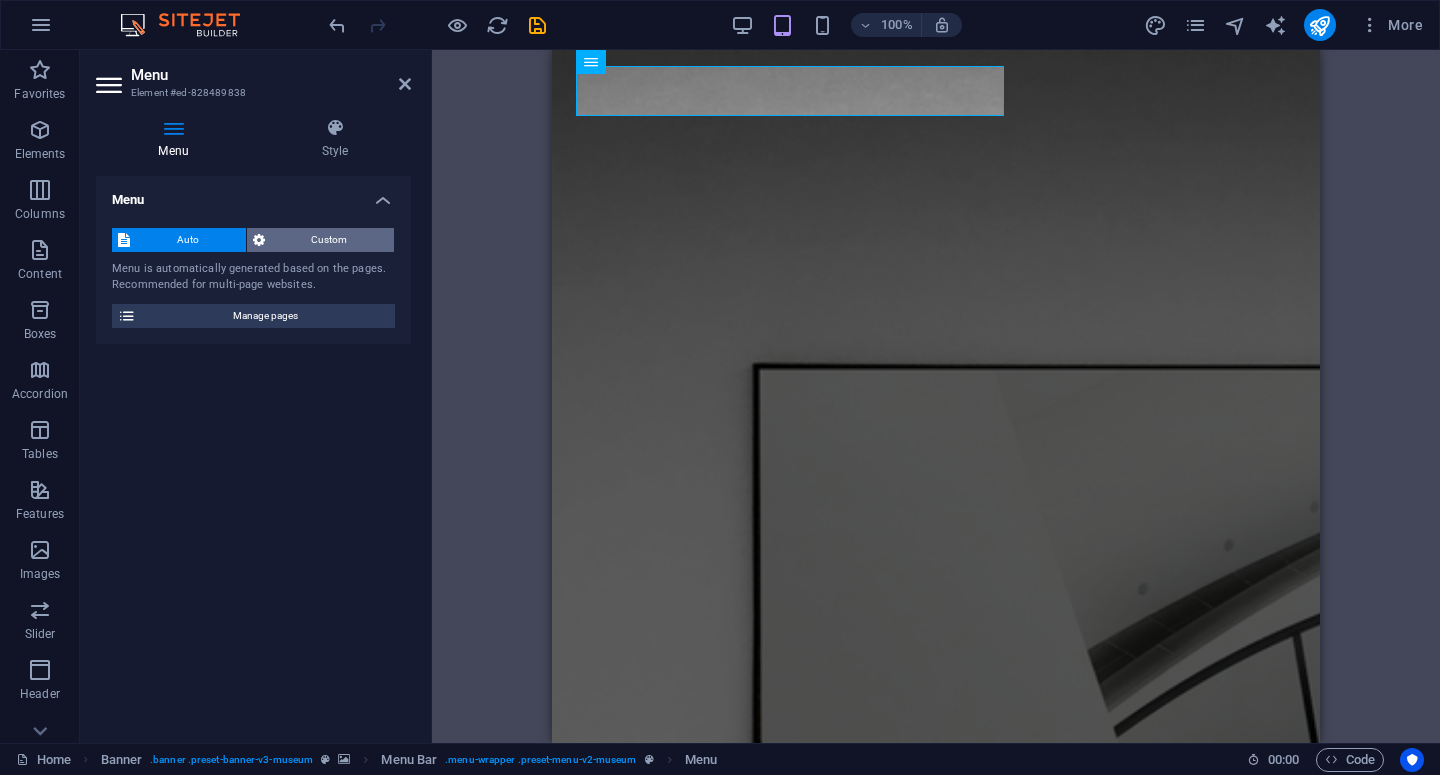 click on "Custom" at bounding box center [330, 240] 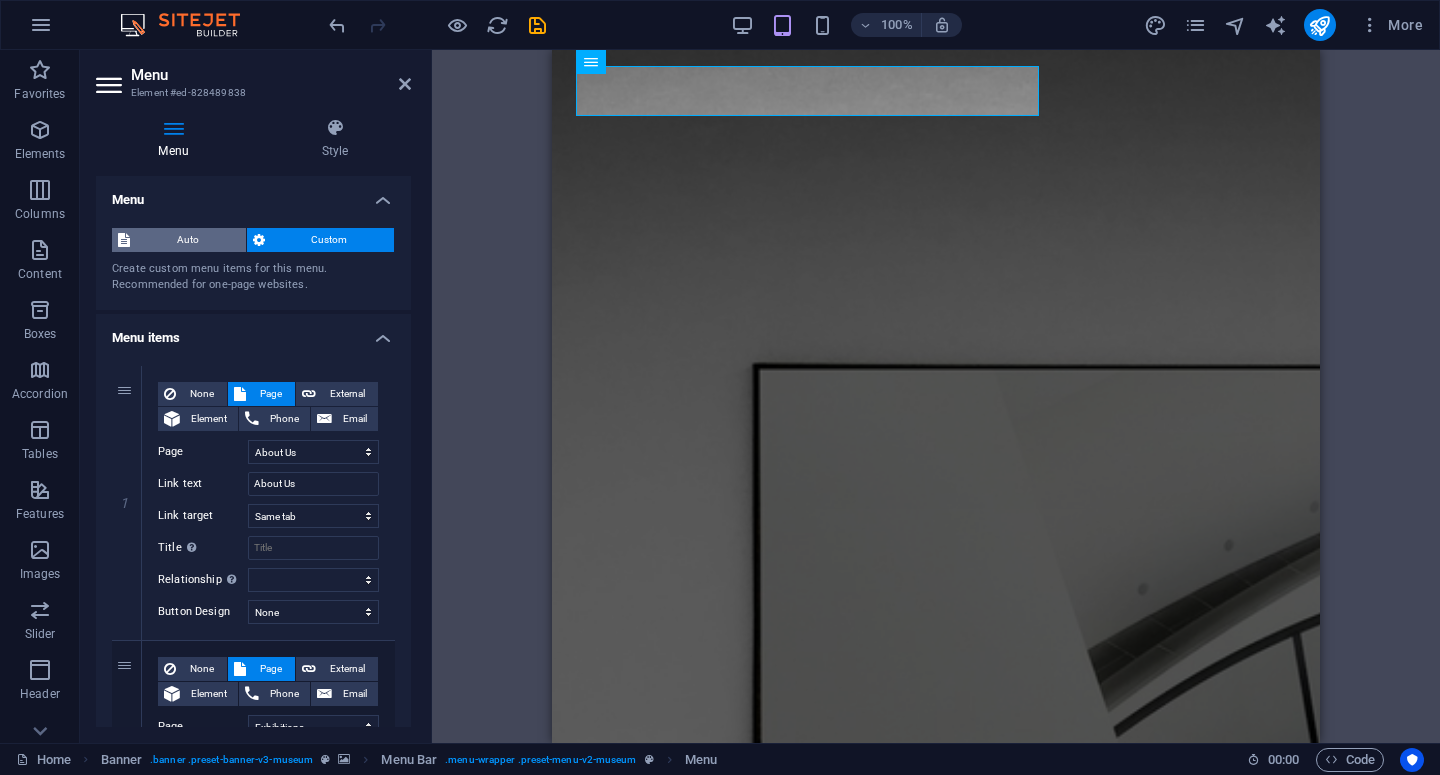 click on "Auto" at bounding box center [188, 240] 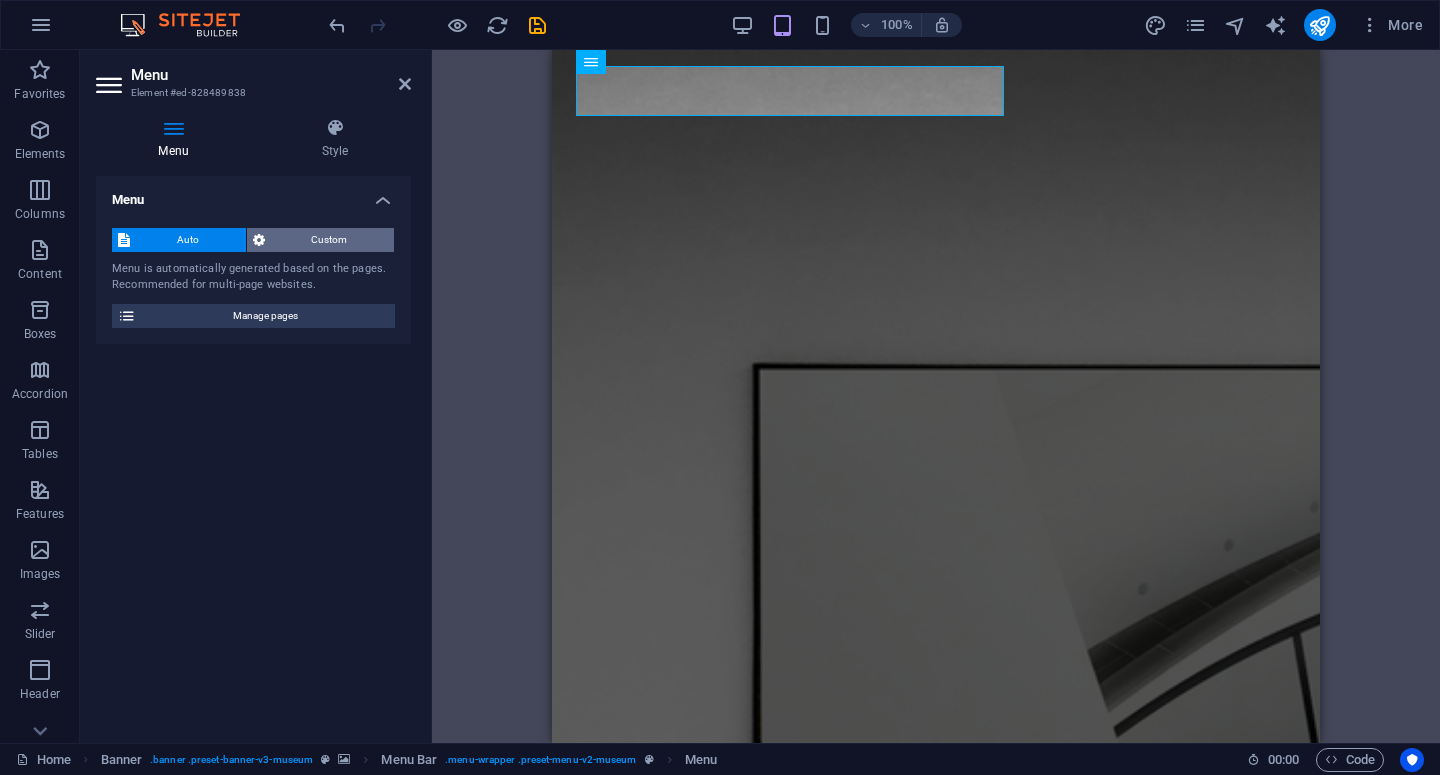 click on "Custom" at bounding box center [330, 240] 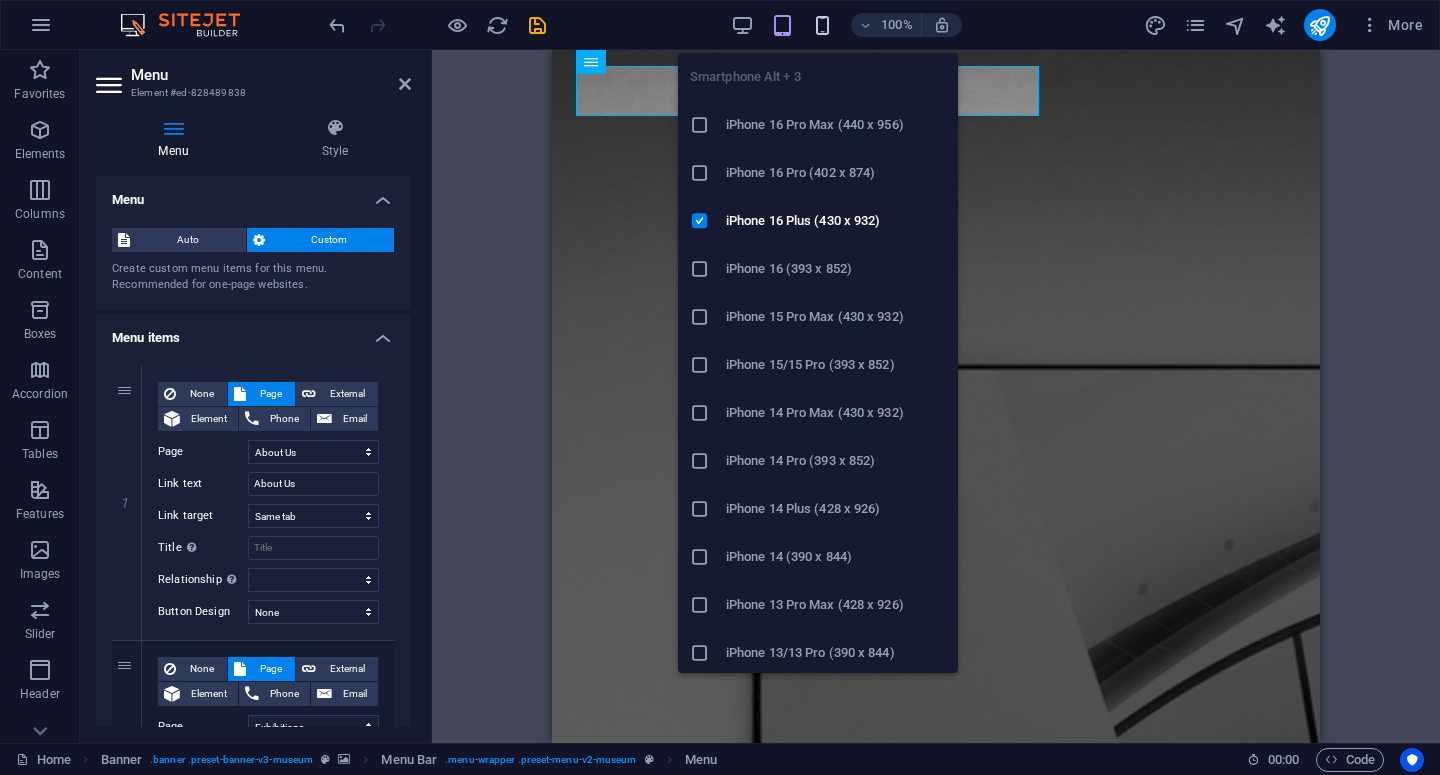 click at bounding box center (822, 25) 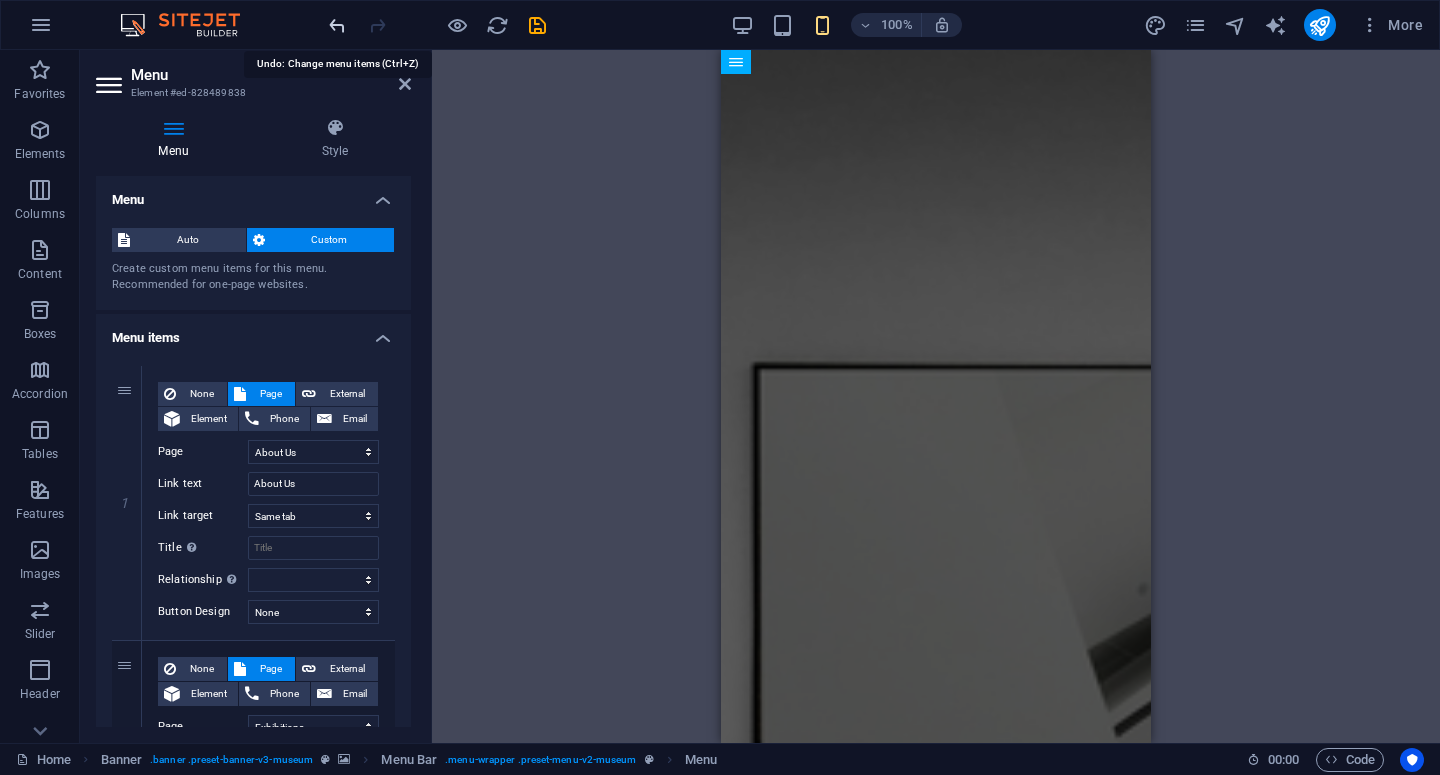 click at bounding box center (337, 25) 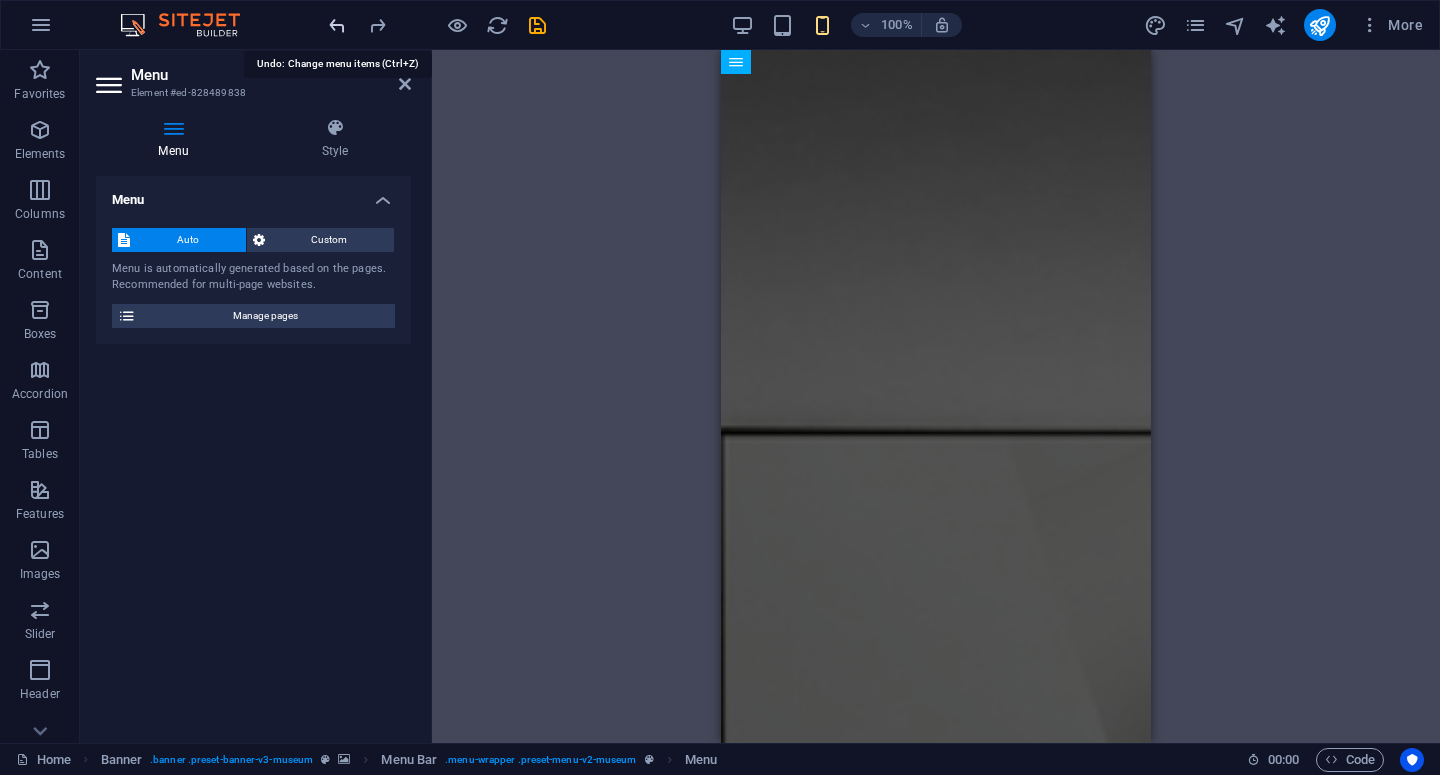 click at bounding box center [337, 25] 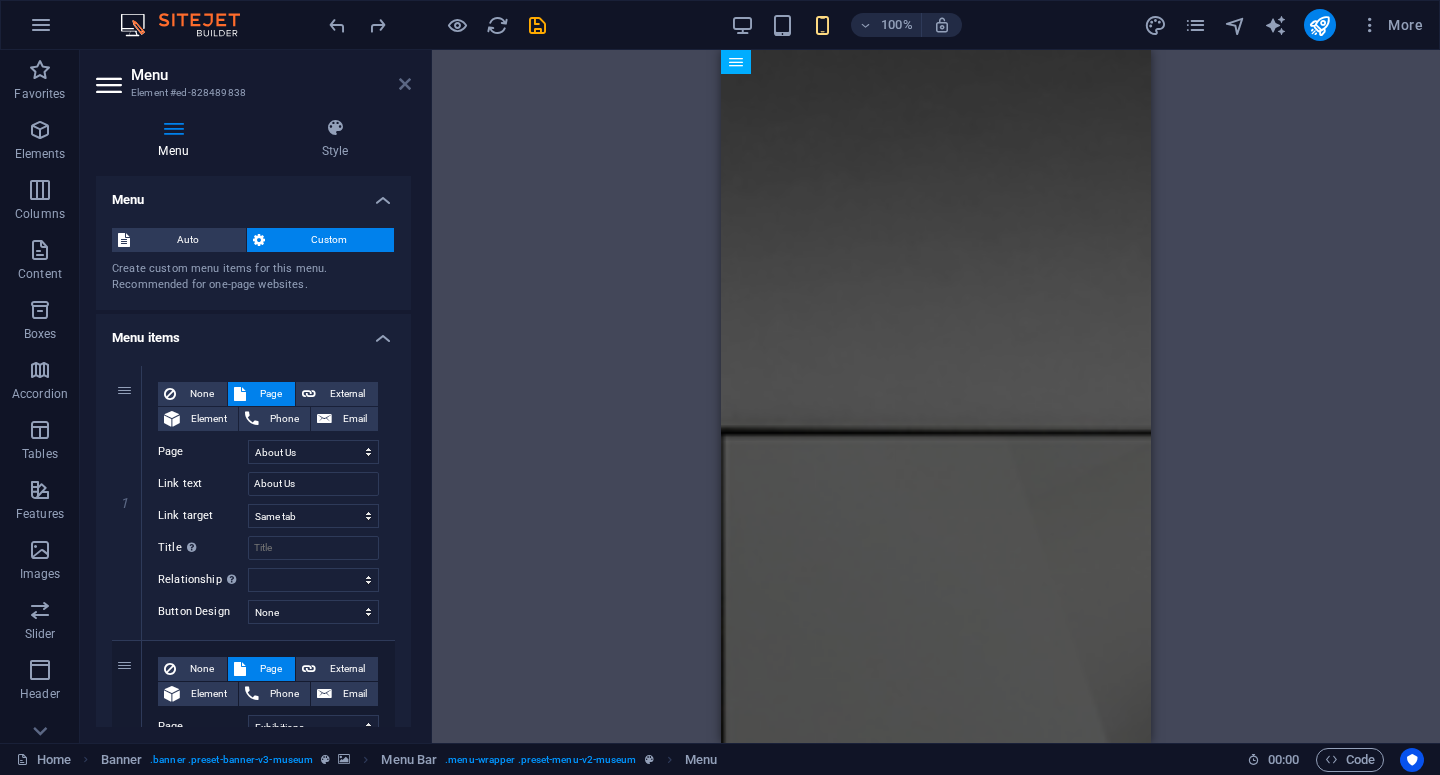 click at bounding box center (405, 84) 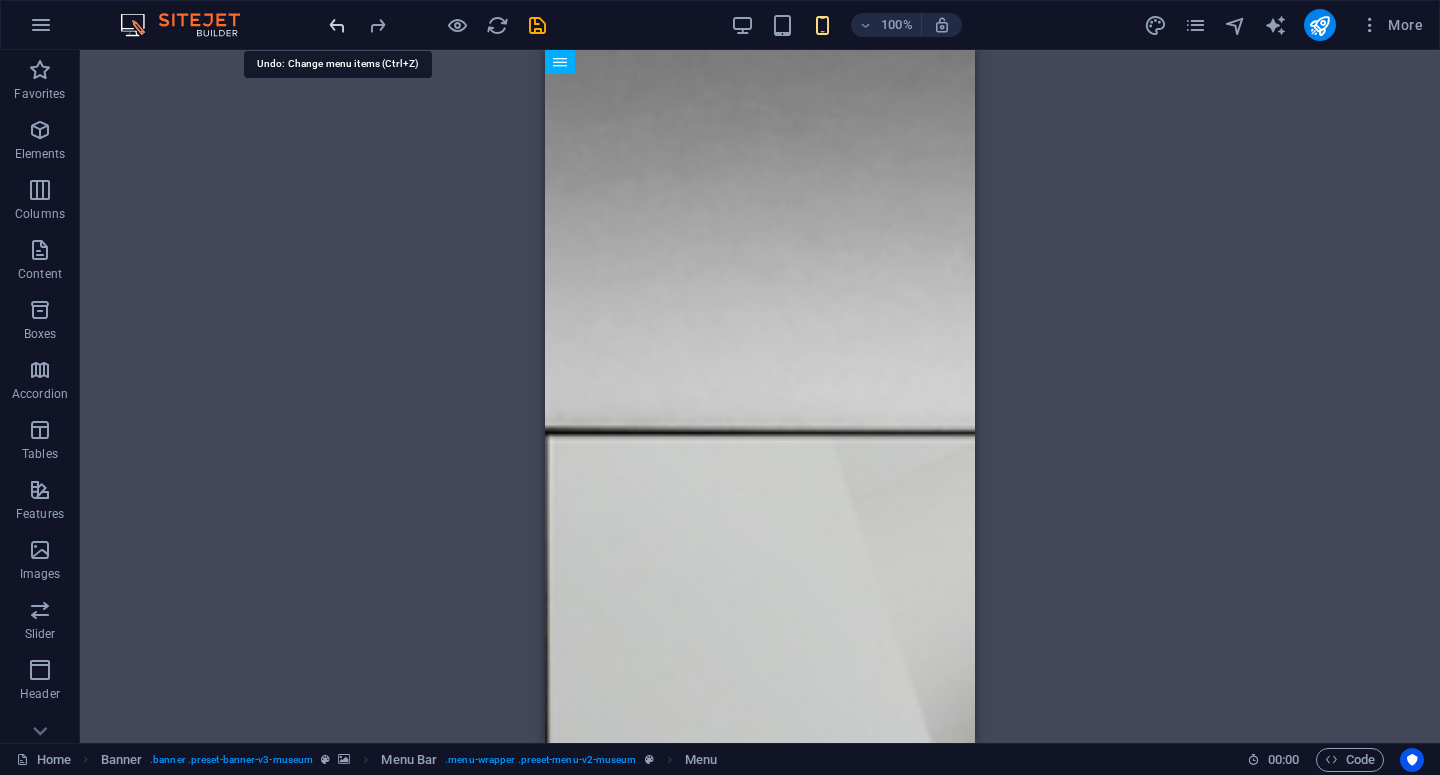 click at bounding box center [337, 25] 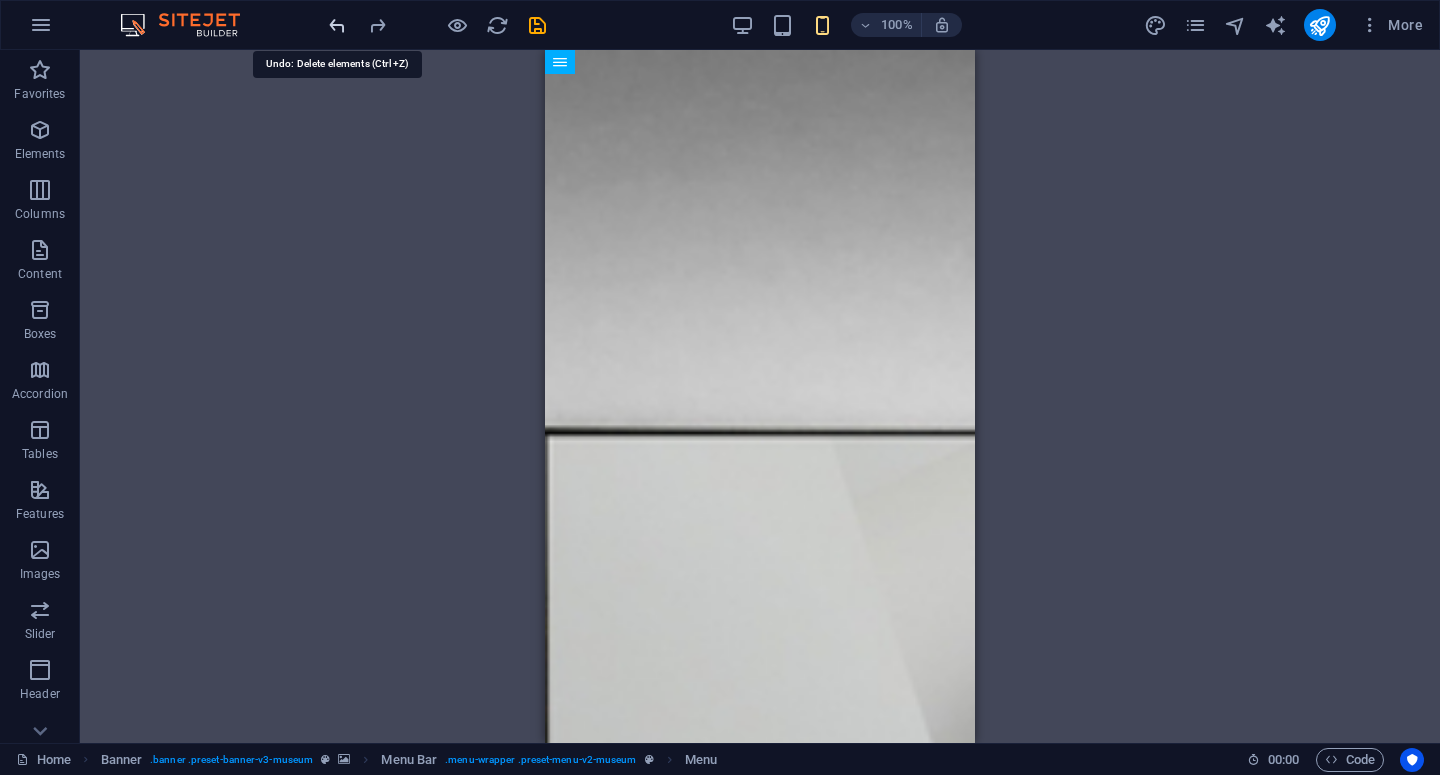 click at bounding box center [337, 25] 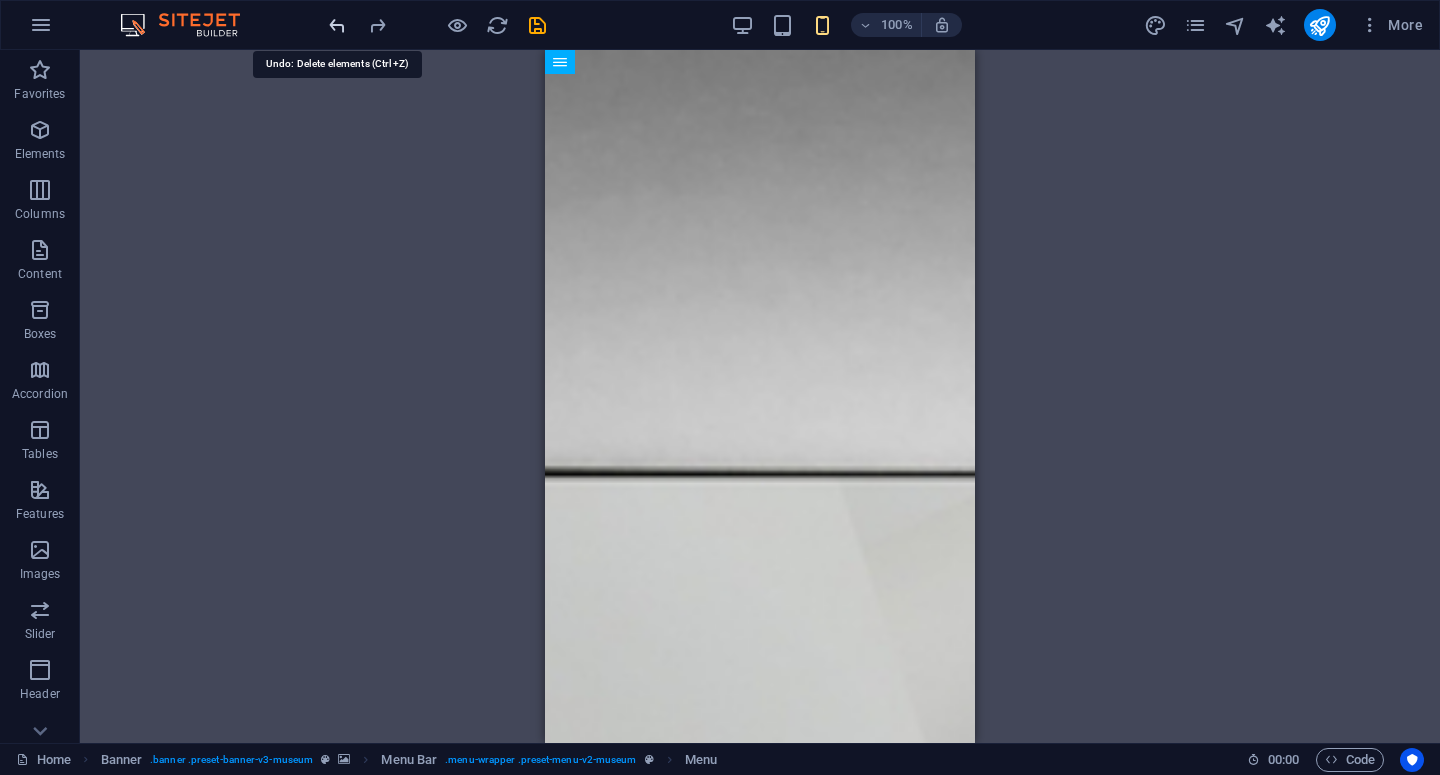 click at bounding box center [337, 25] 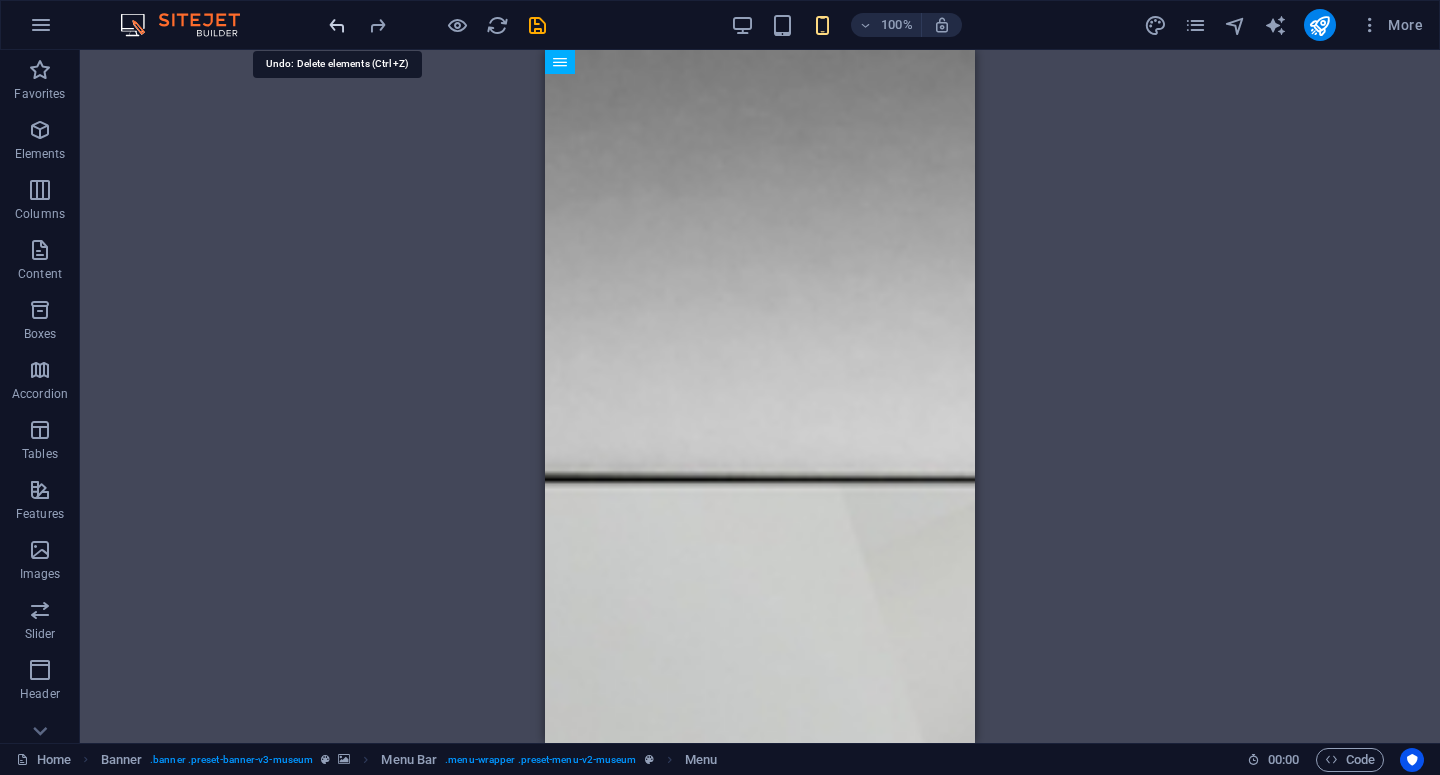 click at bounding box center (337, 25) 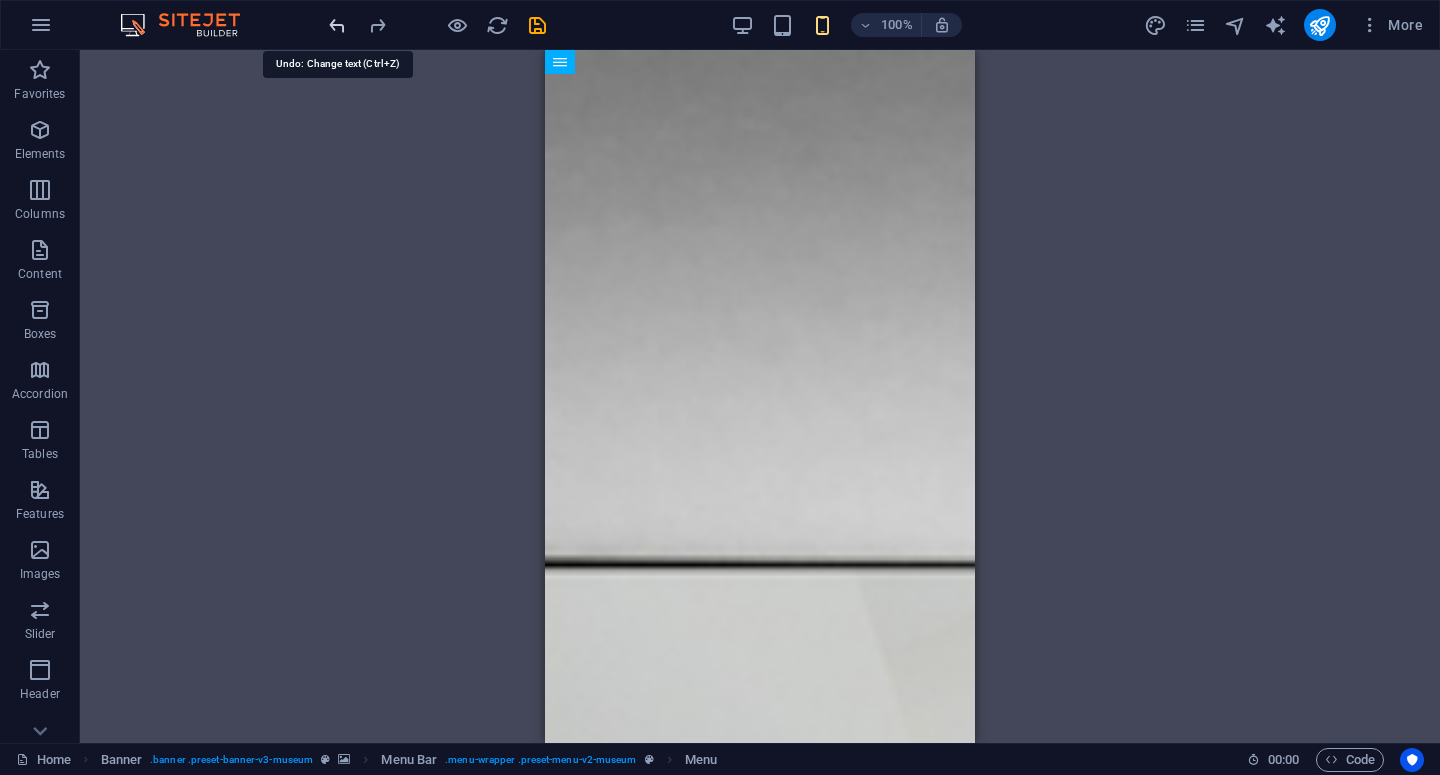 click at bounding box center (337, 25) 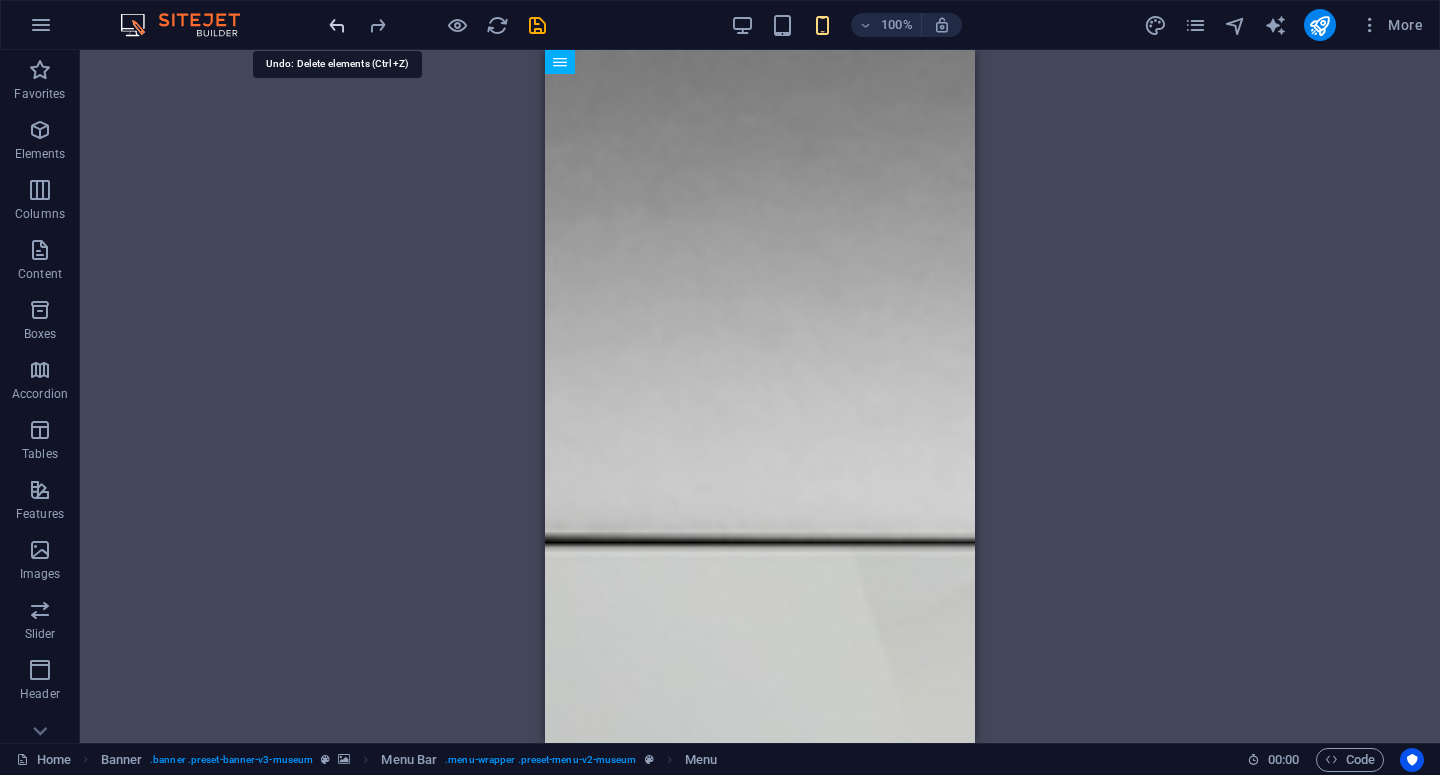 click at bounding box center (337, 25) 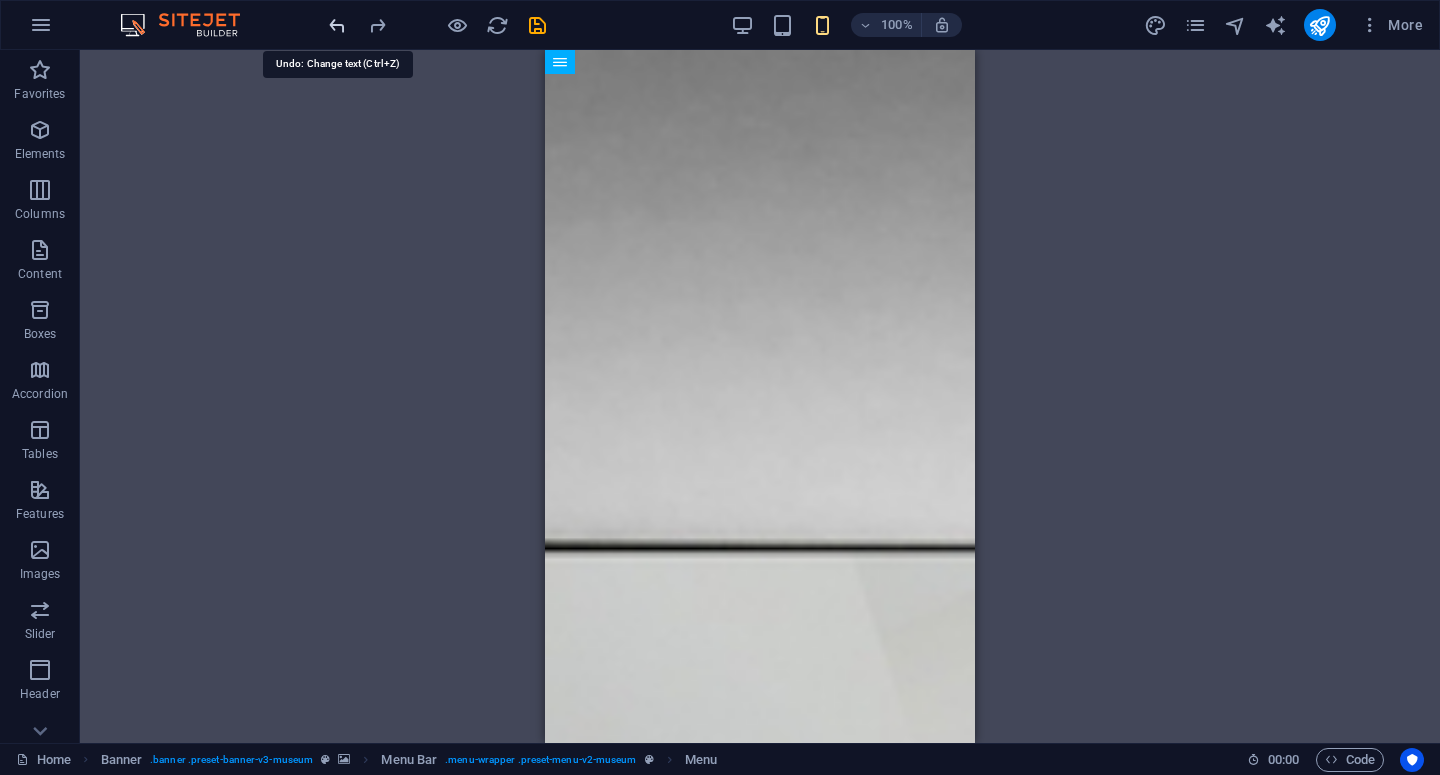 click at bounding box center [337, 25] 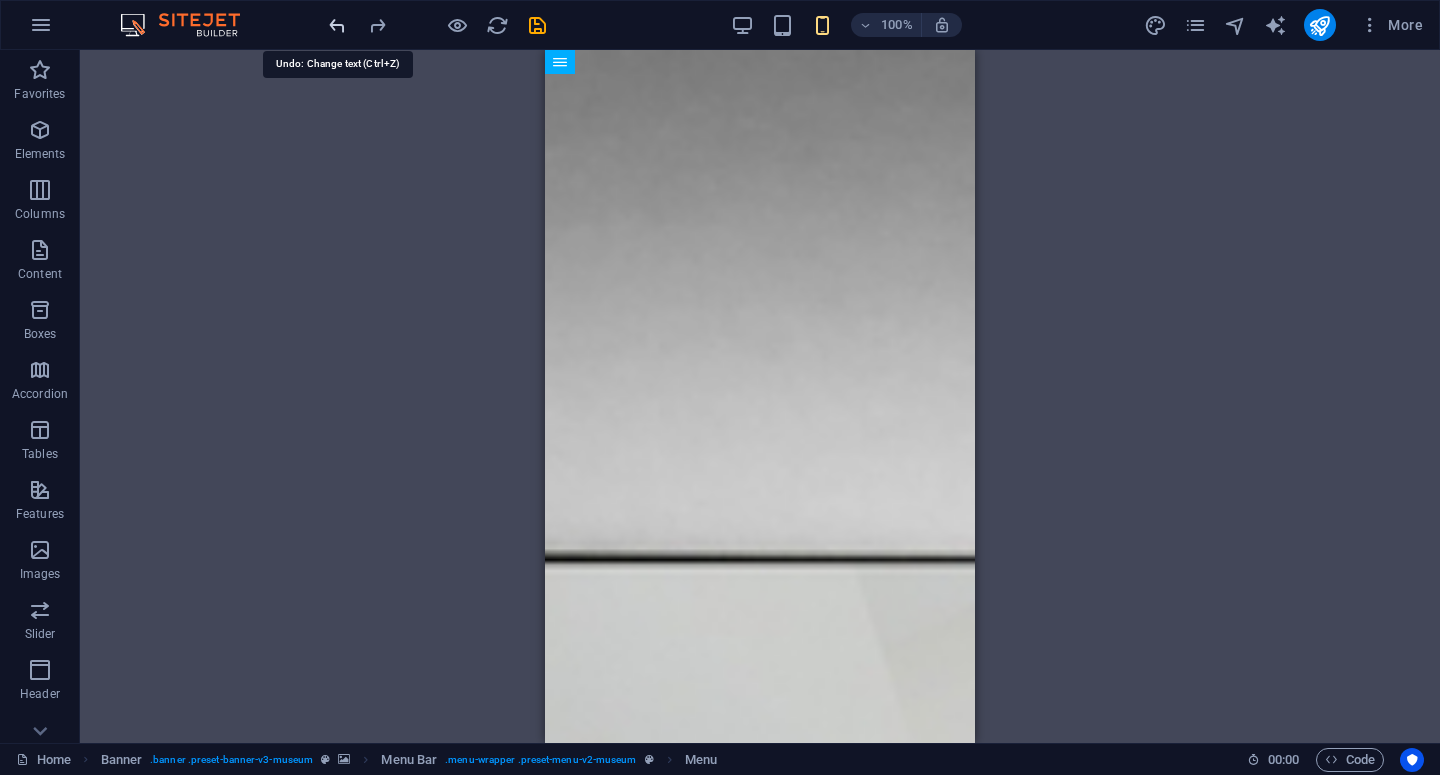 click at bounding box center [337, 25] 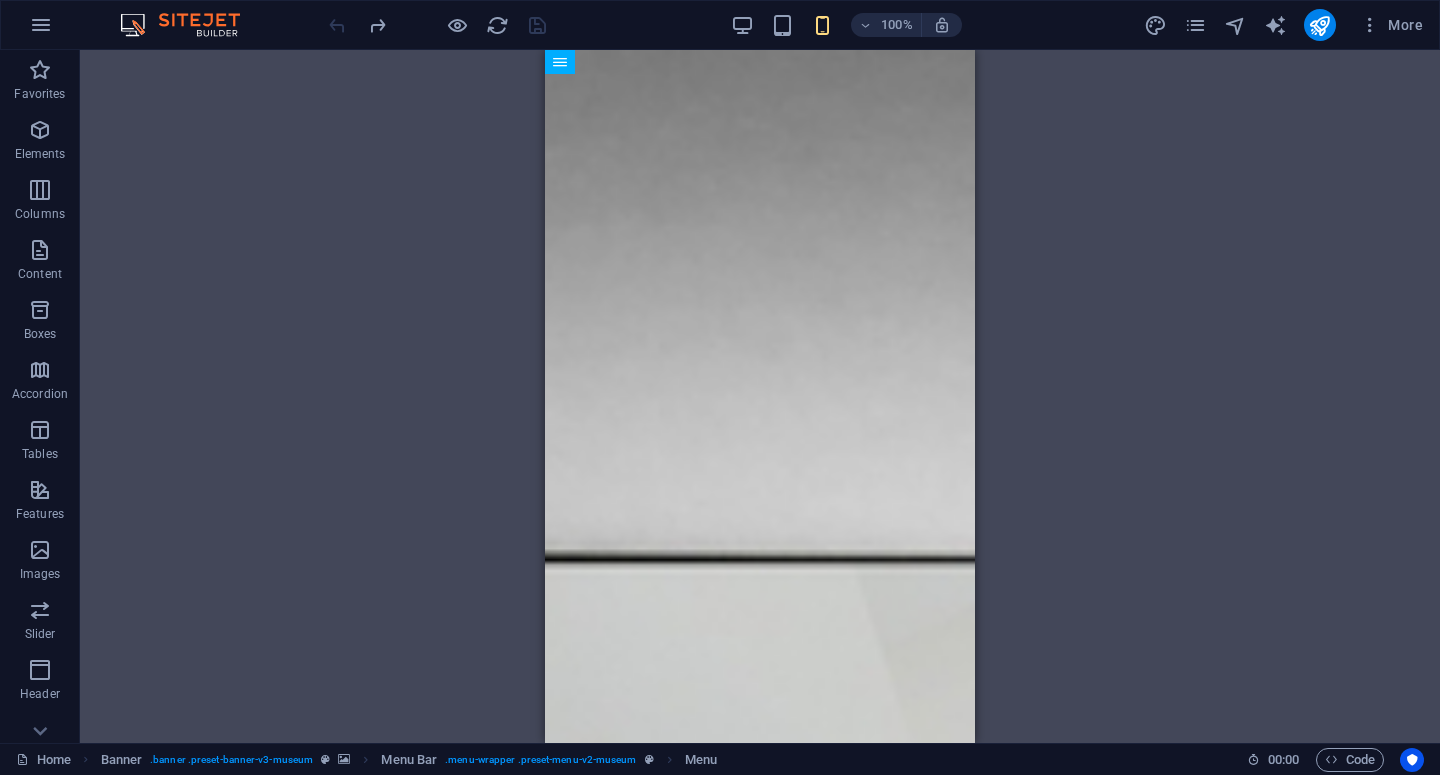 click at bounding box center (437, 25) 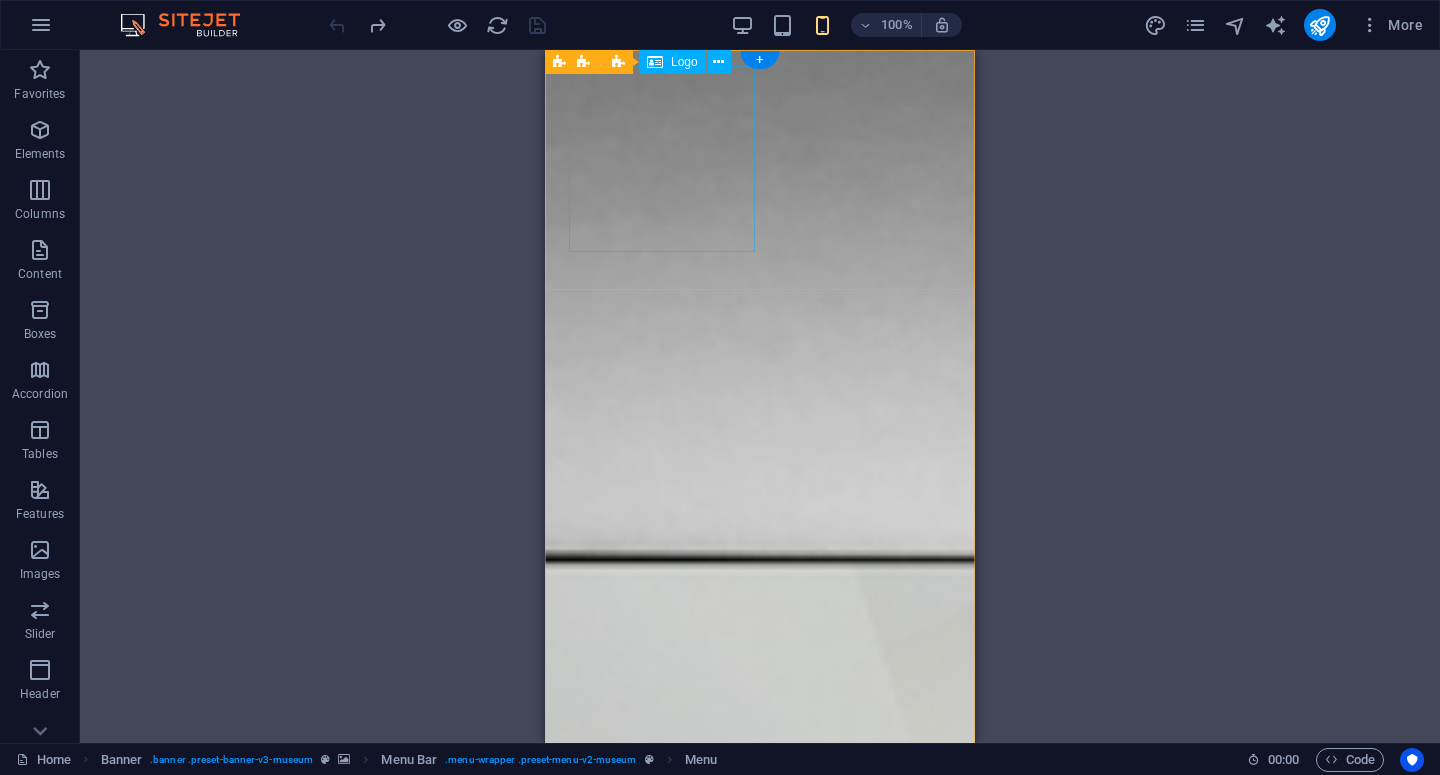 click at bounding box center (760, 2186) 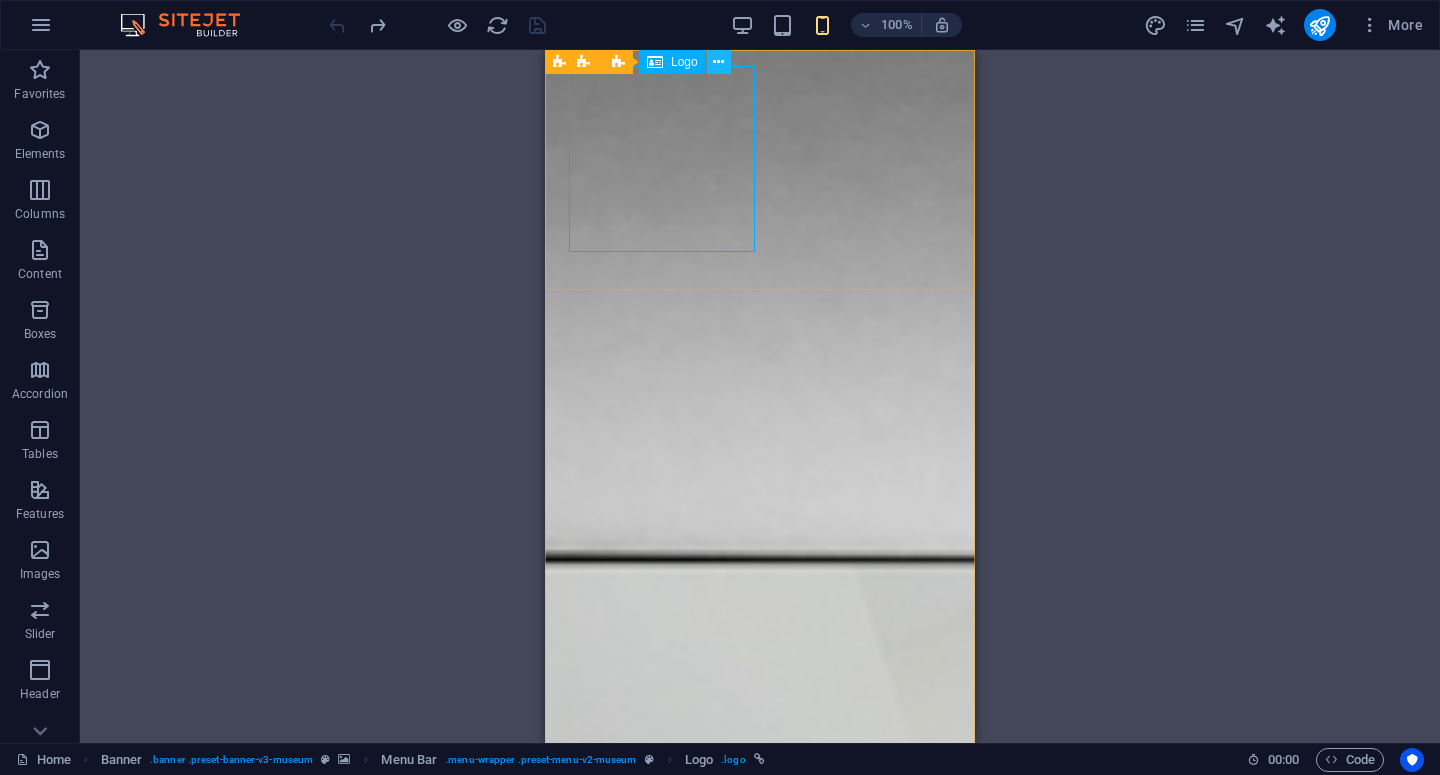 click at bounding box center (718, 62) 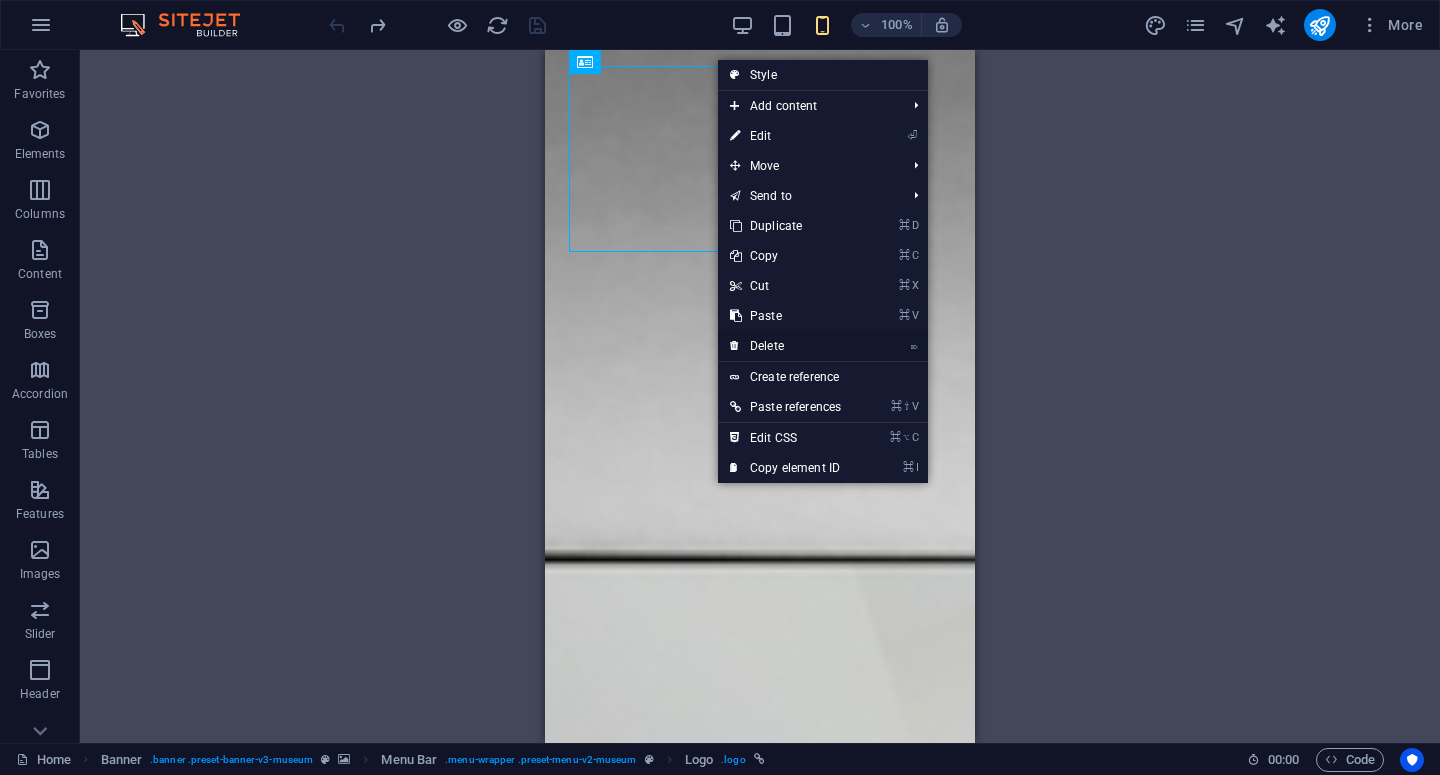 click on "⌦  Delete" at bounding box center (785, 346) 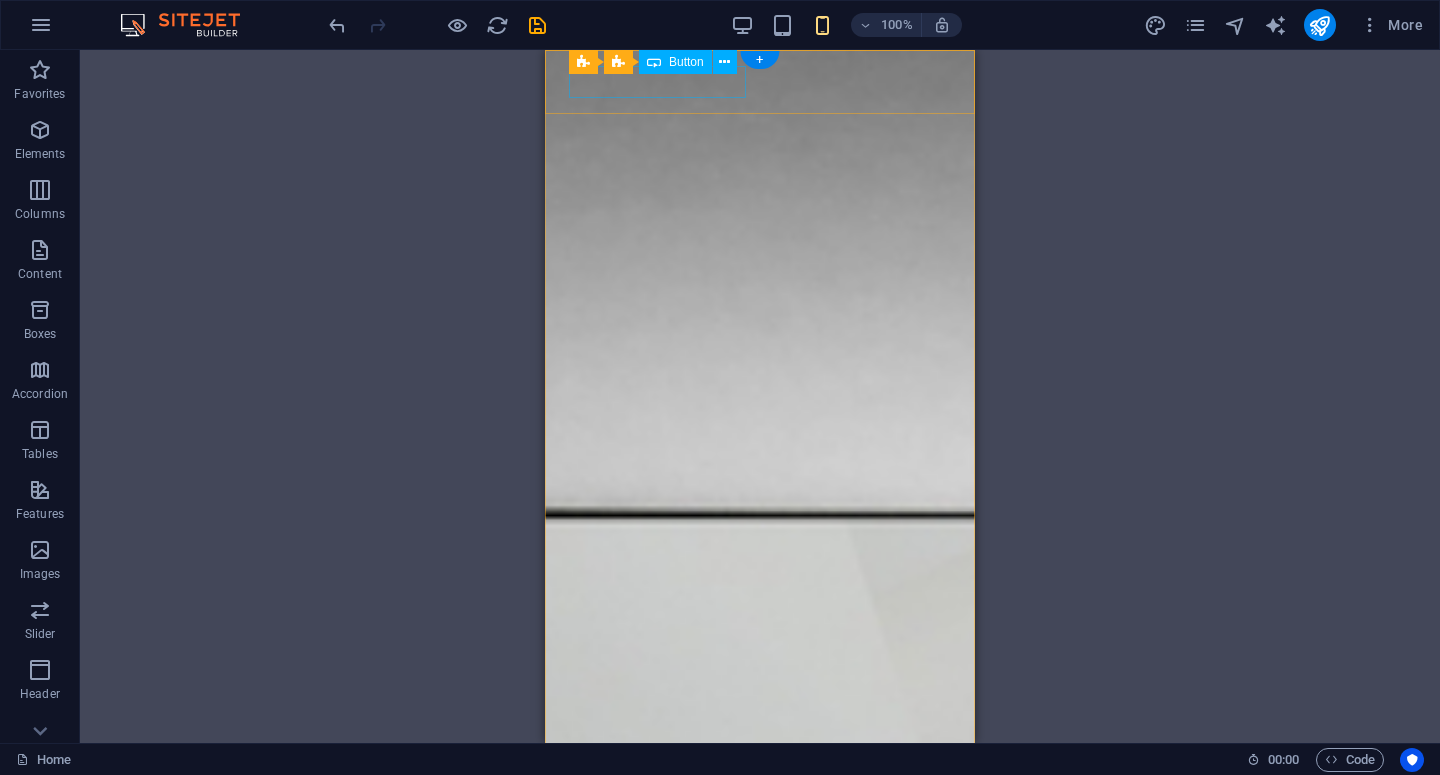 click on "Explore Our Platform" at bounding box center [760, 1955] 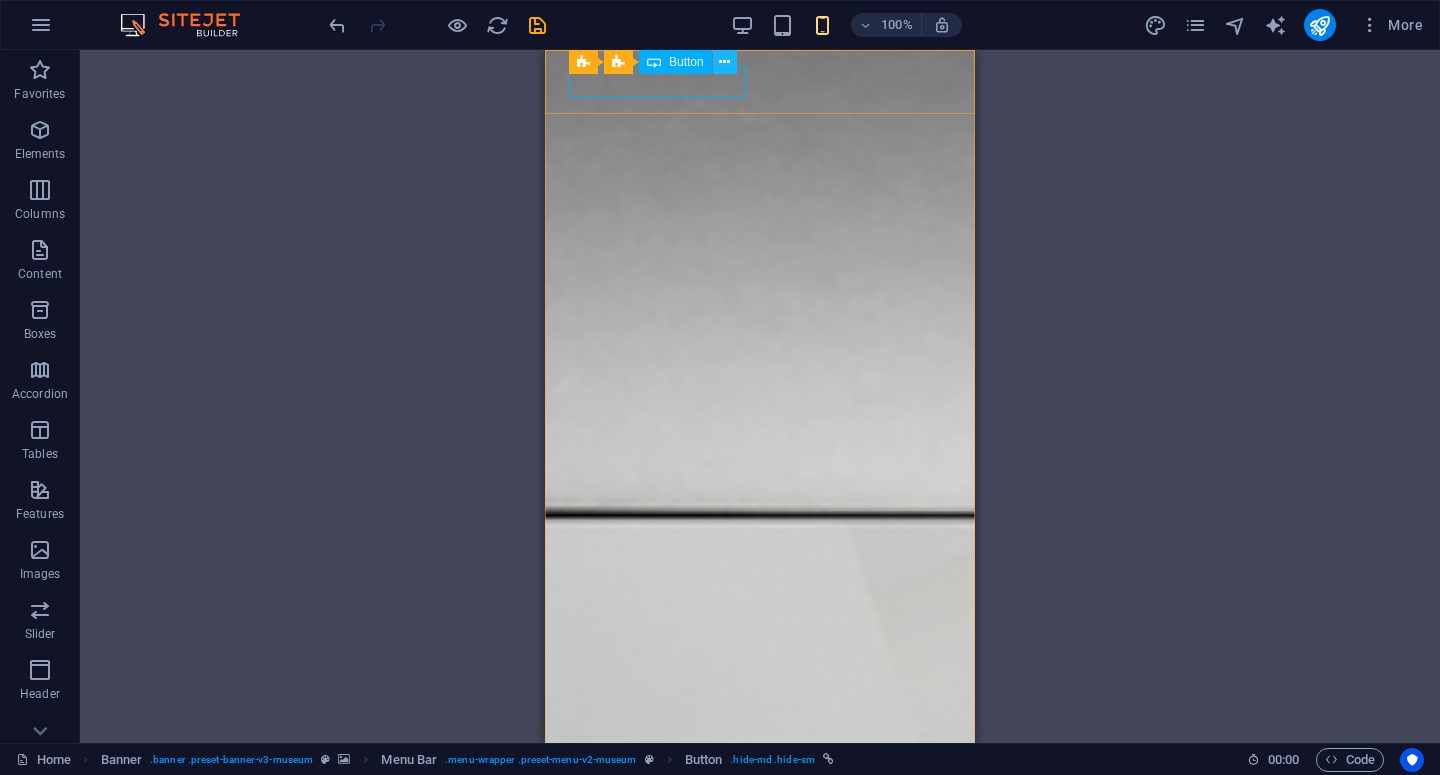 click at bounding box center (724, 62) 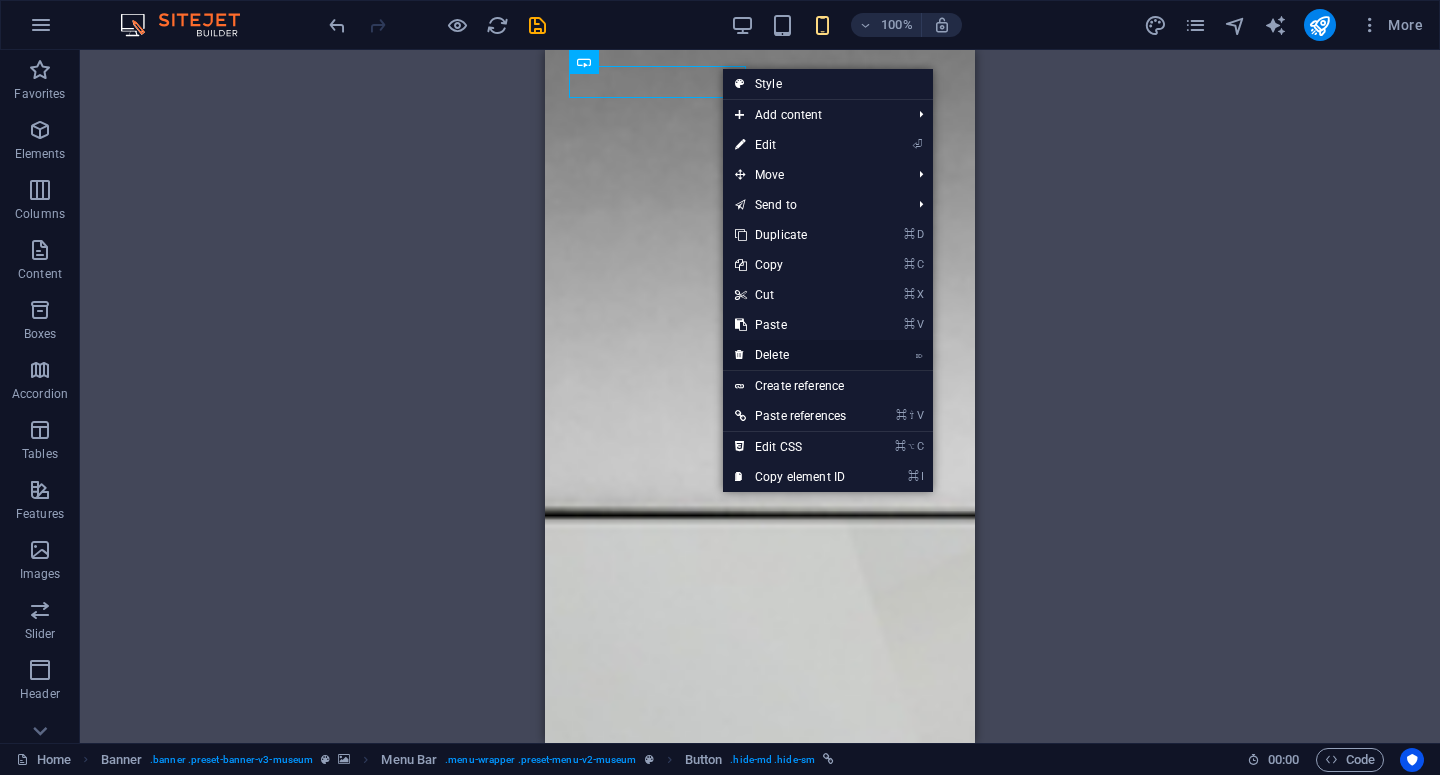 click on "⌦  Delete" at bounding box center (790, 355) 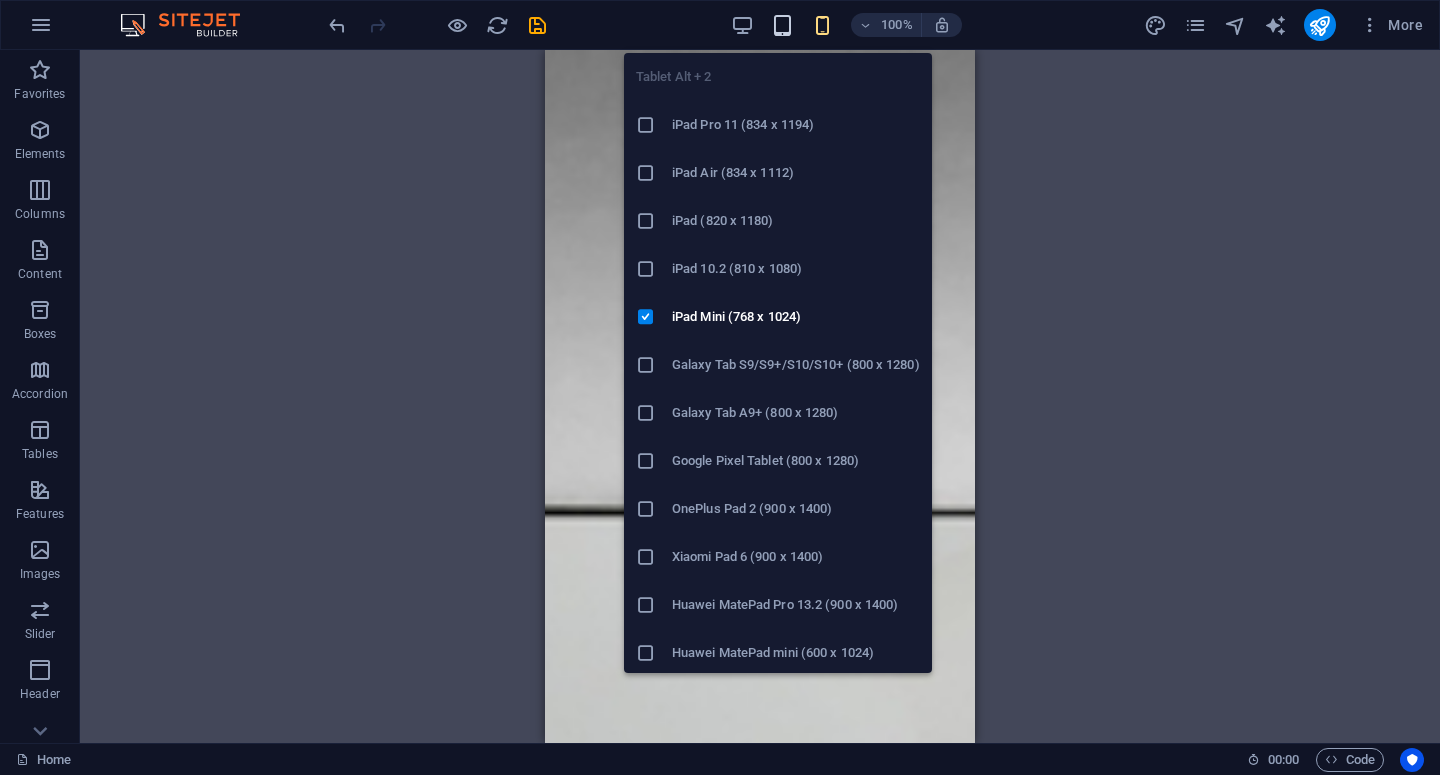 click at bounding box center [782, 25] 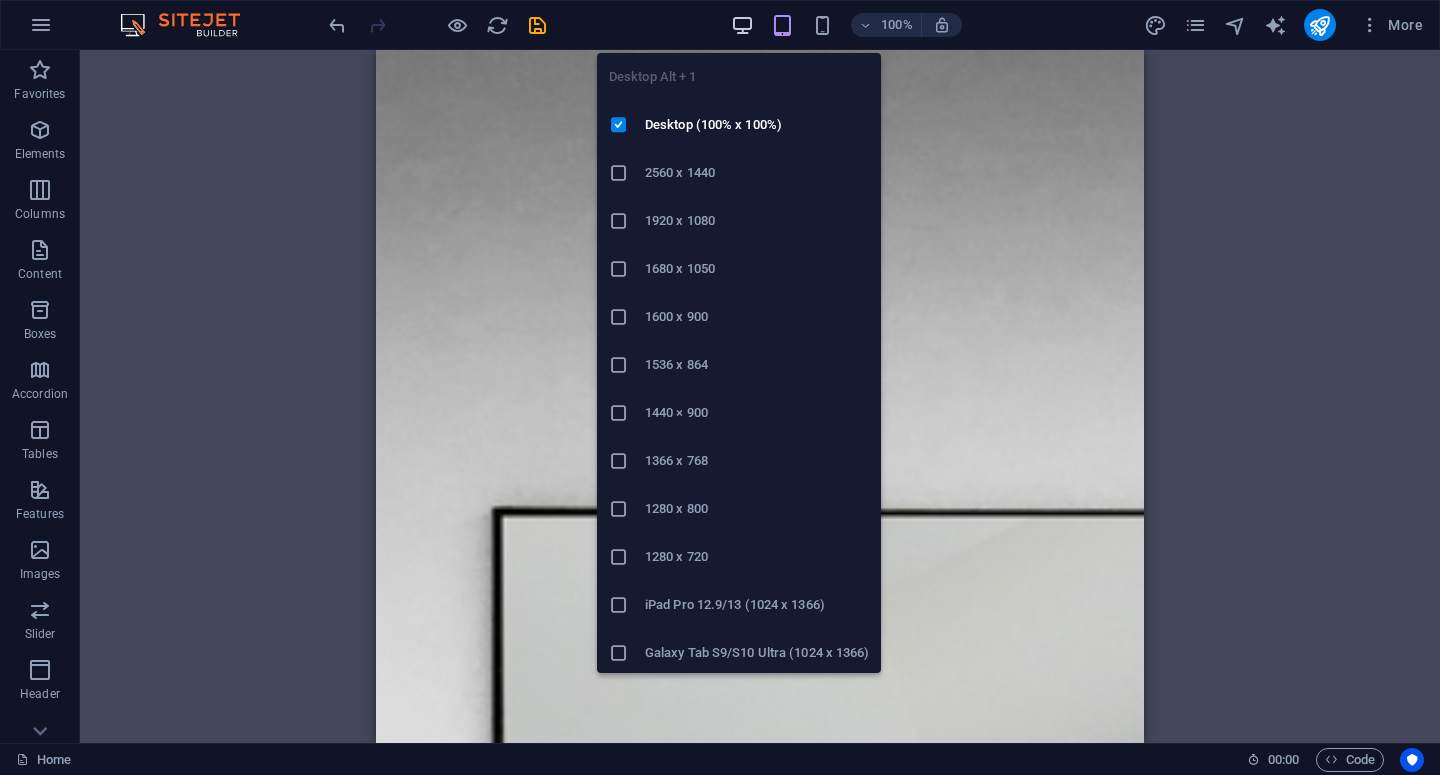 click at bounding box center (742, 25) 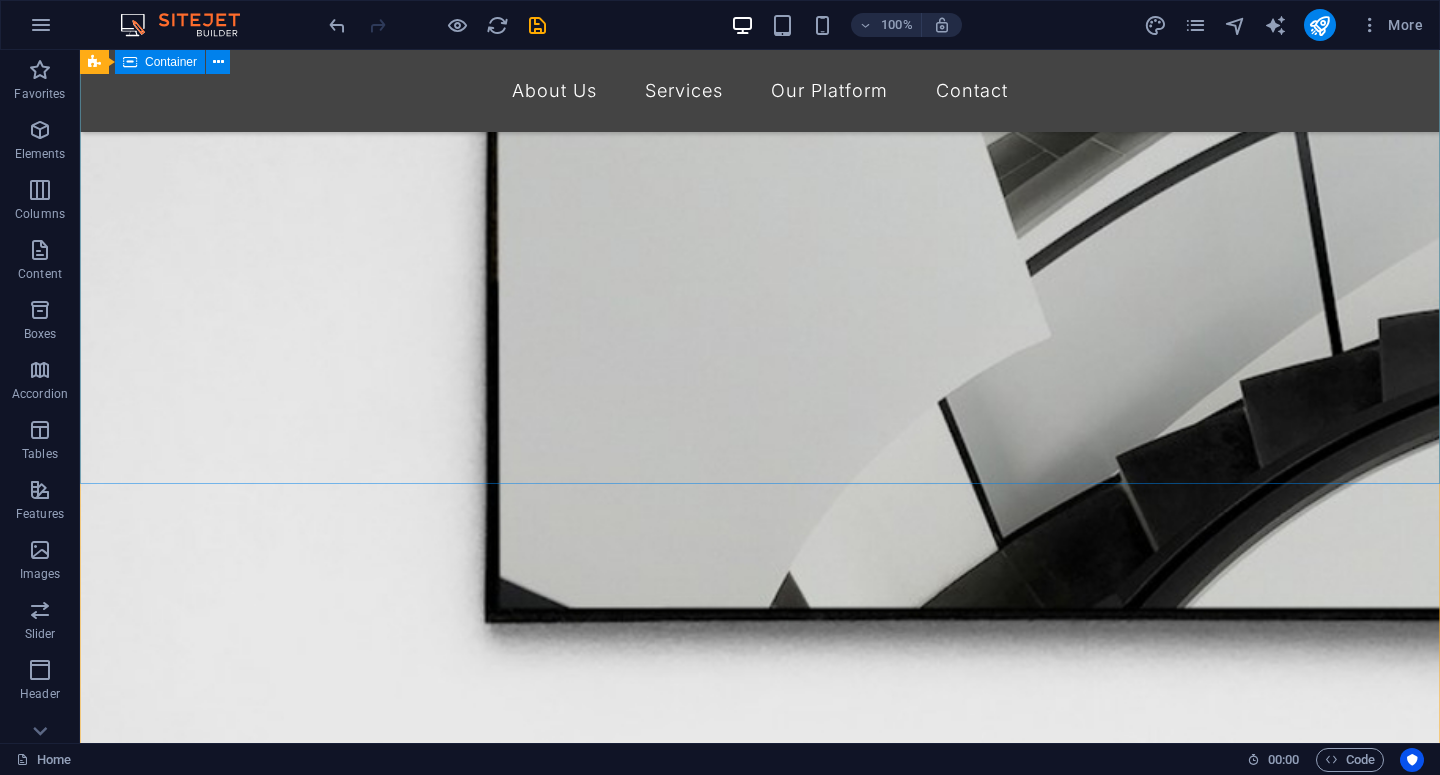 scroll, scrollTop: 0, scrollLeft: 0, axis: both 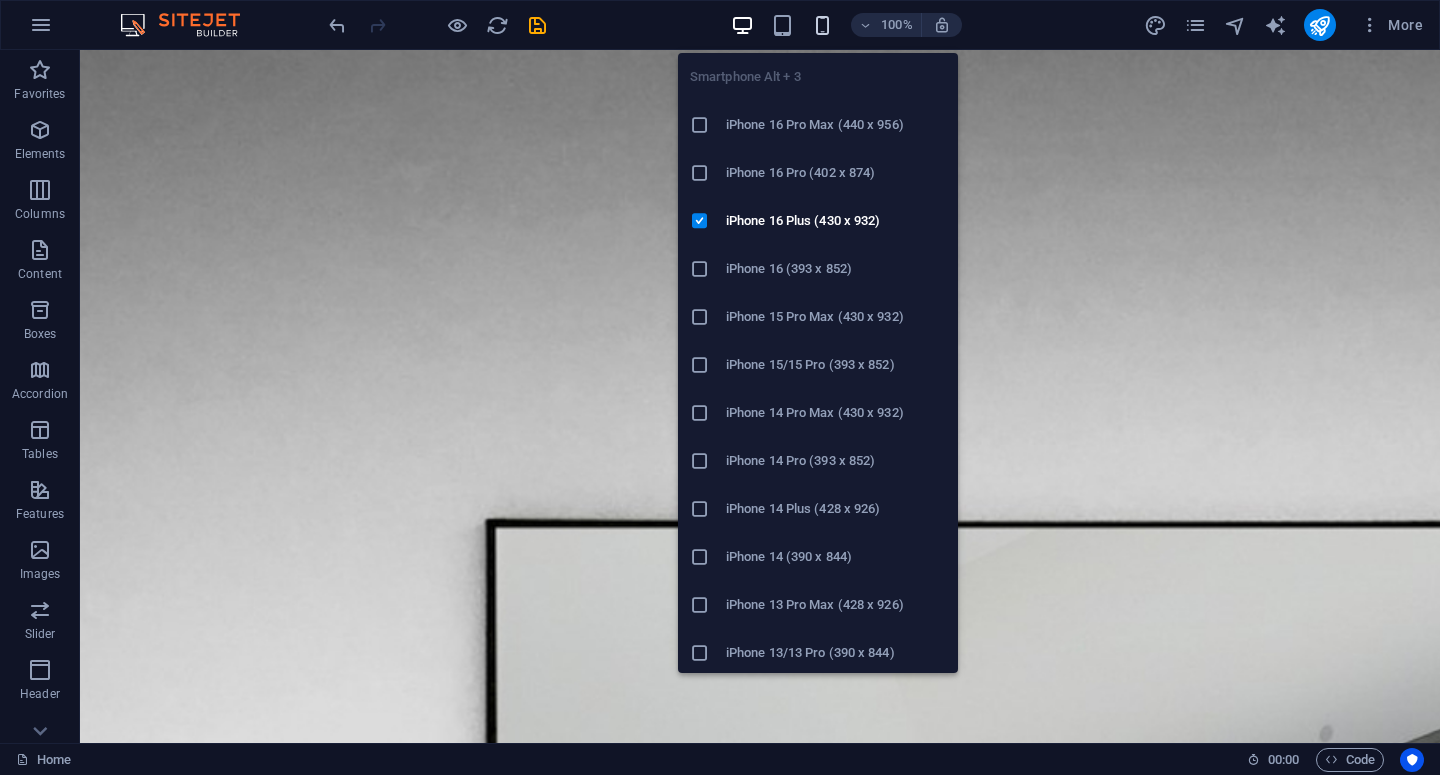 click at bounding box center [822, 25] 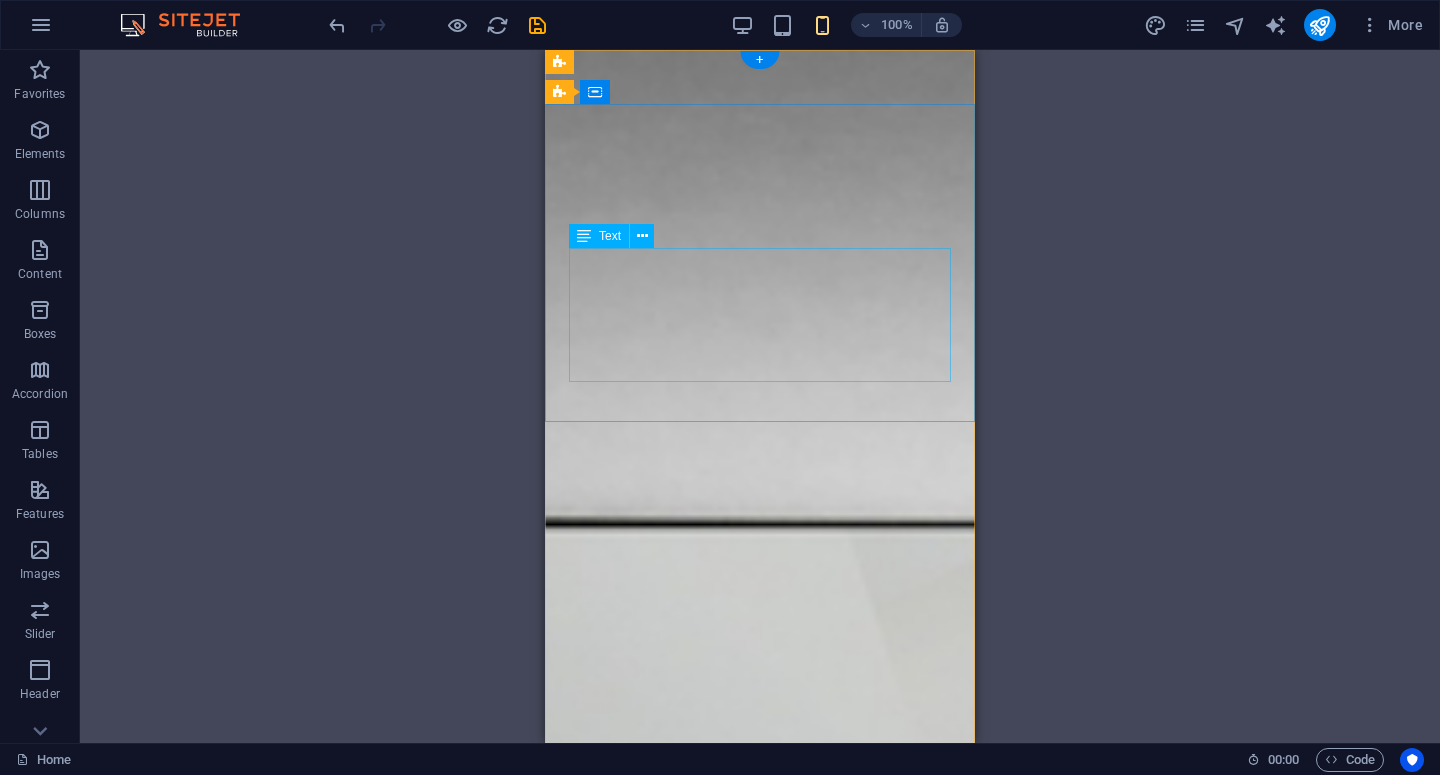 click on "SnapFlow is a digital agency specializing in influencer campaigns and digital marketing activations. We don’t just execute — we also build our own tools to make campaign management faster, clearer, and more efficient for brands." at bounding box center (760, 2213) 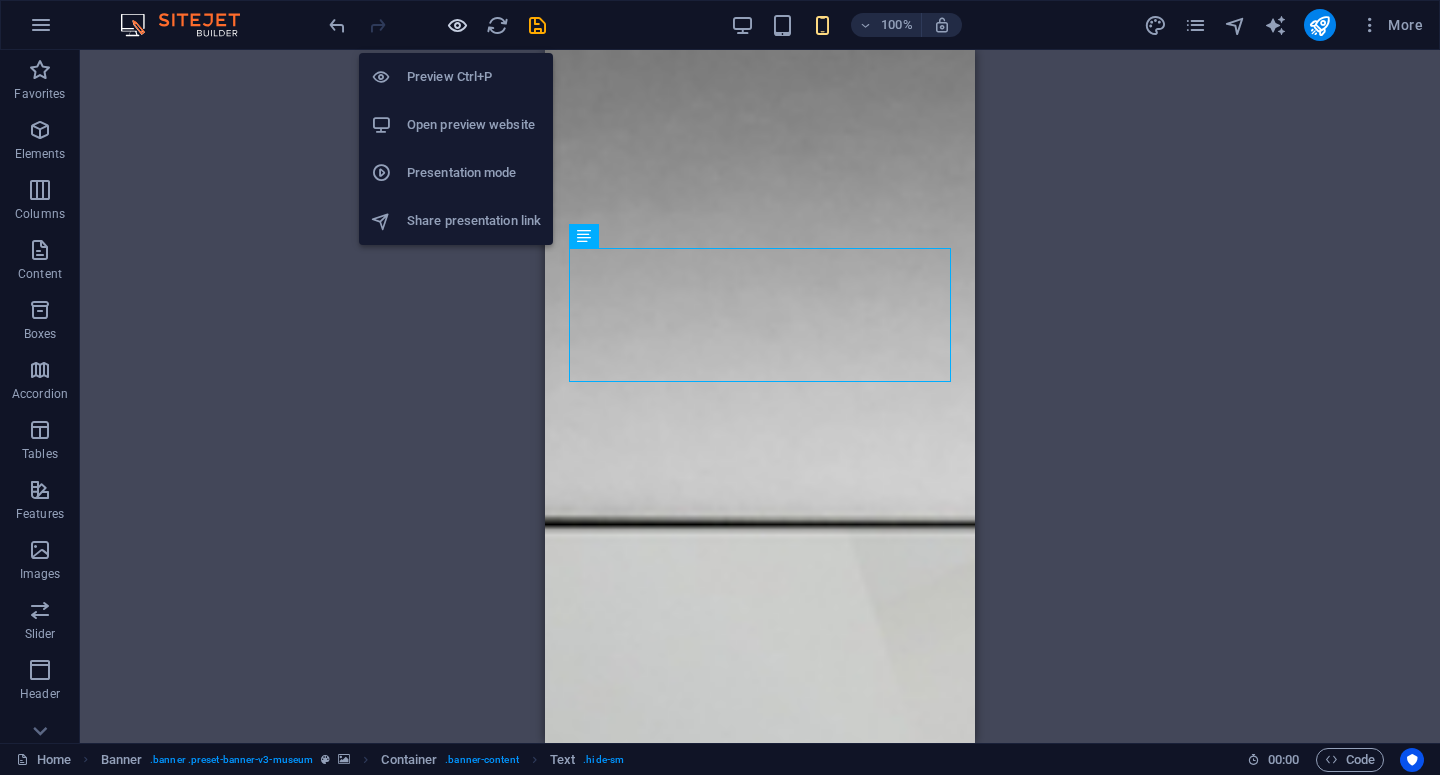 click at bounding box center [457, 25] 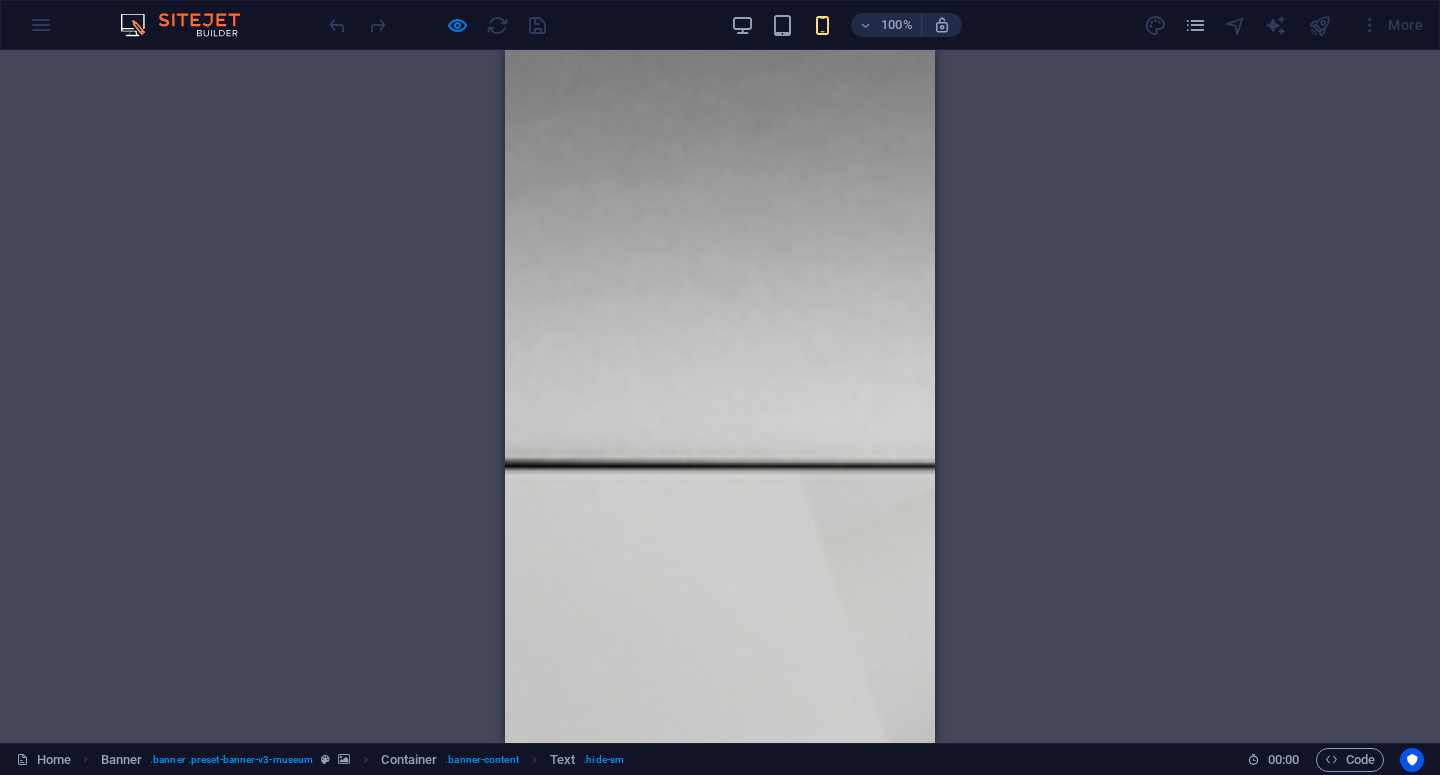 scroll, scrollTop: 0, scrollLeft: 0, axis: both 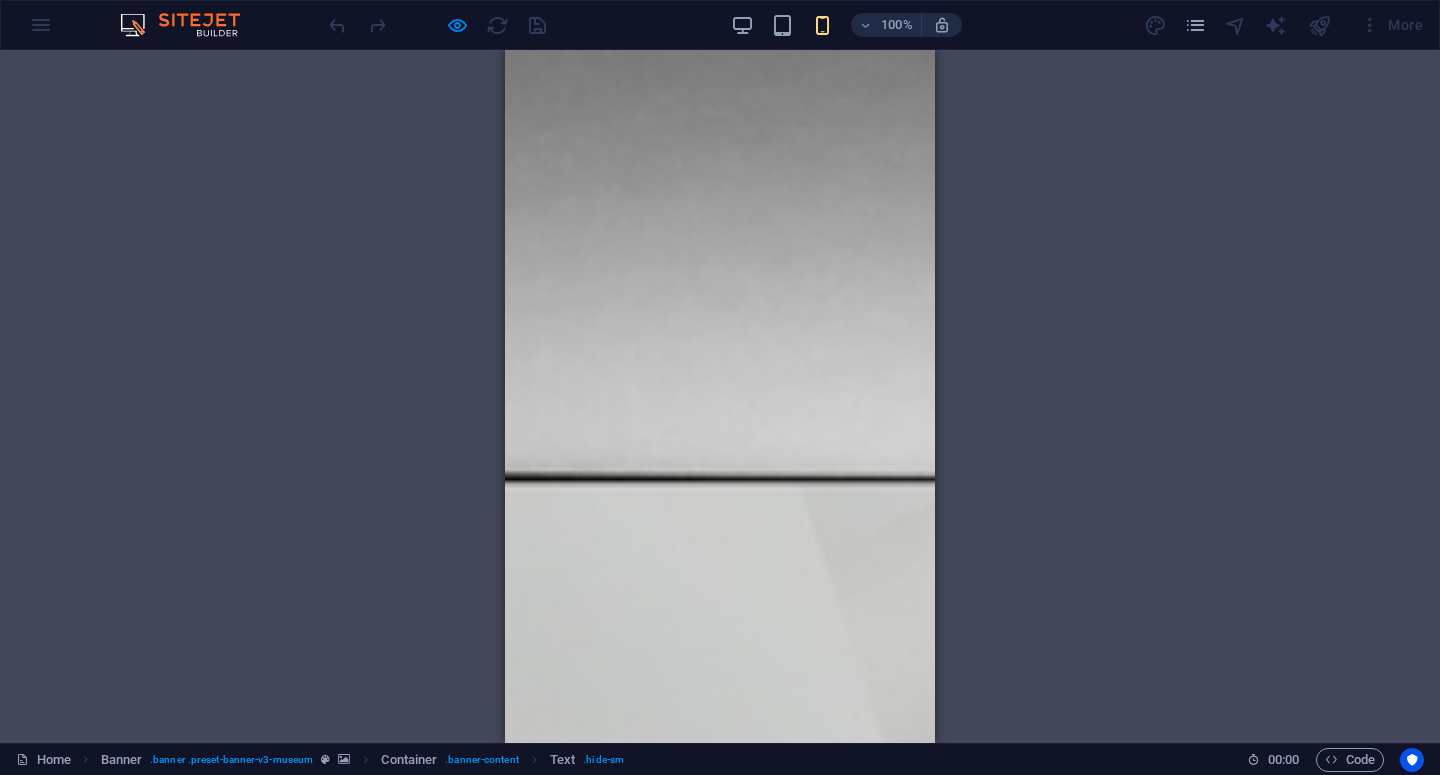 click at bounding box center [437, 25] 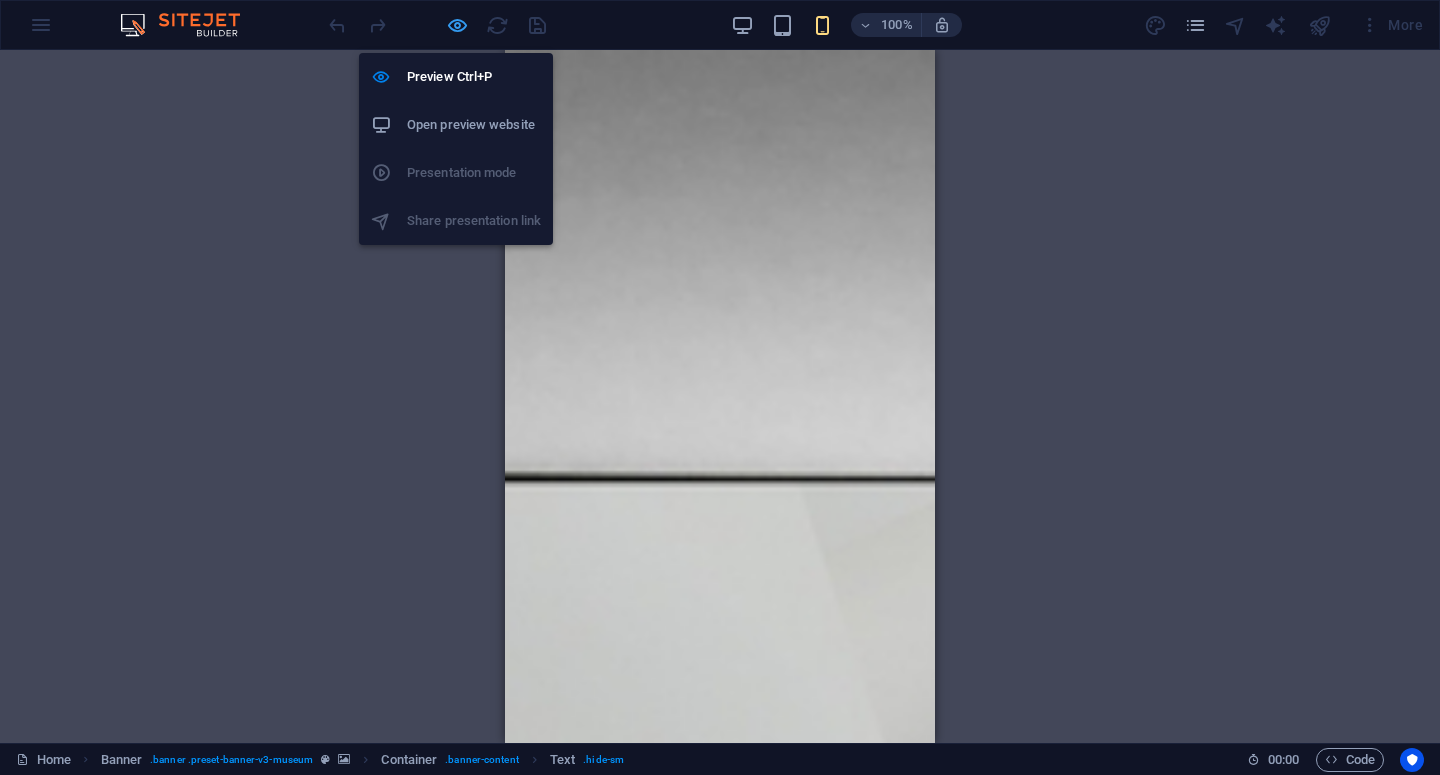 click at bounding box center [457, 25] 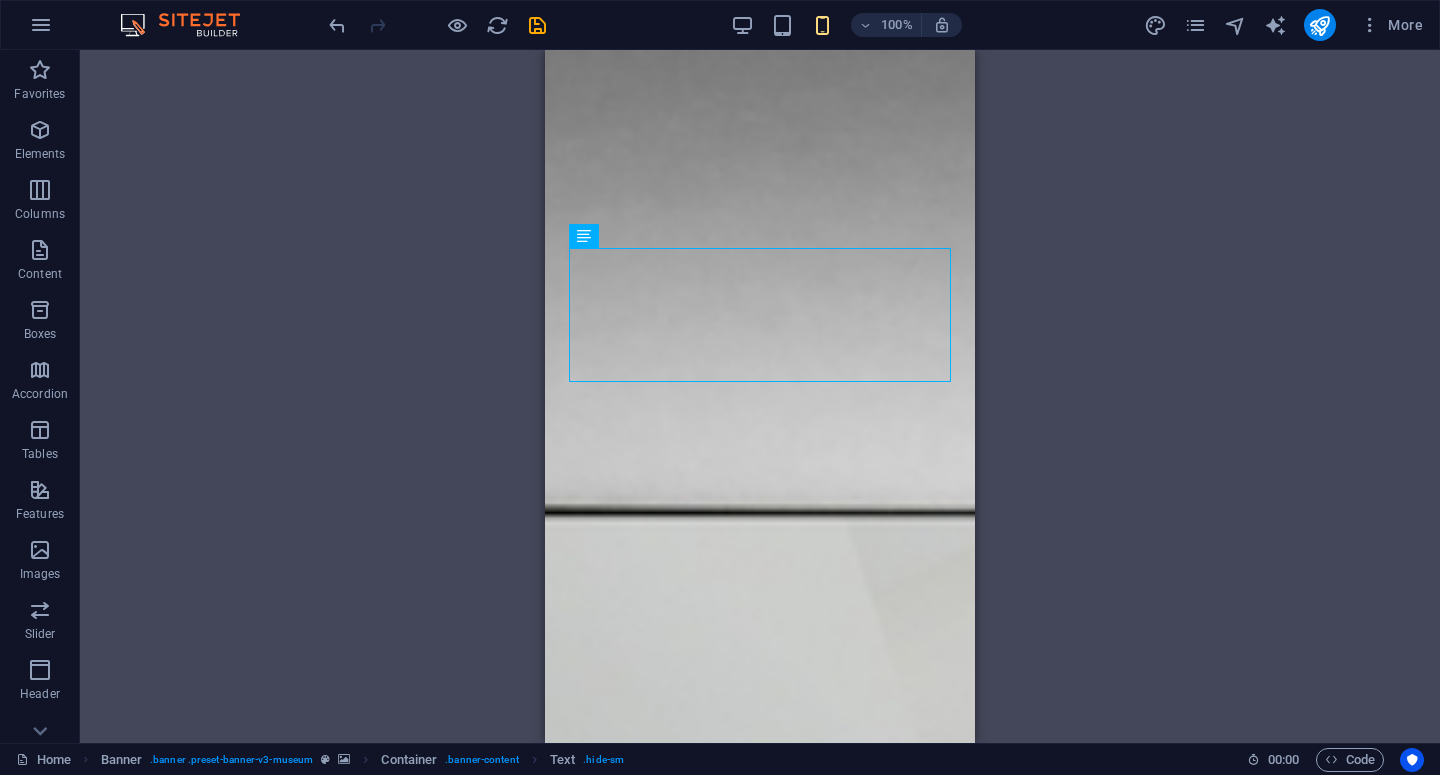 click on "100%" at bounding box center [846, 25] 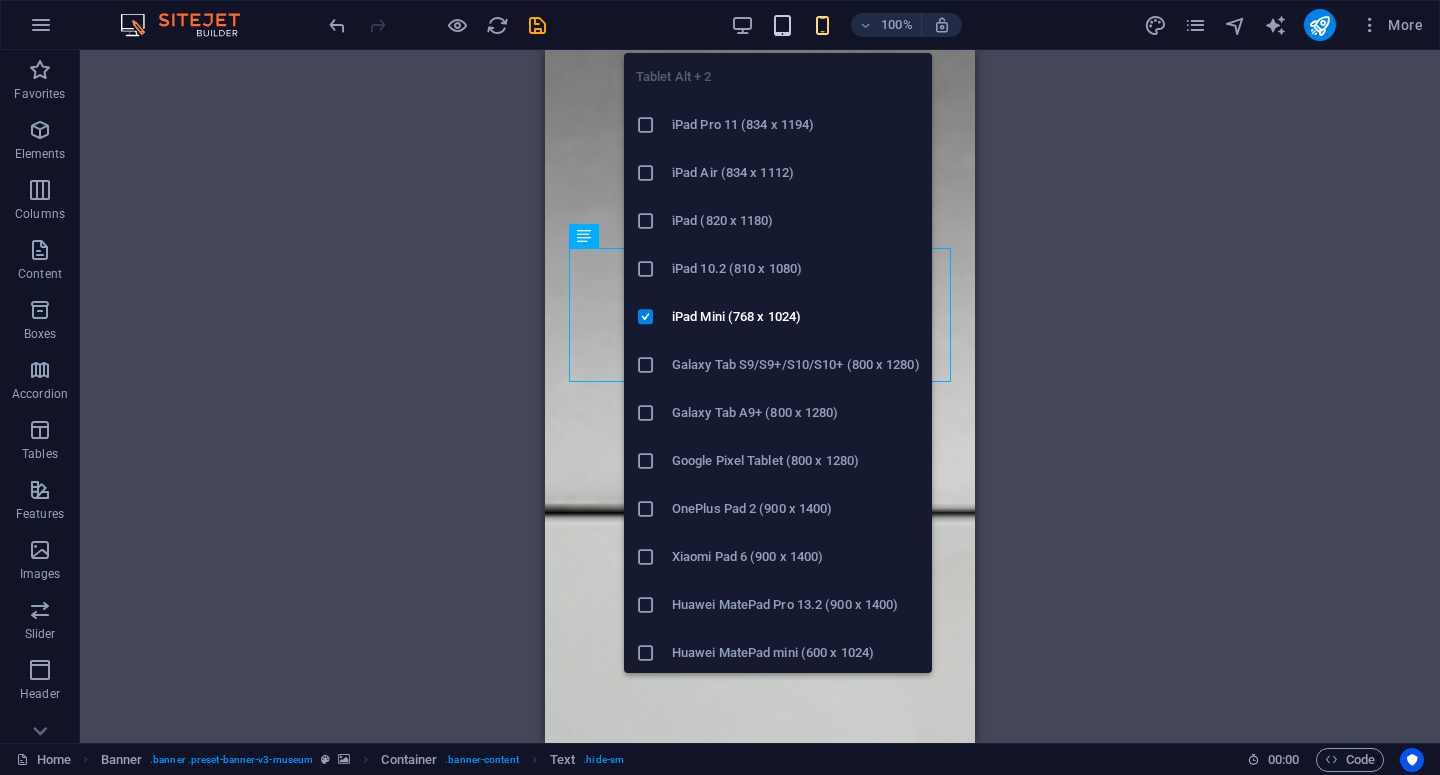 click at bounding box center (782, 25) 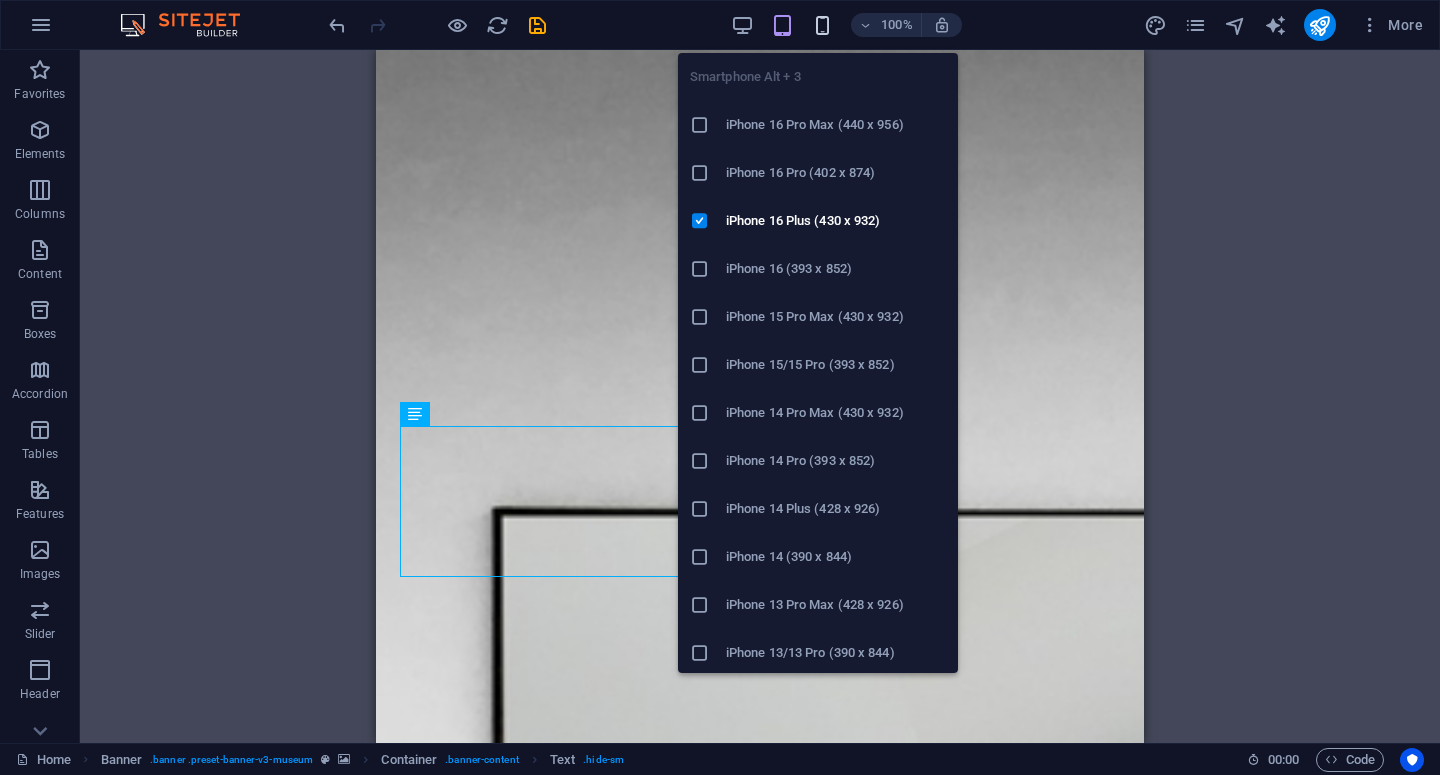 click at bounding box center (822, 25) 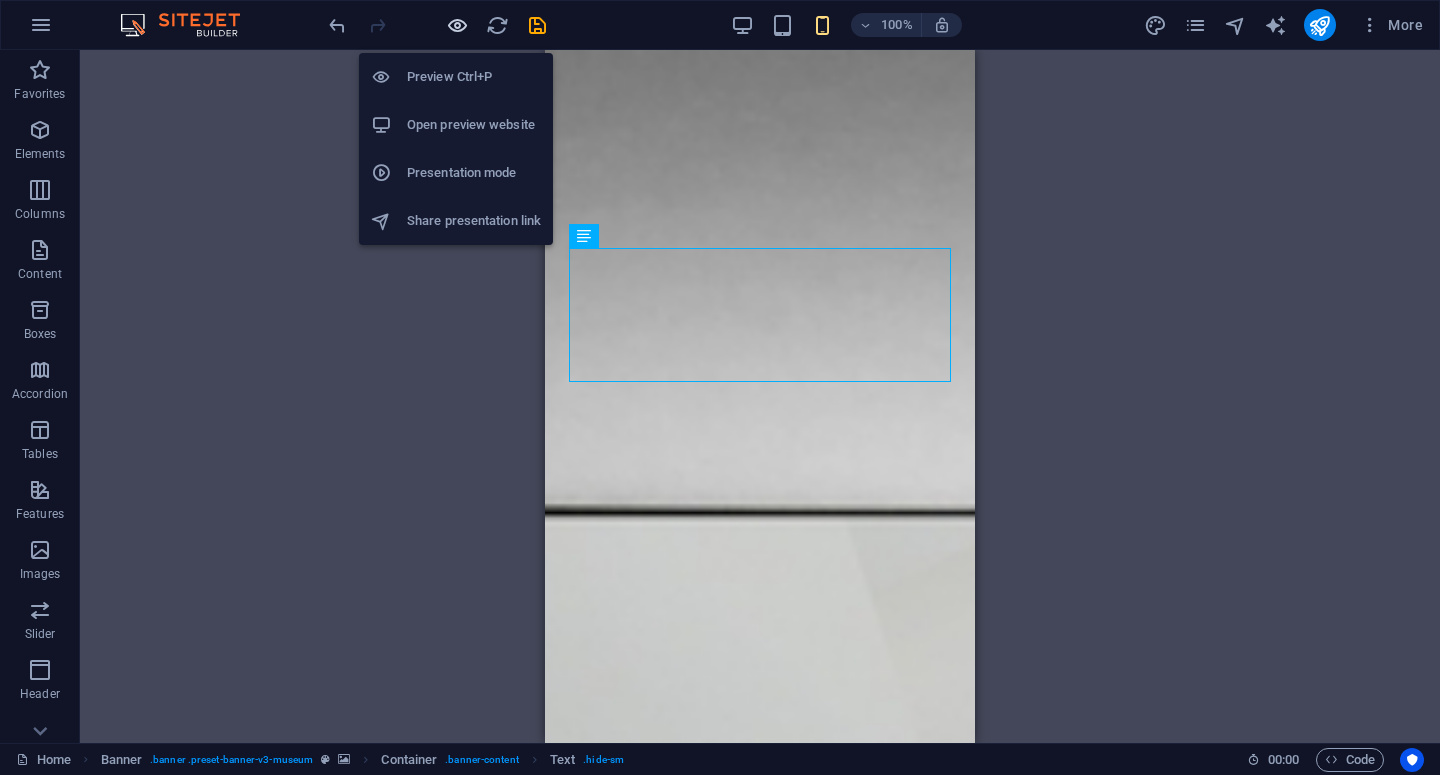 click at bounding box center [457, 25] 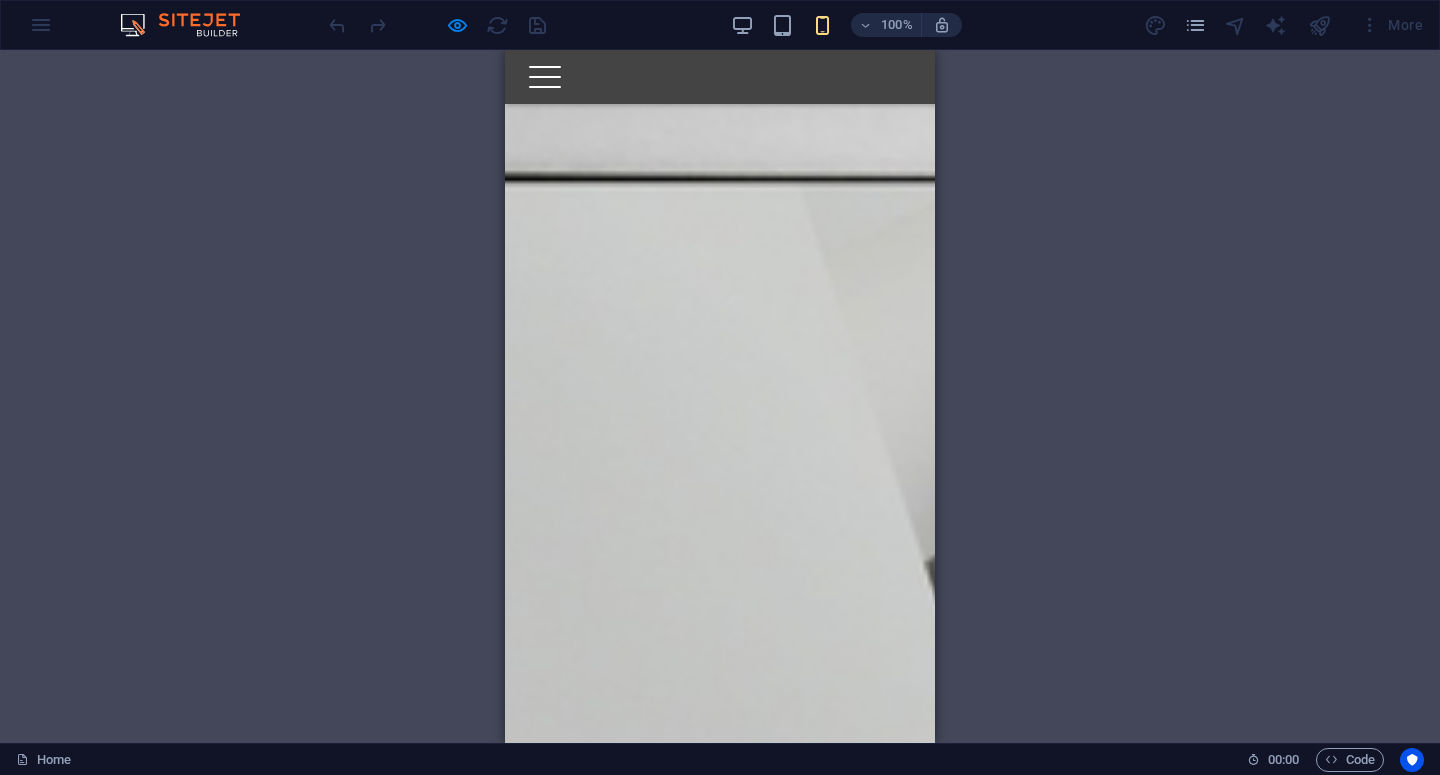 scroll, scrollTop: 0, scrollLeft: 0, axis: both 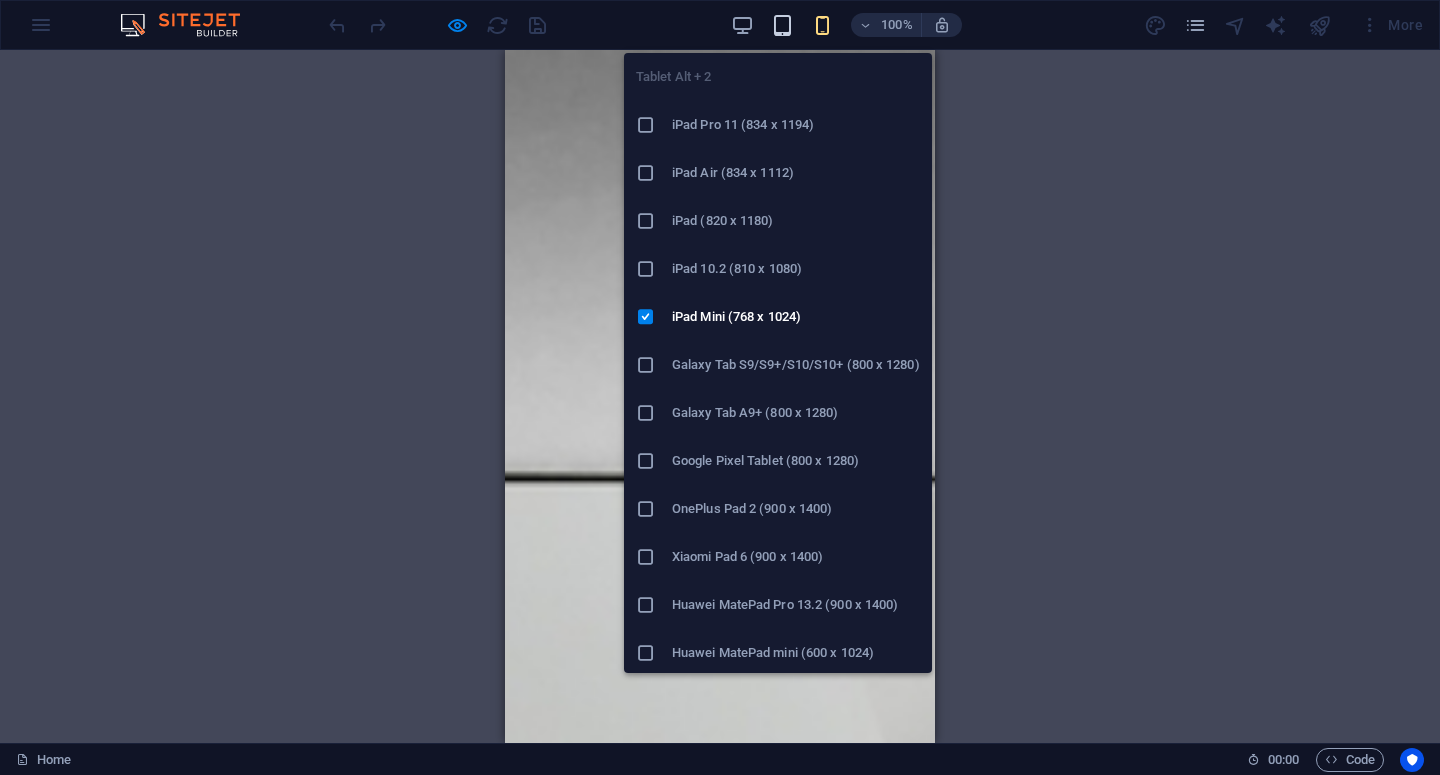 click at bounding box center (782, 25) 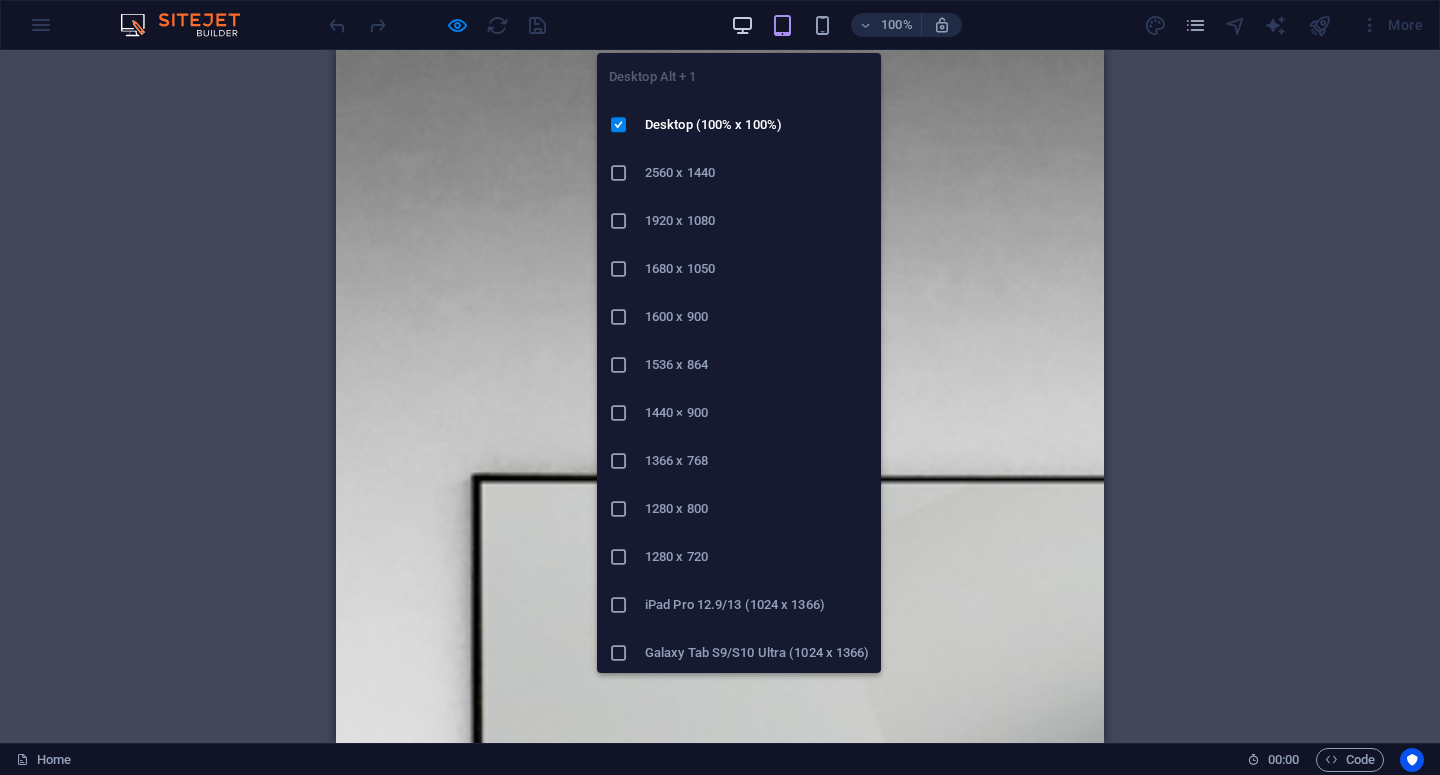 click at bounding box center (743, 25) 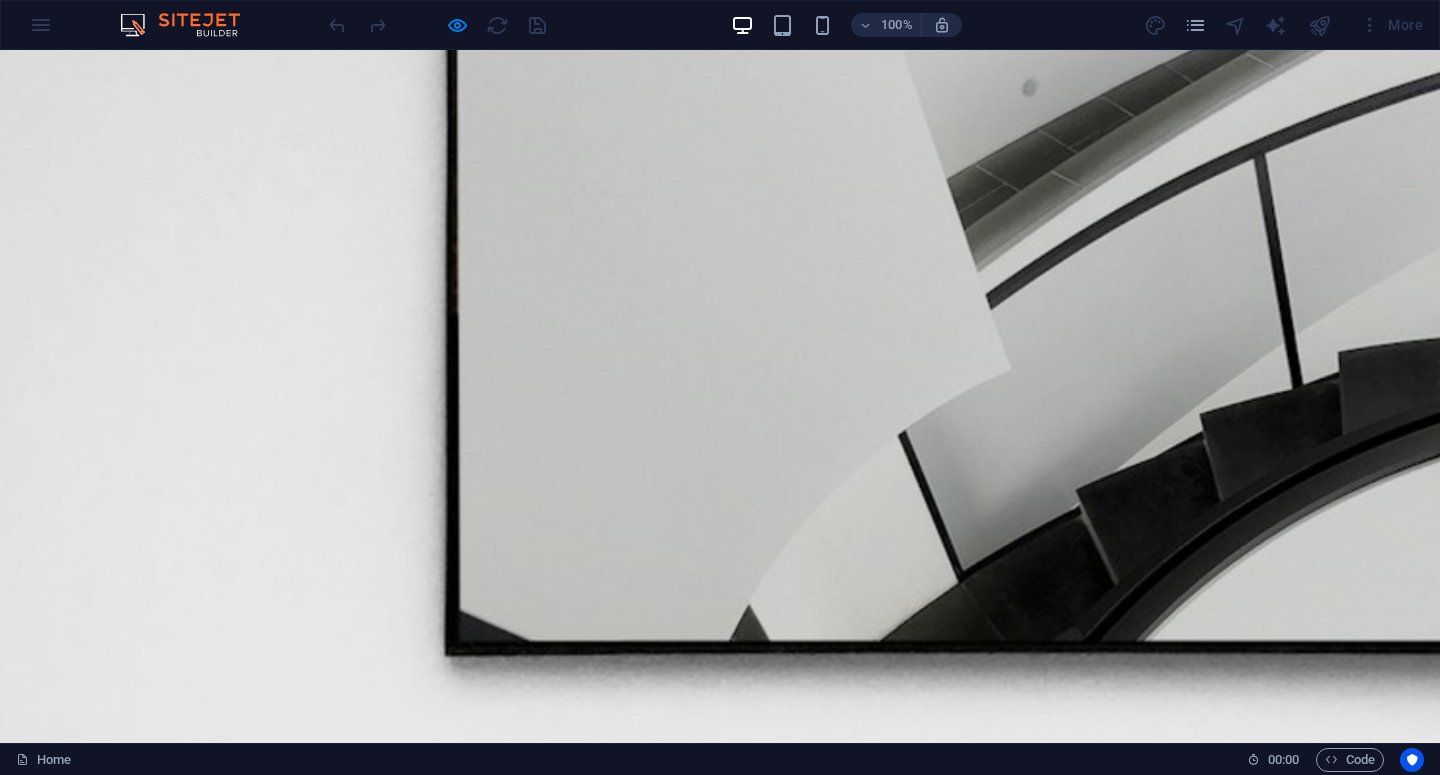 scroll, scrollTop: 0, scrollLeft: 0, axis: both 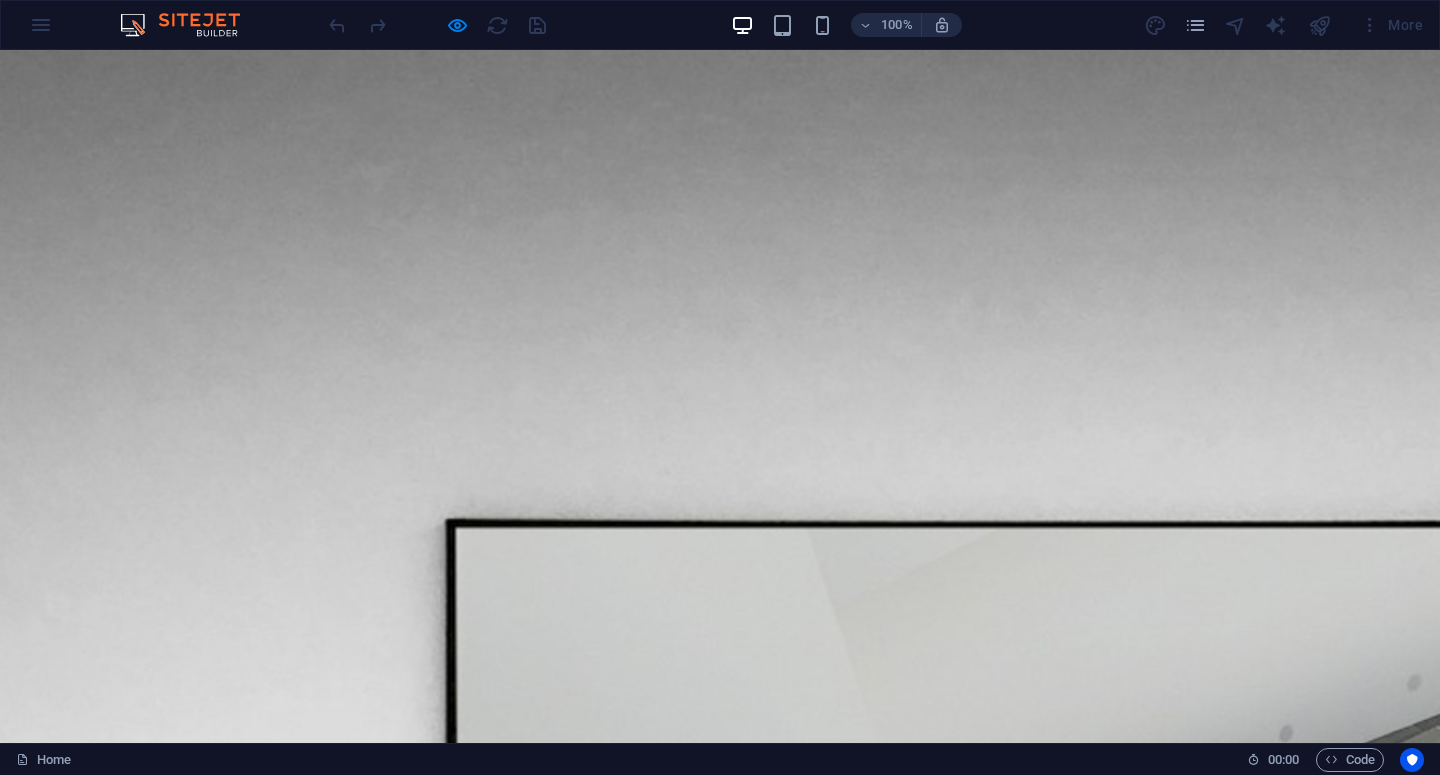 click at bounding box center [437, 25] 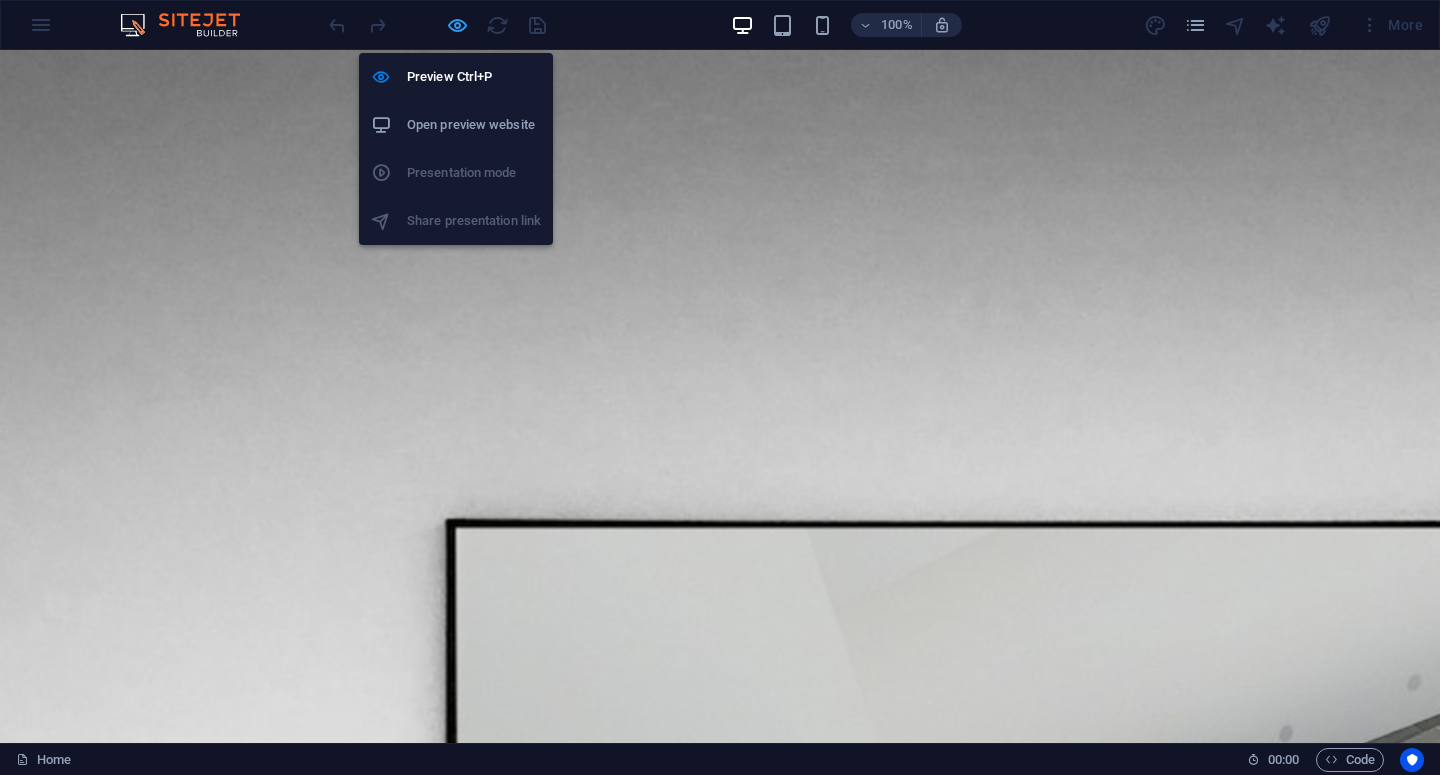 click at bounding box center [457, 25] 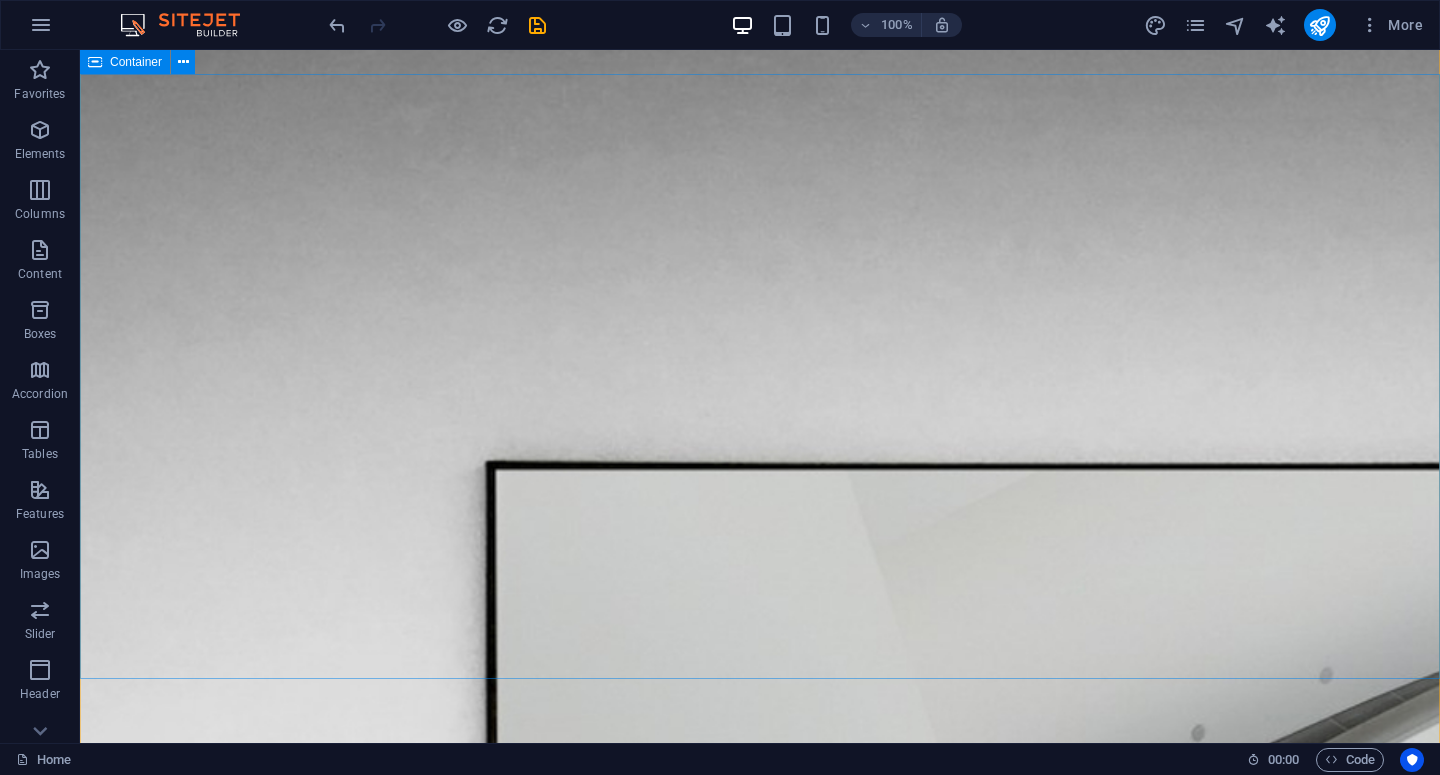 scroll, scrollTop: 0, scrollLeft: 0, axis: both 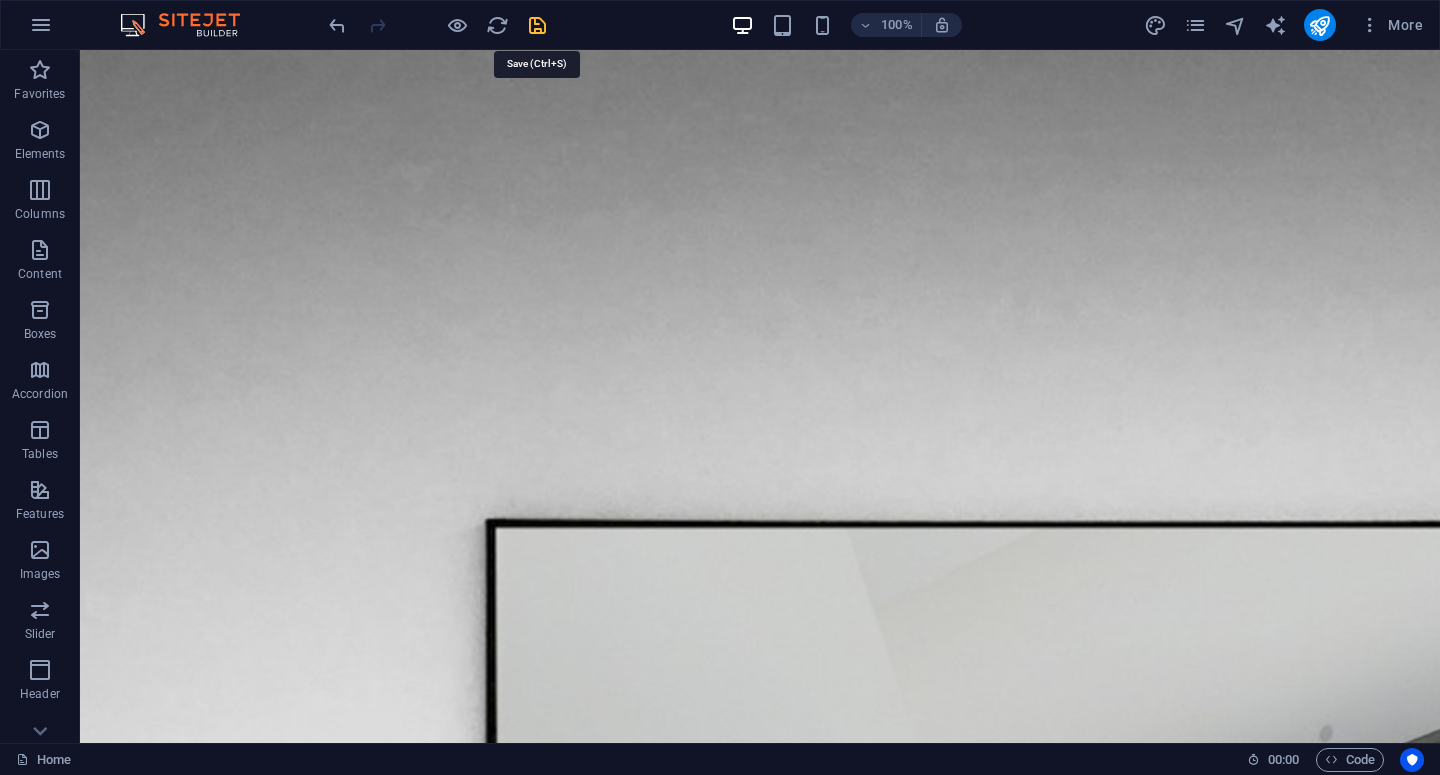 click at bounding box center (537, 25) 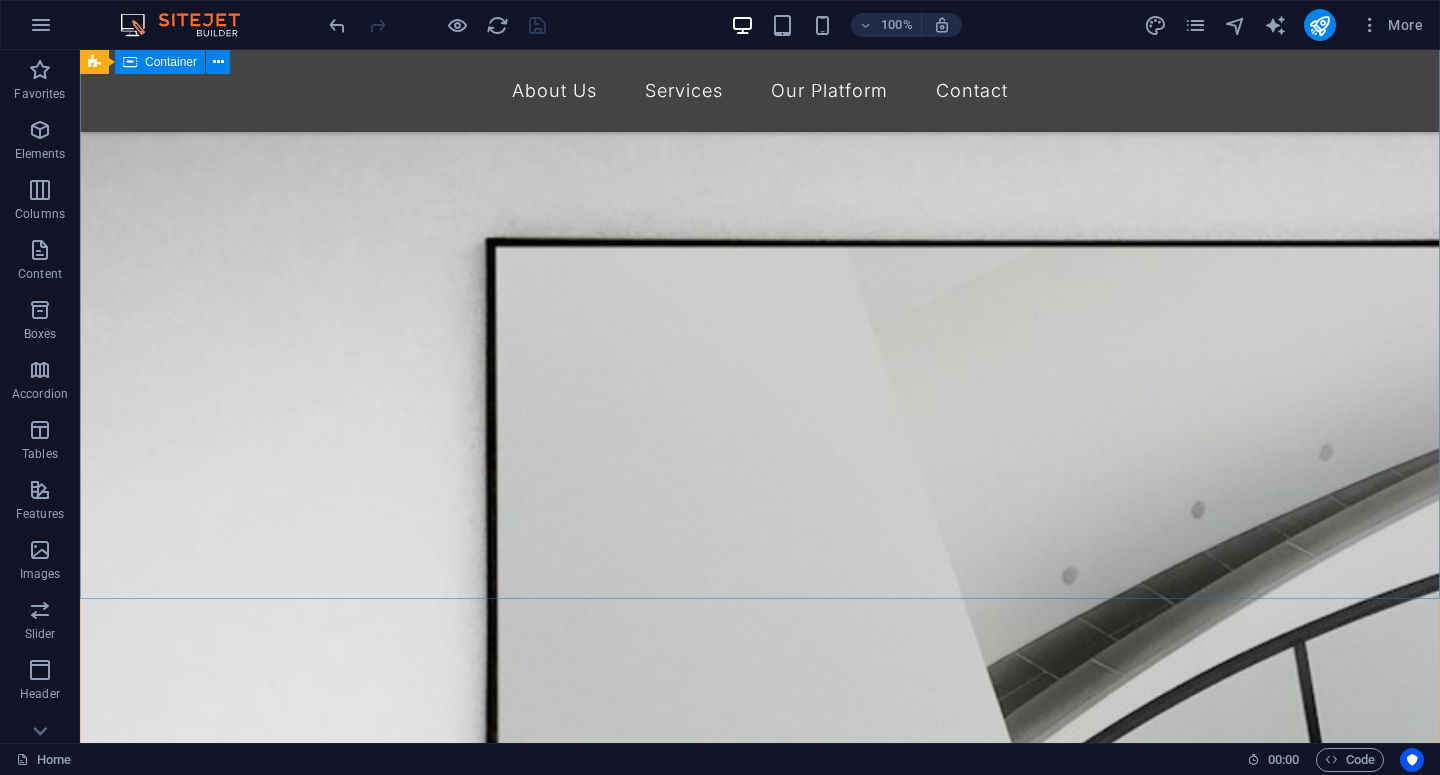 scroll, scrollTop: 0, scrollLeft: 0, axis: both 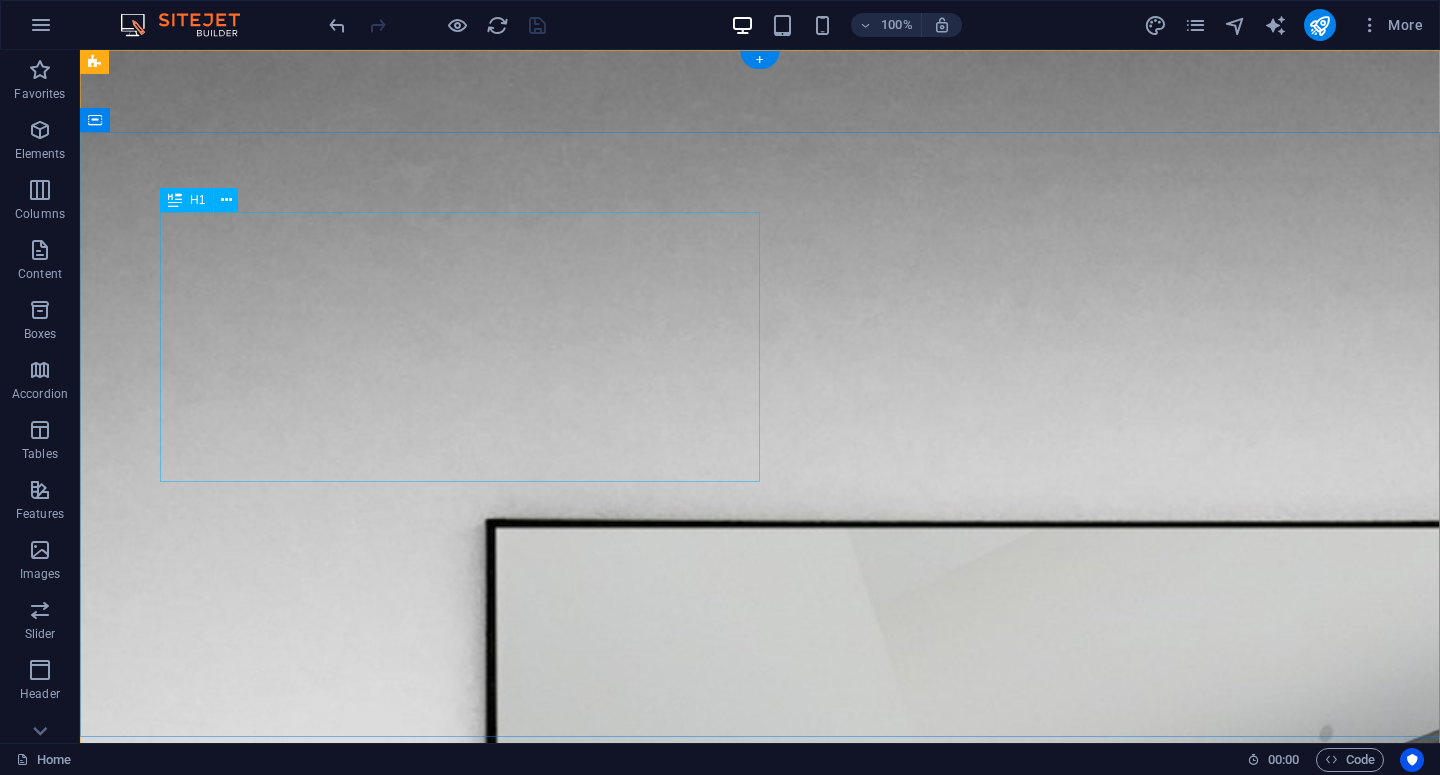 click on "“Campaign Brief, But Smarter.”" at bounding box center [760, 2189] 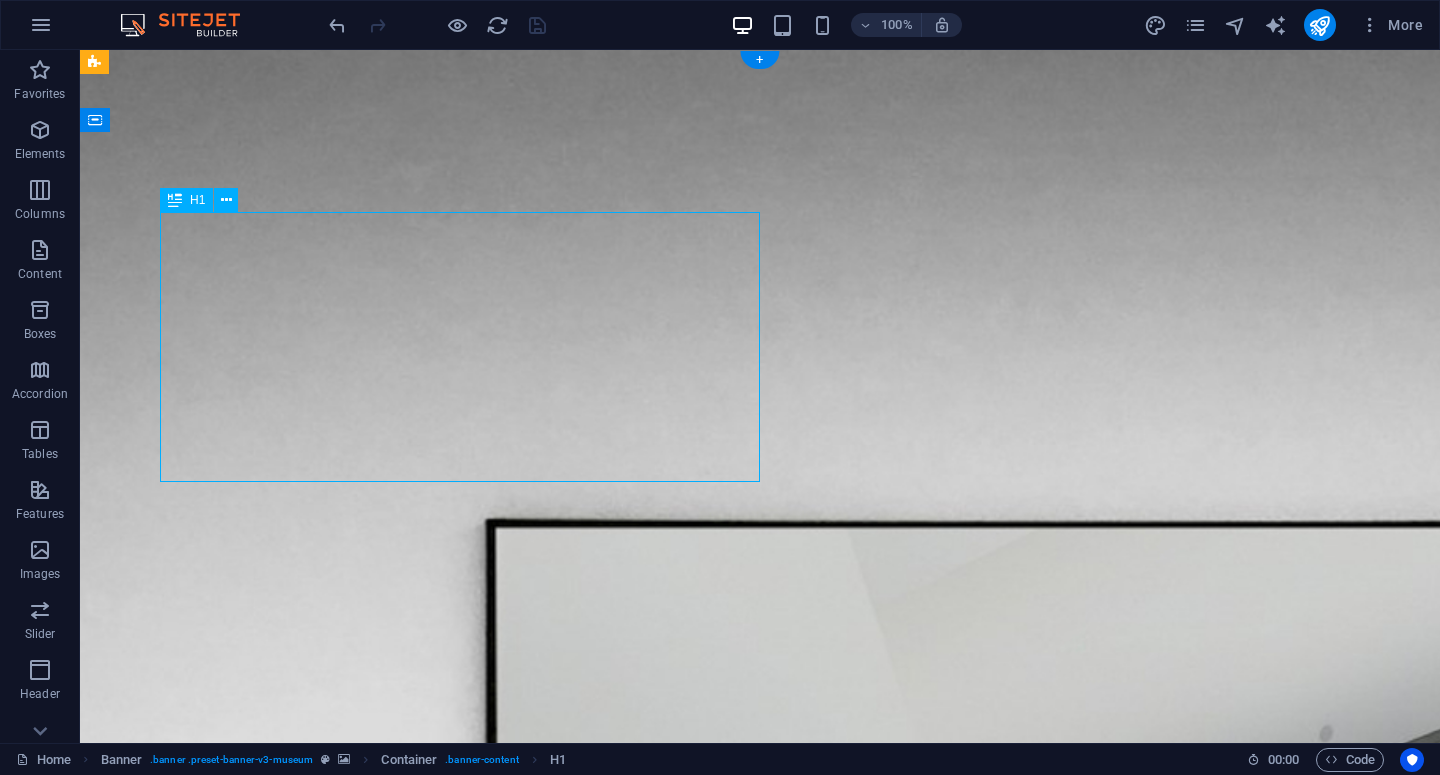 click on "“Campaign Brief, But Smarter.”" at bounding box center [760, 2189] 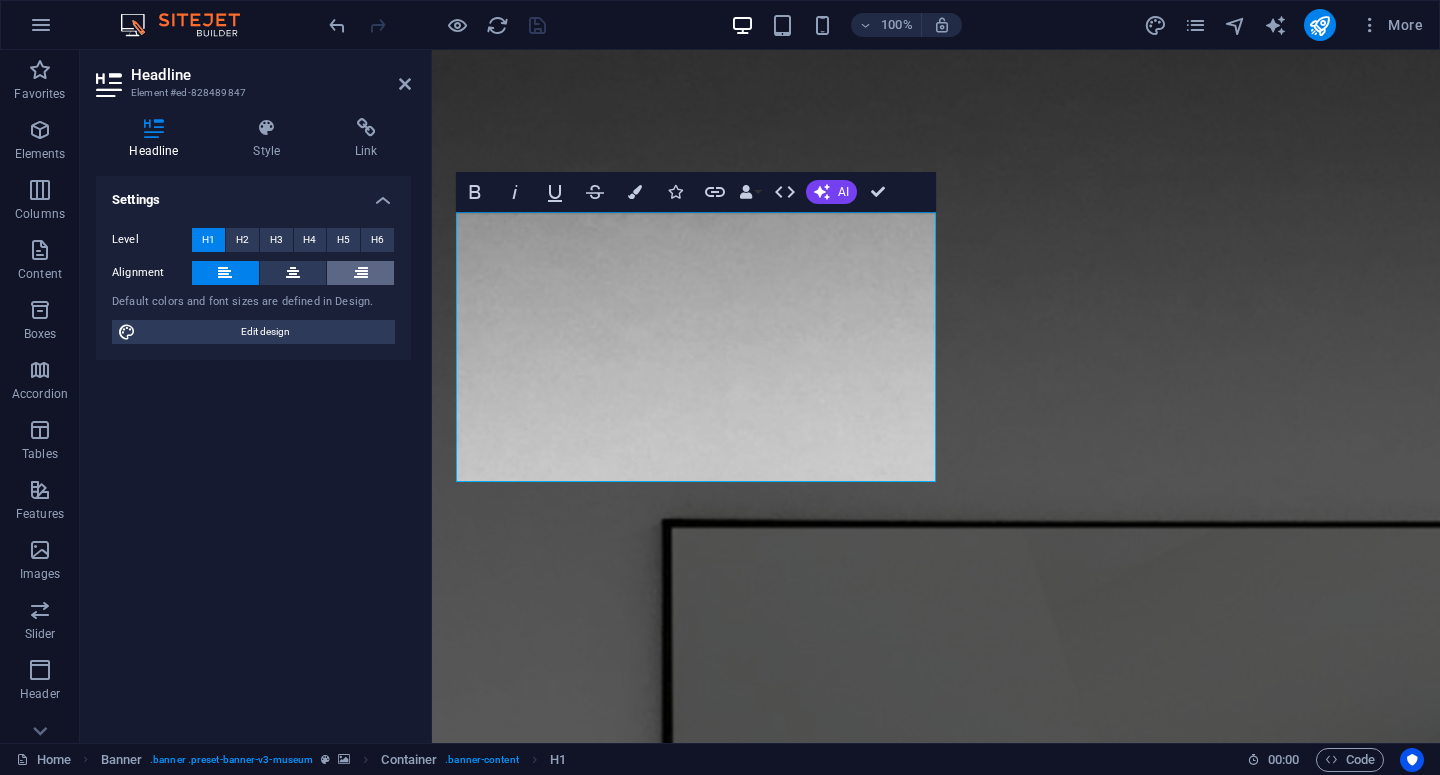 click at bounding box center (361, 273) 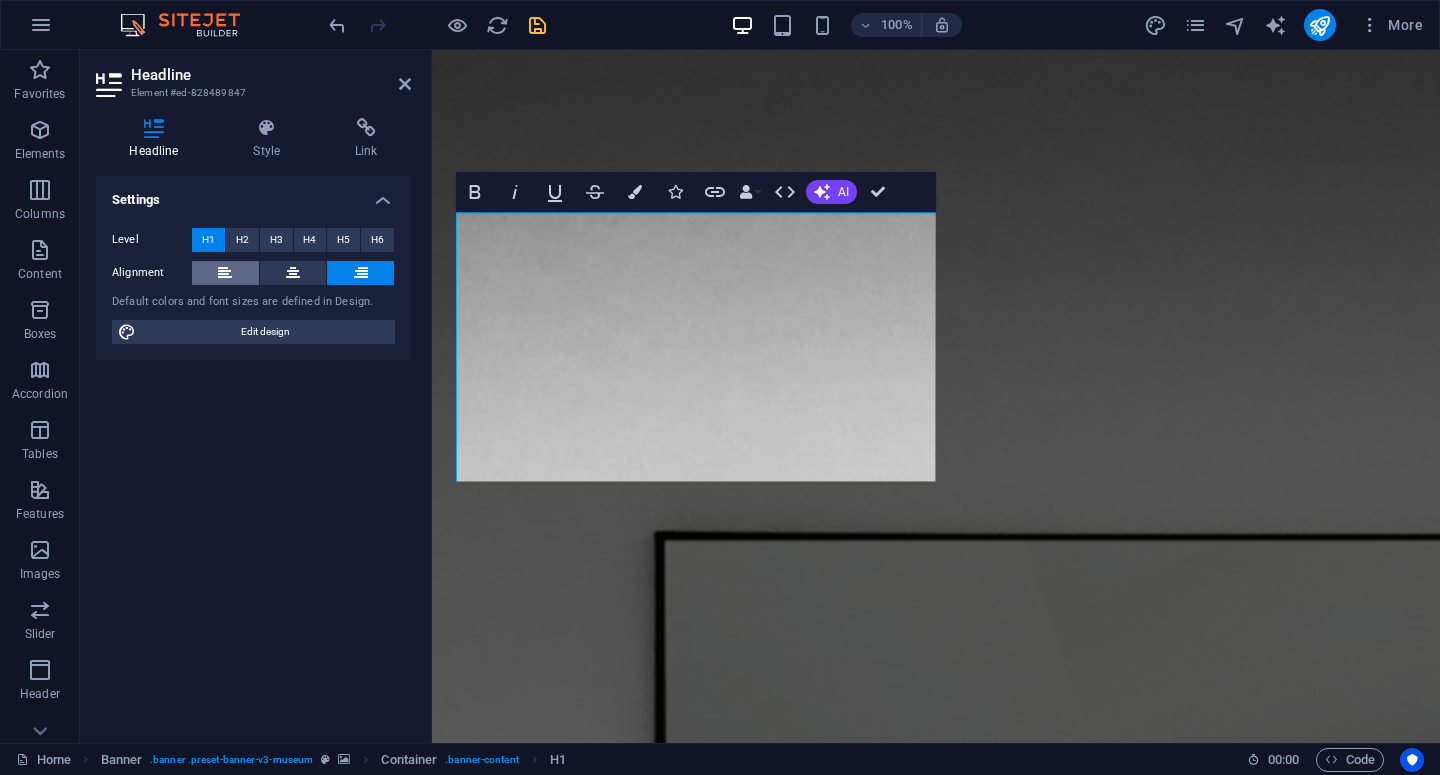 click at bounding box center (225, 273) 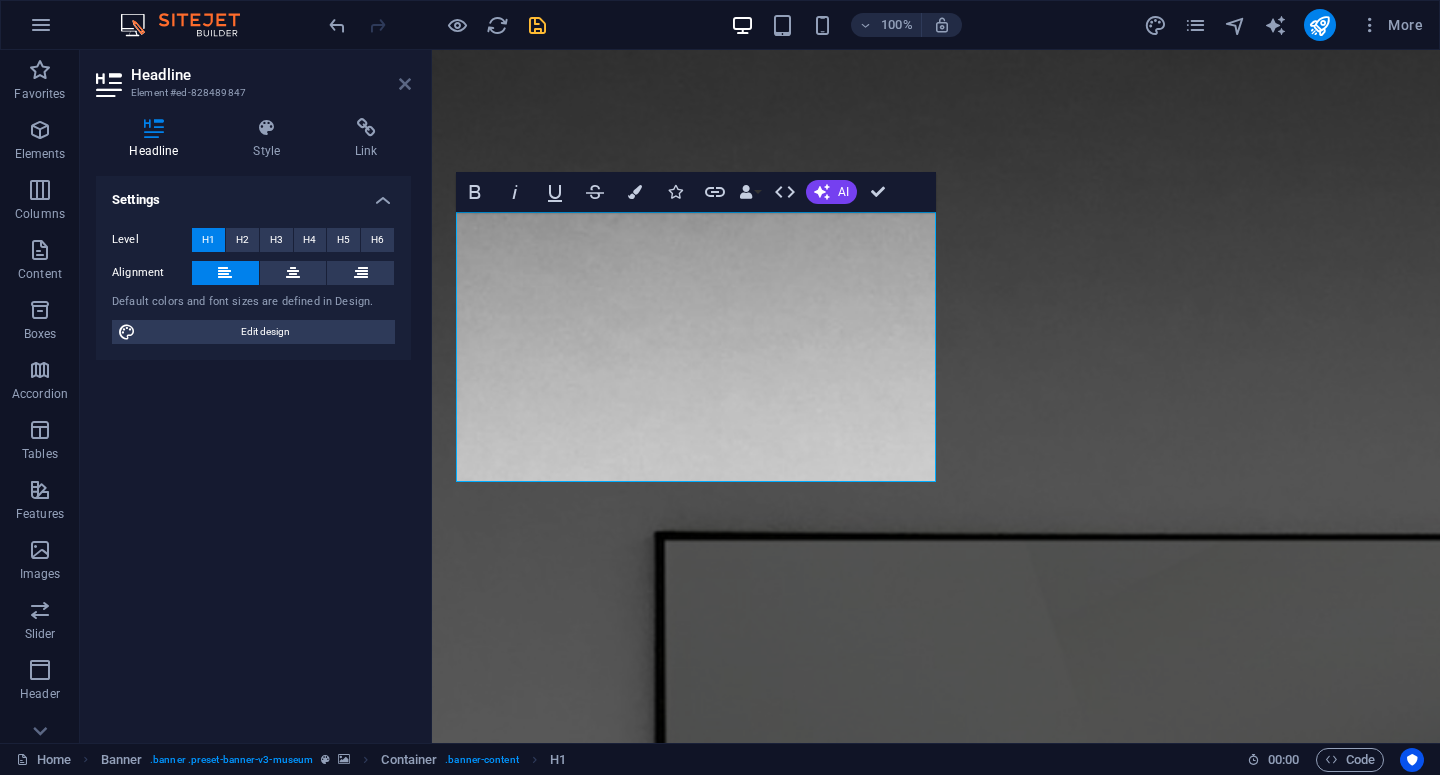 click at bounding box center [405, 84] 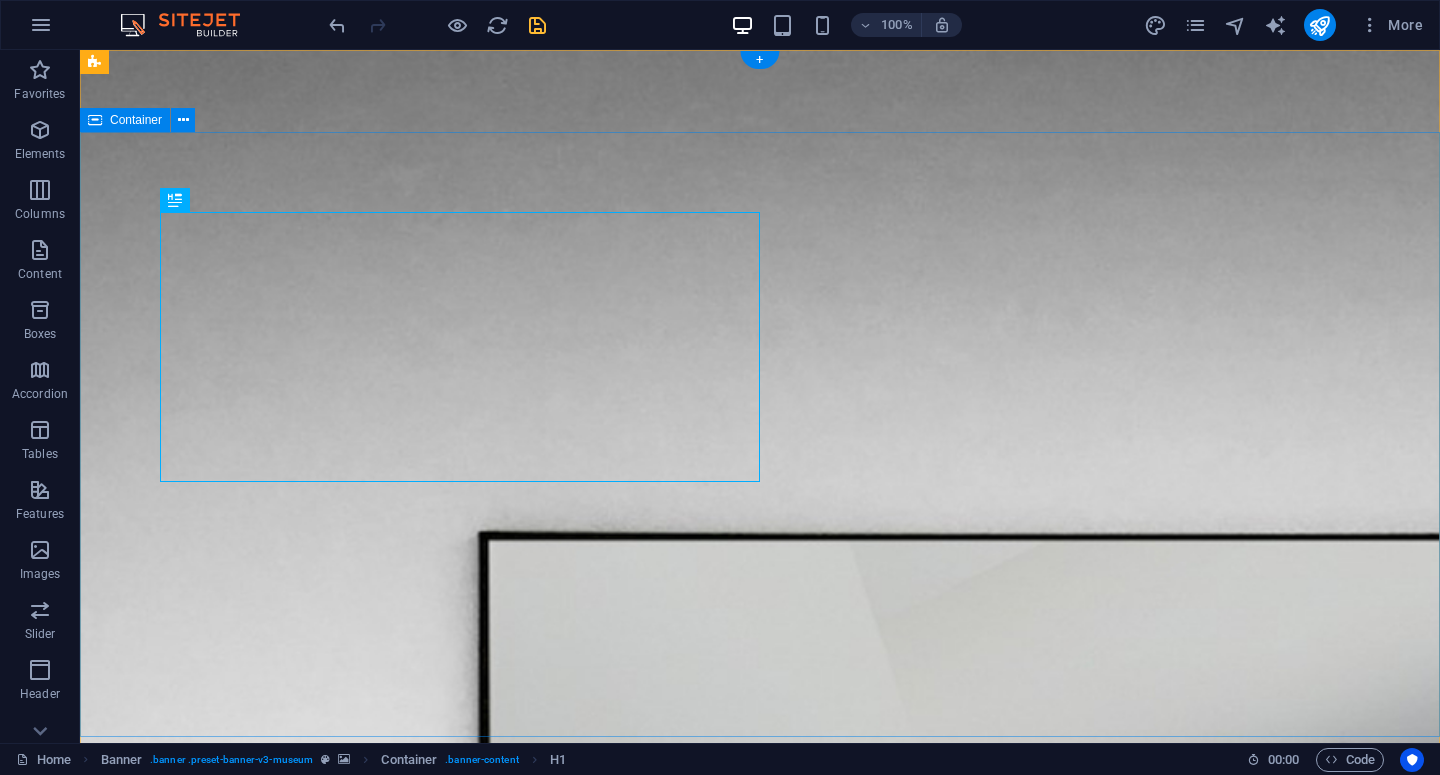 click on "“Campaign Brief, But Smarter.” SnapFlow is a digital agency specializing in influencer campaigns and digital marketing activations. We don’t just execute — we also build our own tools to make campaign management faster, clearer, and more efficient for brands." at bounding box center [760, 2289] 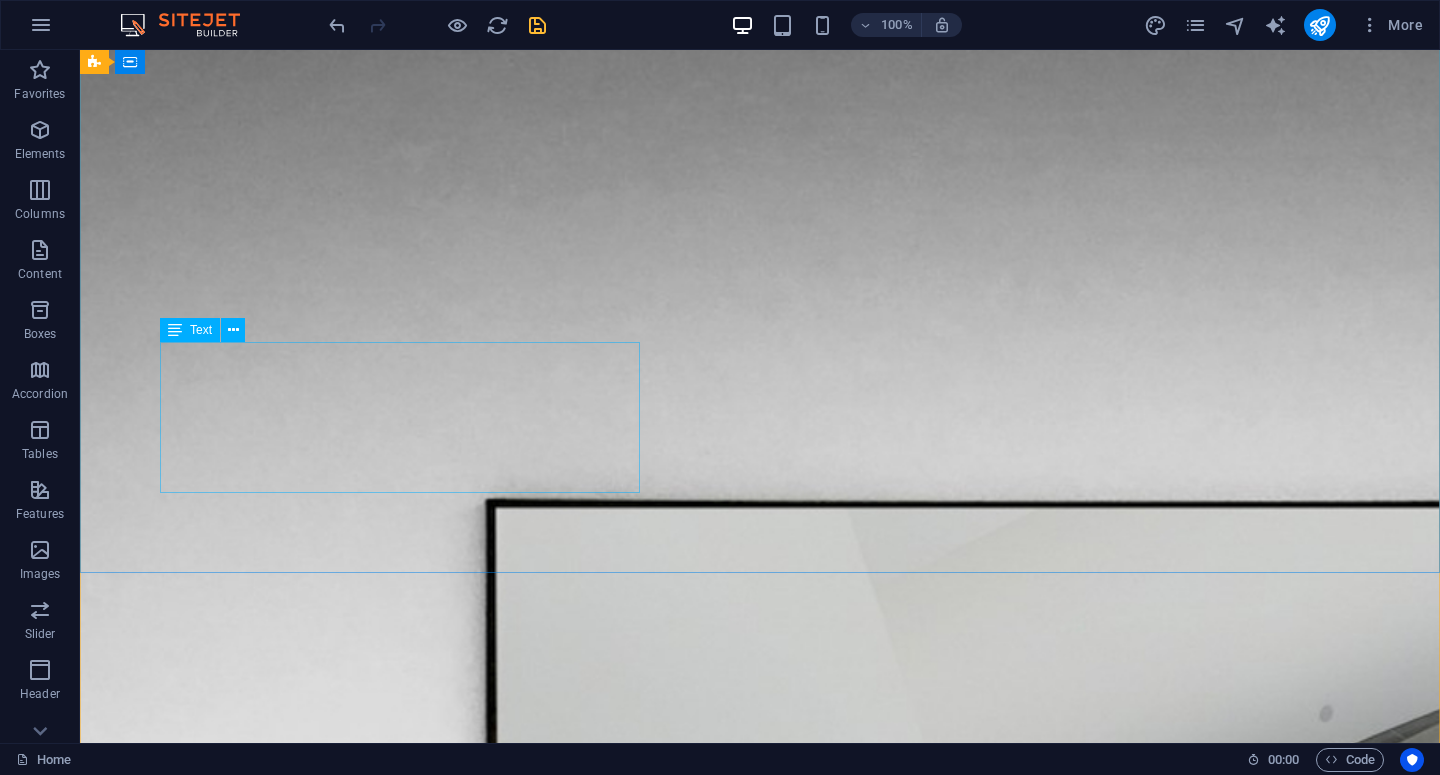 scroll, scrollTop: 0, scrollLeft: 0, axis: both 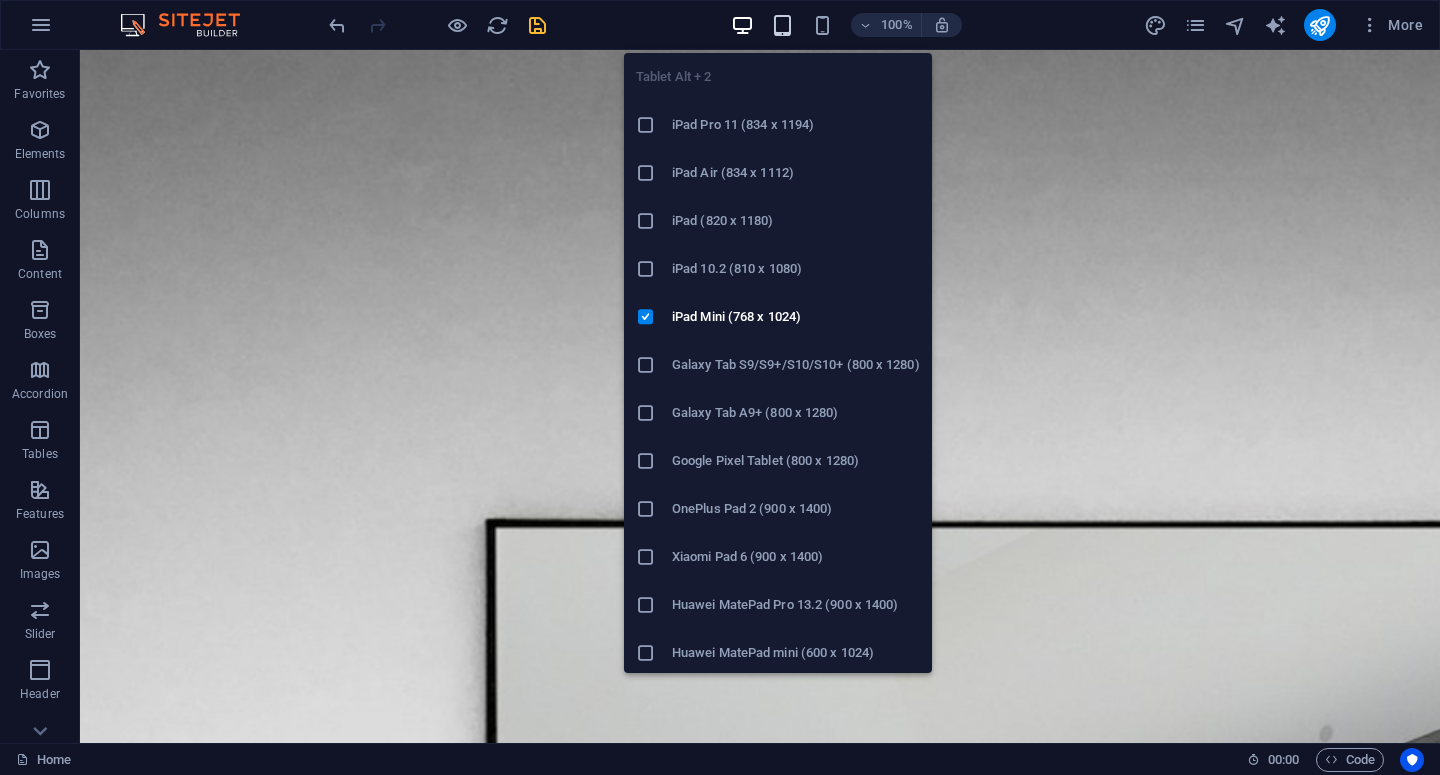 click at bounding box center [782, 25] 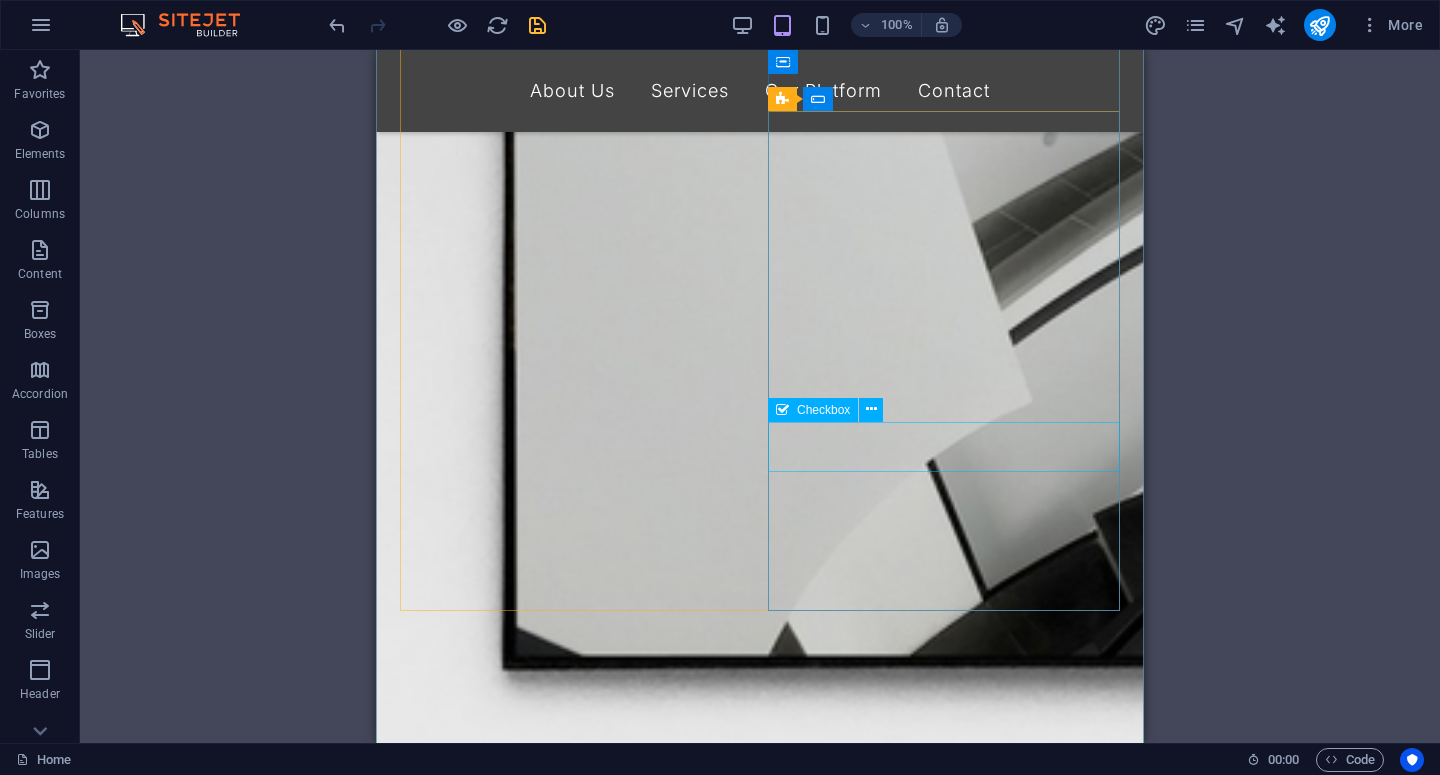 scroll, scrollTop: 668, scrollLeft: 0, axis: vertical 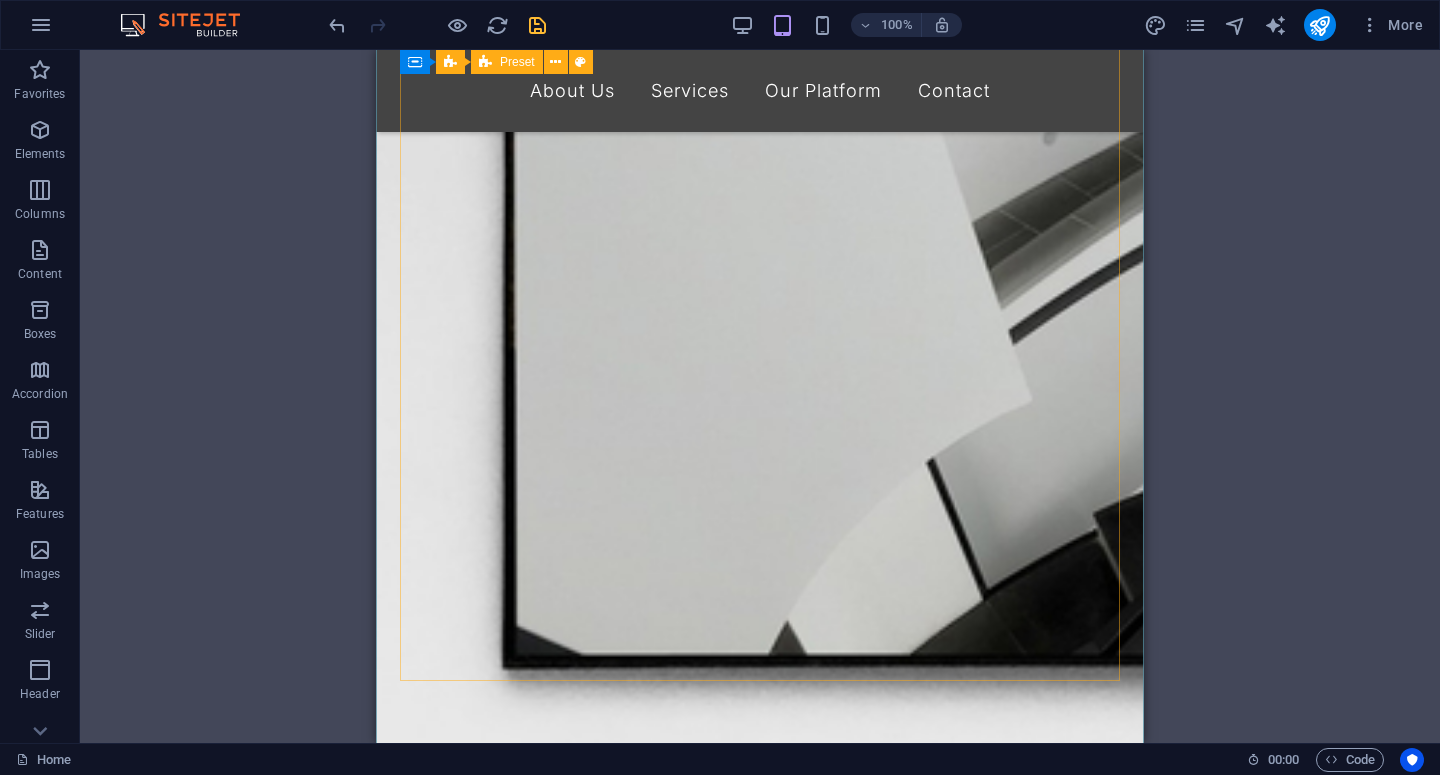 click at bounding box center [760, 2658] 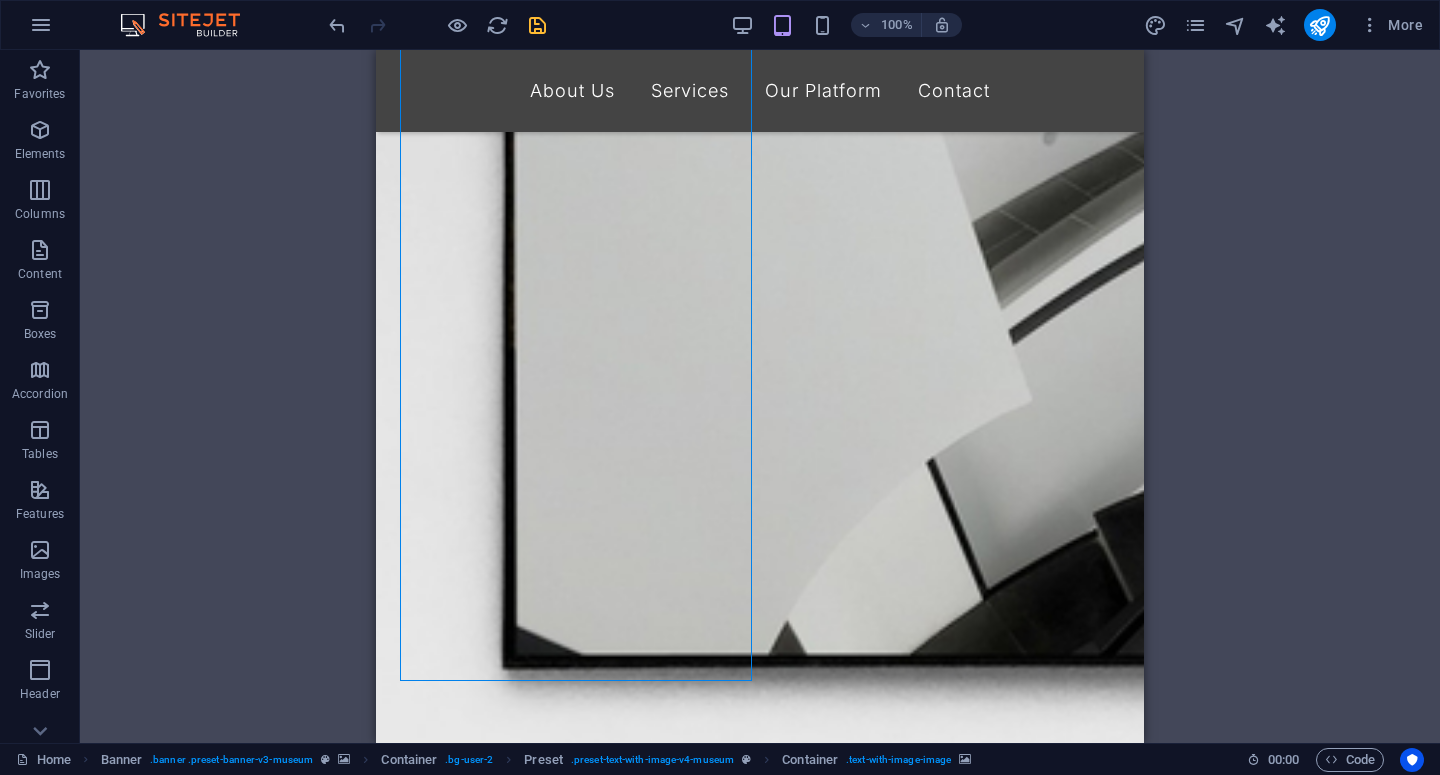 click at bounding box center [760, 2658] 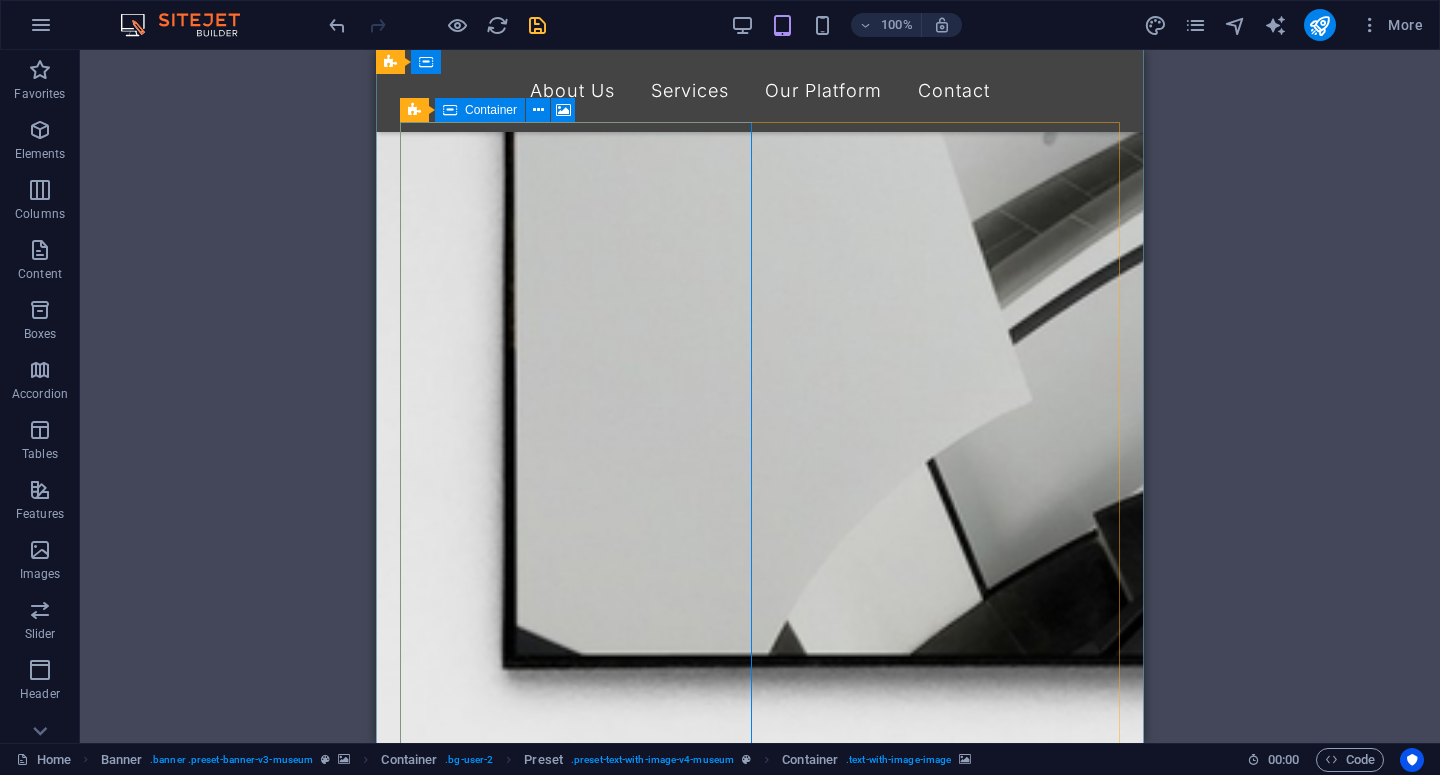 scroll, scrollTop: 435, scrollLeft: 0, axis: vertical 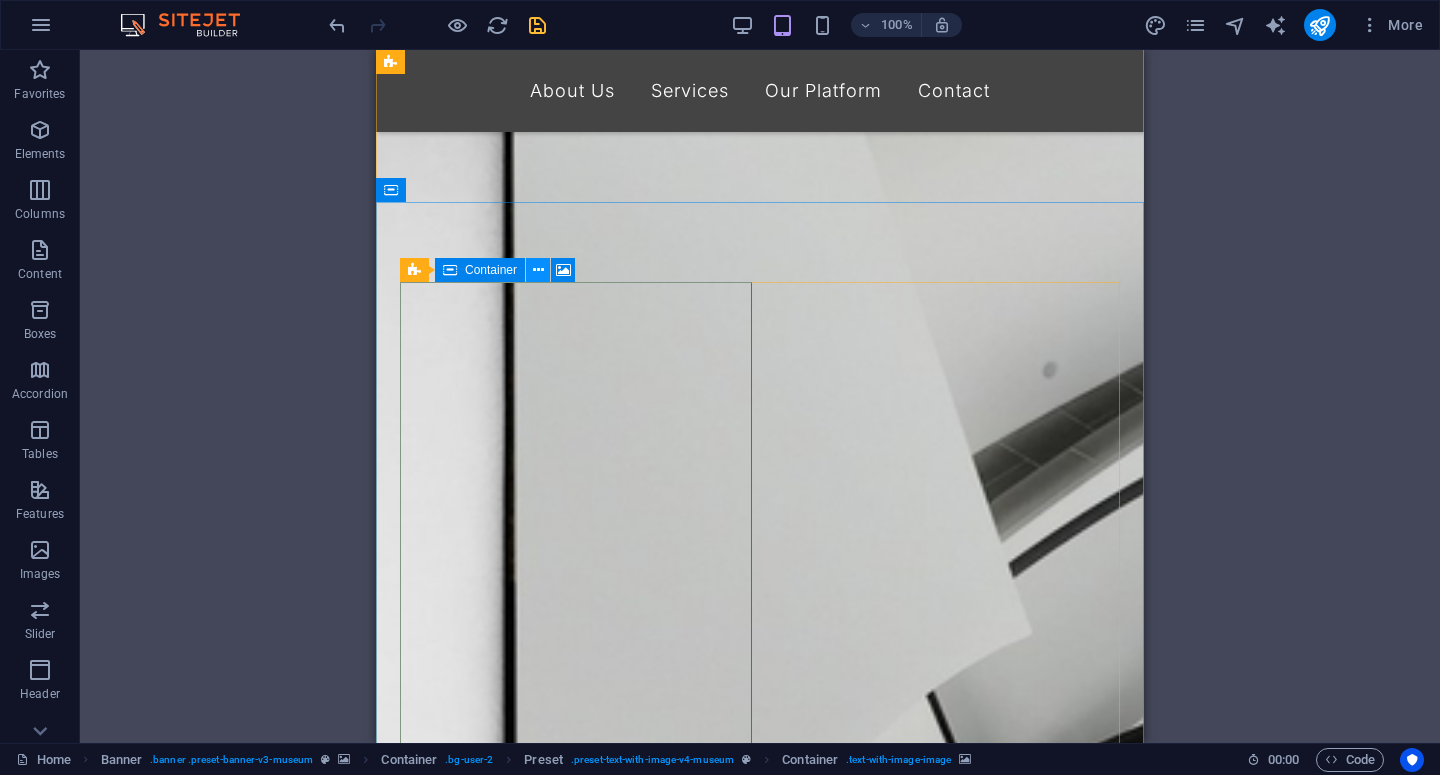 click at bounding box center [538, 270] 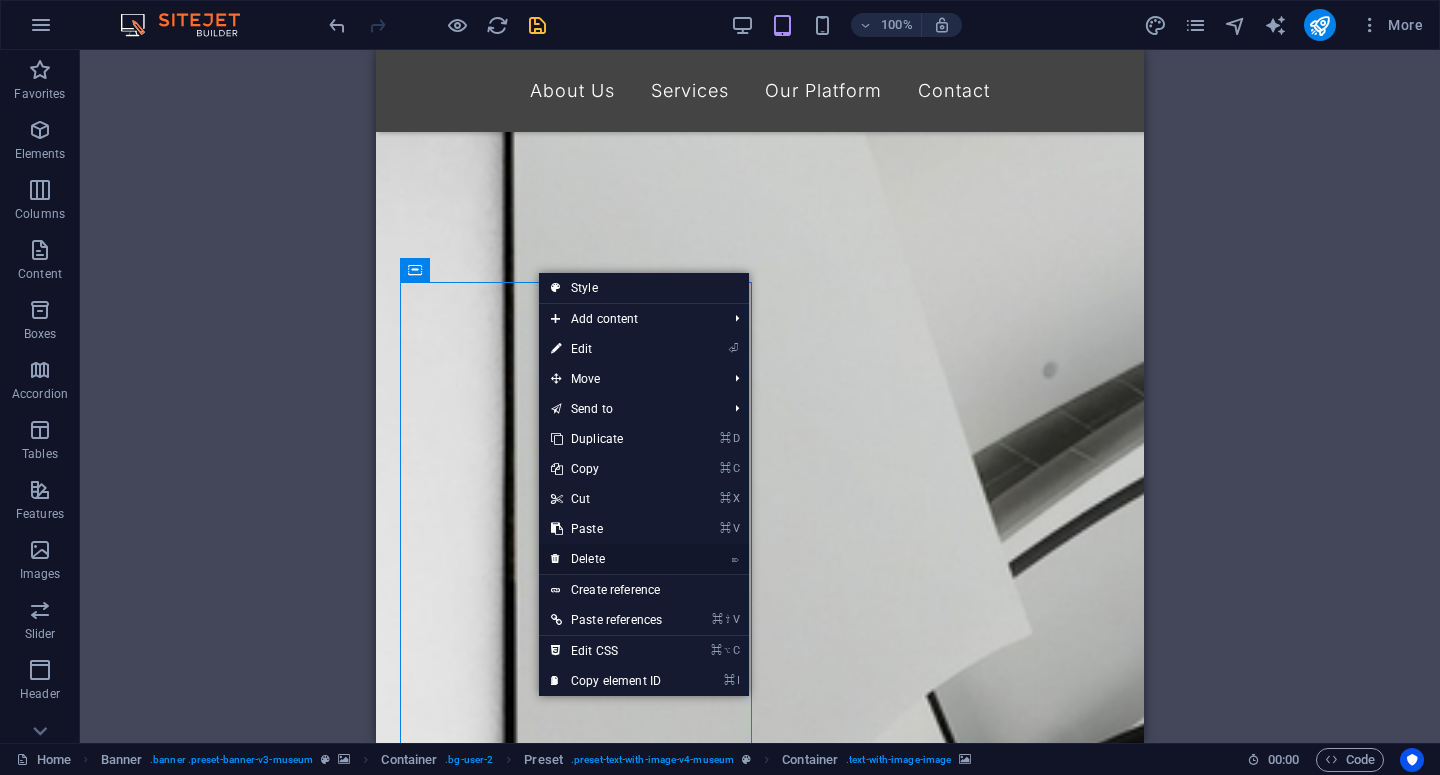 click on "⌦  Delete" at bounding box center [606, 559] 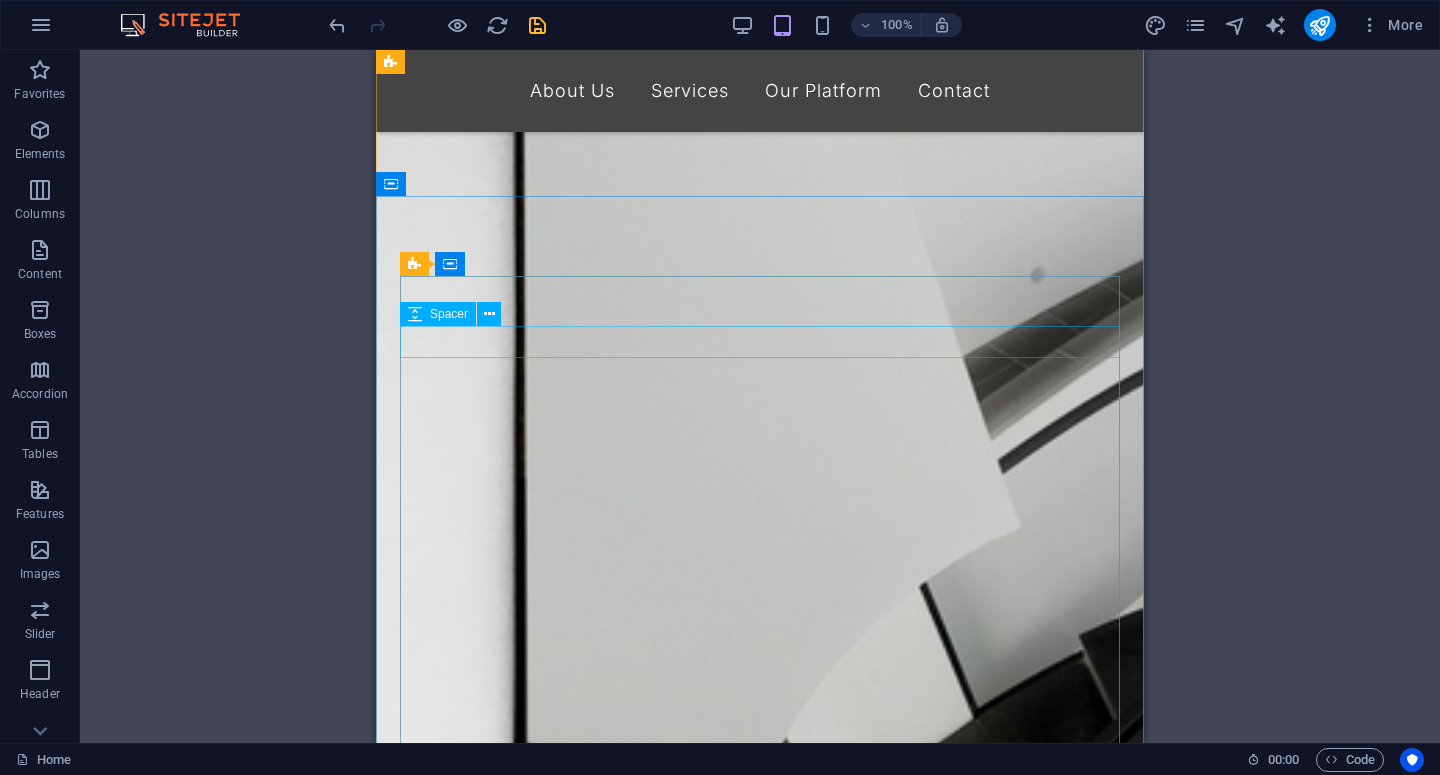 scroll, scrollTop: 500, scrollLeft: 0, axis: vertical 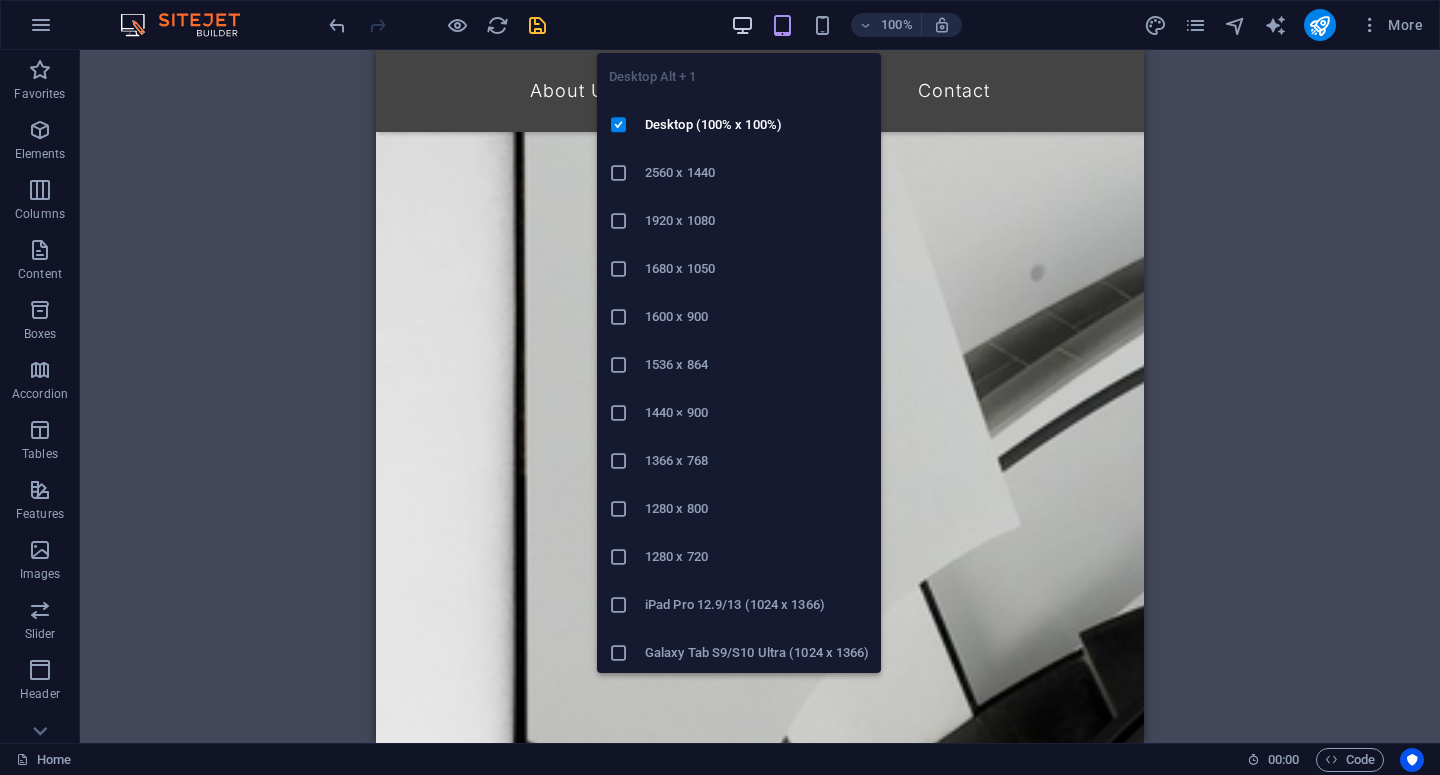 click at bounding box center [742, 25] 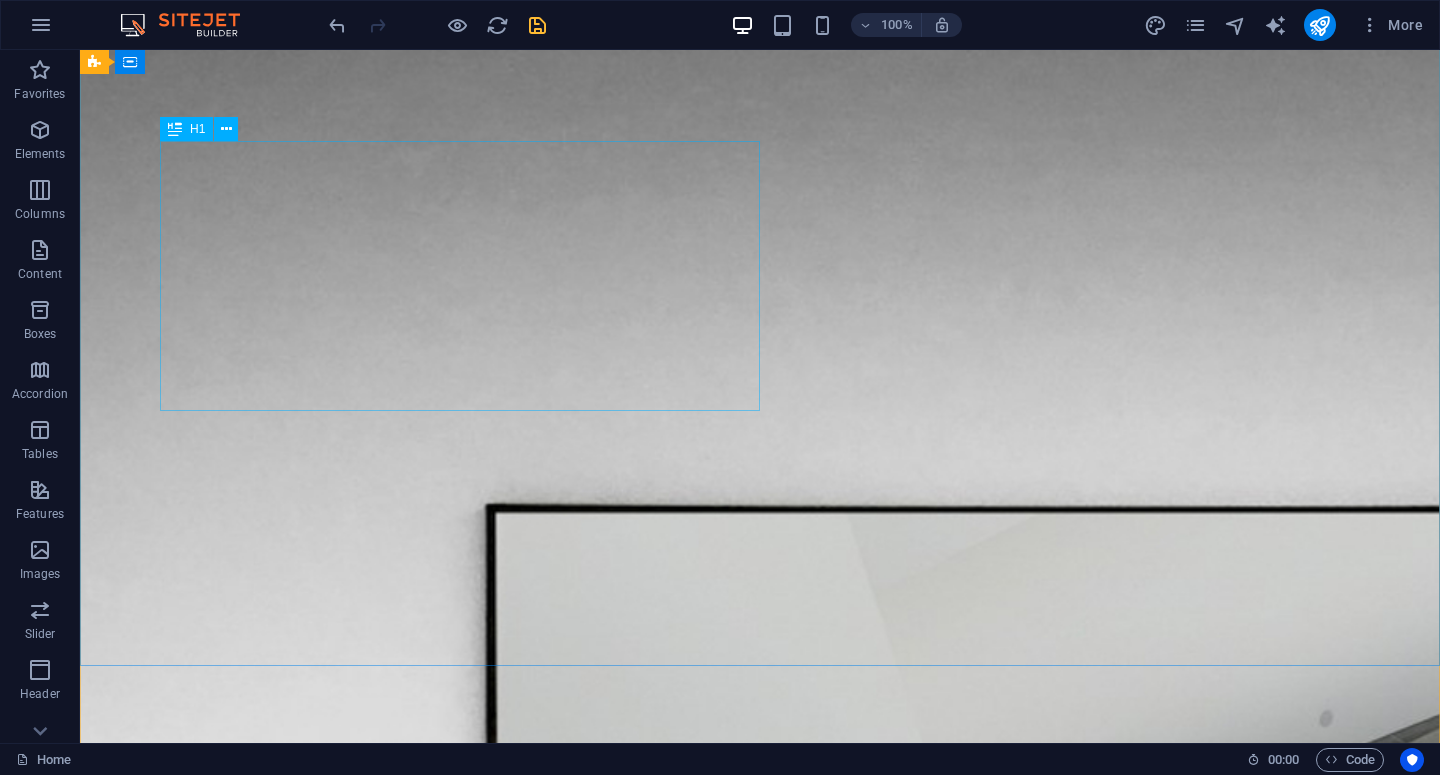 scroll, scrollTop: 12, scrollLeft: 0, axis: vertical 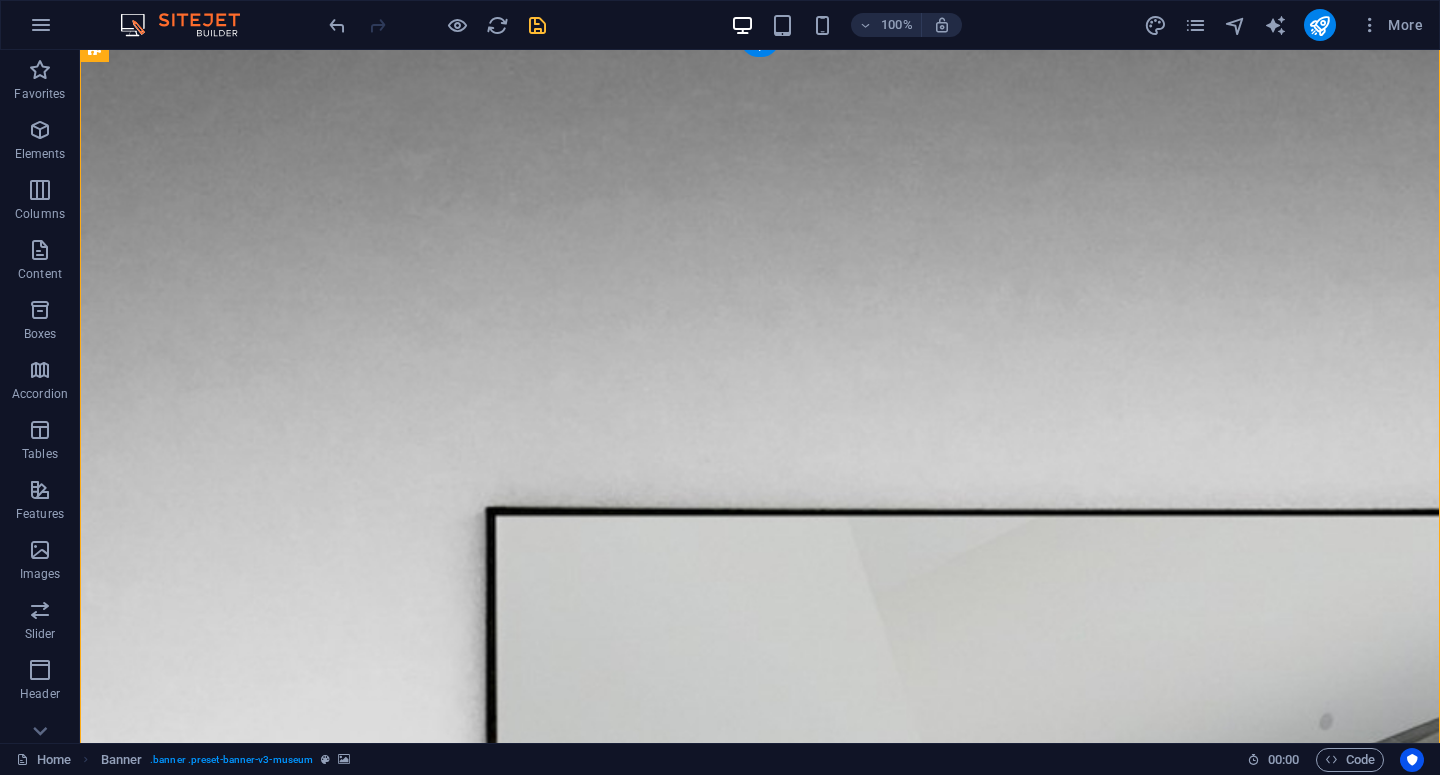 drag, startPoint x: 296, startPoint y: 599, endPoint x: 884, endPoint y: 338, distance: 643.3234 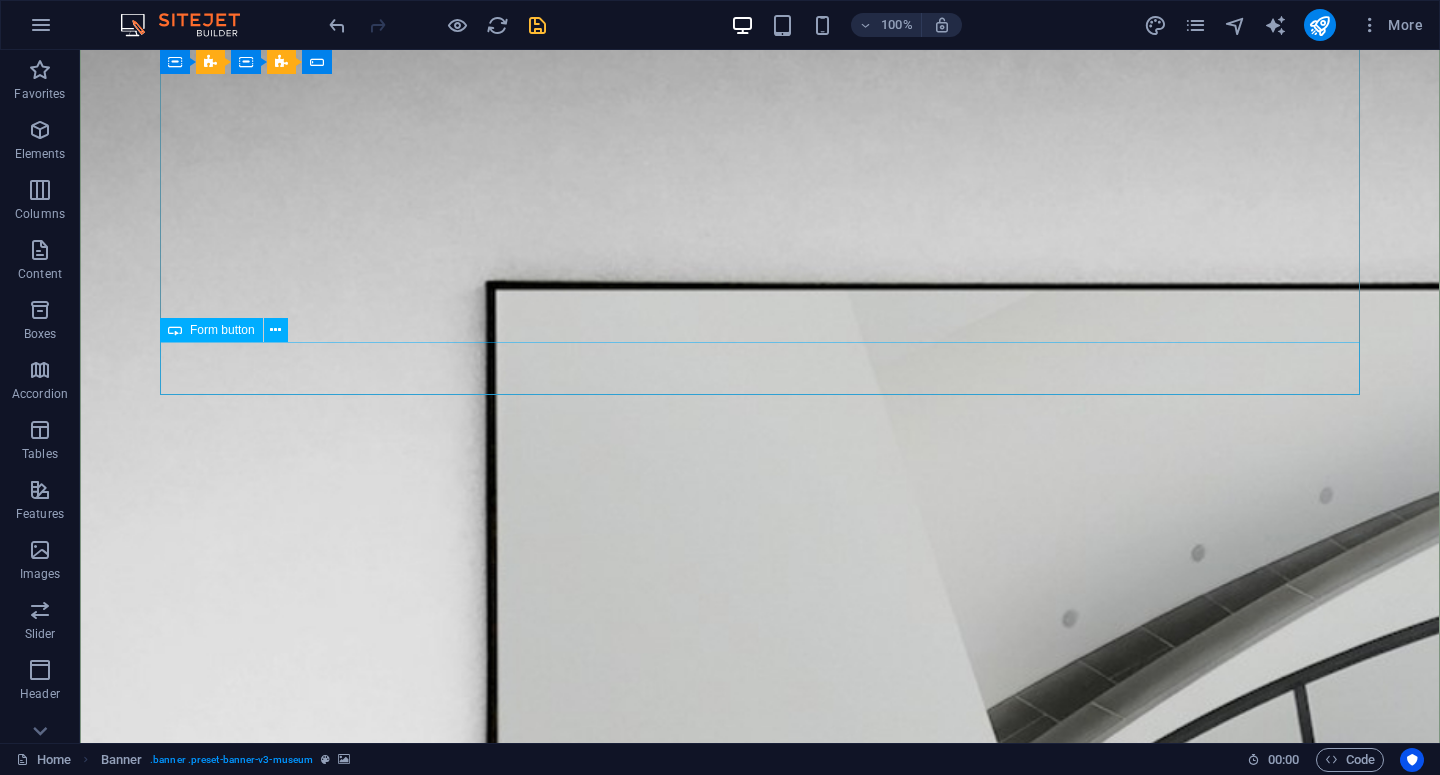 scroll, scrollTop: 0, scrollLeft: 0, axis: both 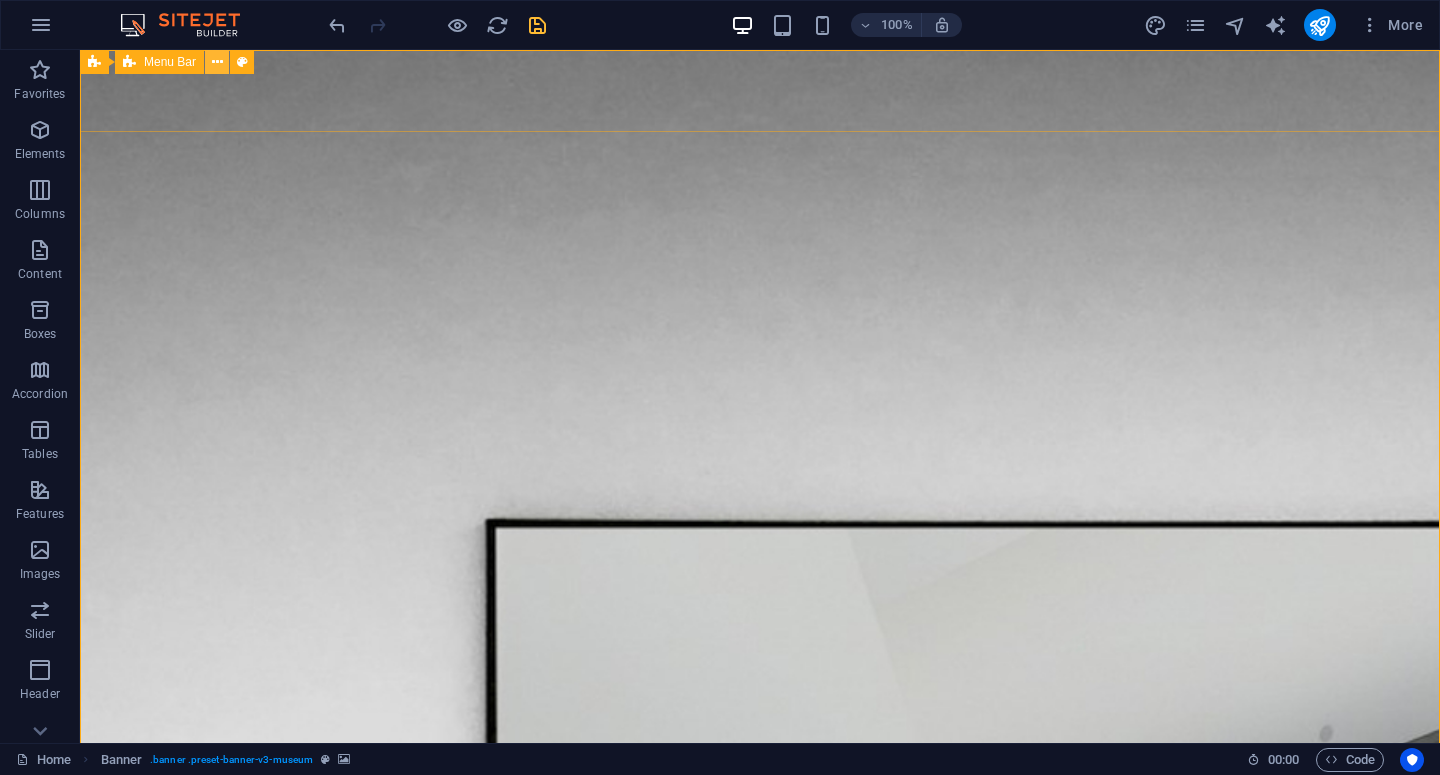 click at bounding box center (217, 62) 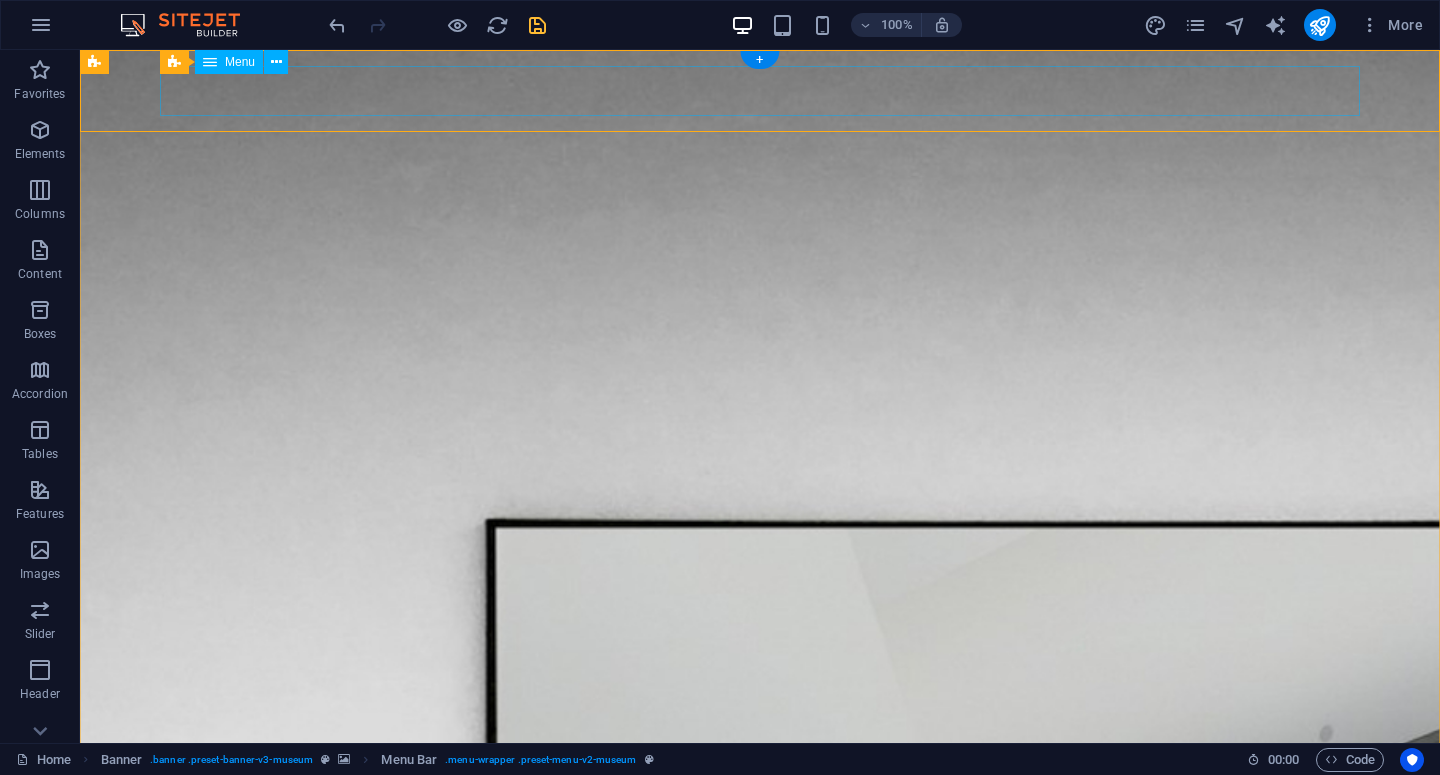 click on "About Us Services Our Platform Contact" at bounding box center (760, 1978) 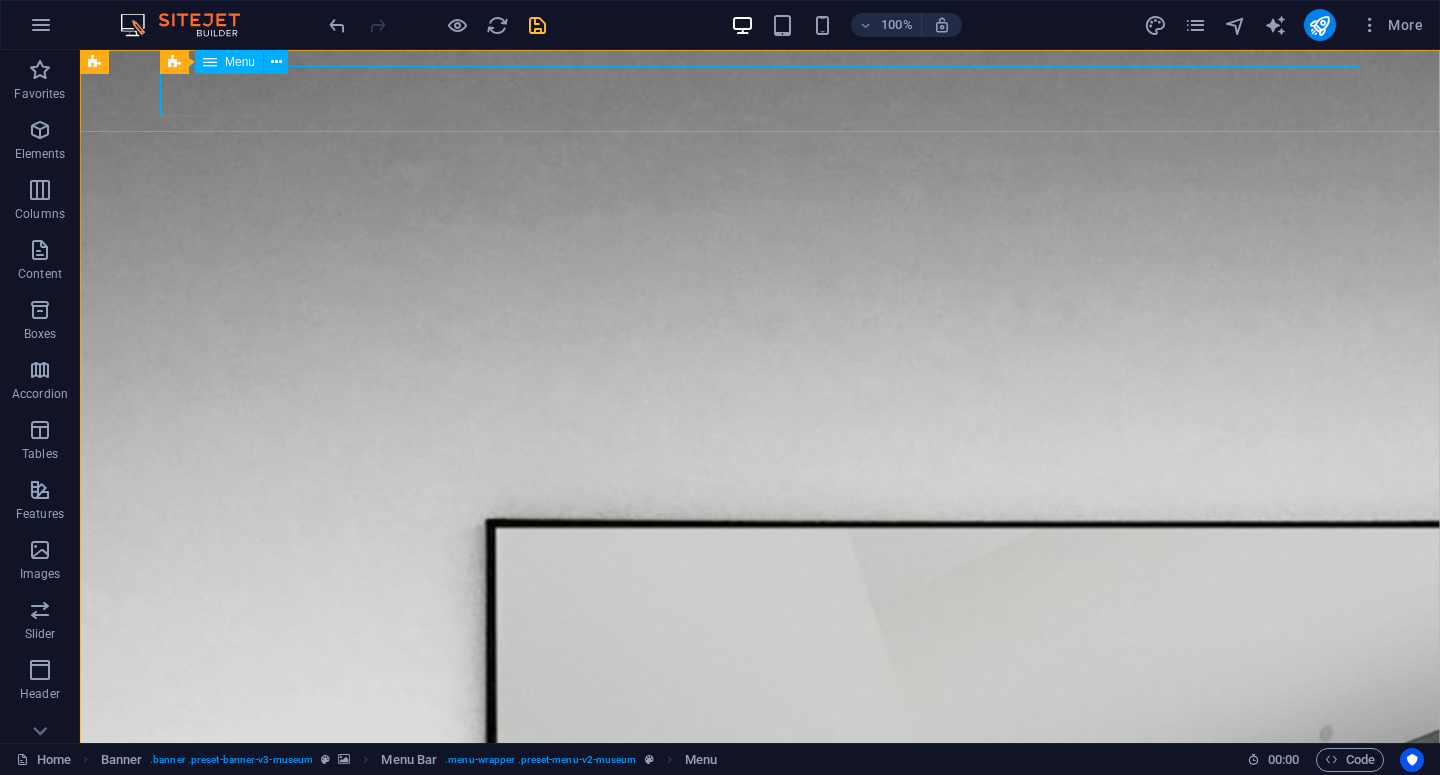 click on "Menu" at bounding box center [229, 62] 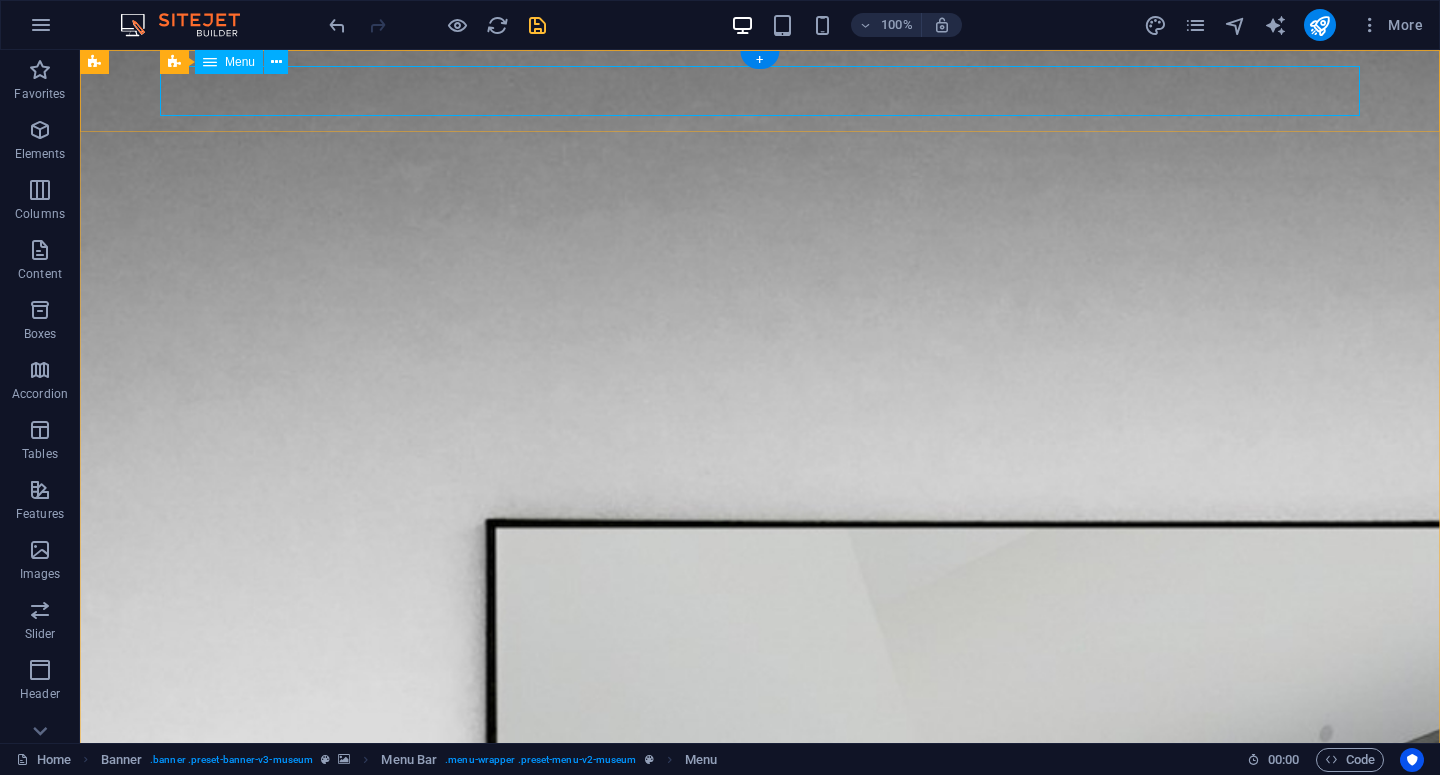 click on "About Us Services Our Platform Contact" at bounding box center (760, 1978) 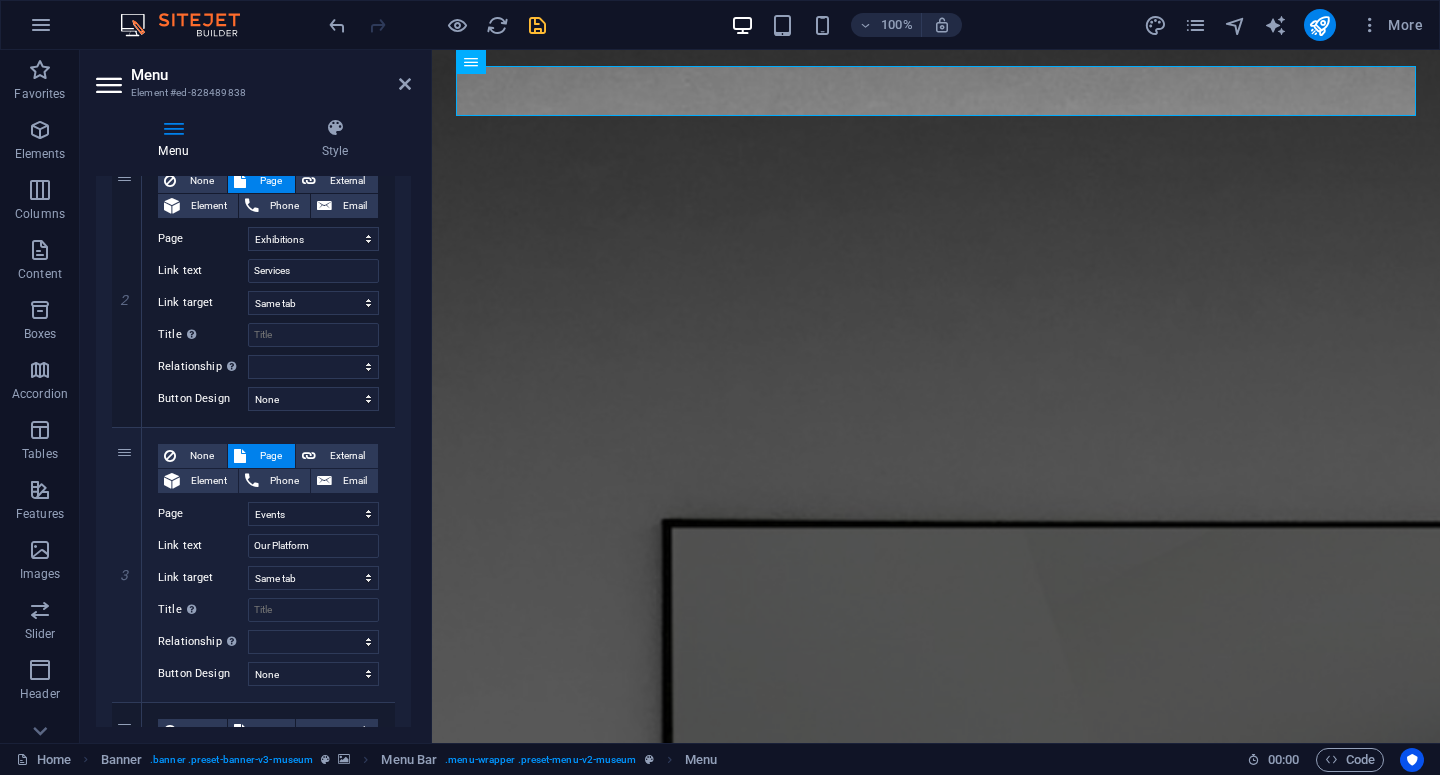 scroll, scrollTop: 745, scrollLeft: 0, axis: vertical 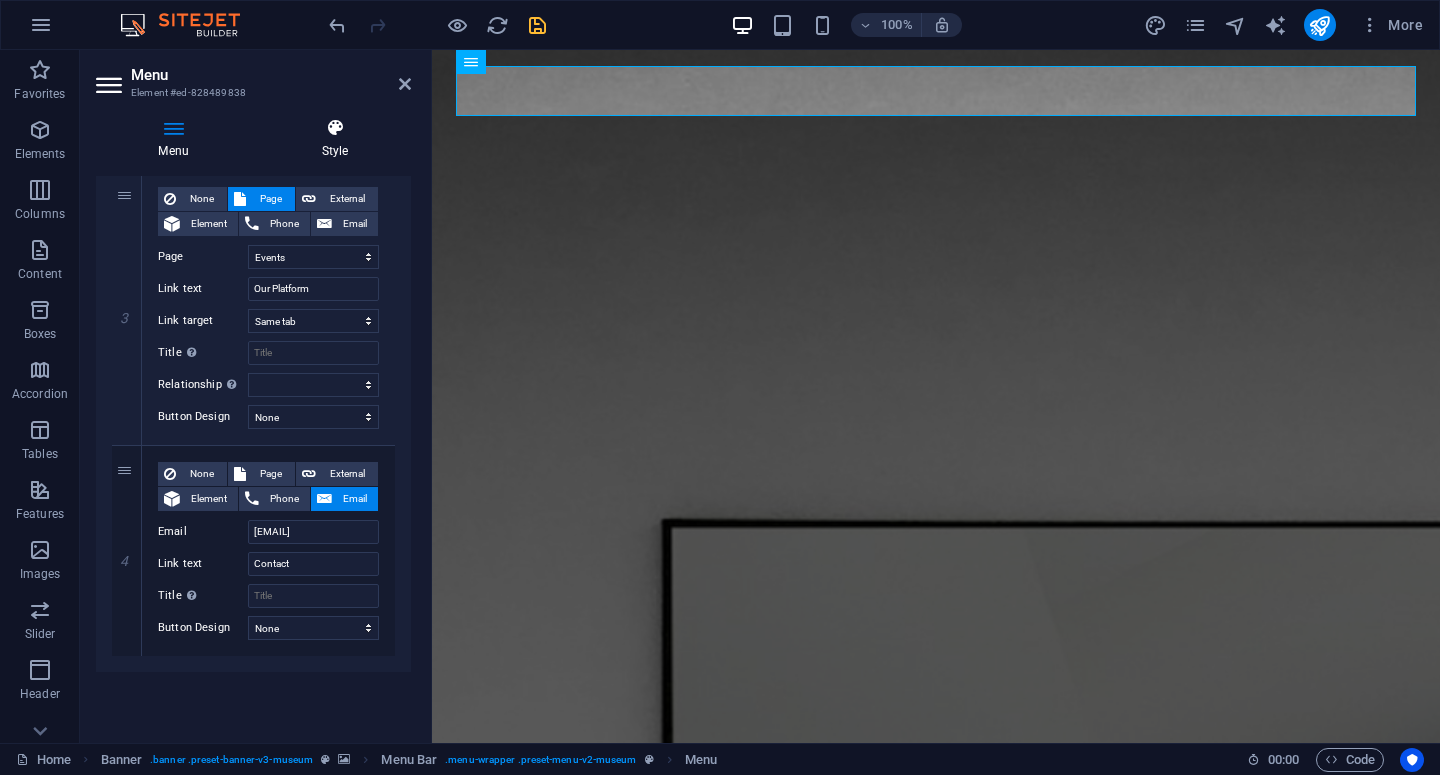 click at bounding box center [335, 128] 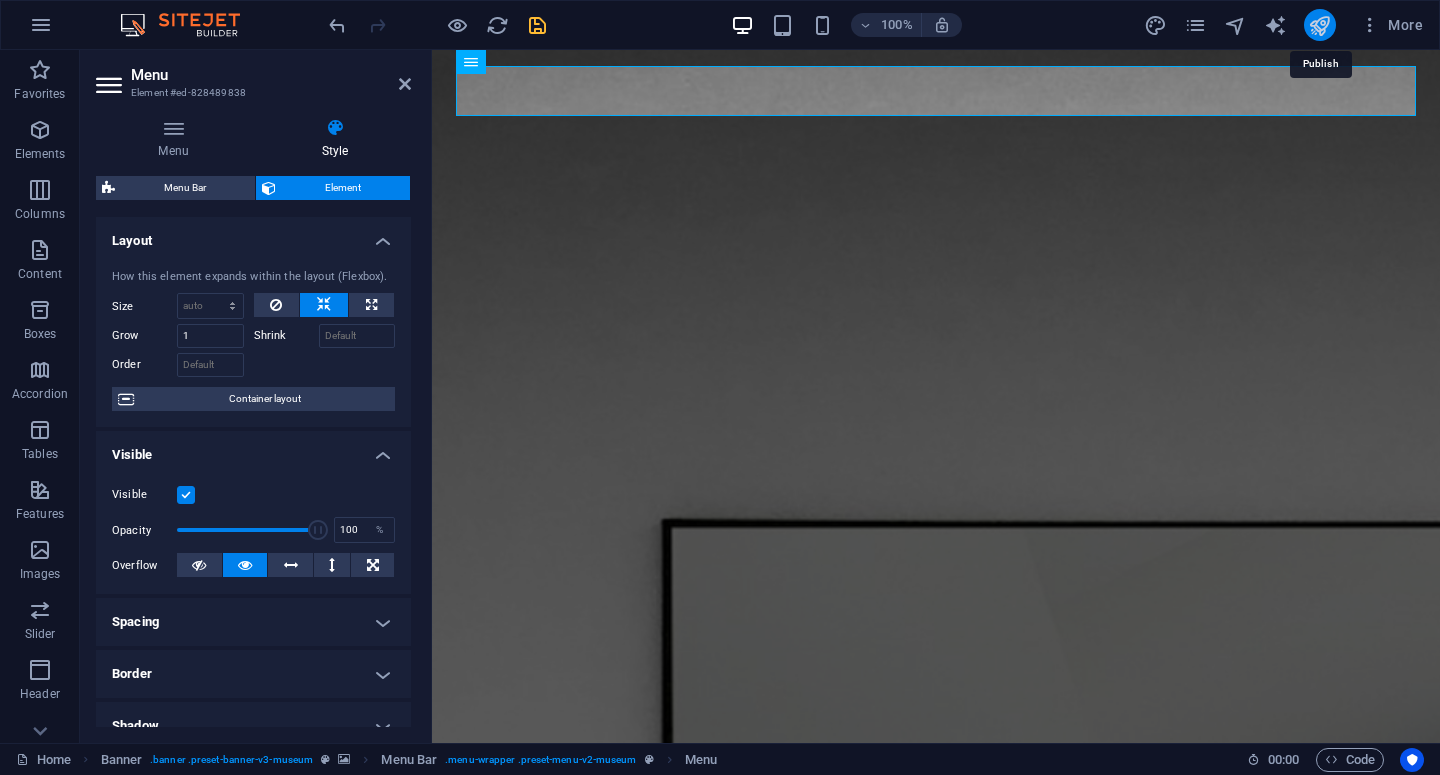 click at bounding box center (1319, 25) 